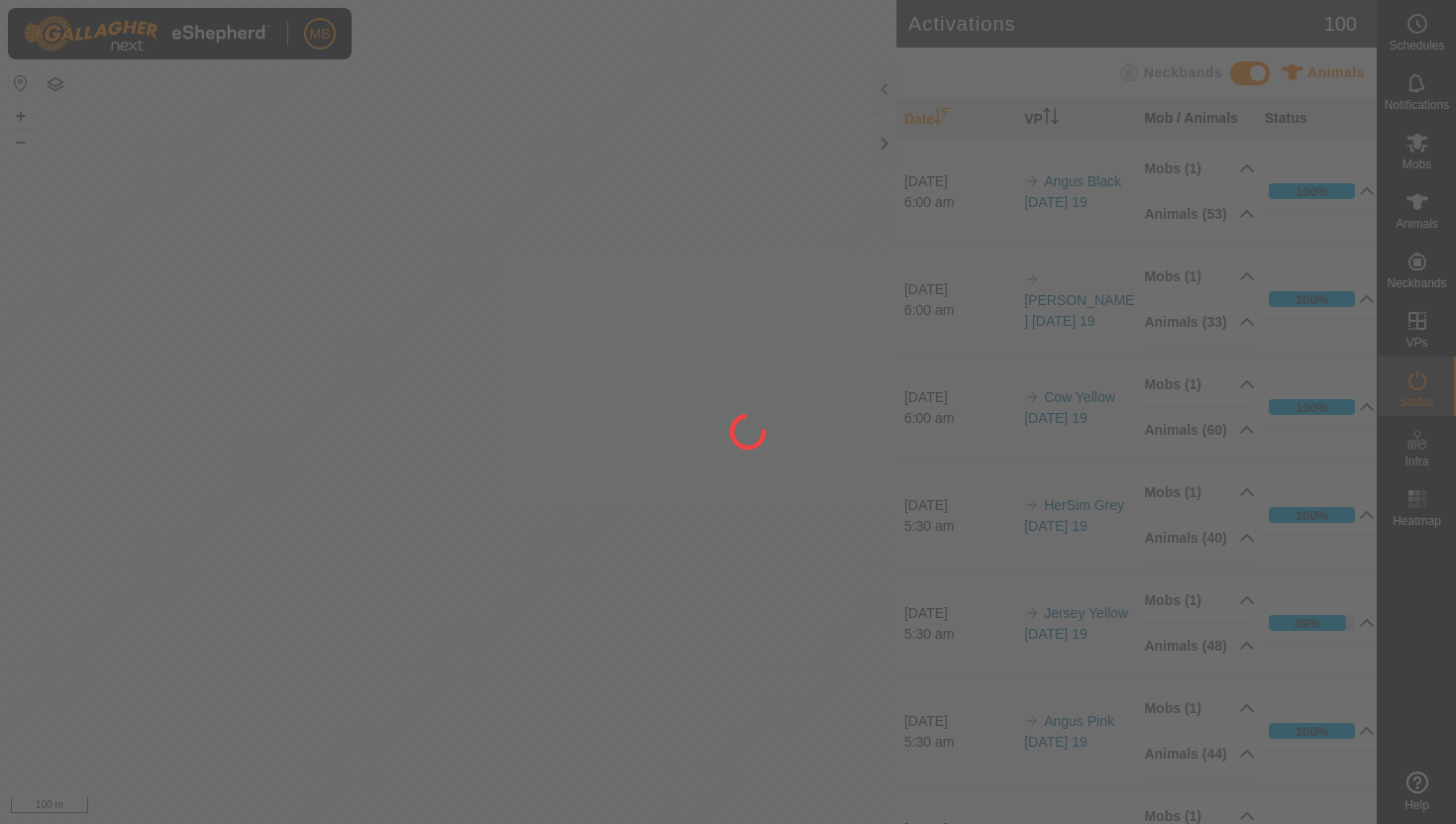 scroll, scrollTop: 0, scrollLeft: 0, axis: both 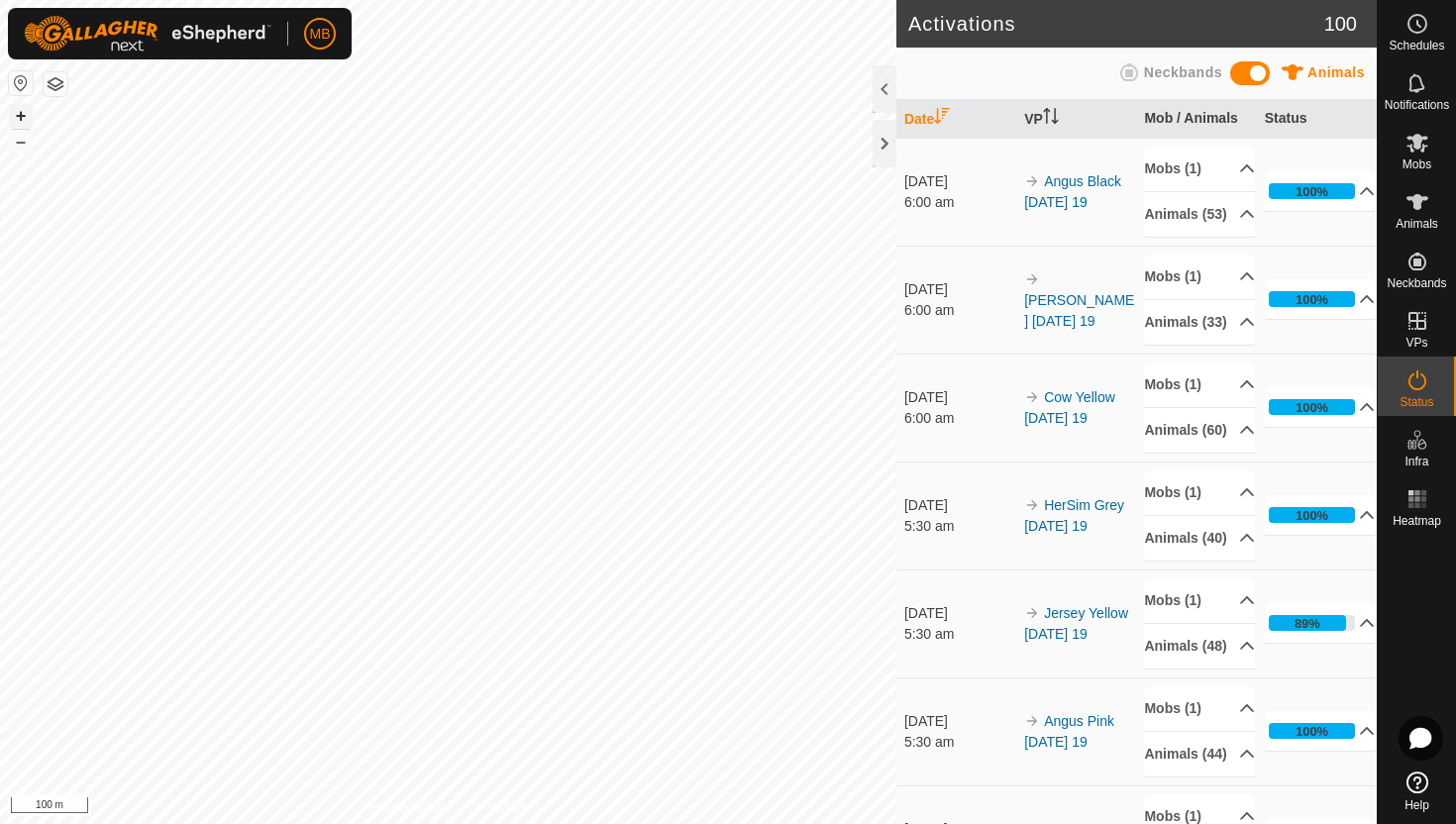 click on "+" at bounding box center (21, 116) 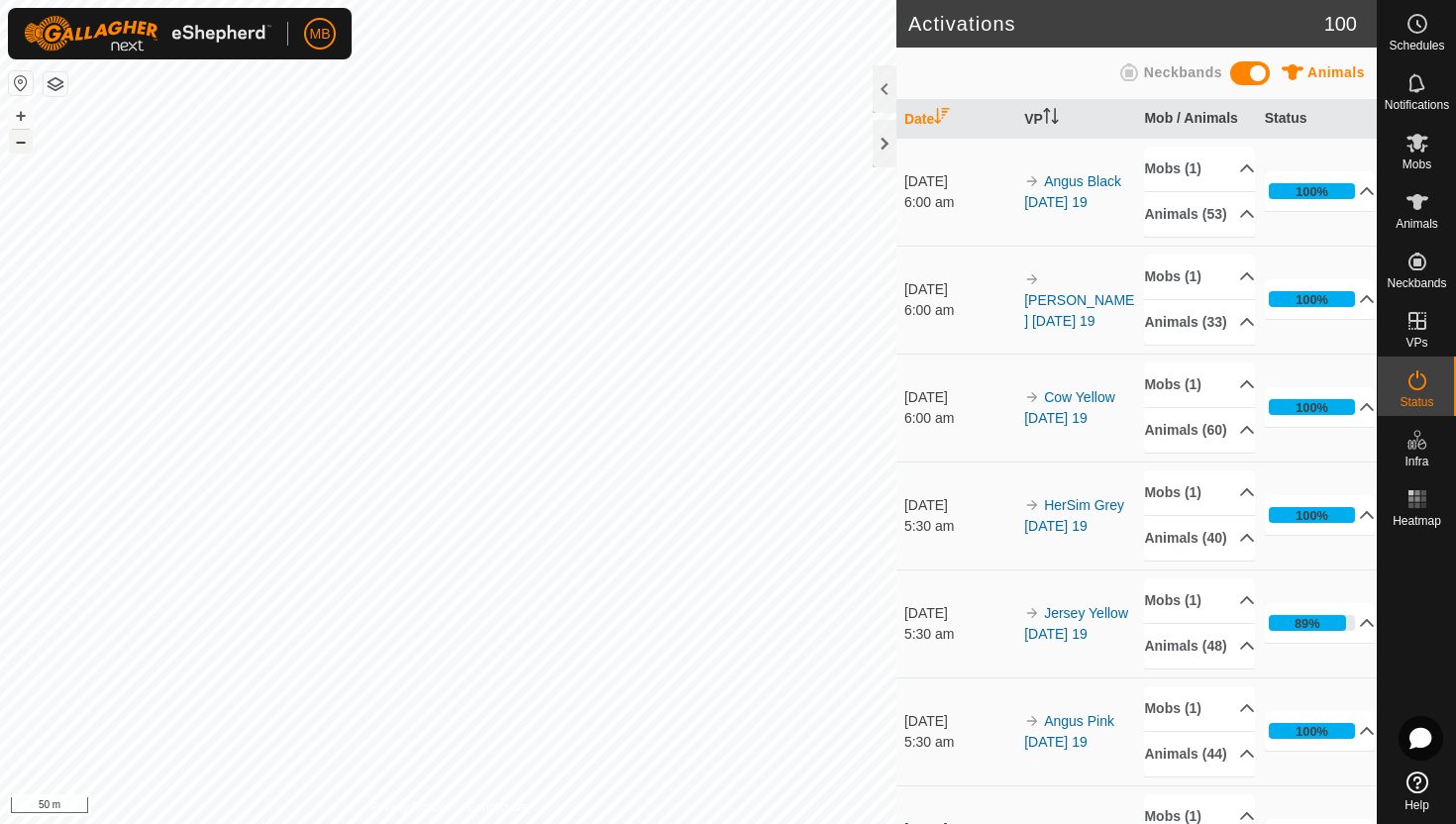 click on "–" at bounding box center [21, 142] 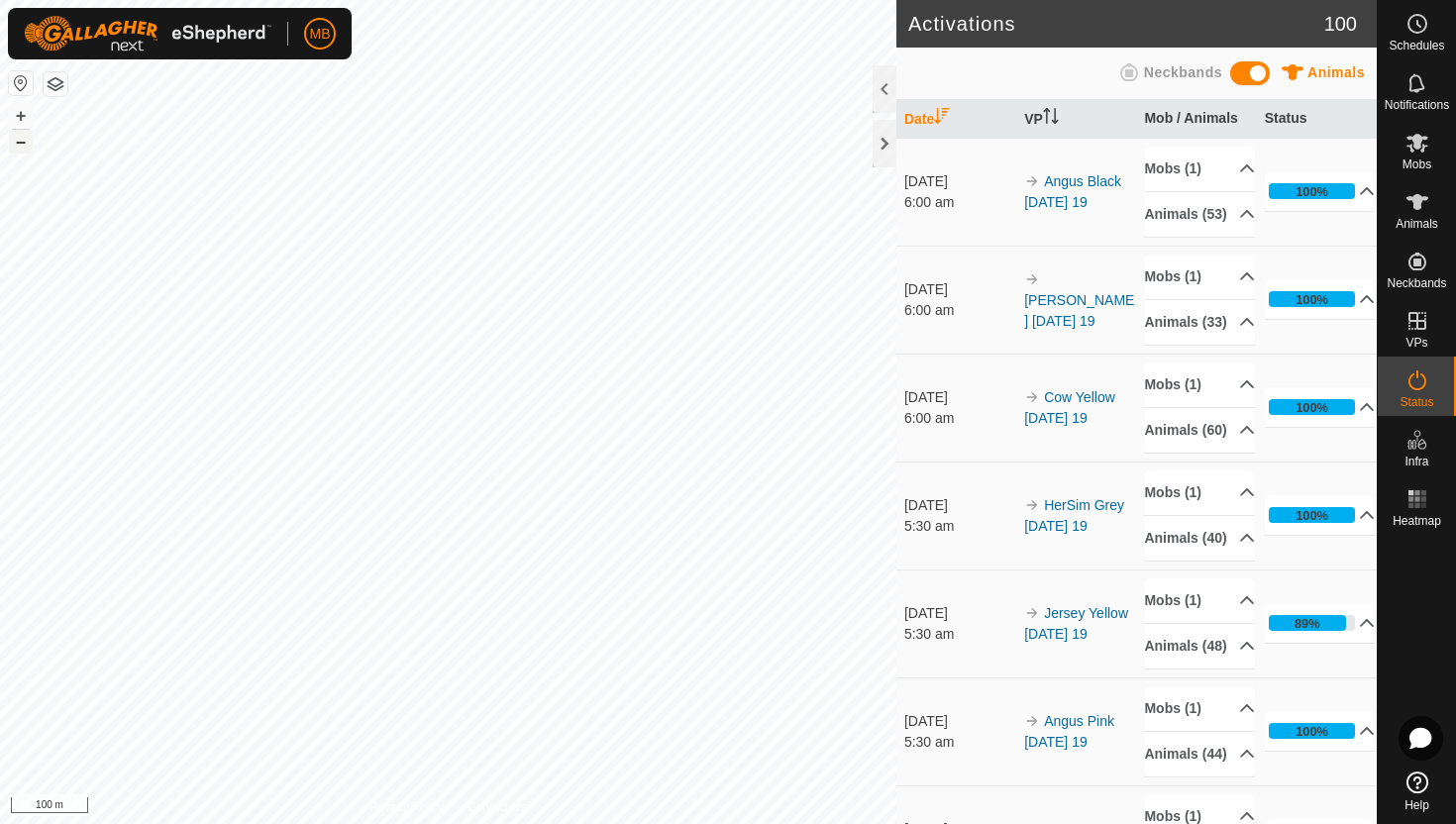 click on "–" at bounding box center [21, 142] 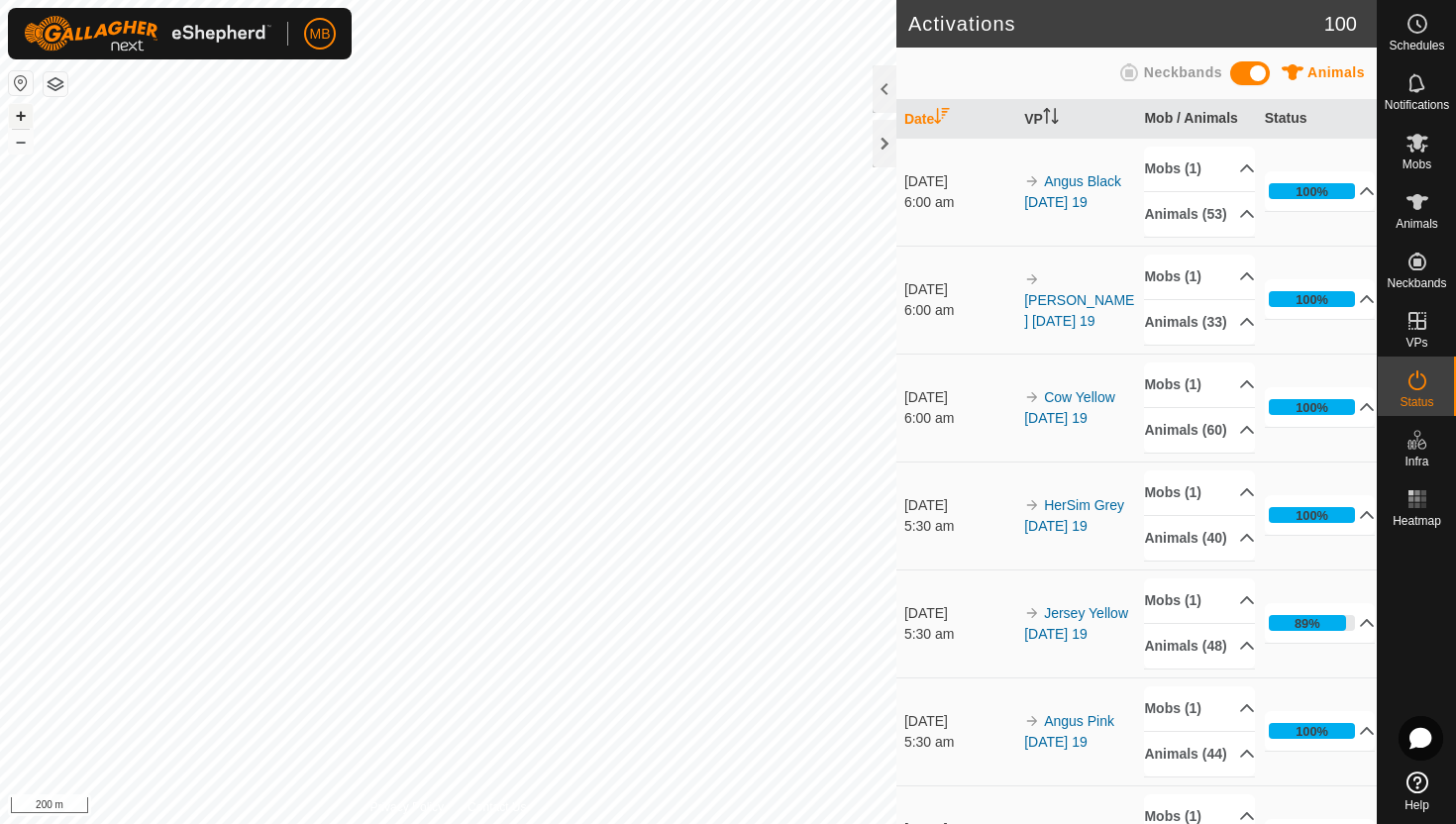 click on "+" at bounding box center (21, 116) 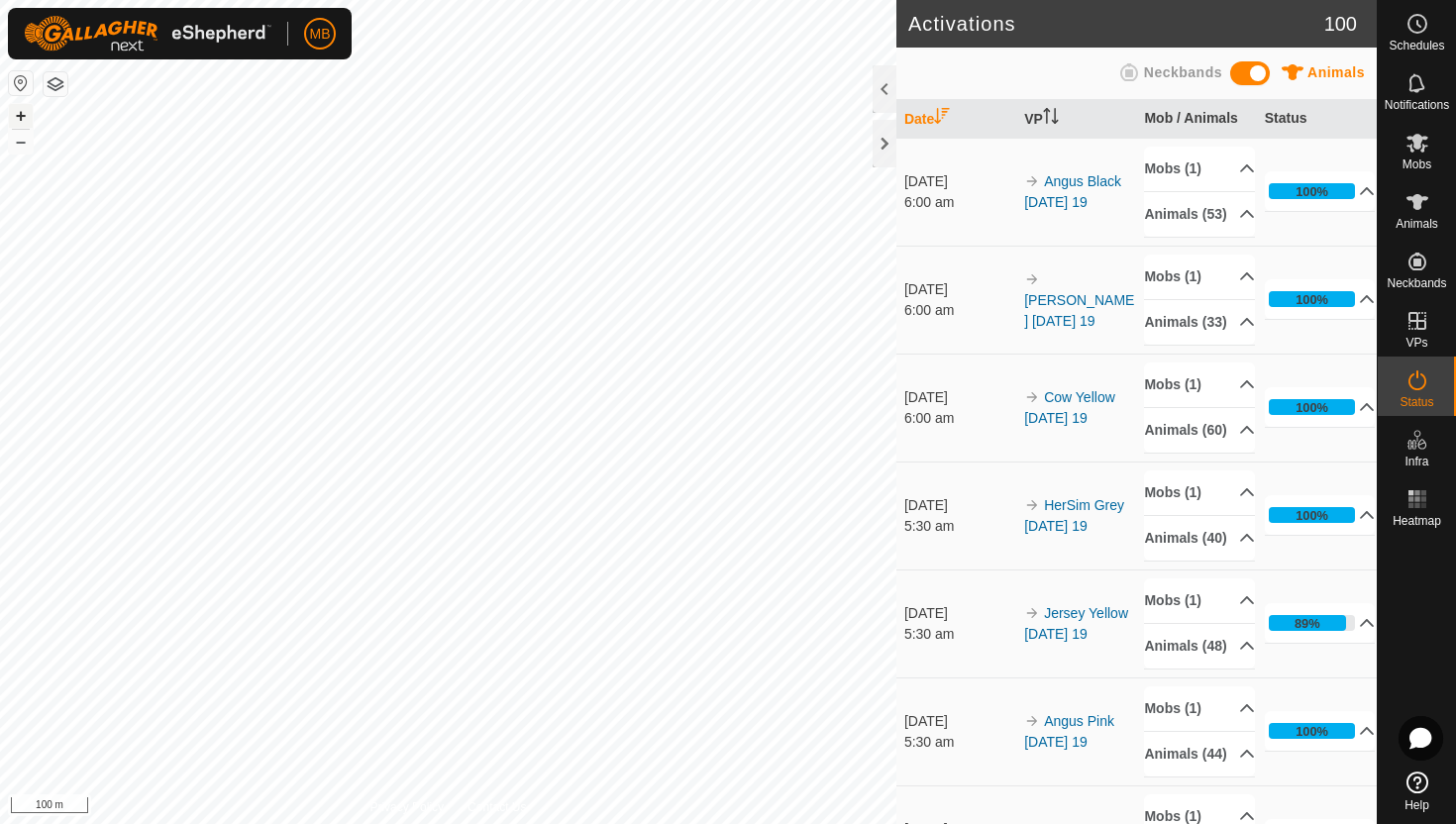 click on "+" at bounding box center [21, 116] 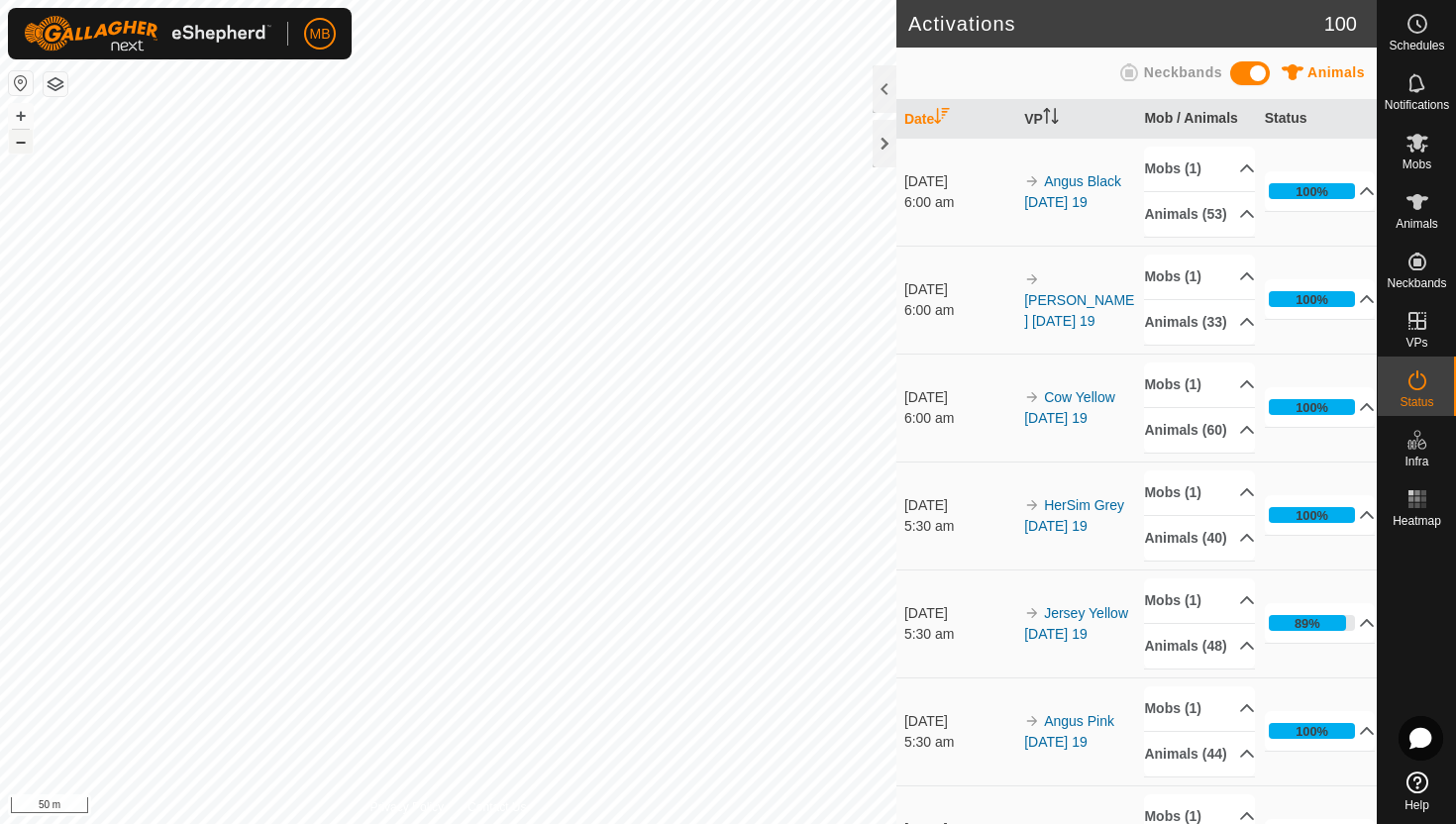 click on "–" at bounding box center (21, 142) 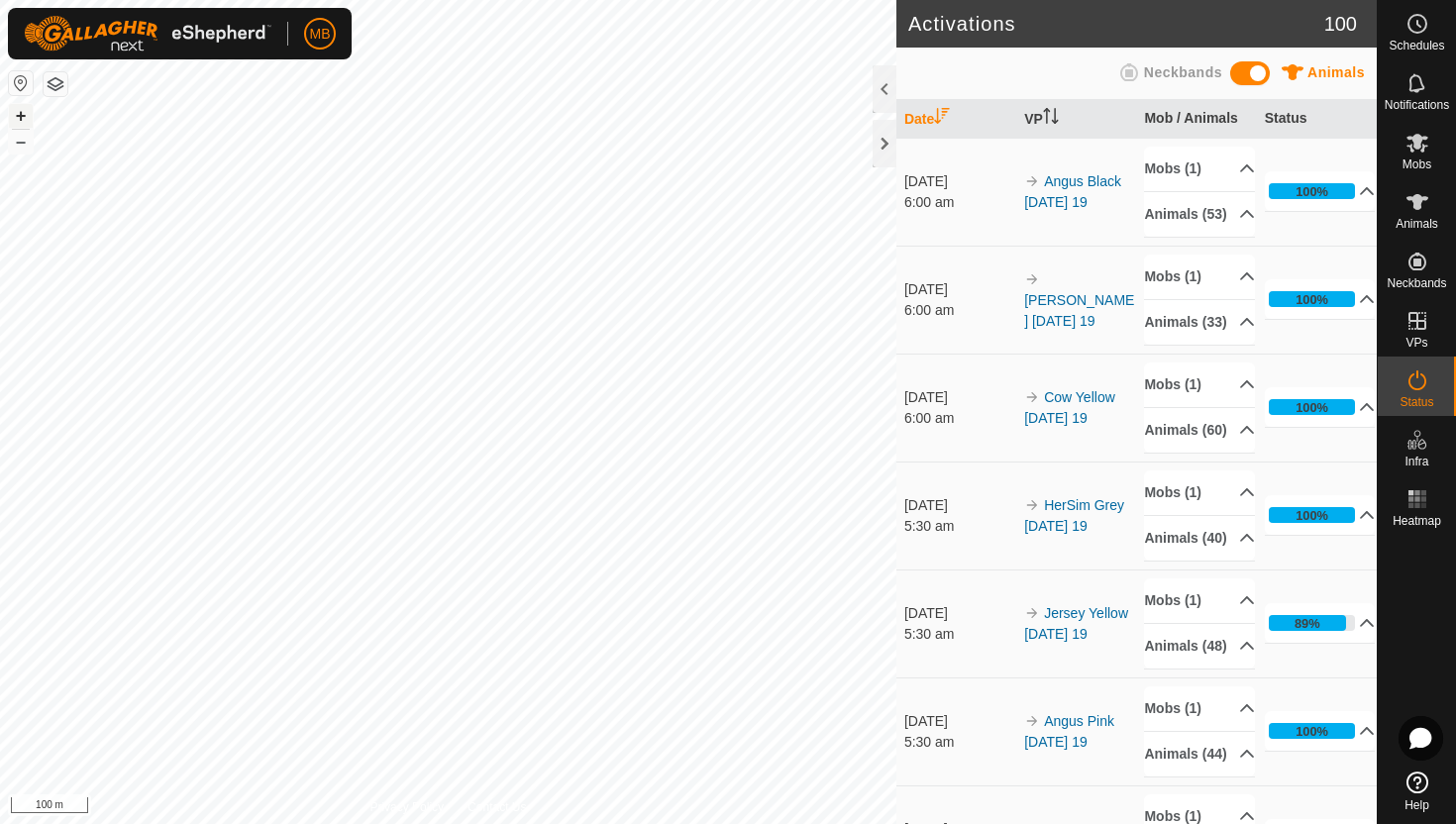 click on "+" at bounding box center [21, 116] 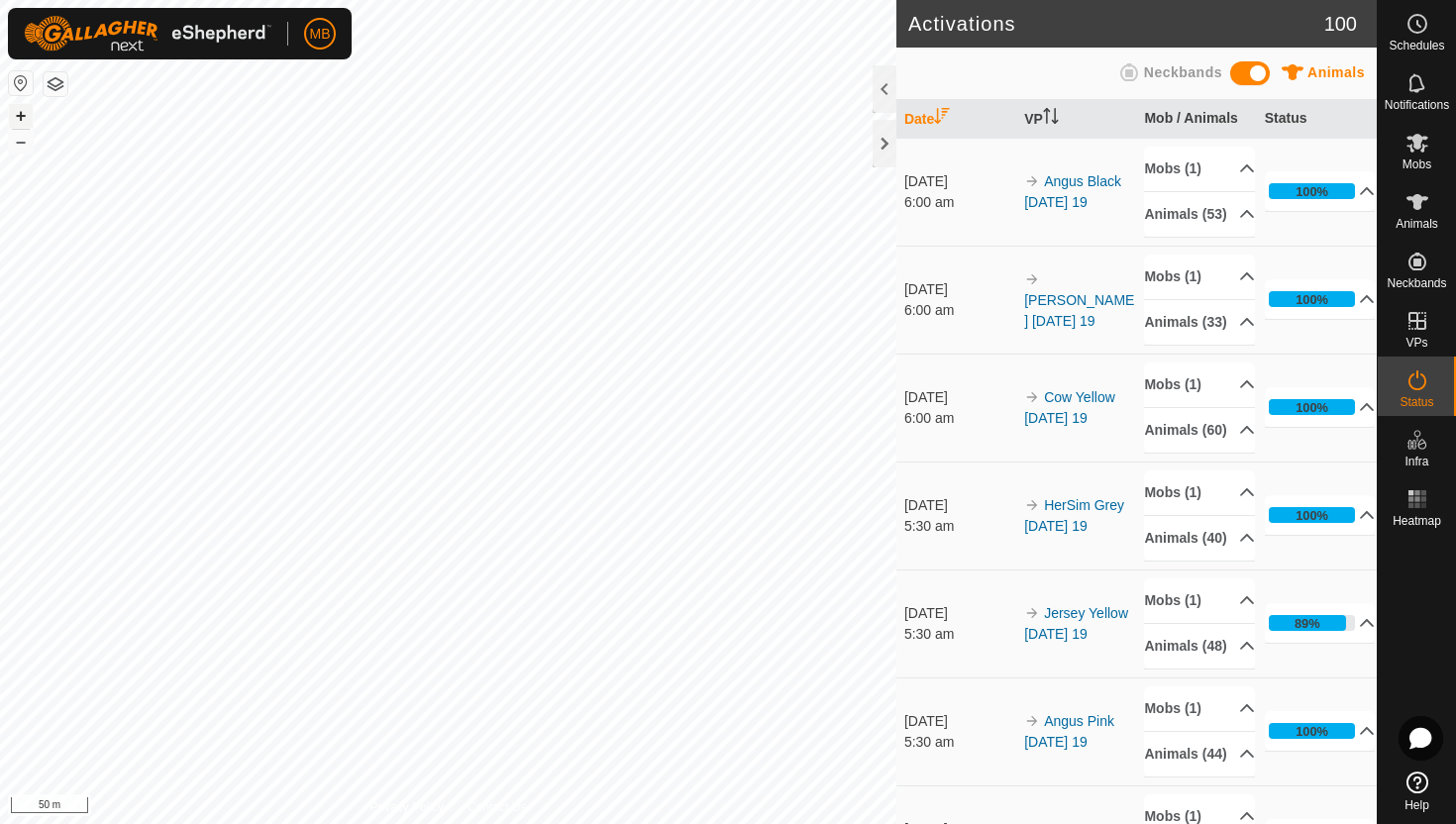 click on "+" at bounding box center [21, 116] 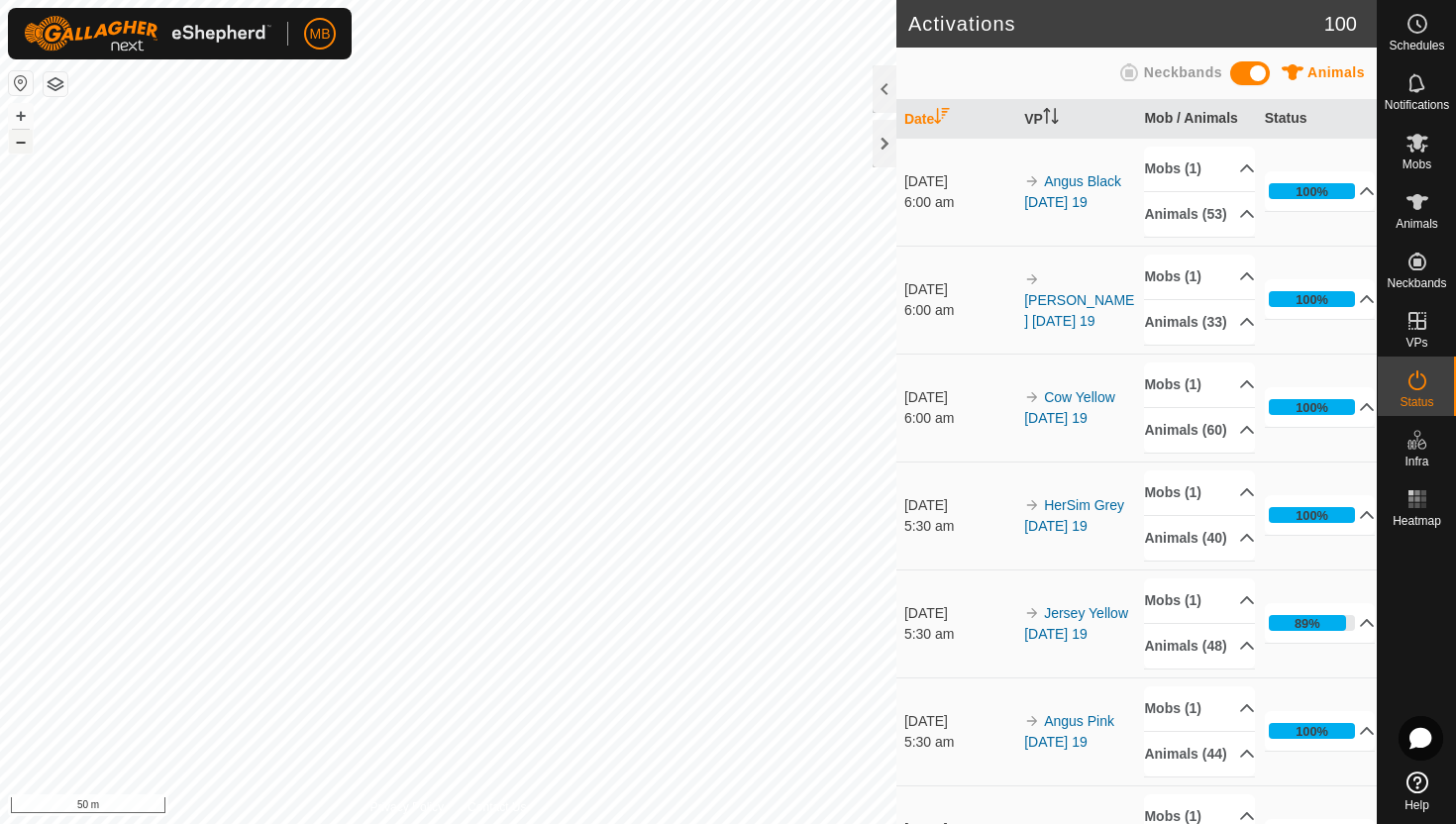 click on "–" at bounding box center [21, 142] 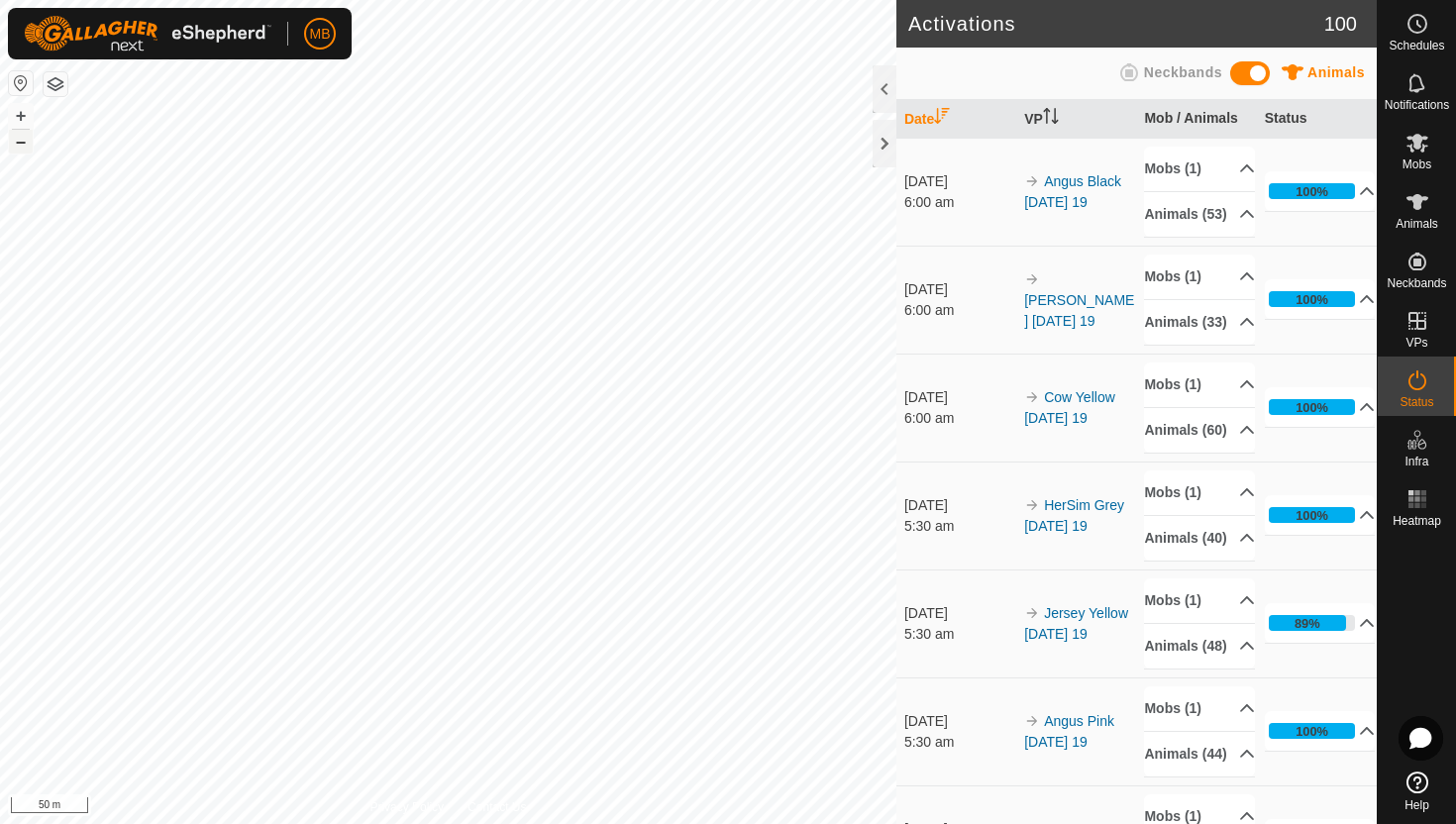 click on "–" at bounding box center (21, 142) 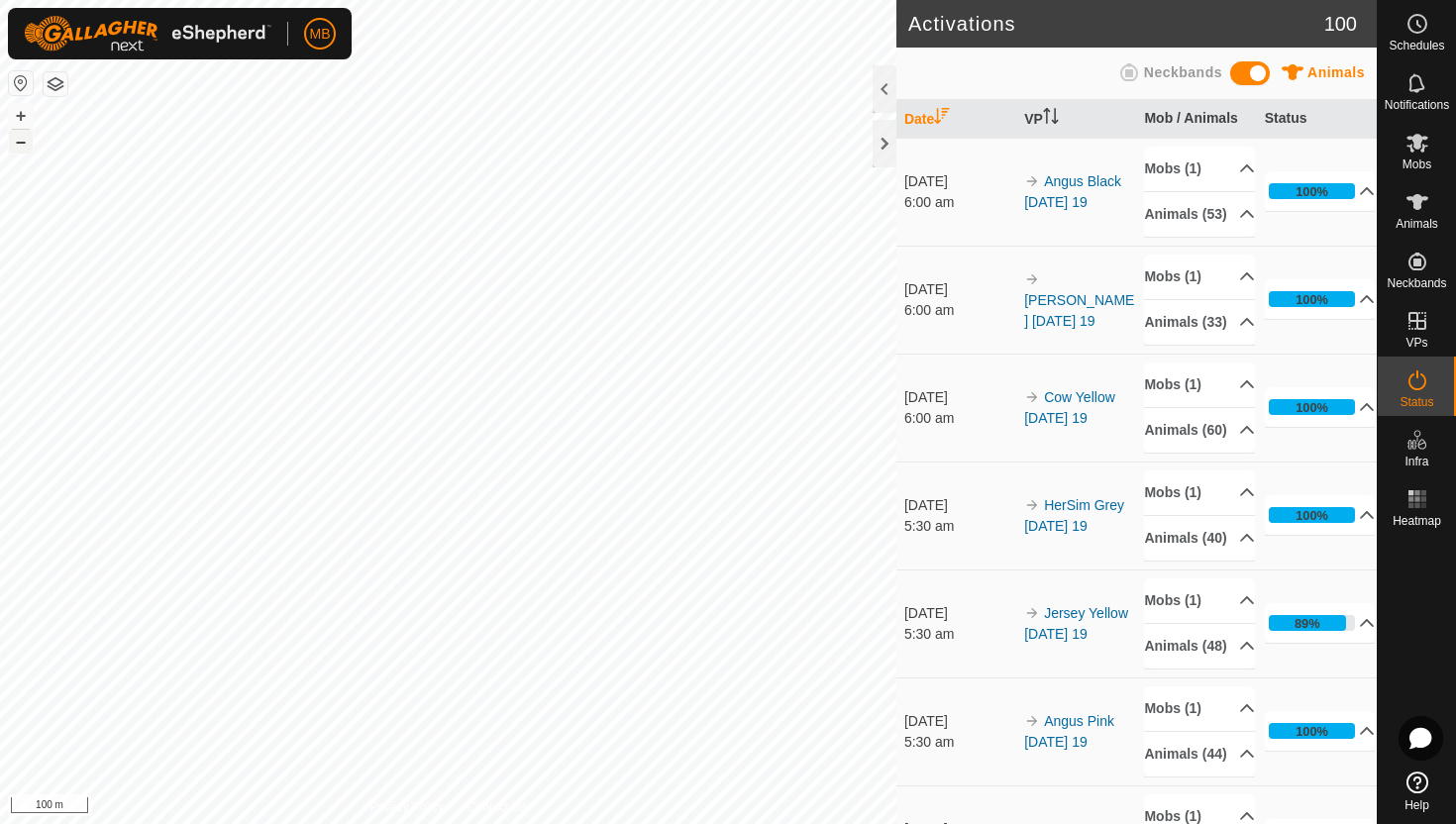 click on "–" at bounding box center [21, 142] 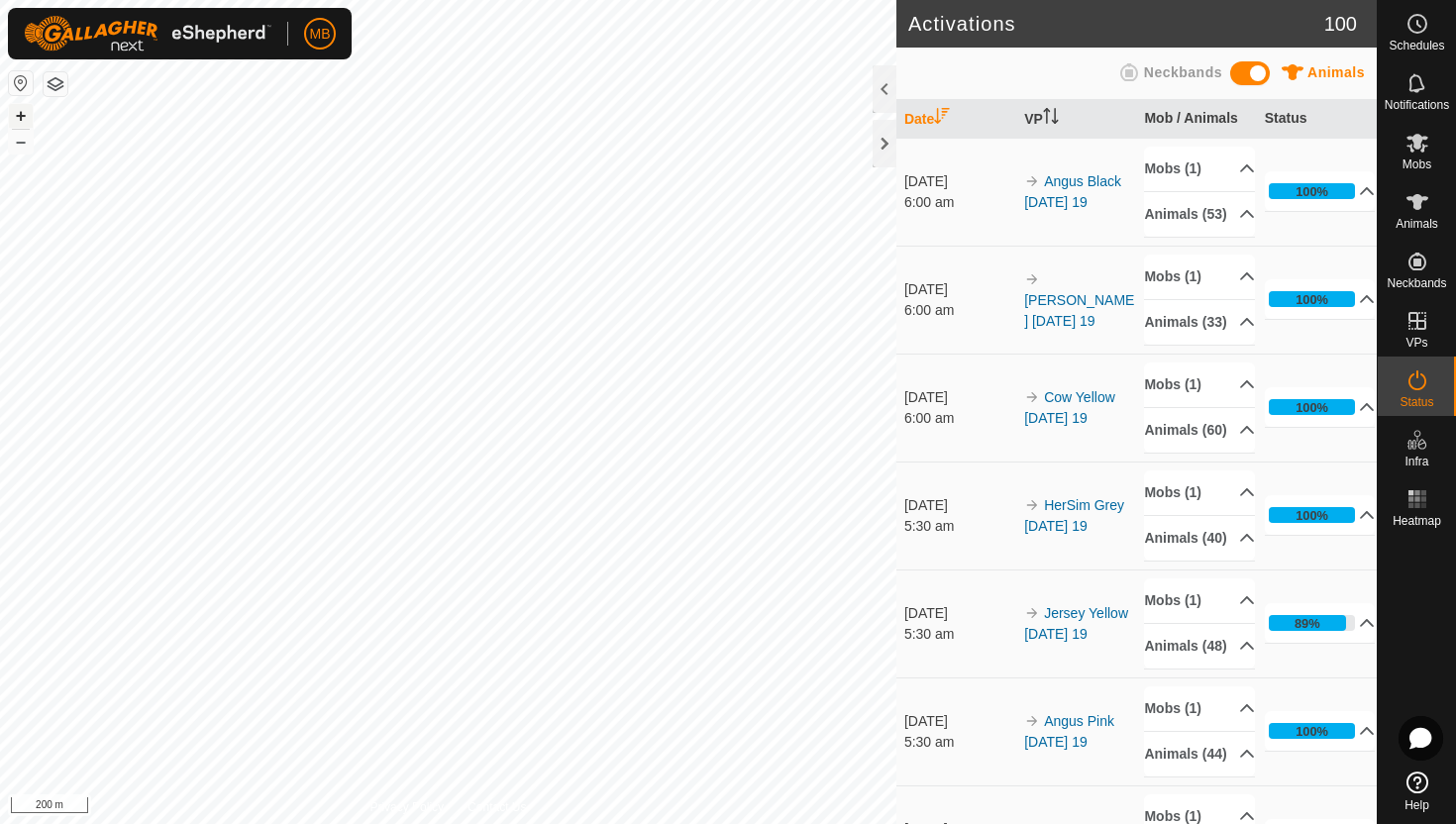 click on "+" at bounding box center (21, 116) 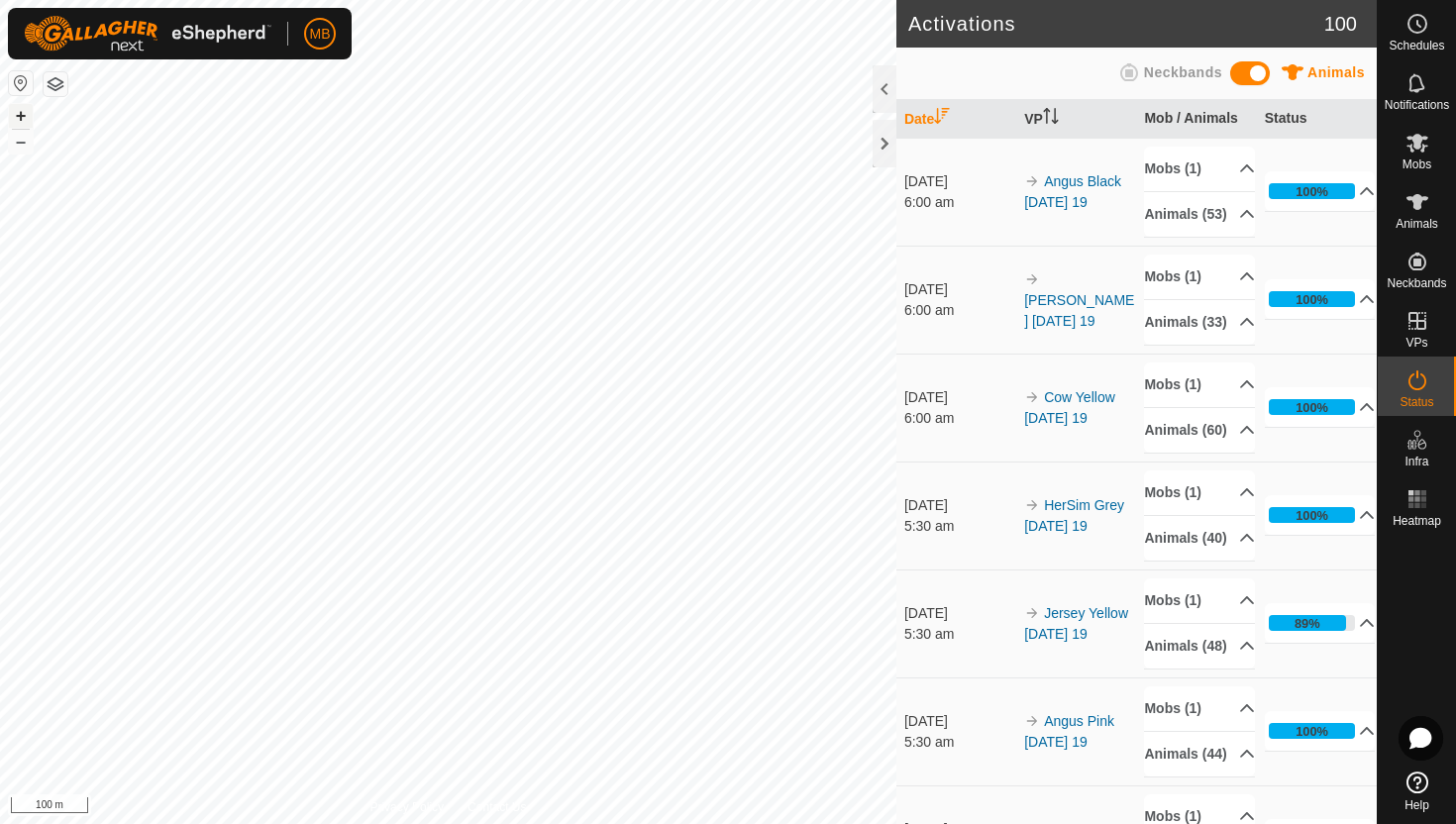click on "+" at bounding box center [21, 116] 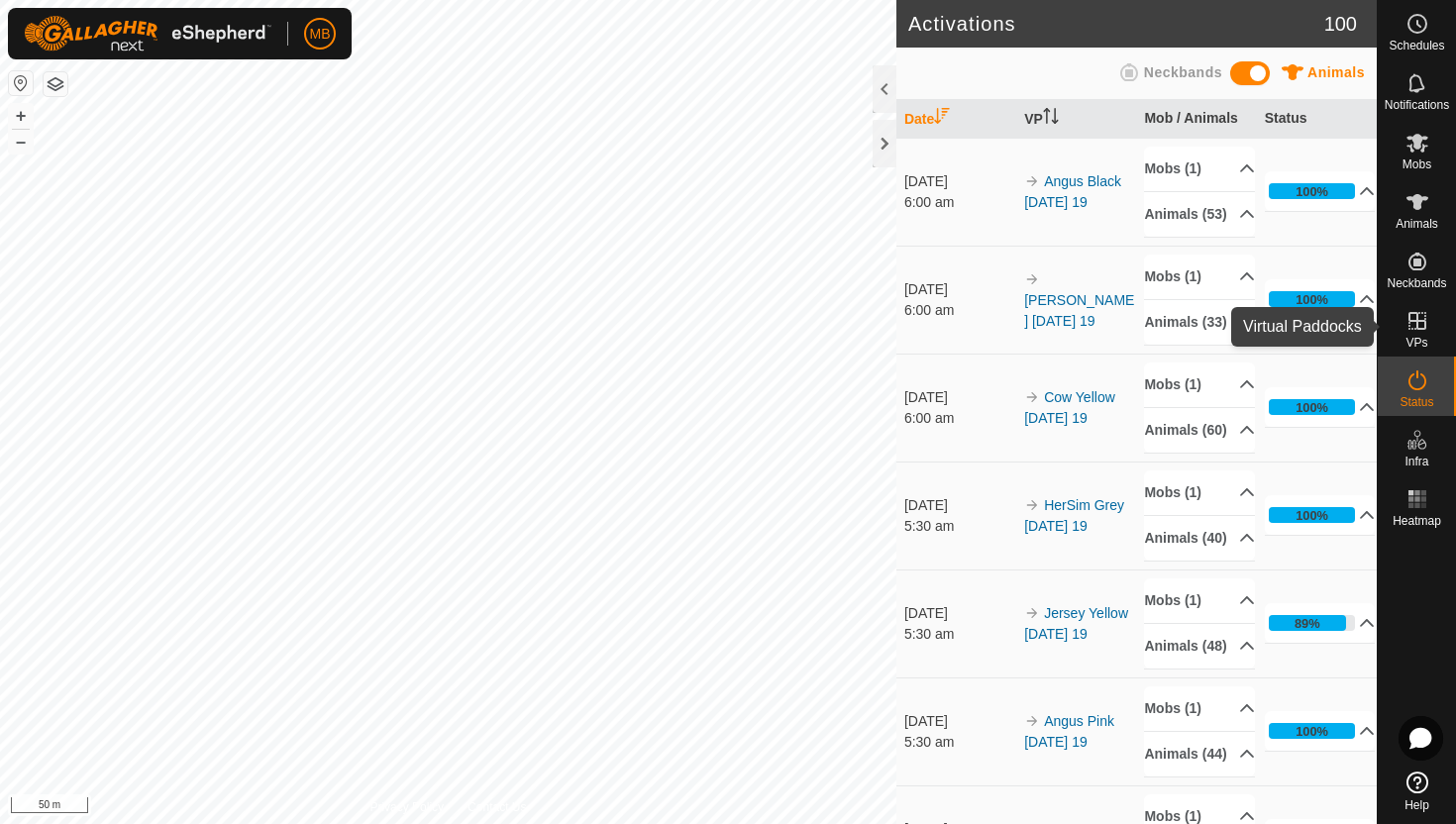 click 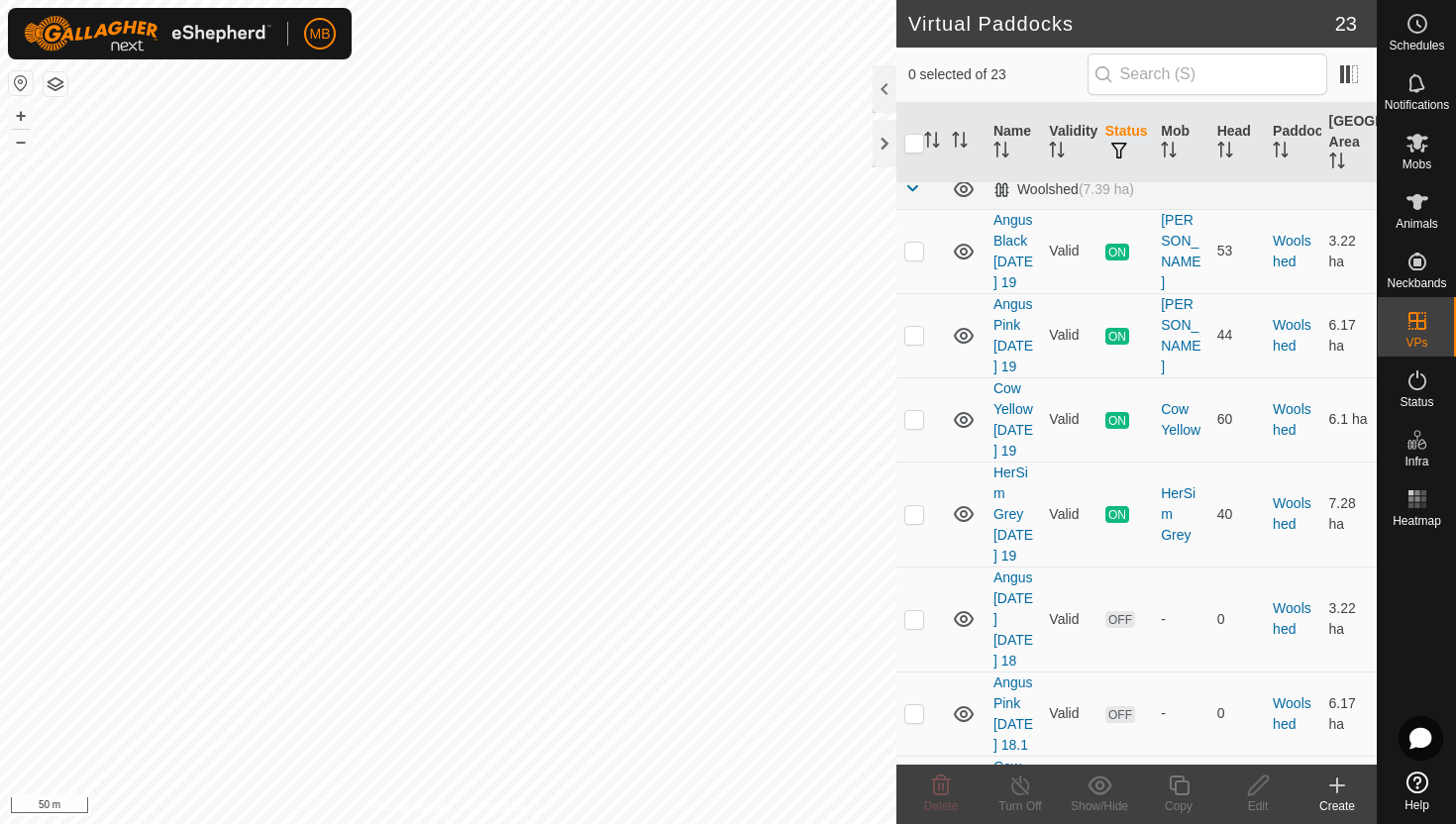 scroll, scrollTop: 2052, scrollLeft: 0, axis: vertical 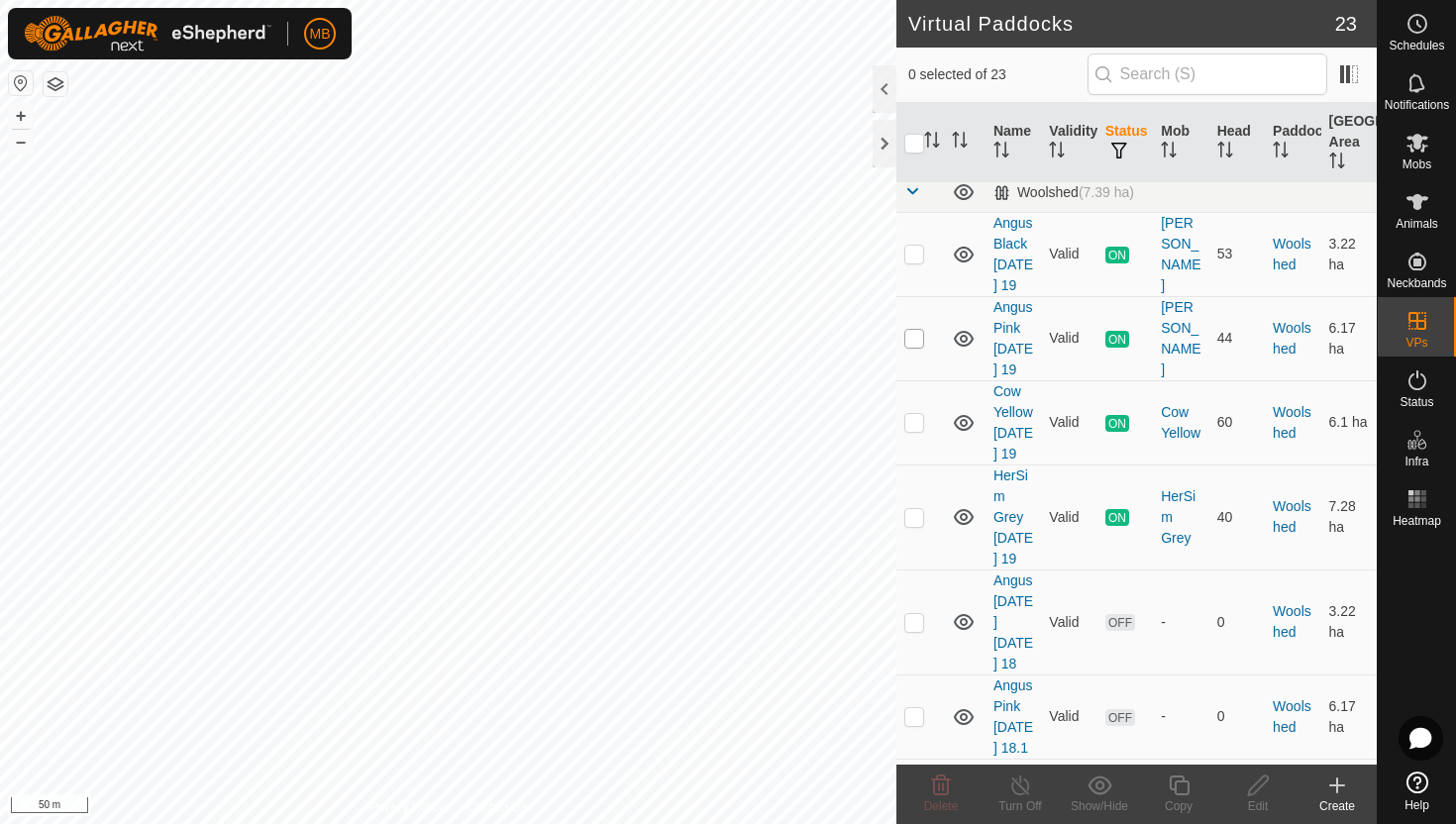 click at bounding box center [914, 339] 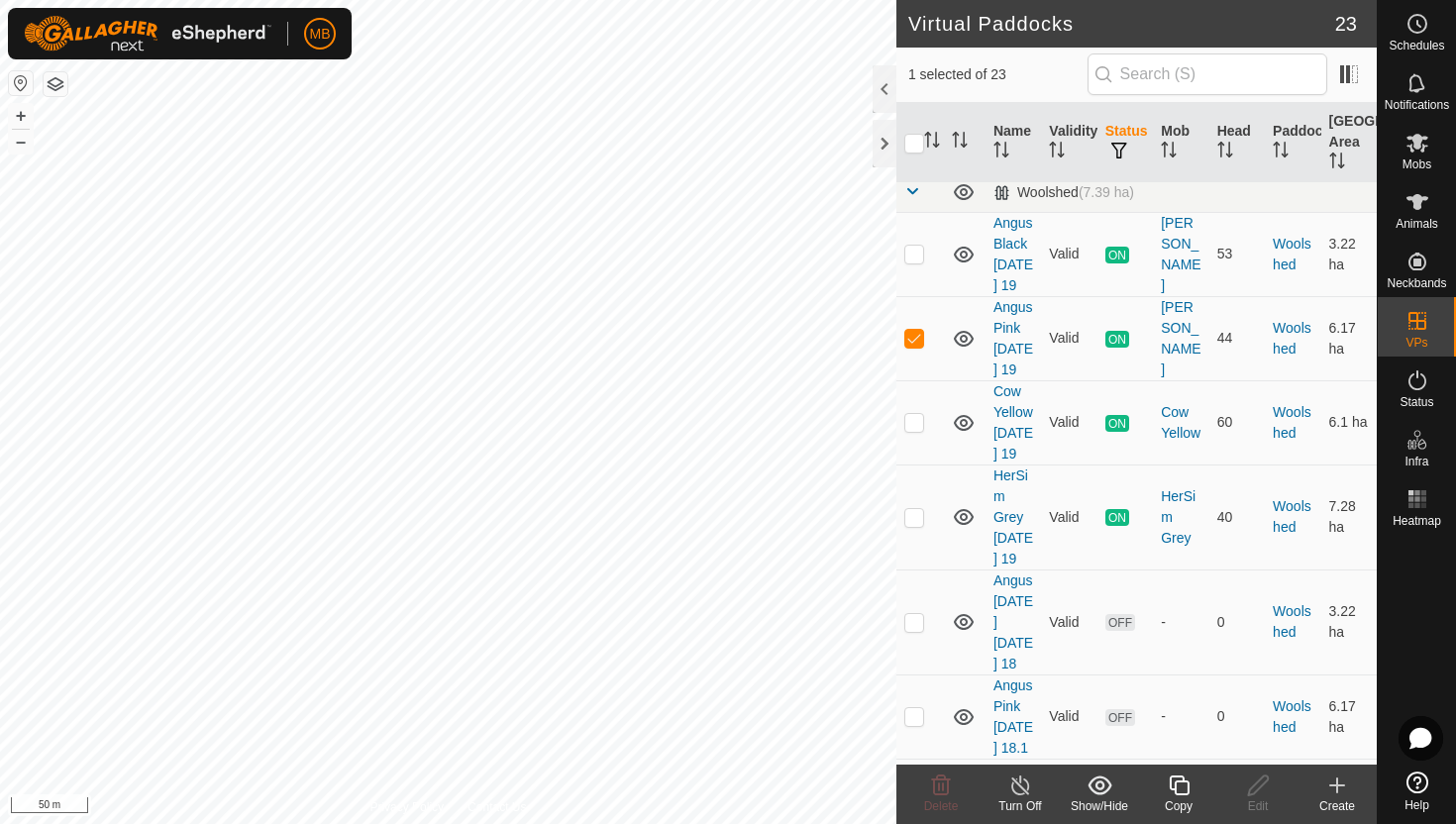 click 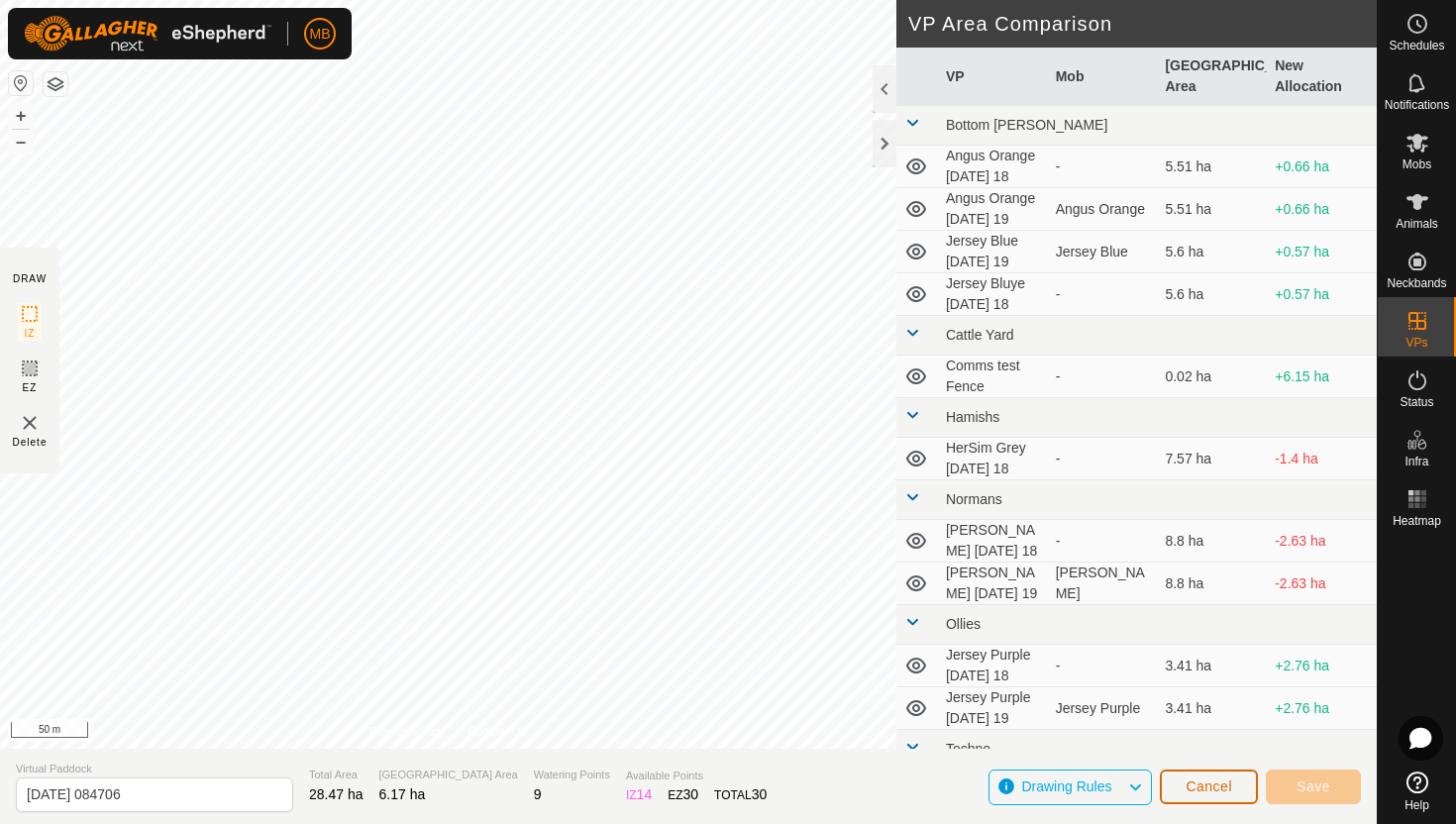 click on "Cancel" 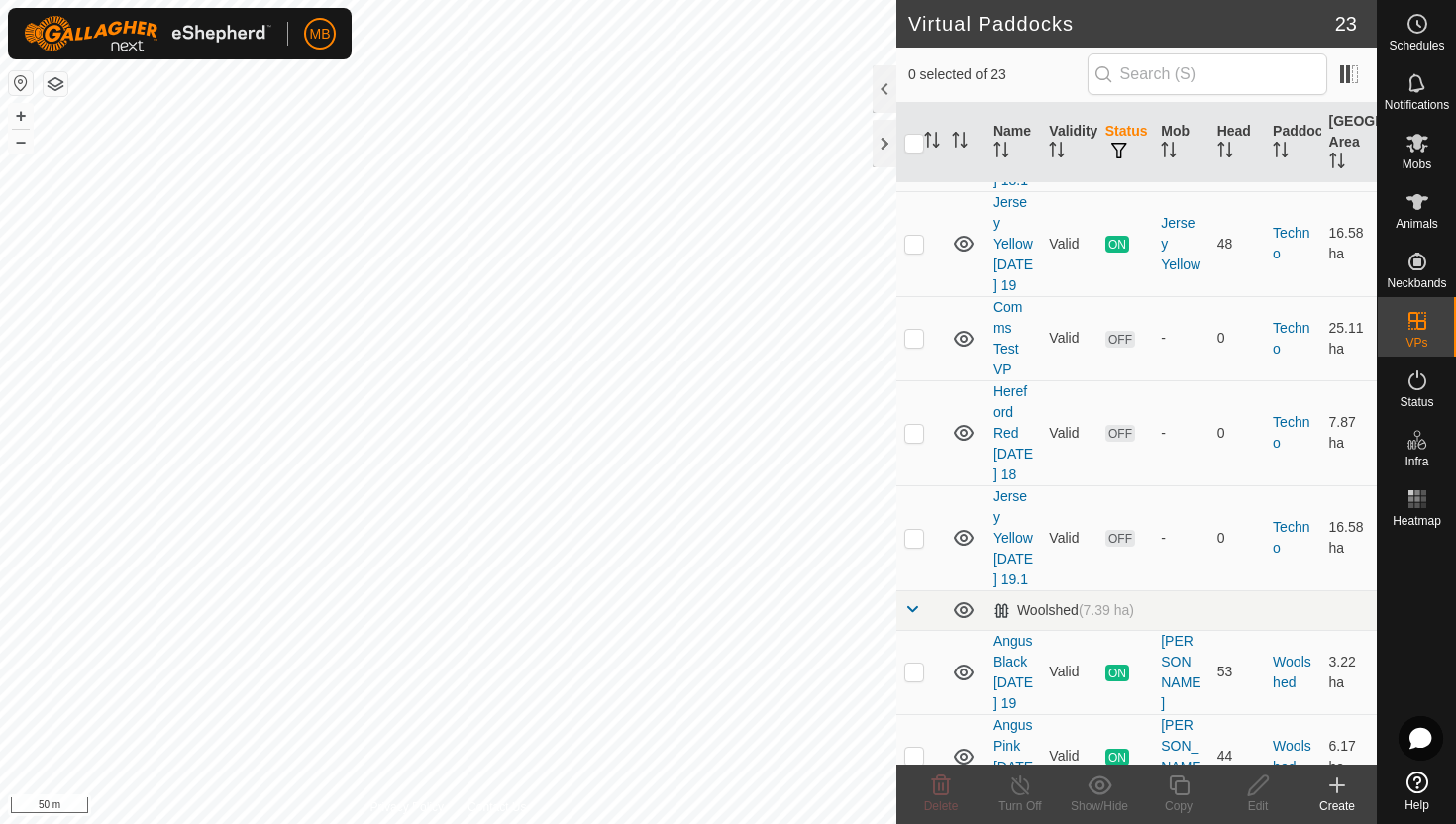 scroll, scrollTop: 2151, scrollLeft: 0, axis: vertical 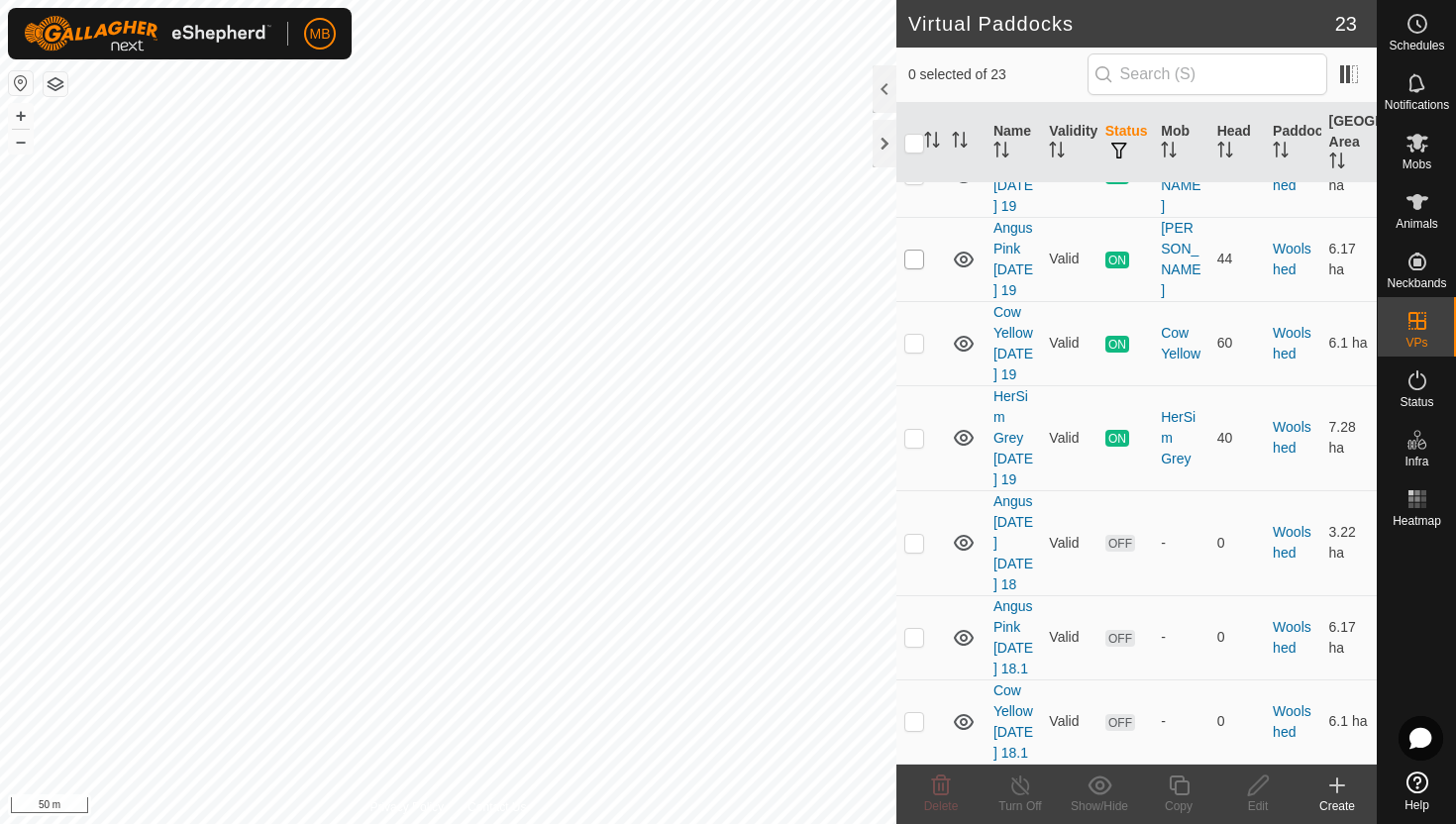 click at bounding box center (914, 259) 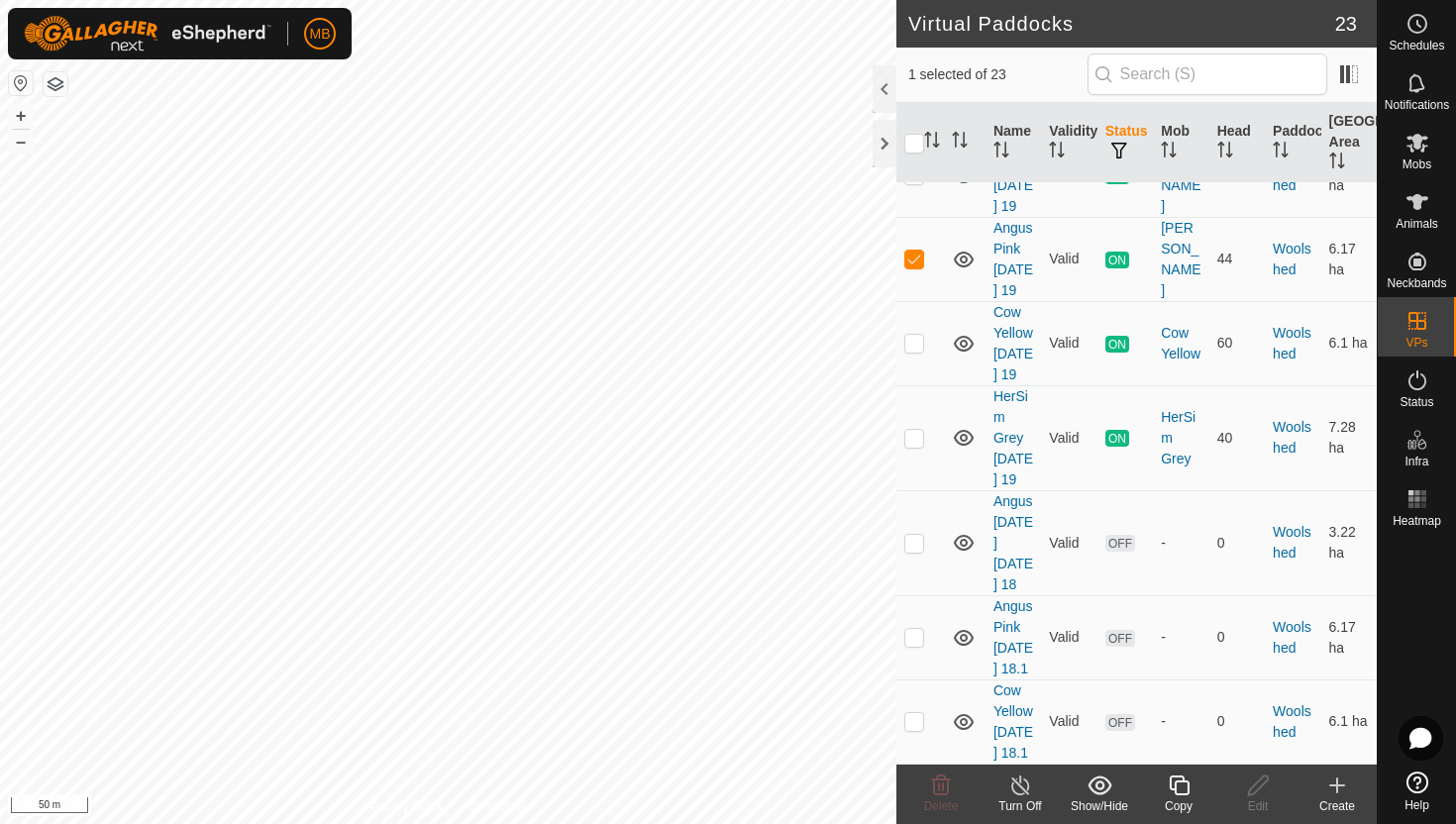 click 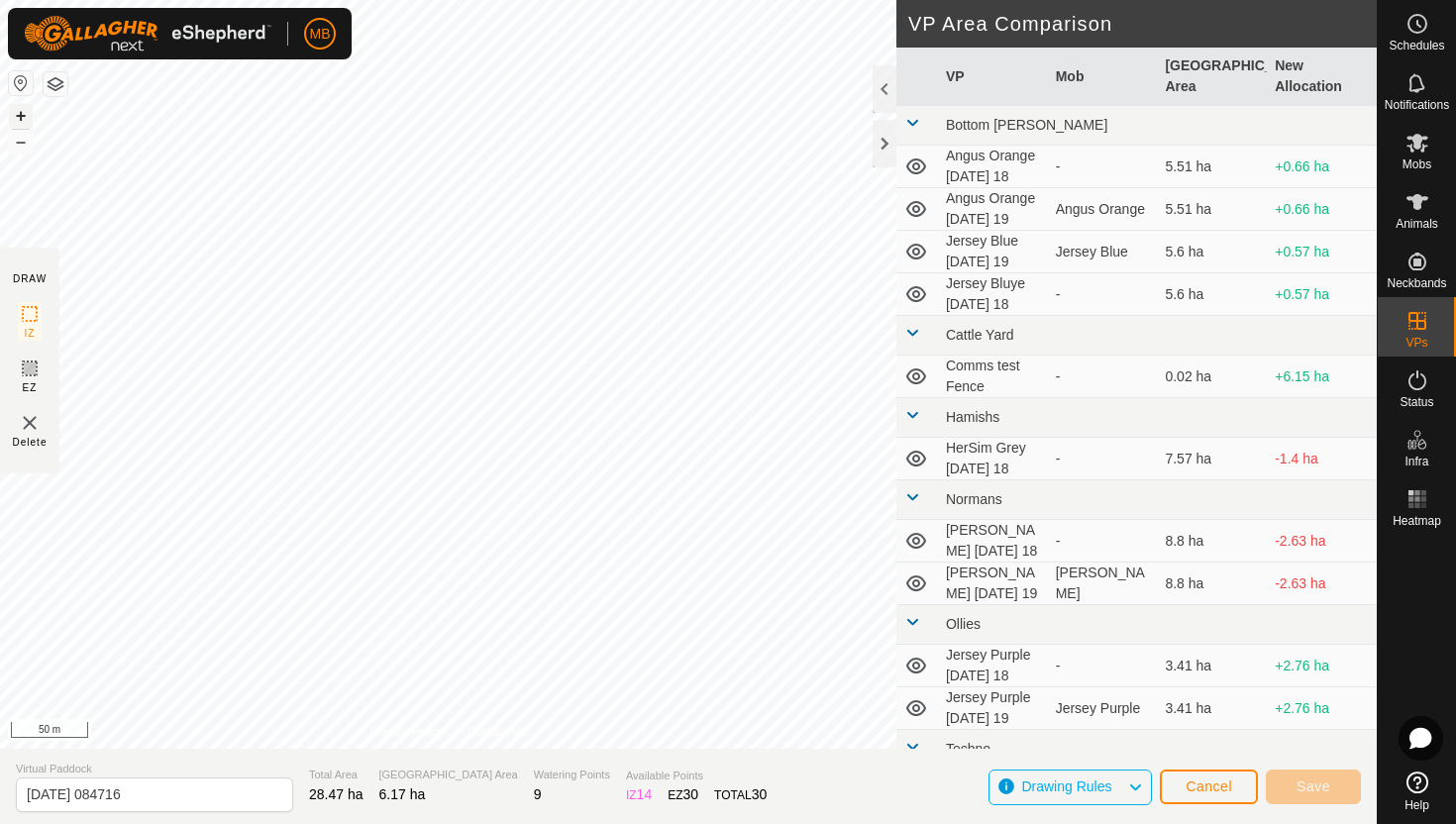 click on "+" at bounding box center [21, 116] 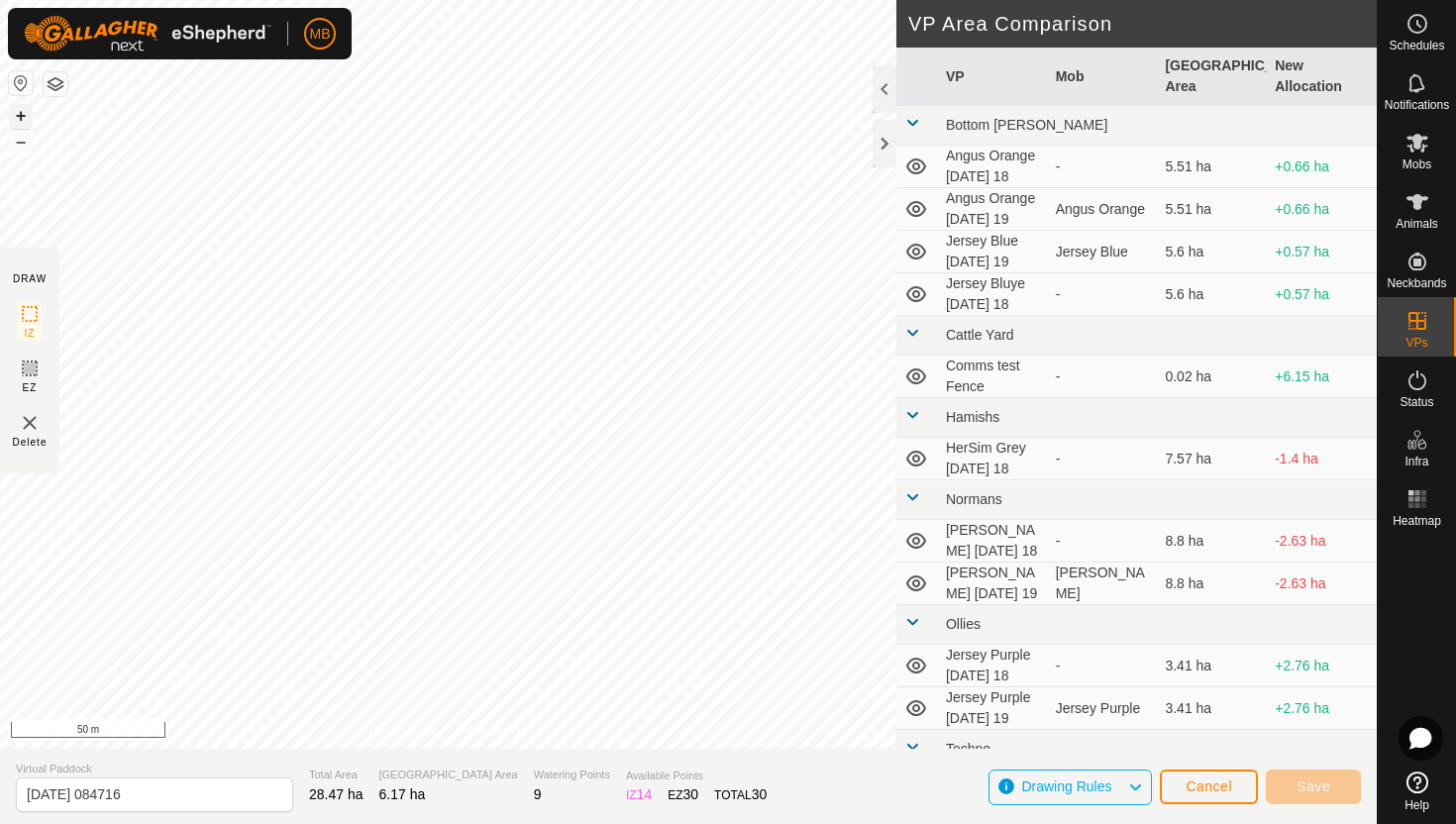 click on "+" at bounding box center [21, 116] 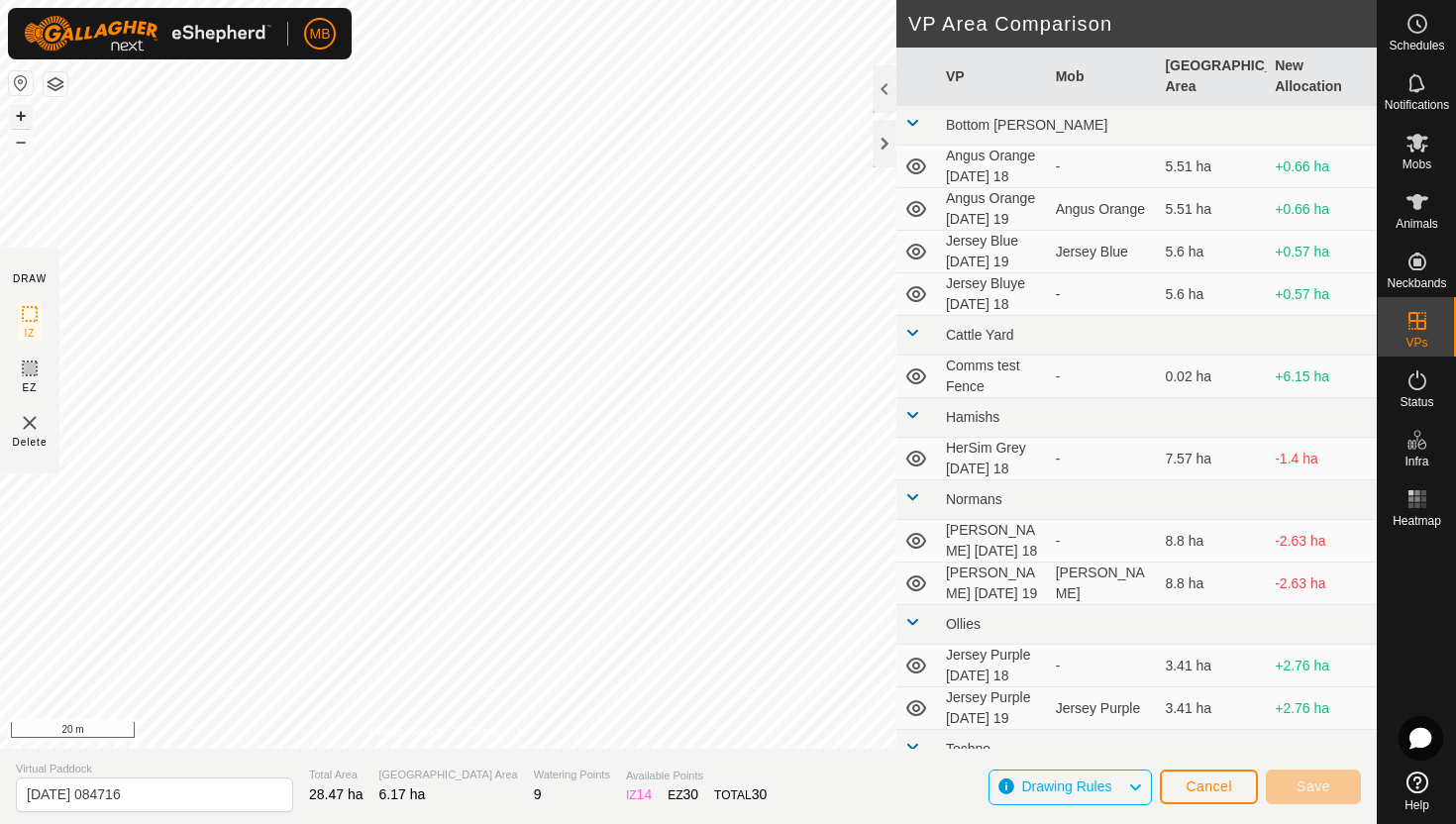 click on "+" at bounding box center (21, 116) 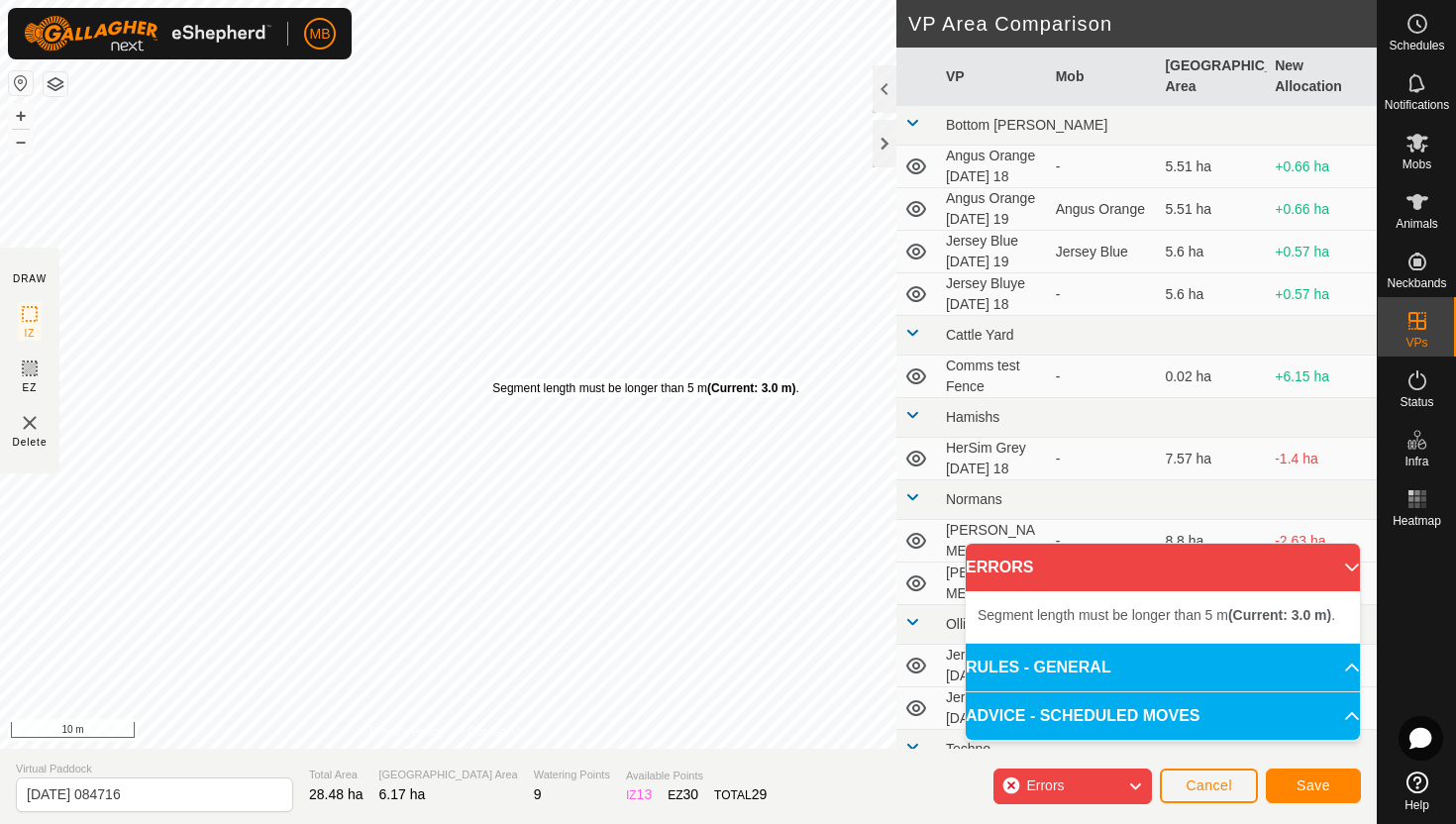 click on "Segment length must be longer than 5 m  (Current: 3.0 m) ." at bounding box center [645, 388] 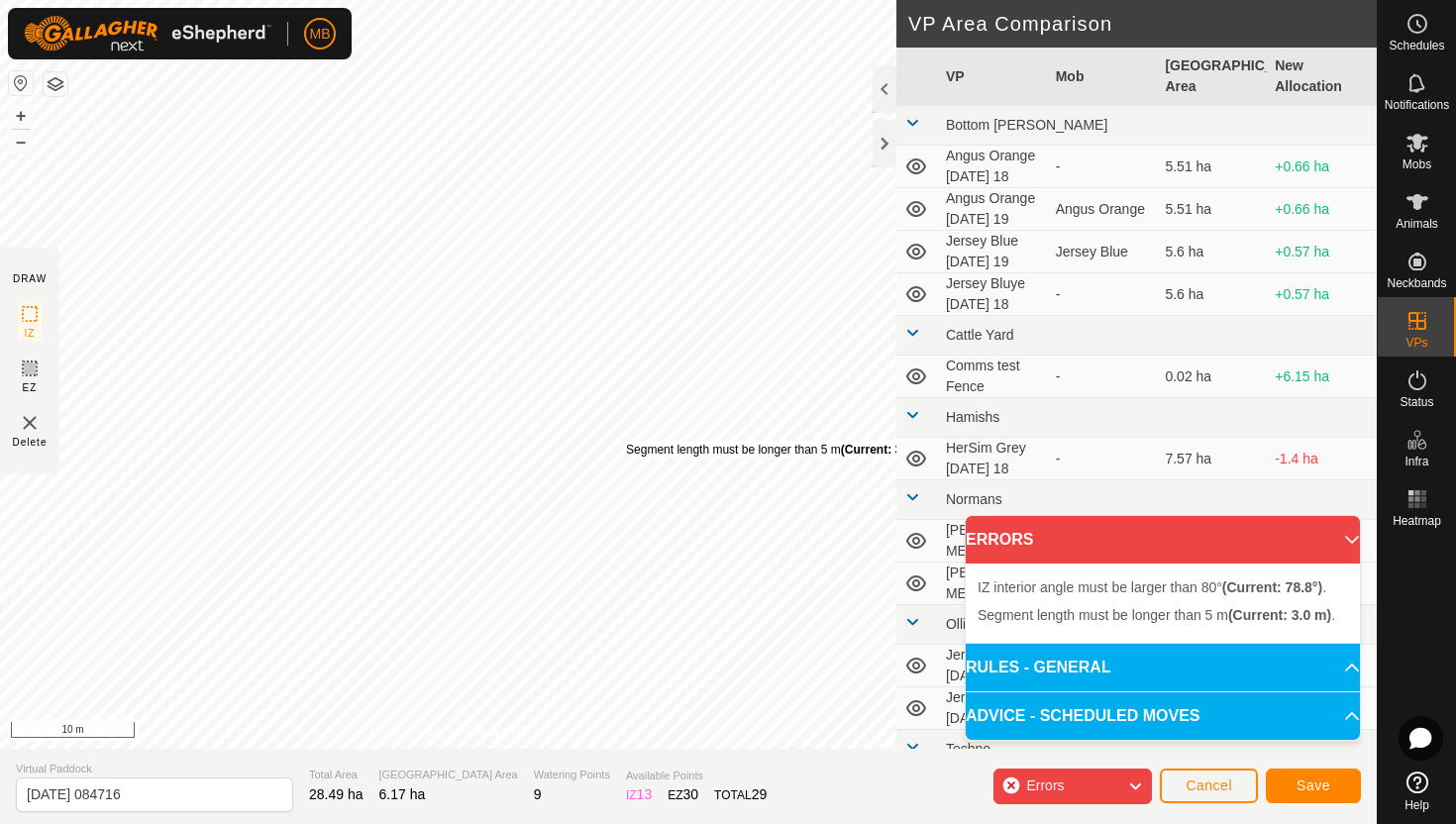 click on "Segment length must be longer than 5 m  (Current: 3.0 m) ." at bounding box center (779, 450) 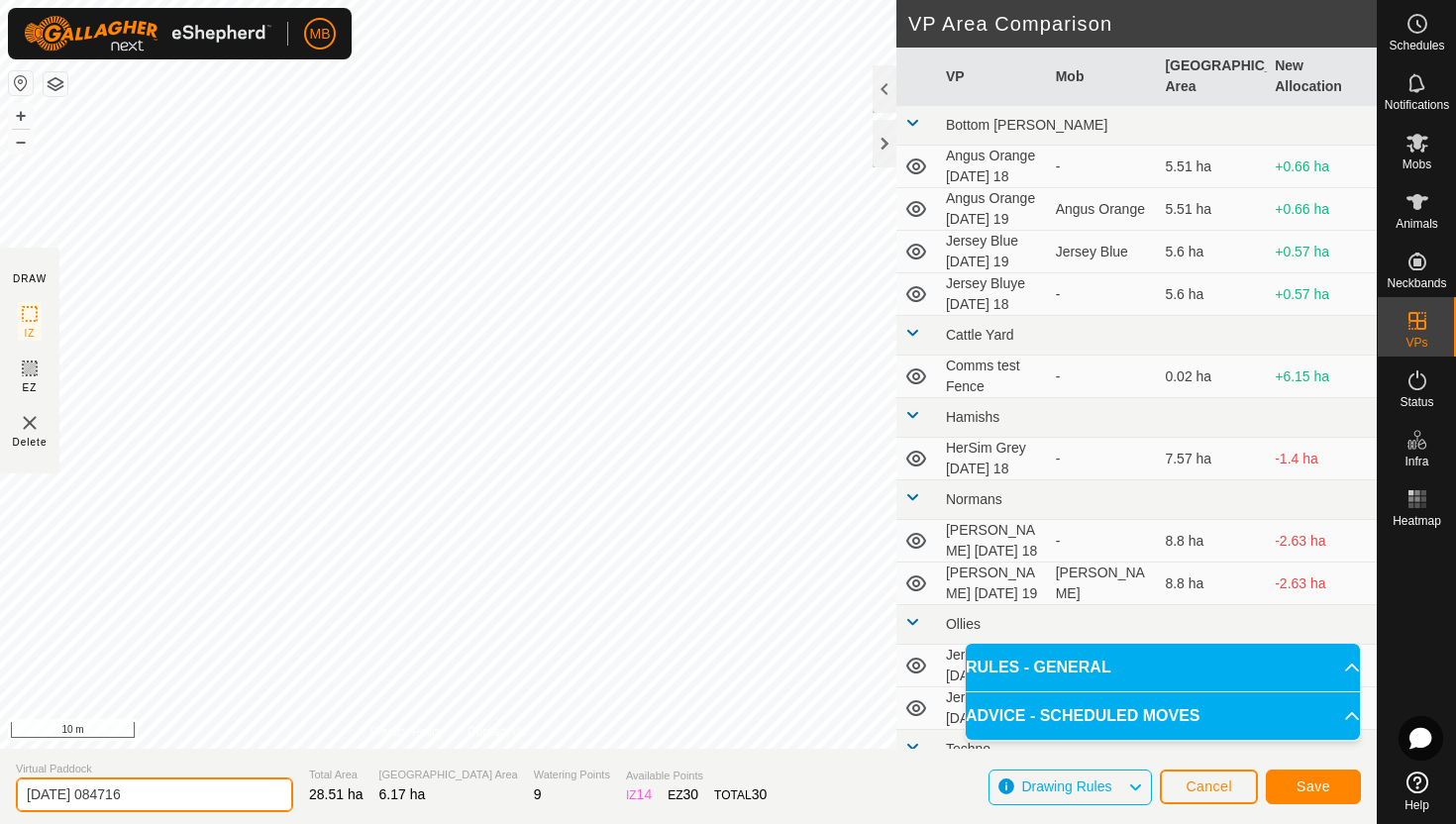 click on "2025-07-19 084716" 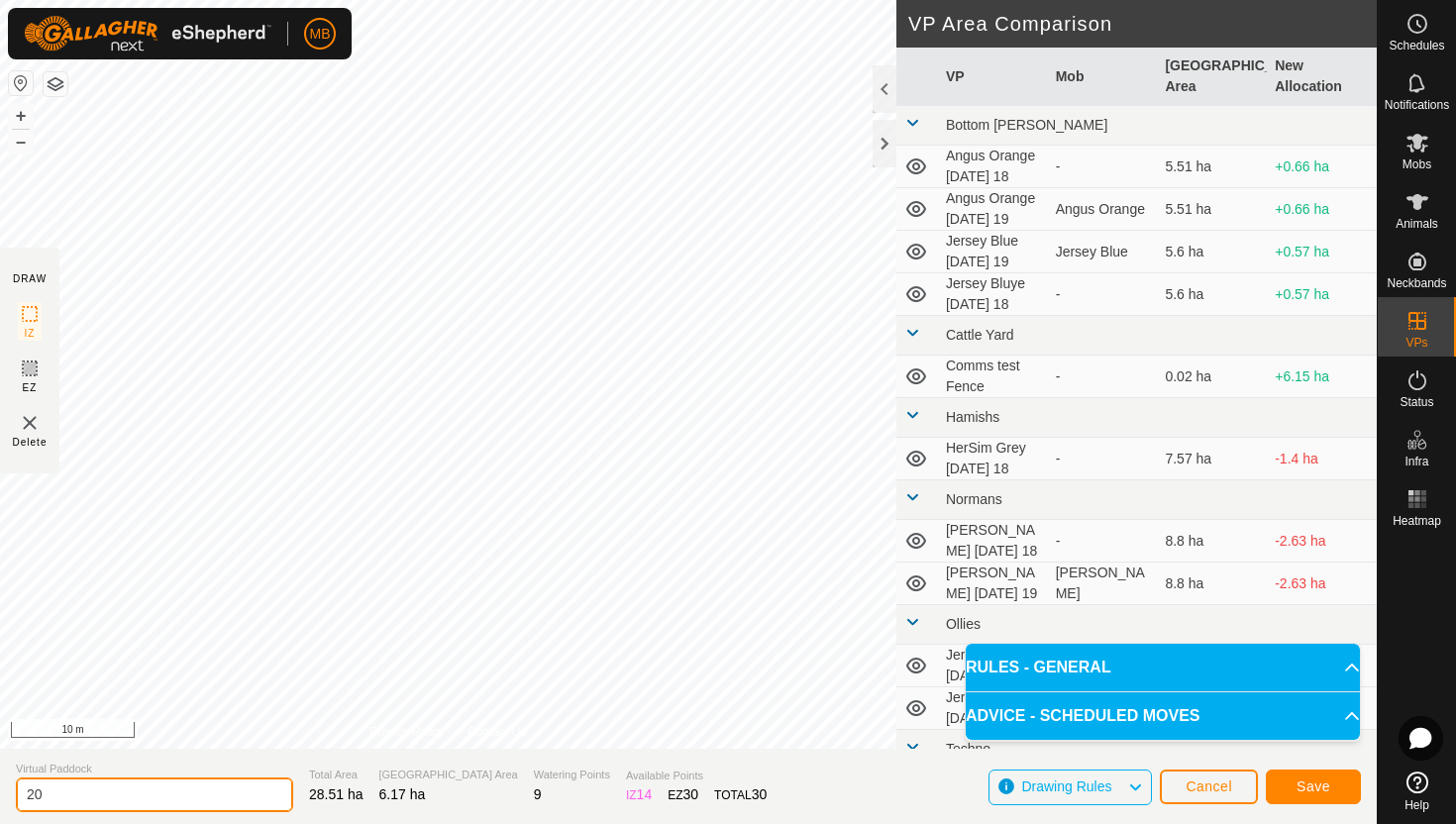 type on "2" 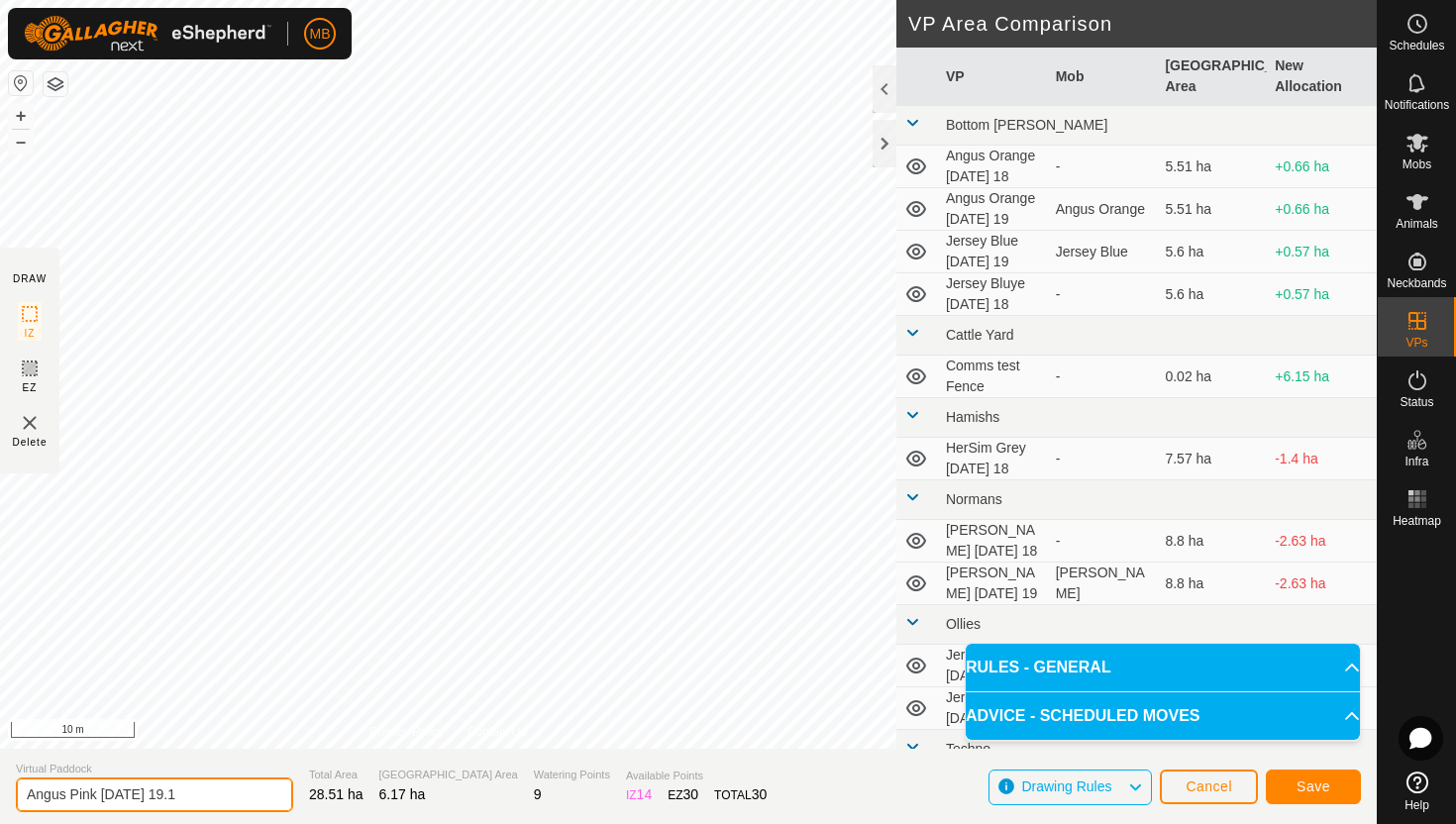 type on "Angus Pink [DATE] 19.1" 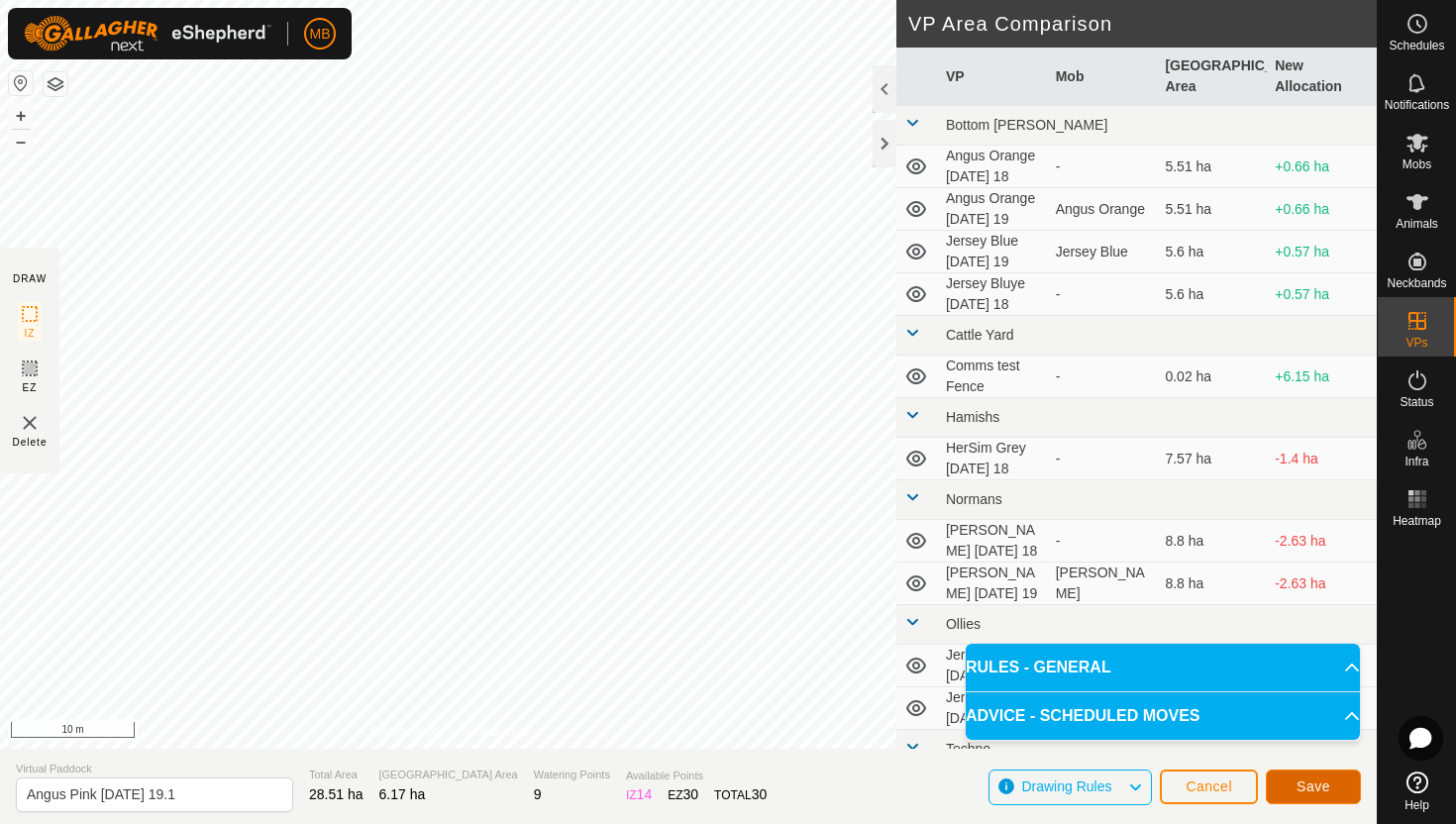 click on "Save" 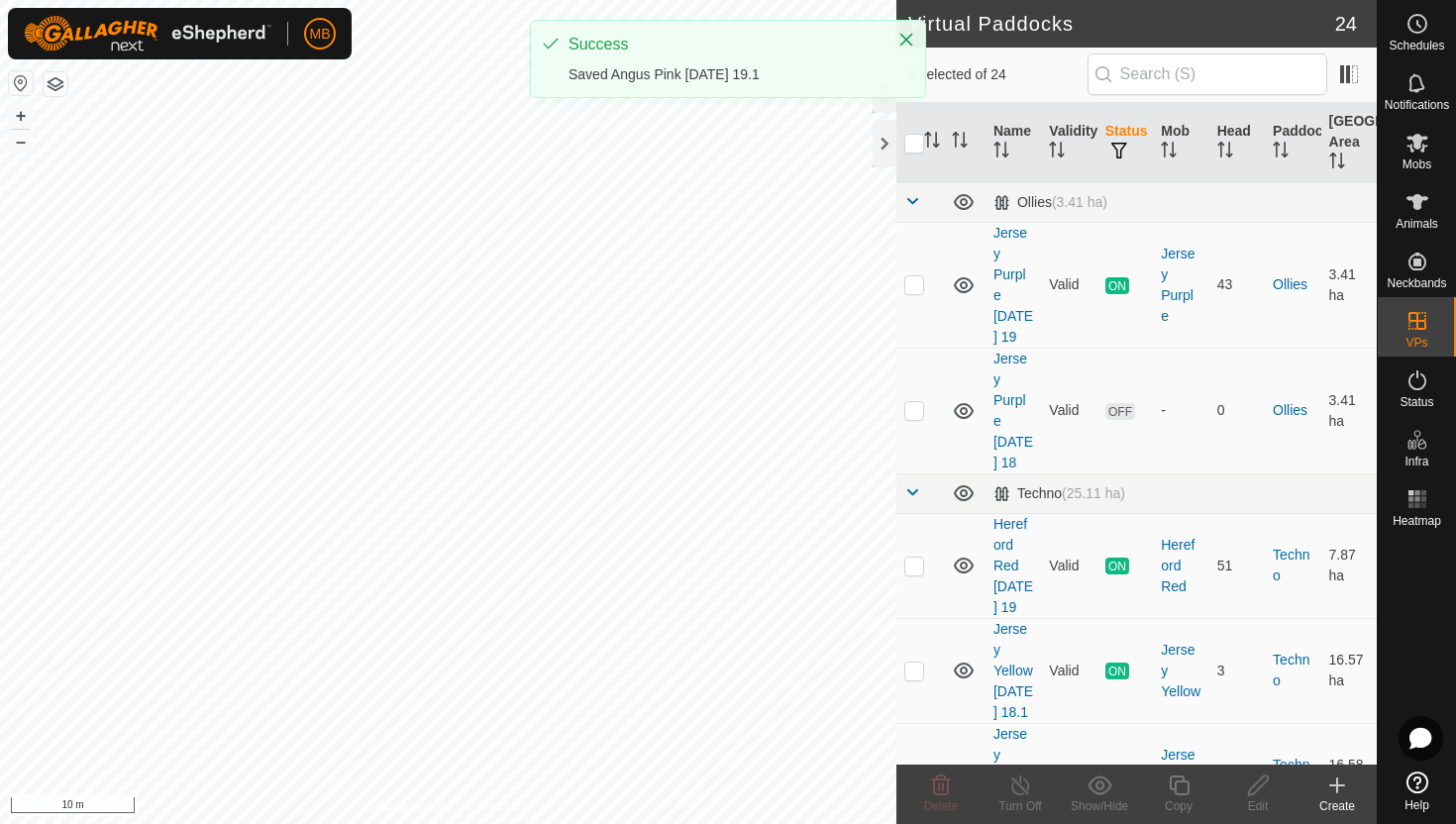 scroll, scrollTop: 1258, scrollLeft: 0, axis: vertical 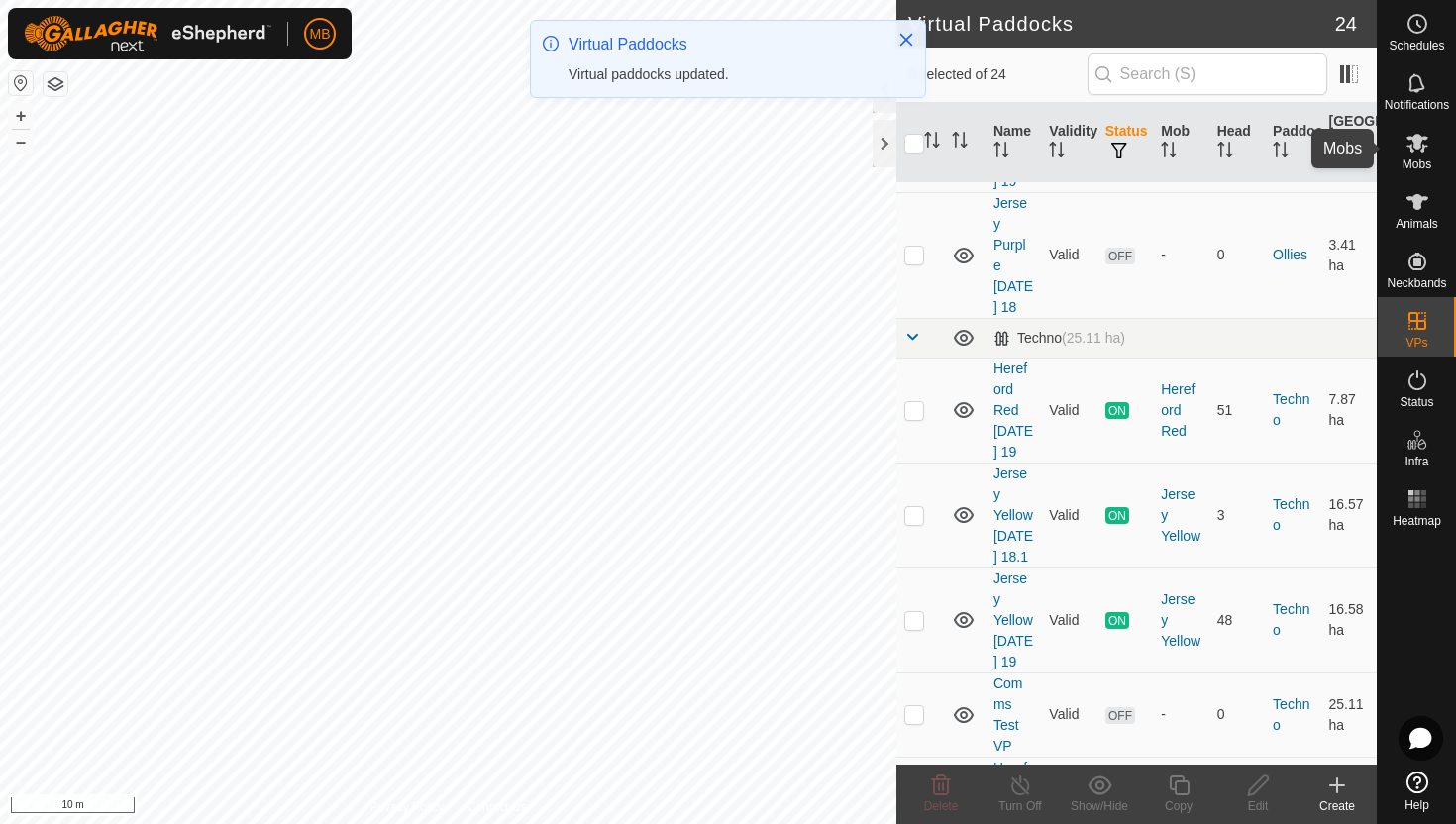 click 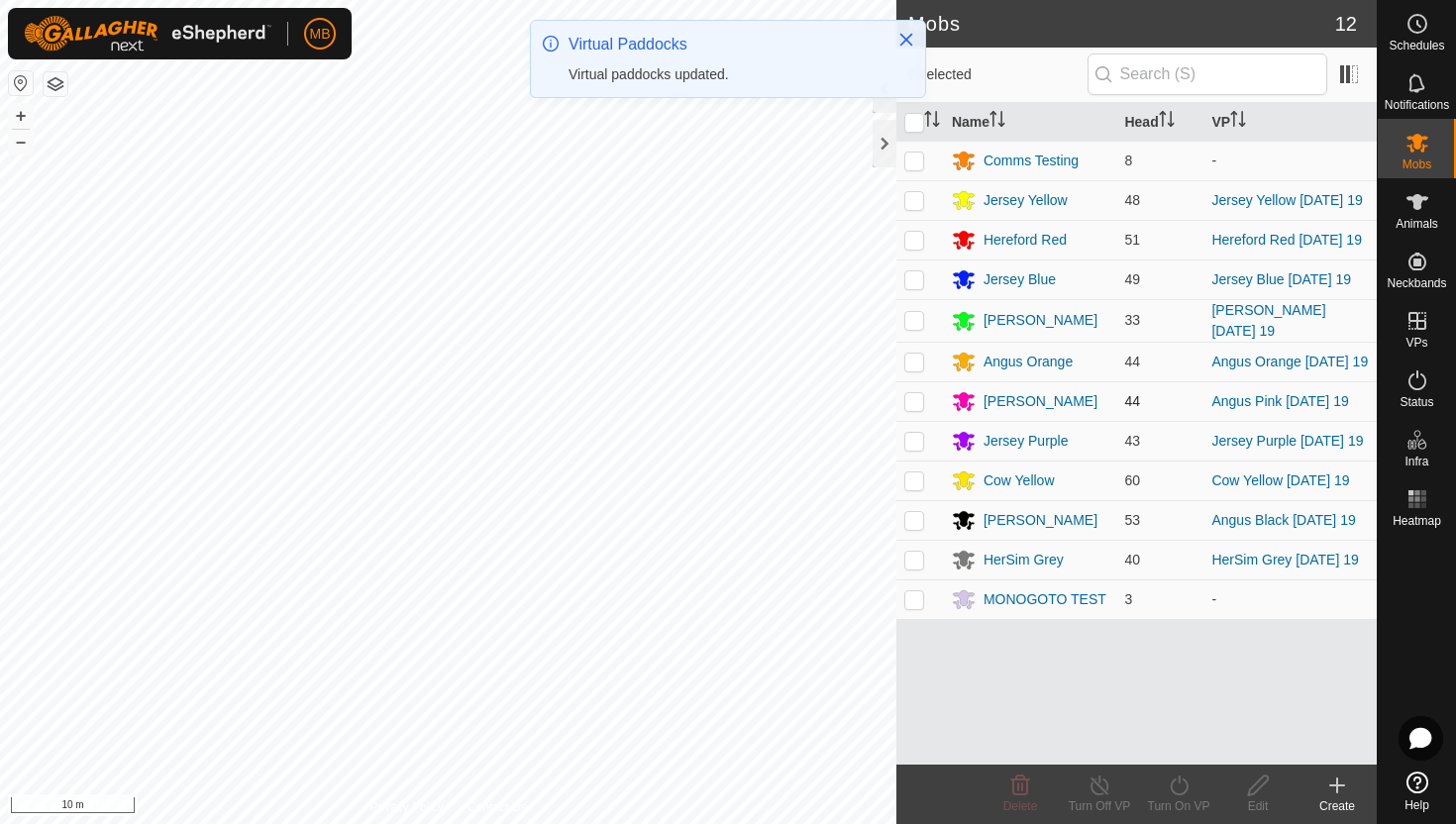click at bounding box center (914, 401) 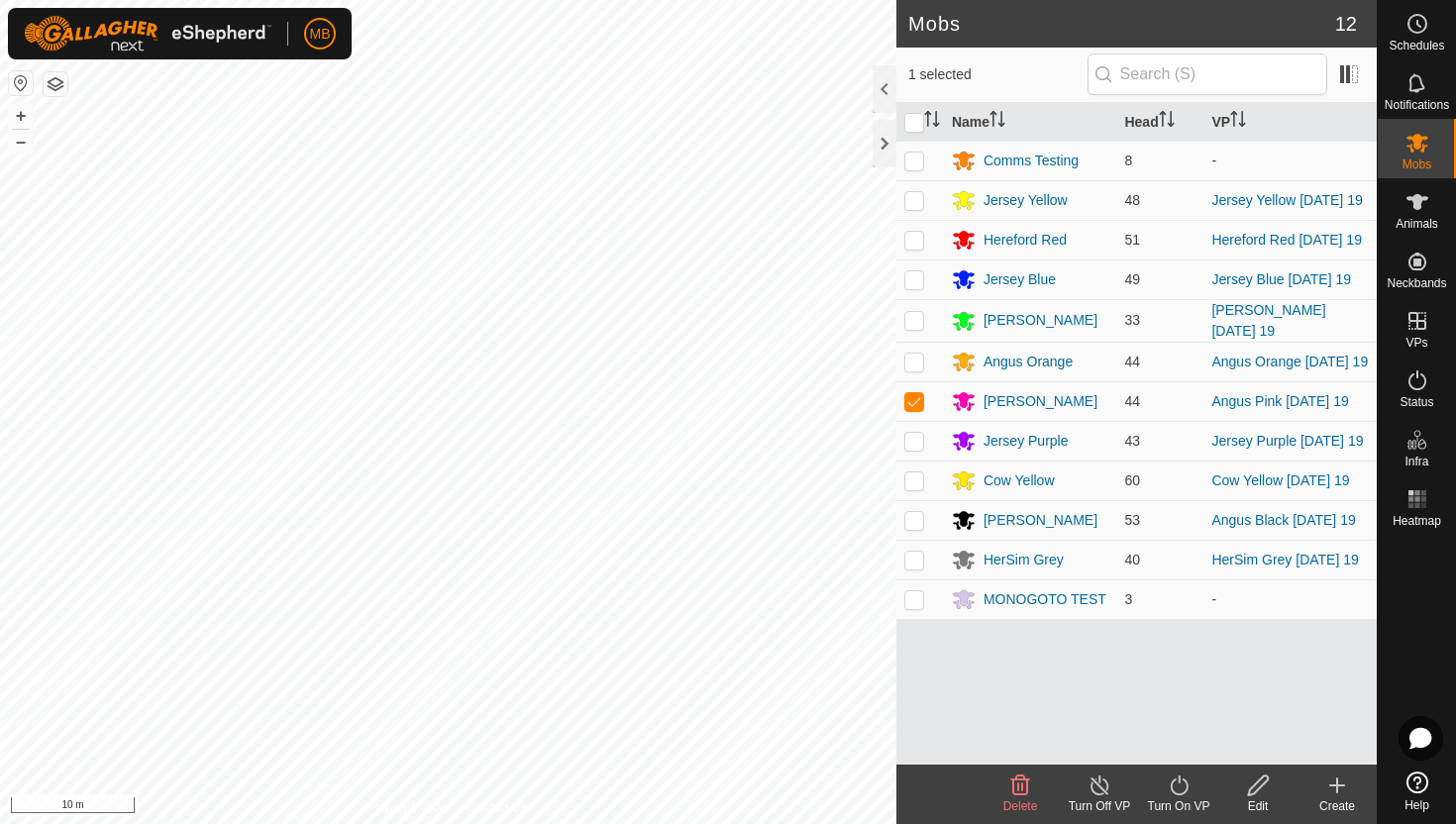 click 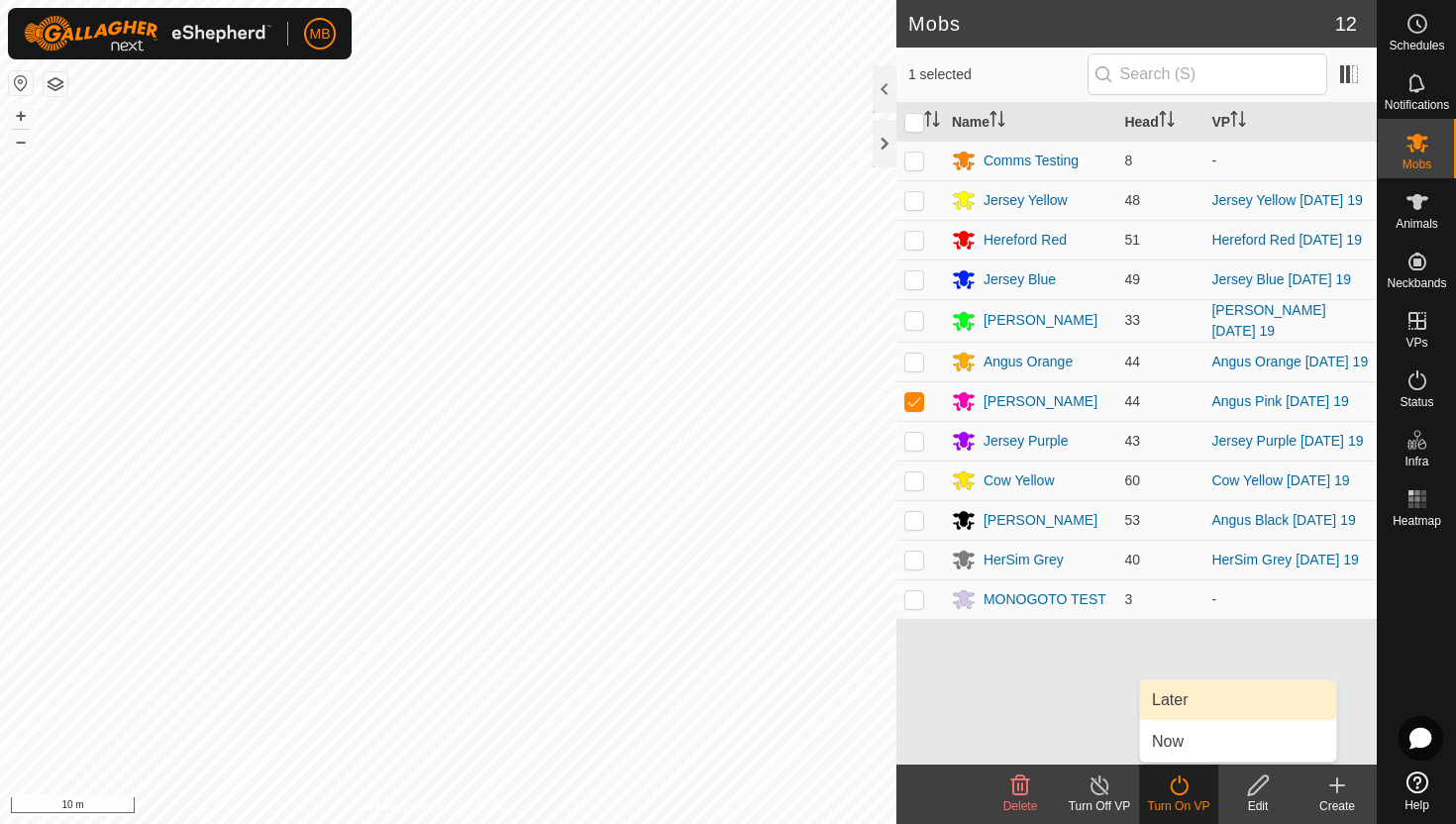 click on "Later" at bounding box center (1238, 700) 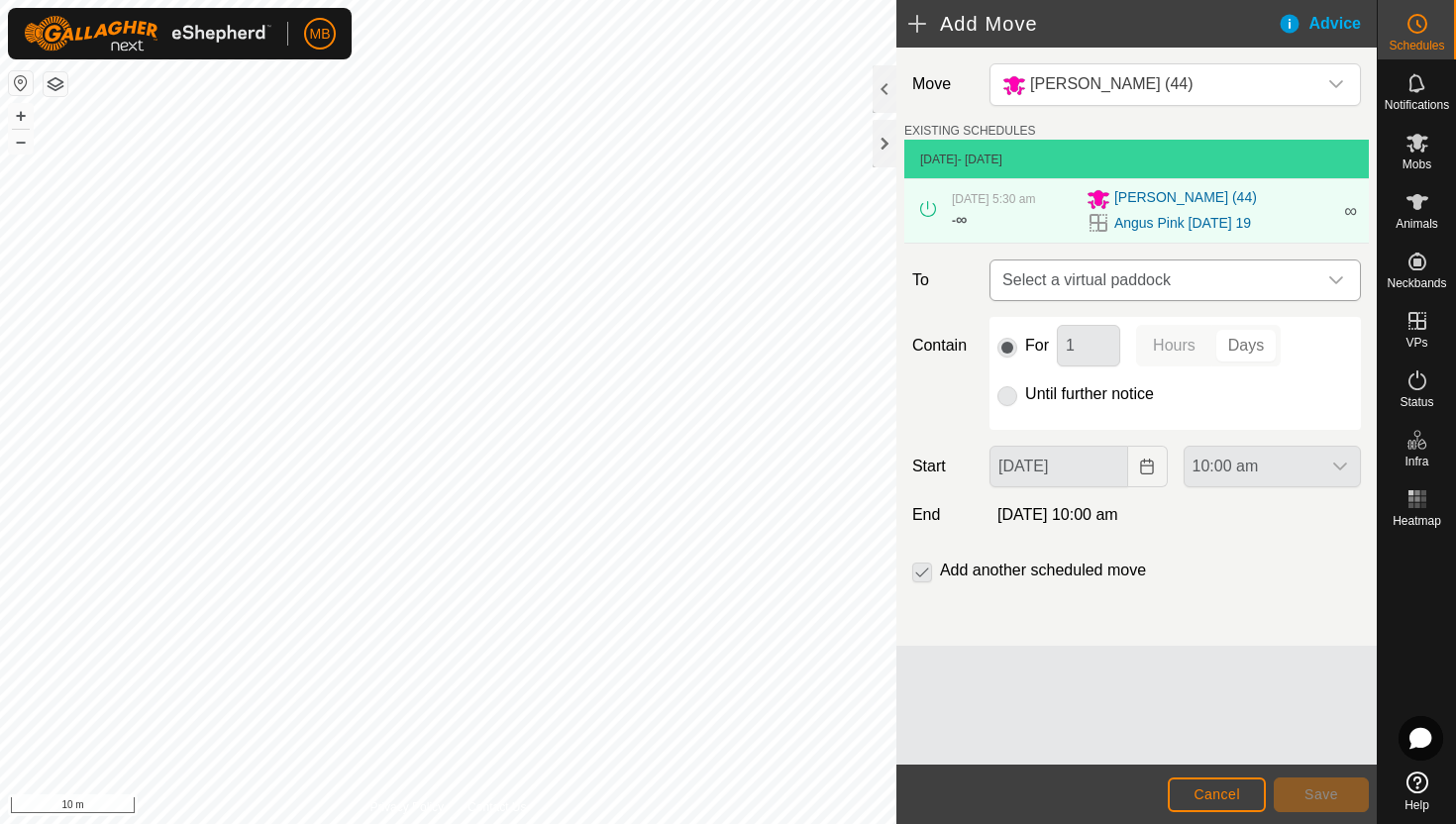 click at bounding box center (1336, 280) 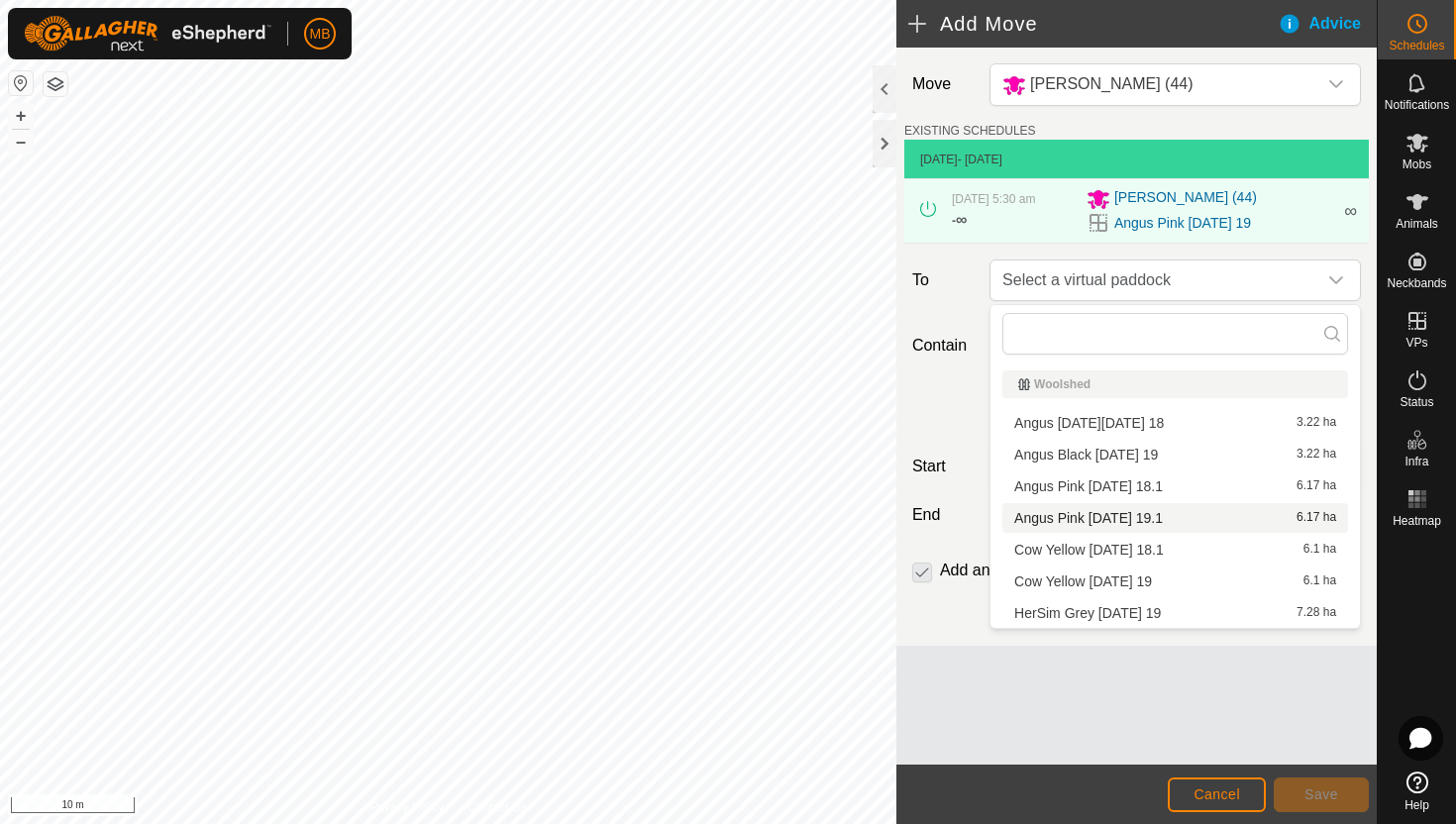click on "Angus Pink Saturday 19.1  6.17 ha" at bounding box center (1175, 518) 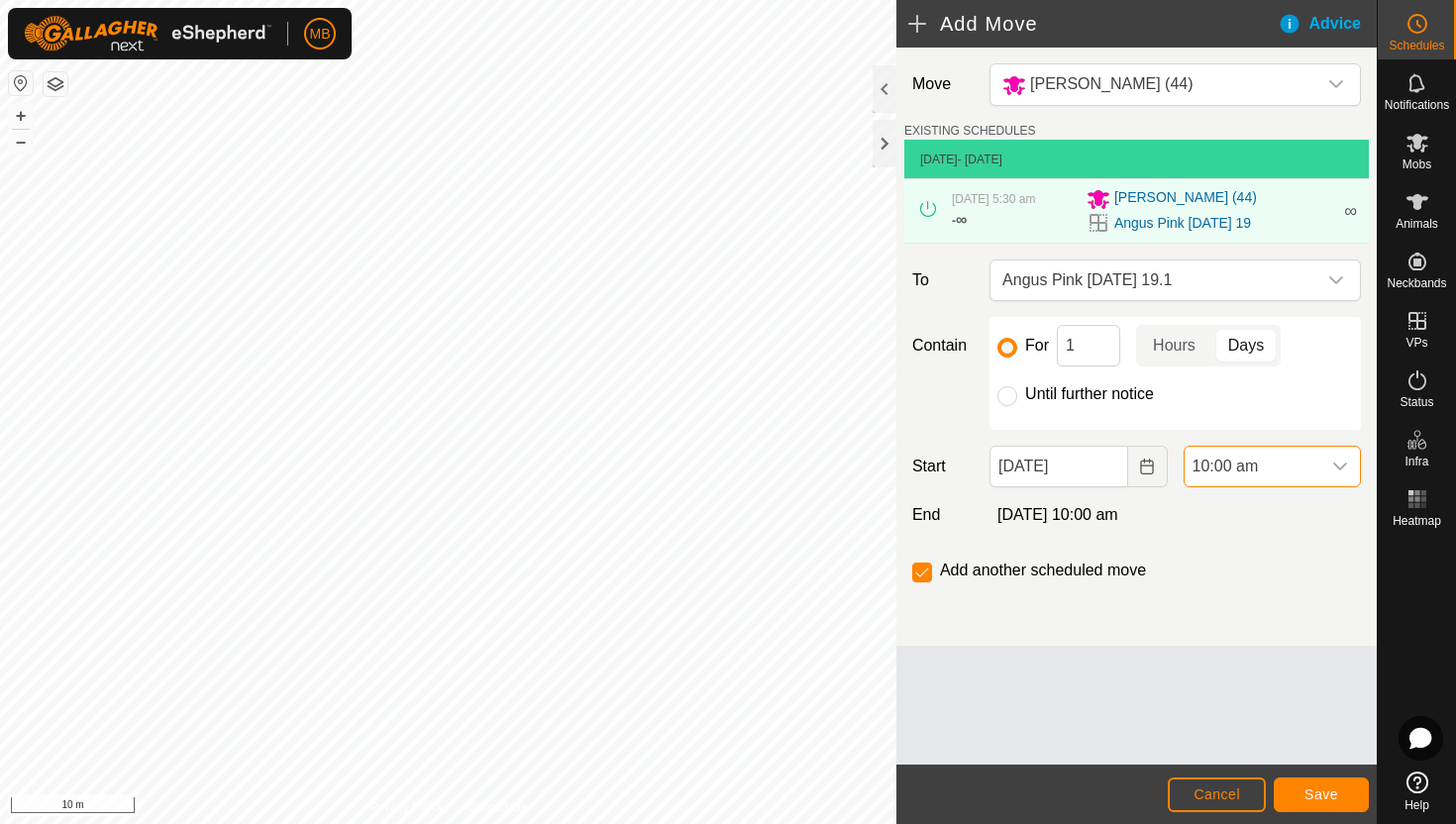 click on "10:00 am" at bounding box center (1252, 466) 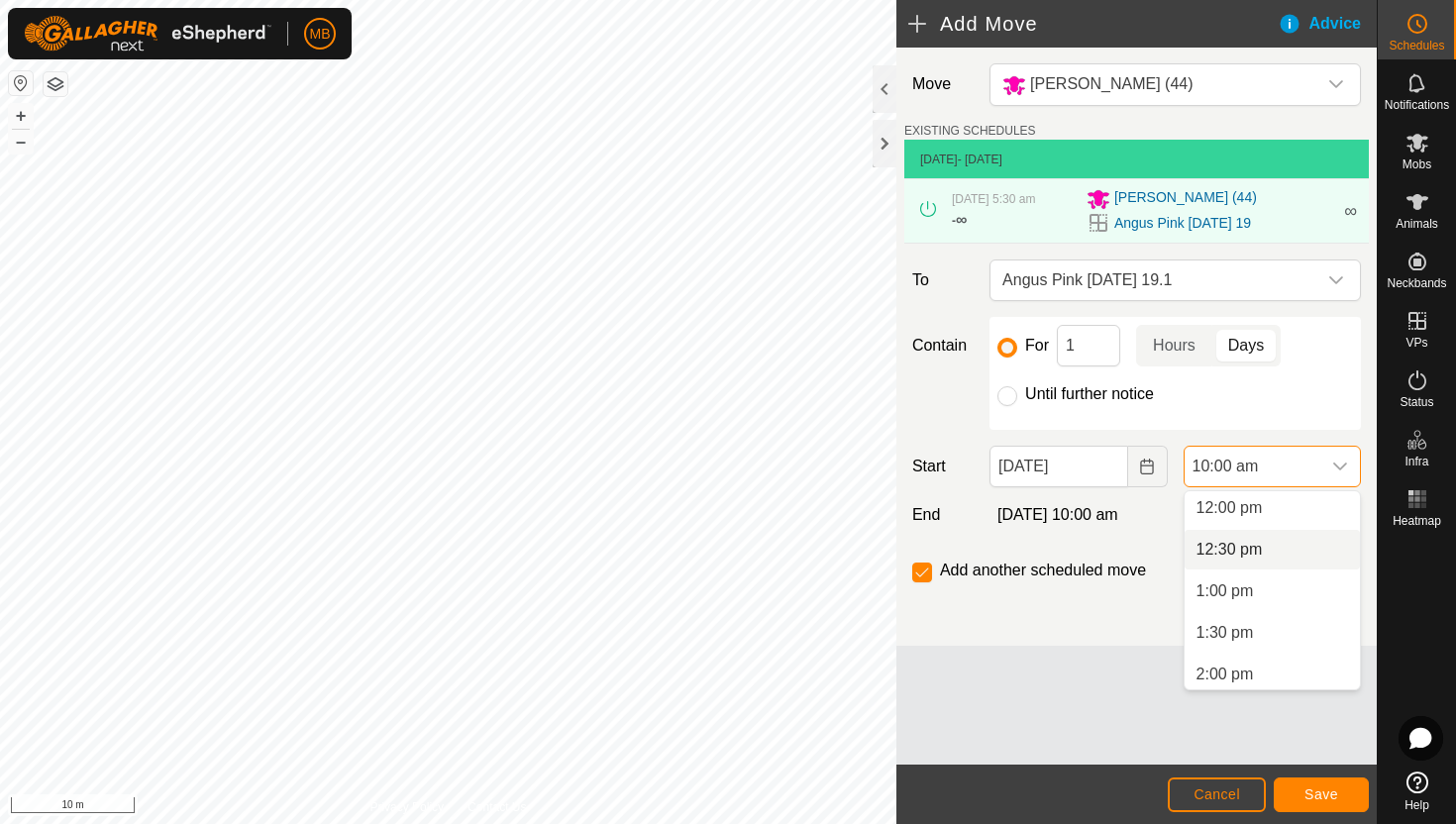 scroll, scrollTop: 1023, scrollLeft: 0, axis: vertical 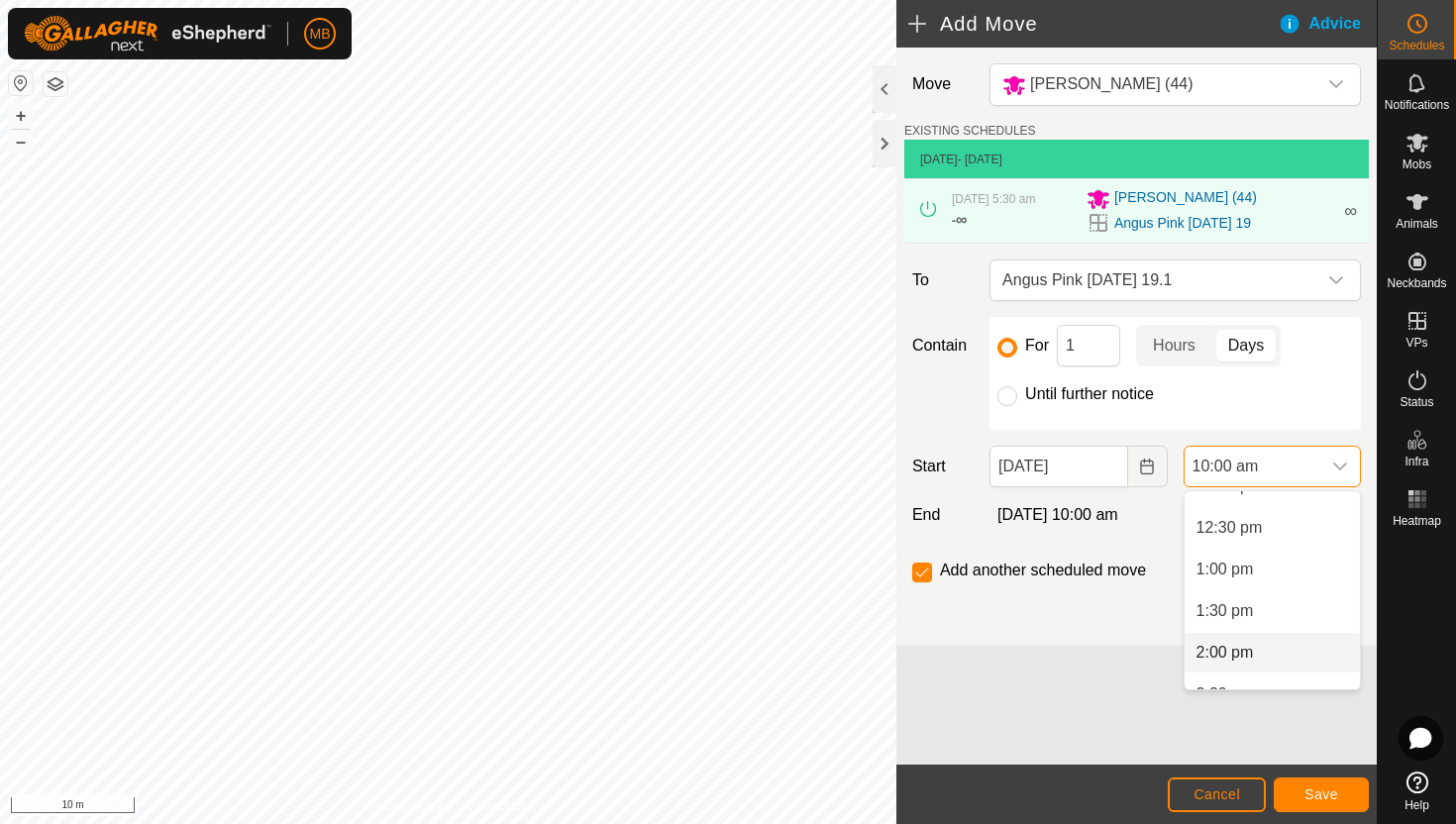 click on "2:00 pm" at bounding box center (1272, 653) 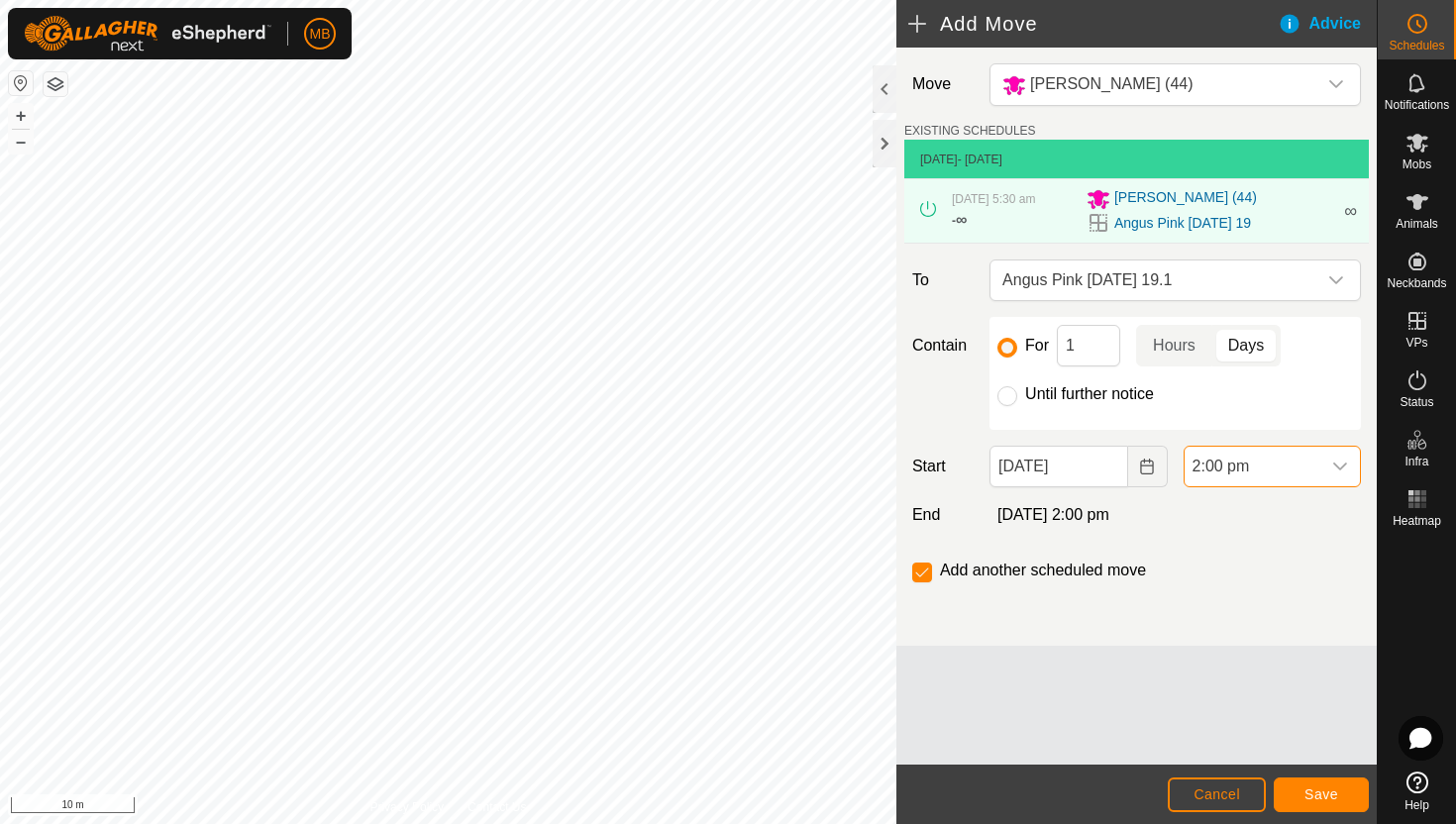scroll, scrollTop: 832, scrollLeft: 0, axis: vertical 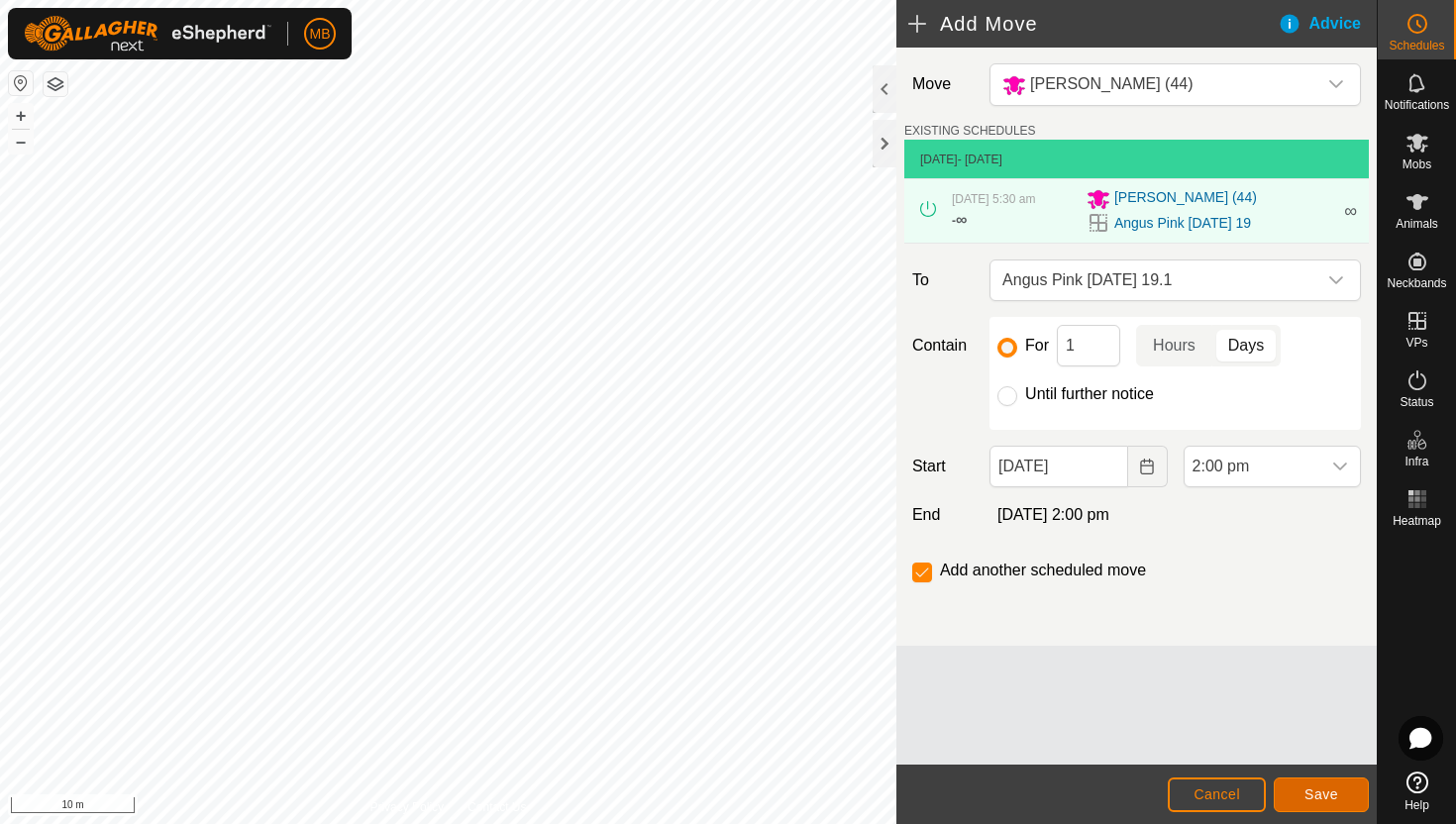 click on "Save" 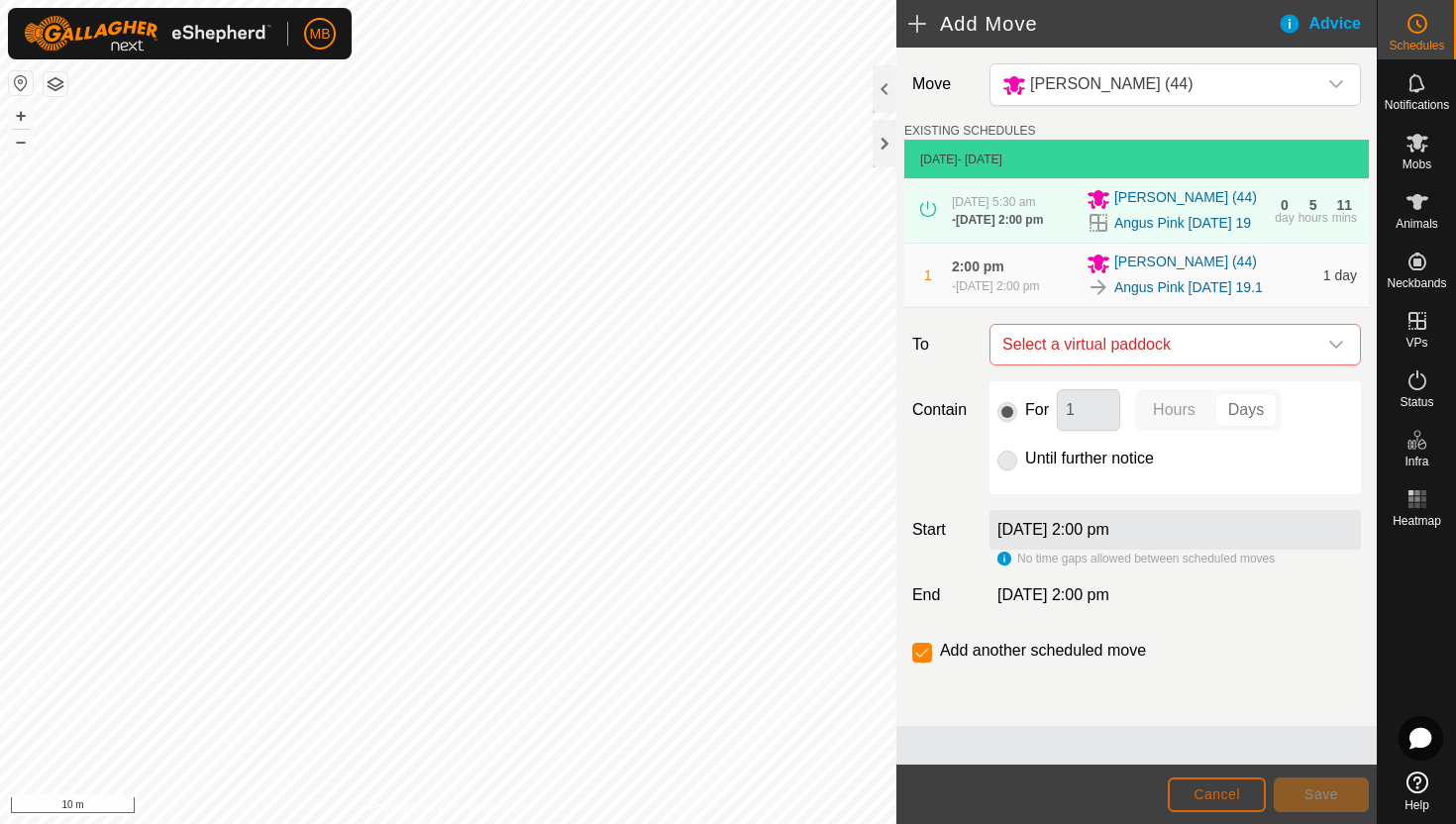 click on "Cancel" 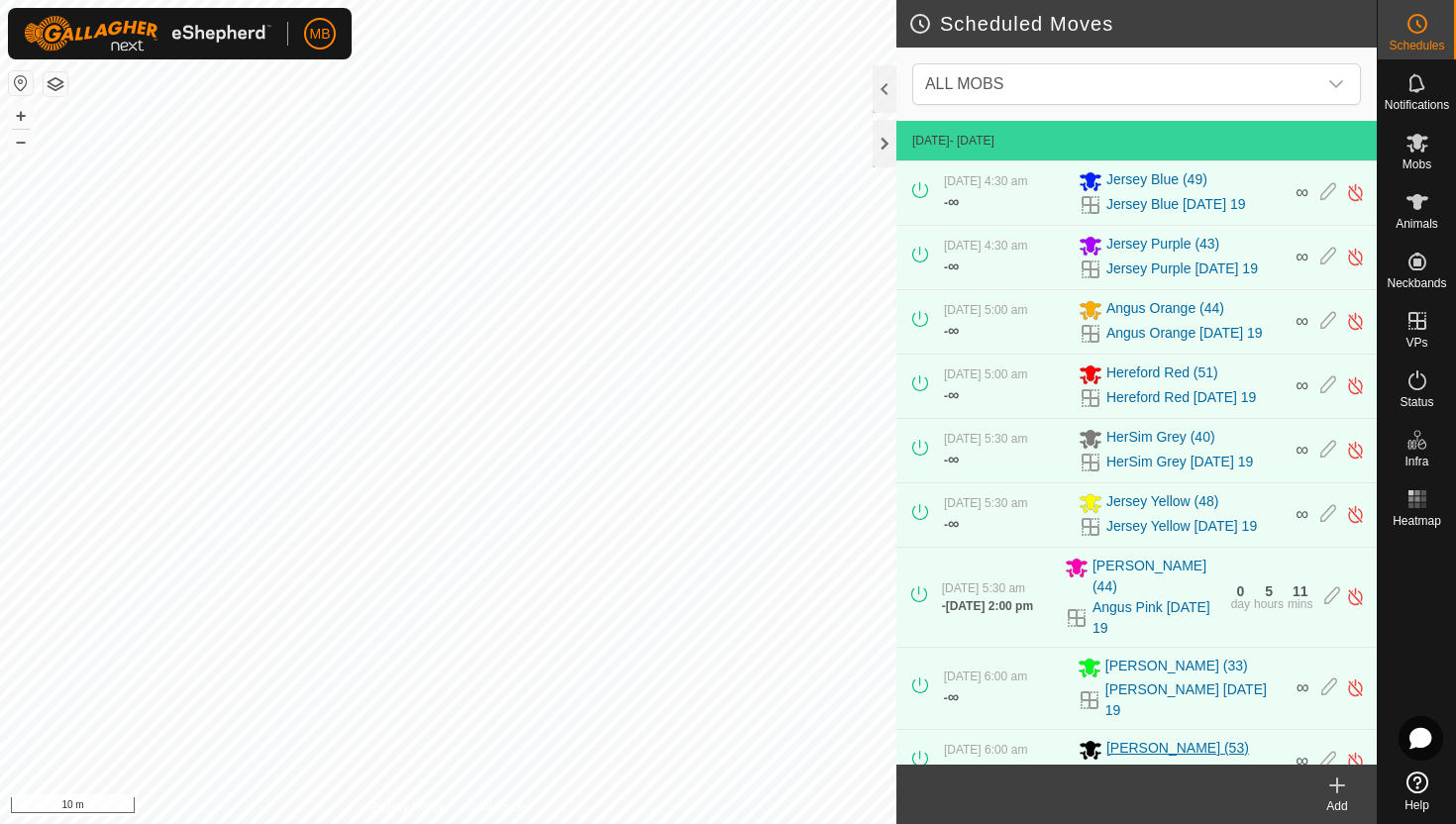 scroll, scrollTop: 146, scrollLeft: 0, axis: vertical 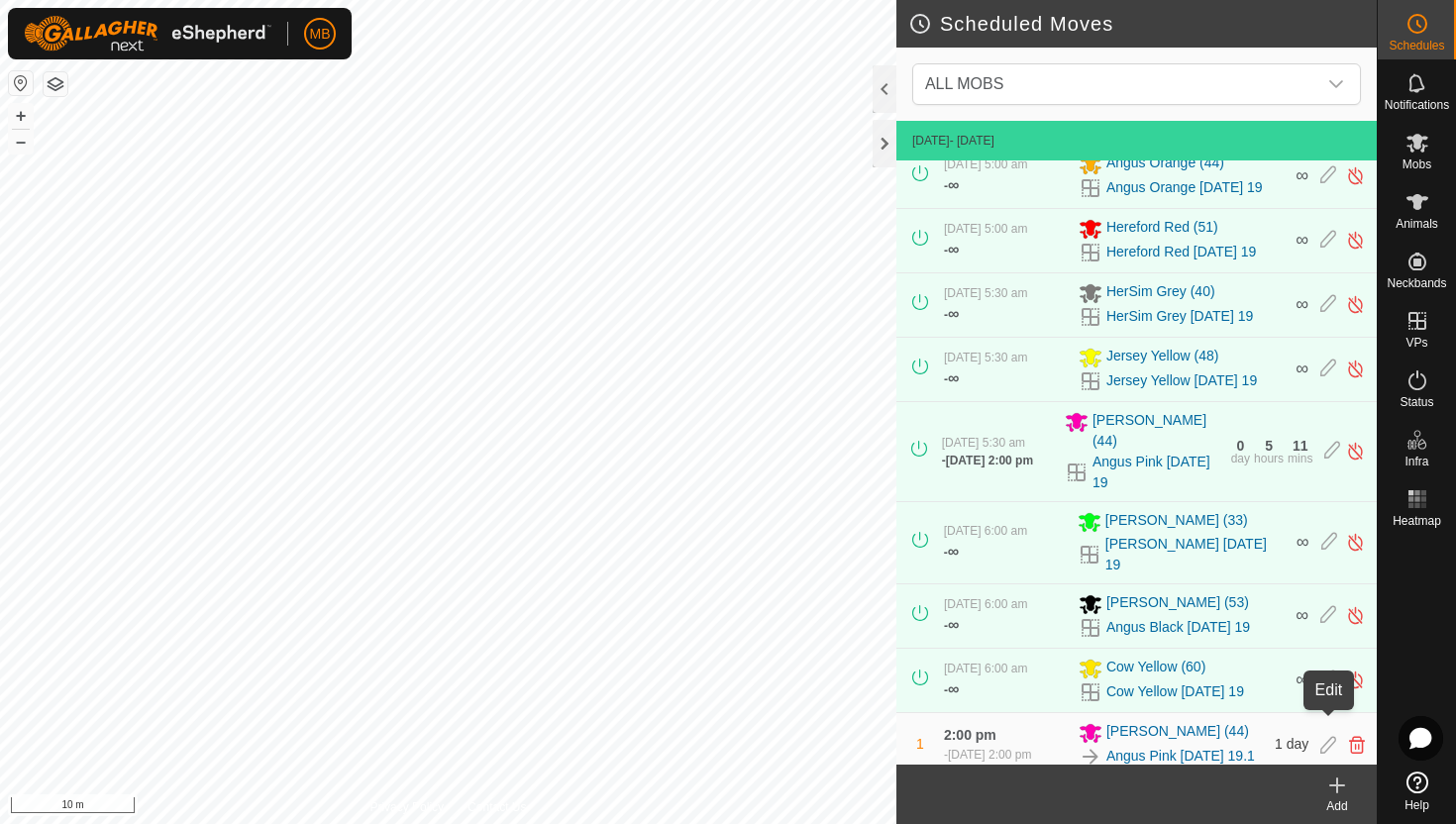 click at bounding box center (1328, 745) 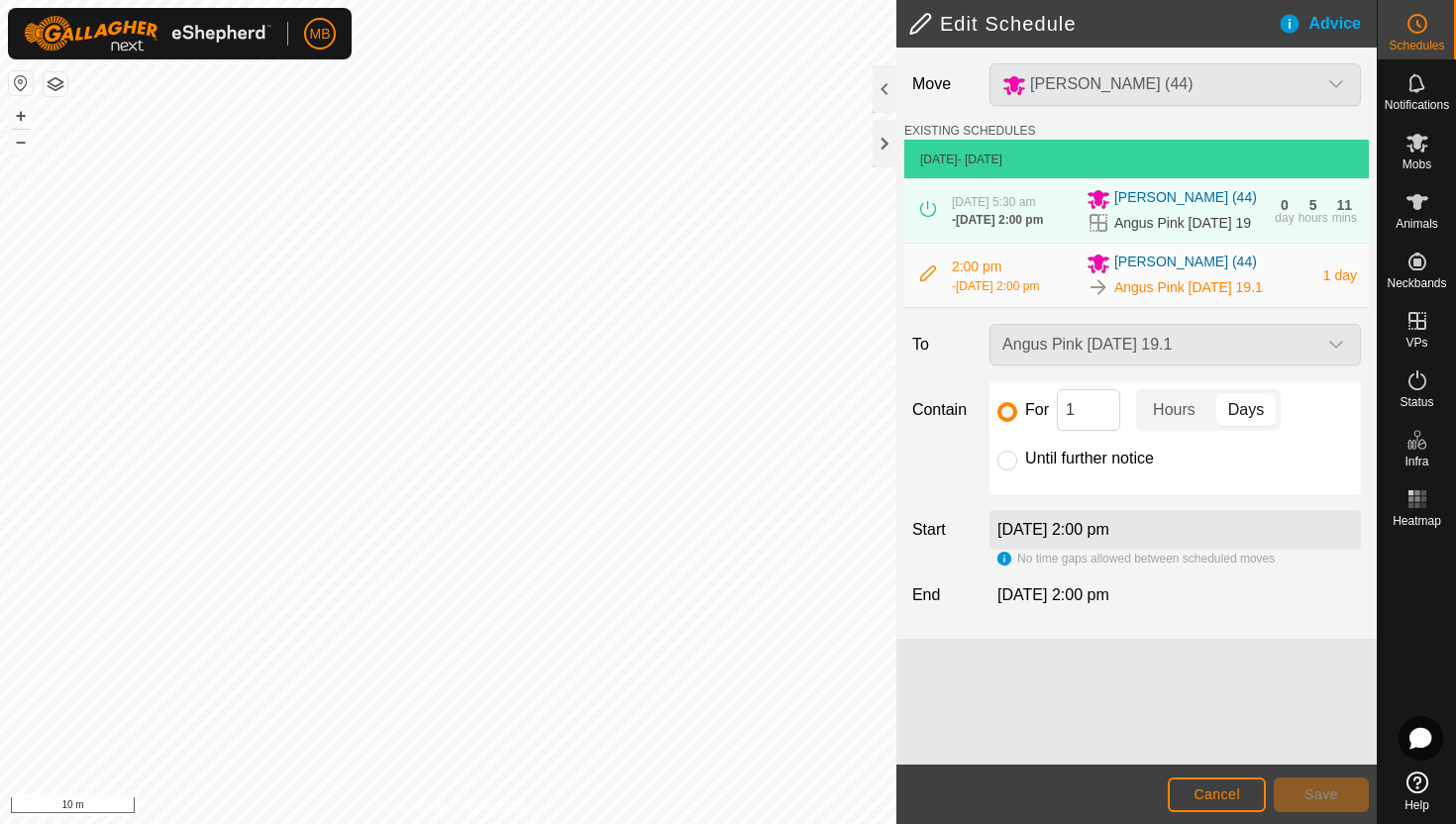 click on "Until further notice" 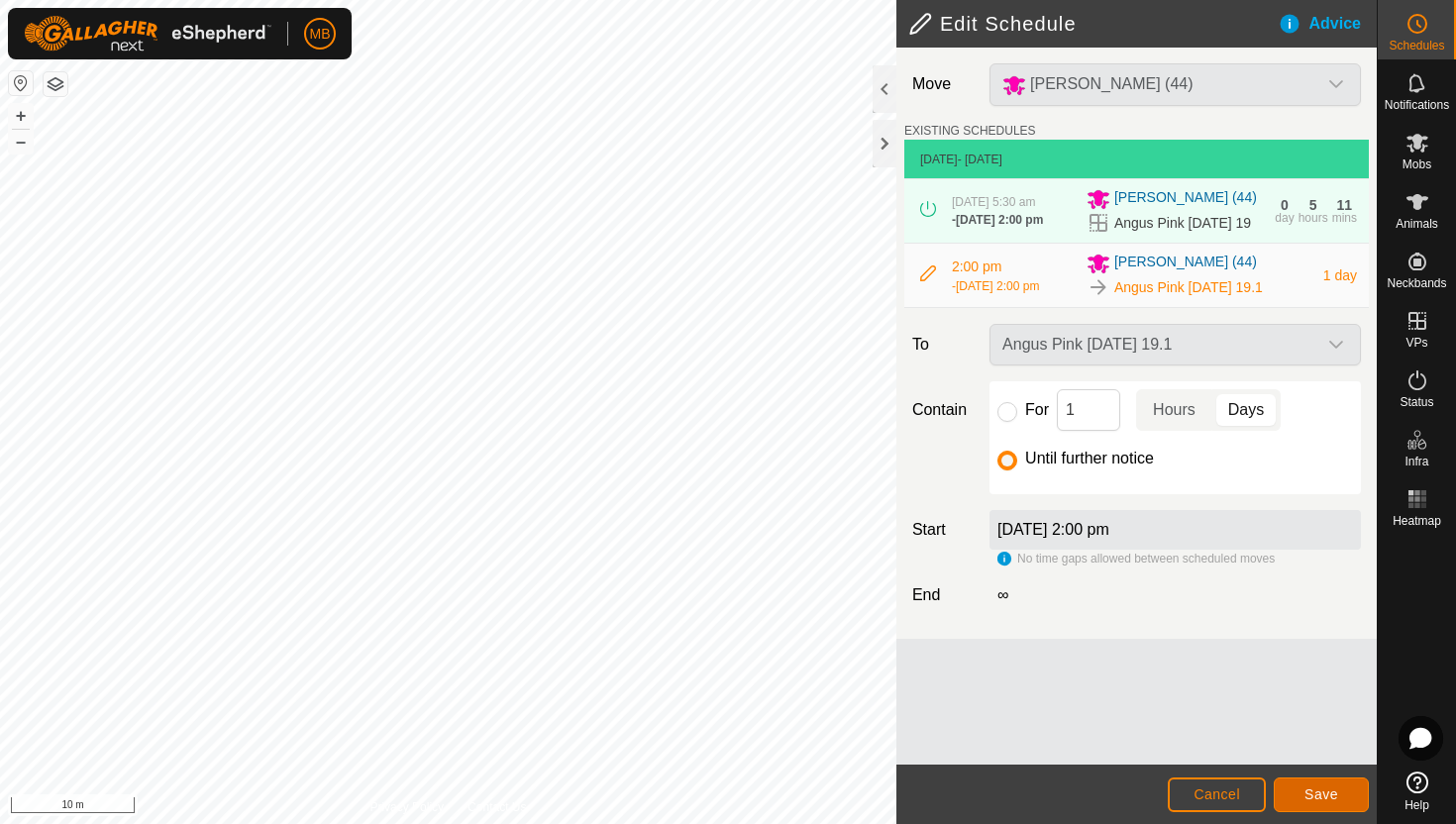 click on "Save" 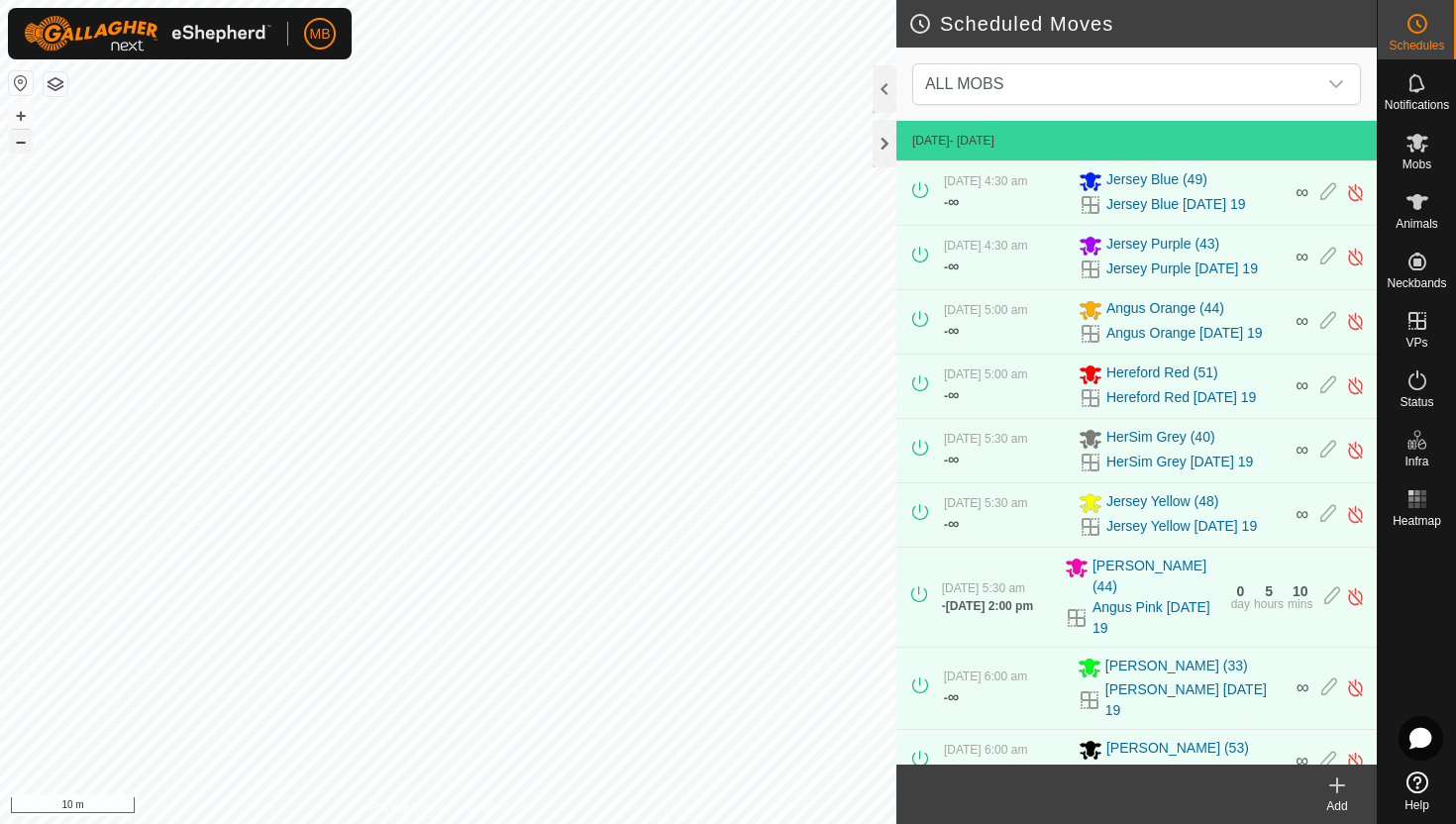 click on "–" at bounding box center (21, 142) 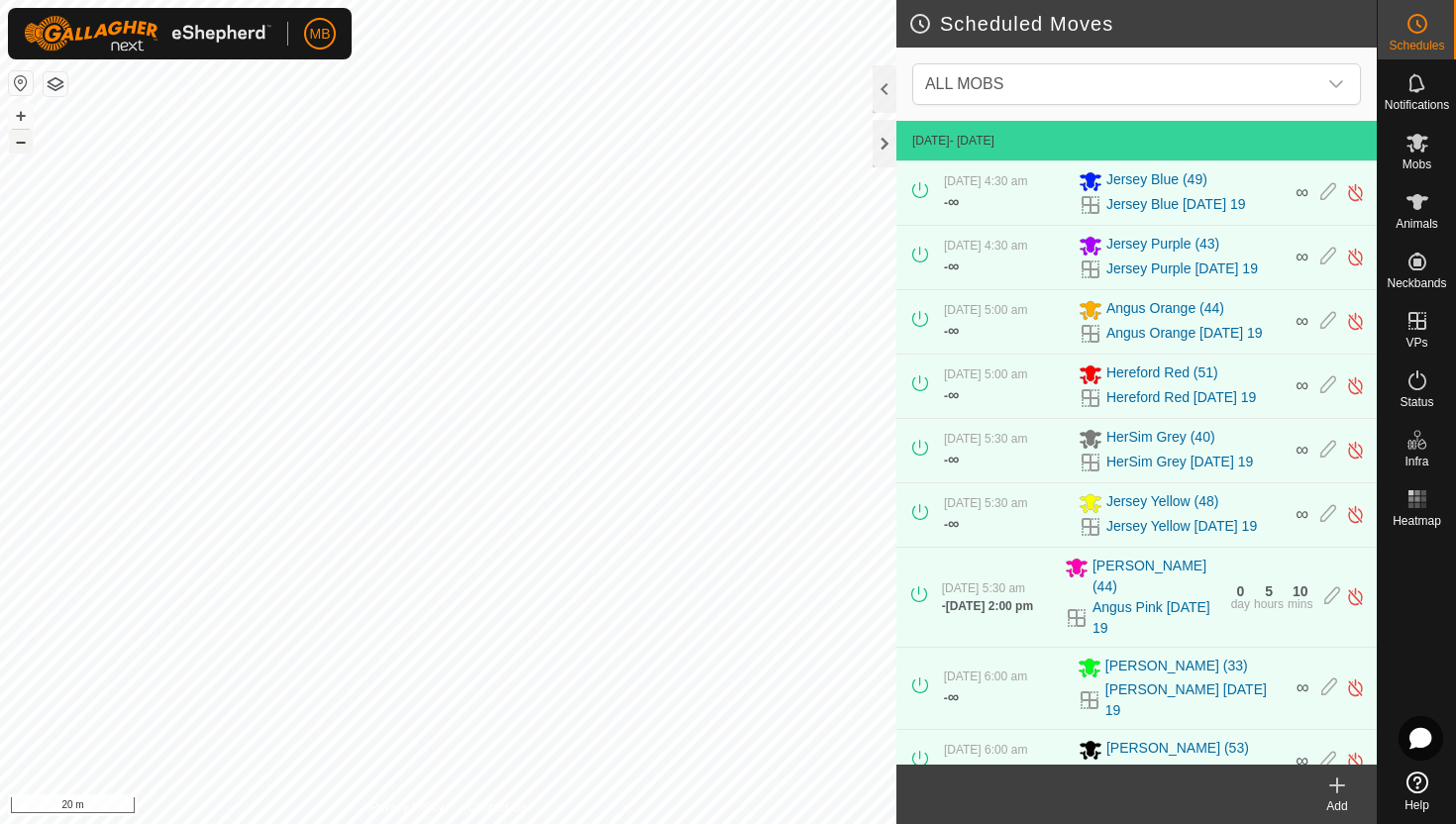 click on "–" at bounding box center [21, 142] 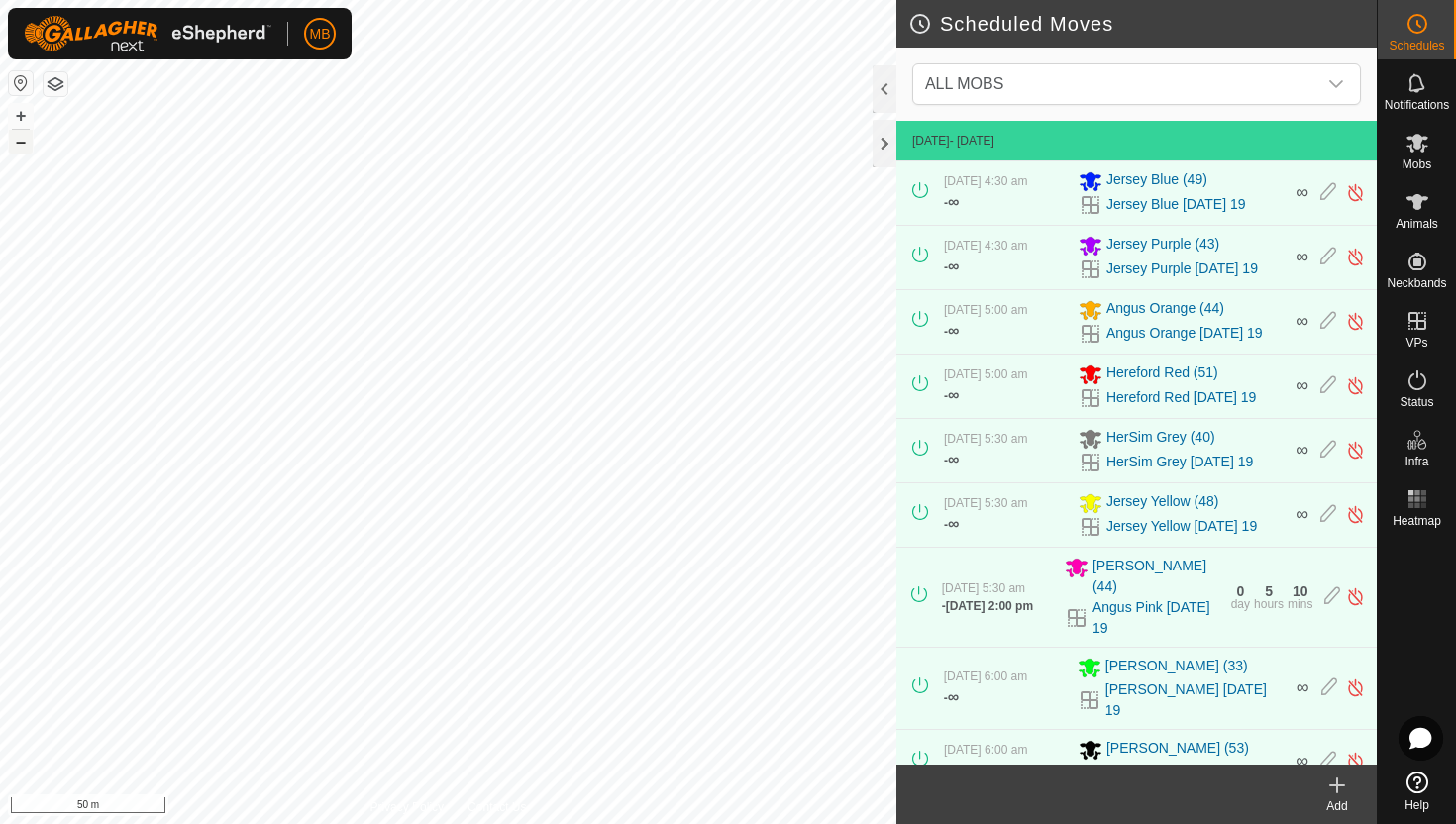 click on "–" at bounding box center [21, 142] 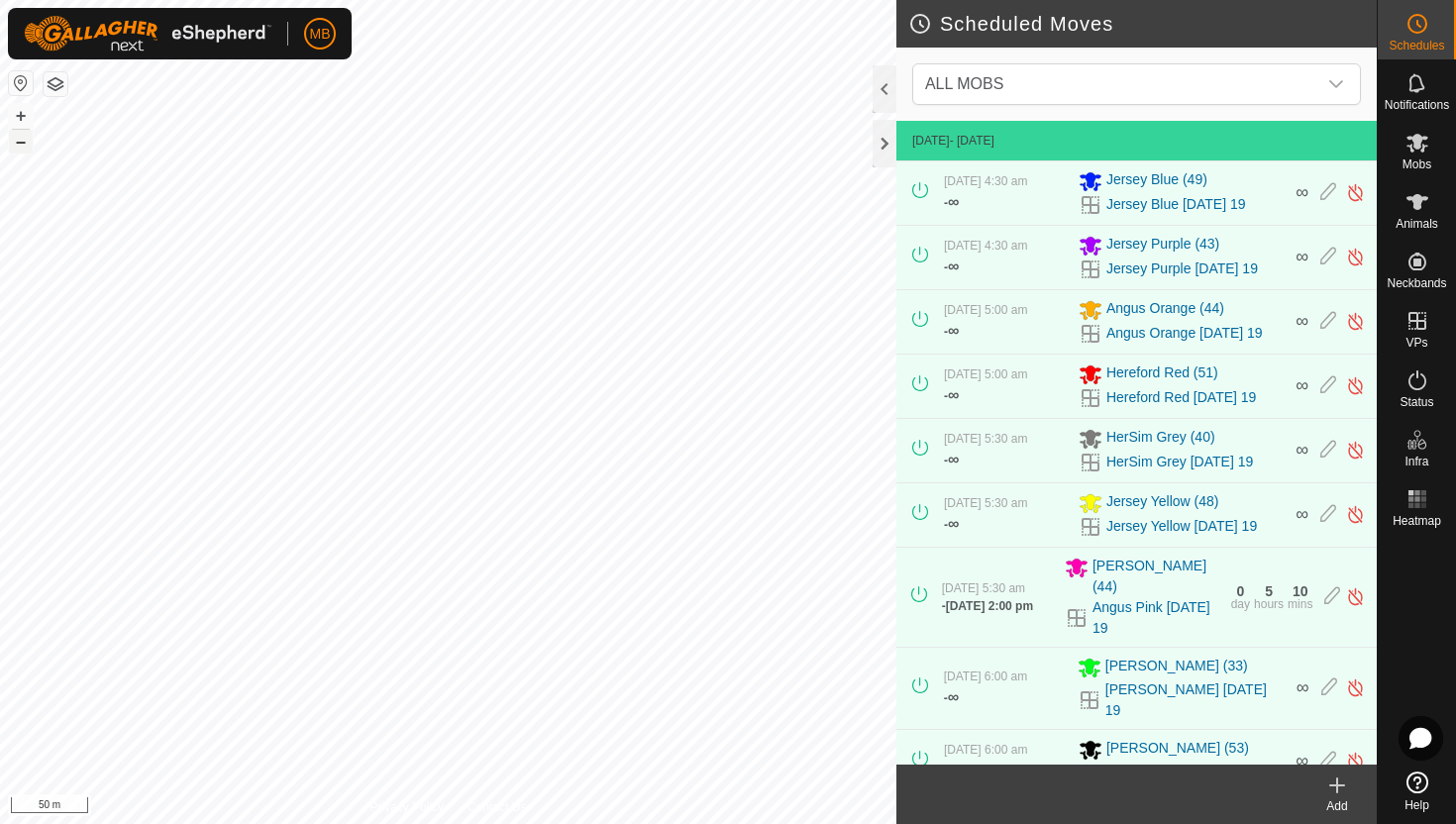 click on "–" at bounding box center [21, 142] 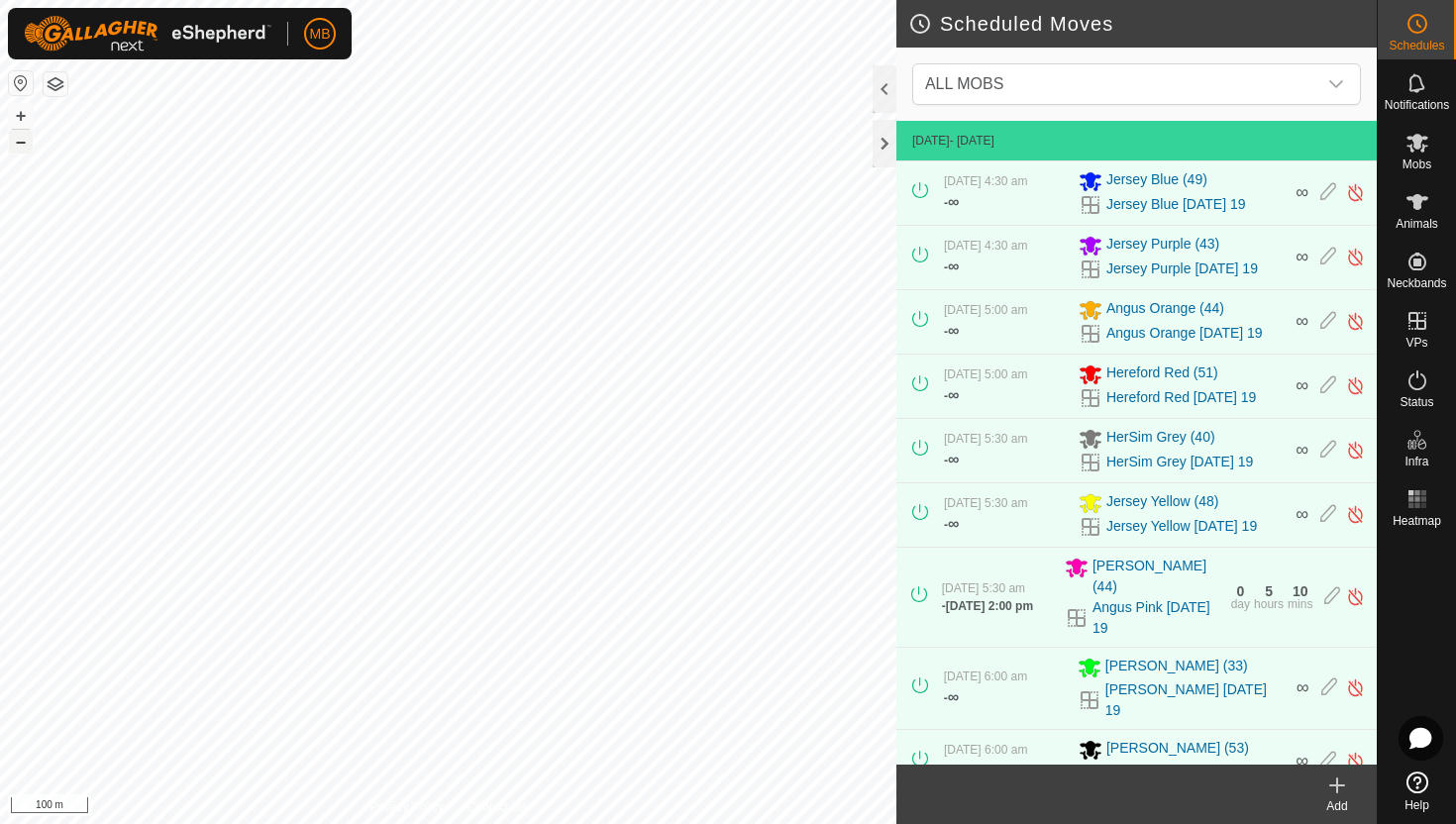 click on "–" at bounding box center [21, 142] 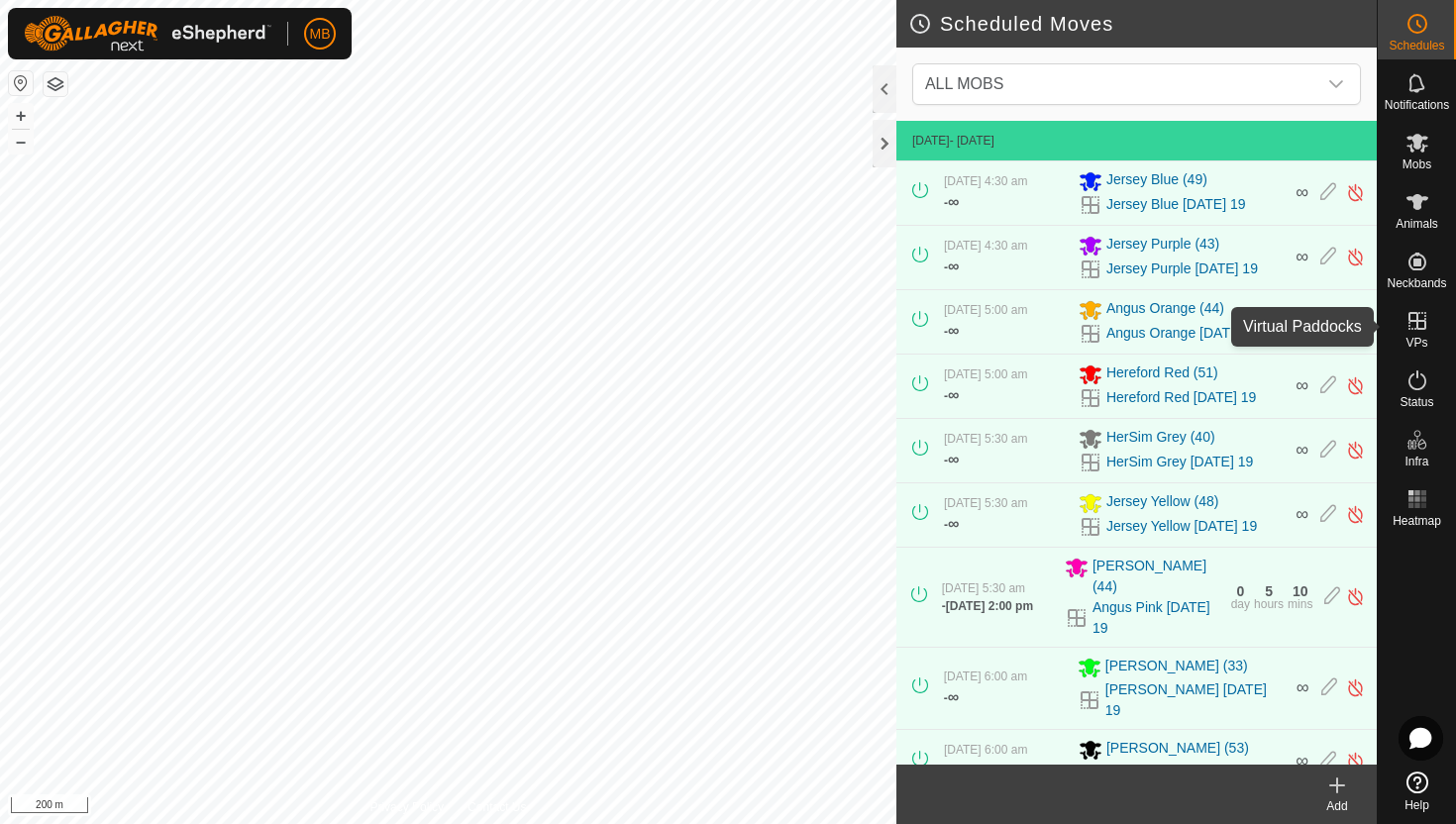click 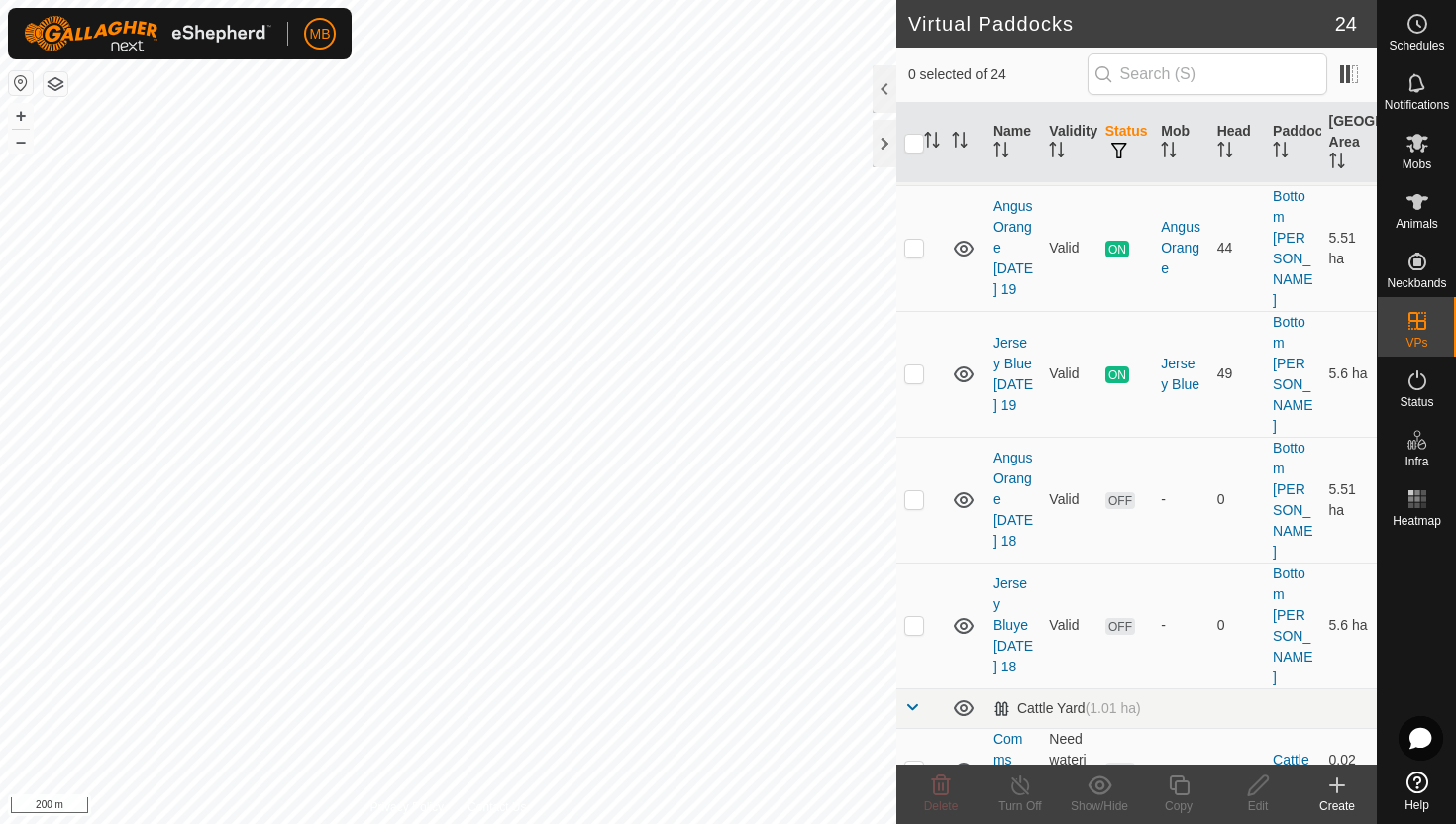 scroll, scrollTop: 39, scrollLeft: 0, axis: vertical 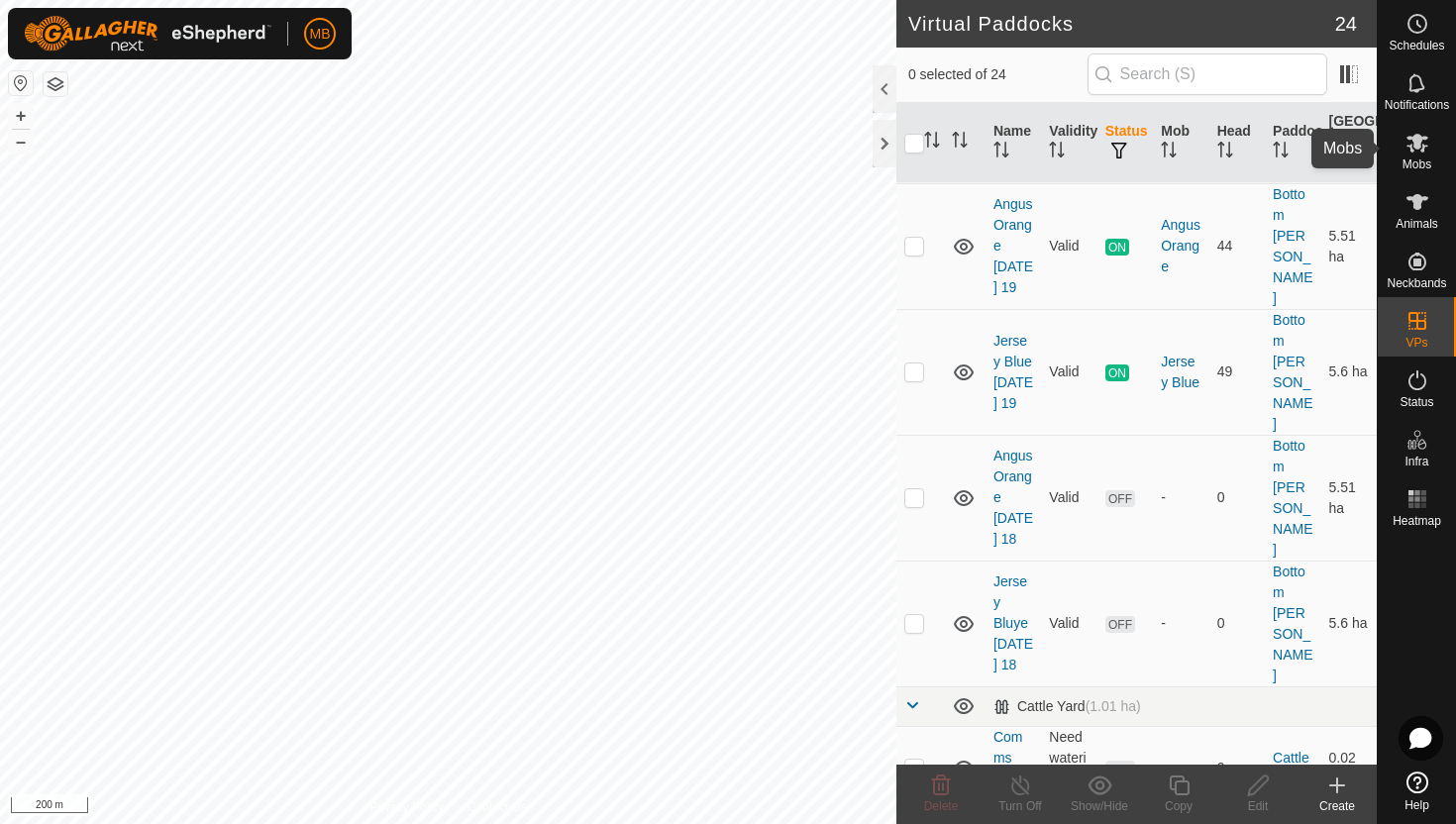 click 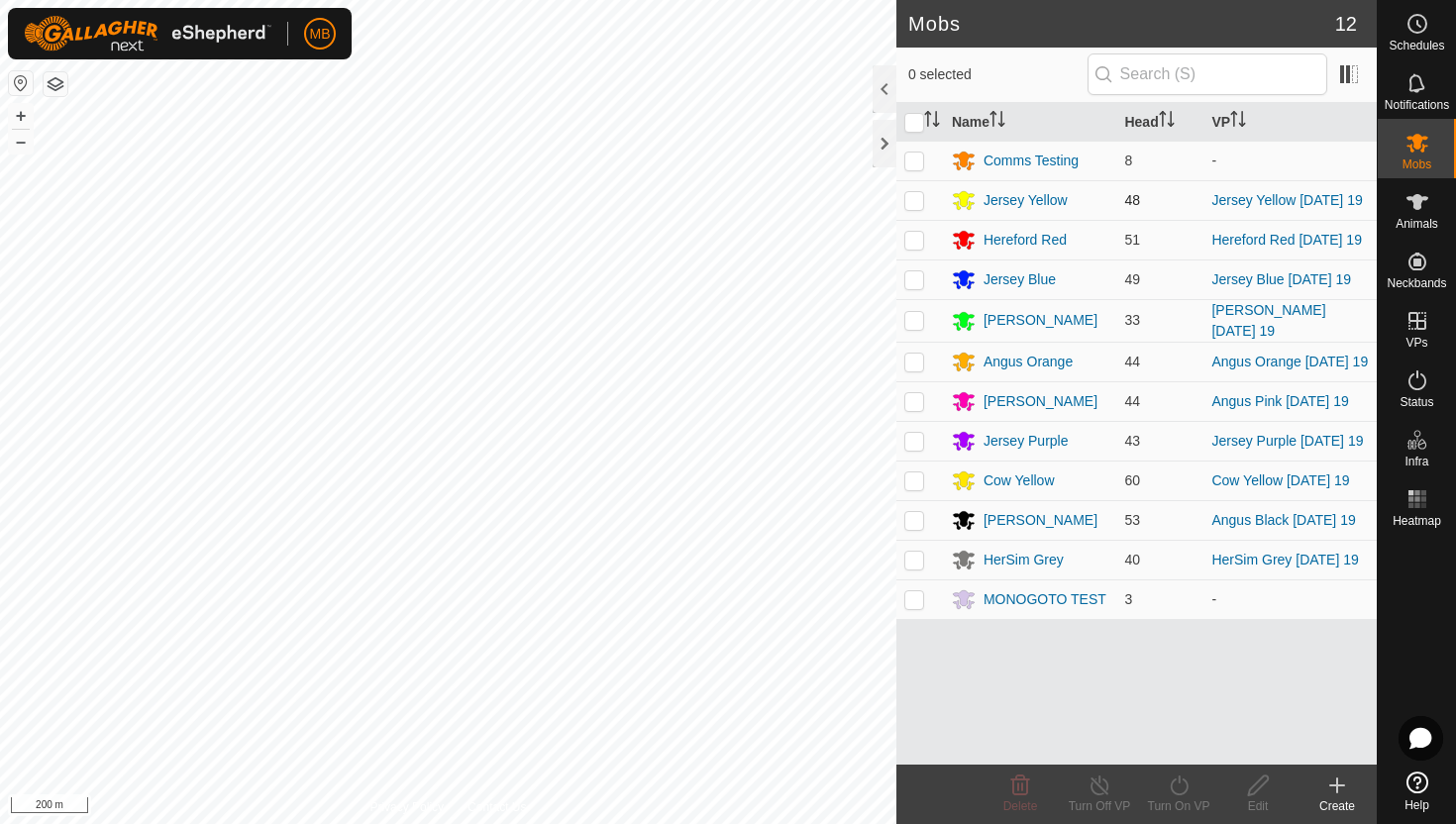 click at bounding box center (914, 200) 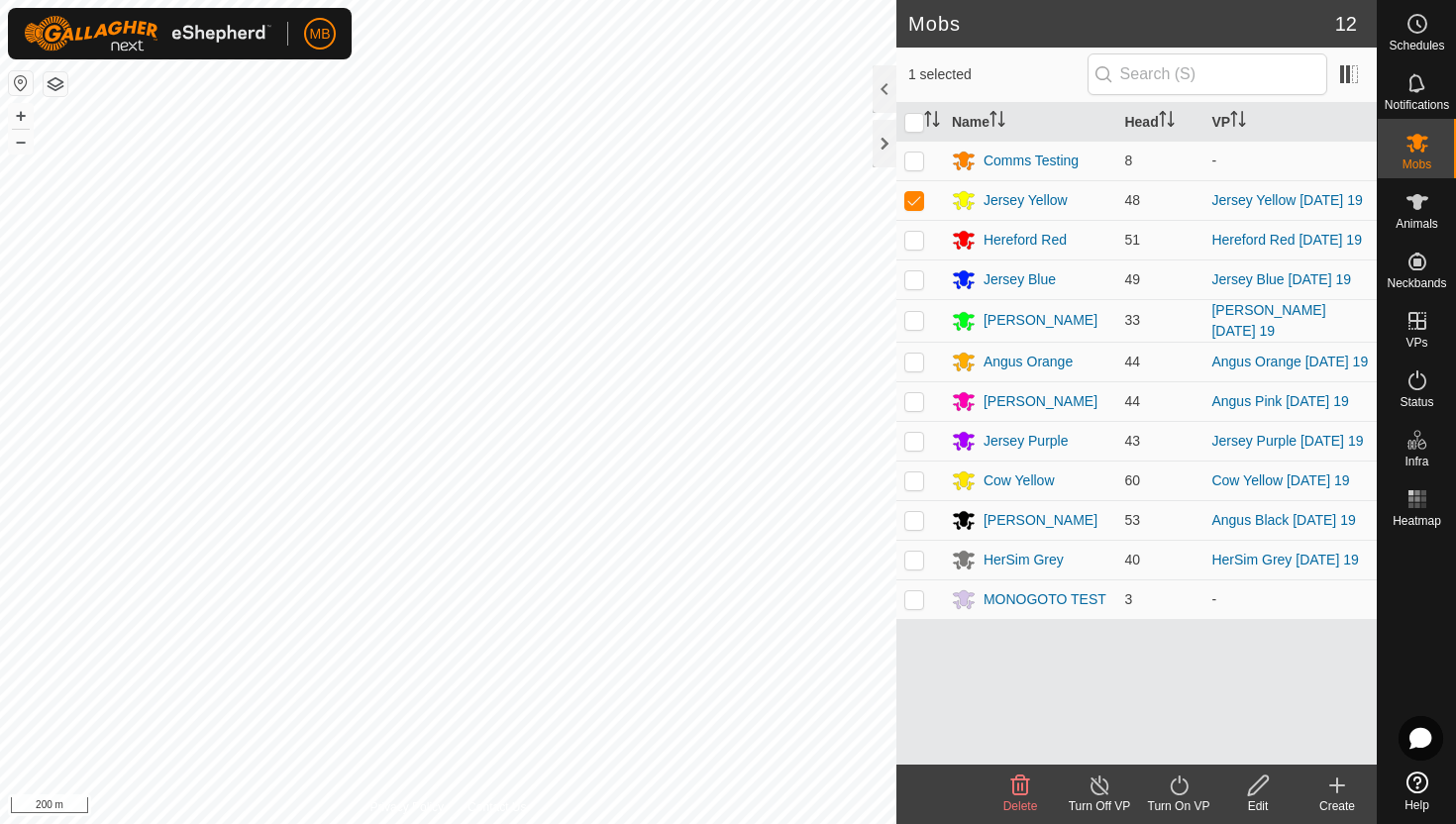 click 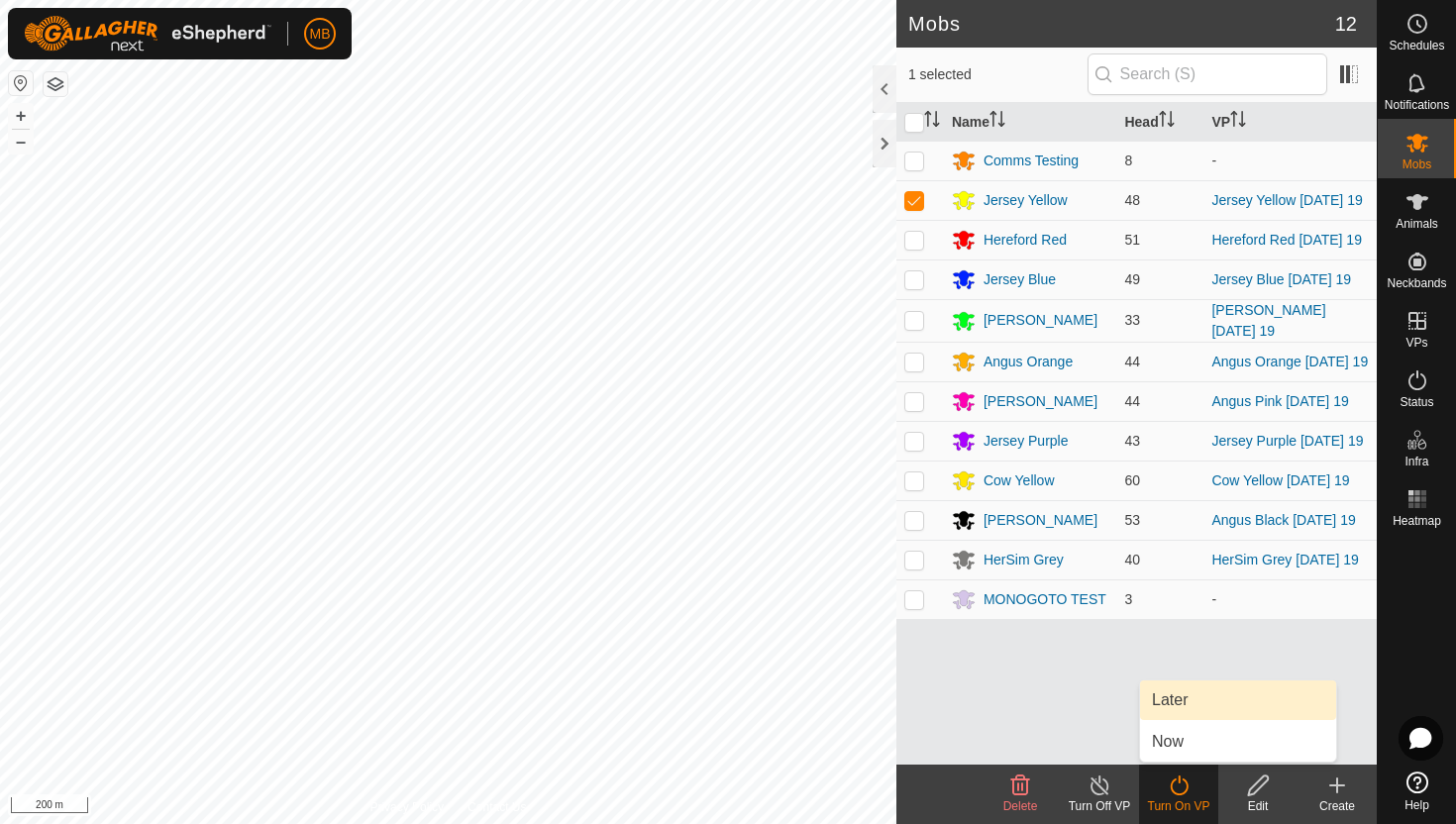 click on "Later" at bounding box center (1238, 700) 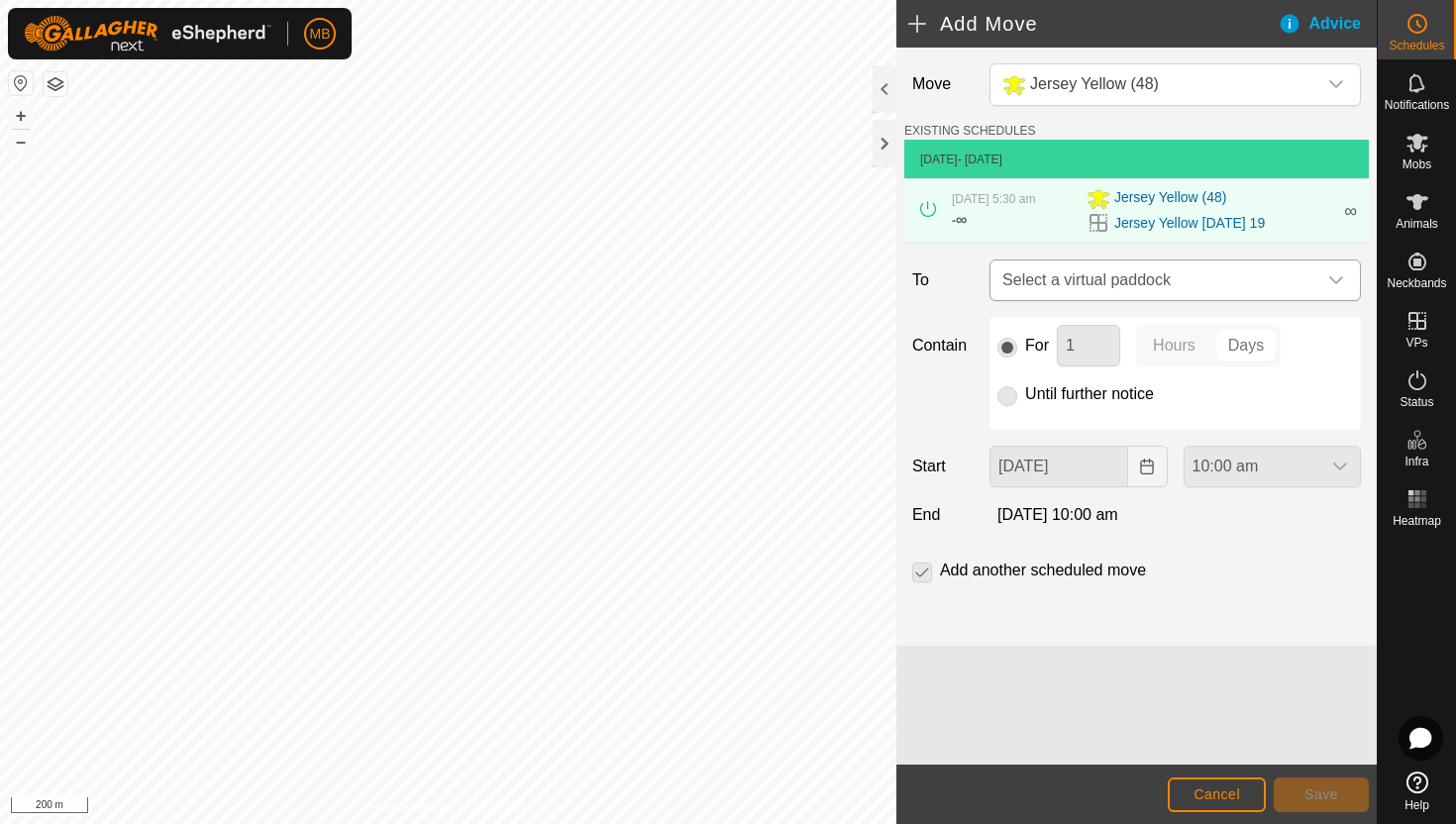 click 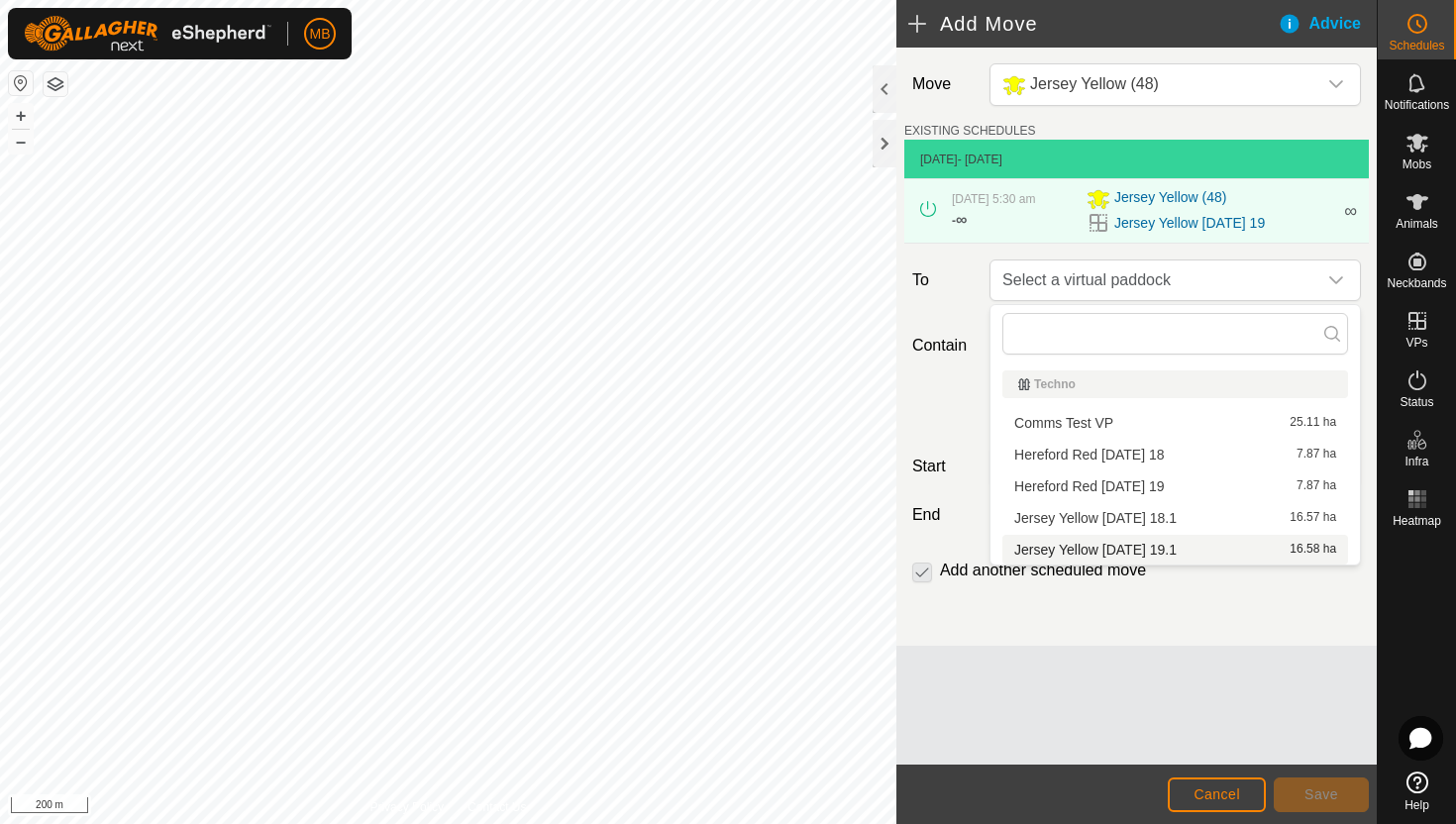 click on "Jersey Yellow Saturday 19.1  16.58 ha" at bounding box center (1175, 550) 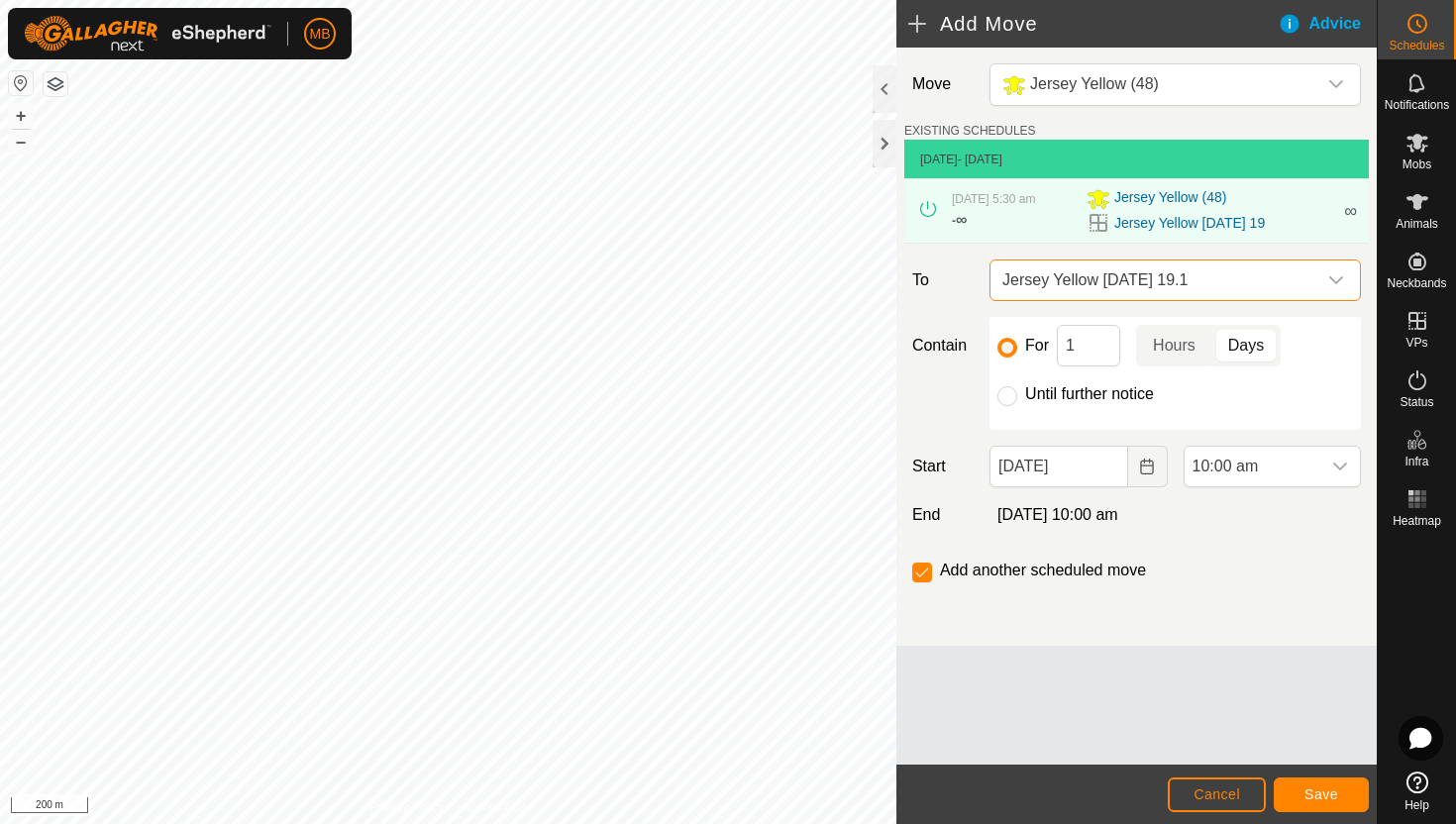 click on "Until further notice" 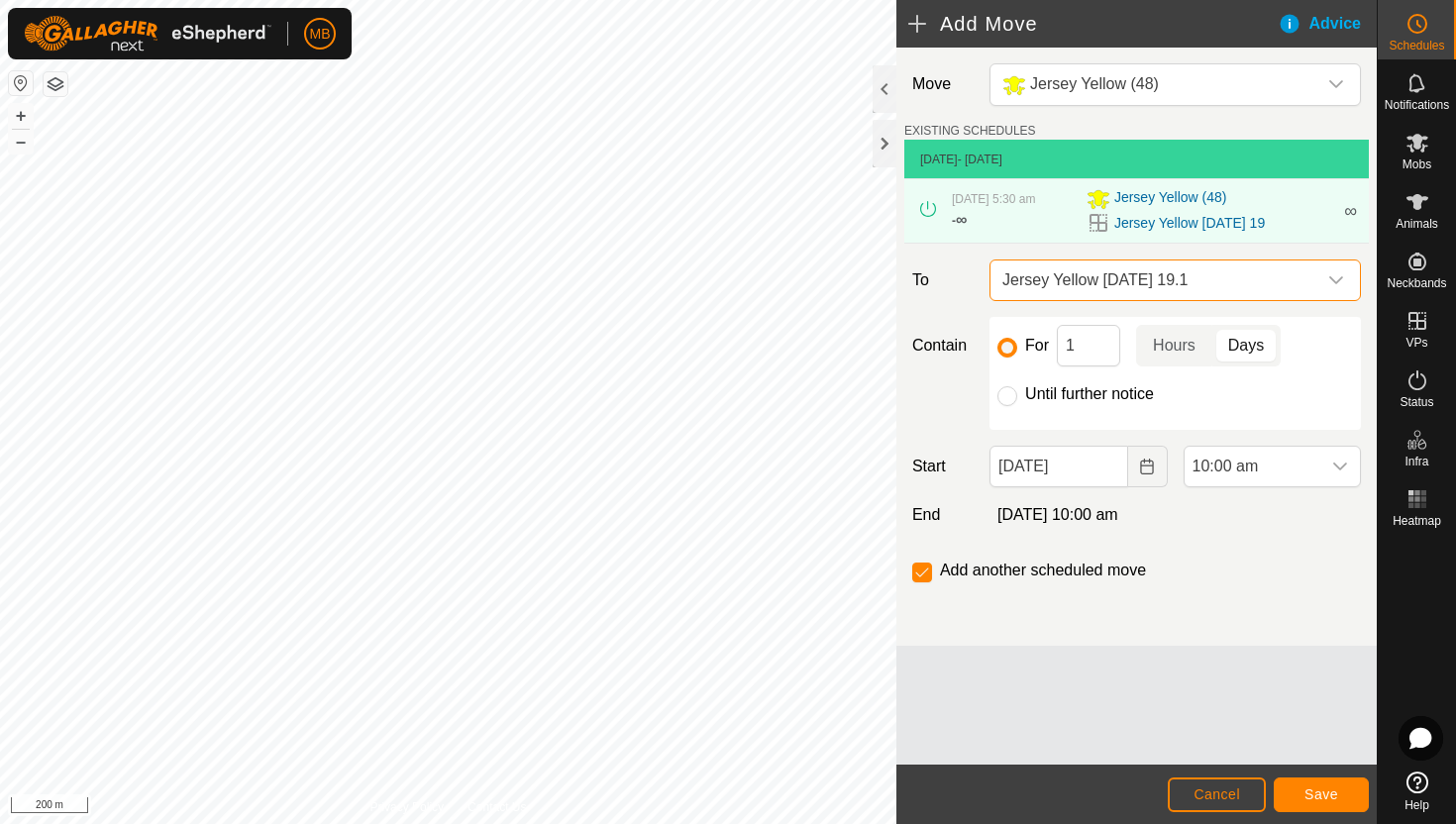 click on "Until further notice" at bounding box center (1007, 396) 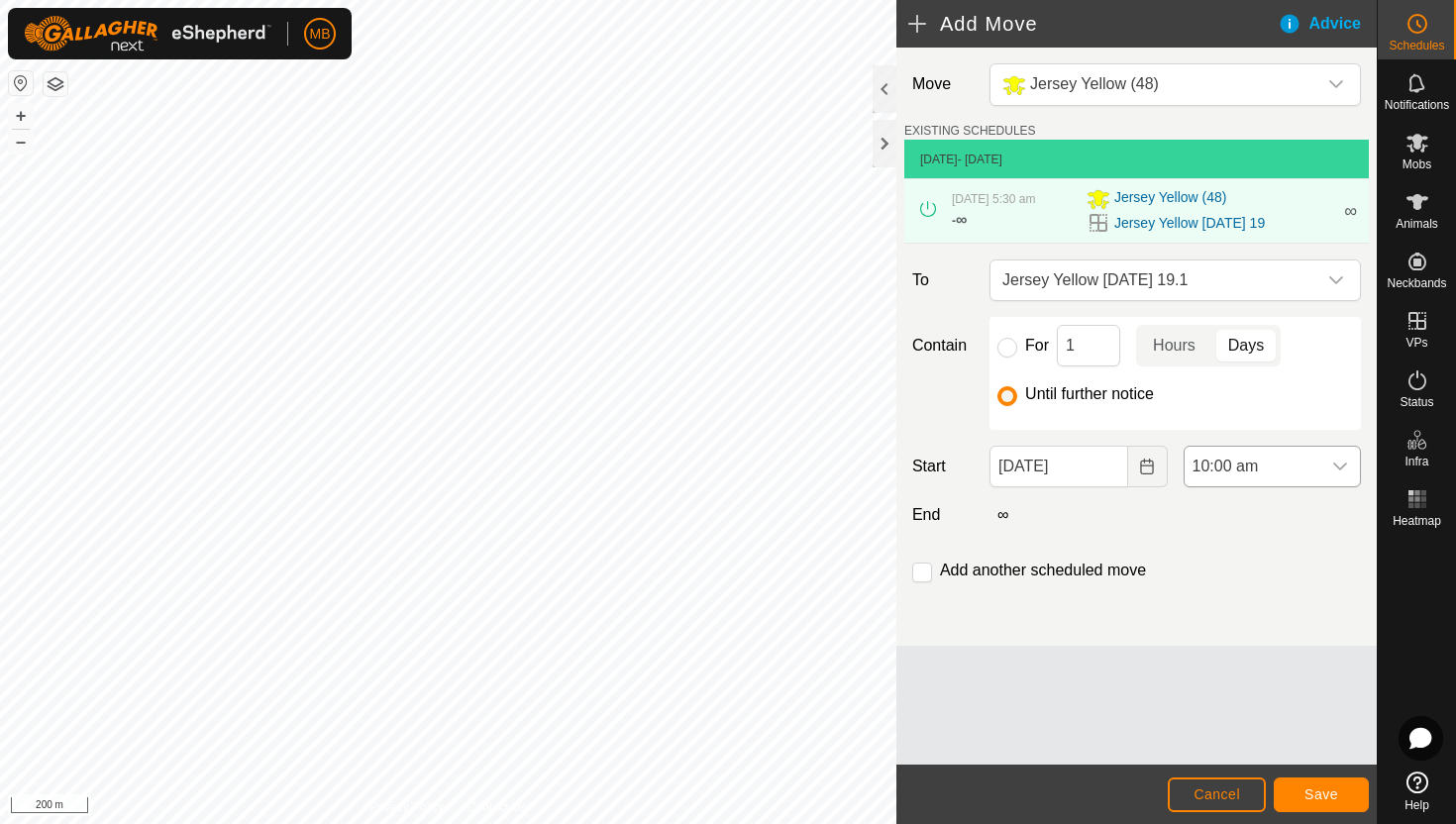 click on "10:00 am" at bounding box center (1252, 466) 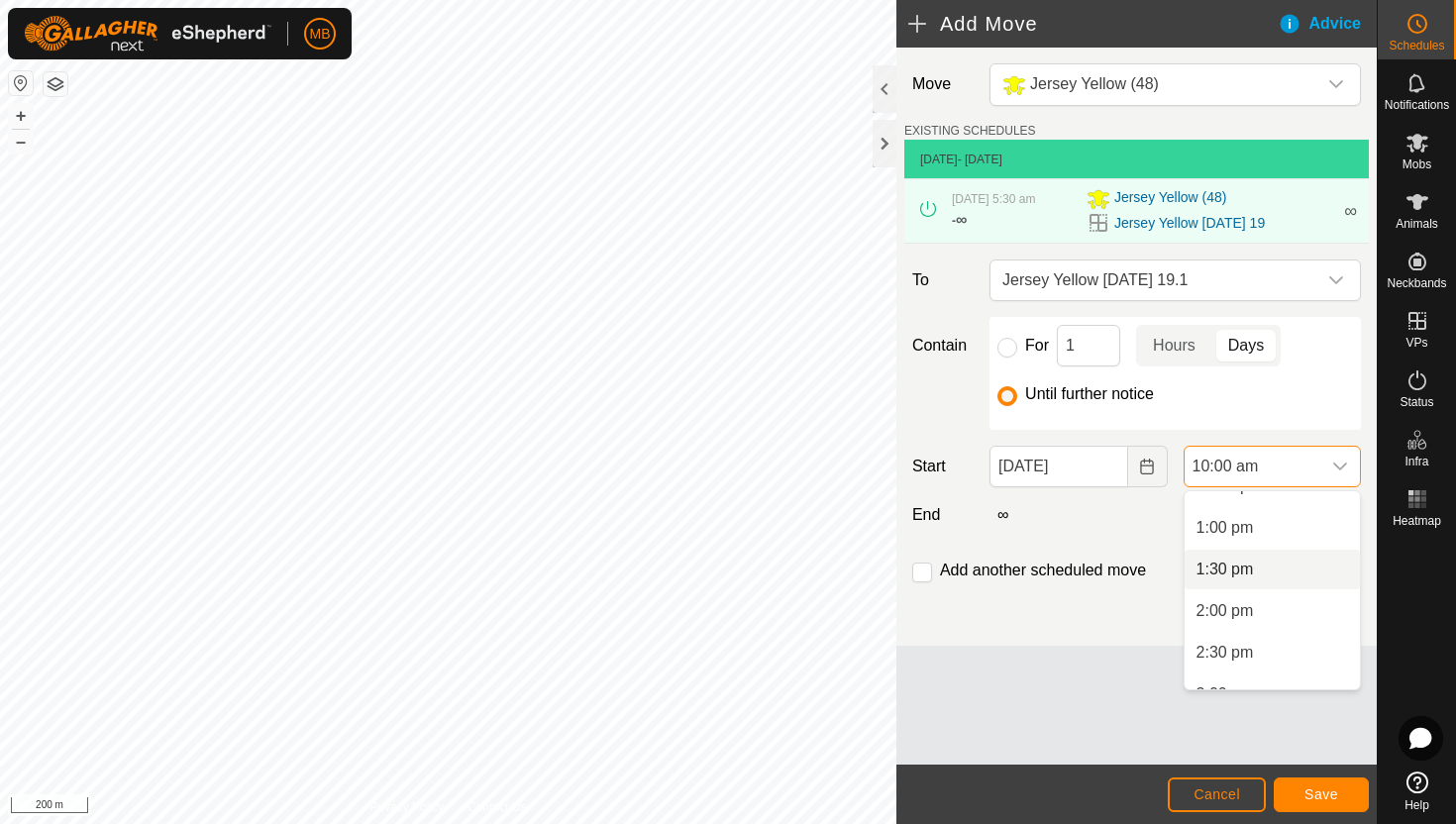 scroll, scrollTop: 1074, scrollLeft: 0, axis: vertical 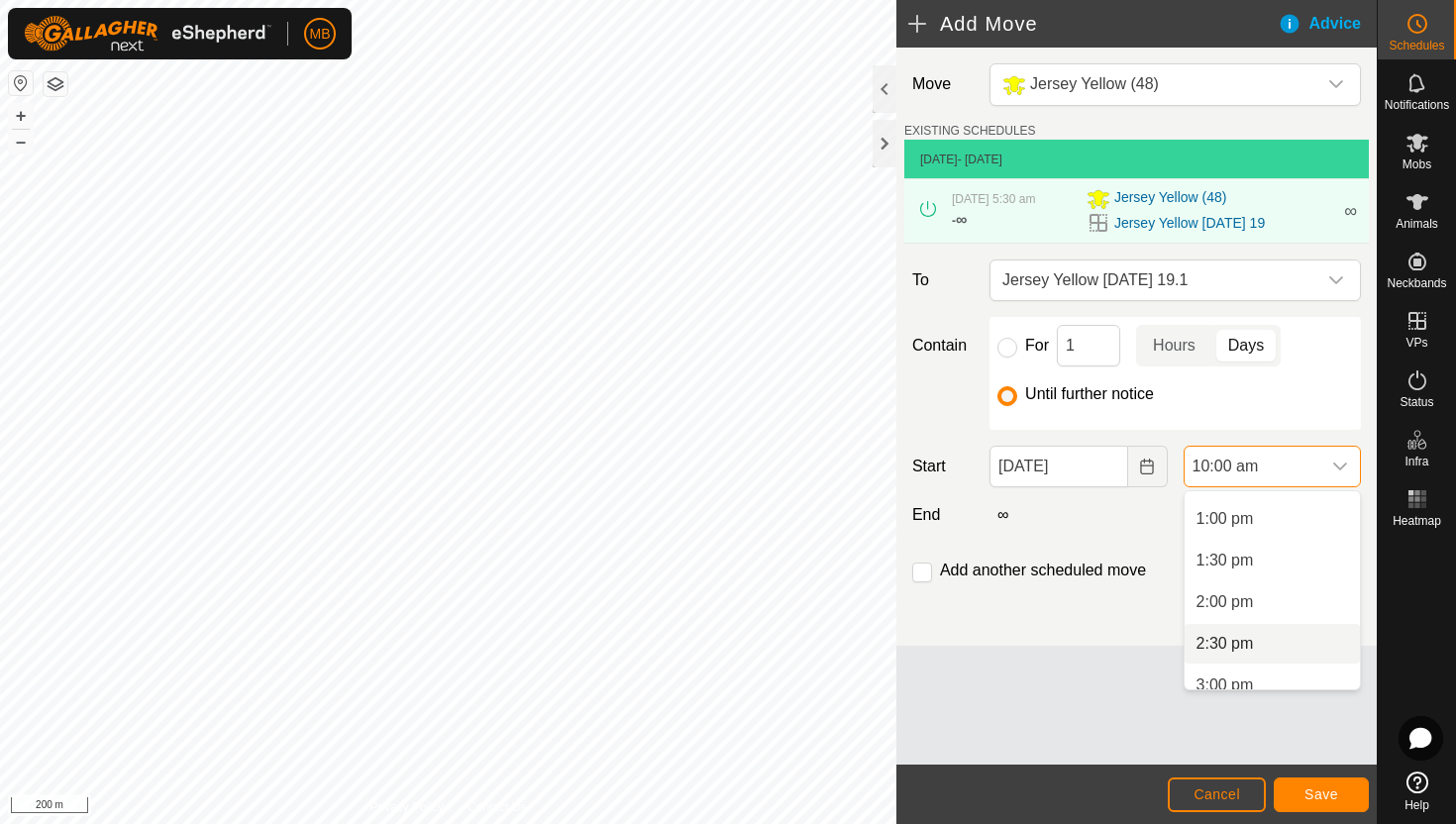 click on "2:30 pm" at bounding box center (1272, 644) 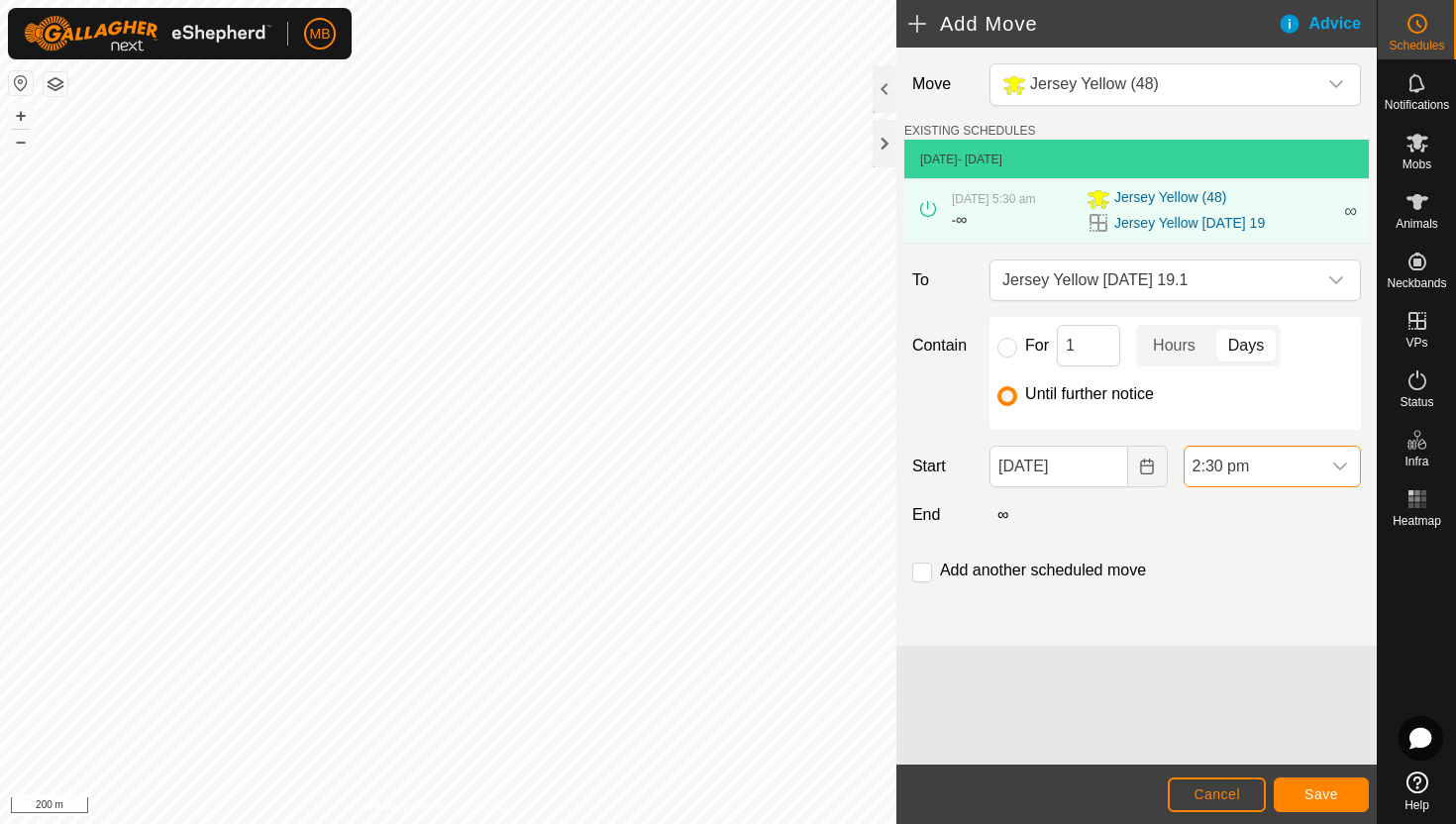 scroll, scrollTop: 832, scrollLeft: 0, axis: vertical 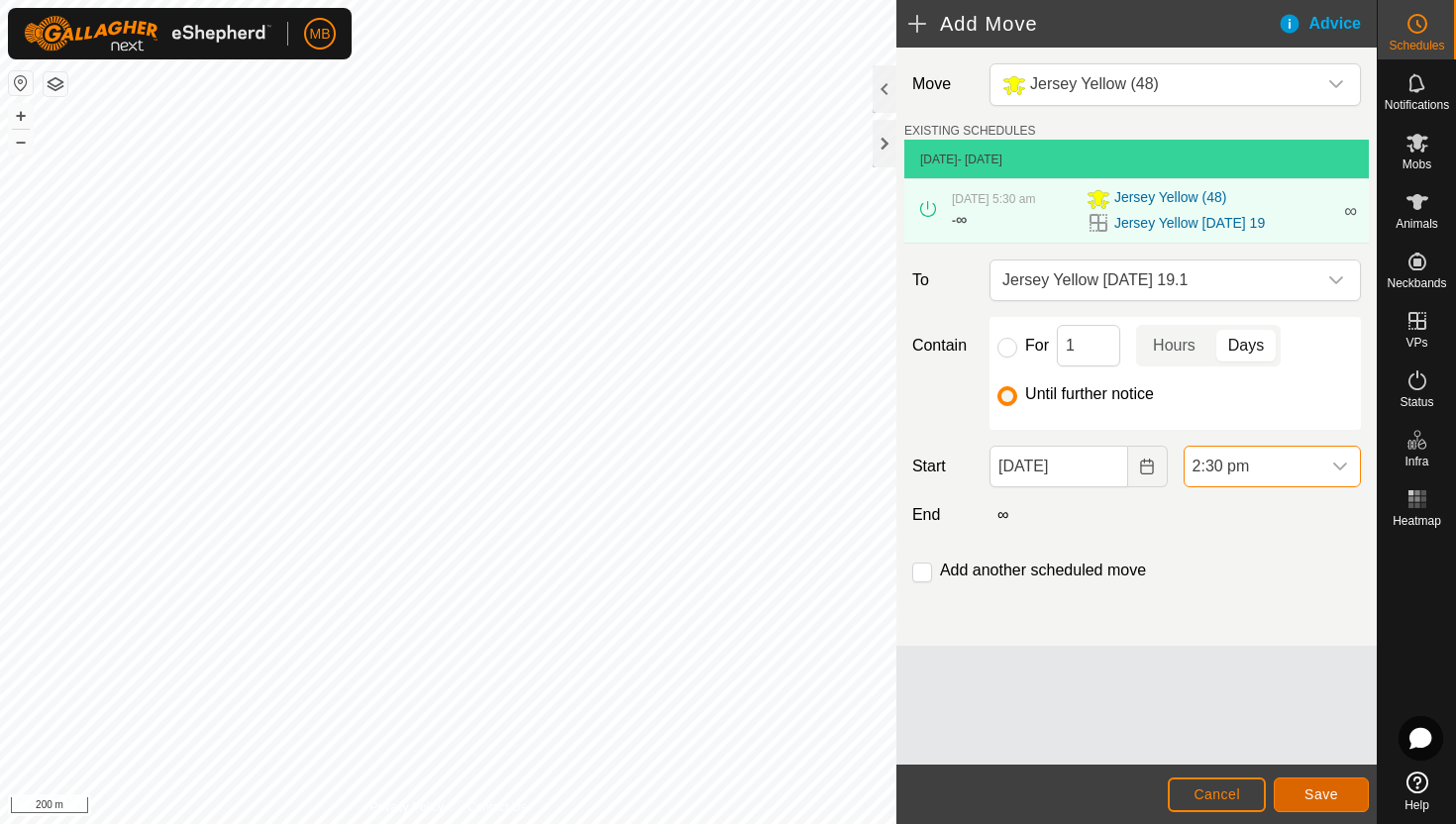click on "Save" 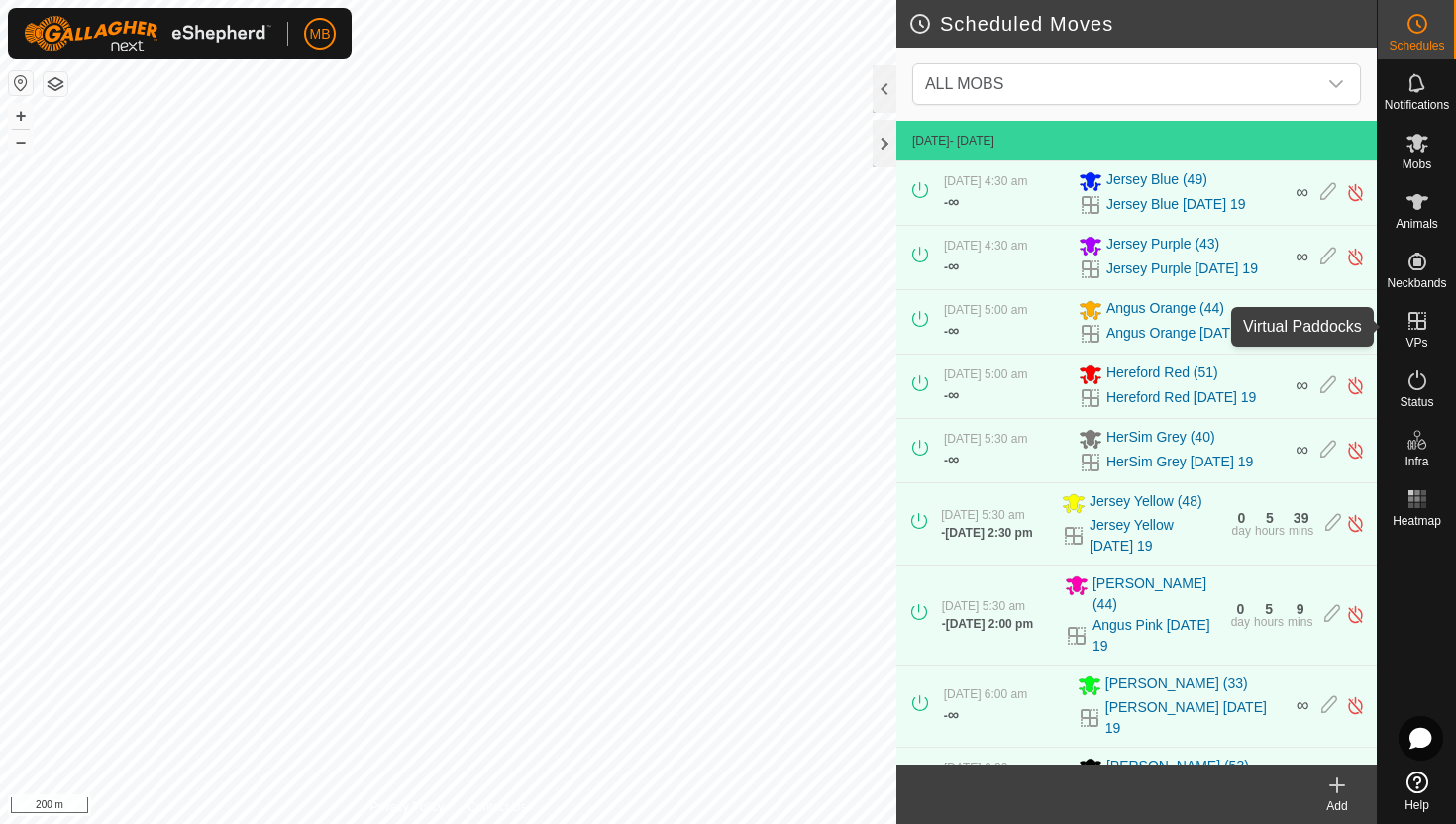 click 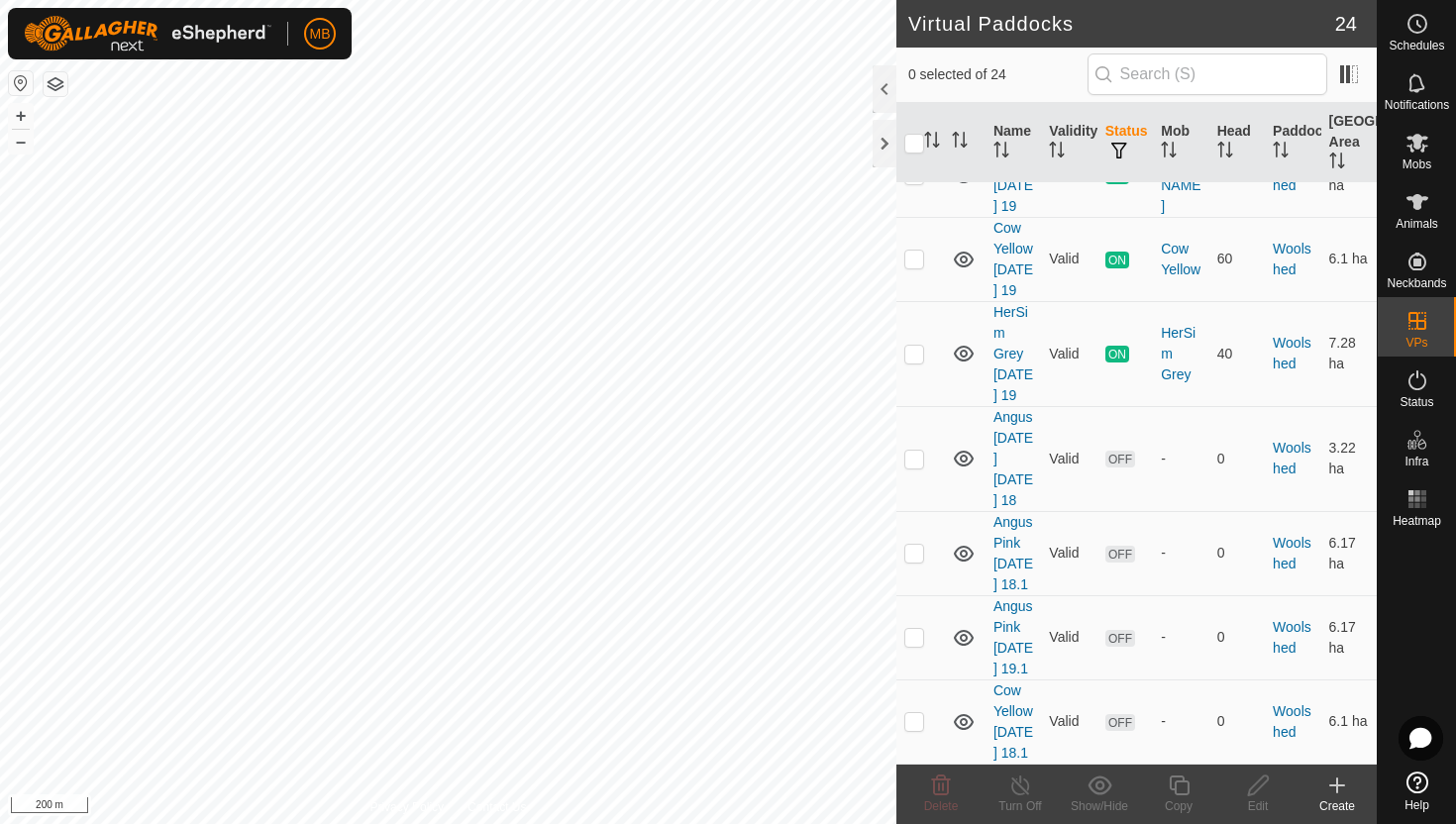 scroll, scrollTop: 2256, scrollLeft: 0, axis: vertical 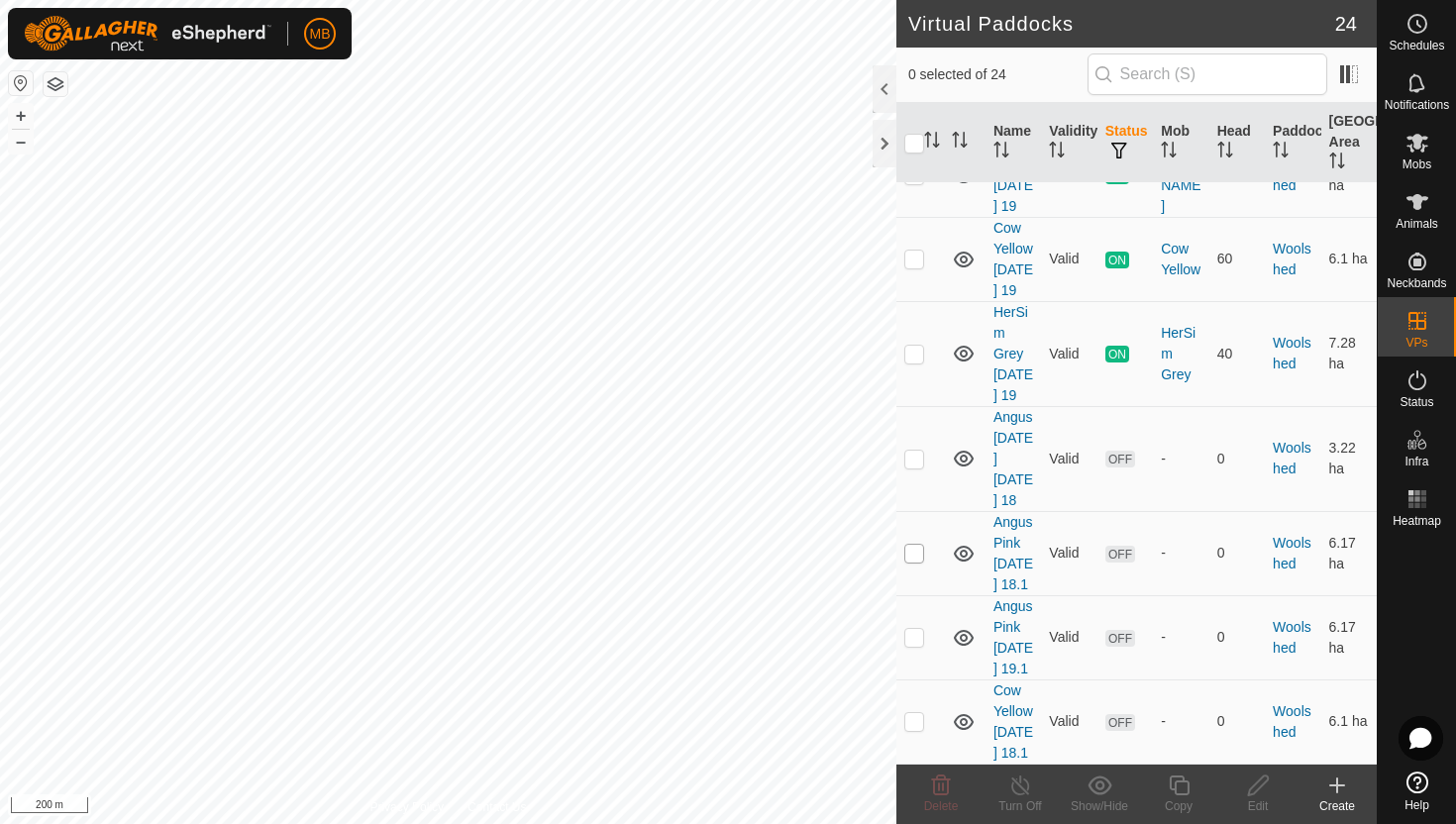 click at bounding box center [914, 554] 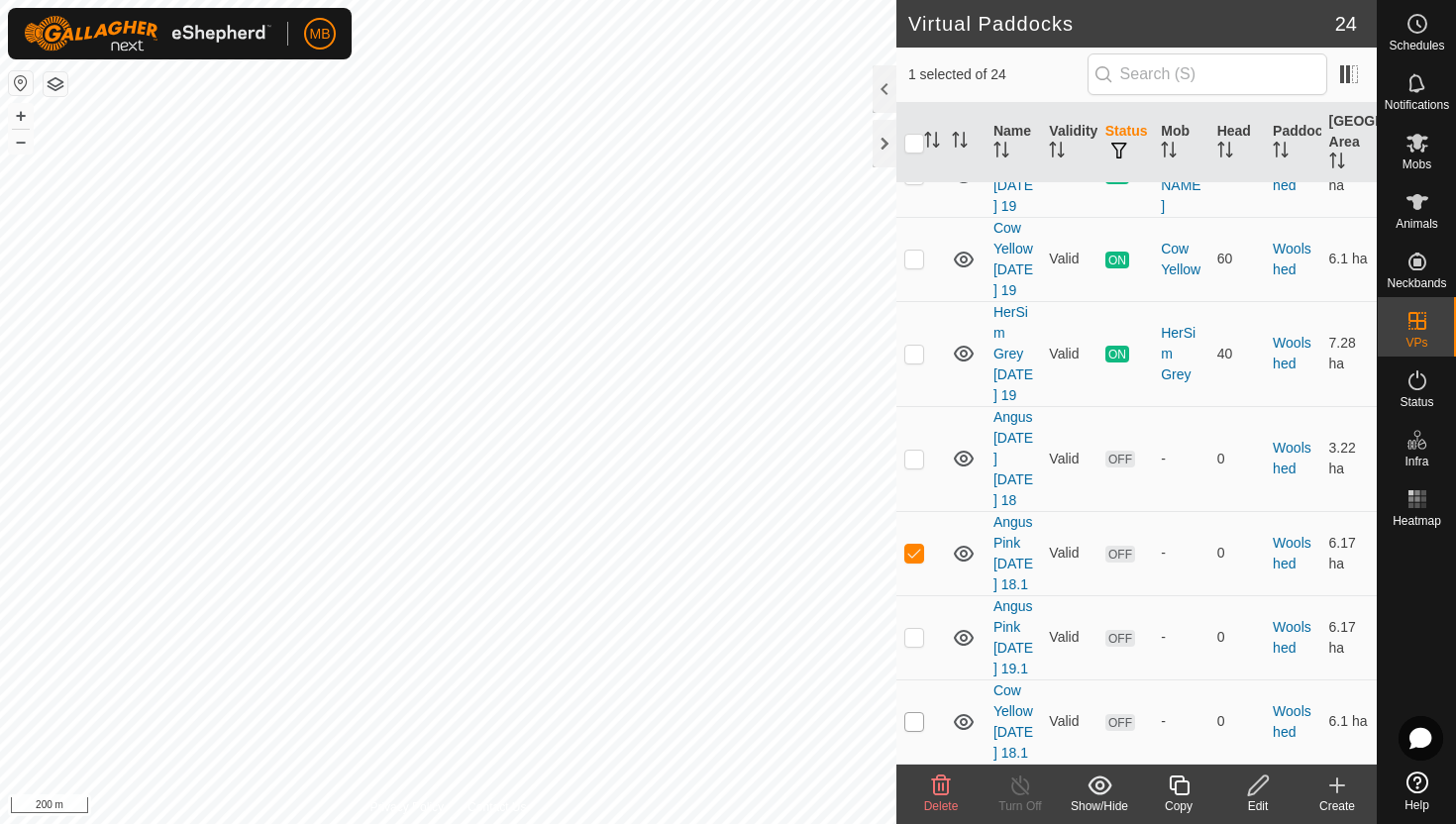 click at bounding box center [914, 722] 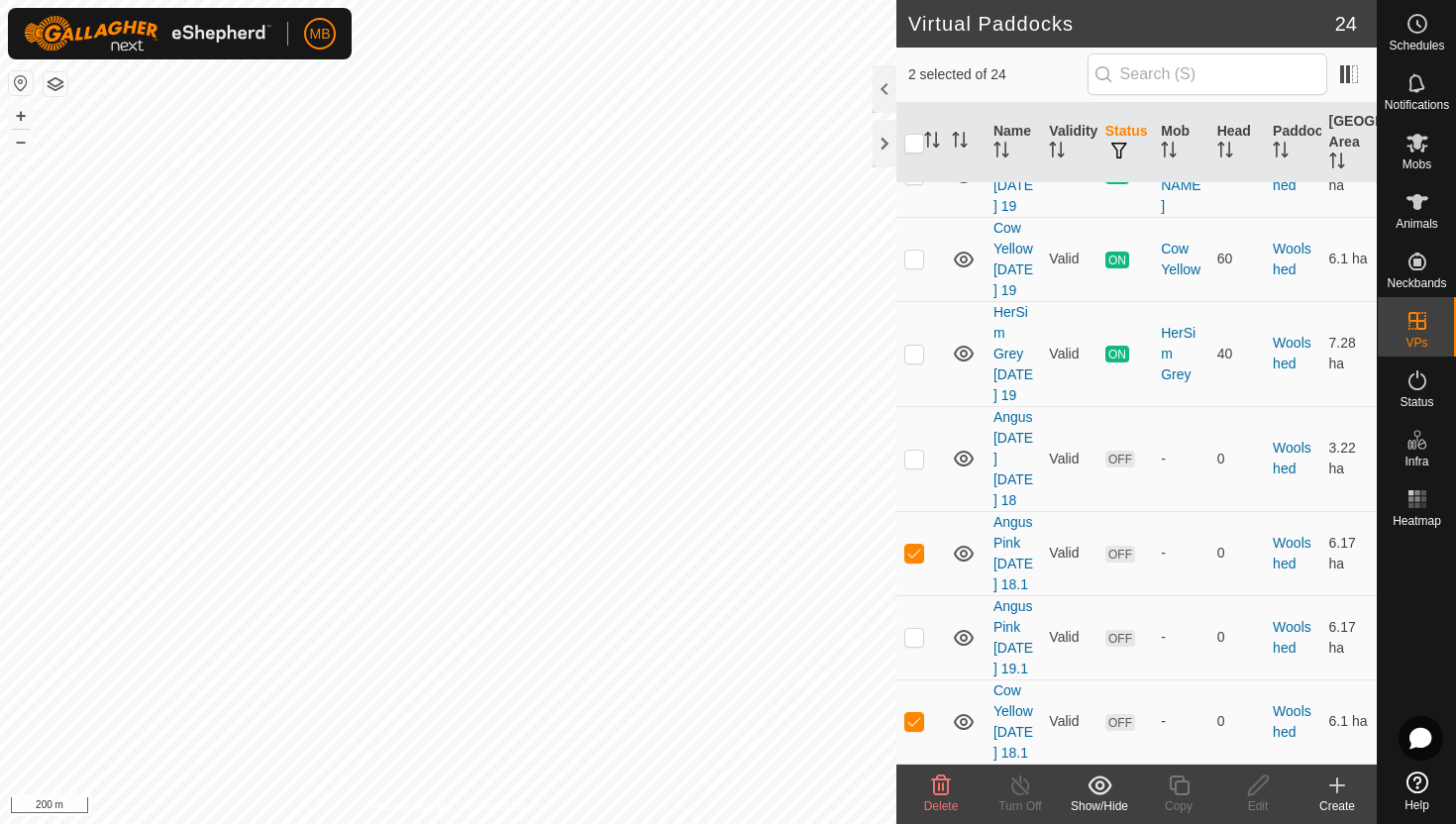 click 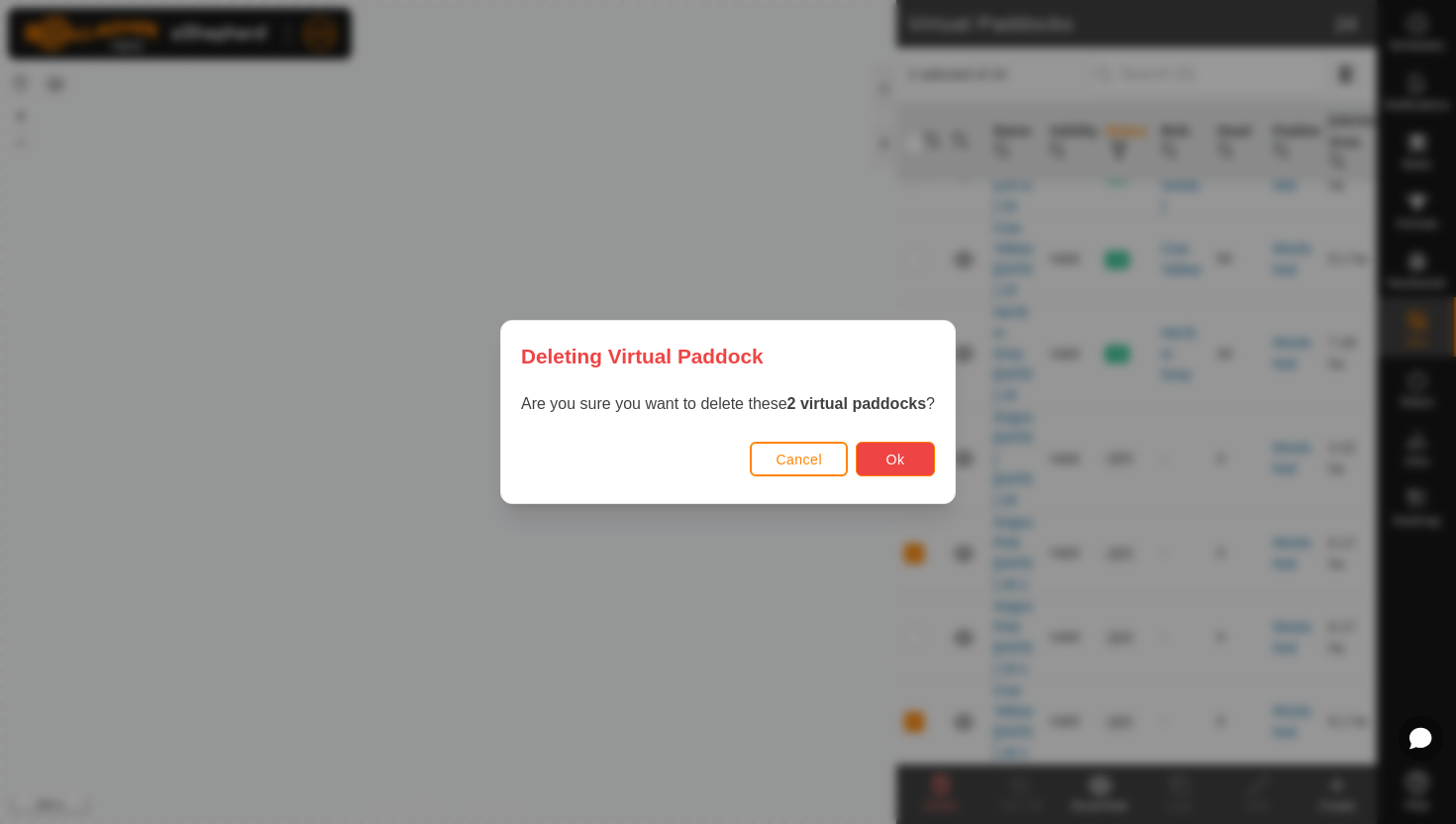 click on "Ok" at bounding box center (895, 459) 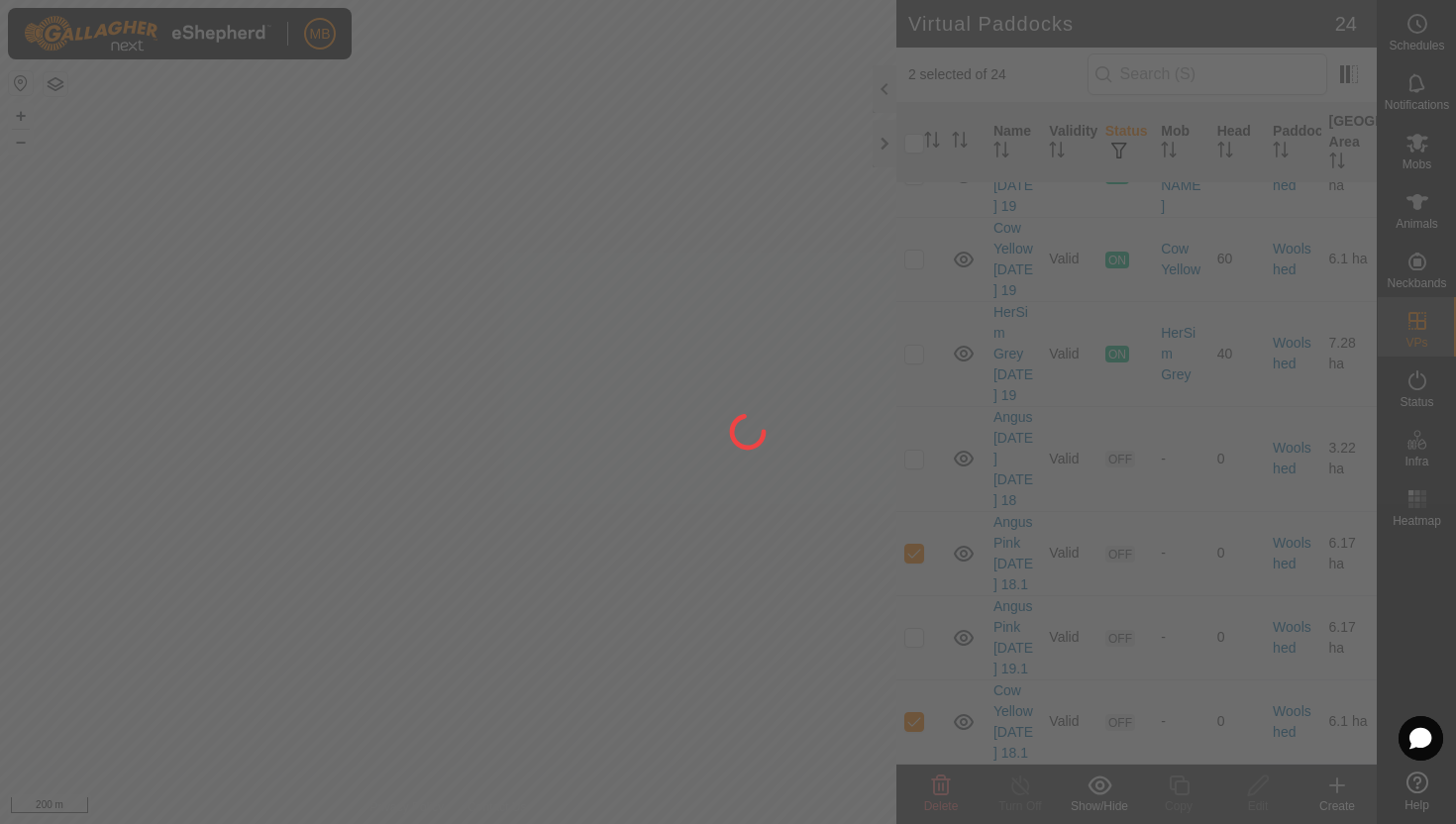 checkbox on "false" 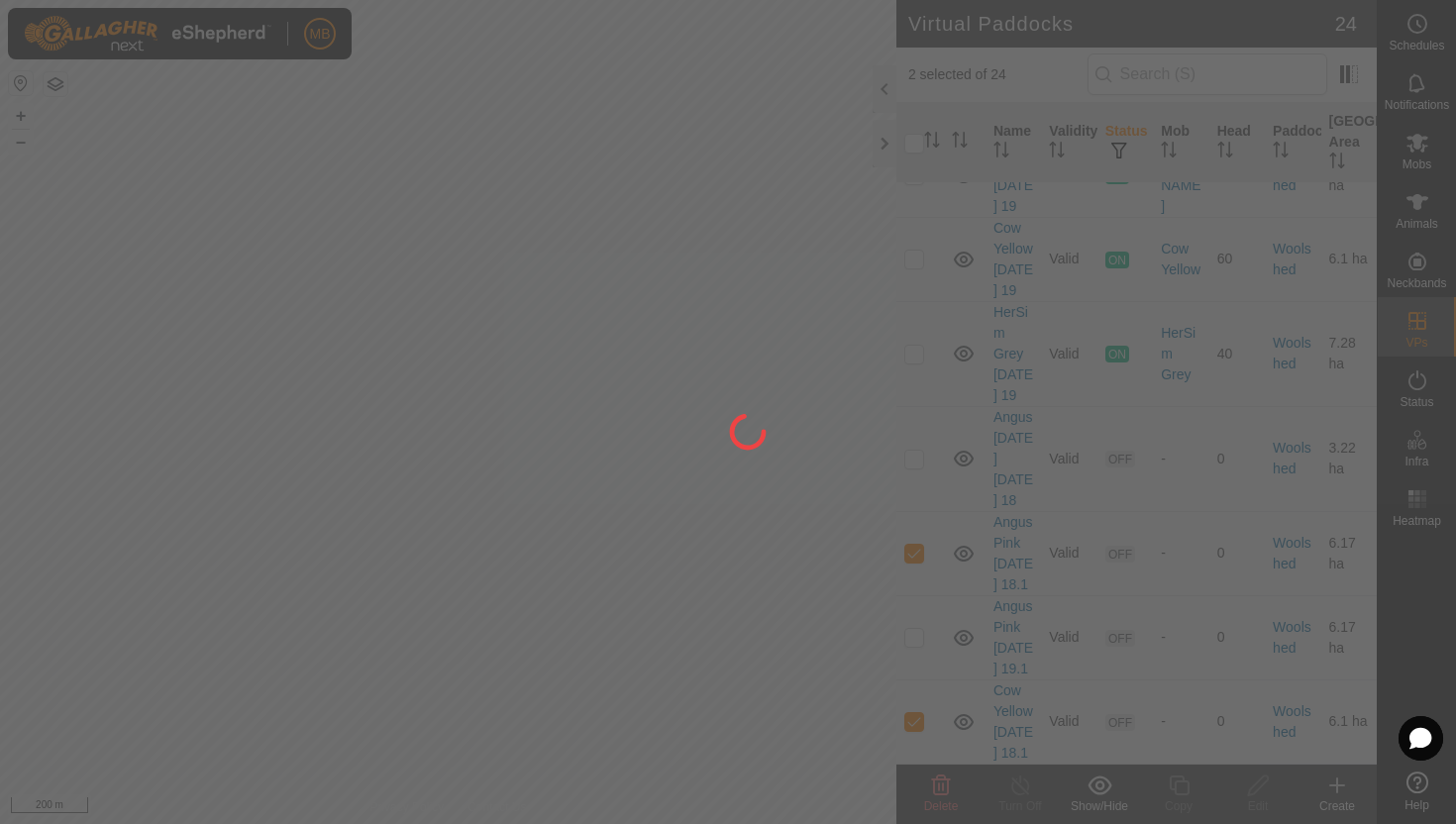 checkbox on "false" 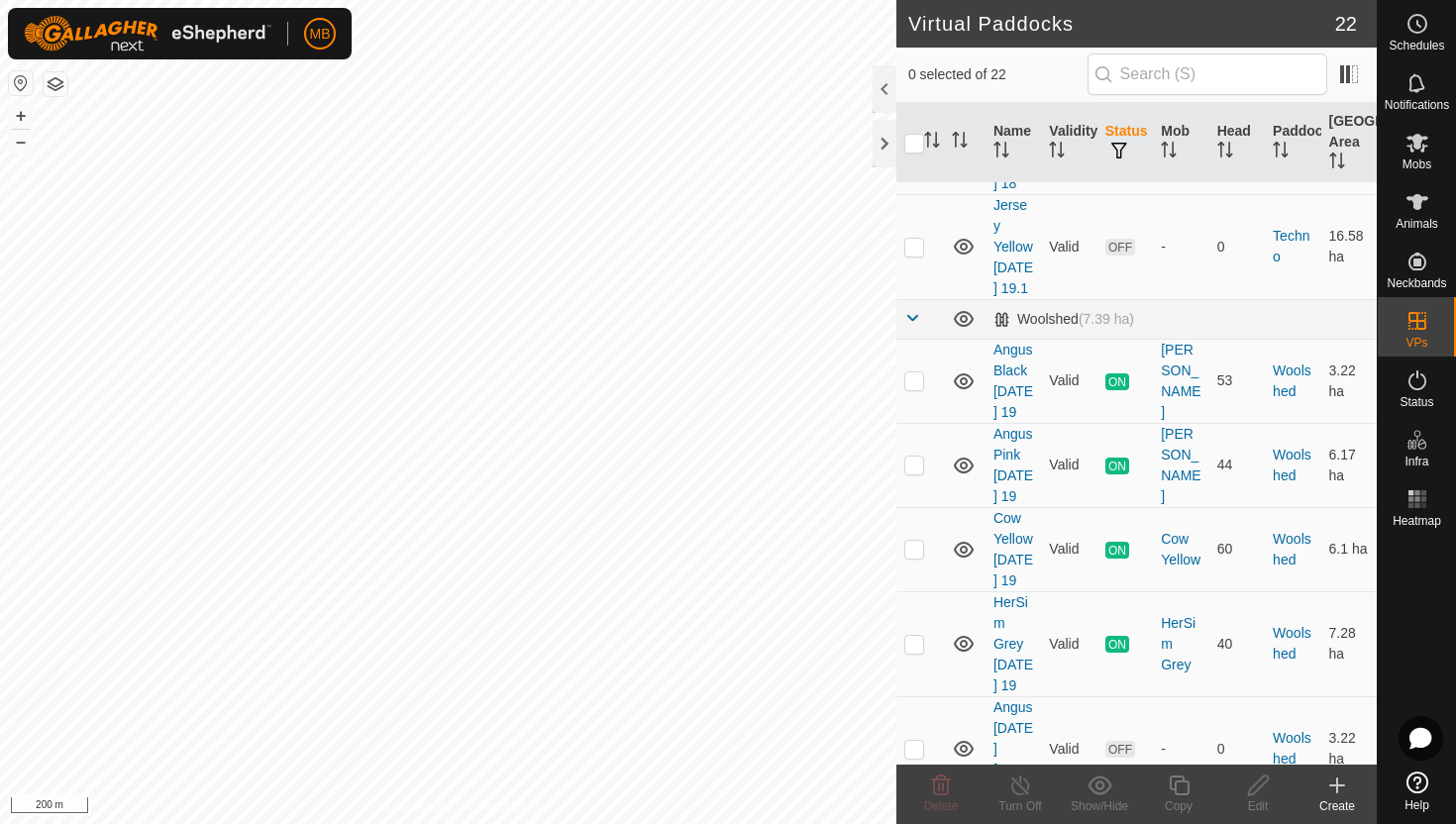 scroll, scrollTop: 1926, scrollLeft: 0, axis: vertical 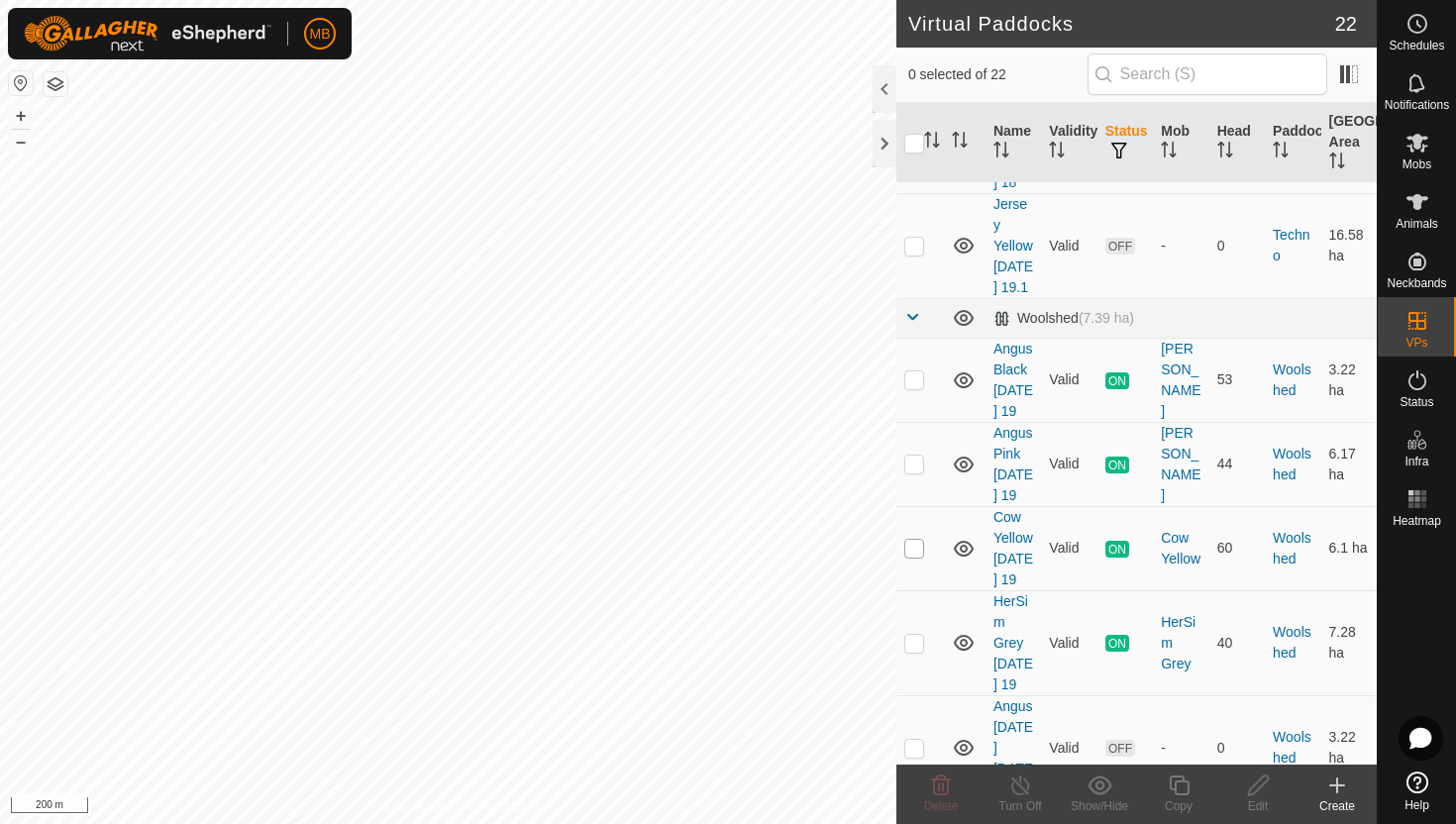 click at bounding box center (914, 549) 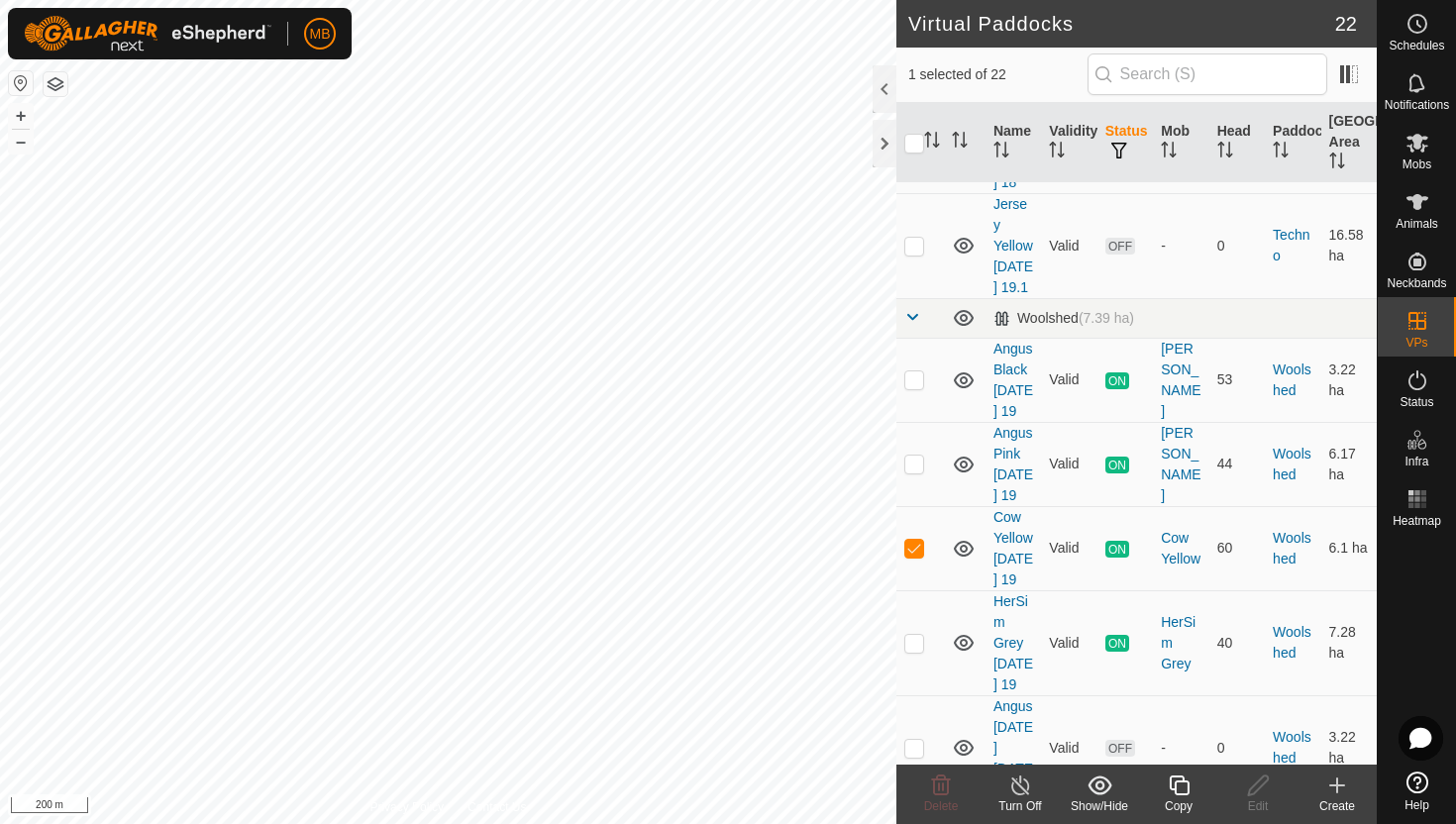 click 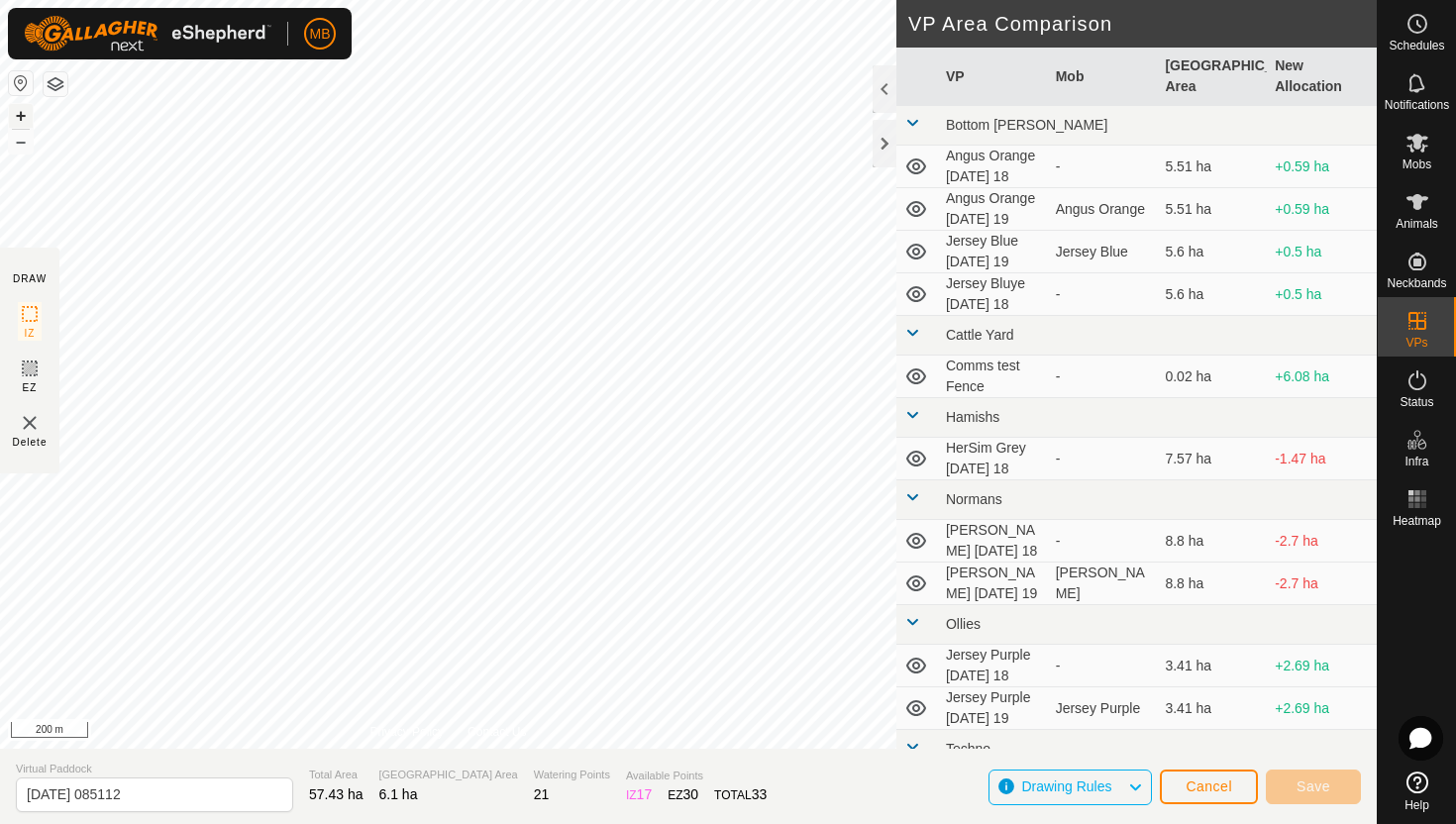 click on "+" at bounding box center [21, 116] 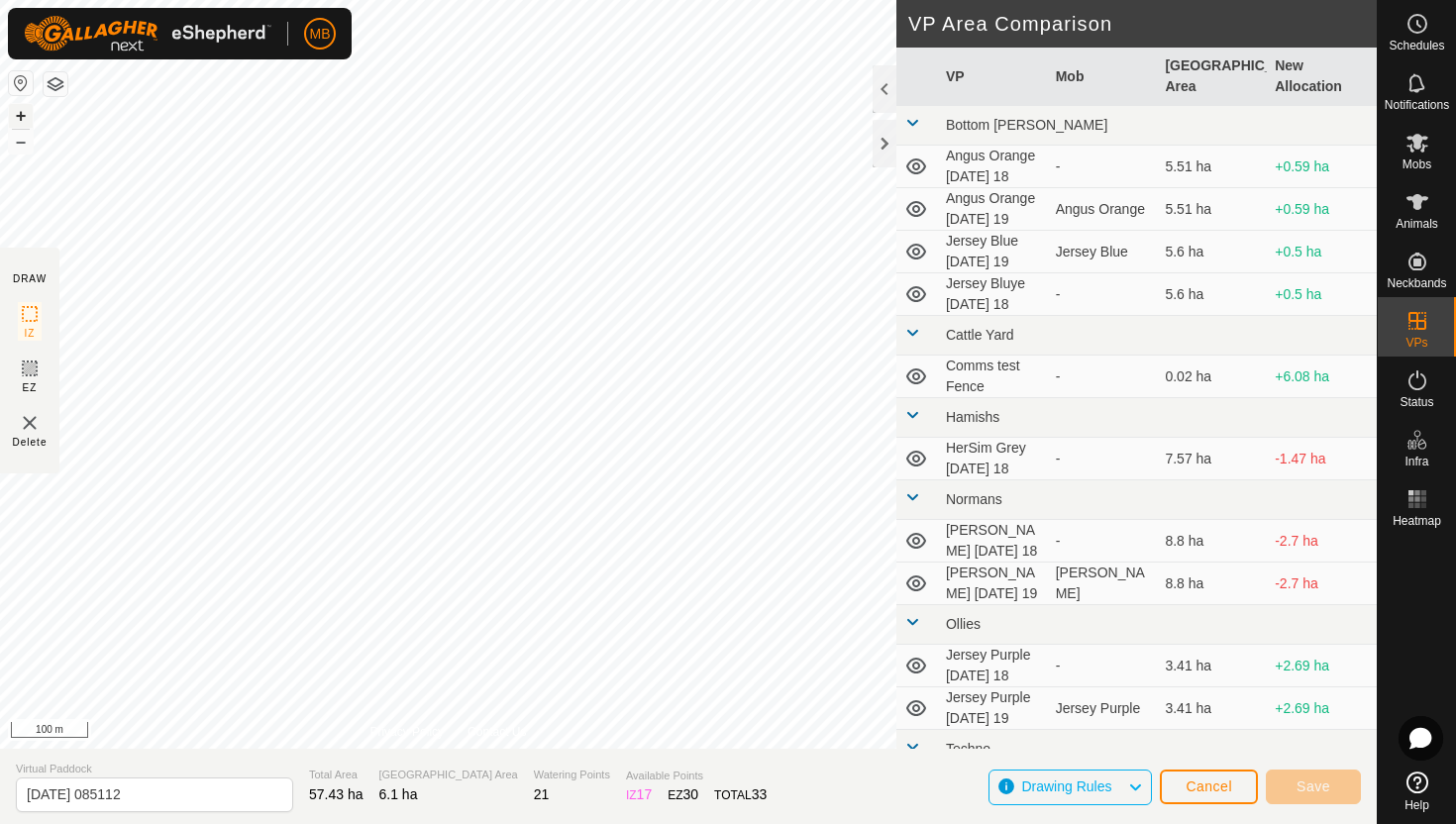 click on "+" at bounding box center [21, 116] 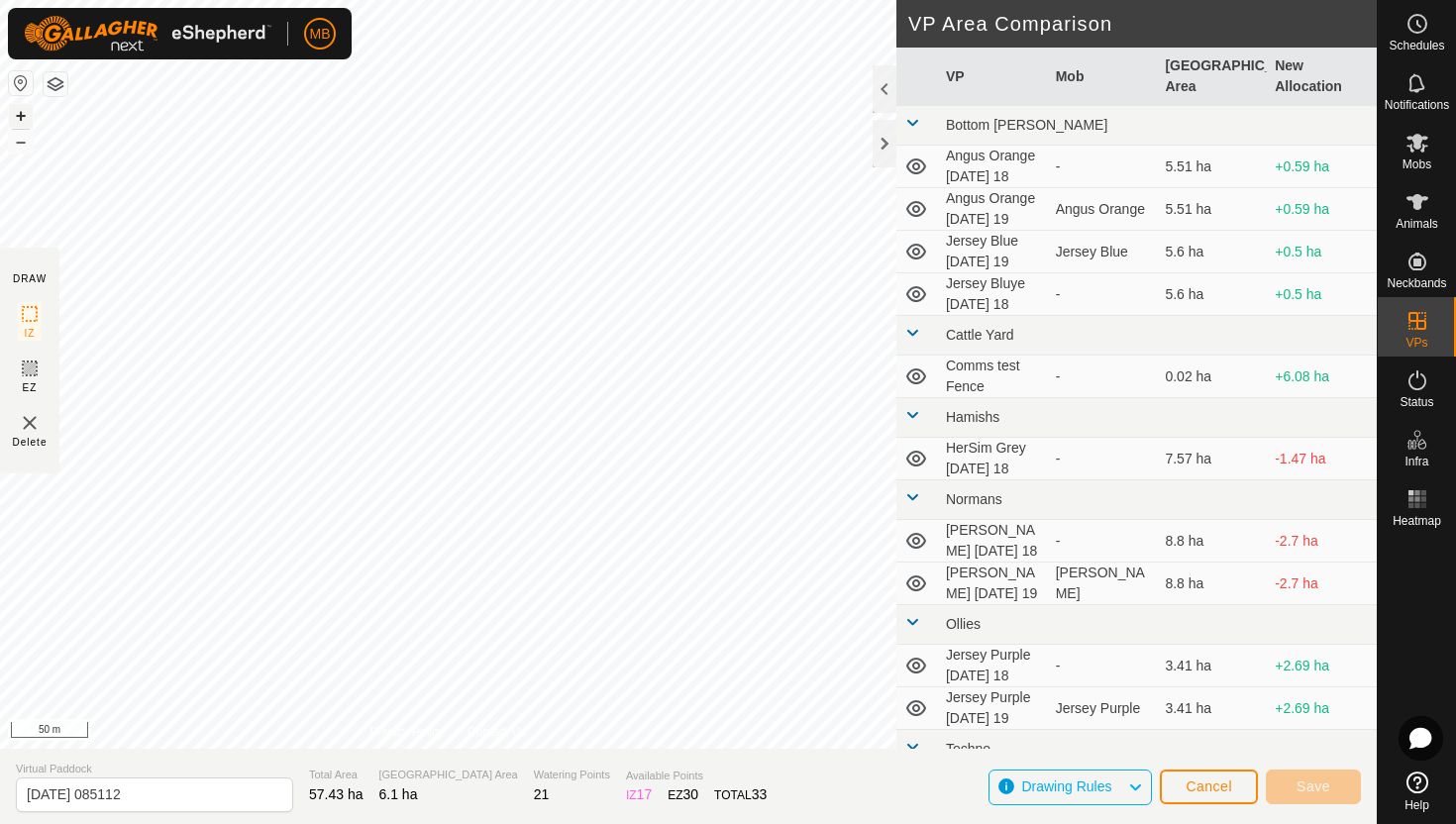 click on "+" at bounding box center (21, 116) 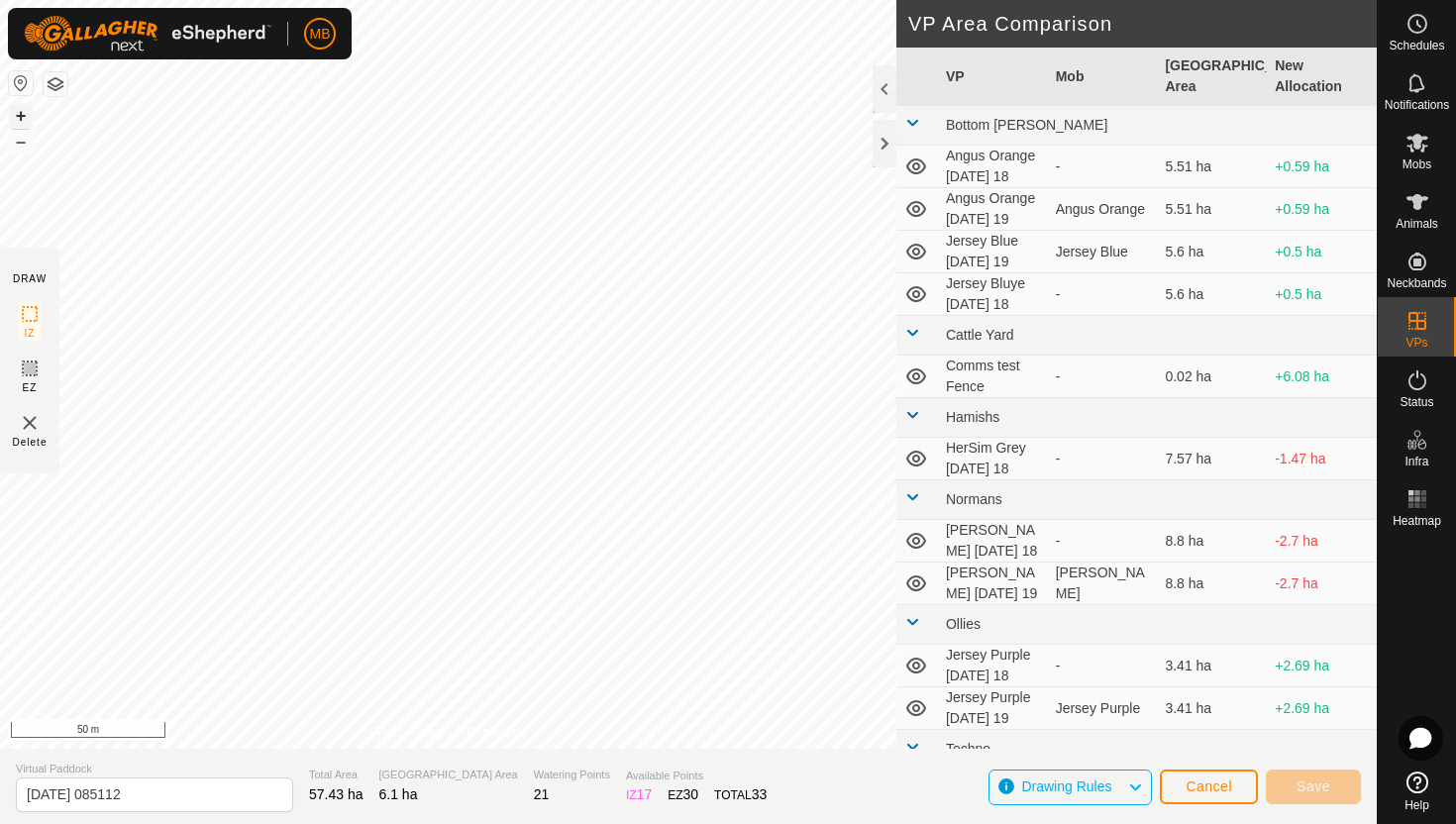 click on "+" at bounding box center [21, 116] 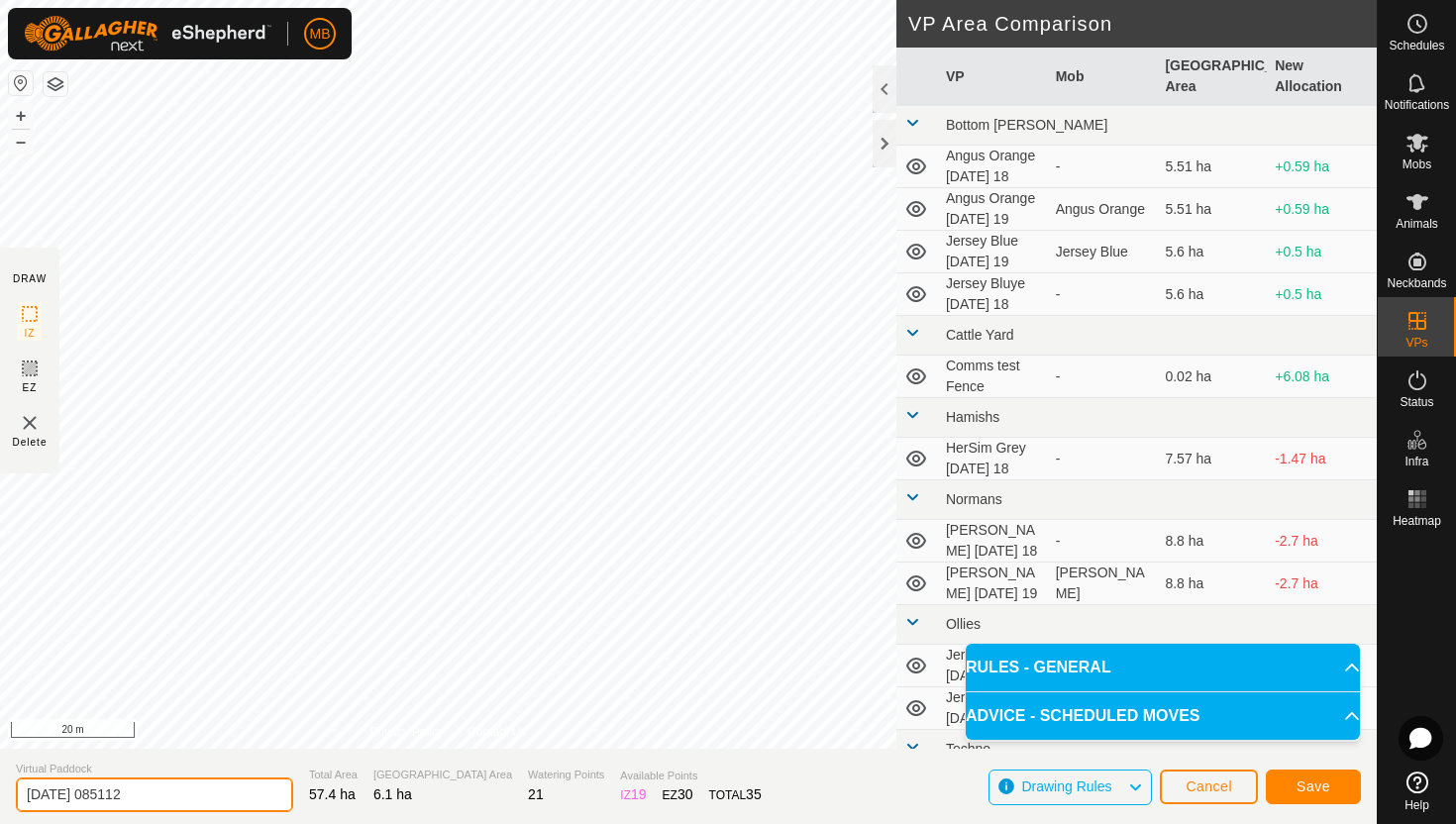 click on "2025-07-19 085112" 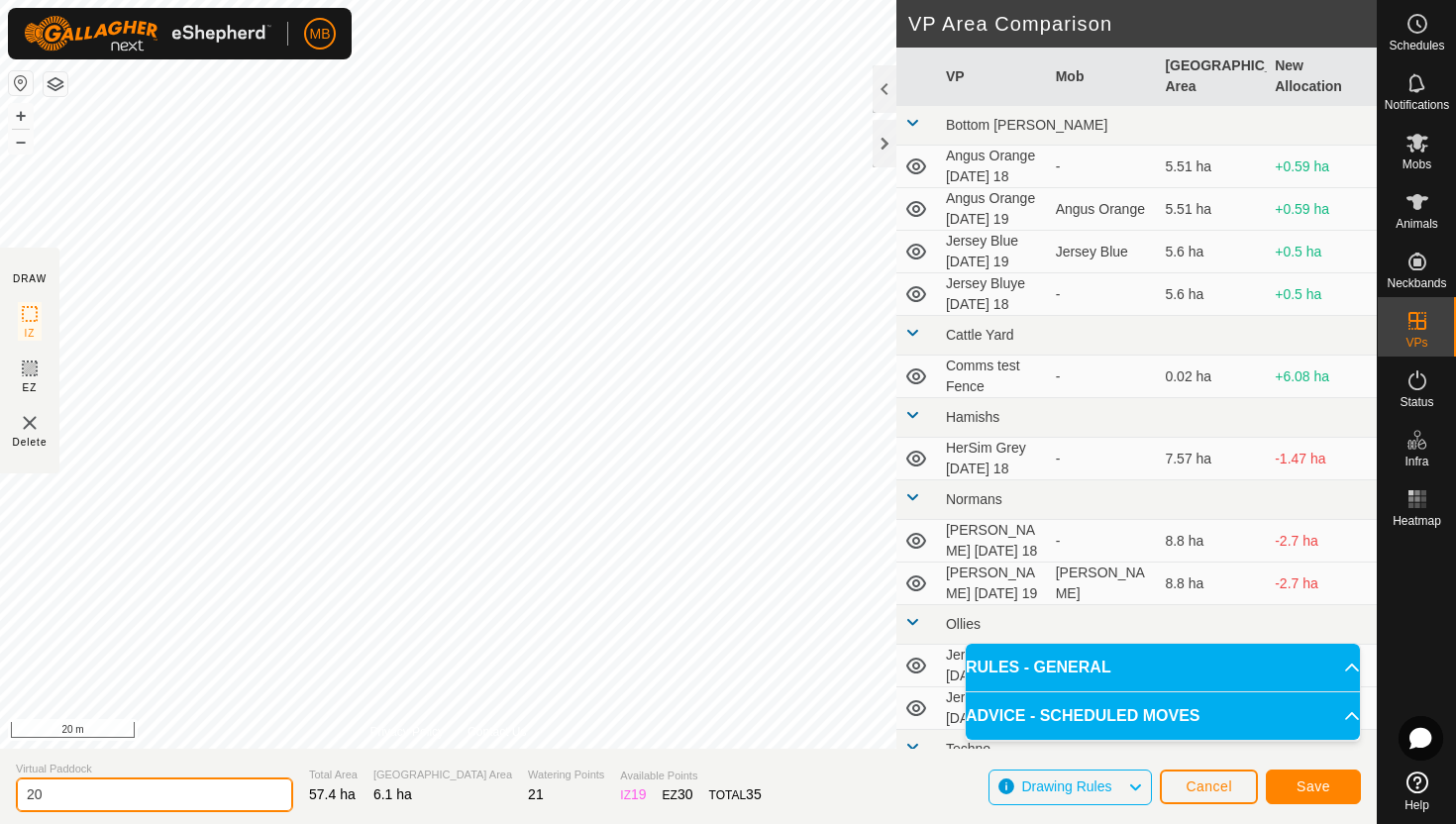 type on "2" 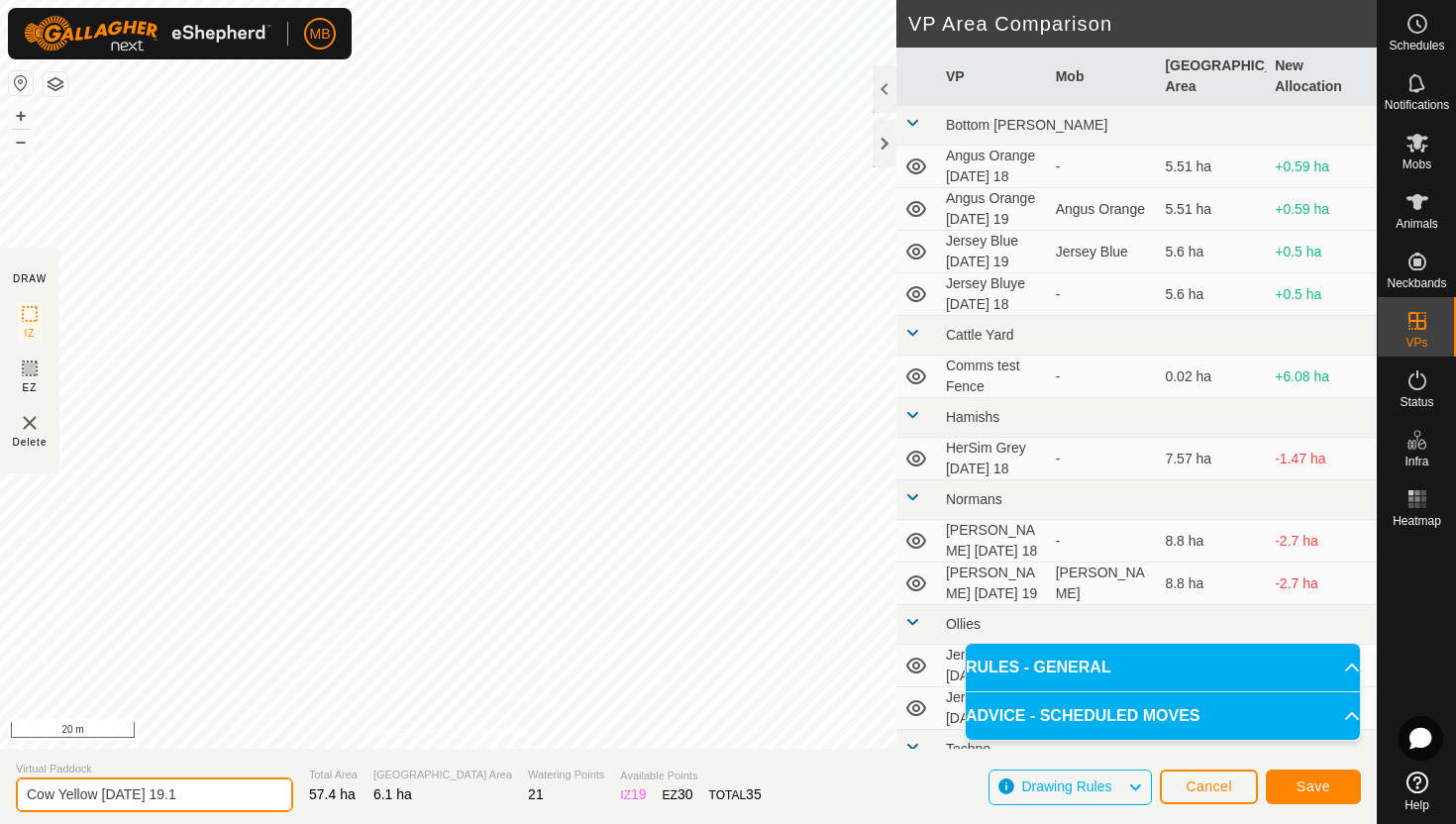 type on "Cow Yellow [DATE] 19.1" 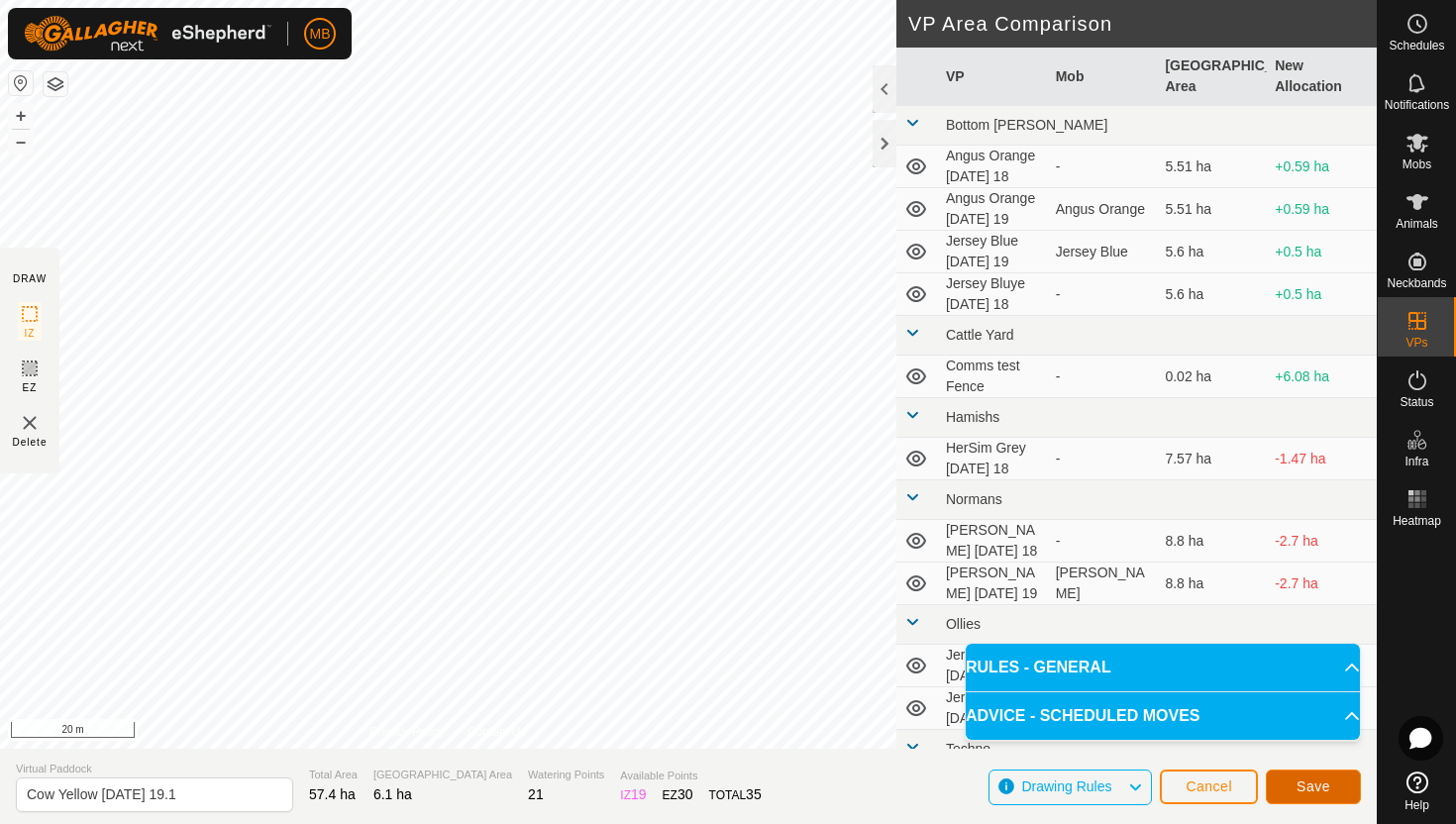 click on "Save" 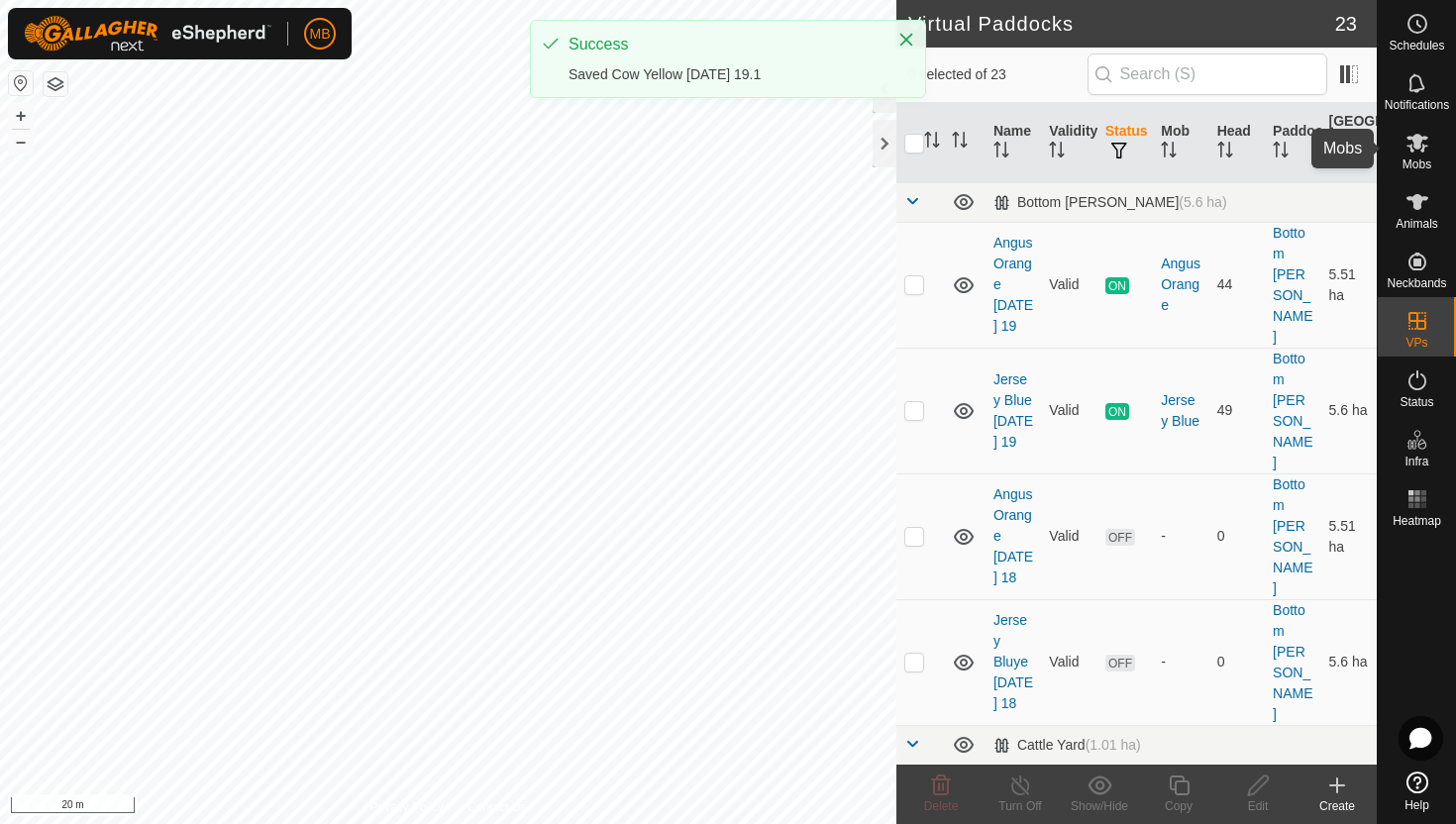 click 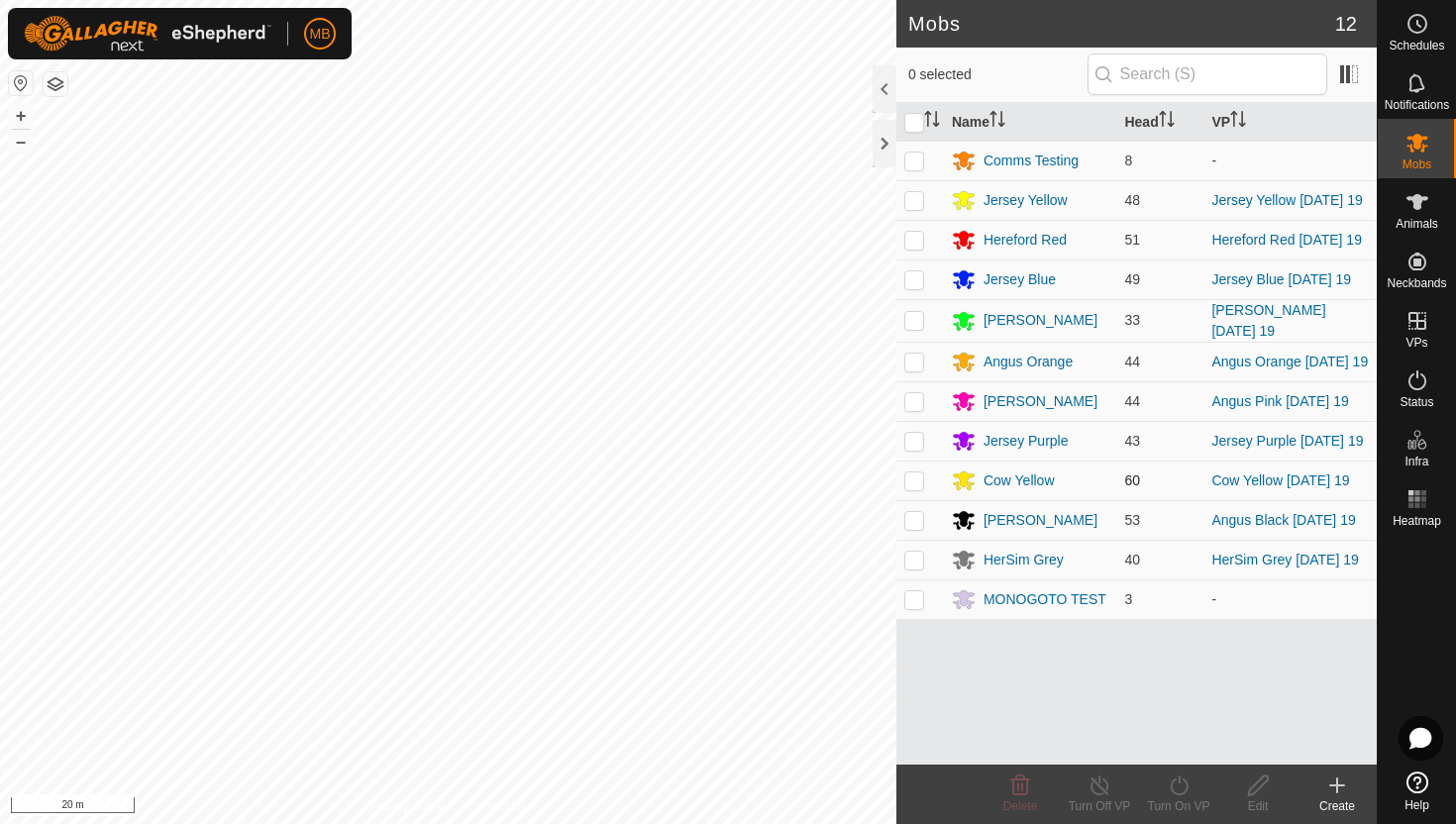 click at bounding box center [914, 480] 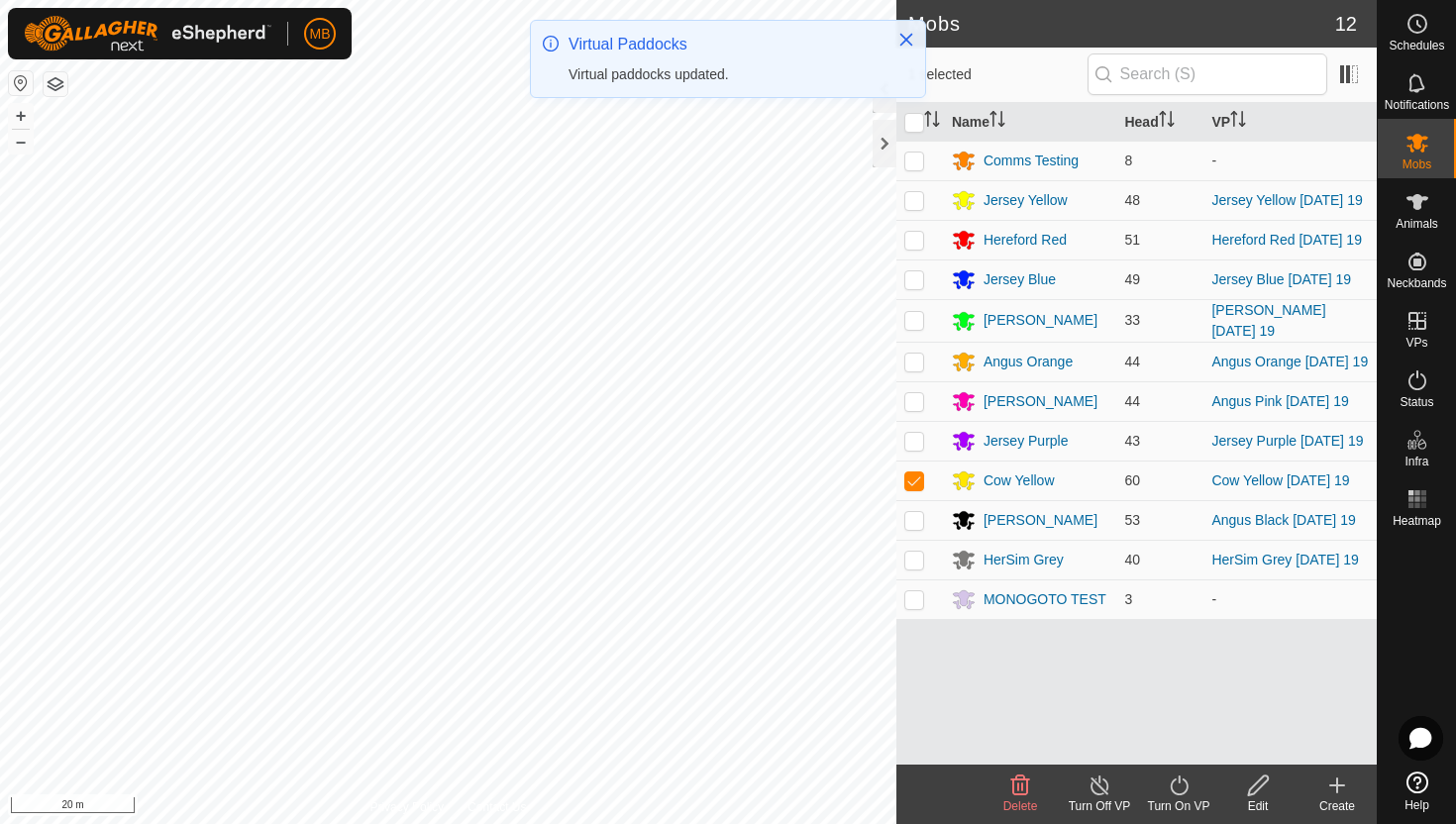 click 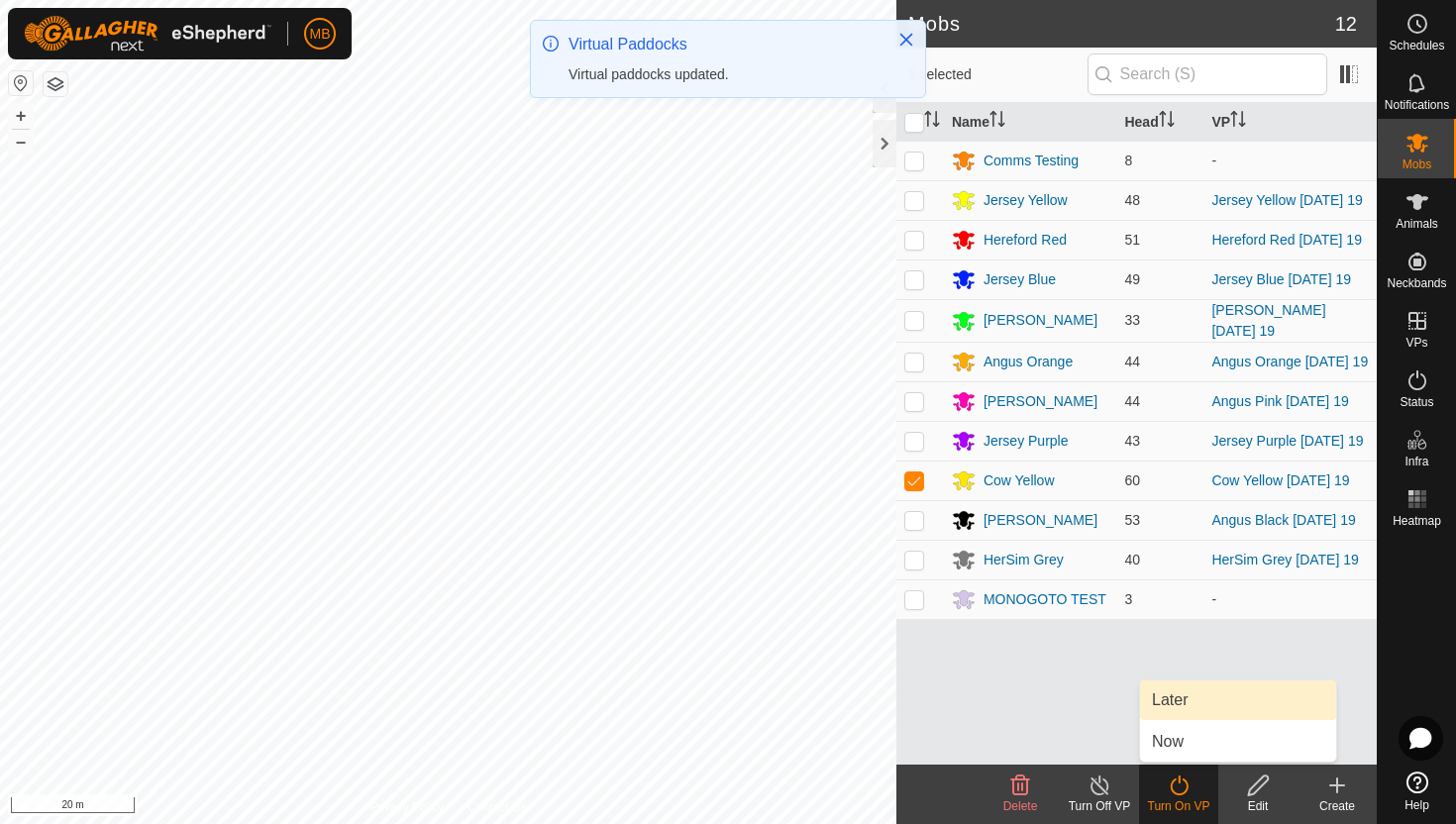 click on "Later" at bounding box center [1238, 700] 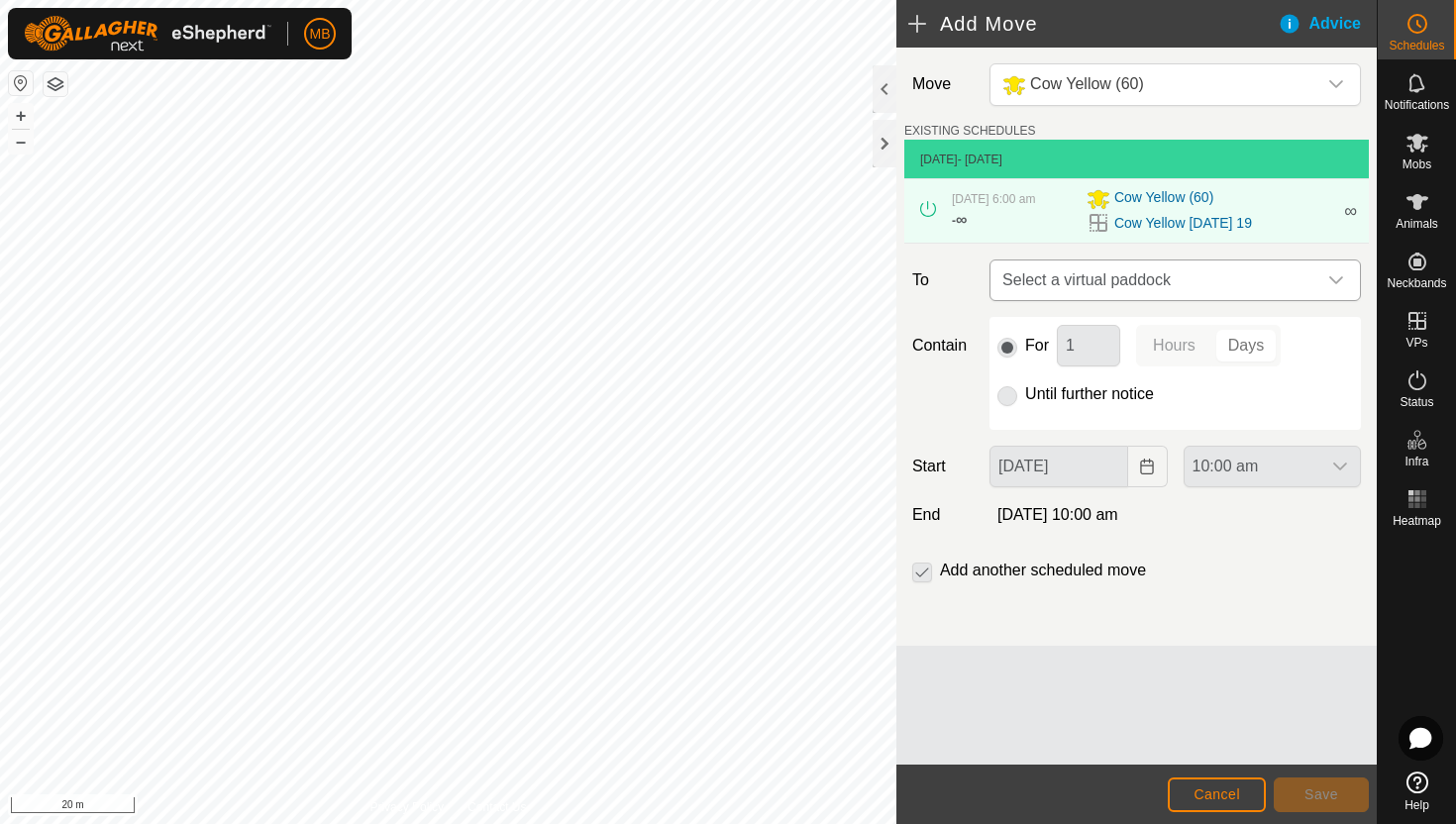 click on "Select a virtual paddock" at bounding box center [1155, 280] 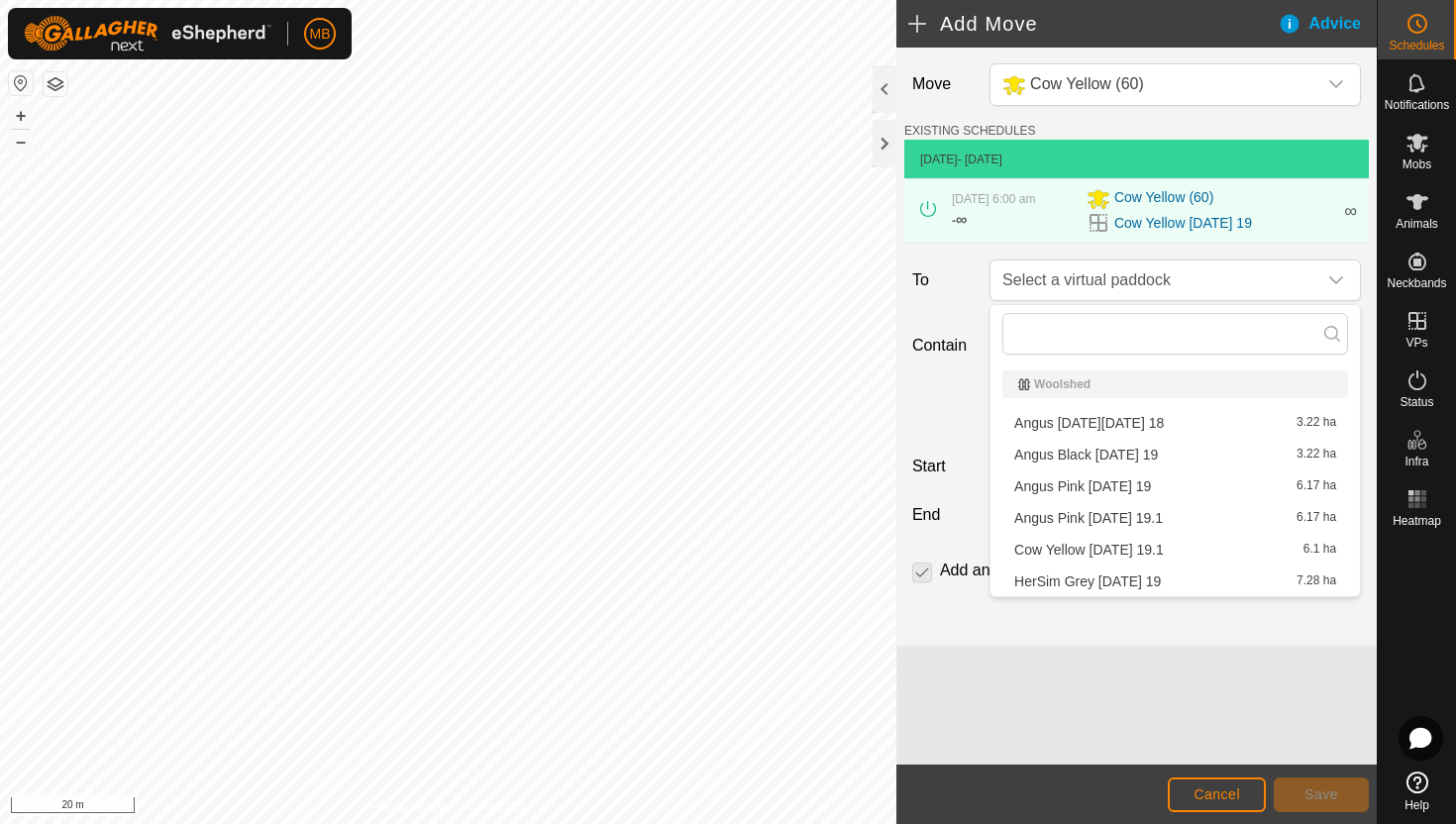 click on "Cow Yellow Saturday 19.1  6.1 ha" at bounding box center (1175, 550) 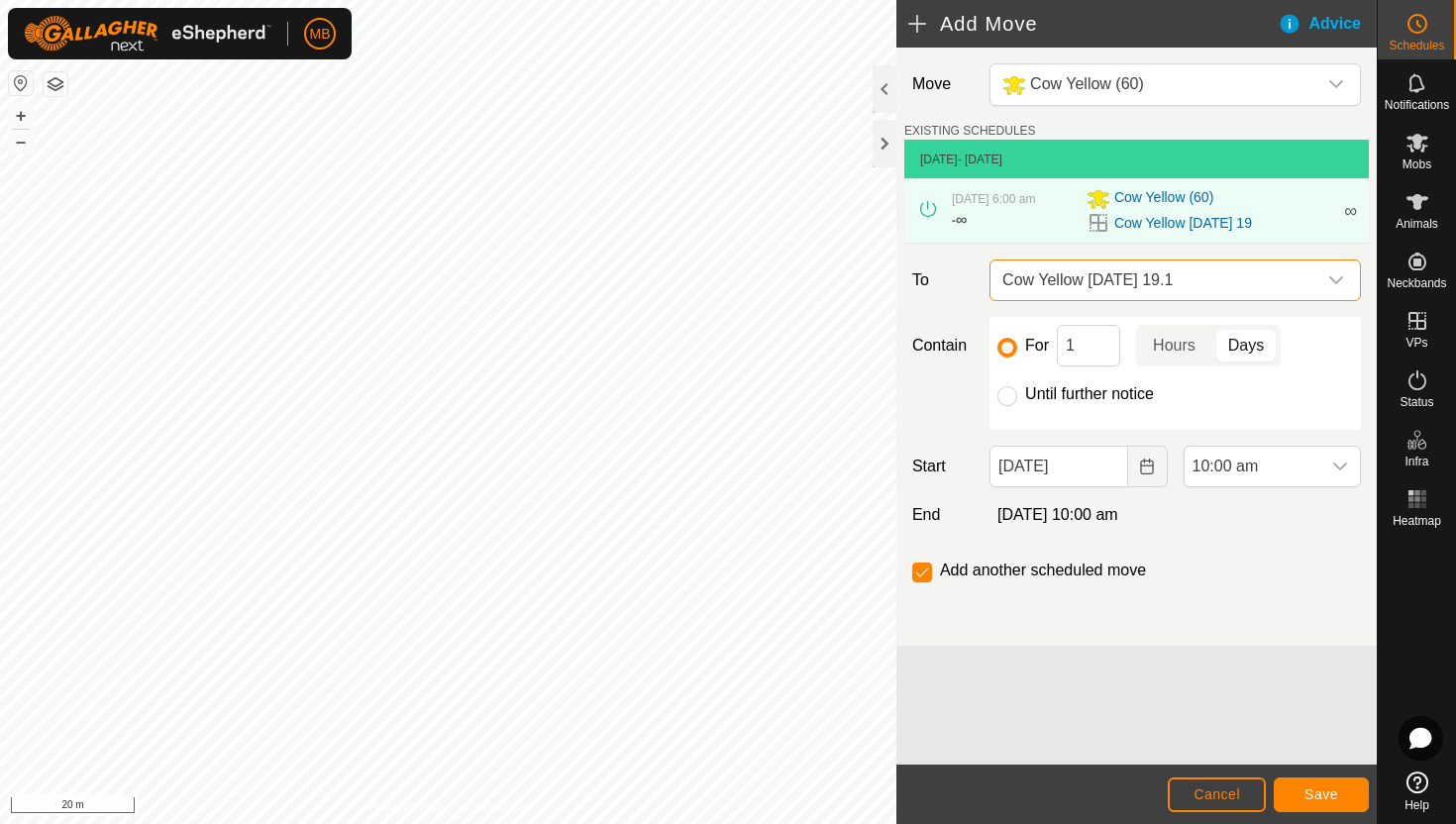 click on "Until further notice" 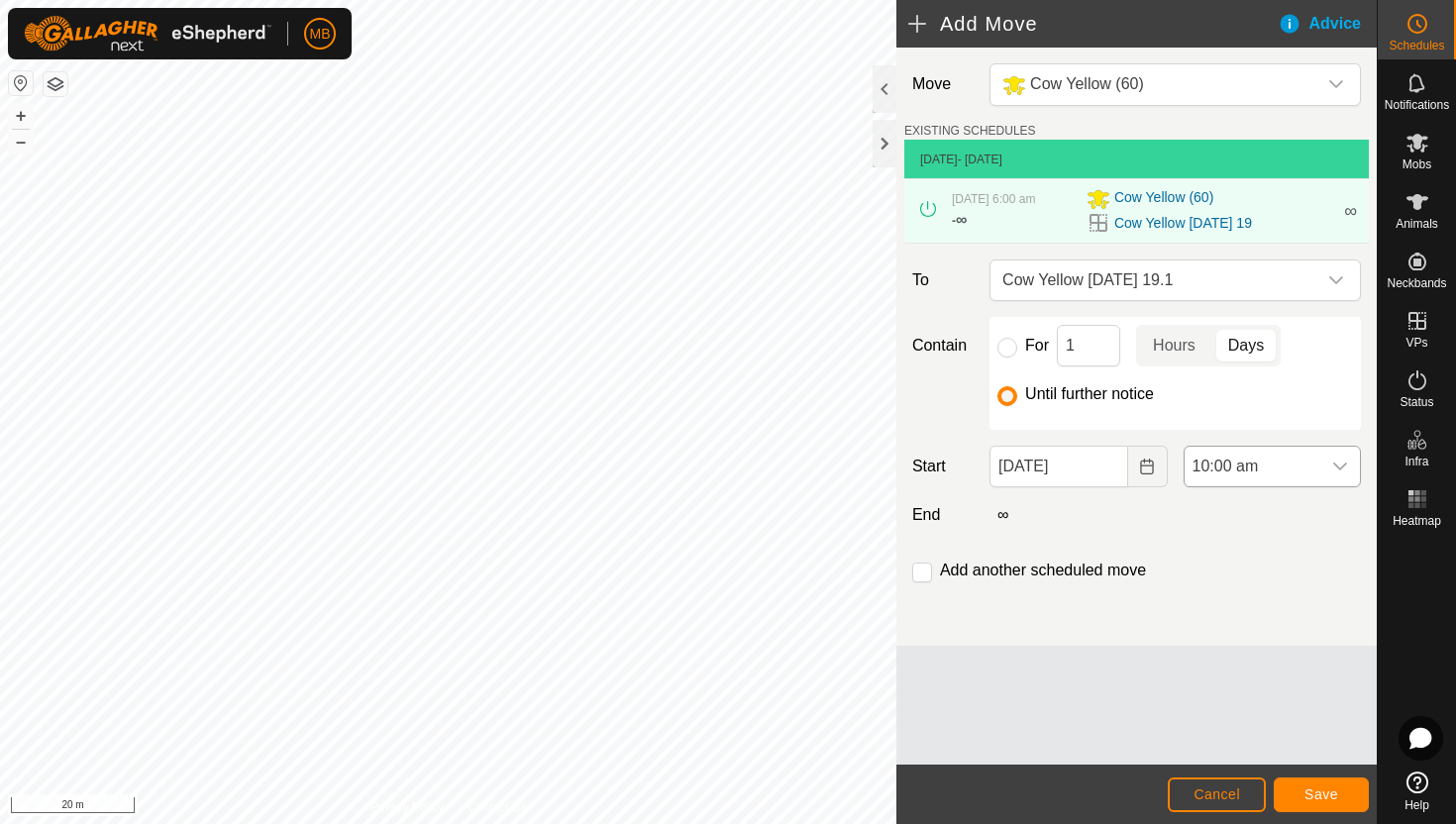 click on "10:00 am" at bounding box center [1252, 466] 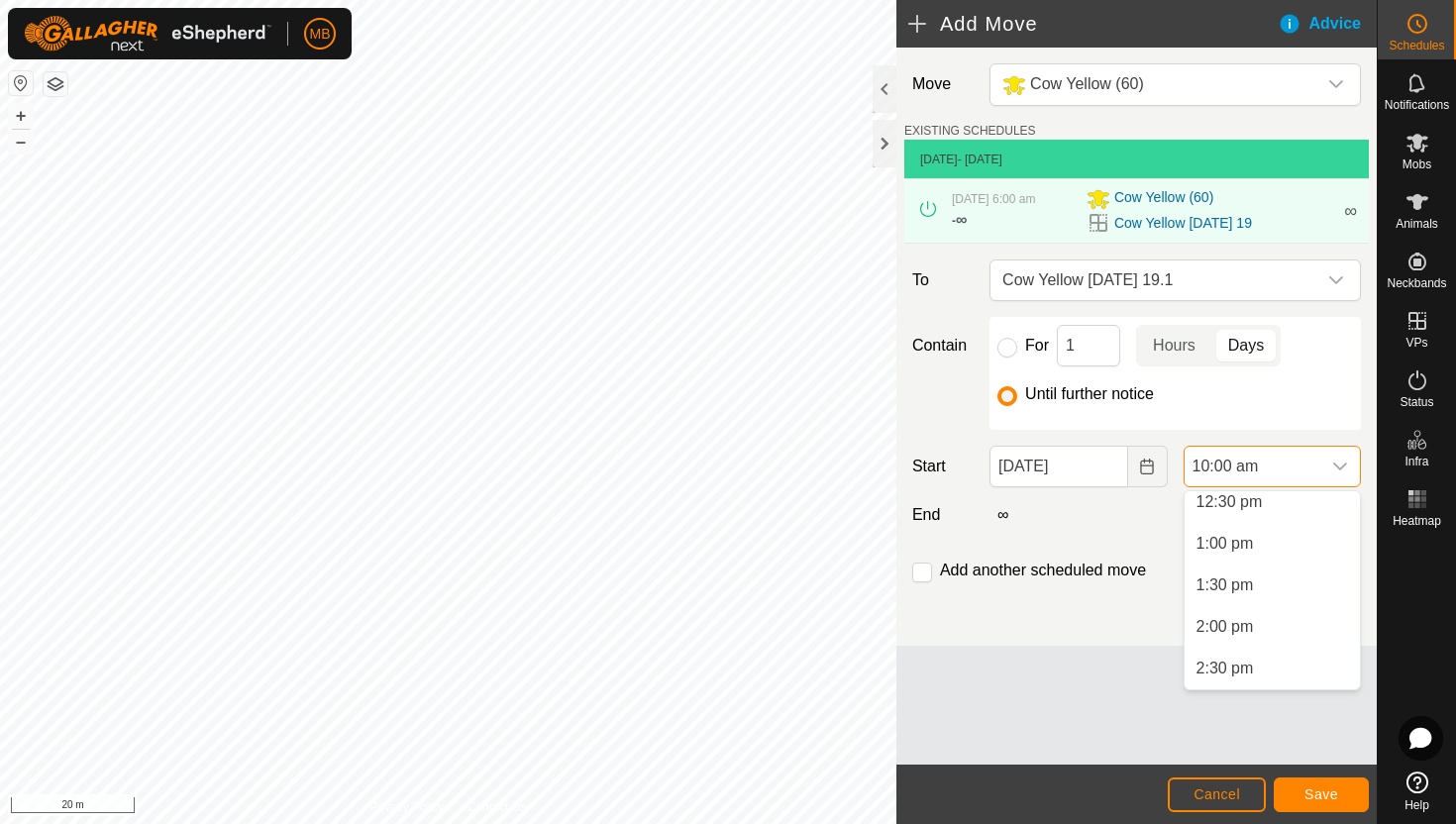 scroll, scrollTop: 1055, scrollLeft: 0, axis: vertical 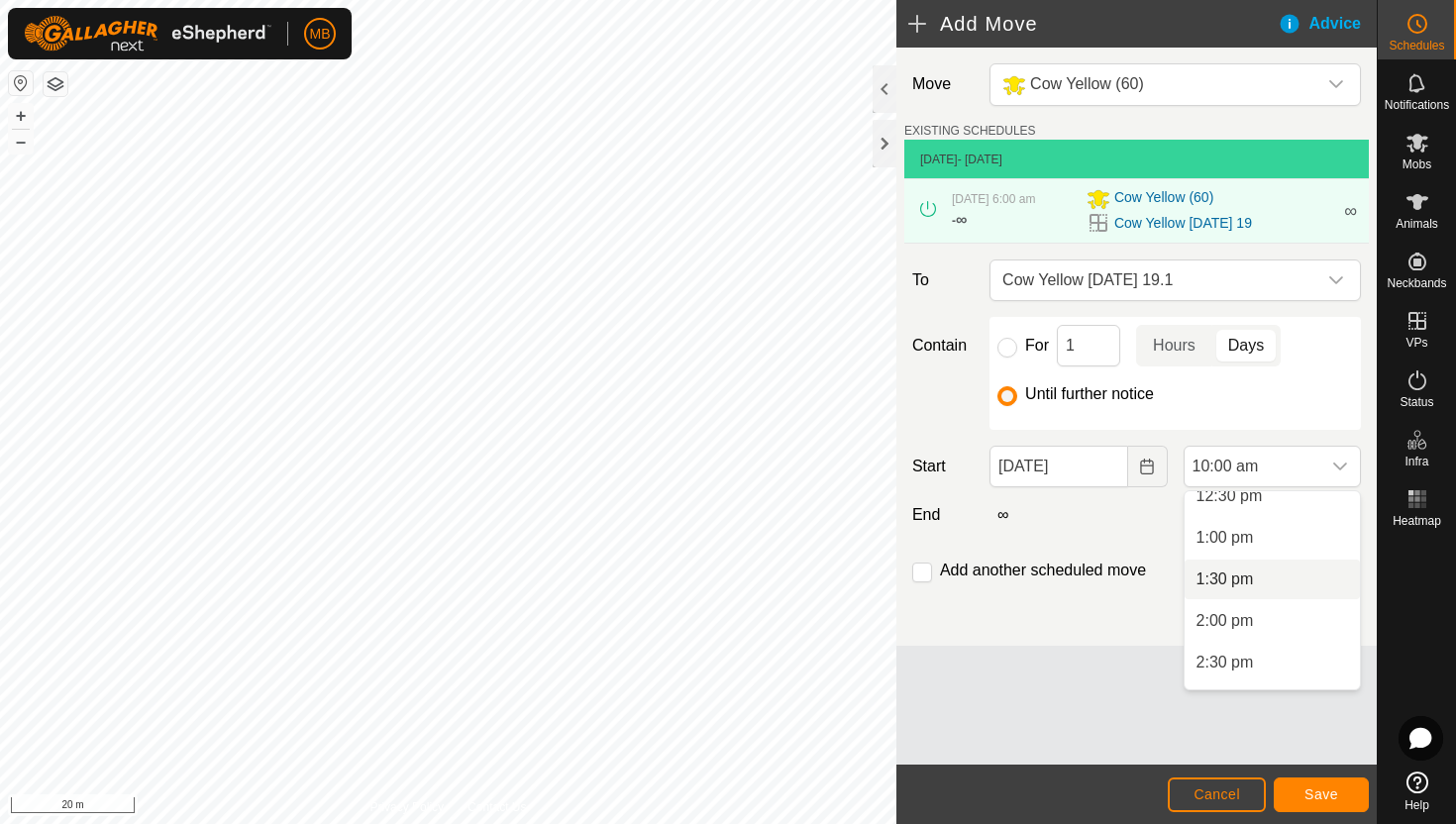 click on "1:30 pm" at bounding box center [1272, 579] 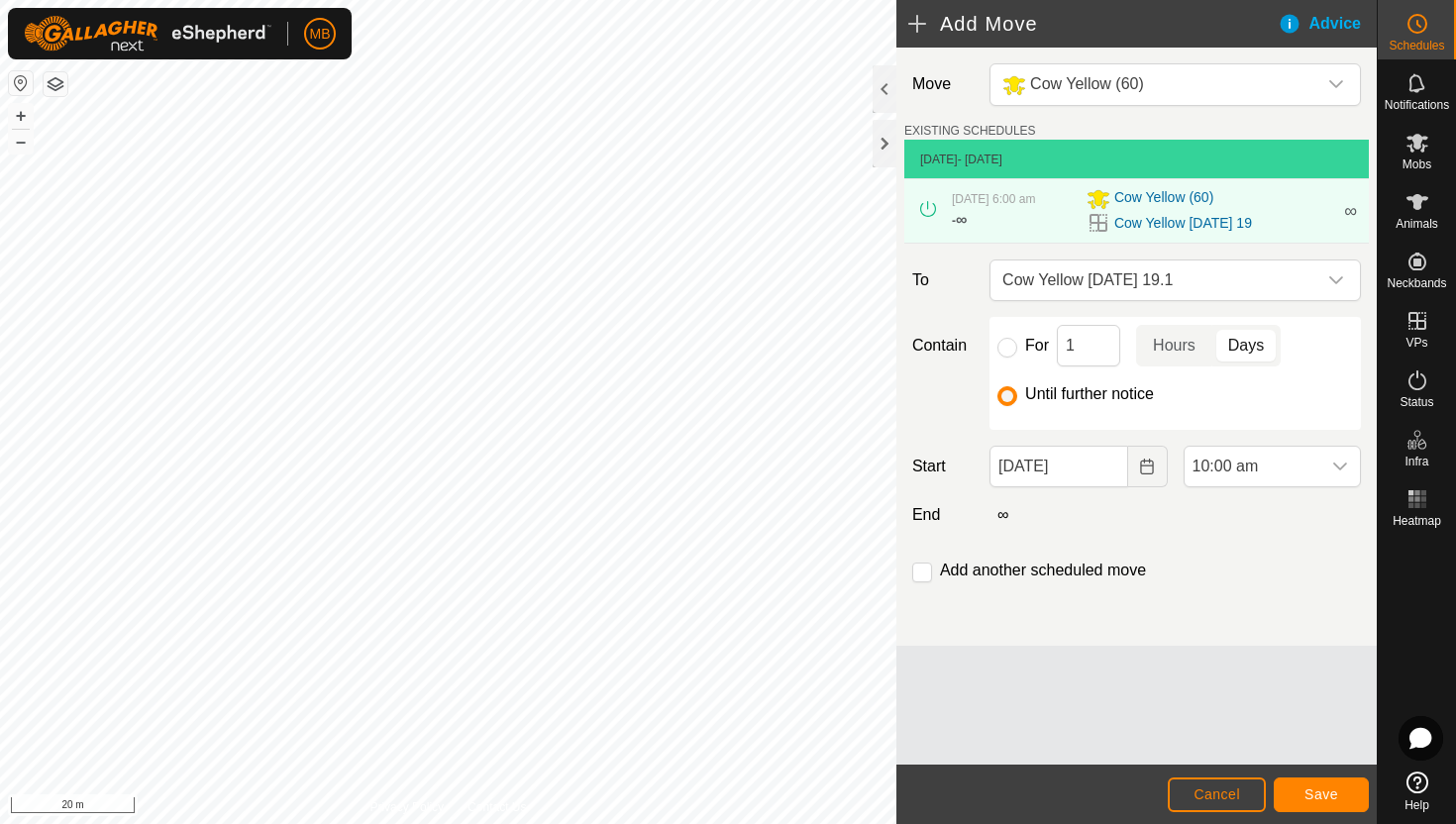scroll, scrollTop: 832, scrollLeft: 0, axis: vertical 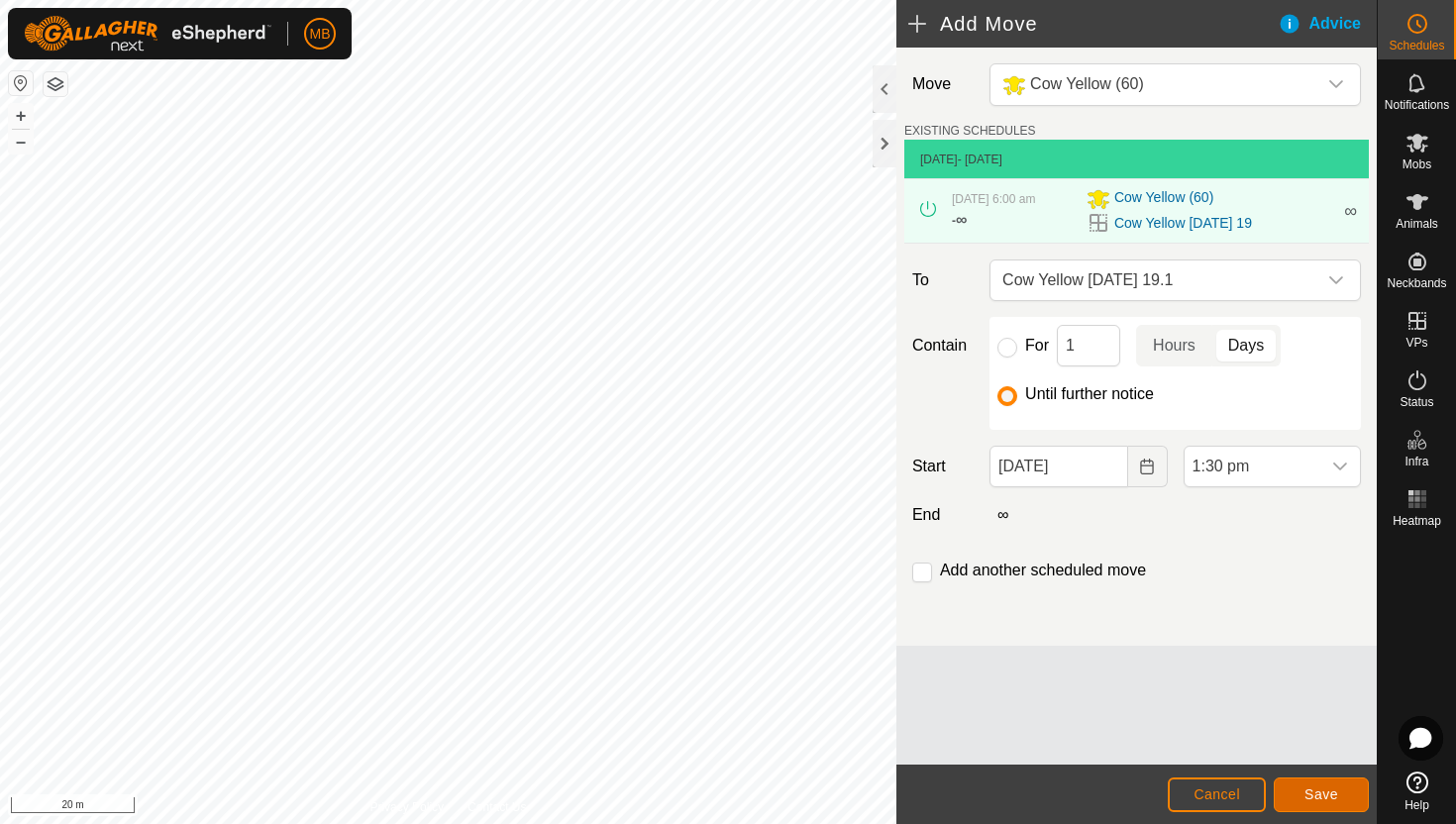 click on "Save" 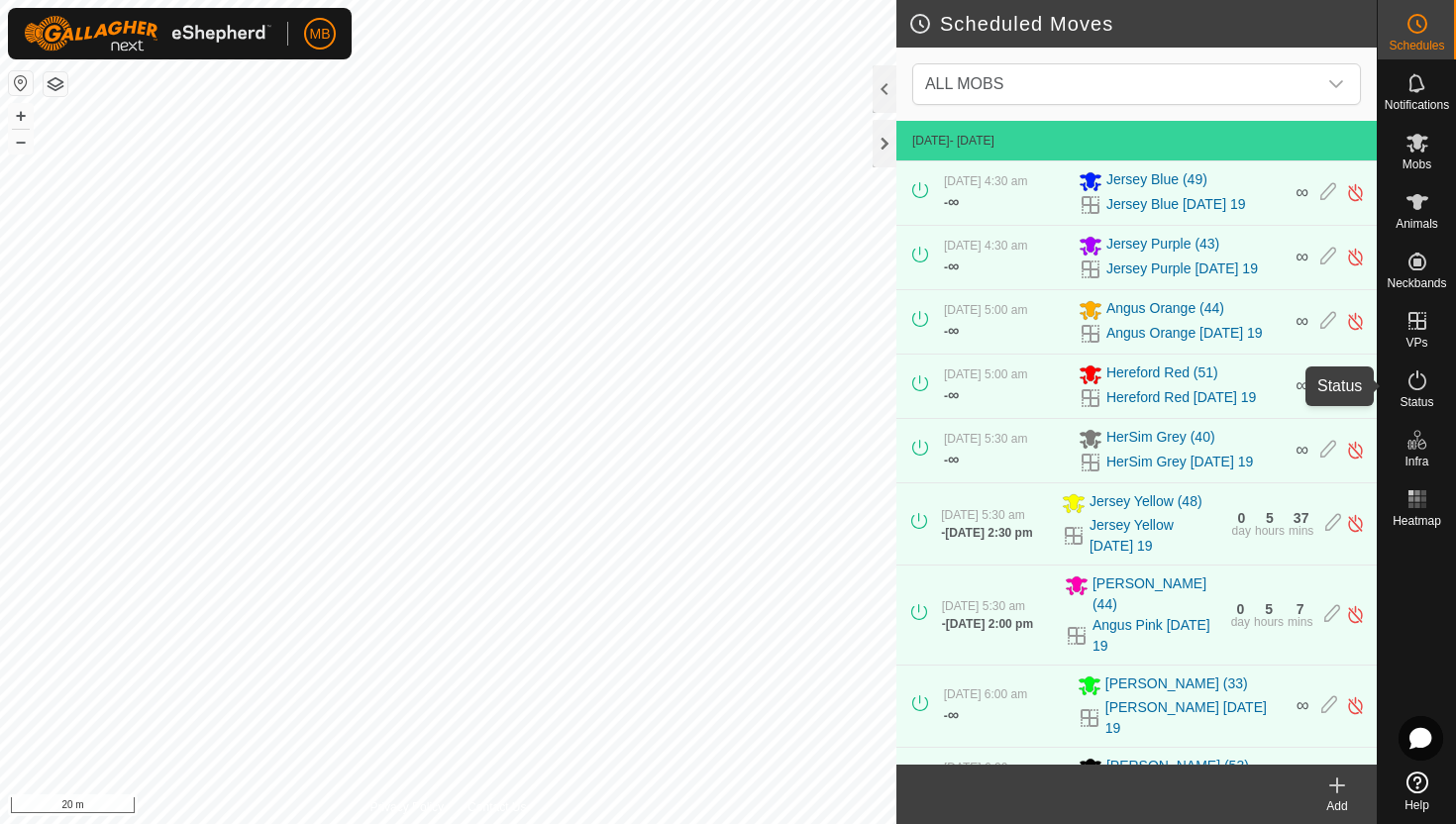 click 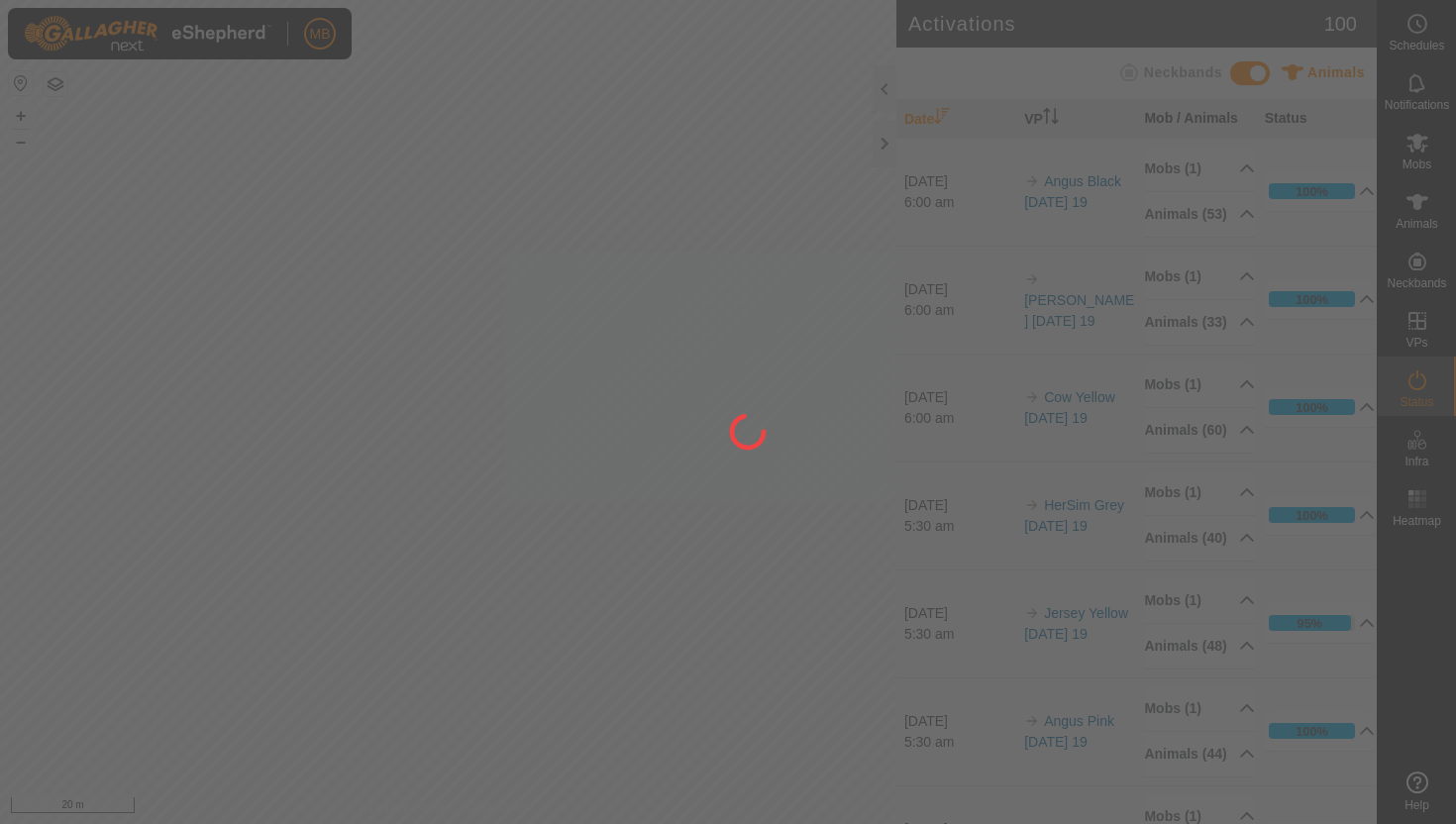 scroll, scrollTop: 0, scrollLeft: 0, axis: both 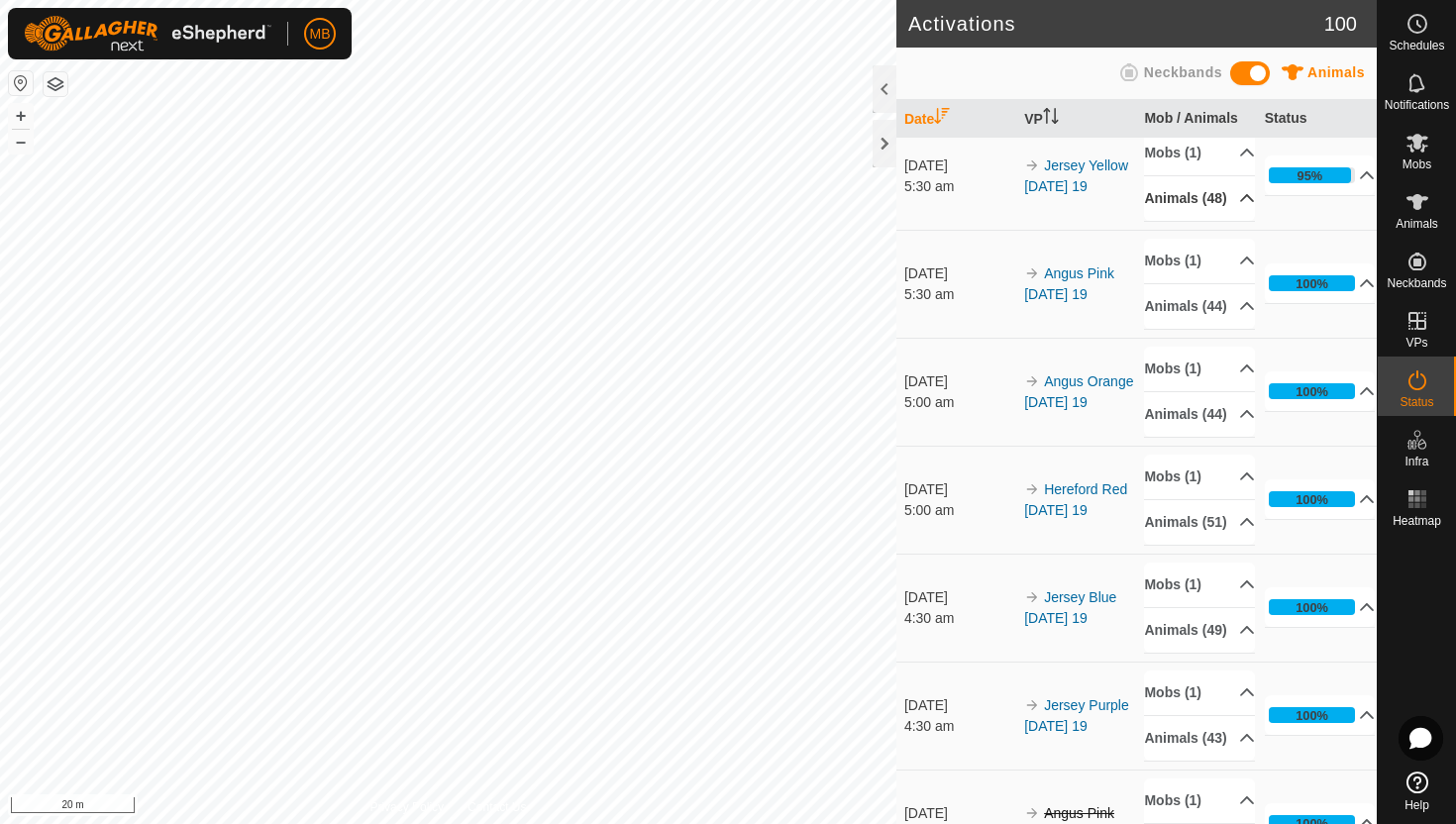 click on "Animals (48)" at bounding box center [1199, 198] 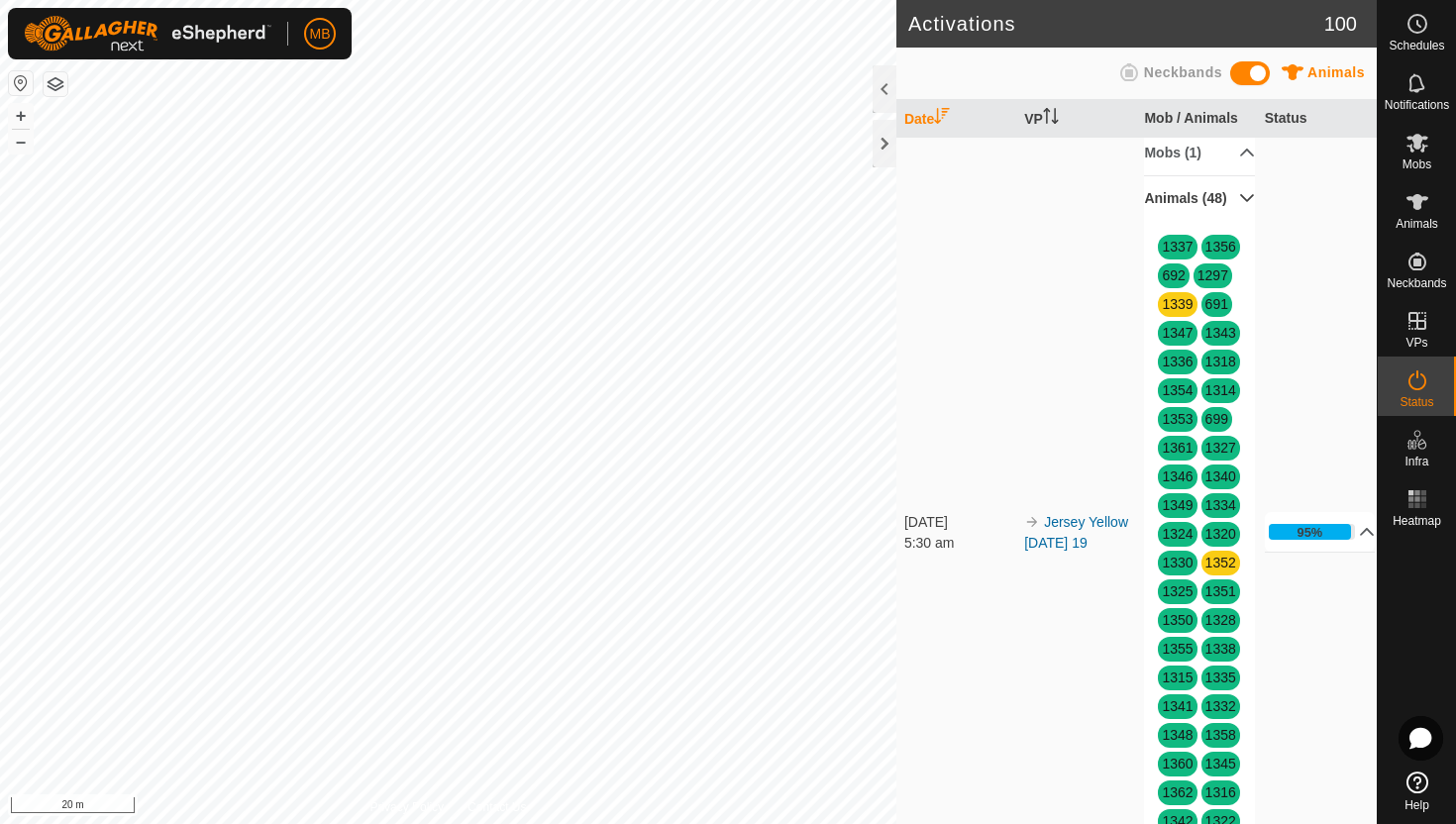 click on "Animals (48)" at bounding box center (1199, 198) 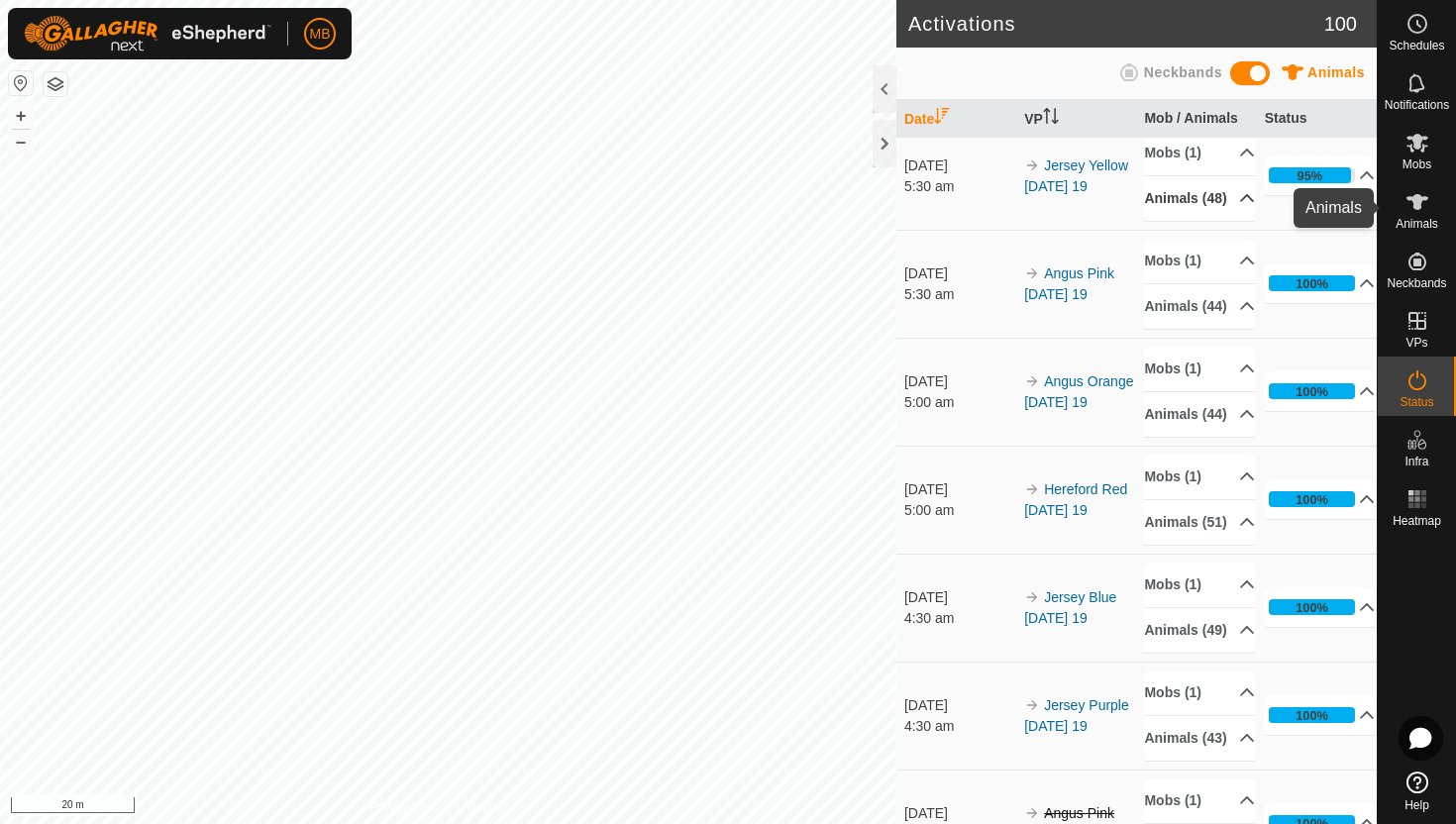 click 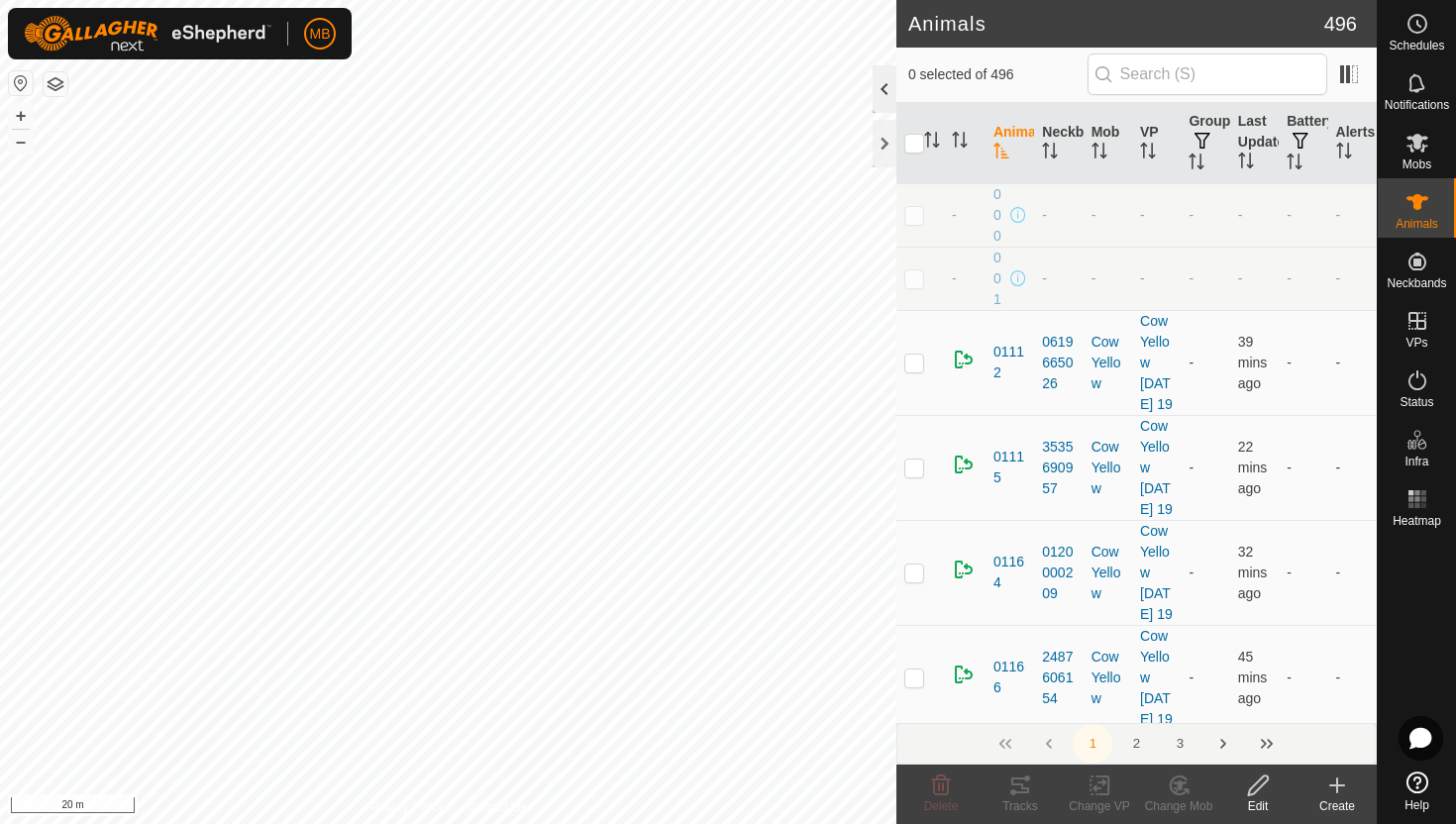 click 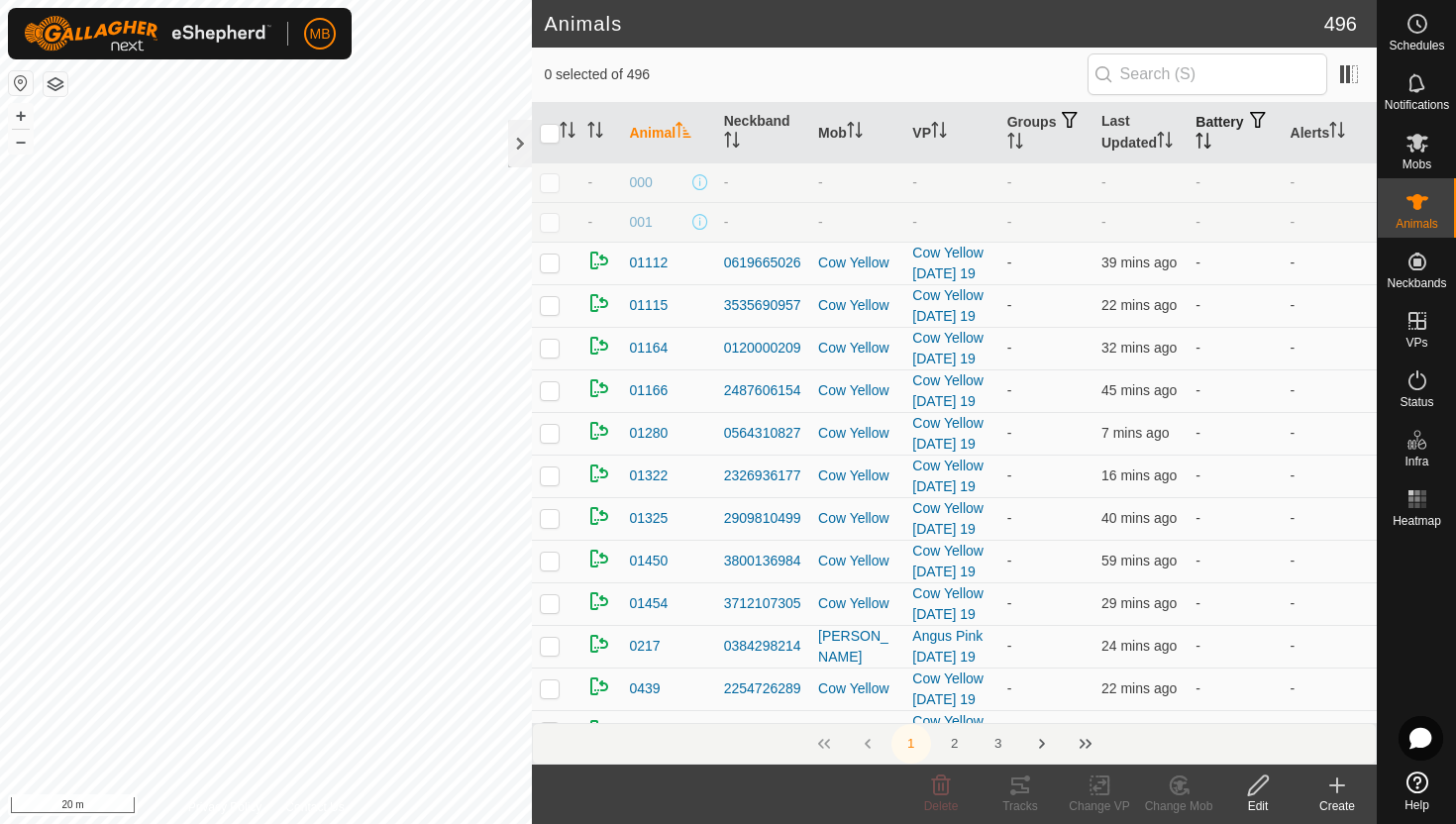 click 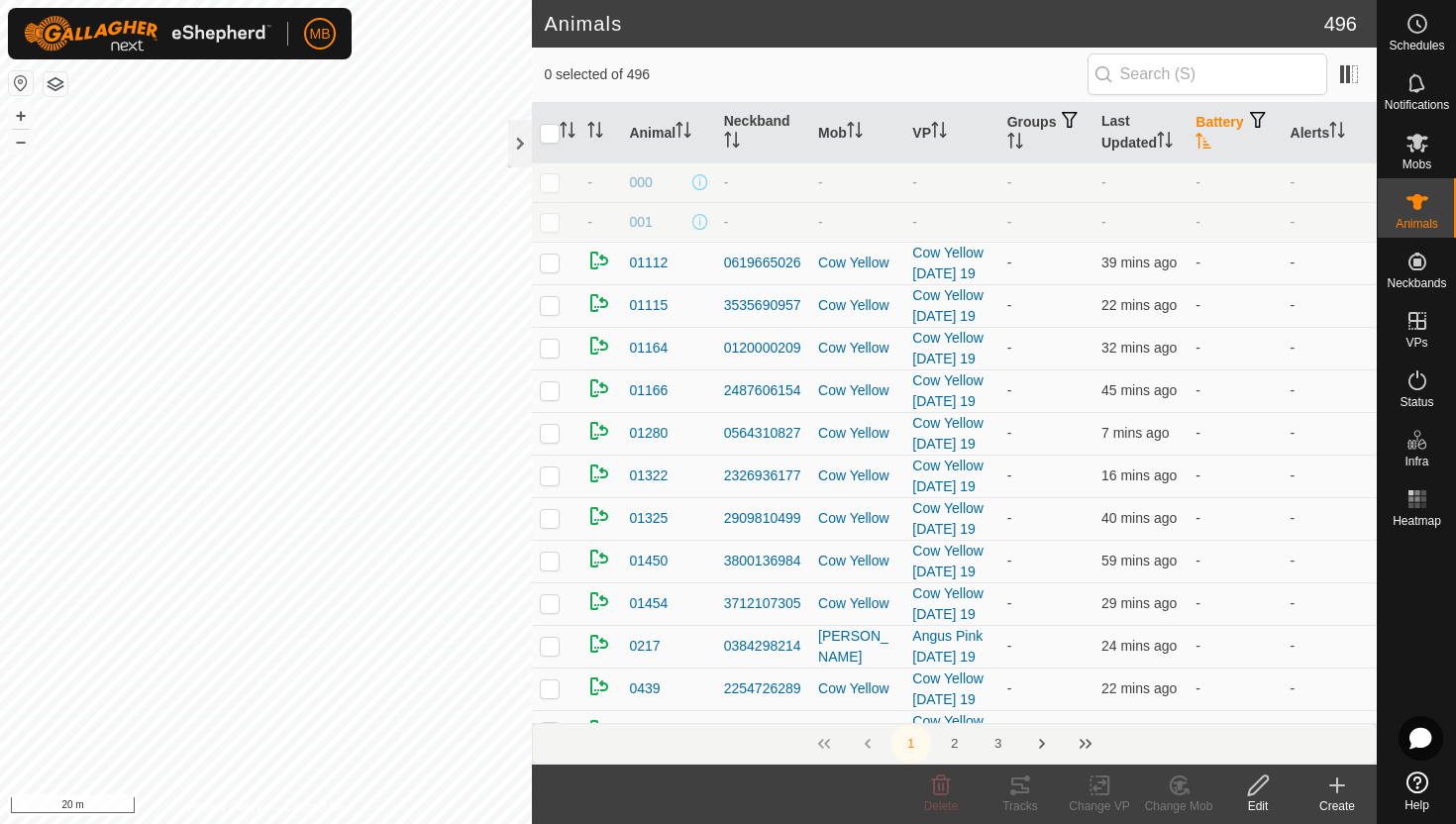click 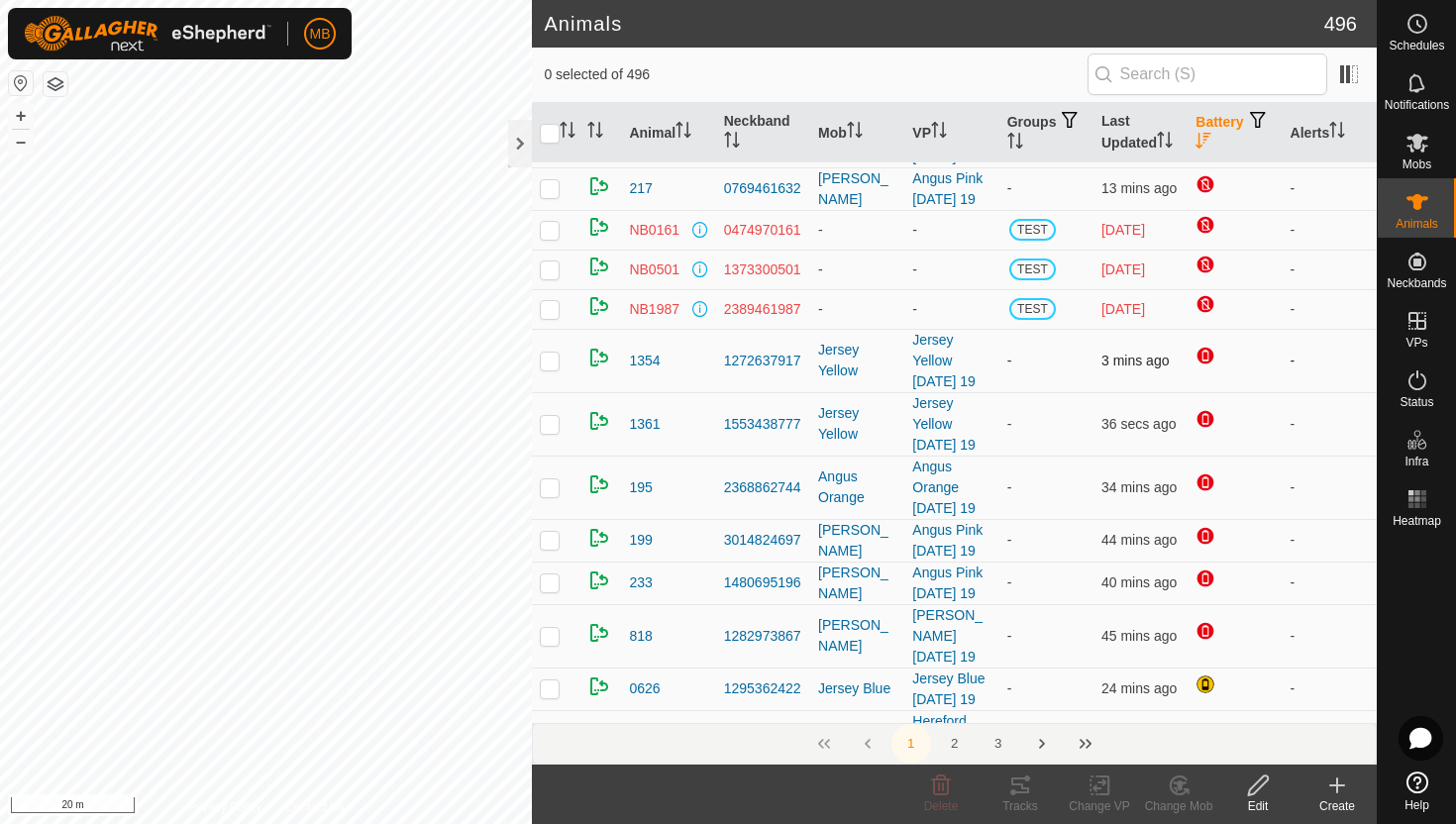 scroll, scrollTop: 121, scrollLeft: 0, axis: vertical 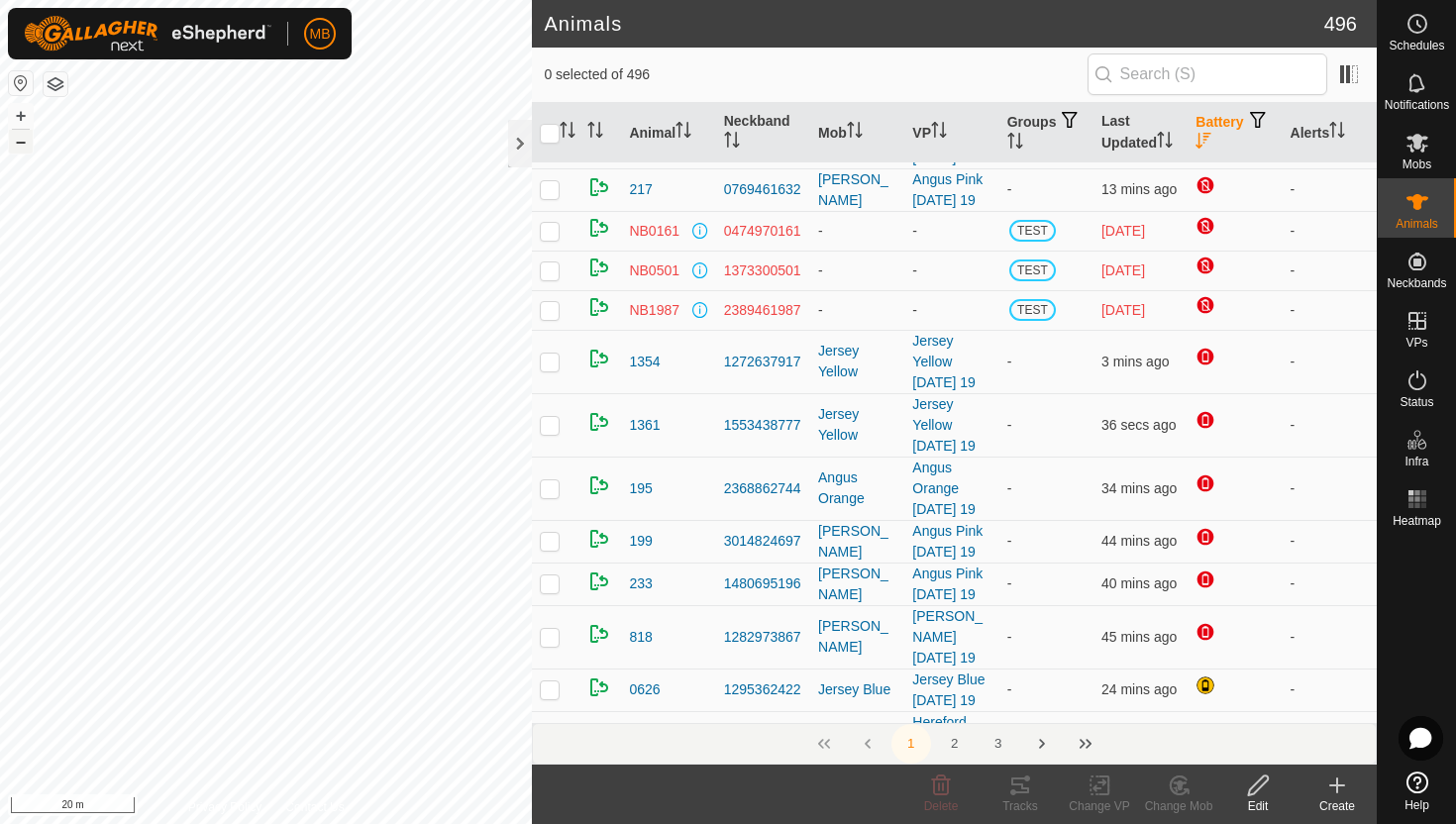 click on "–" at bounding box center (21, 142) 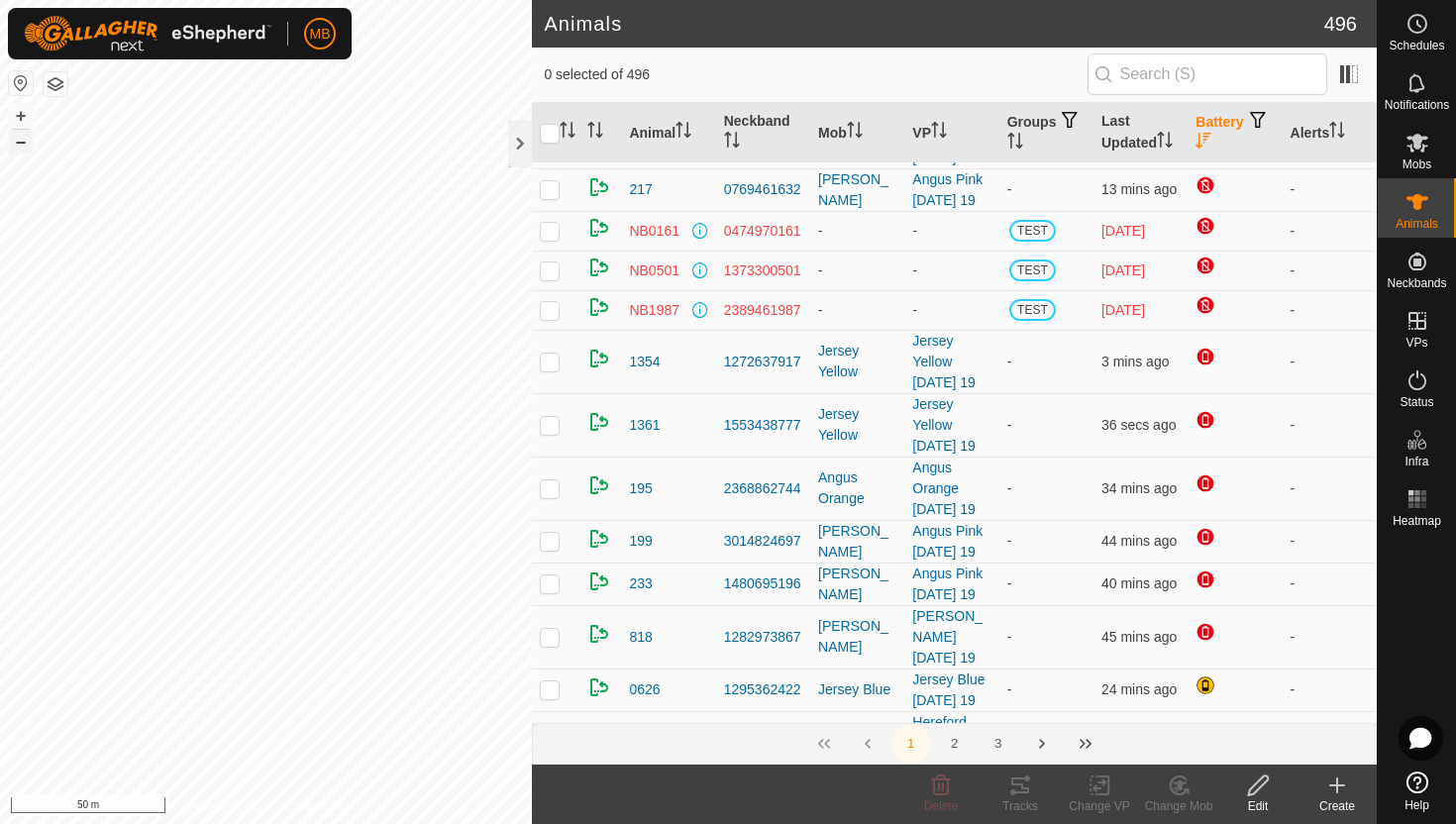 click on "–" at bounding box center (21, 142) 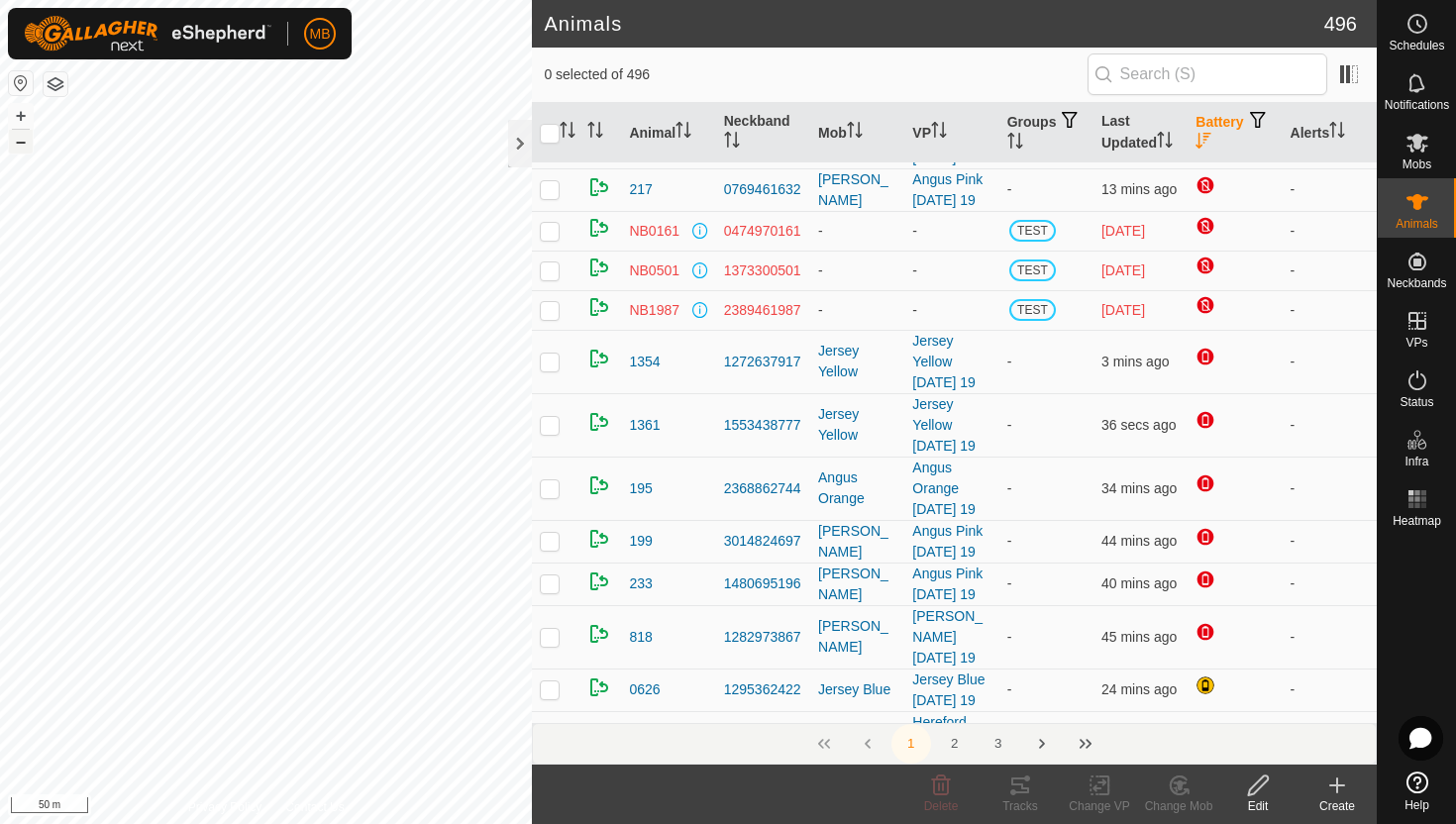 click on "–" at bounding box center [21, 142] 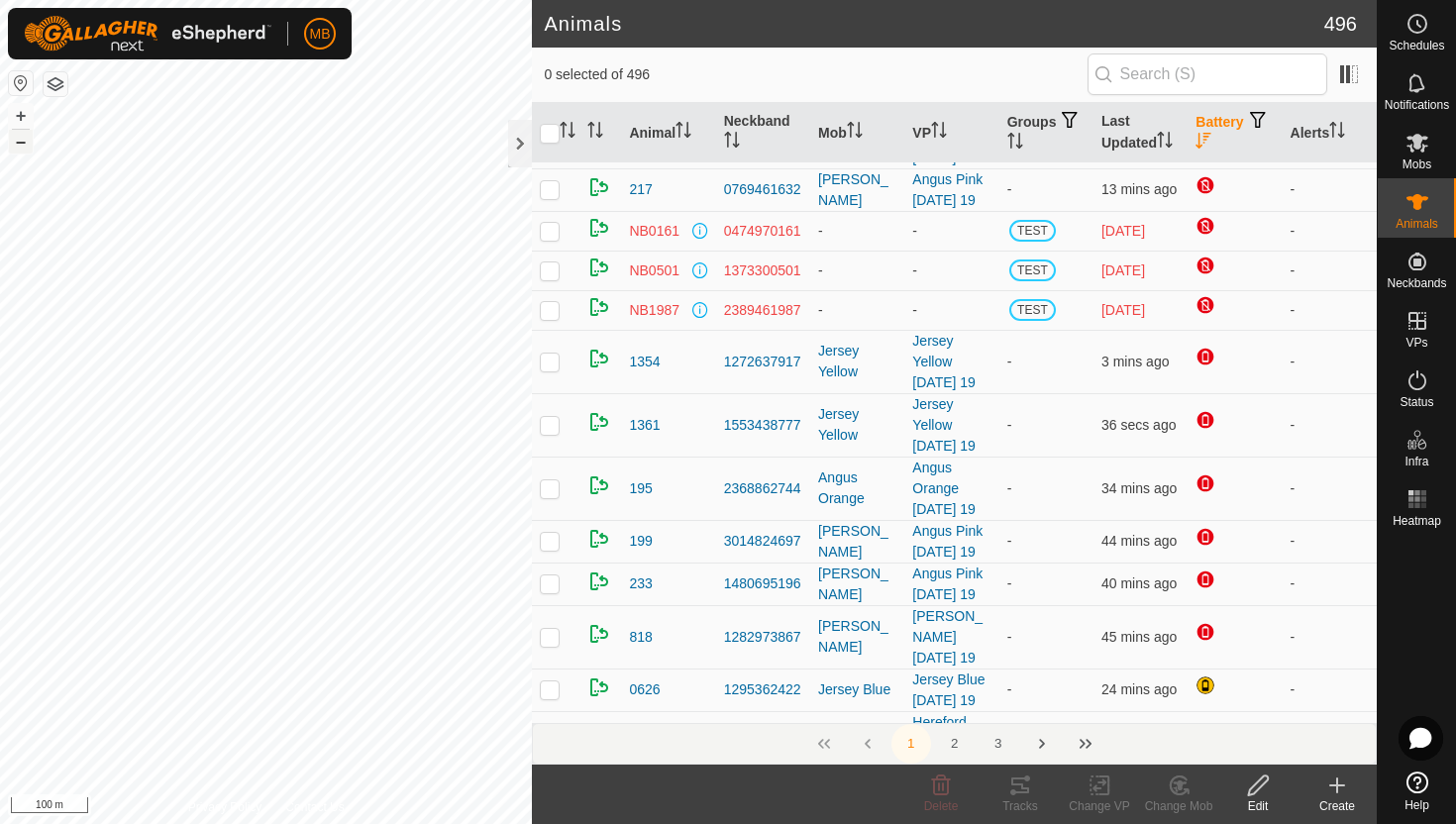 click on "–" at bounding box center (21, 142) 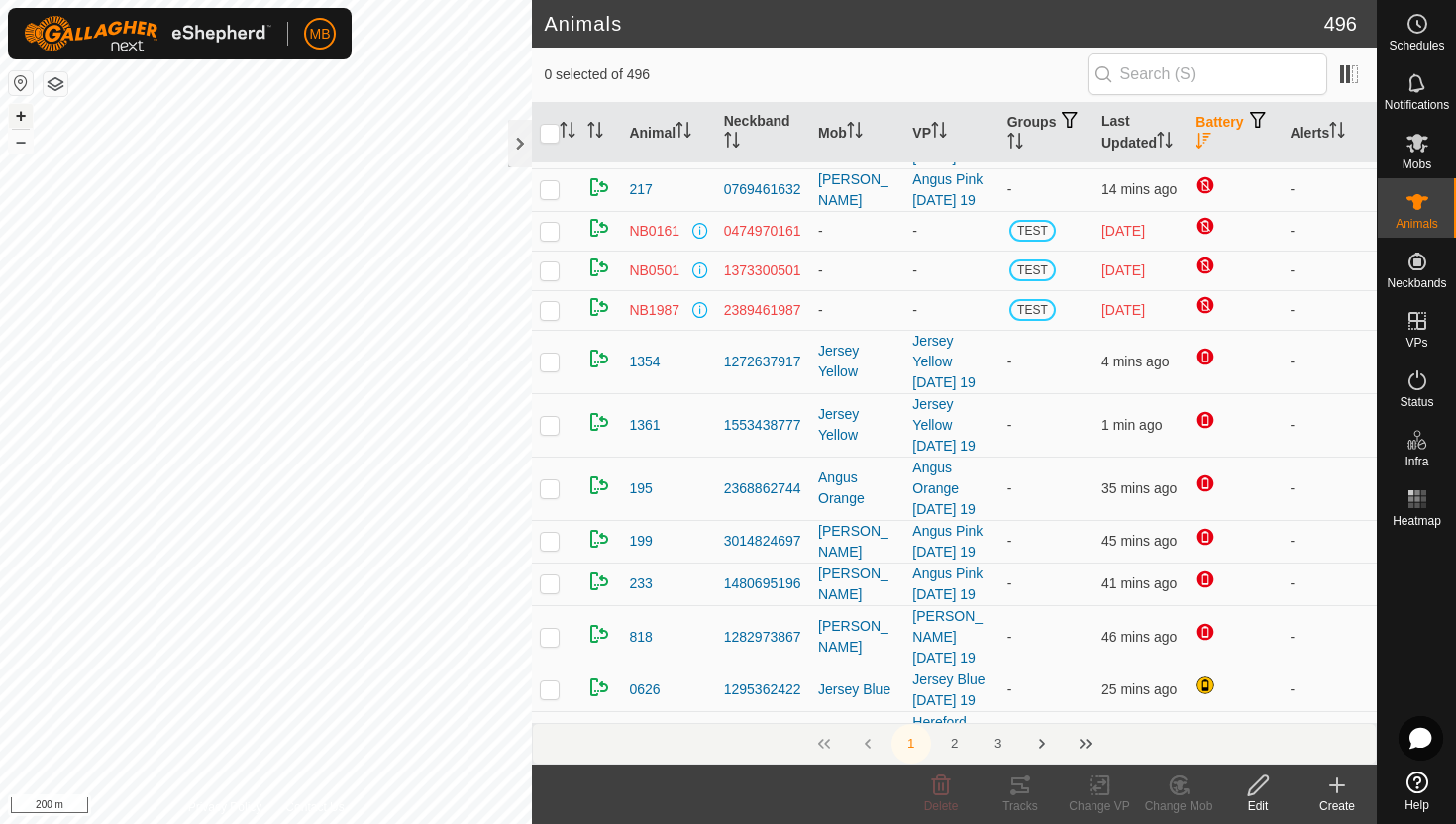 click on "+" at bounding box center (21, 116) 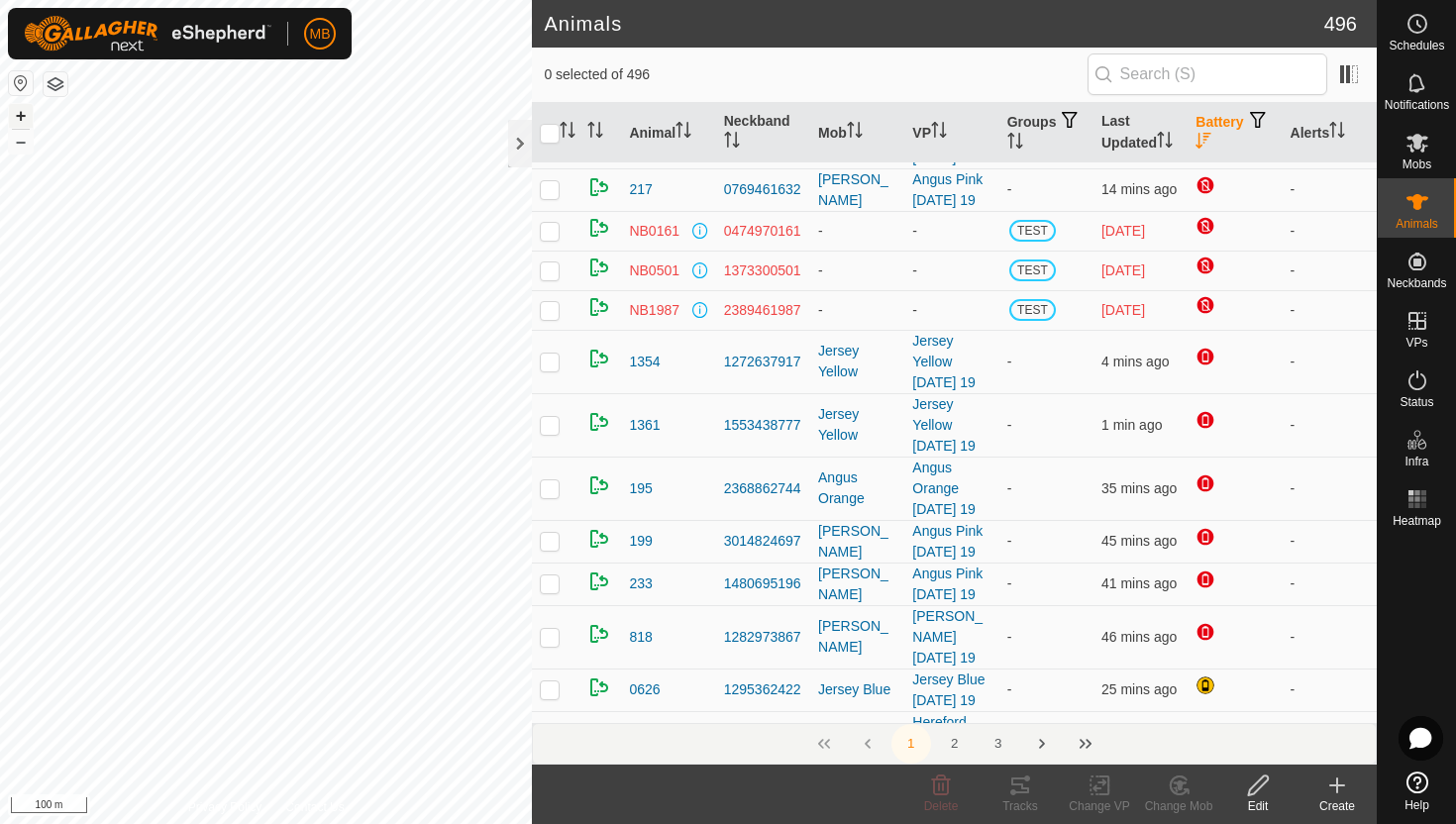 click on "+" at bounding box center (21, 116) 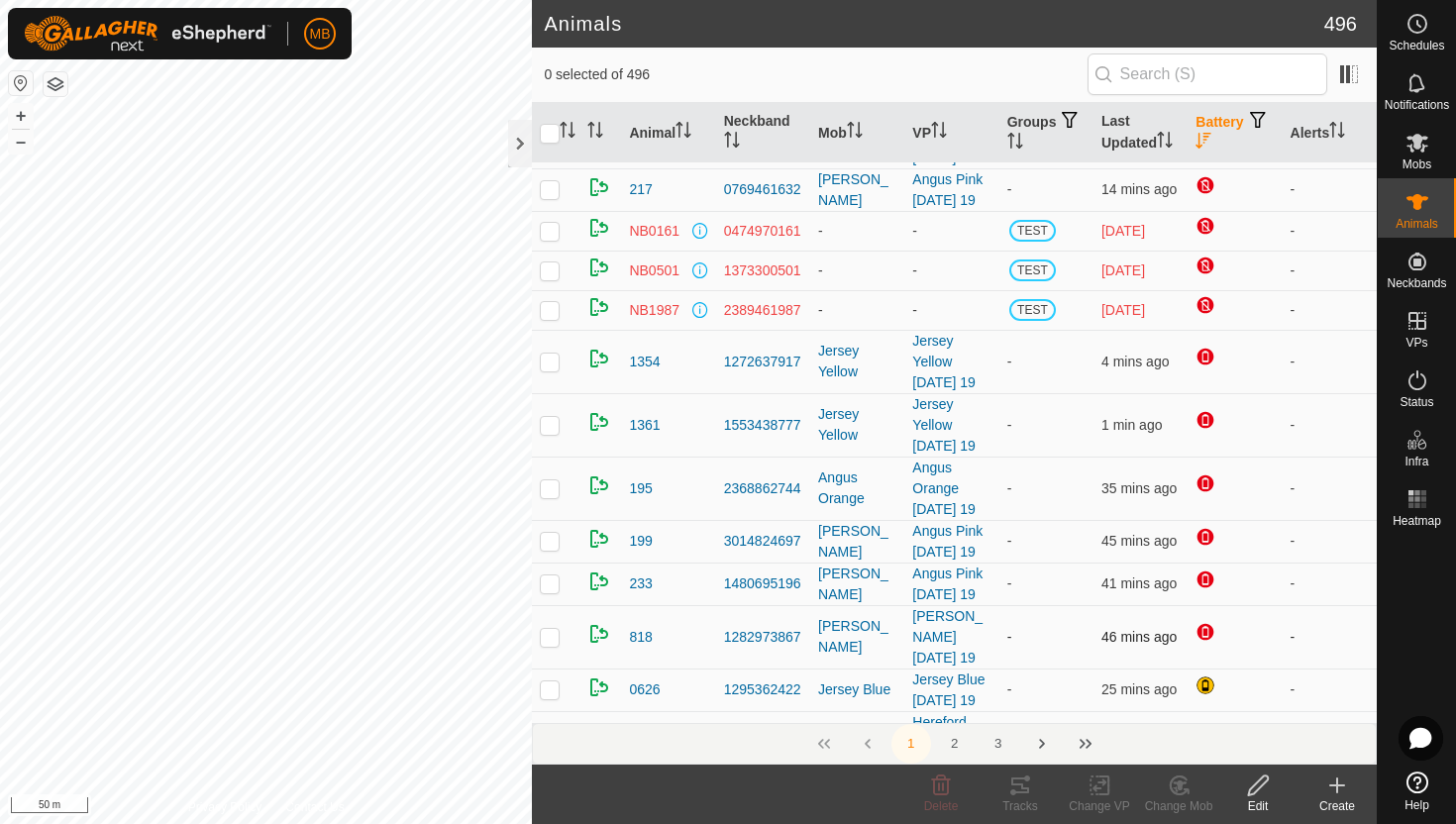 click at bounding box center [550, 637] 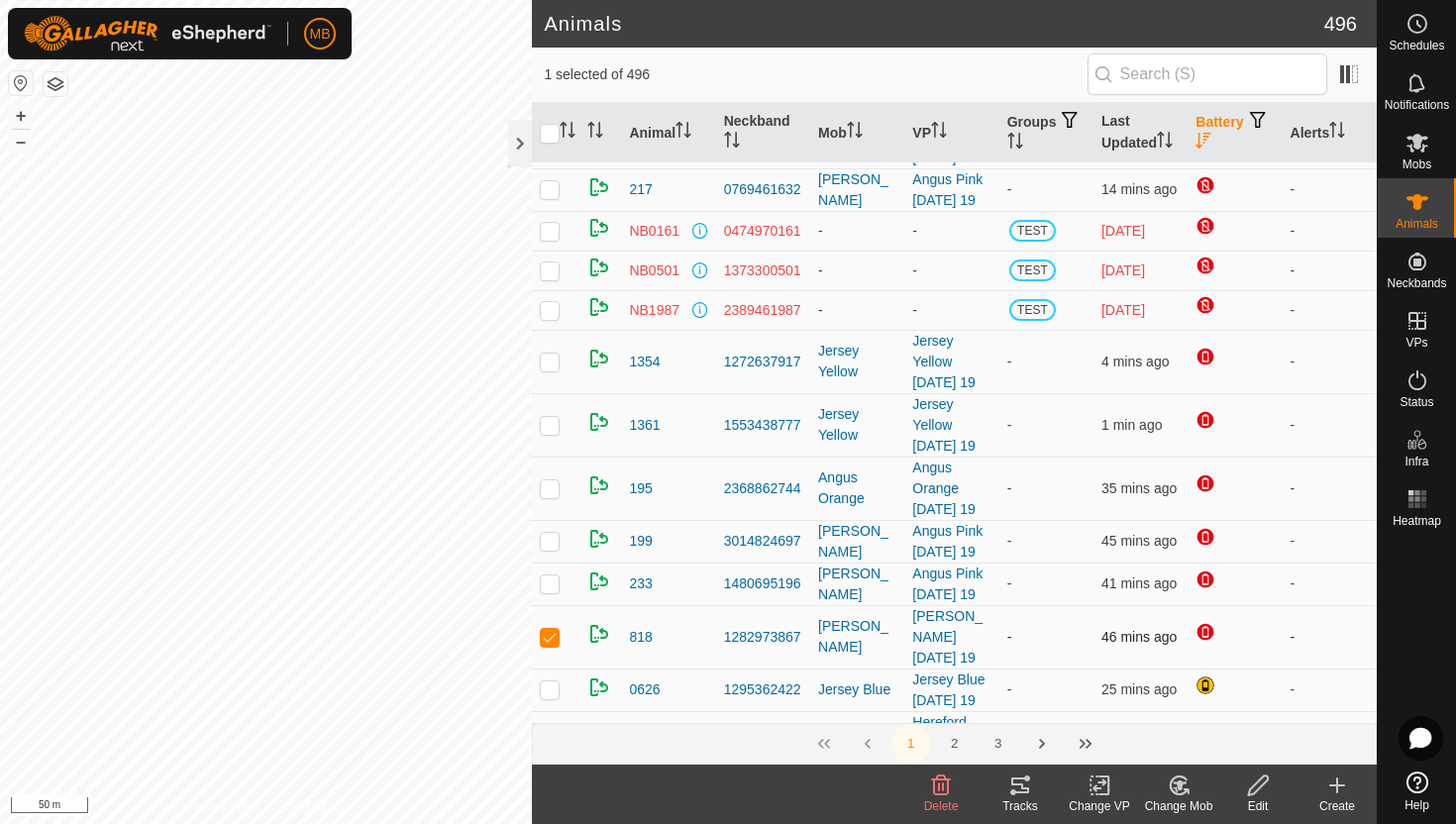 click at bounding box center (550, 637) 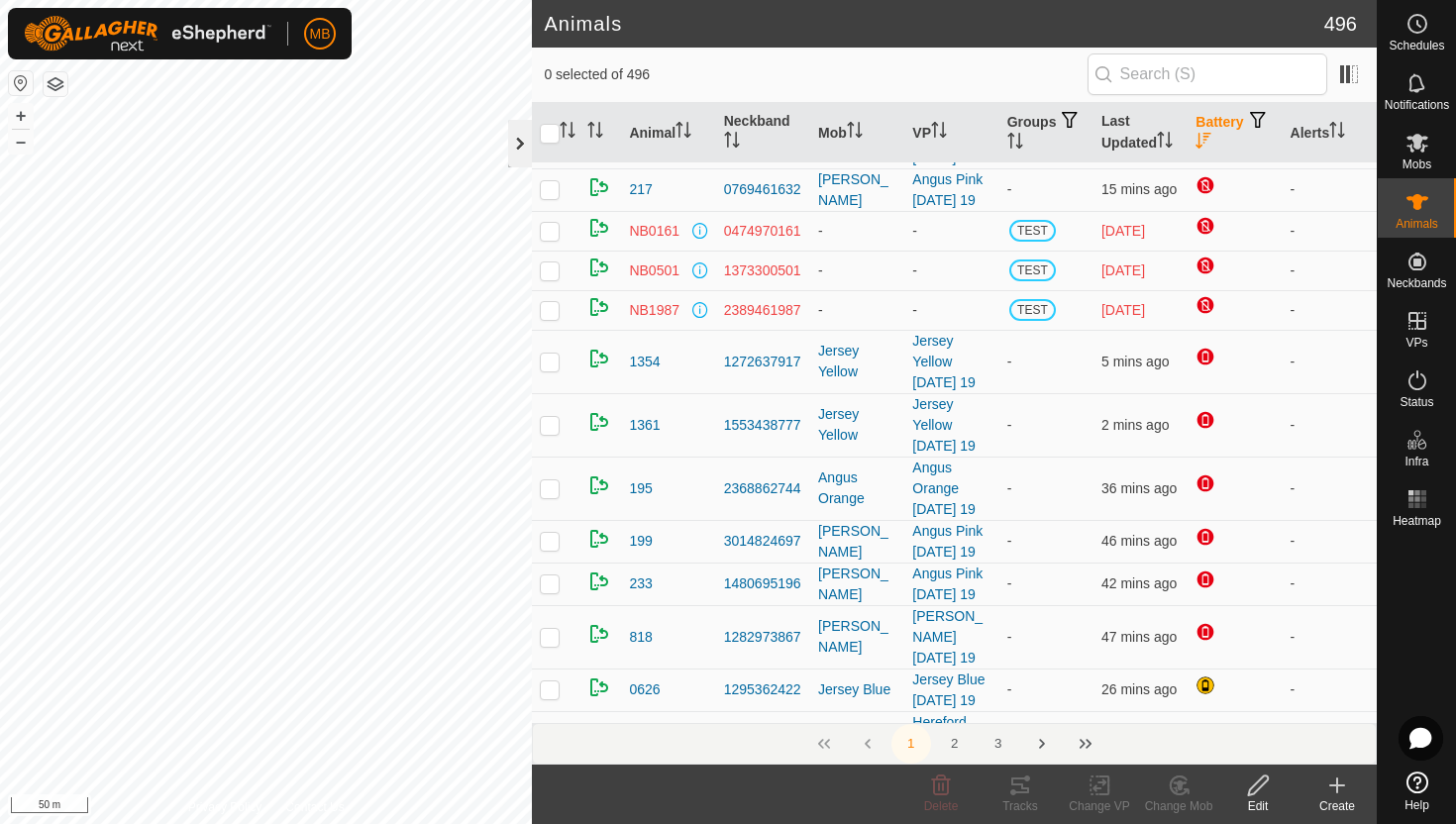 click 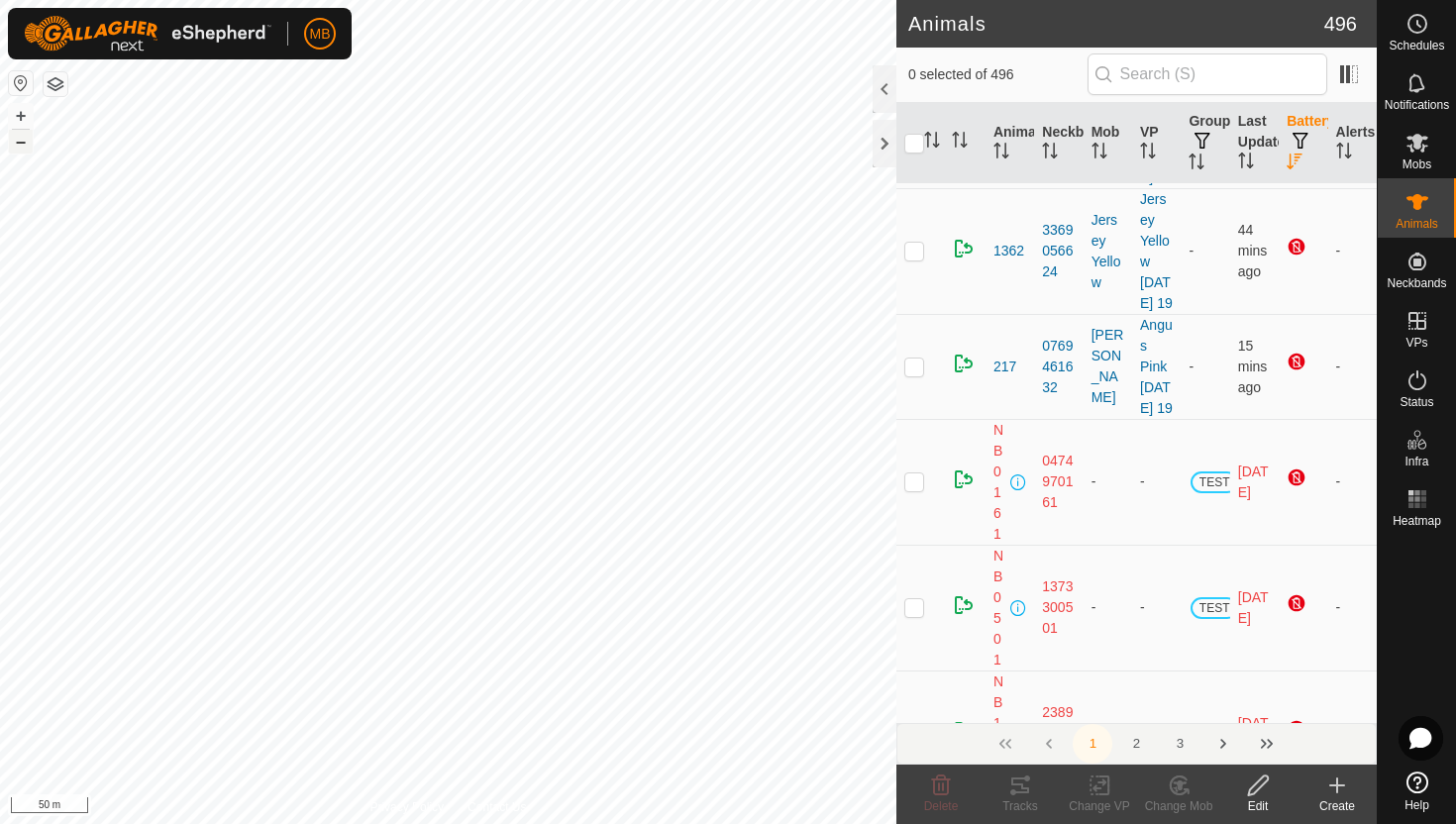 click on "–" at bounding box center (21, 142) 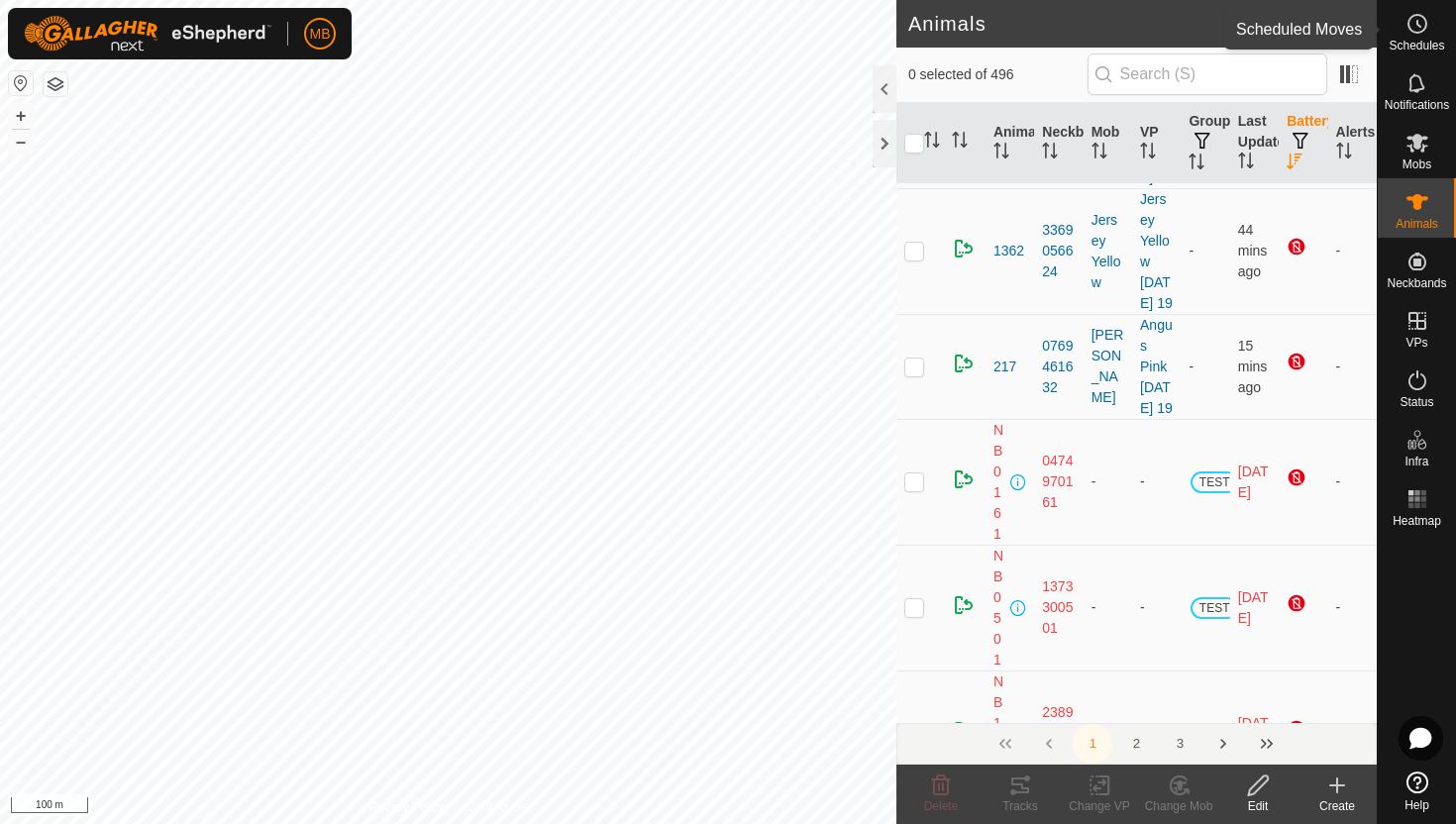 click 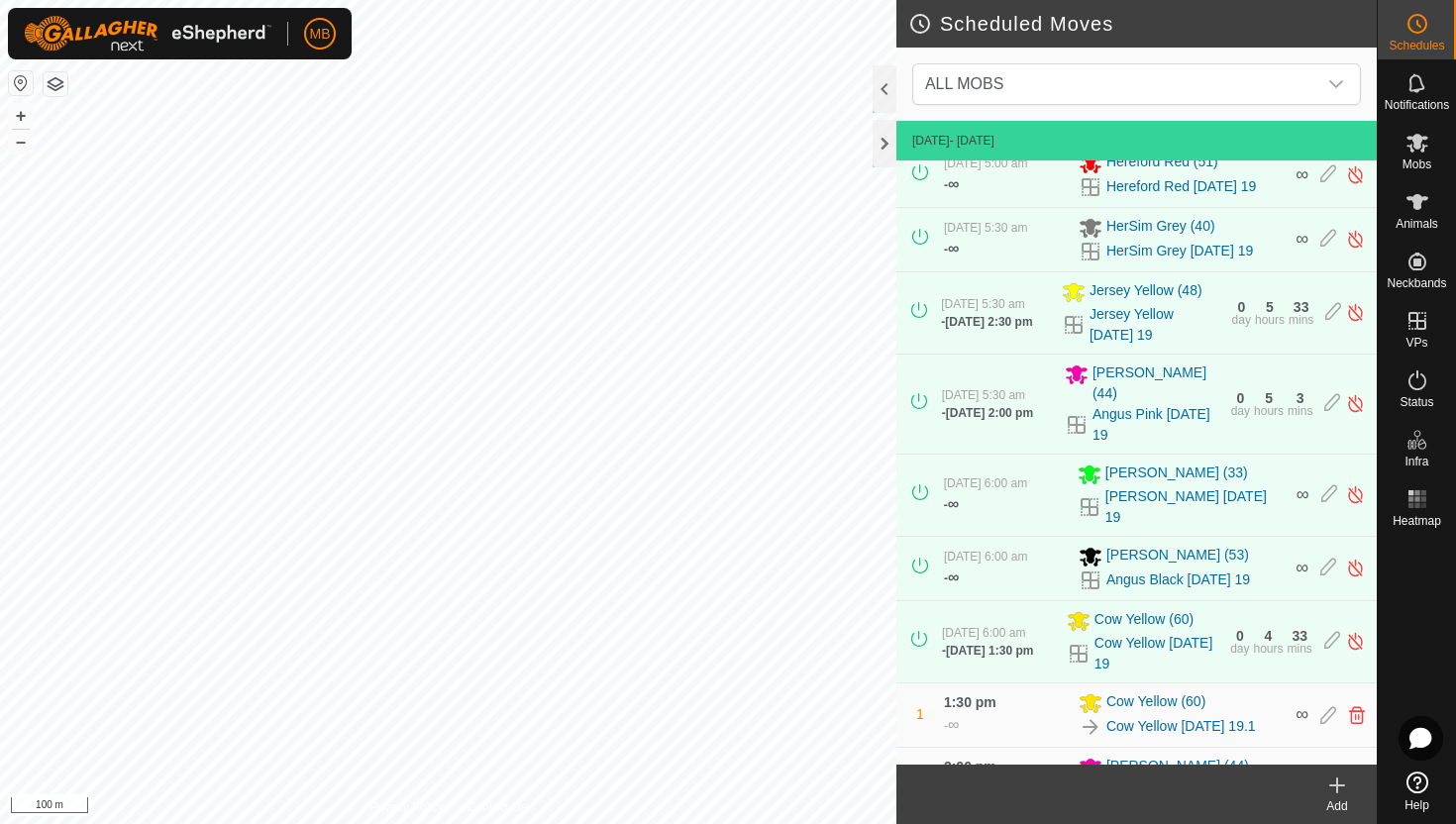 scroll, scrollTop: 304, scrollLeft: 0, axis: vertical 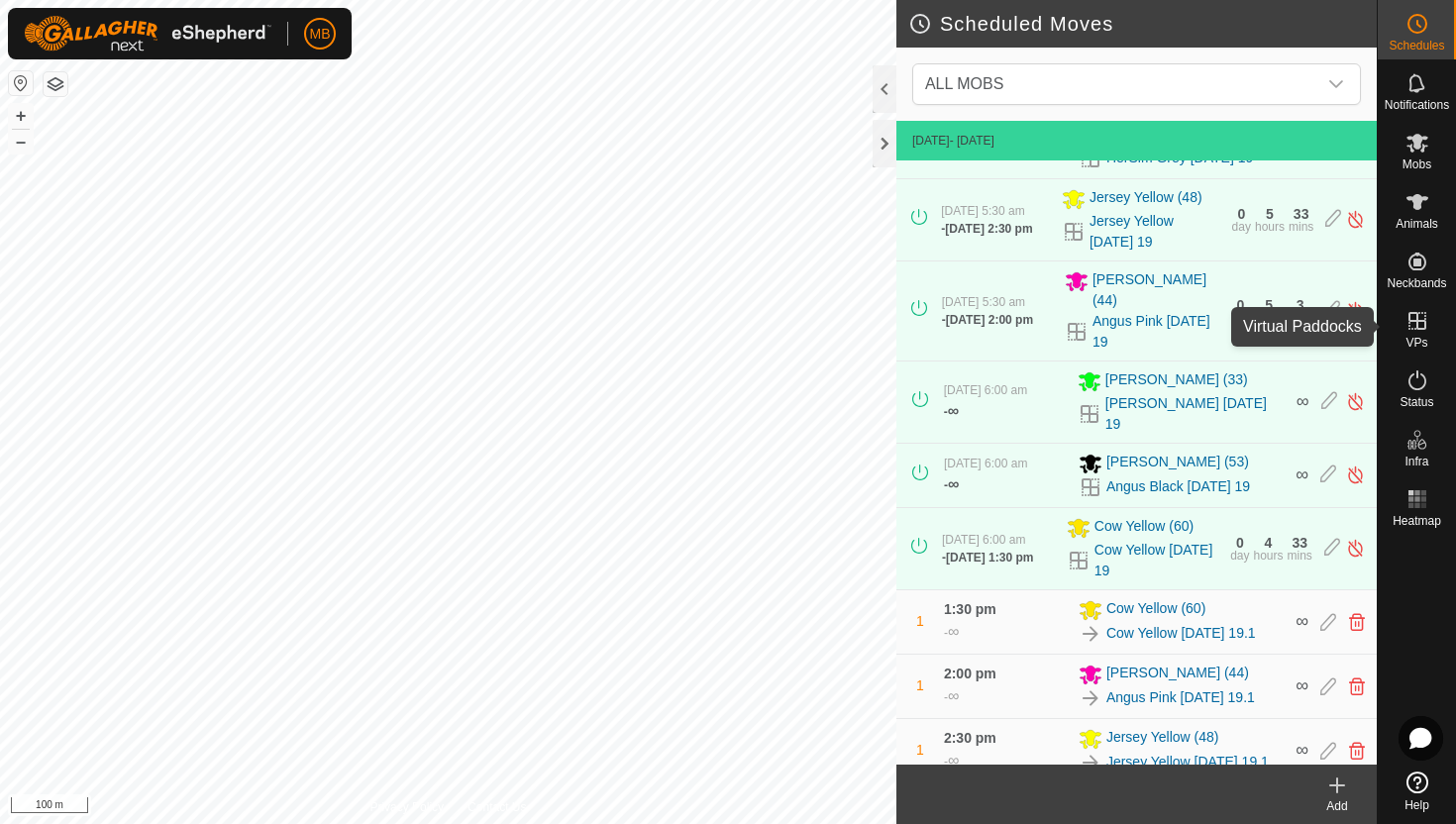 click 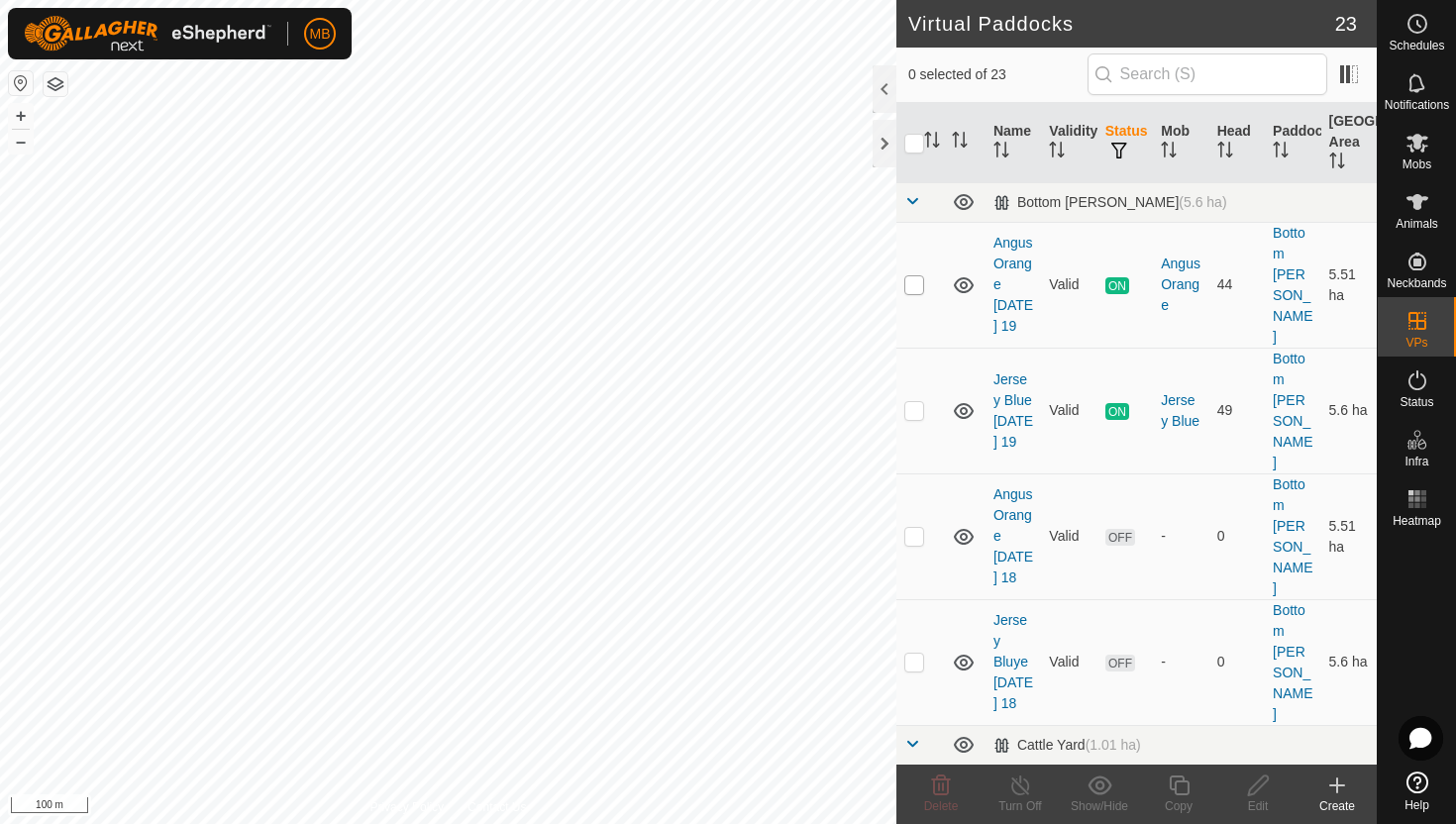 click at bounding box center [914, 285] 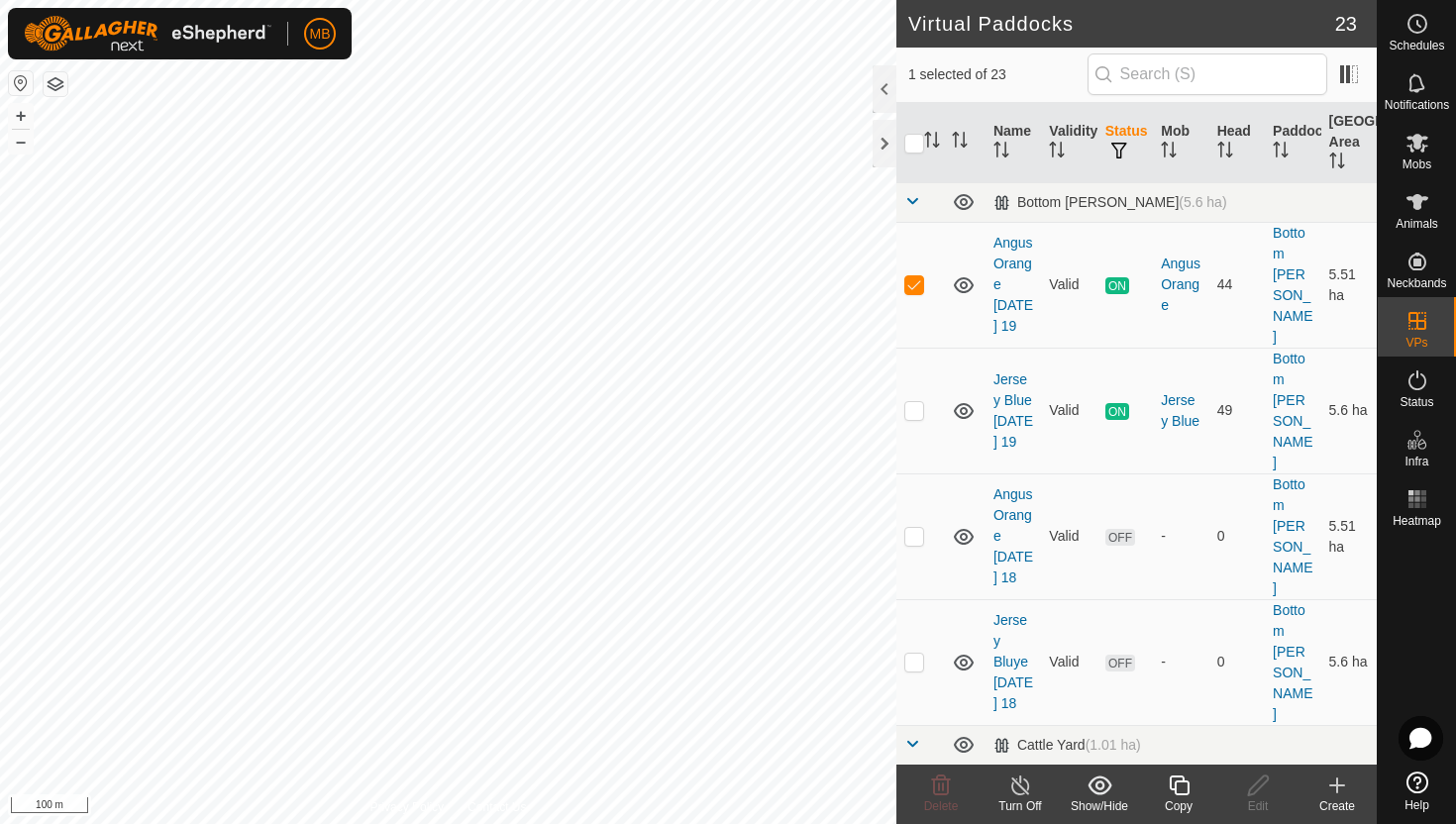click 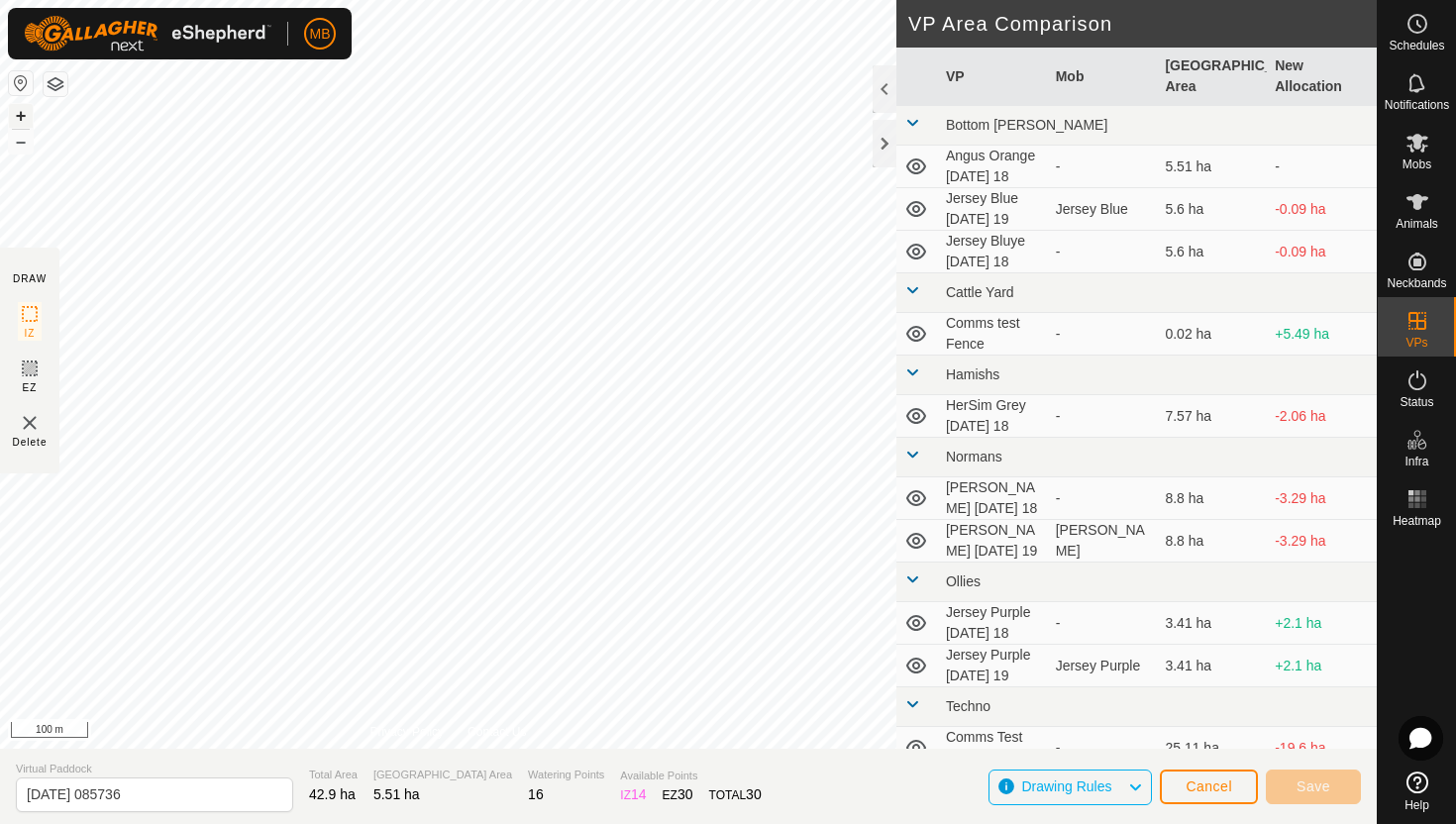 click on "+" at bounding box center (21, 116) 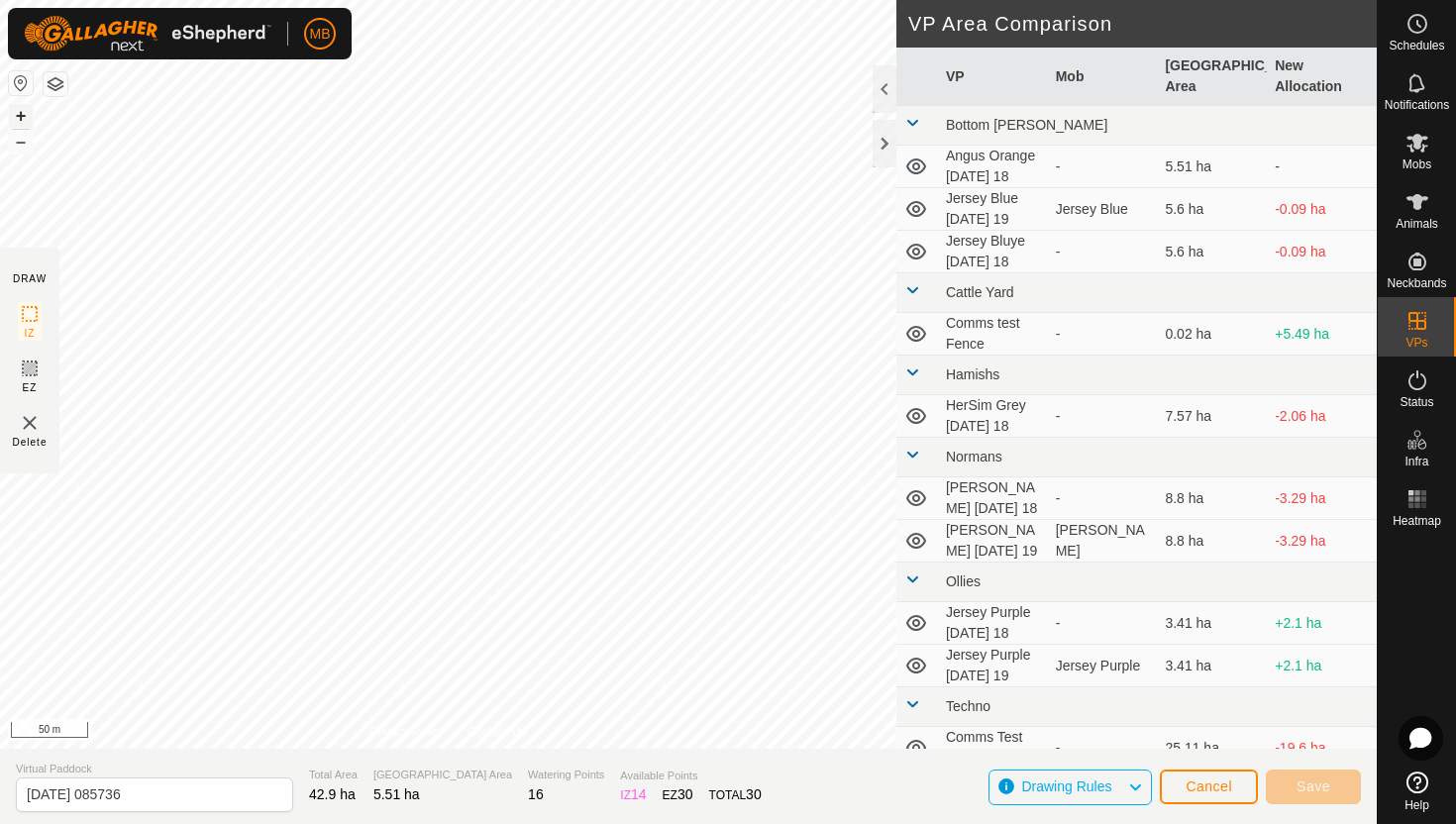 click on "+" at bounding box center [21, 116] 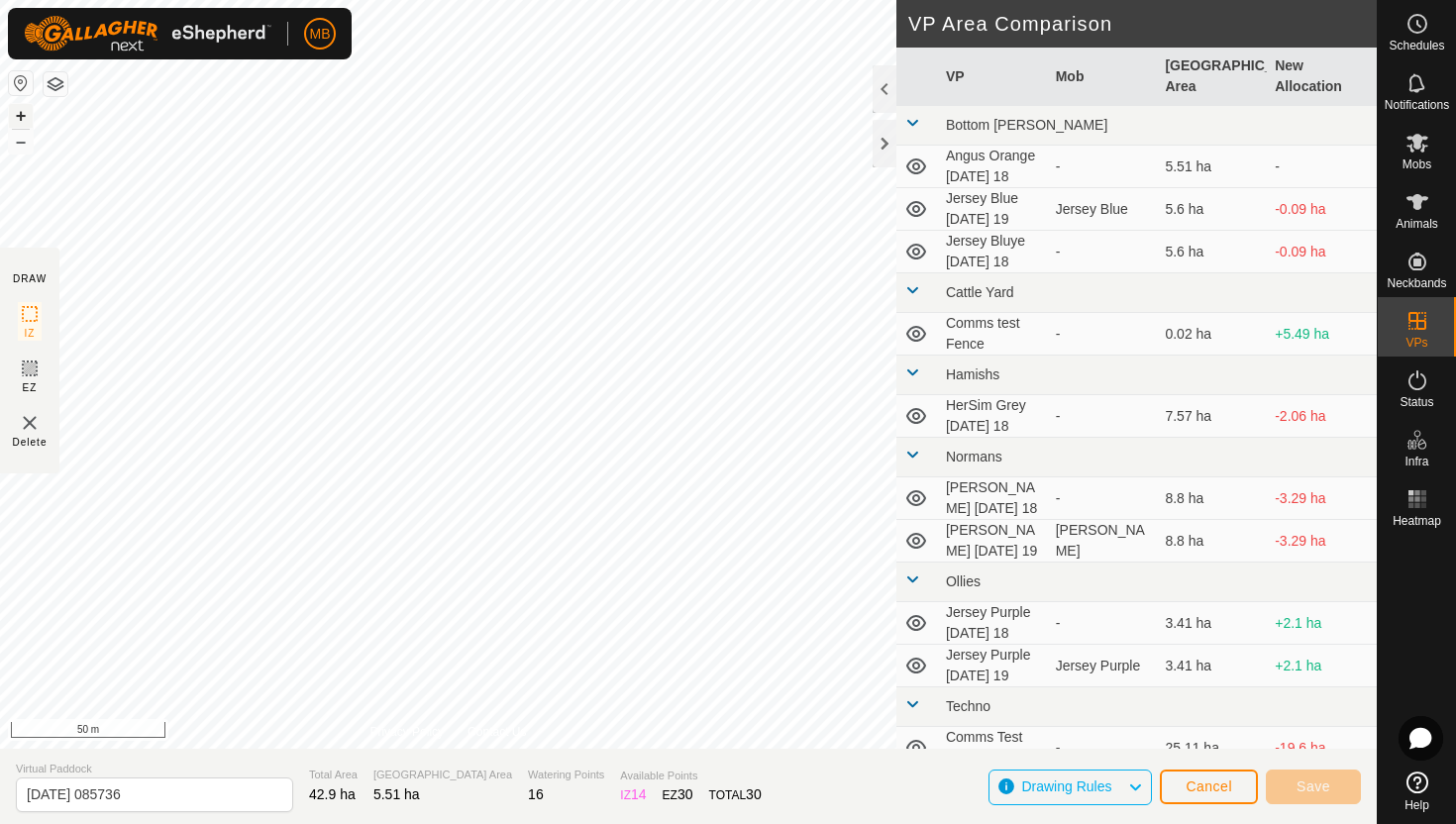 click on "+" at bounding box center (21, 116) 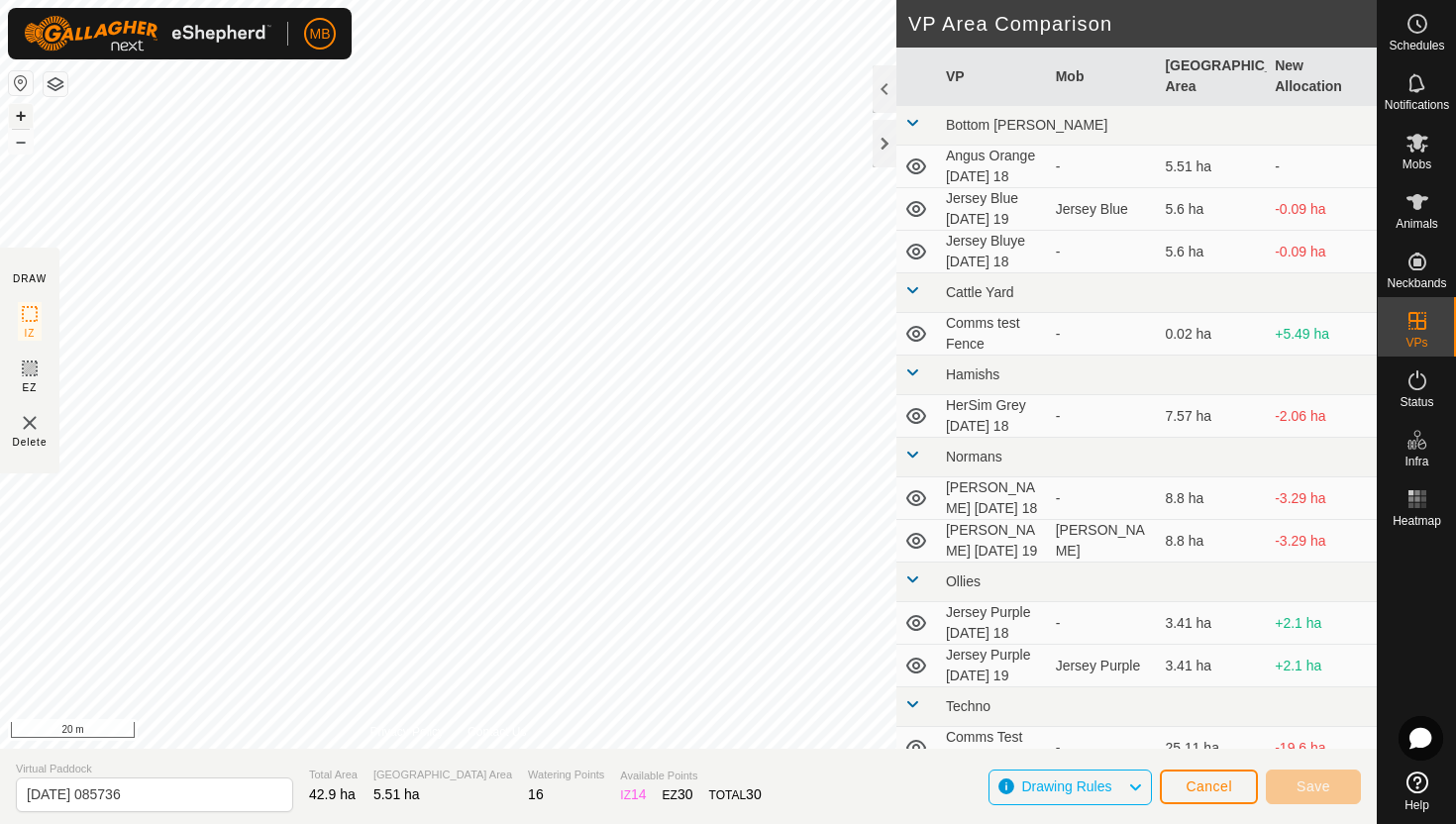 click on "+" at bounding box center [21, 116] 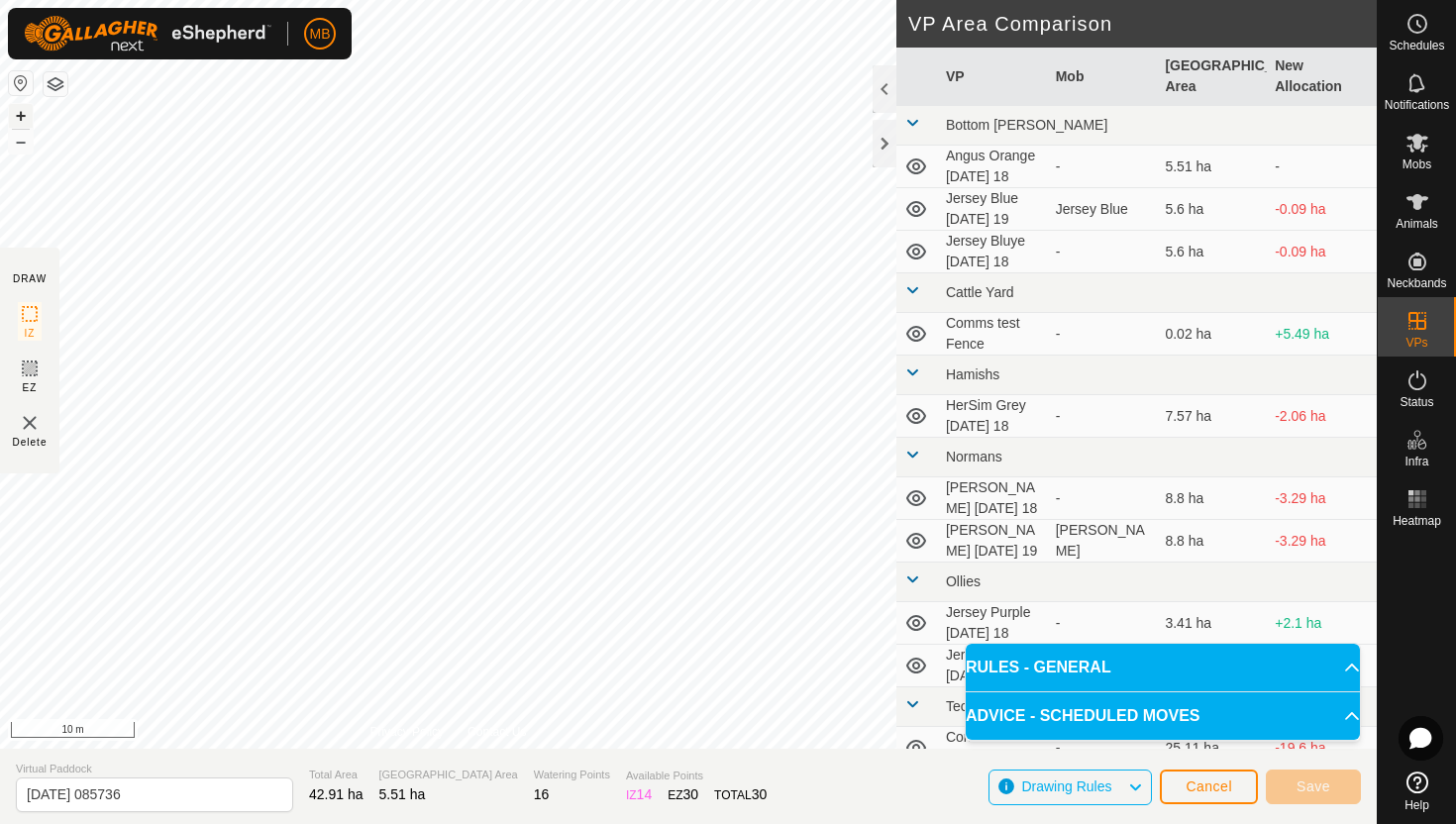 click on "+" at bounding box center (21, 116) 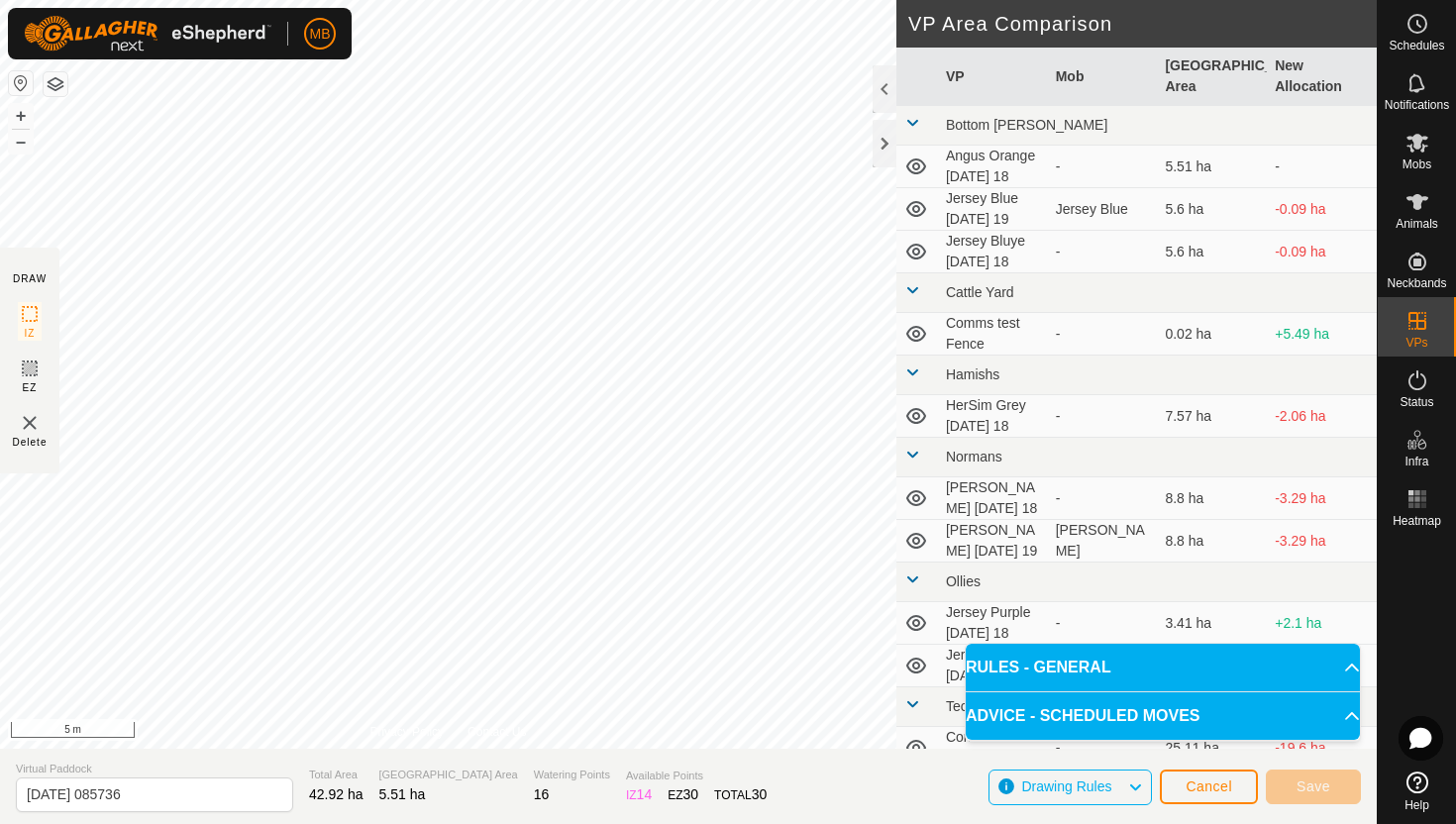 click on "MB Schedules Notifications Mobs Animals Neckbands VPs Status Infra Heatmap Help DRAW IZ EZ Delete Privacy Policy Contact Us Segment length must be longer than 5 m  (Current: 1.4 m) . + – ⇧ i 5 m VP Area Comparison     VP   Mob   [GEOGRAPHIC_DATA] Area   New Allocation  Bottom [PERSON_NAME] Orange [DATE] 18  -  5.51 ha   -   Jersey Blue [DATE] 19   Jersey Blue   5.6 ha  -0.09 ha  Jersey Bluye [DATE] 18  -  5.6 ha  -0.09 ha Cattle Yard  Comms test Fence  -  0.02 ha  +5.49 ha Hamishs  HerSim Grey [DATE] 18  -  7.57 ha  -2.06 ha Normans  [PERSON_NAME] [DATE] 18  -  8.8 ha  -3.29 ha  [PERSON_NAME] [DATE] 19   [PERSON_NAME]   8.8 ha  -3.29 ha Ollies  Jersey Purple [DATE] 18  -  3.41 ha  +2.1 ha  Jersey Purple [DATE] 19   Jersey Purple   3.41 ha  +2.1 ha Techno  Comms Test VP  -  25.11 ha  -19.6 [PERSON_NAME] Red [DATE] 18  -  7.87 ha  -2.36 [PERSON_NAME] Red [DATE] 19   Hereford Red   7.87 ha  -2.36 ha  Jersey Yellow [DATE] 18.1   Jersey Yellow   16.57 ha  -11.06 ha  Jersey Yellow [DATE] 19   Jersey Yellow  -" at bounding box center [728, 412] 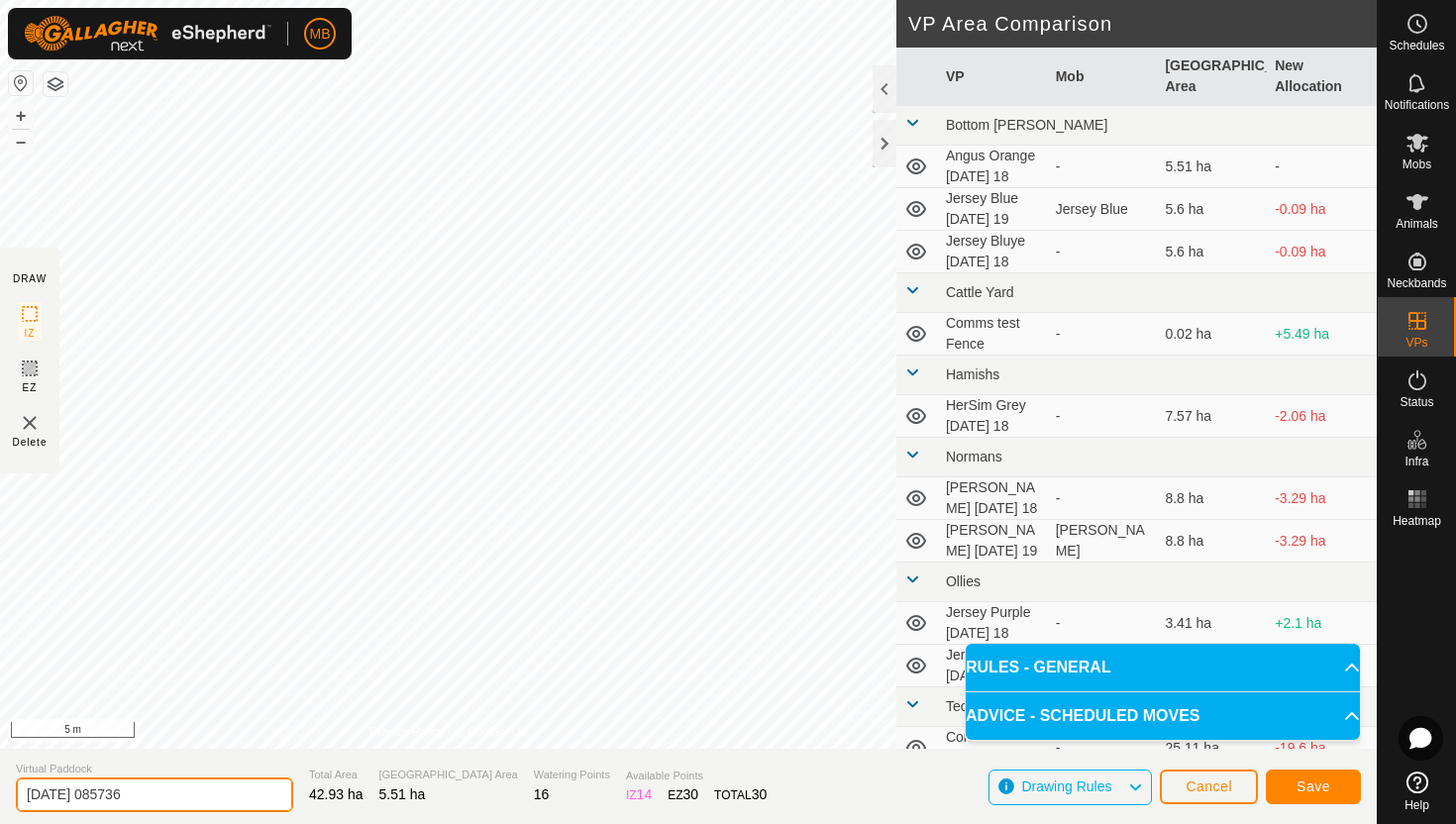 click on "[DATE] 085736" 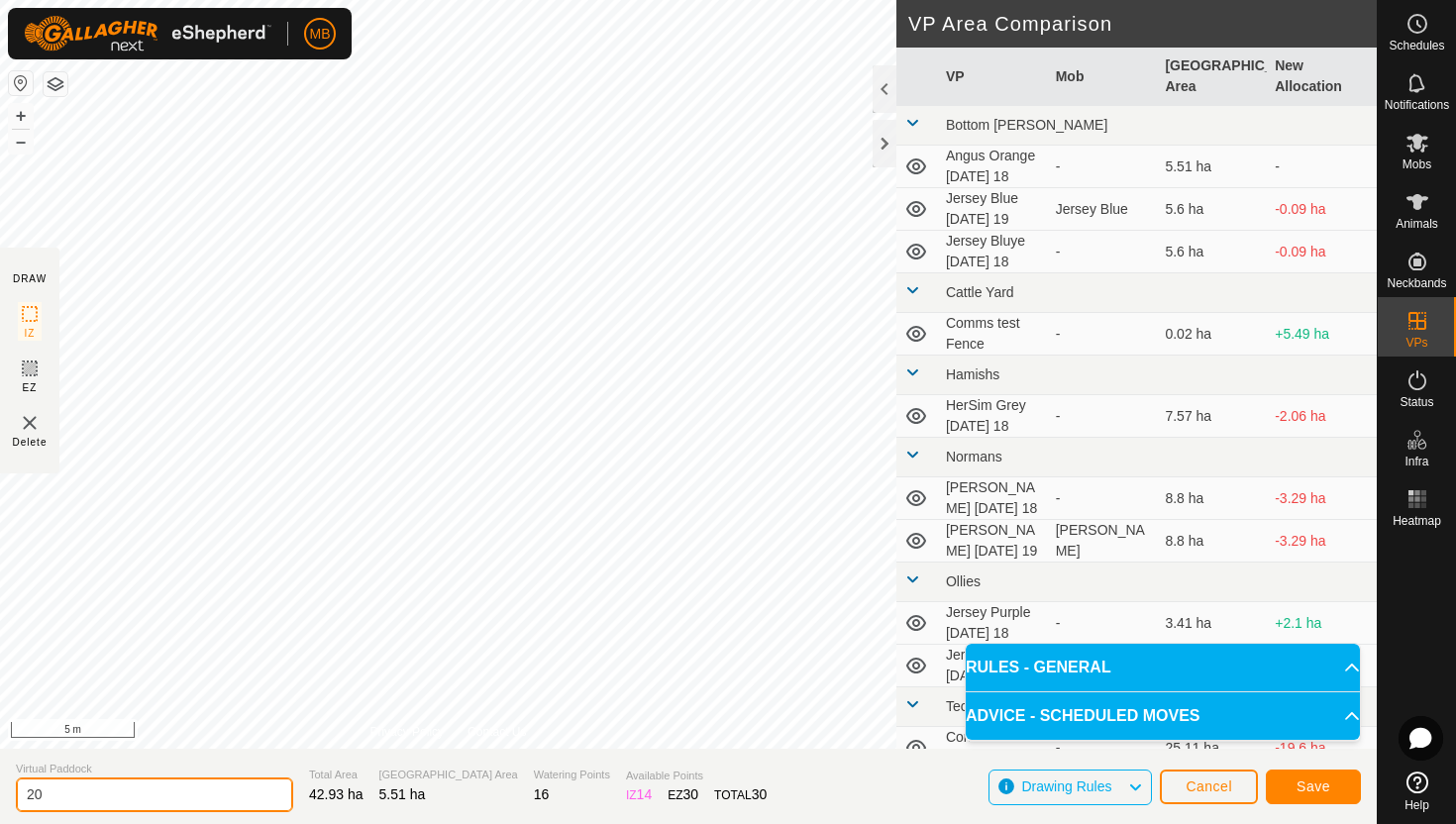 type on "2" 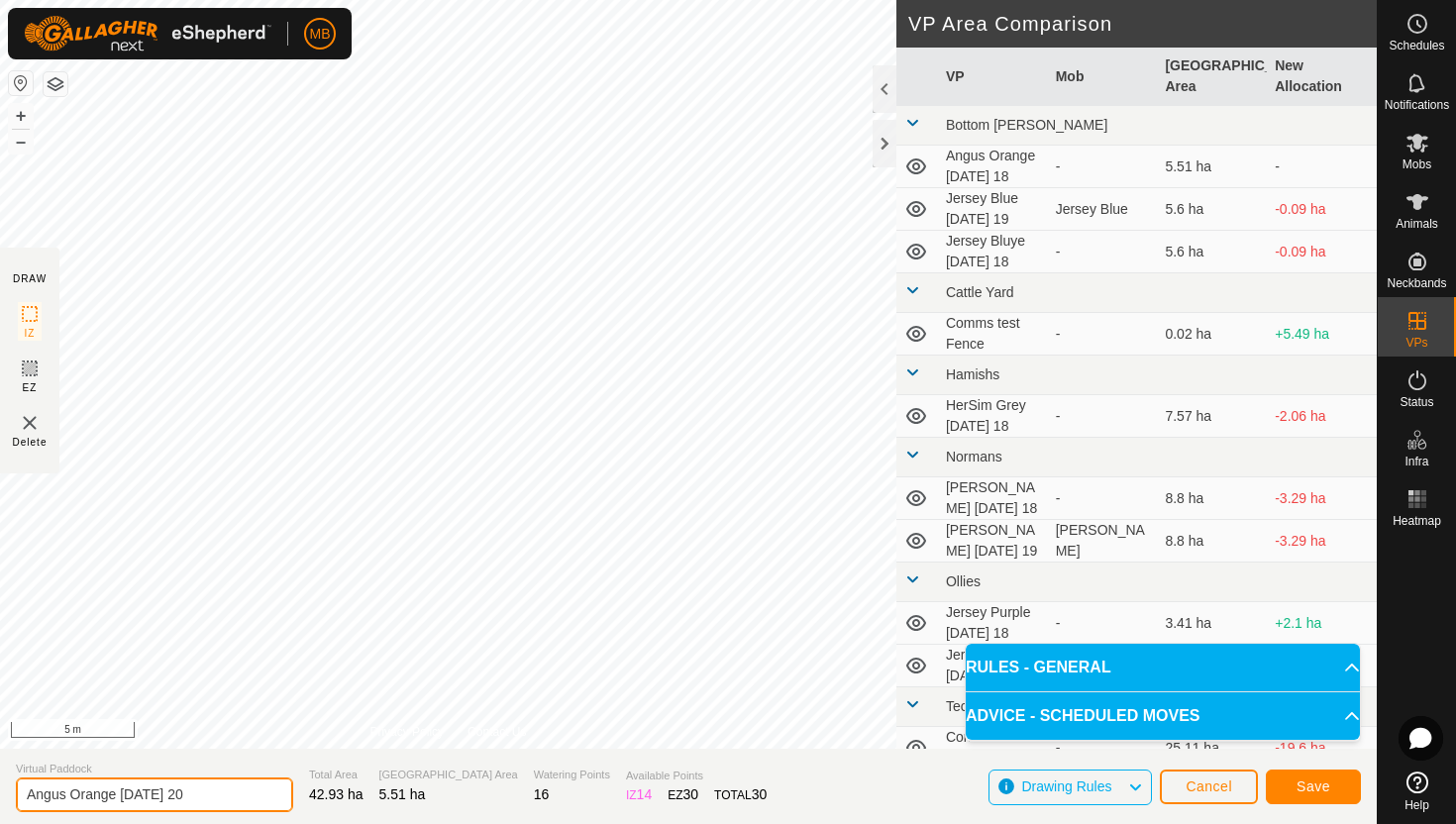 type on "Angus Orange [DATE] 20" 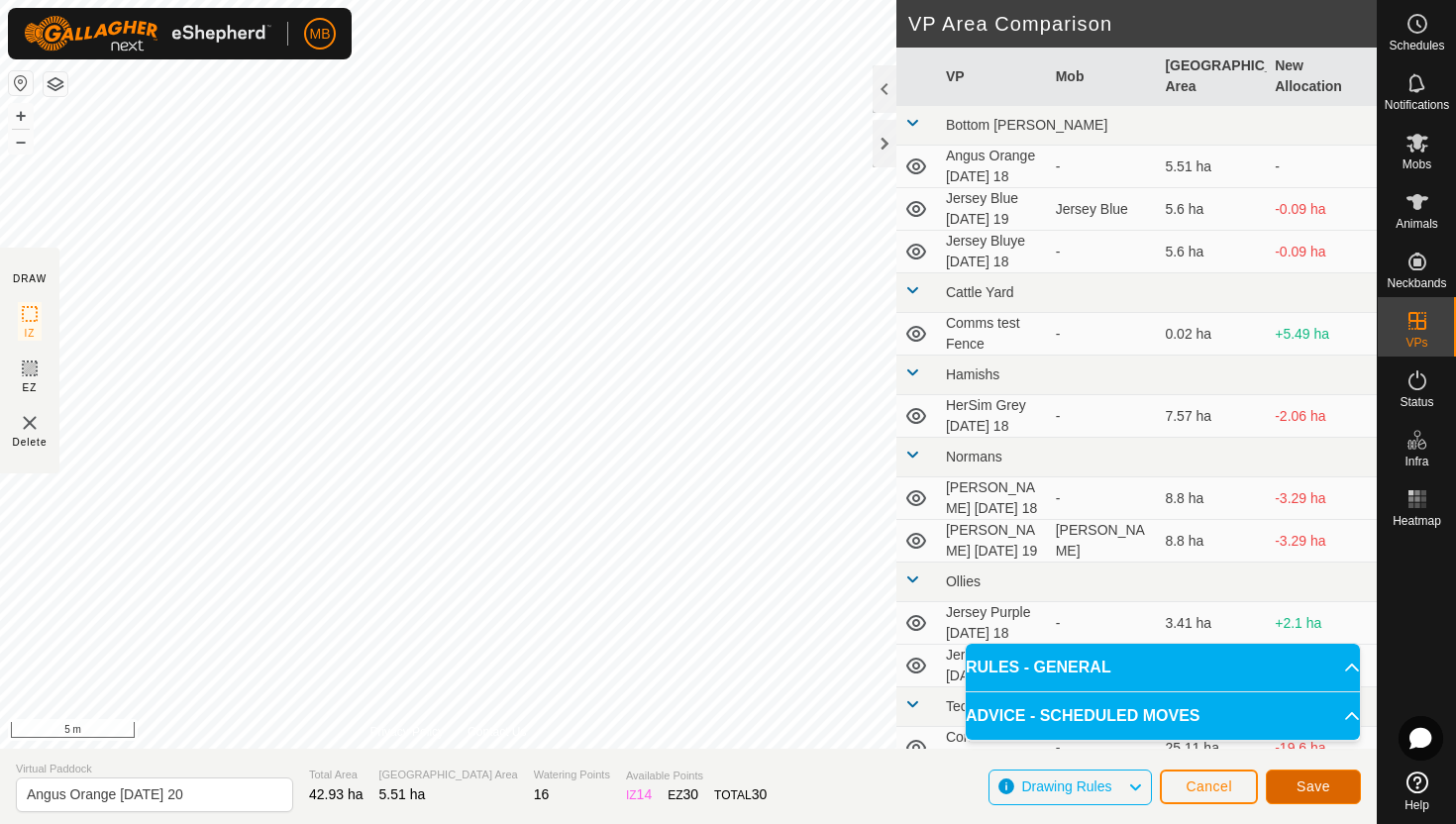 click on "Save" 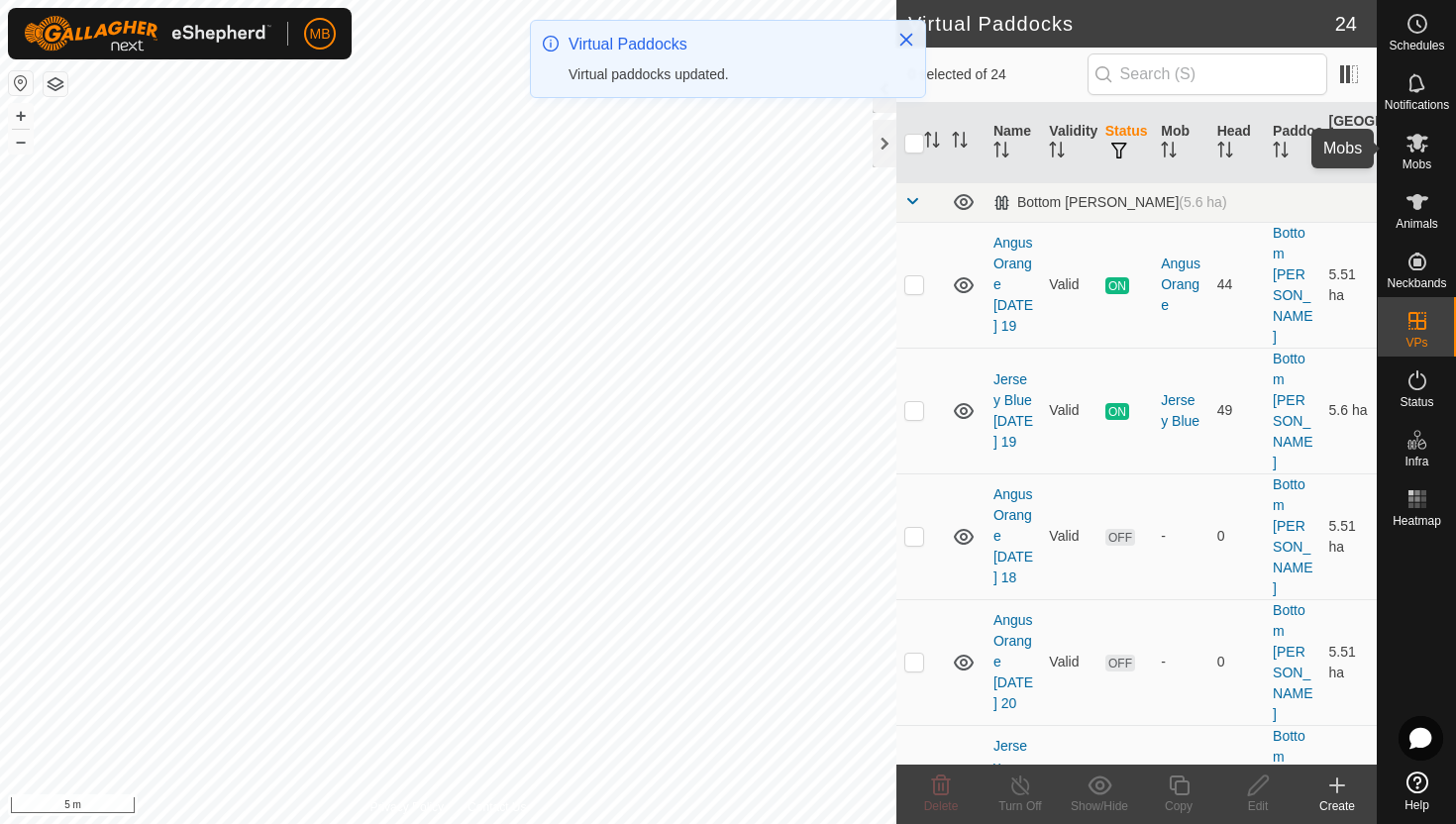click 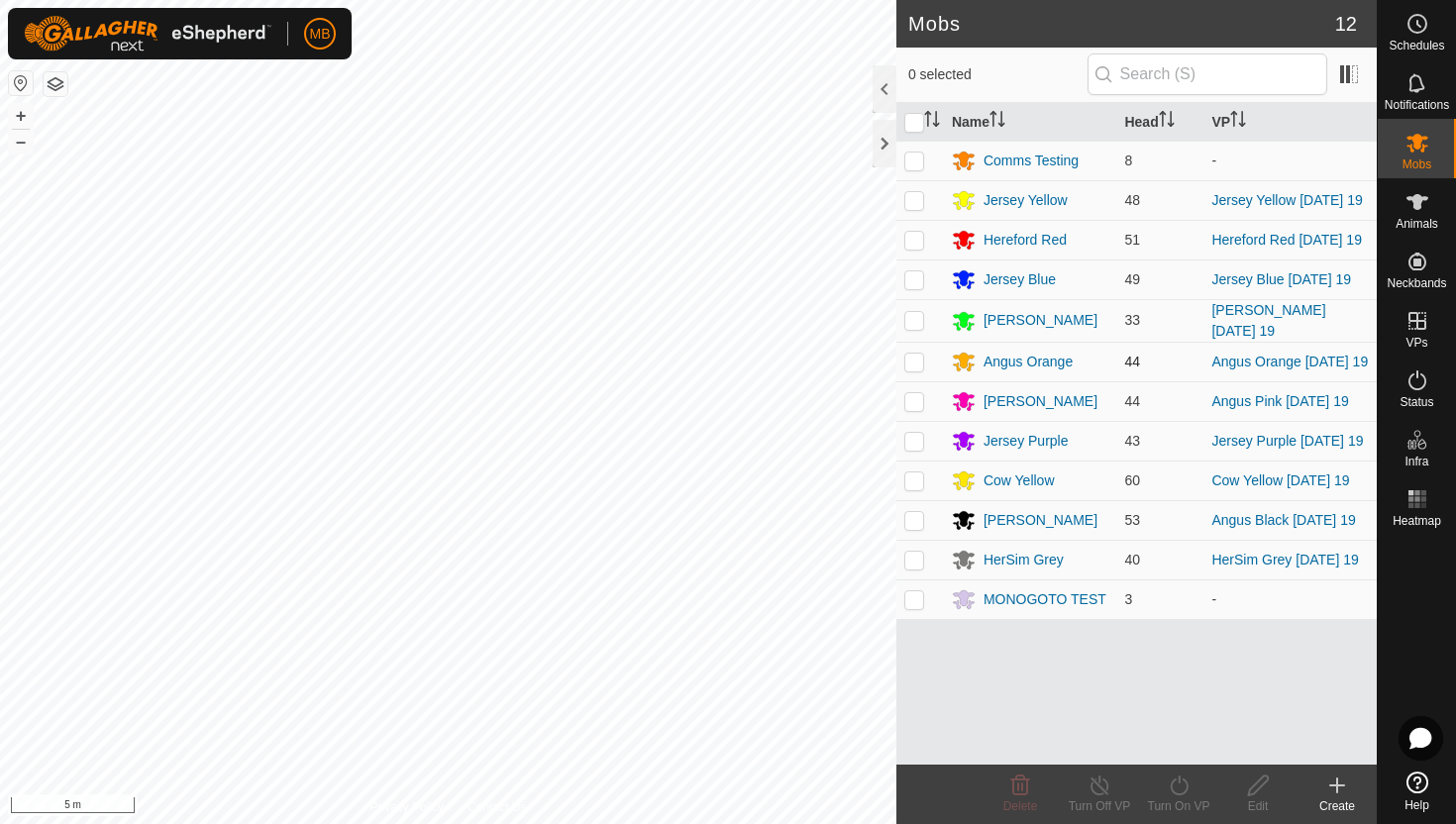 click at bounding box center (914, 361) 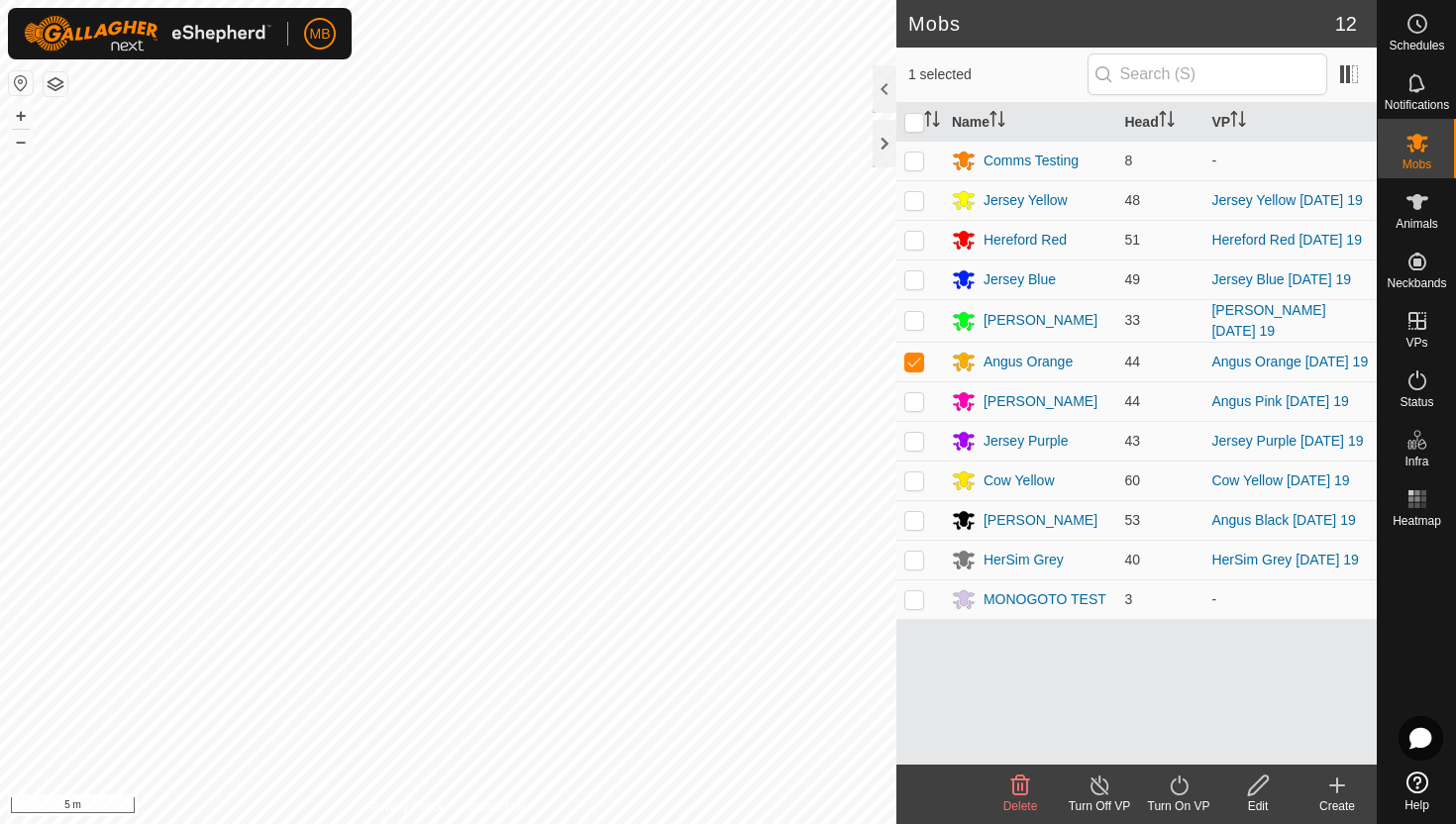 click 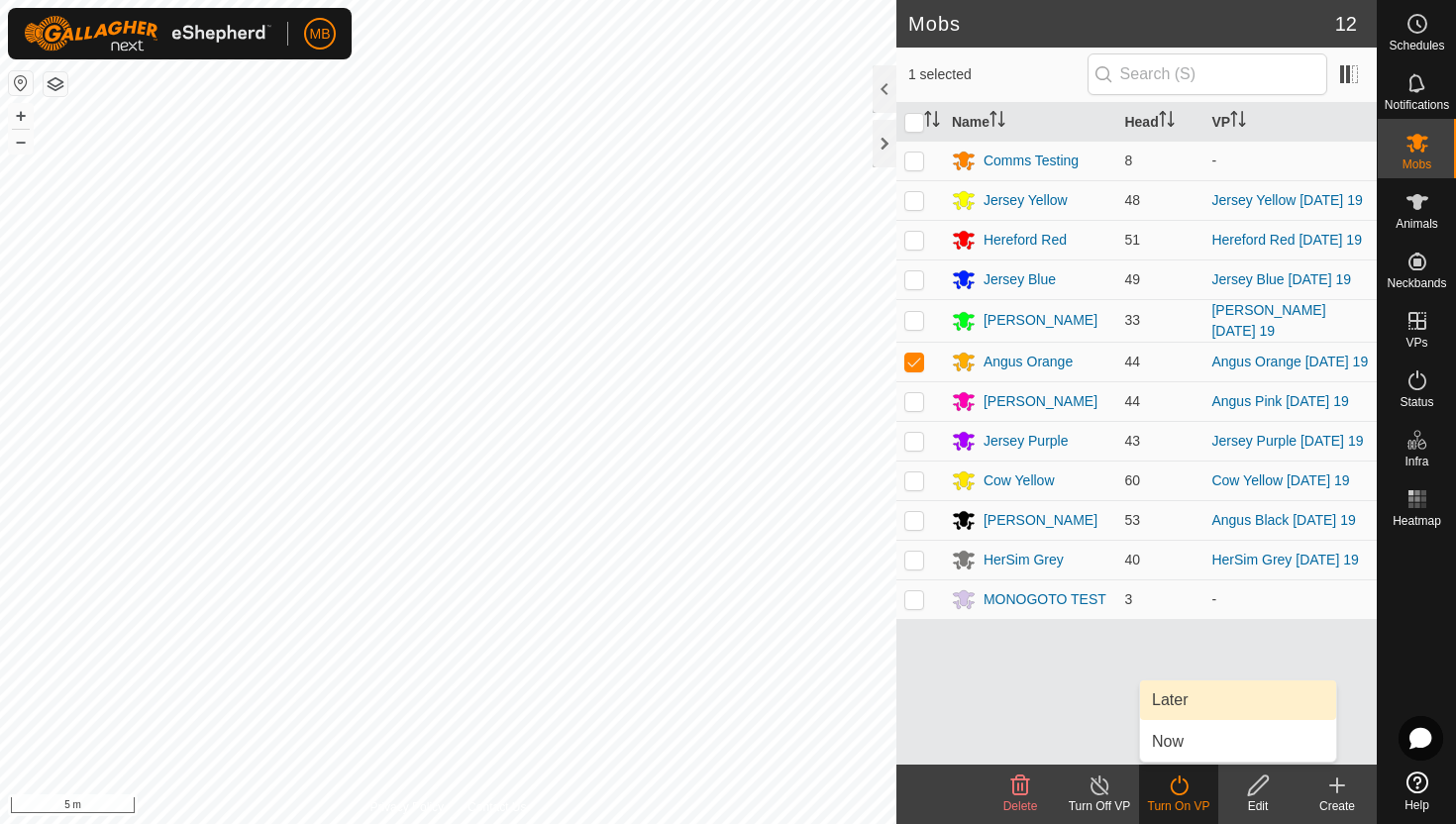 click on "Later" at bounding box center (1238, 700) 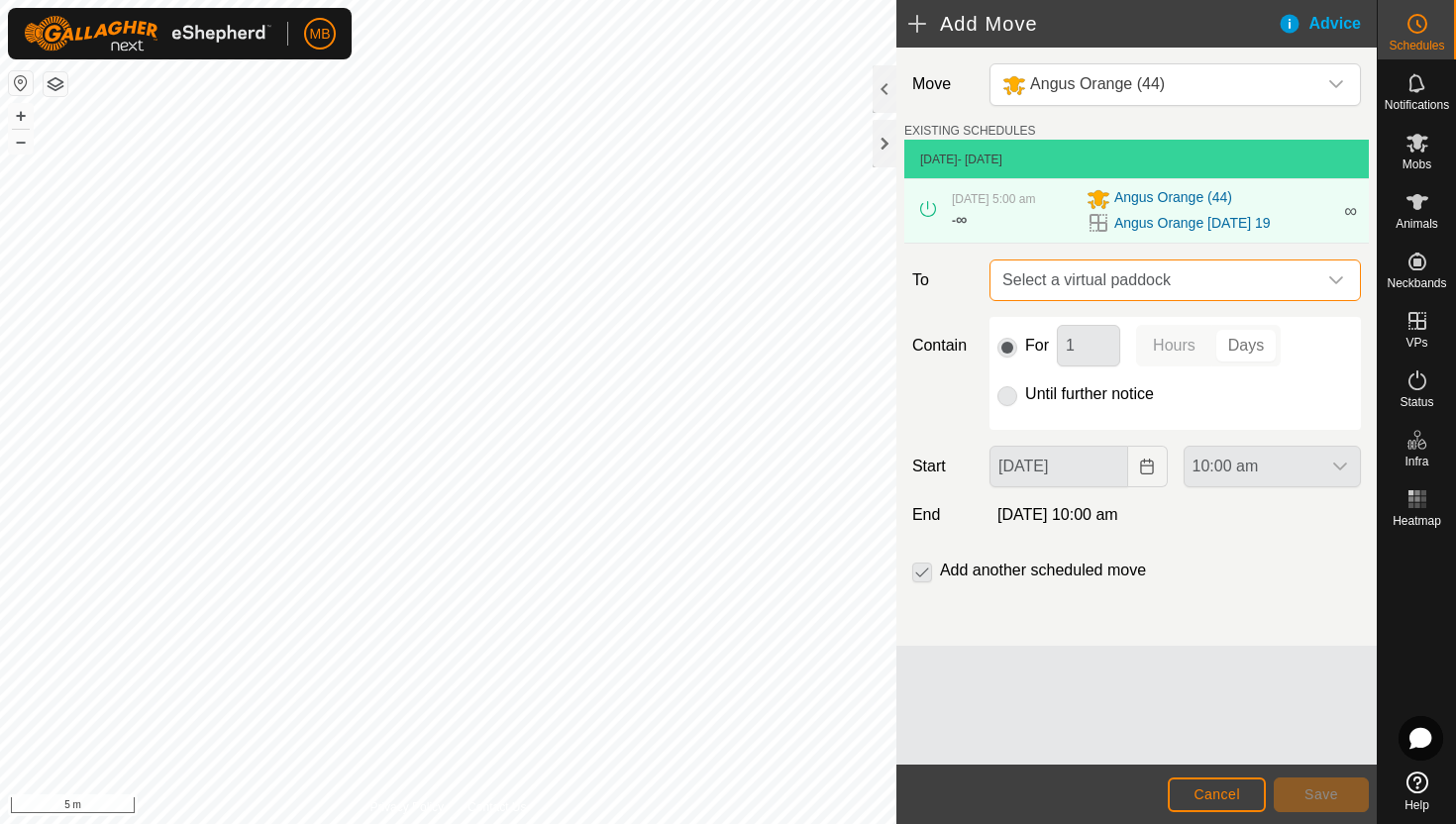 click on "Select a virtual paddock" at bounding box center [1155, 280] 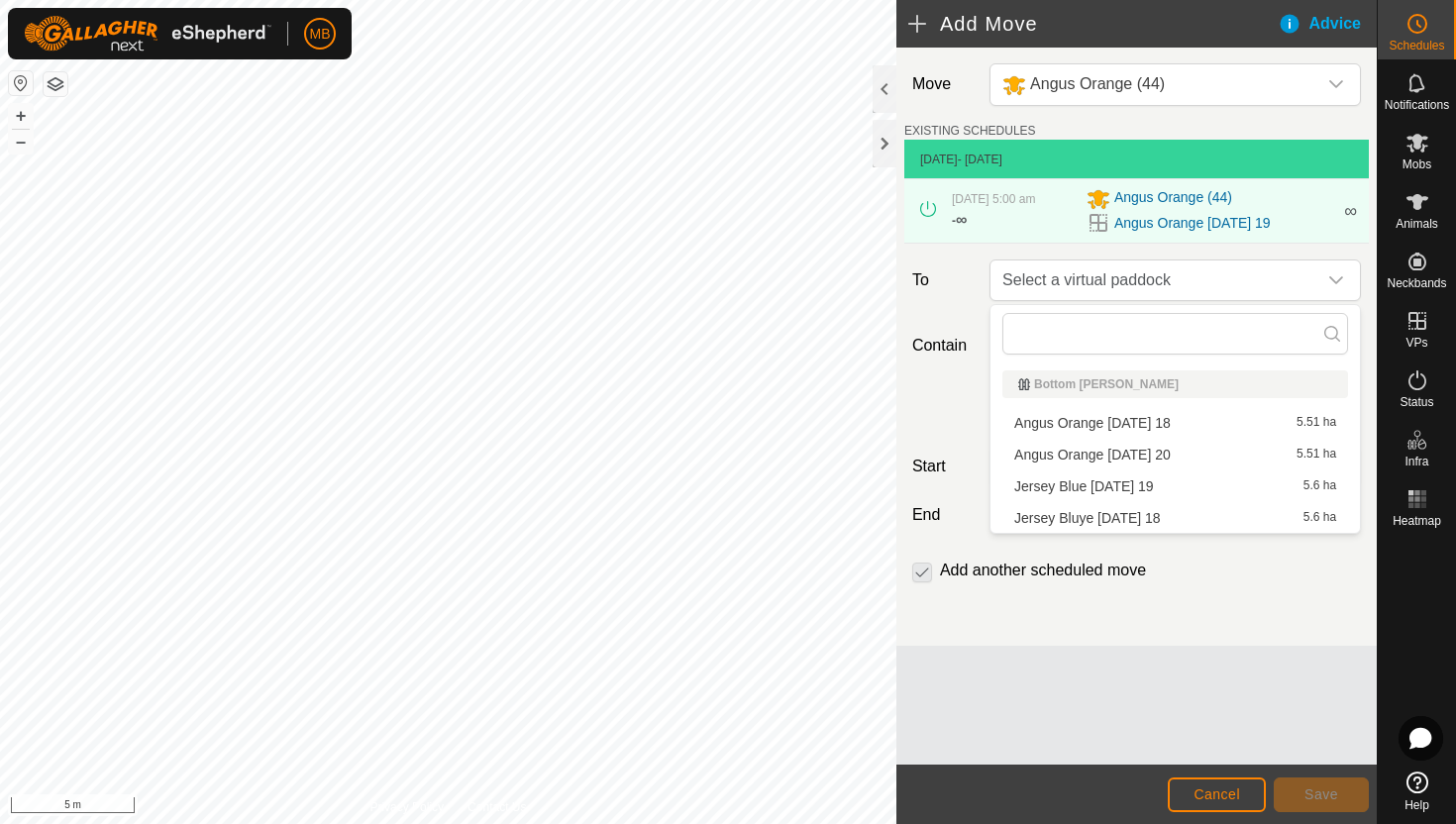 click on "Angus Orange [DATE] 20  5.51 ha" at bounding box center [1175, 455] 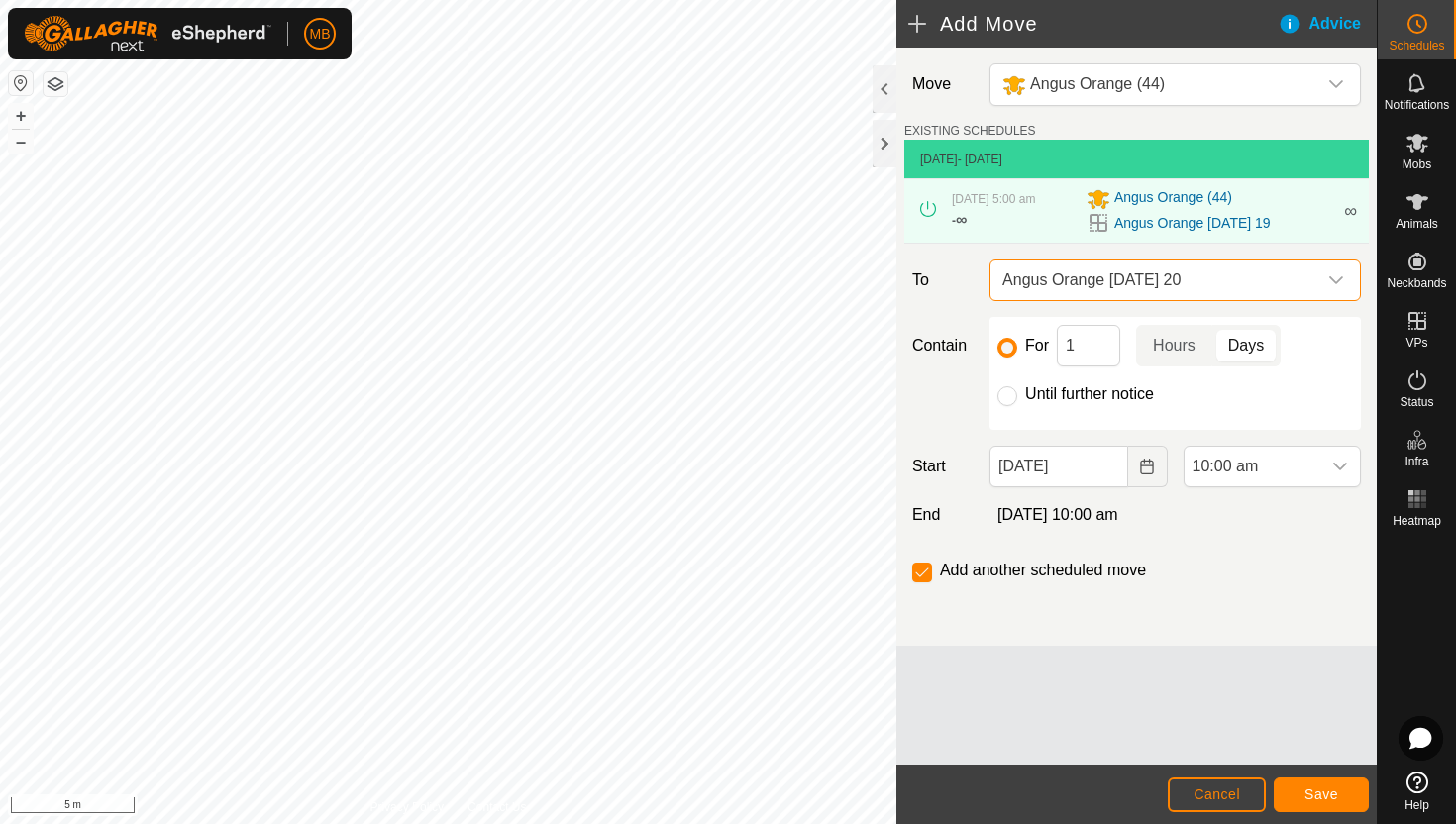 click on "Until further notice" 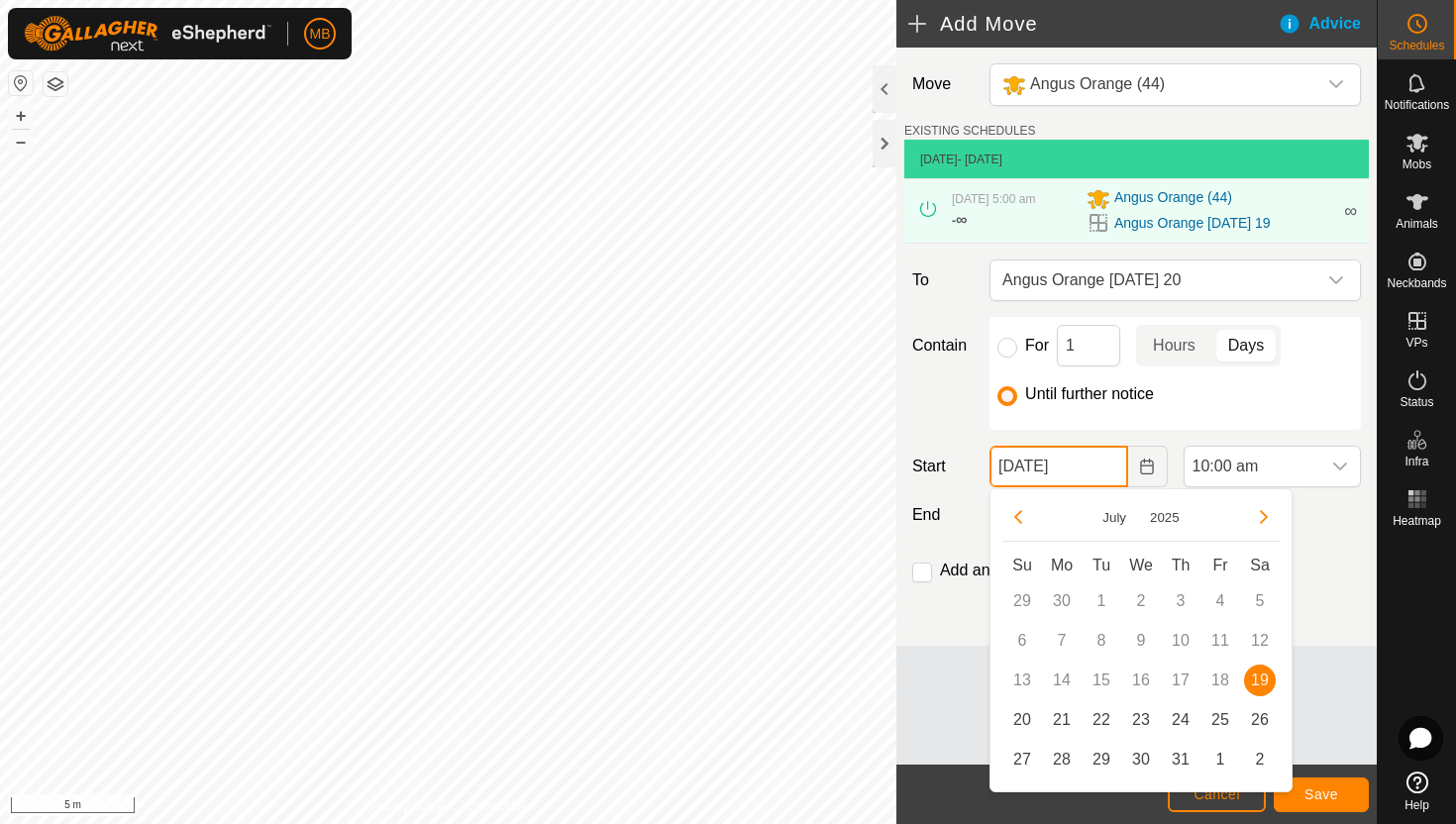click on "[DATE]" 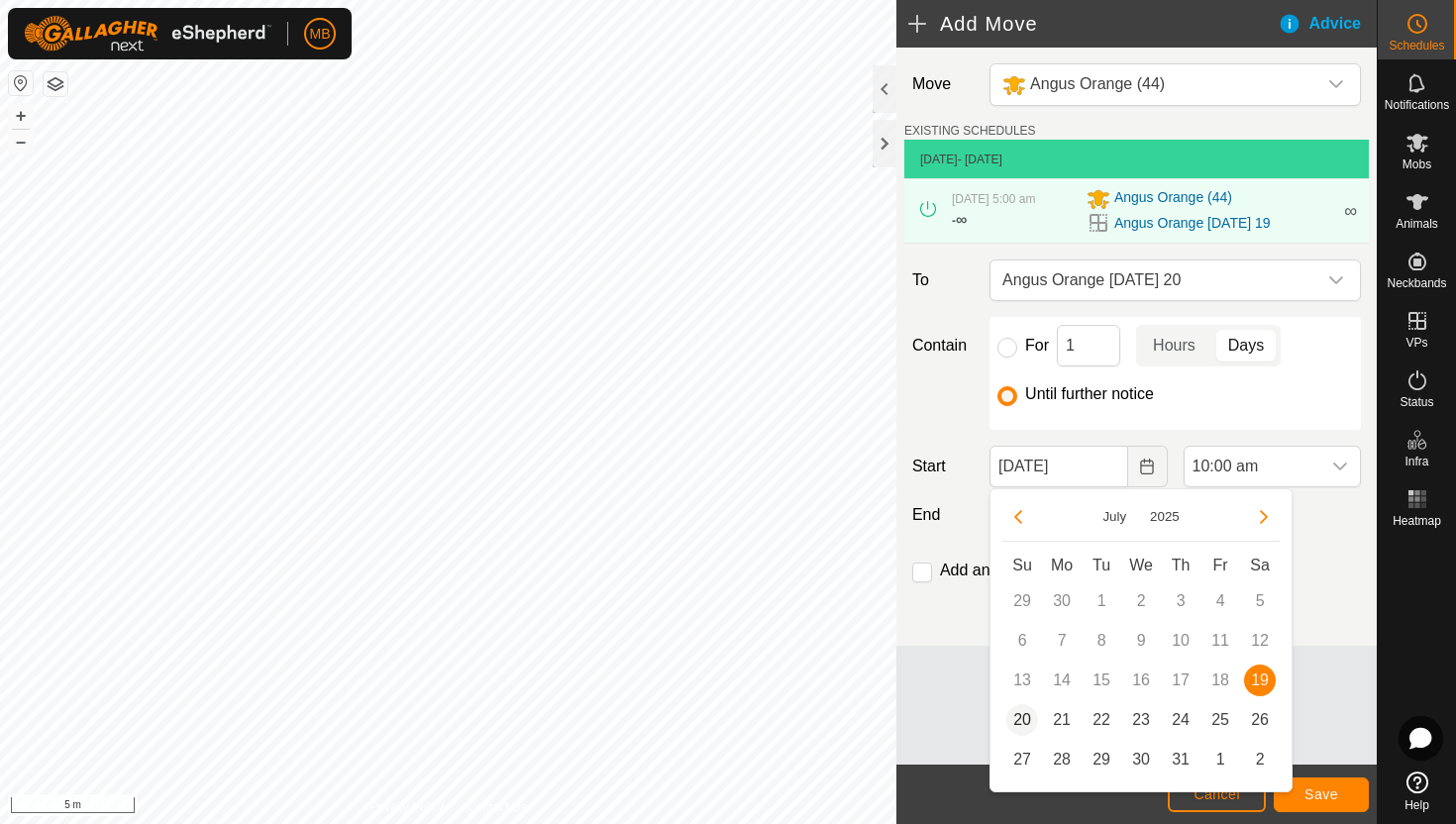 click on "20" at bounding box center (1022, 720) 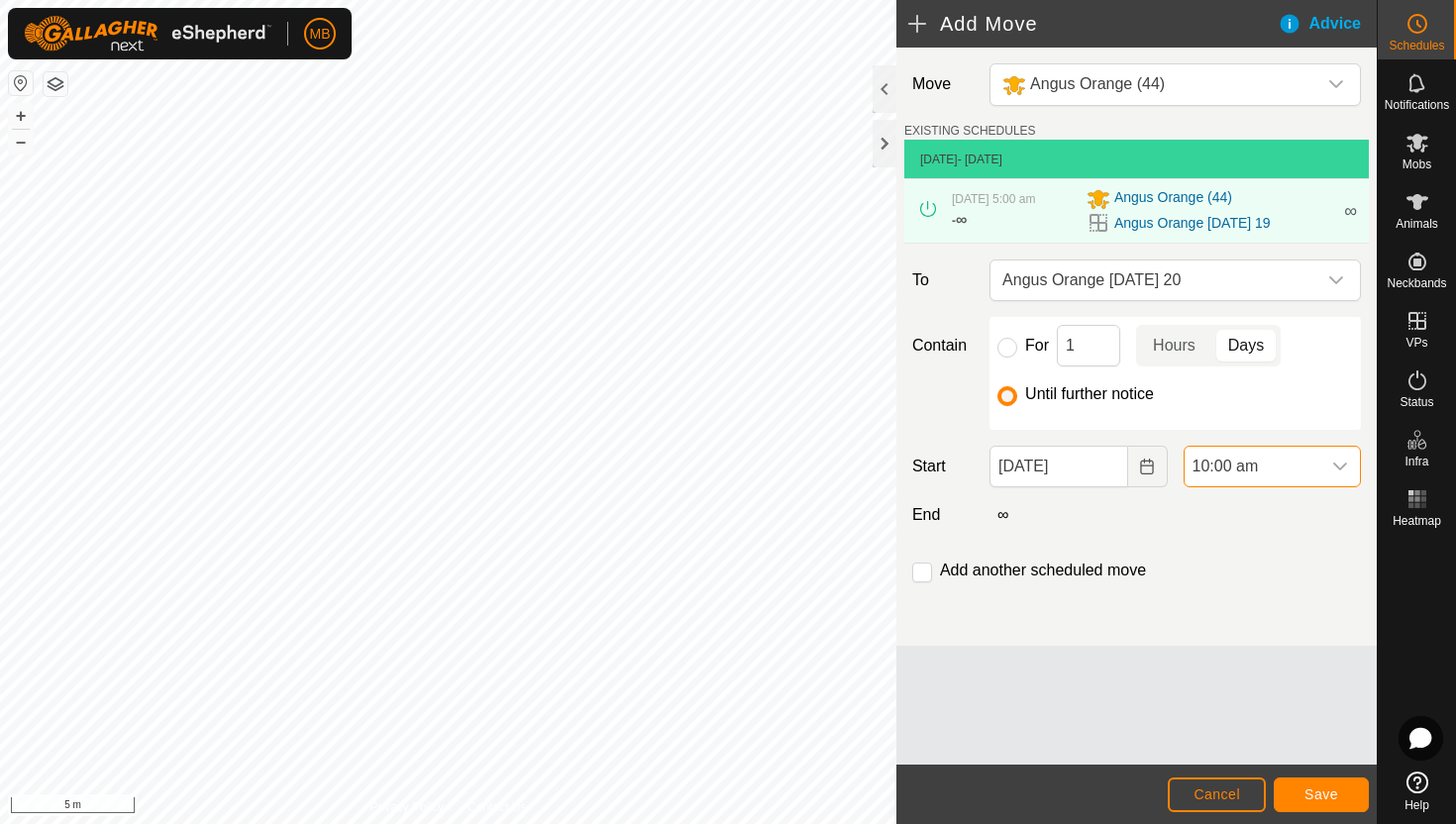 click on "10:00 am" at bounding box center (1252, 466) 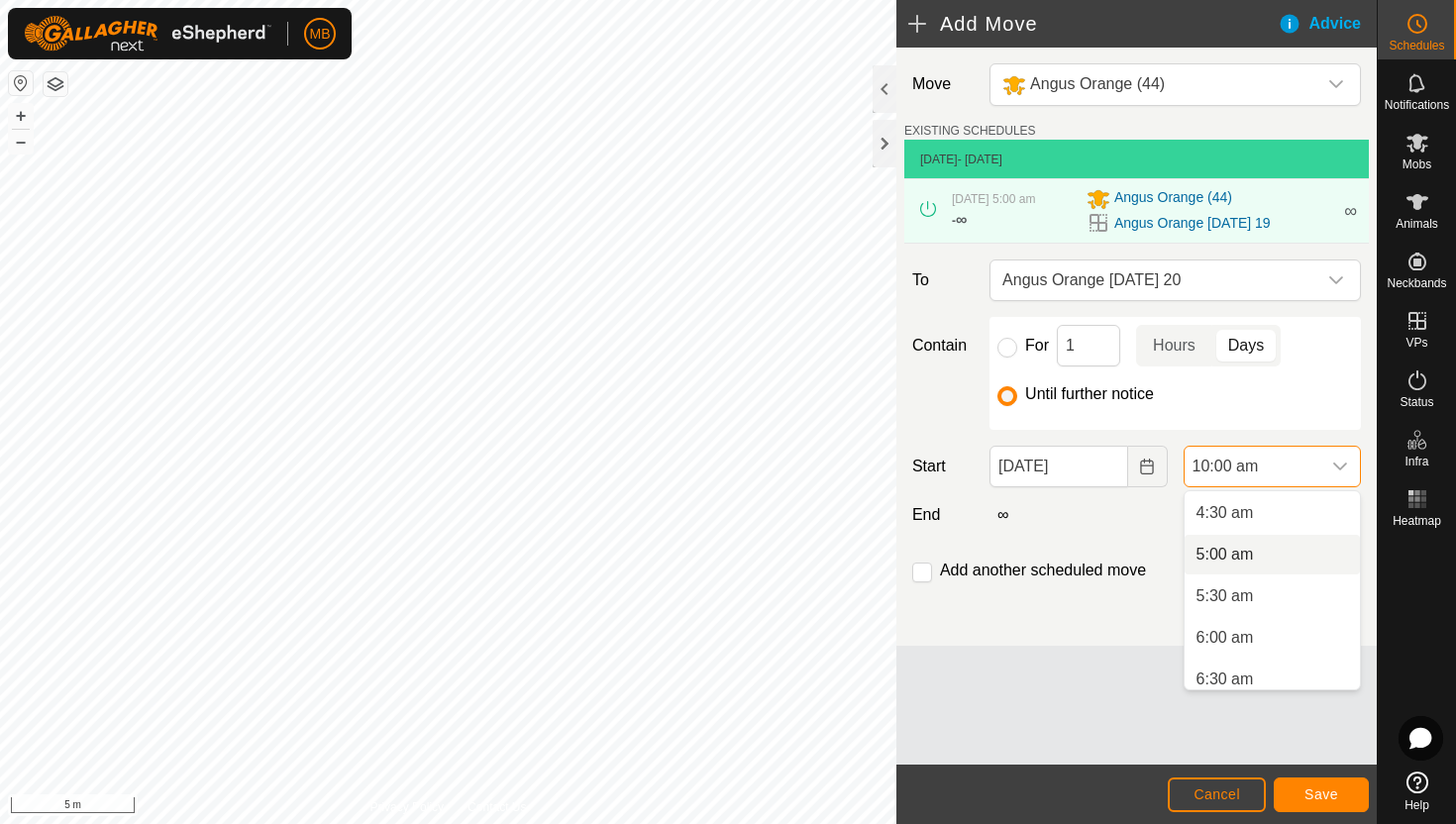 scroll, scrollTop: 366, scrollLeft: 0, axis: vertical 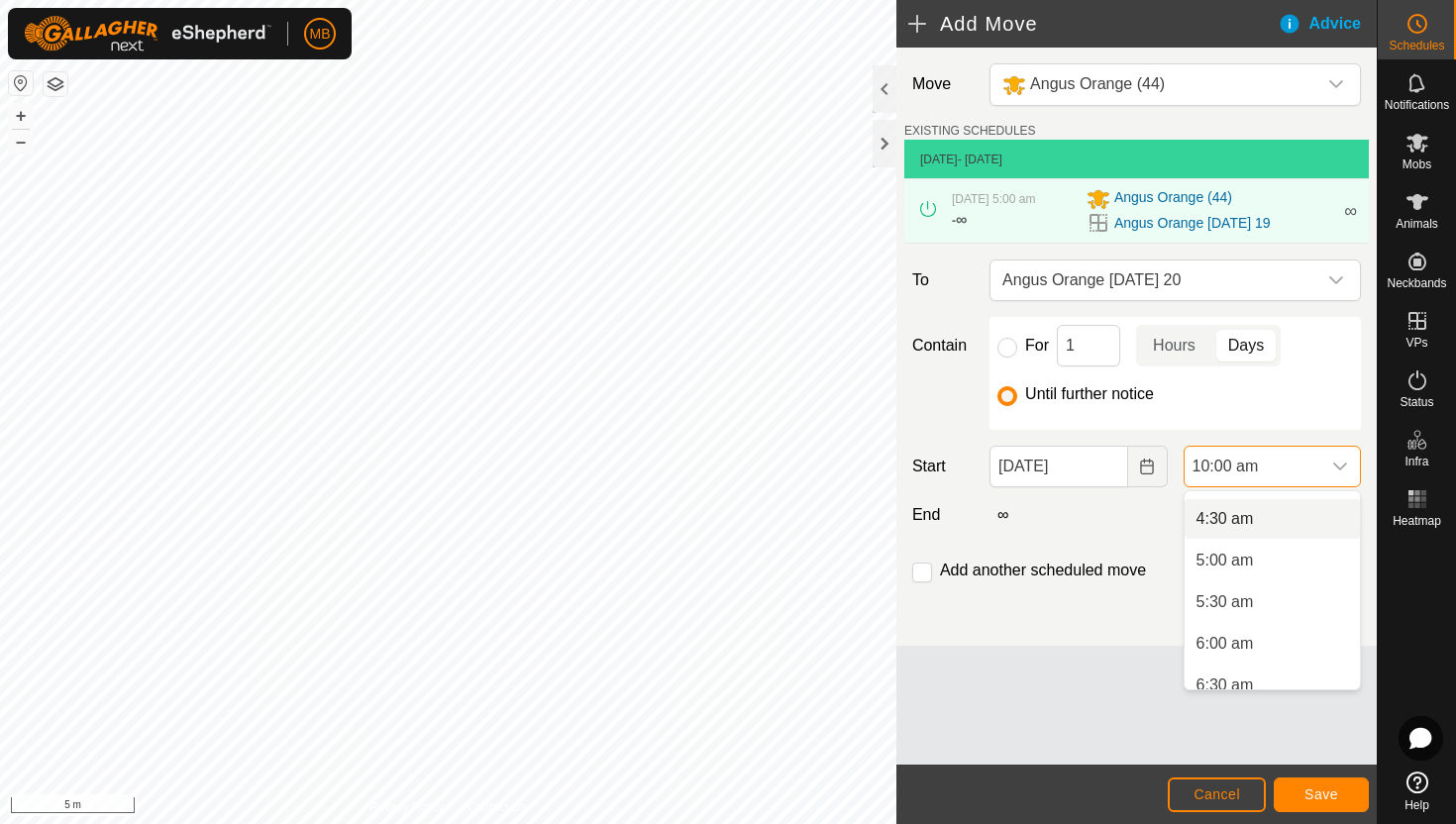 click on "4:30 am" at bounding box center [1272, 519] 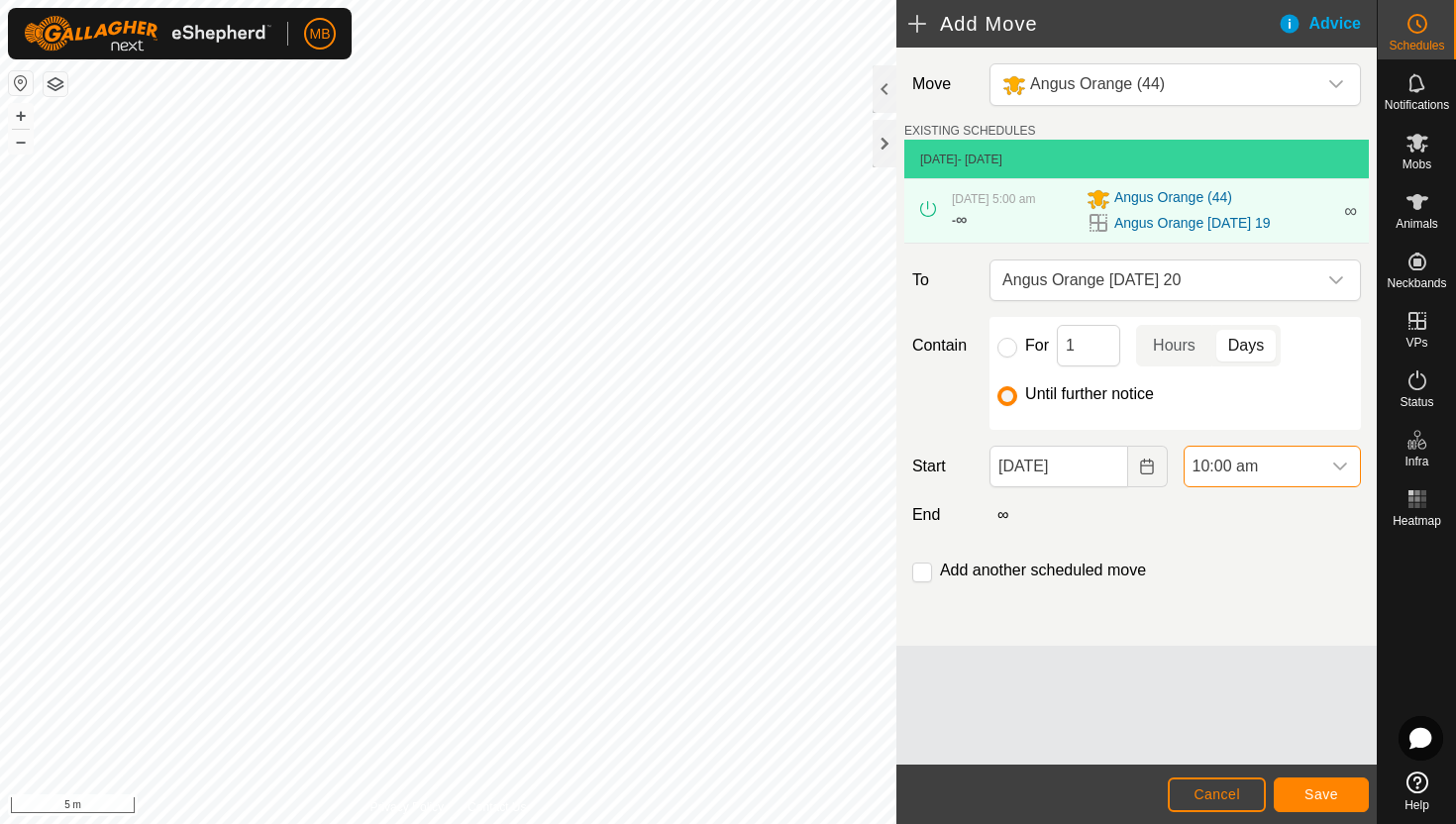 scroll, scrollTop: 673, scrollLeft: 0, axis: vertical 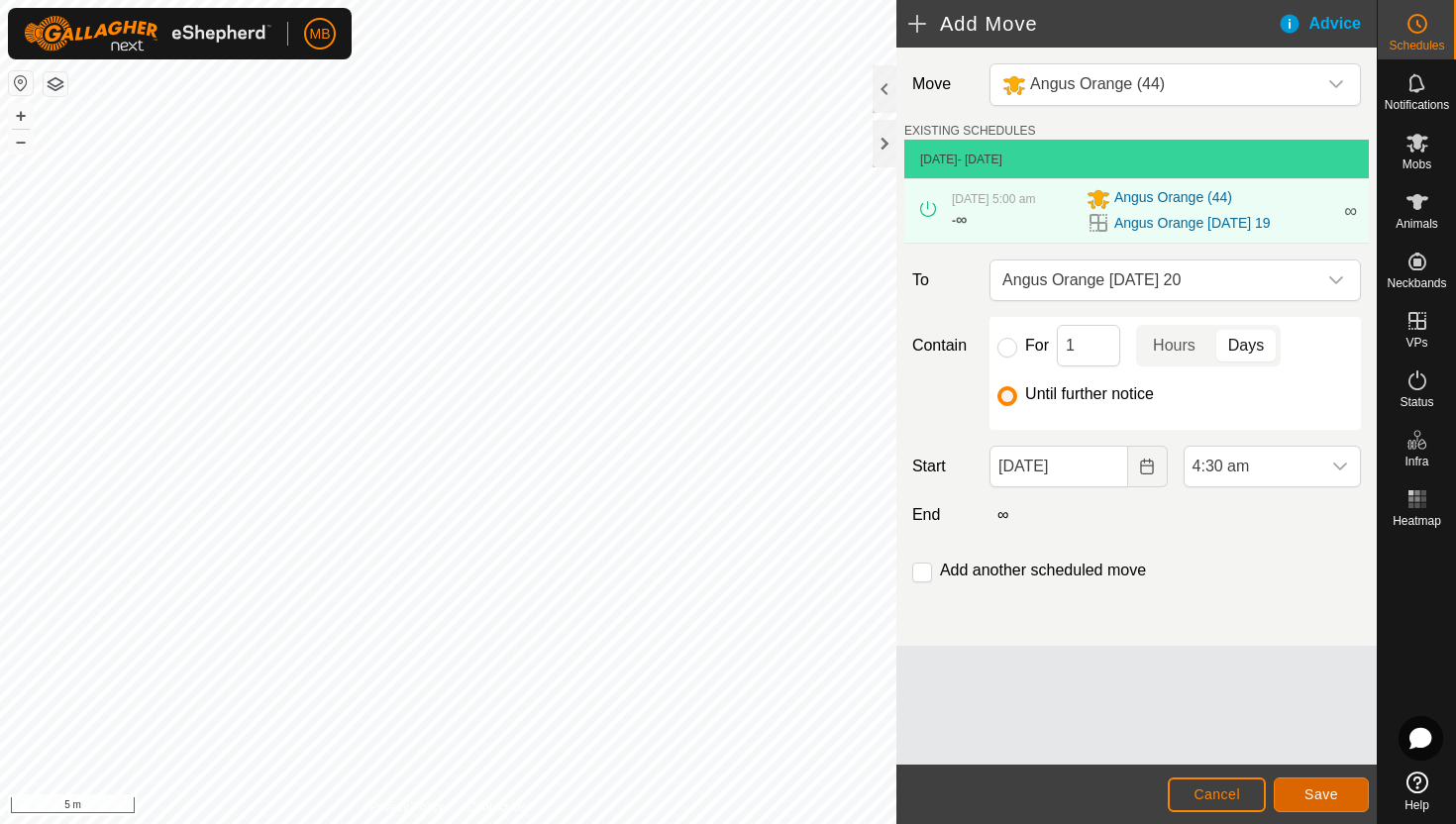 click on "Save" 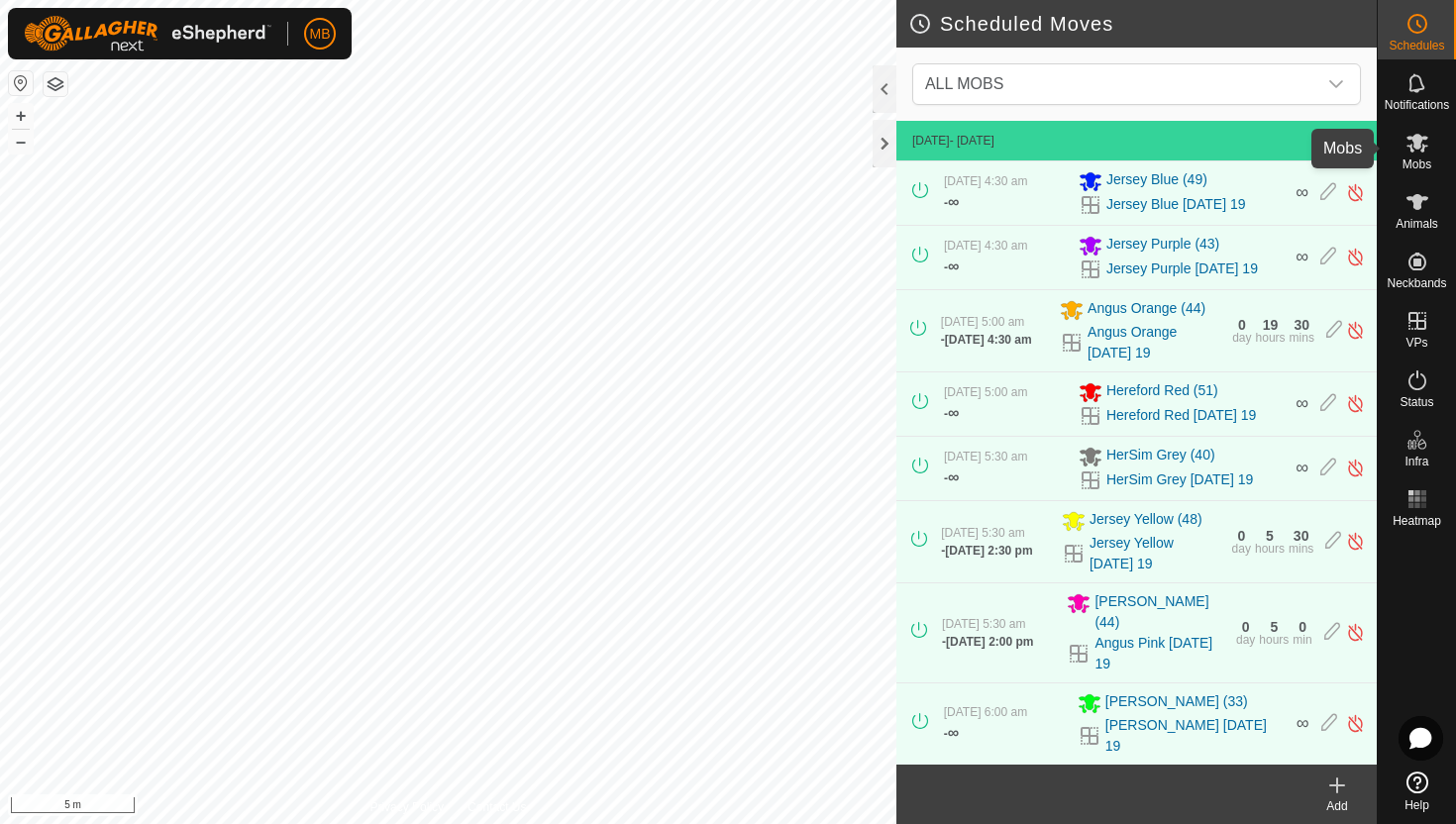 click 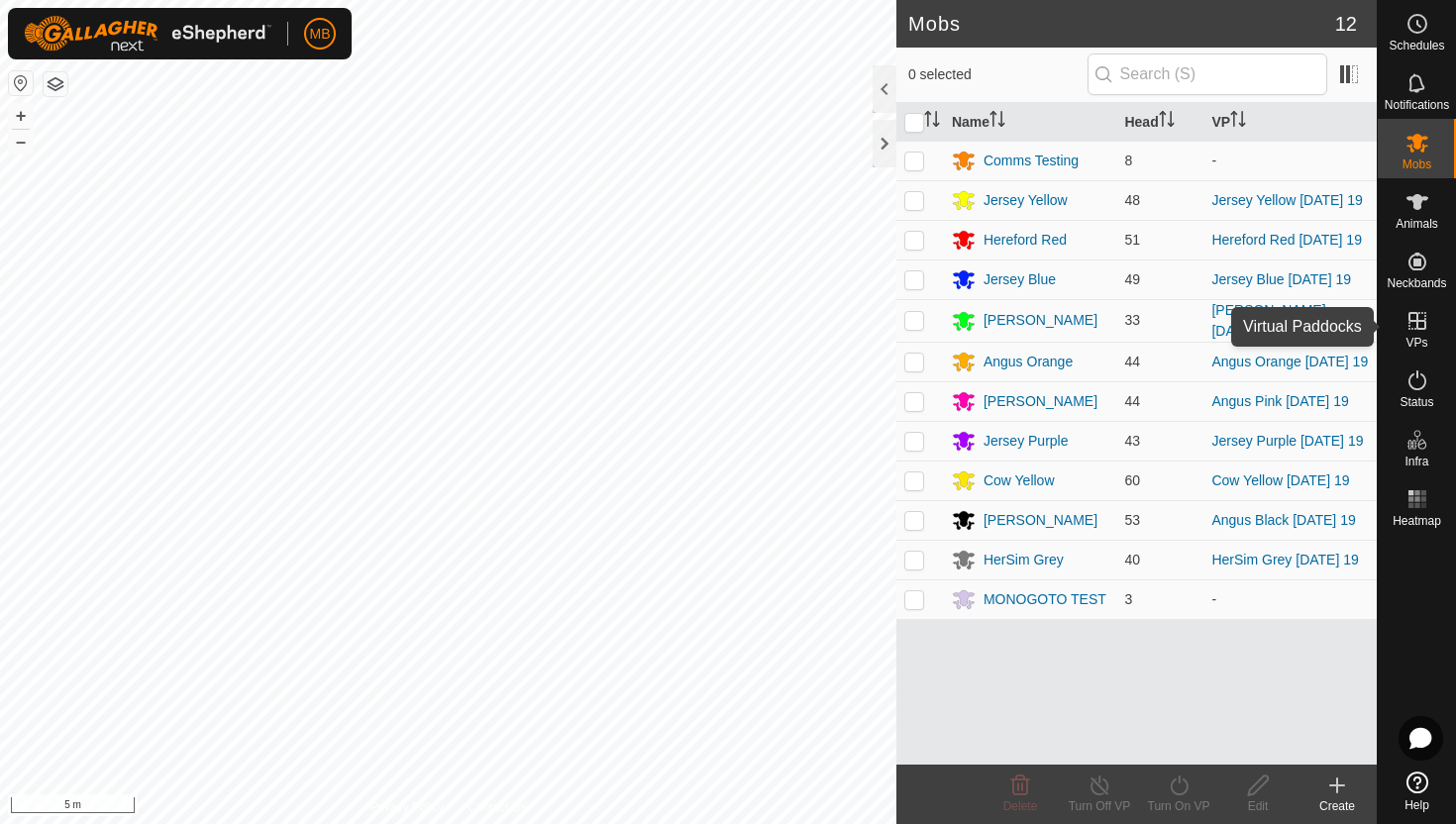 click 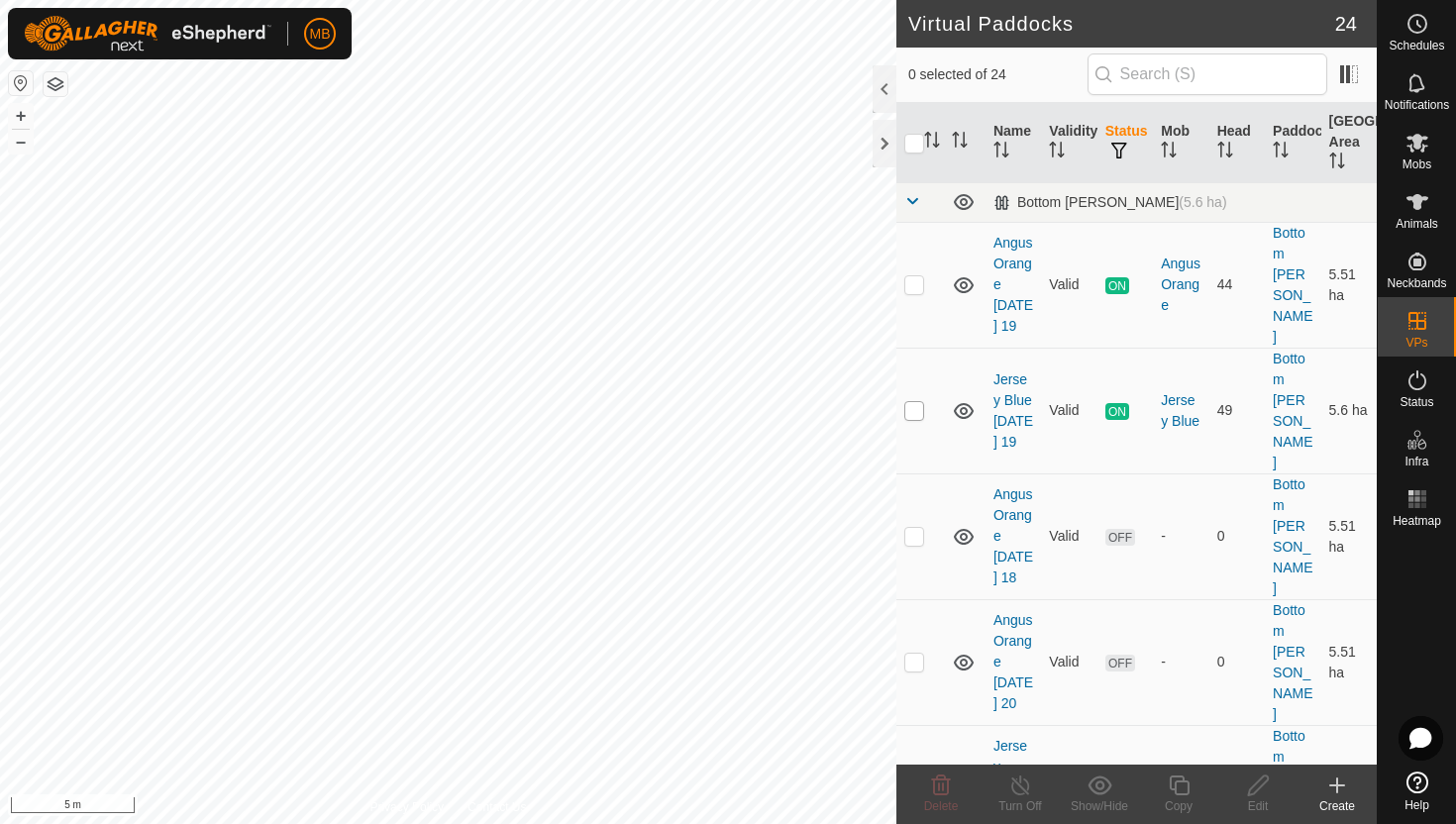 click at bounding box center (914, 411) 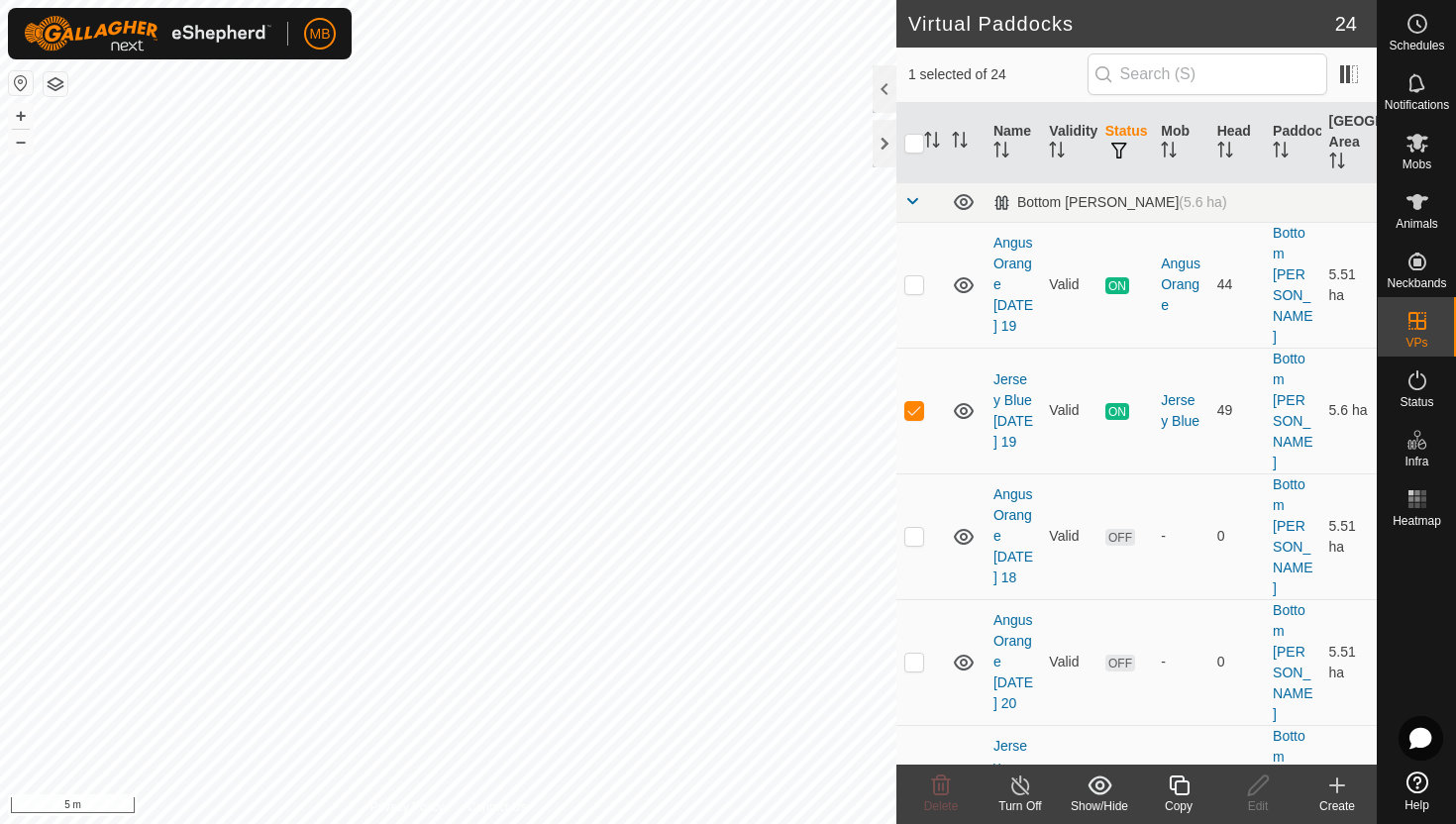 click 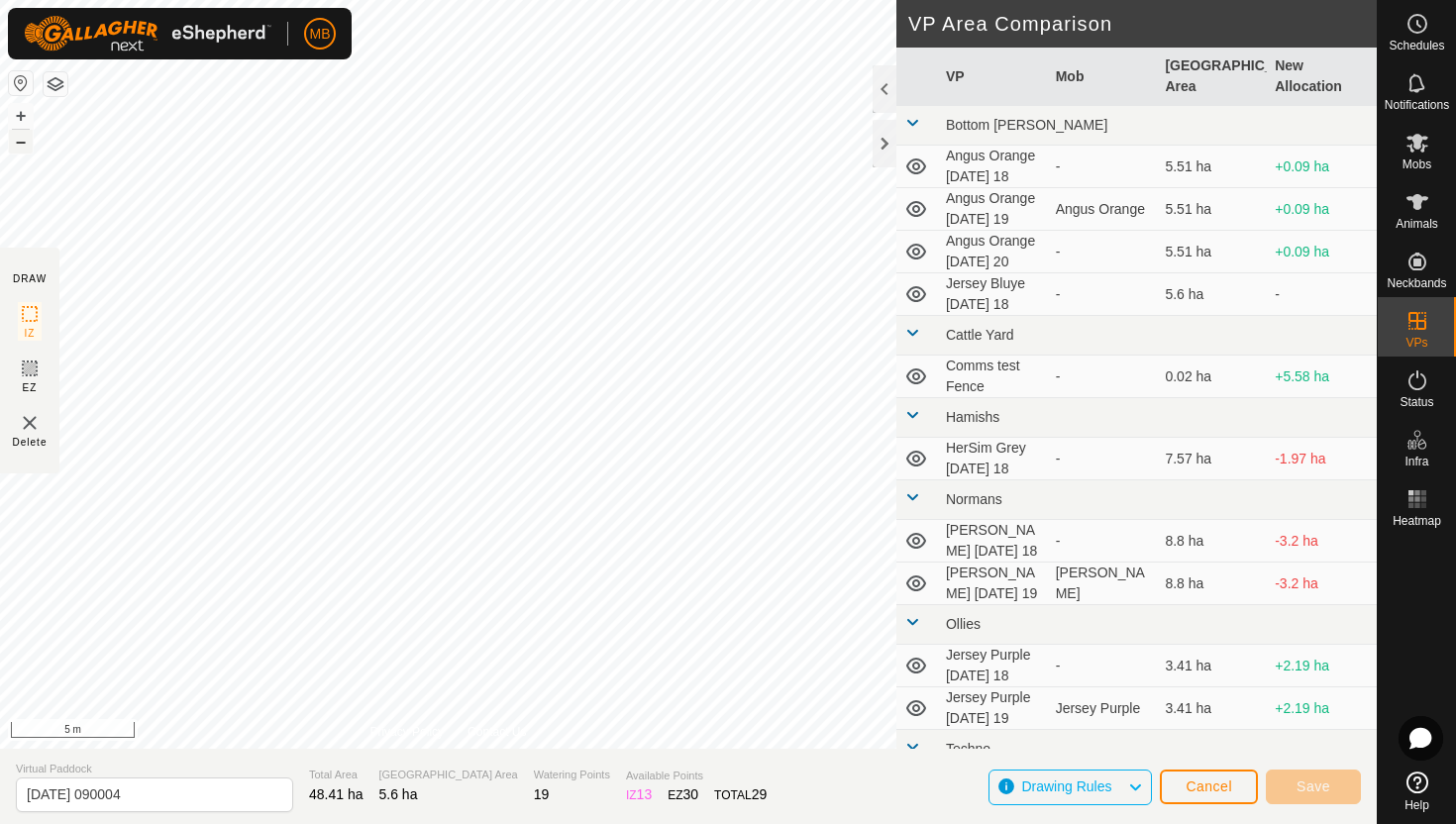 click on "–" at bounding box center [21, 142] 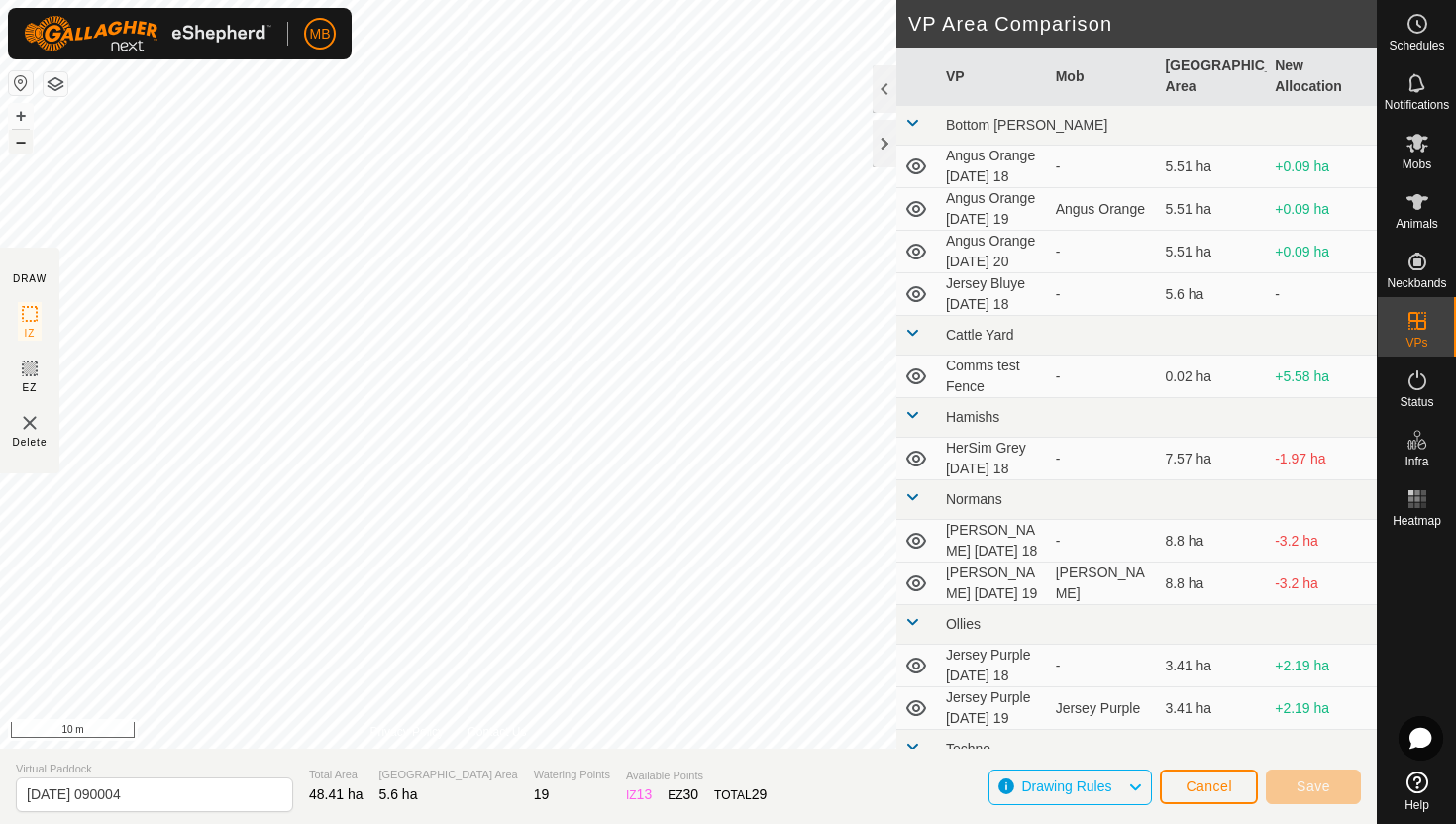 click on "–" at bounding box center [21, 142] 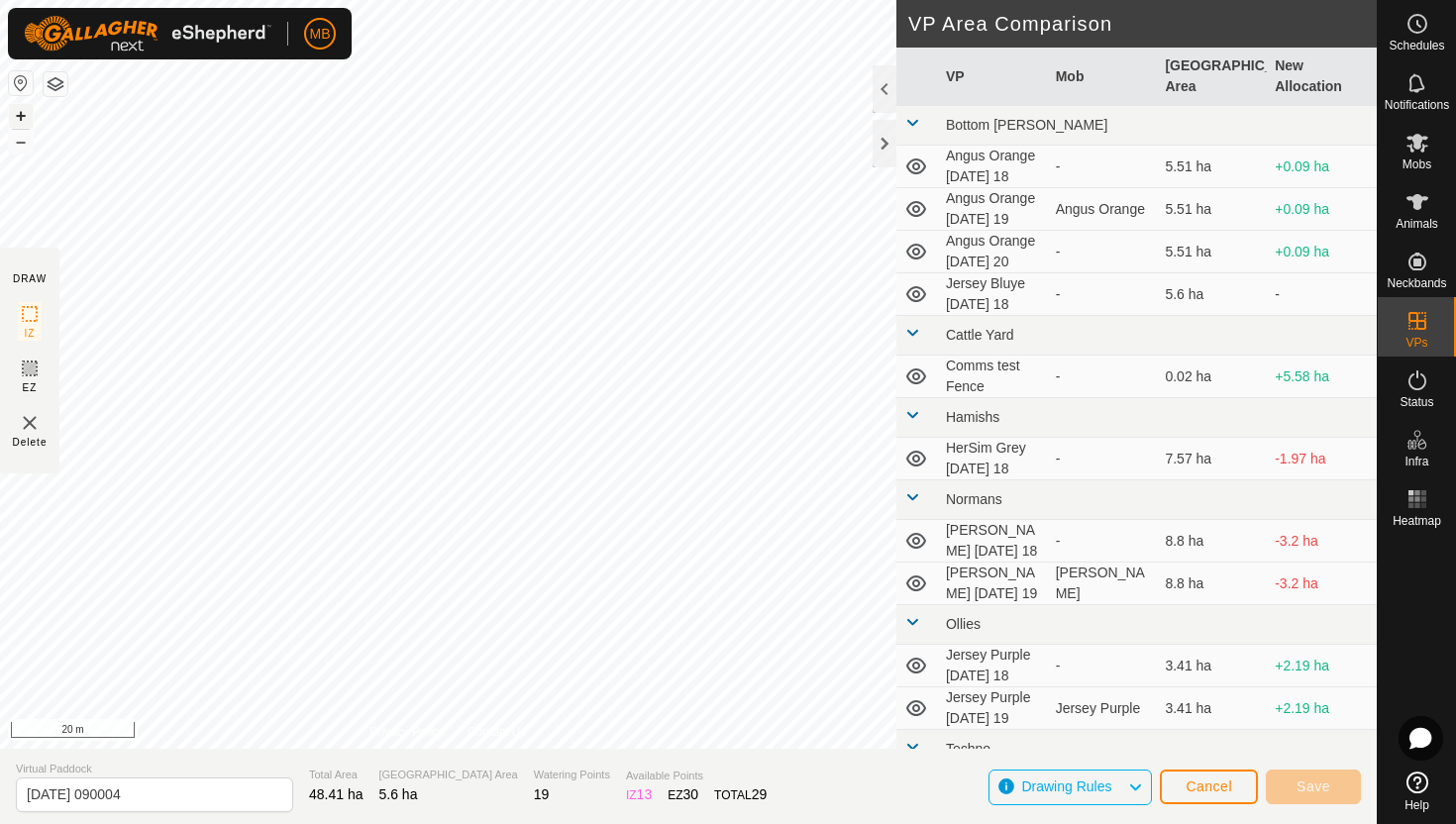 click on "+" at bounding box center (21, 116) 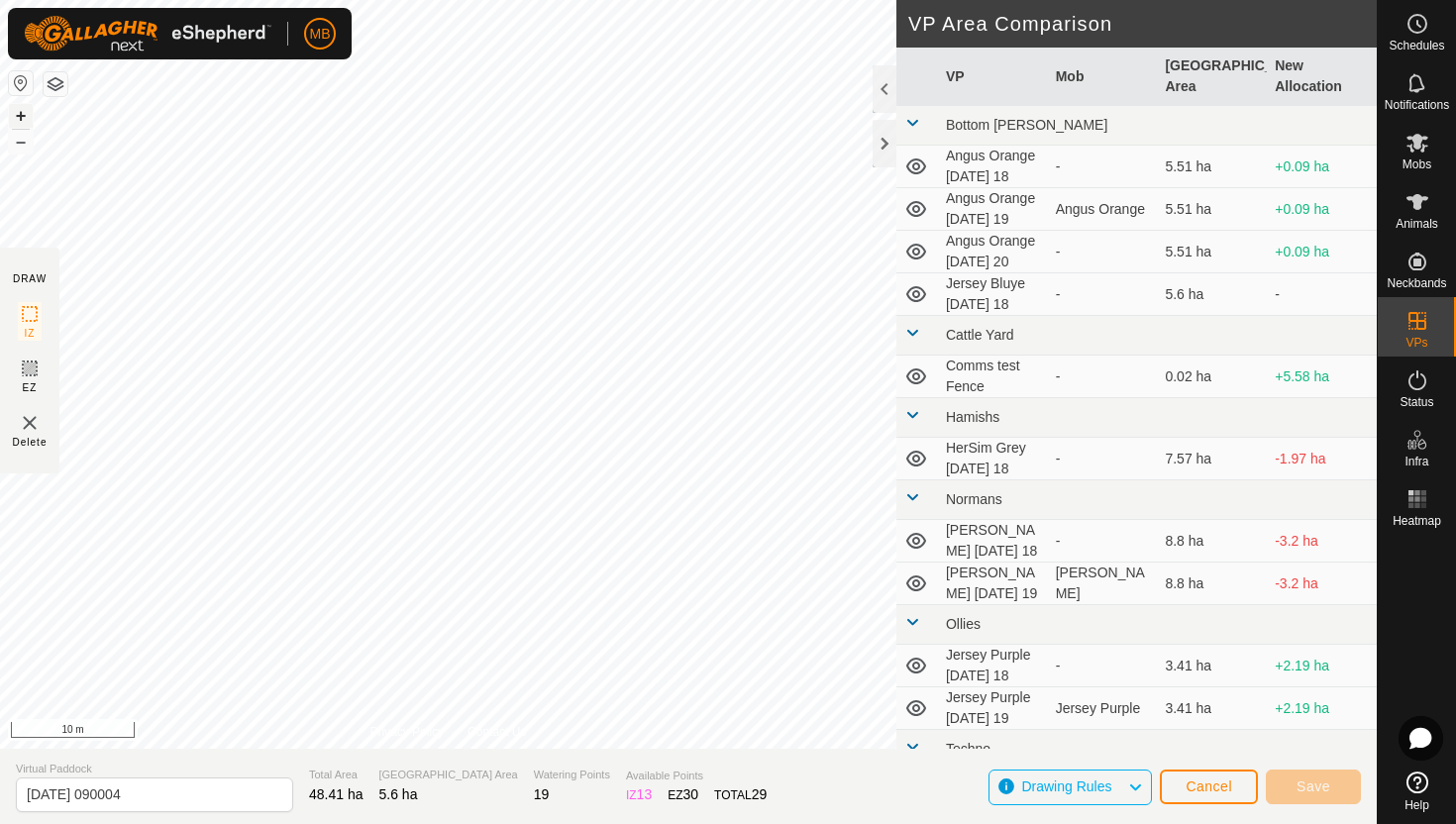click on "+" at bounding box center (21, 116) 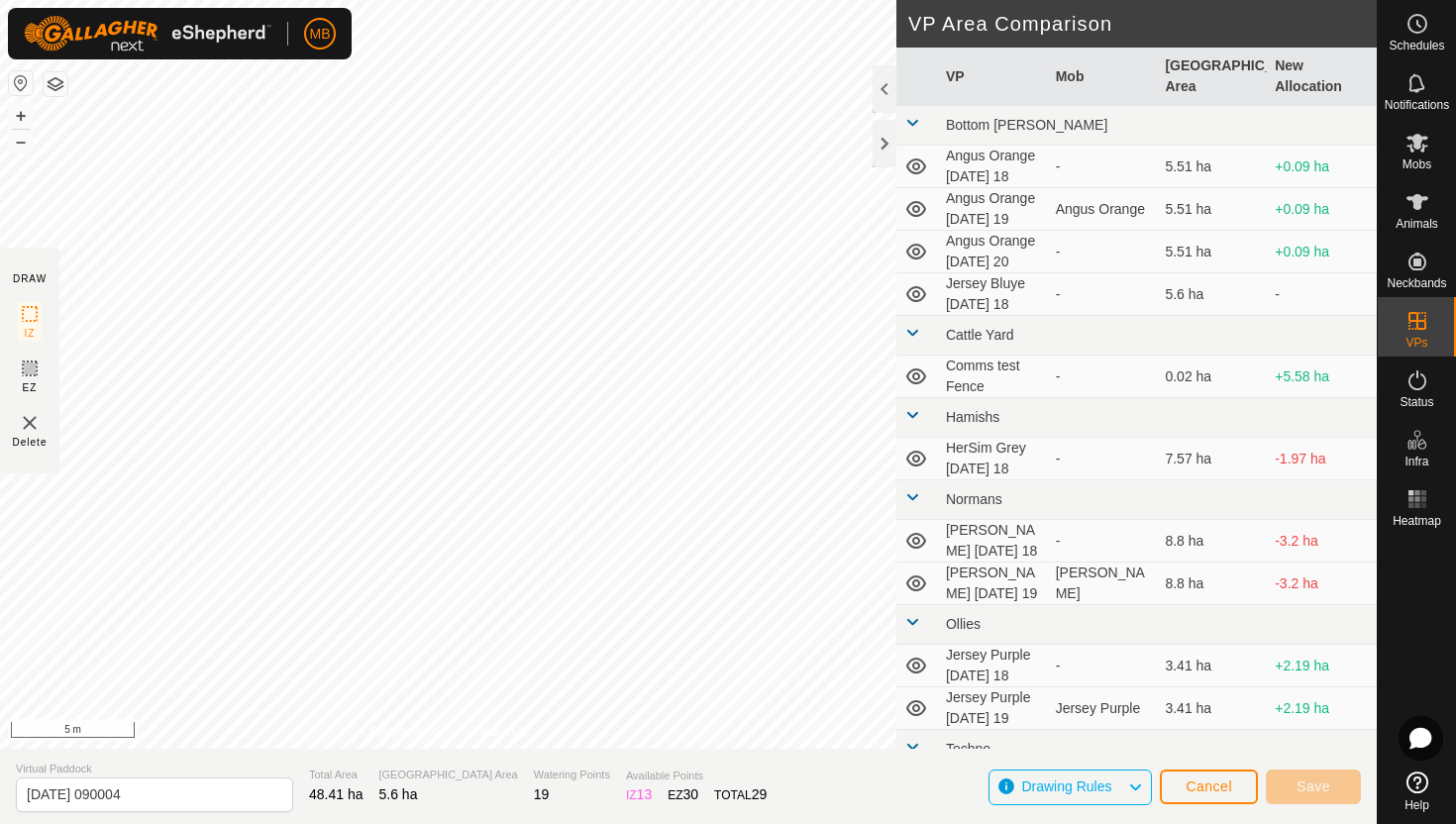click on "MB Schedules Notifications Mobs Animals Neckbands VPs Status Infra Heatmap Help DRAW IZ EZ Delete Privacy Policy Contact Us + – ⇧ i 5 m VP Area Comparison     VP   Mob   Grazing Area   New Allocation  Bottom [PERSON_NAME] Orange [DATE] 18  -  5.51 ha  +0.09 ha  Angus Orange [DATE] 19   Angus Orange   5.51 ha  +0.09 ha  Angus Orange [DATE] 20  -  5.51 ha  +0.09 ha  Jersey Bluye [DATE] 18  -  5.6 ha   -  Cattle Yard  Comms test Fence  -  0.02 ha  +5.58 ha Hamishs  HerSim Grey [DATE] 18  -  7.57 ha  -1.97 ha Normans  [PERSON_NAME] [DATE] 18  -  8.8 ha  -3.2 ha  [PERSON_NAME] [DATE] 19   [PERSON_NAME]   8.8 ha  -3.2 ha Ollies  Jersey Purple [DATE] 18  -  3.41 ha  +2.19 ha  Jersey Purple [DATE] 19   Jersey Purple   3.41 ha  +2.19 ha Techno  Comms Test VP  -  25.11 ha  -19.51 [PERSON_NAME] Red [DATE] 18  -  7.87 ha  -2.27 [PERSON_NAME] Red [DATE] 19   Hereford Red   7.87 ha  -2.27 ha  Jersey Yellow [DATE] 18.1   Jersey Yellow   16.57 ha  -10.97 ha  Jersey Yellow [DATE] 19   Jersey Yellow   16.58 ha  -10.98 ha" 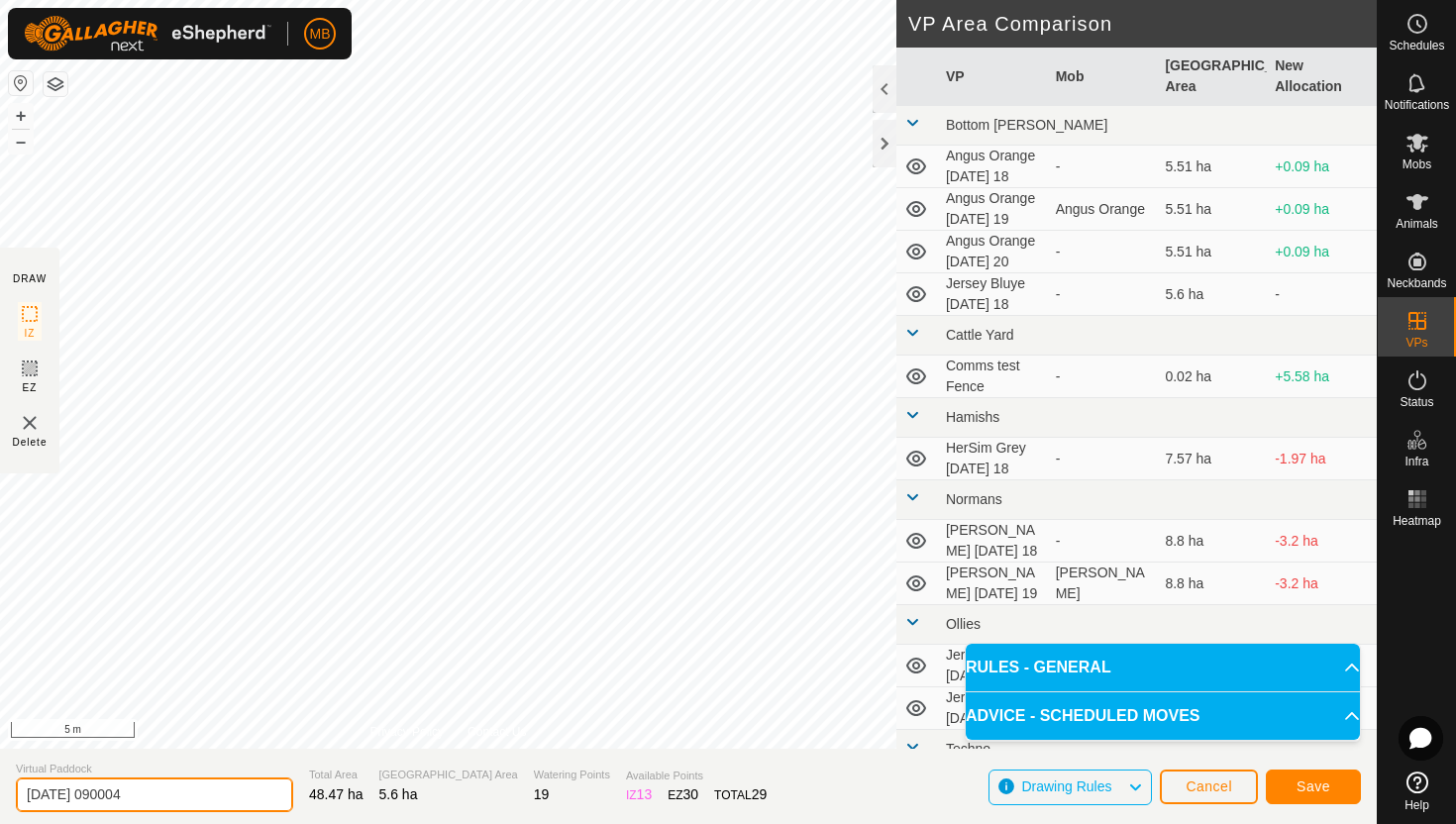 click on "[DATE] 090004" 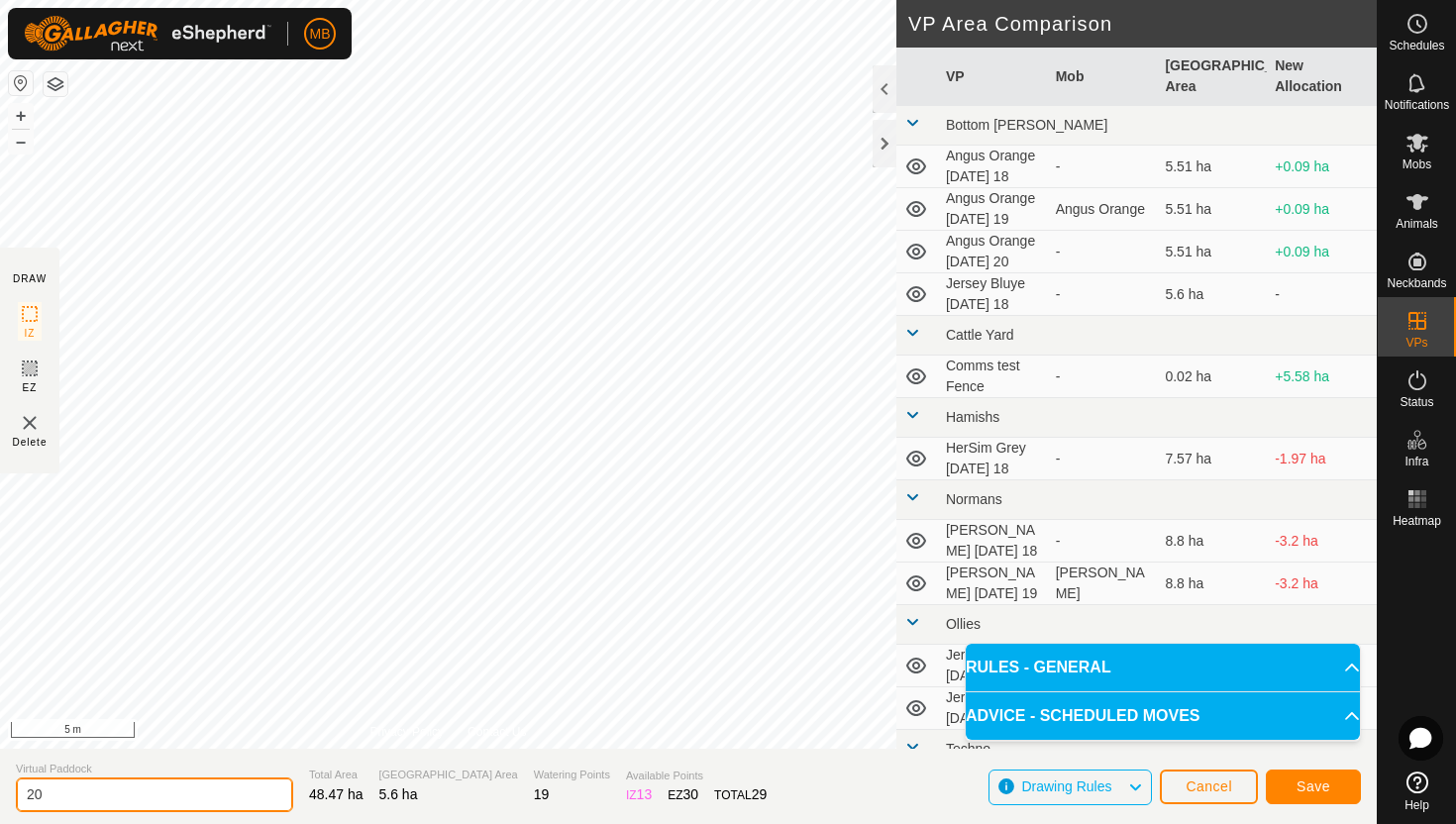 type on "2" 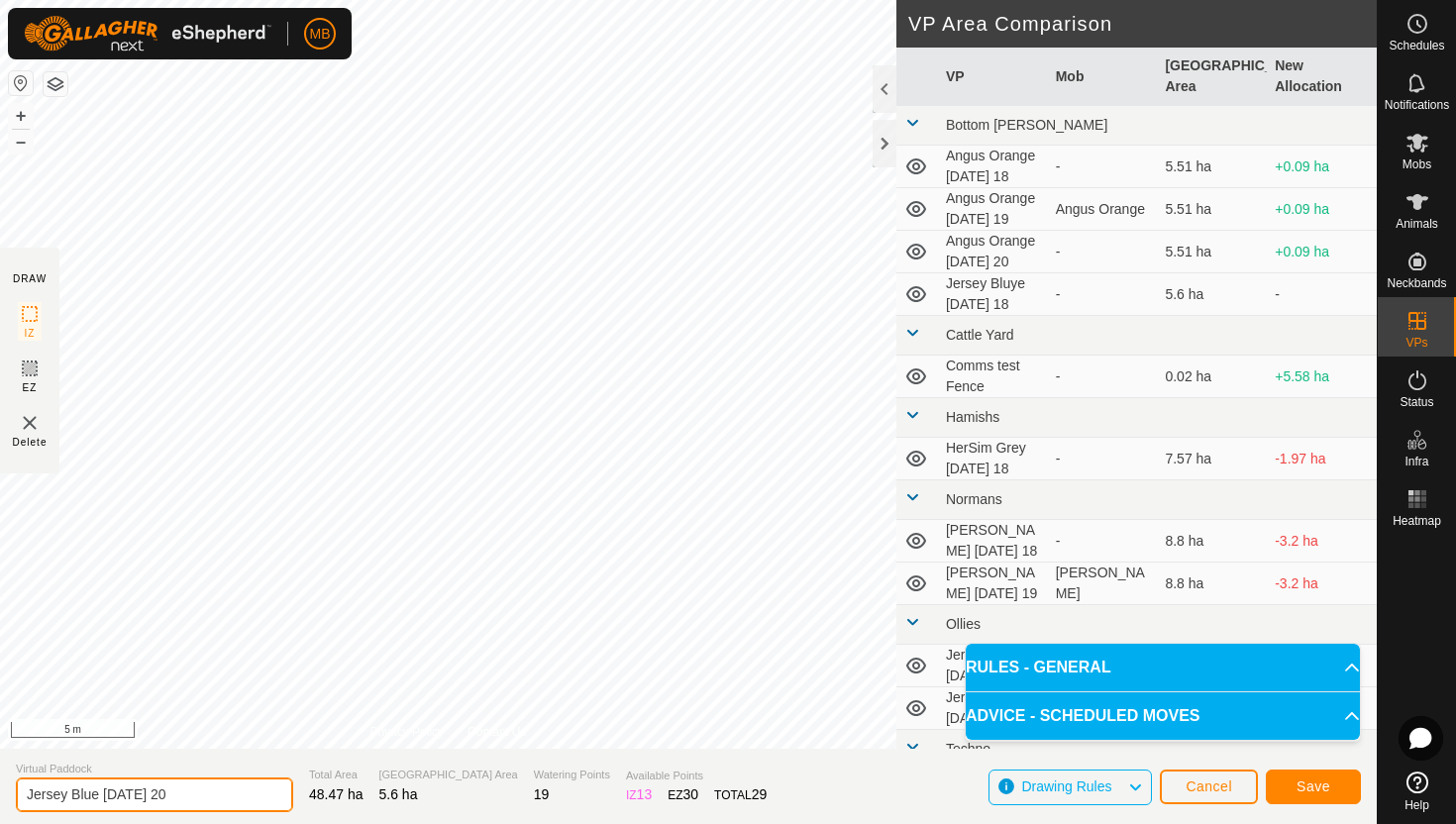 type on "Jersey Blue [DATE] 20" 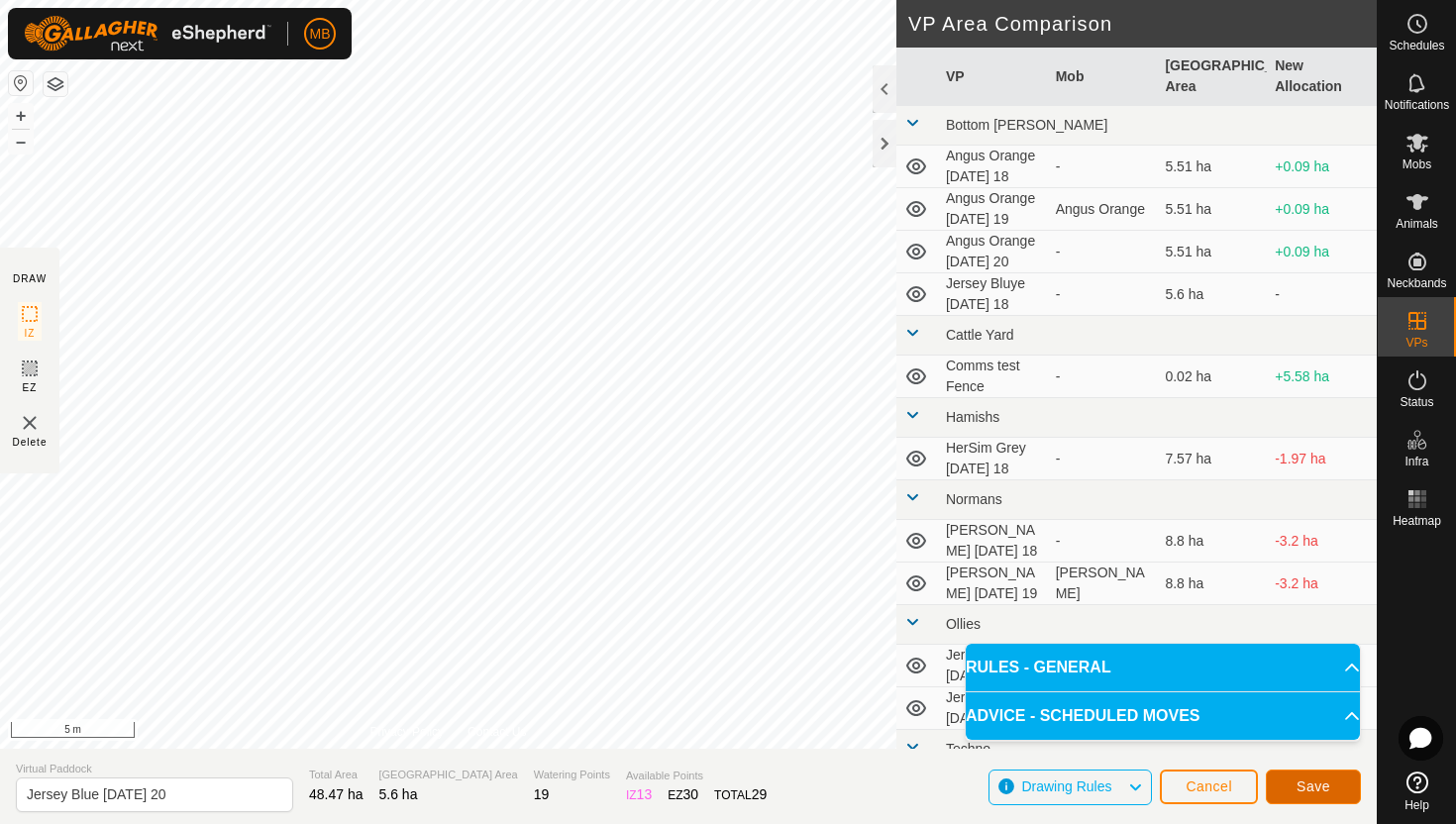 click on "Save" 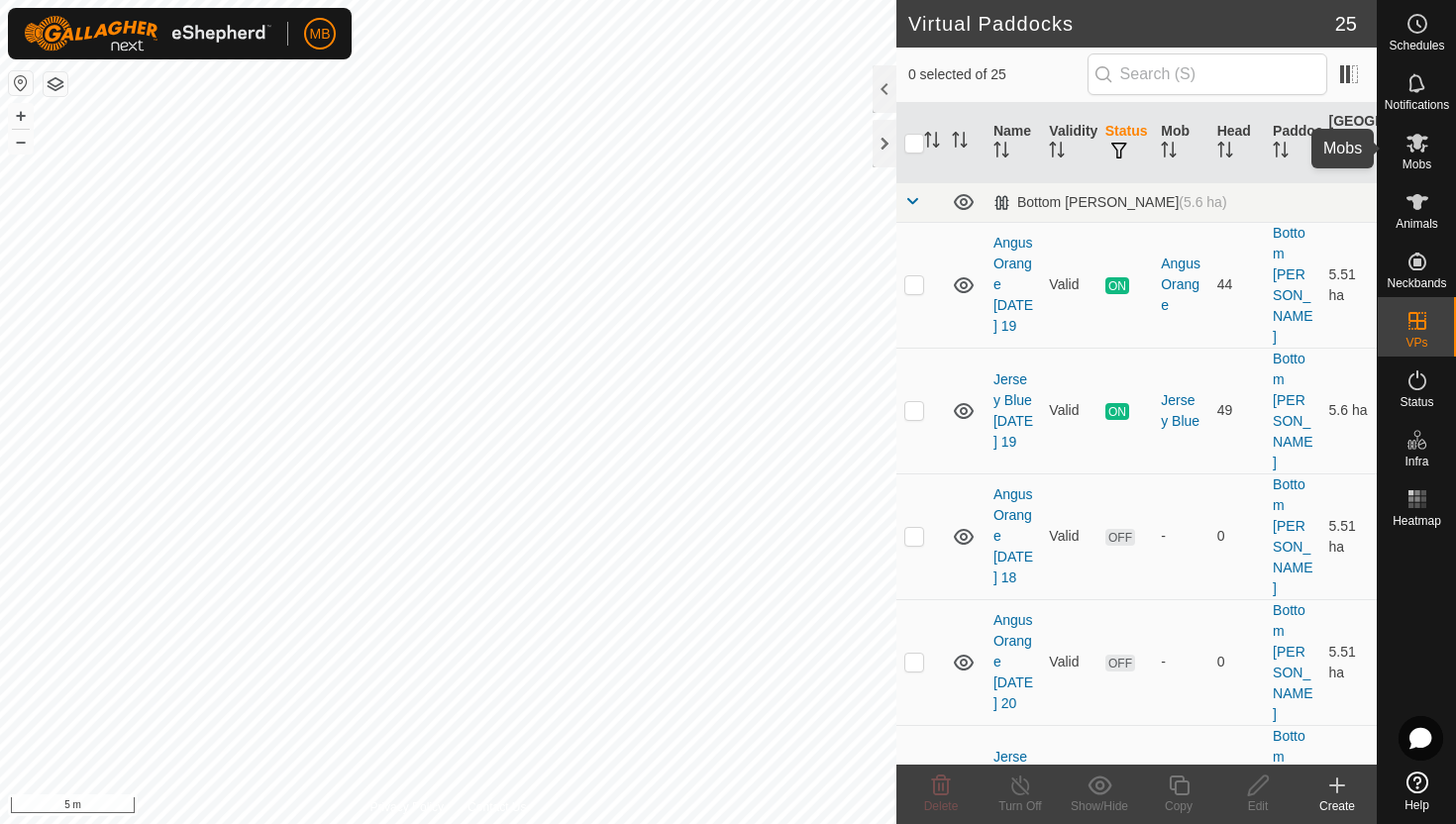 click 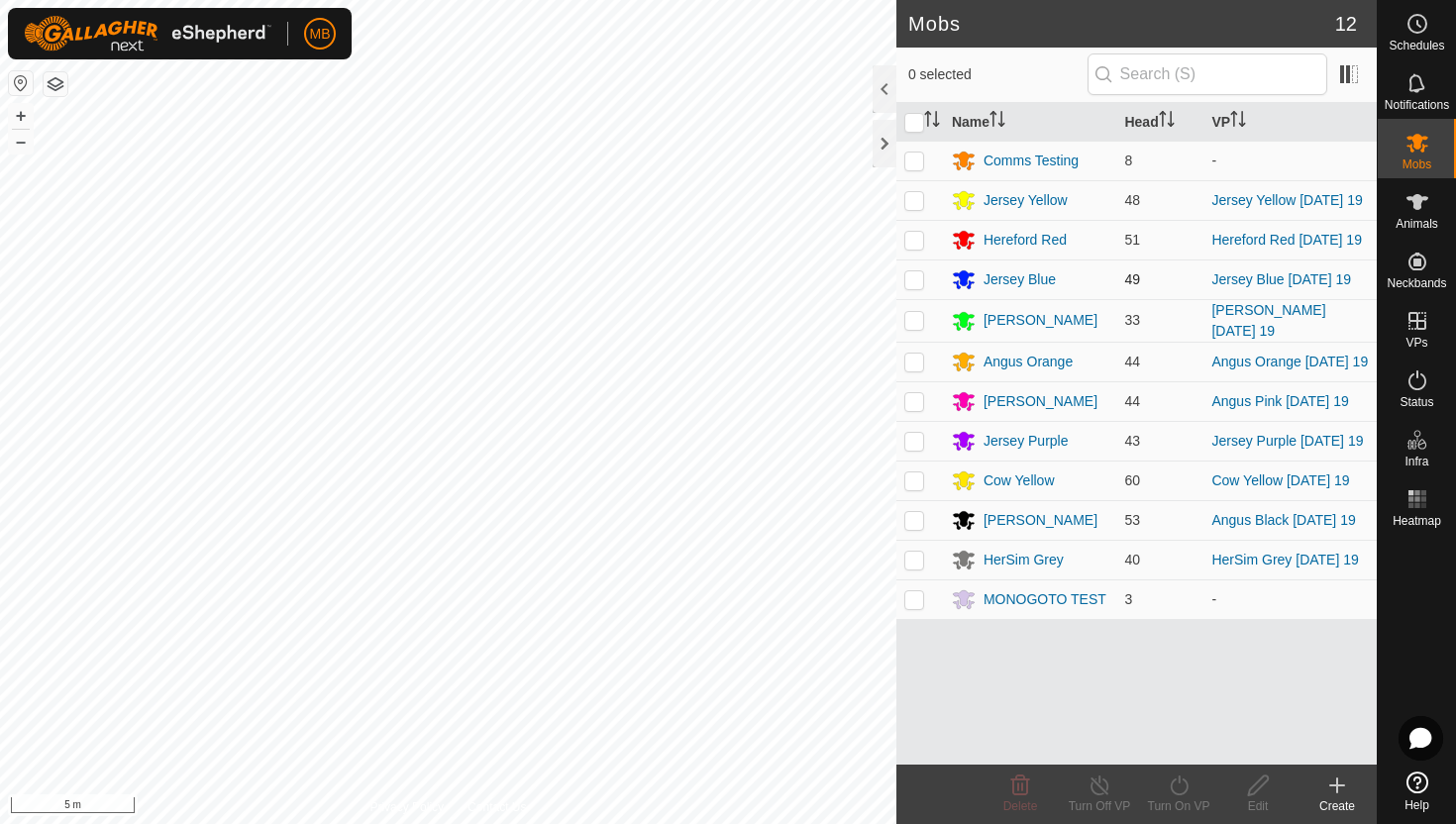 click at bounding box center (914, 279) 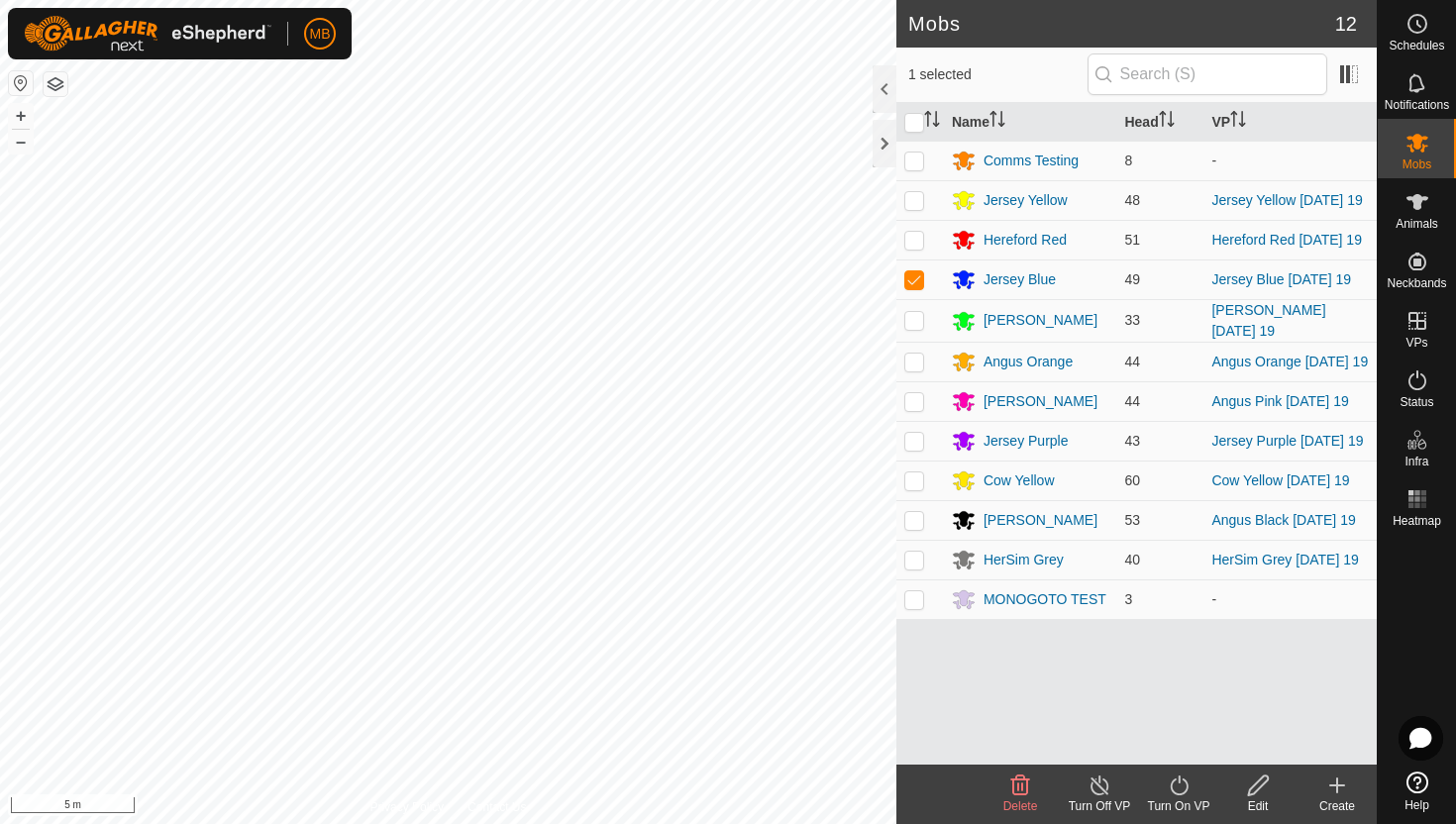 click 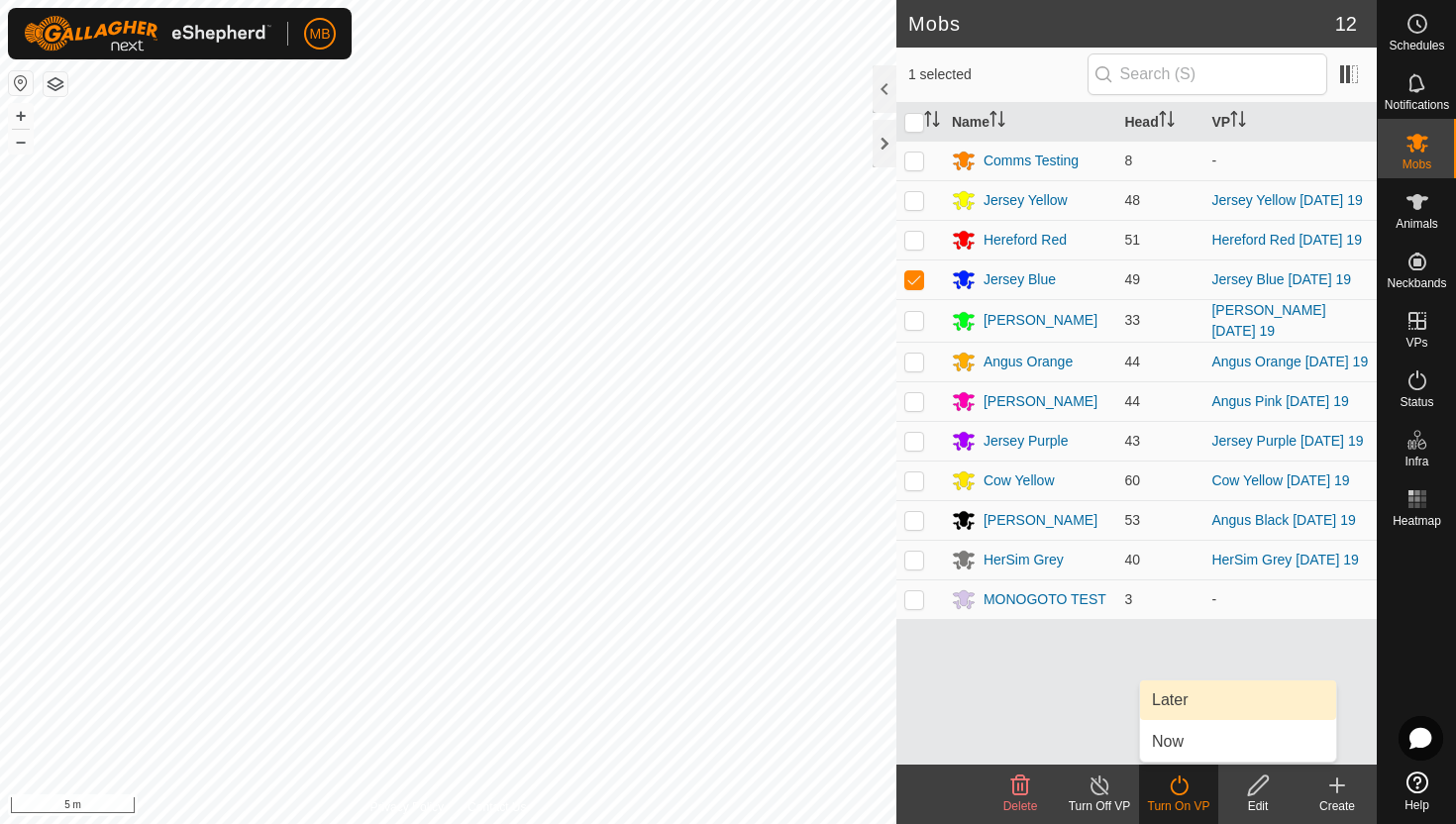 click on "Later" at bounding box center (1238, 700) 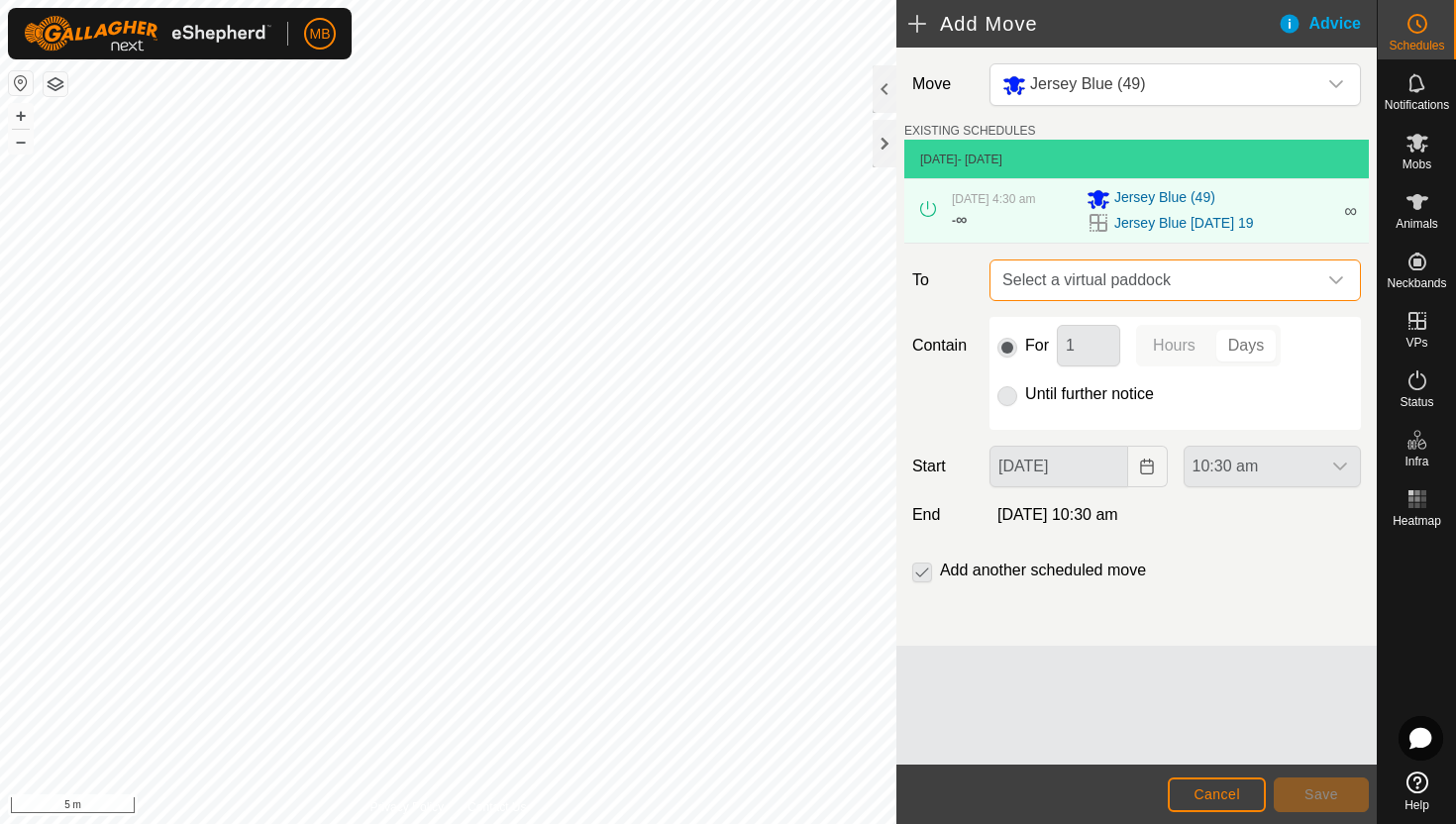 click on "Select a virtual paddock" at bounding box center [1155, 280] 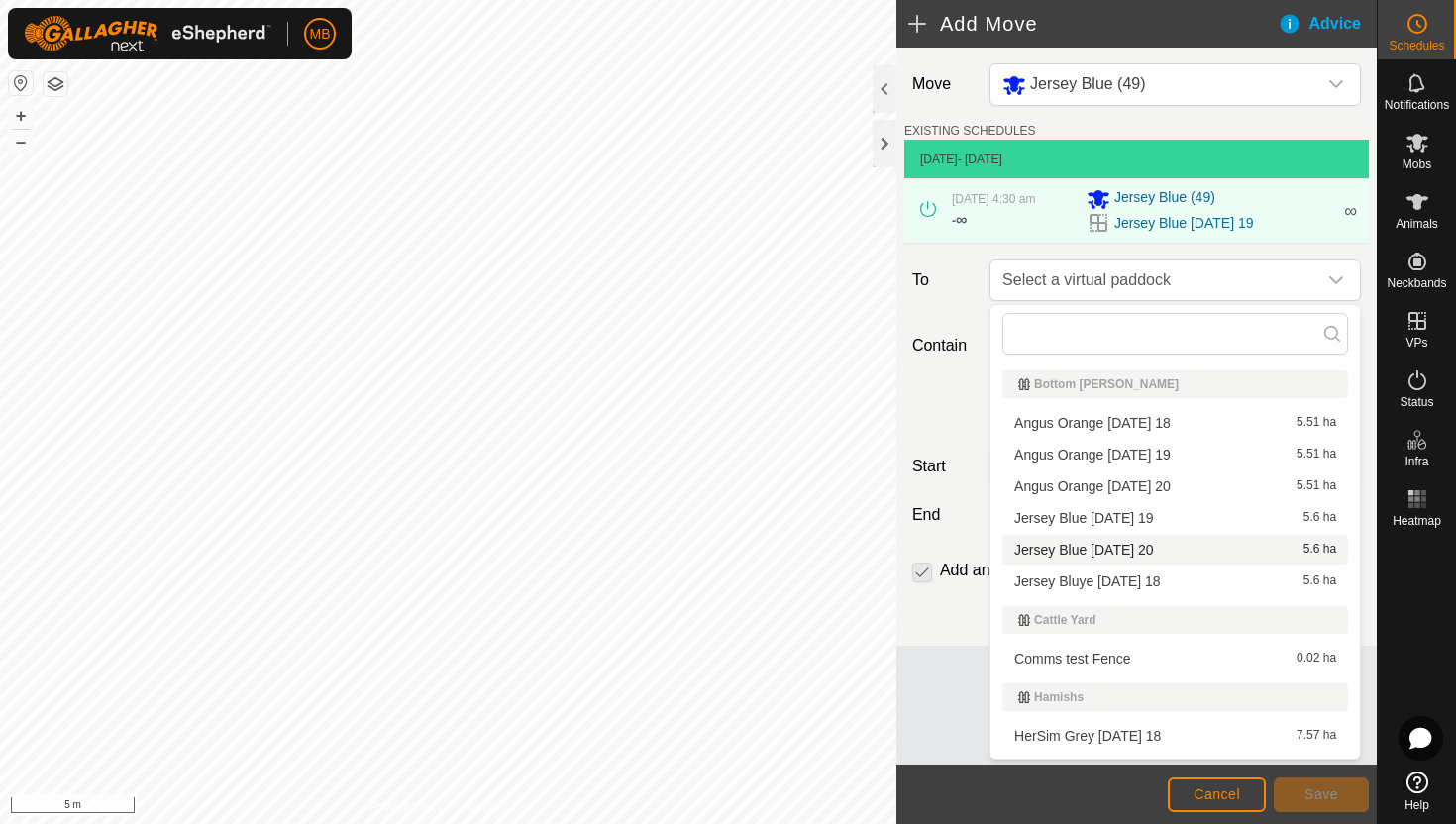click on "Jersey Blue [DATE] 20  5.6 ha" at bounding box center [1175, 550] 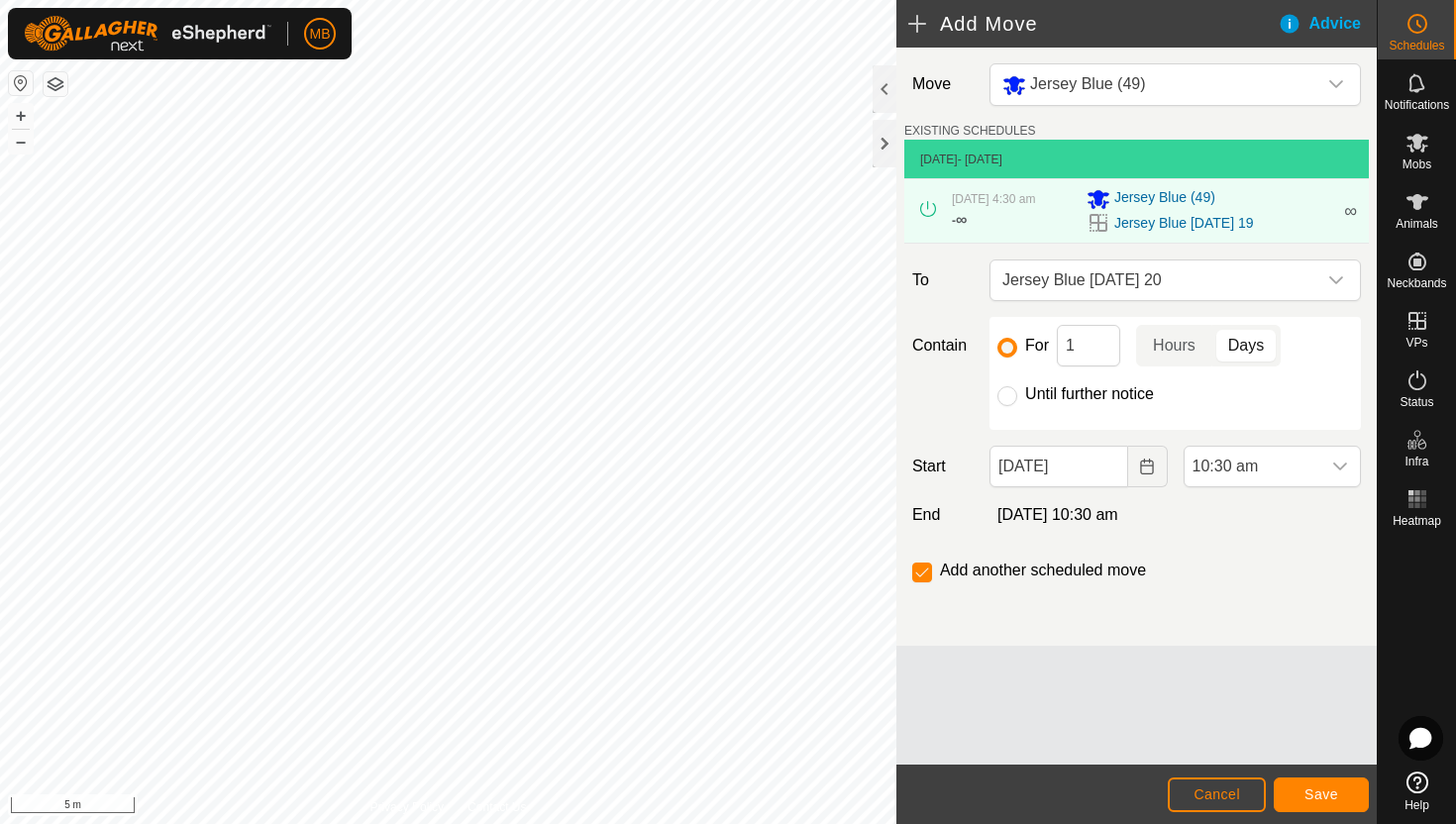 click on "Until further notice" 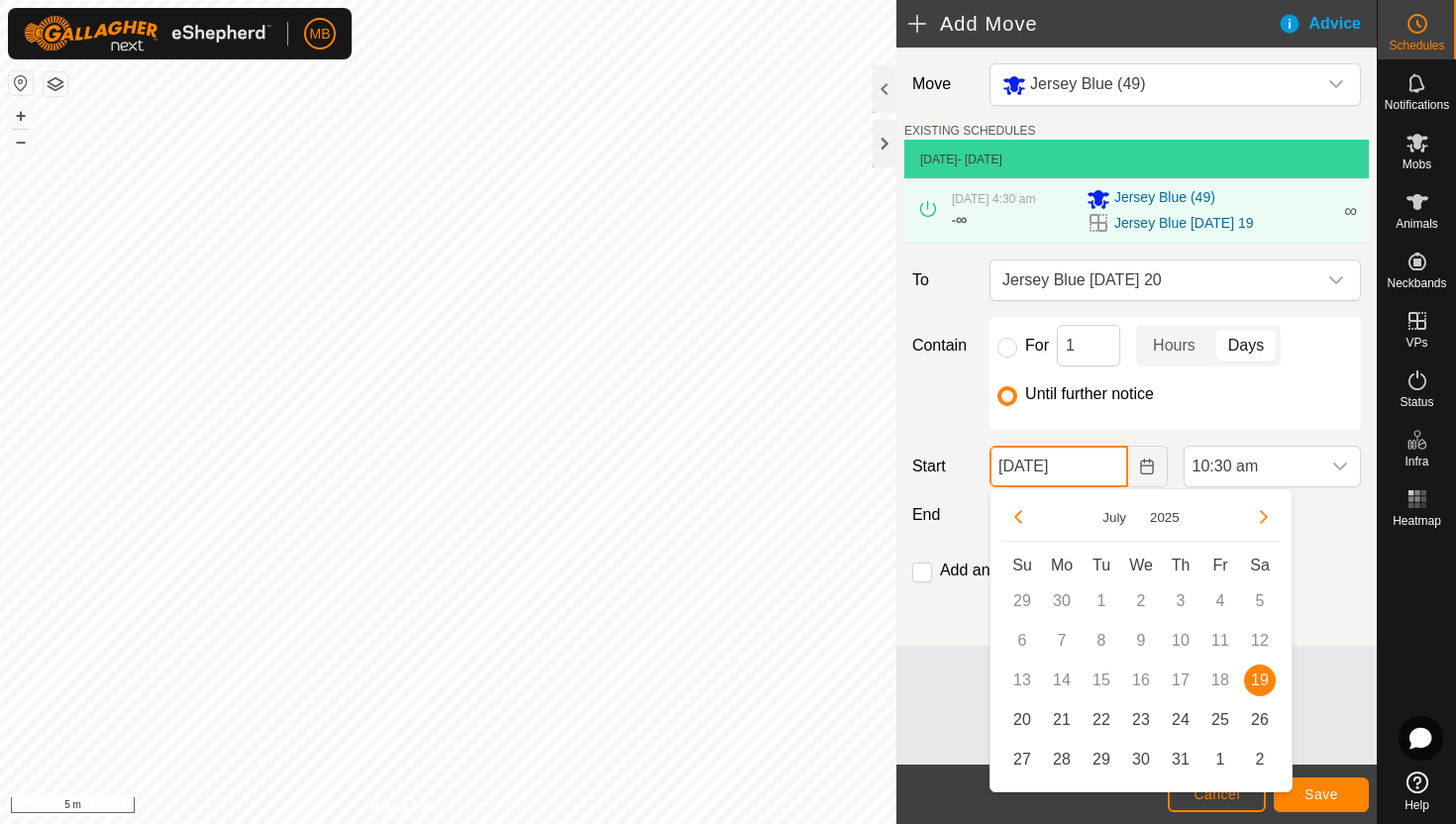 click on "[DATE]" 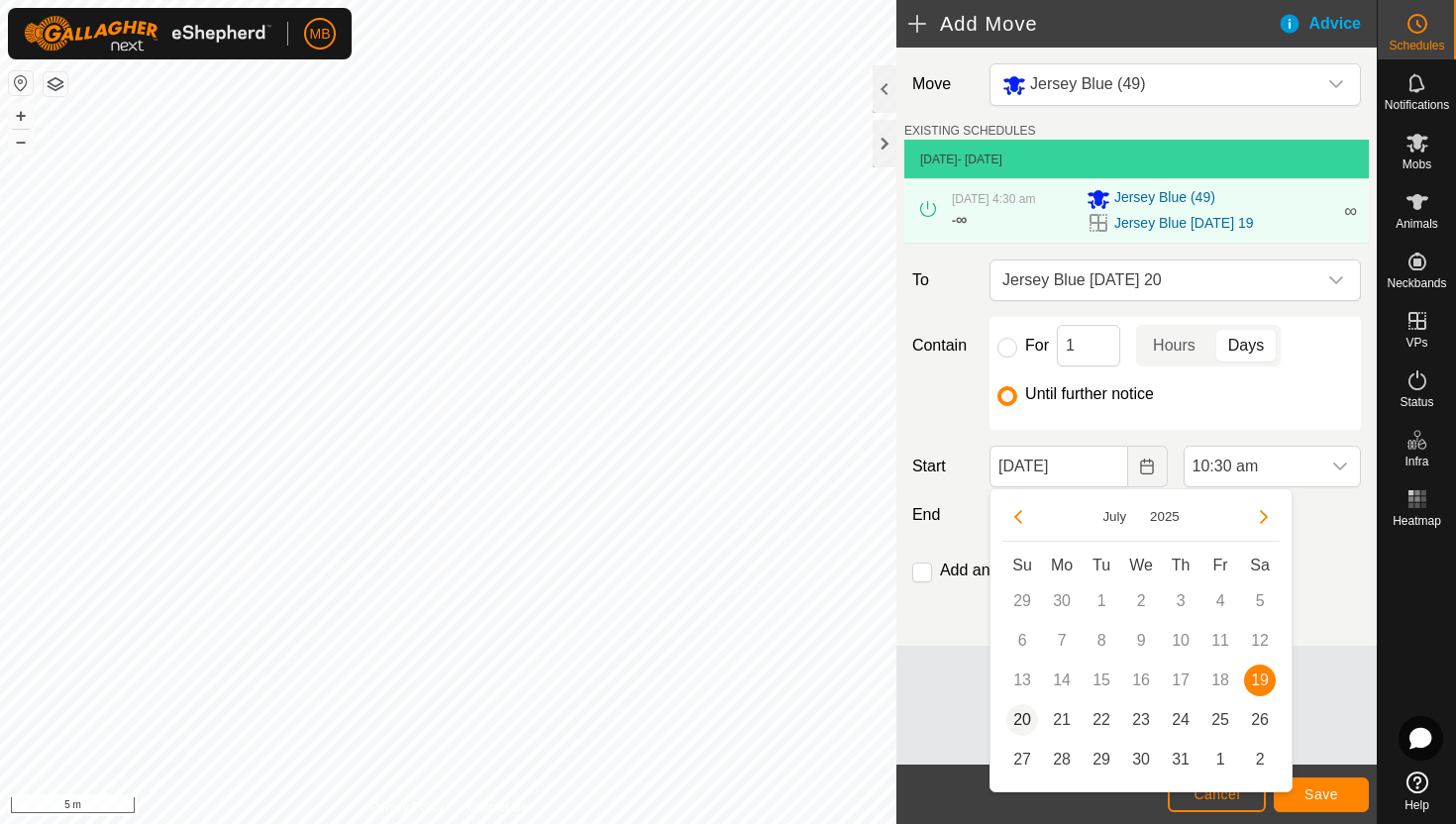 click on "20" at bounding box center [1022, 720] 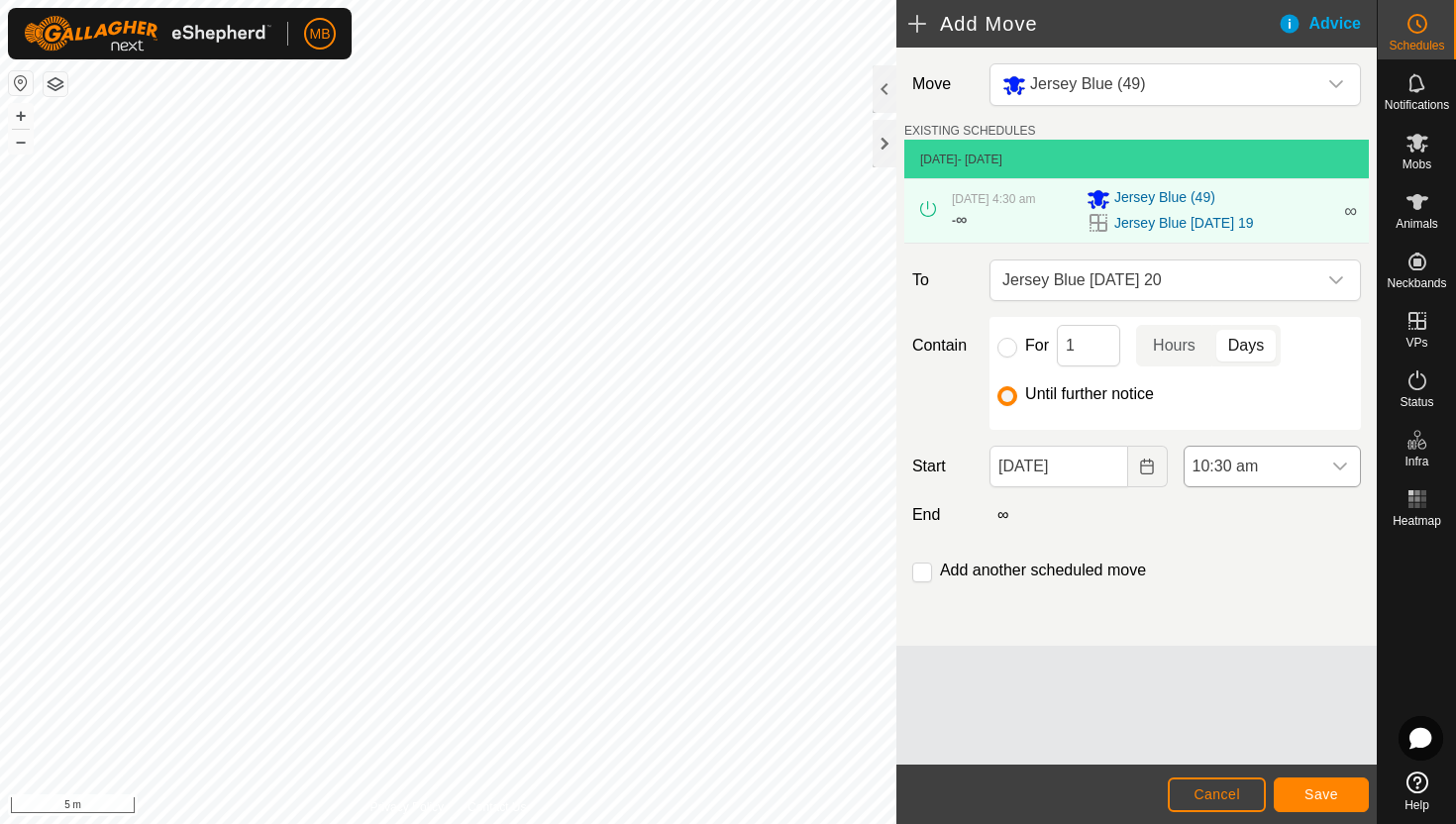 click on "10:30 am" at bounding box center [1252, 466] 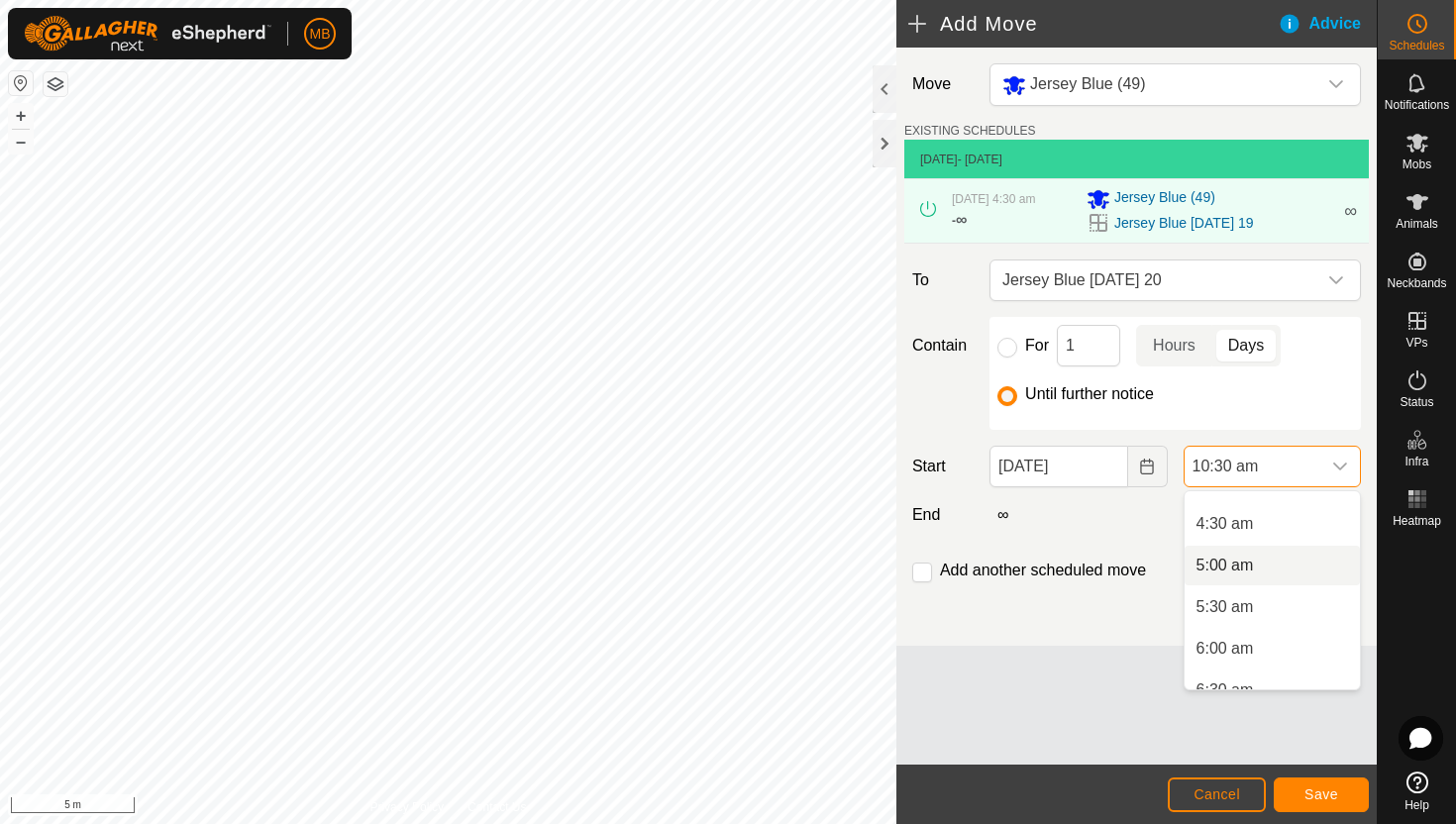 scroll, scrollTop: 360, scrollLeft: 0, axis: vertical 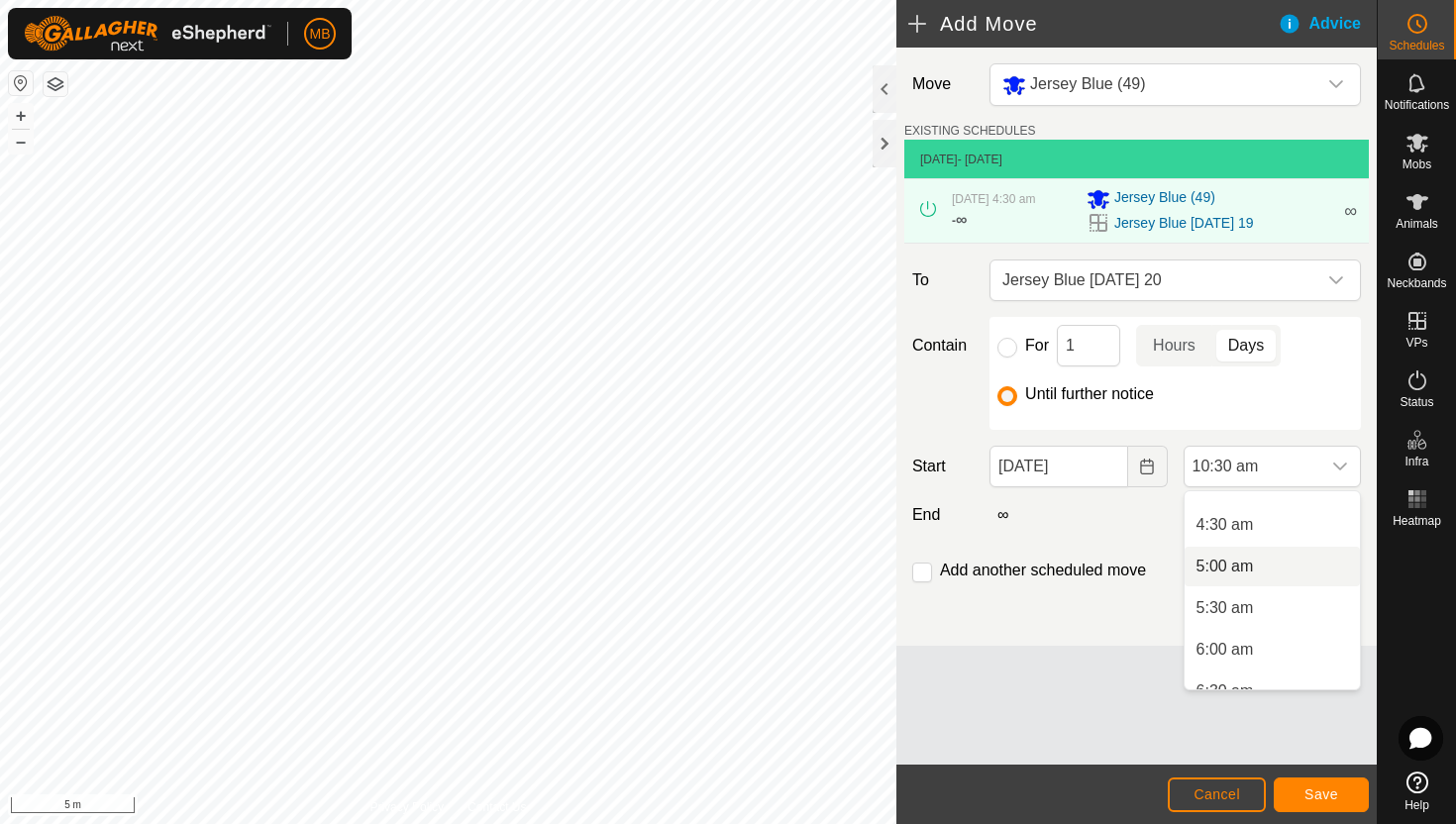 click on "5:00 am" at bounding box center [1272, 566] 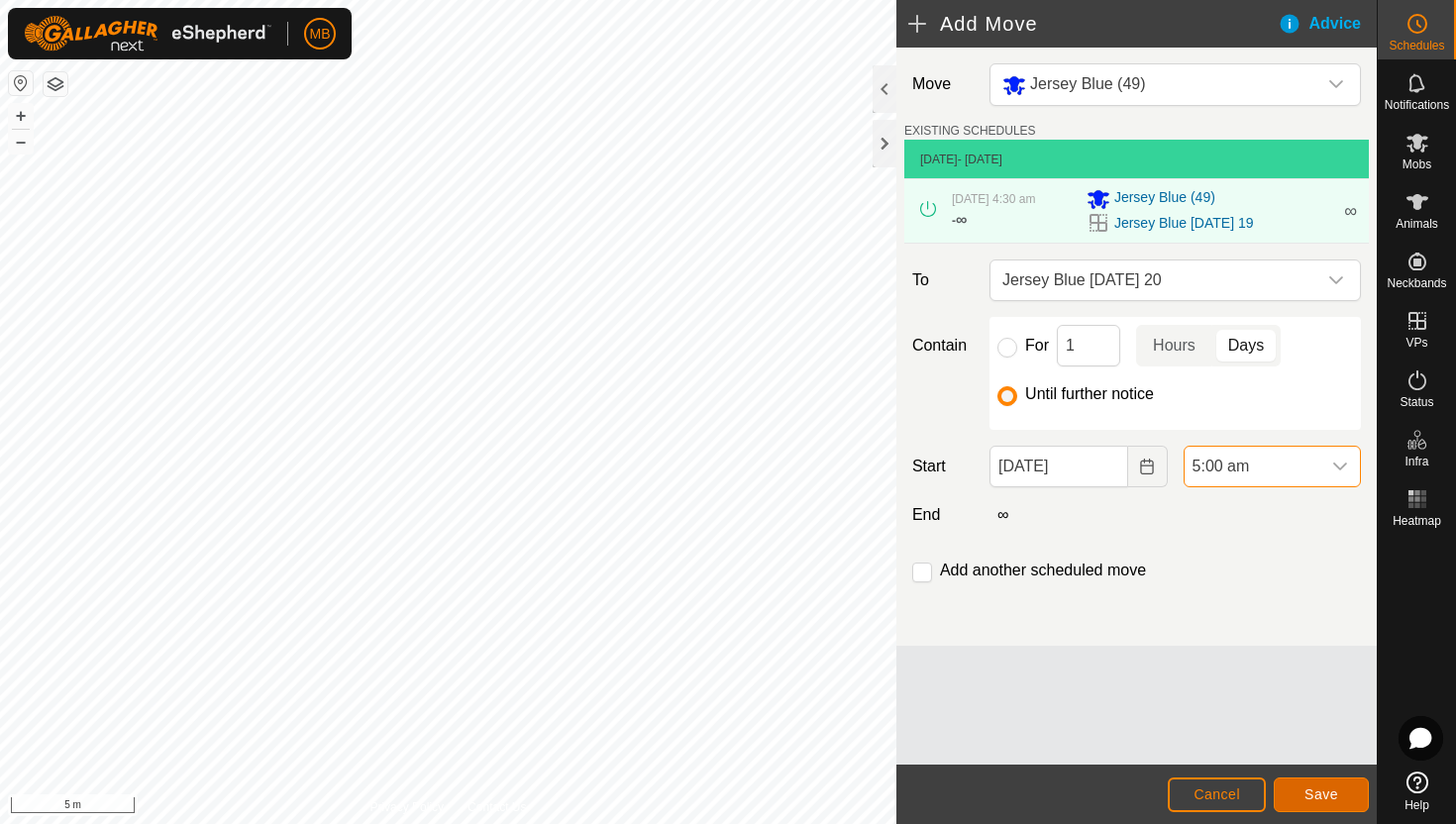 click on "Save" 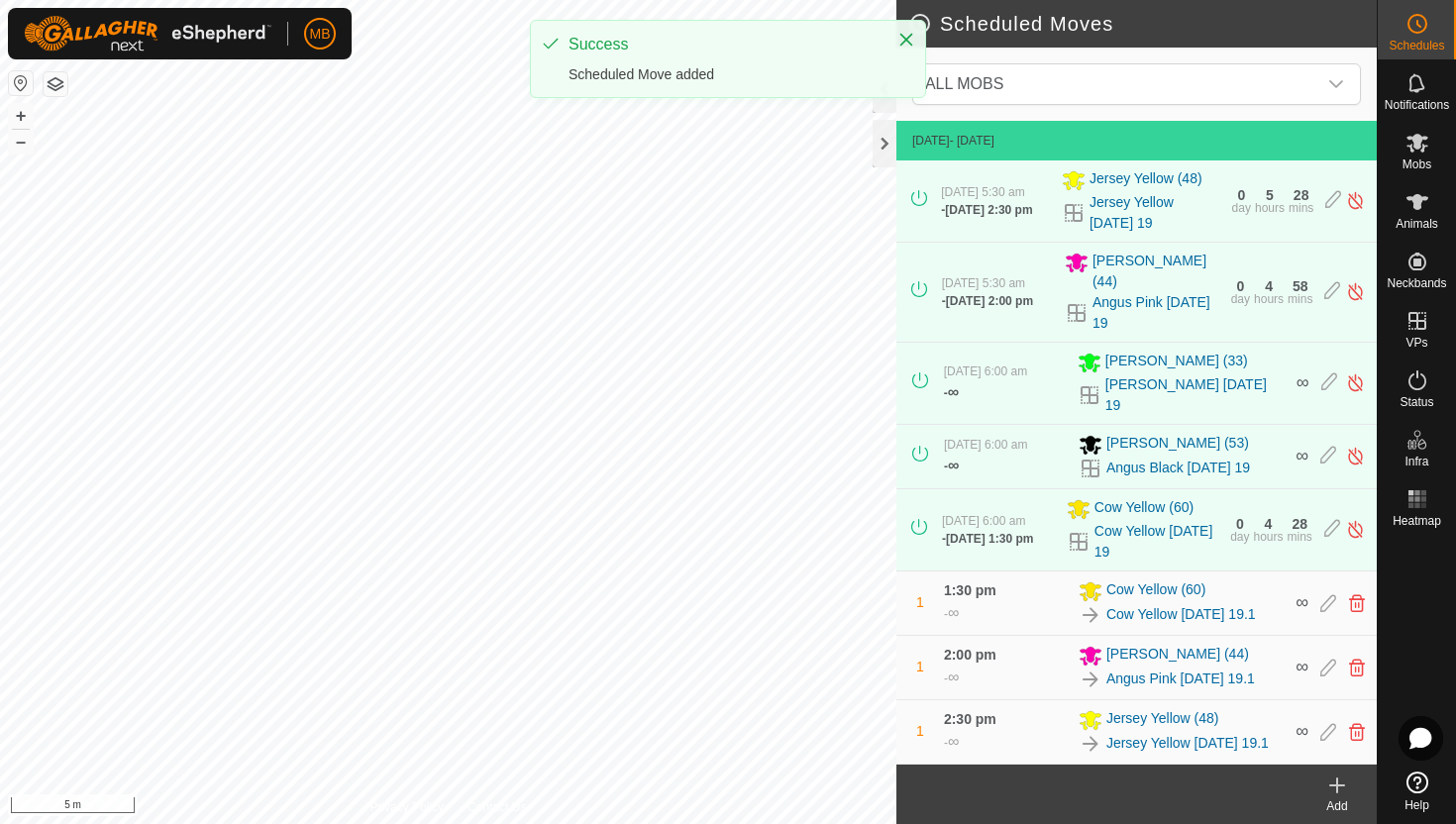scroll, scrollTop: 520, scrollLeft: 0, axis: vertical 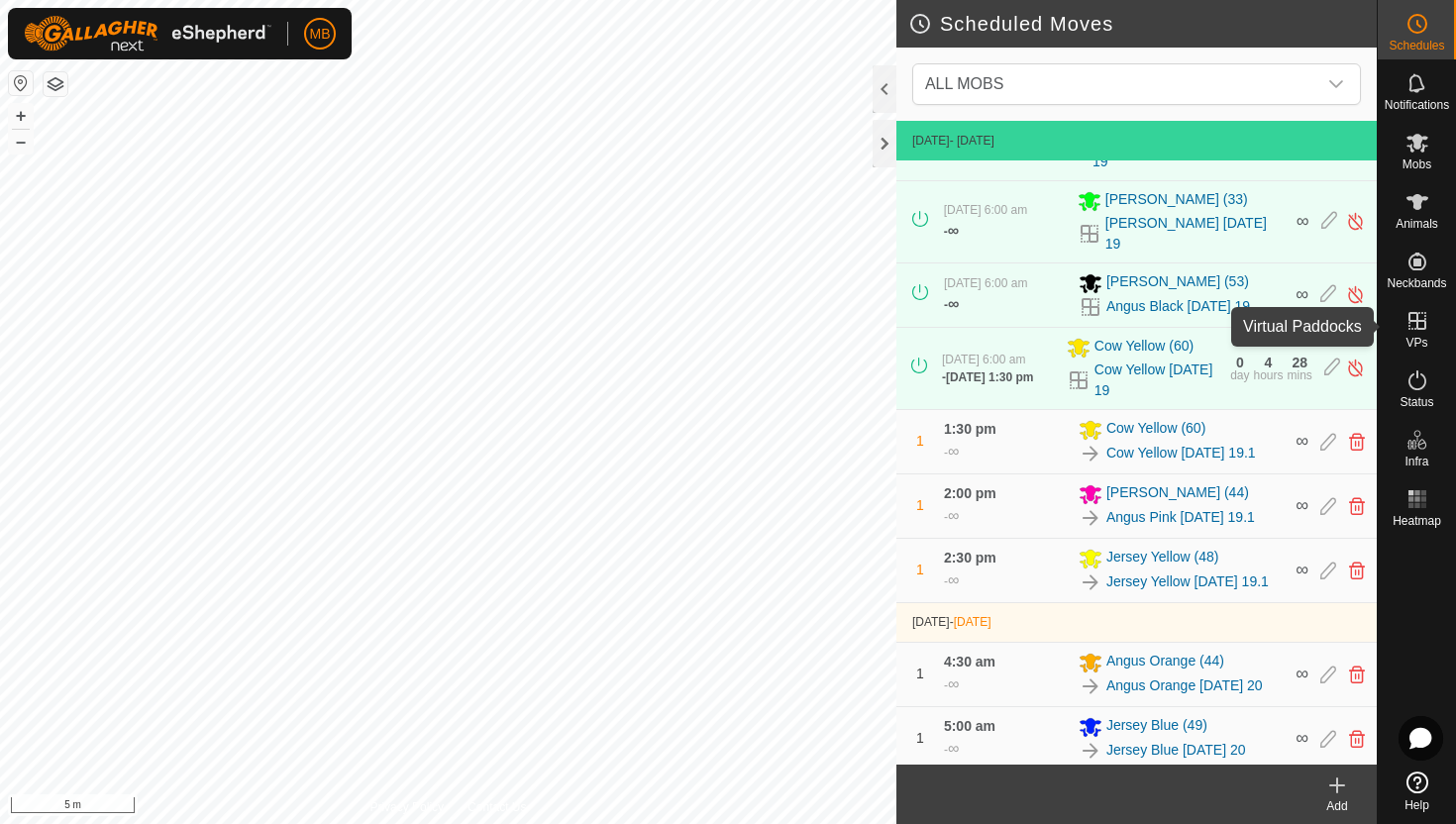 click 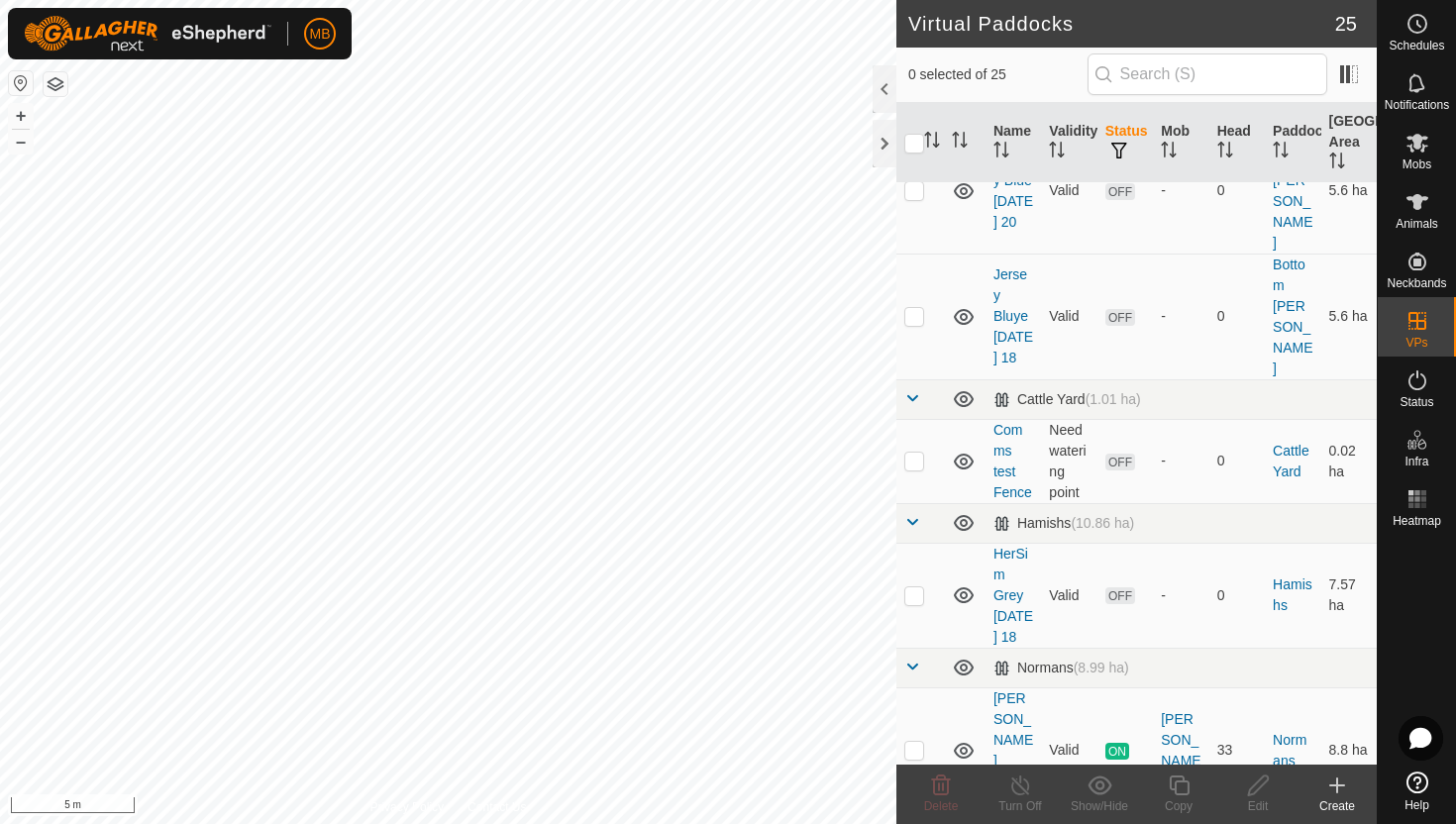scroll, scrollTop: 600, scrollLeft: 0, axis: vertical 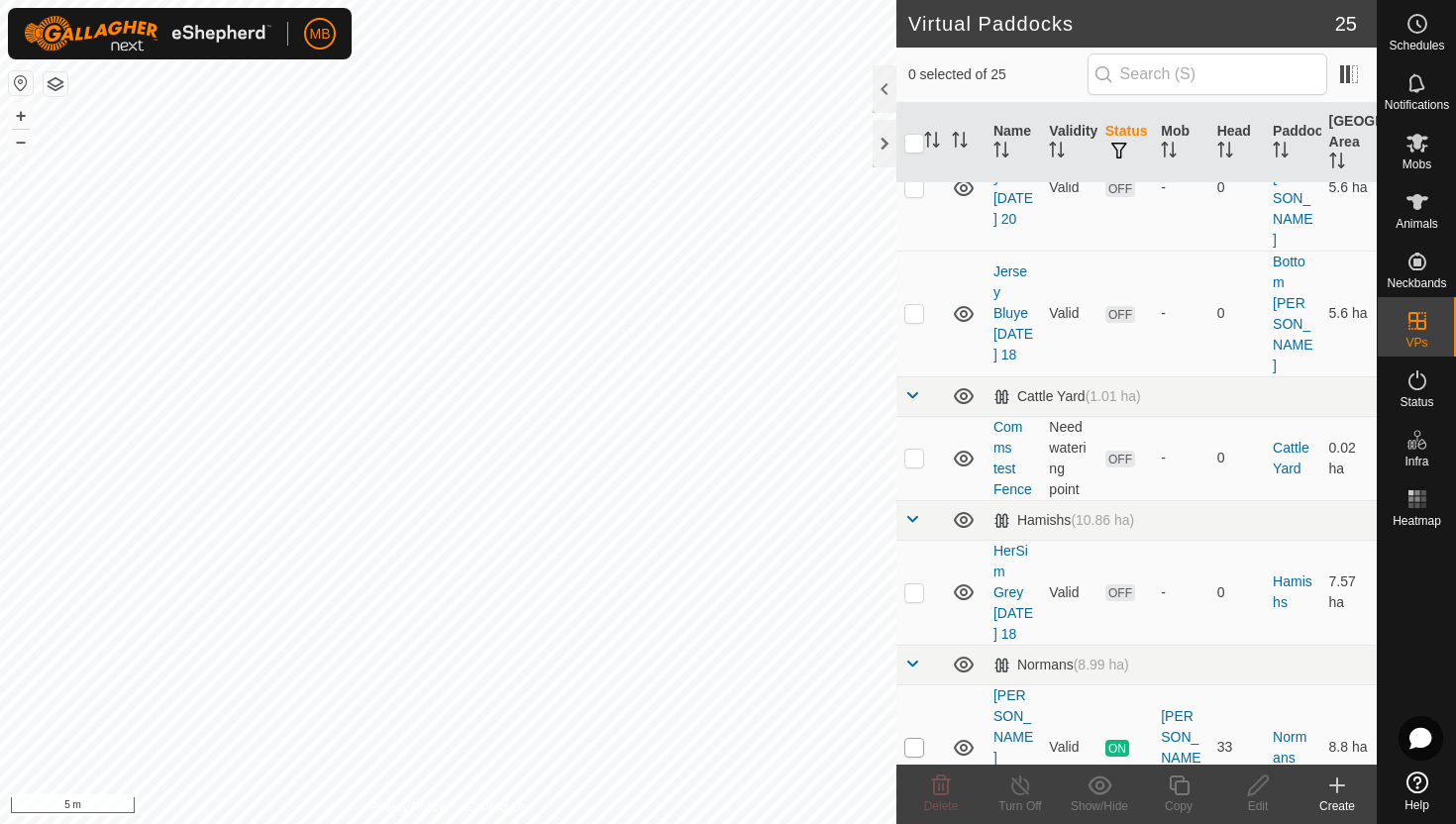 click at bounding box center [914, 748] 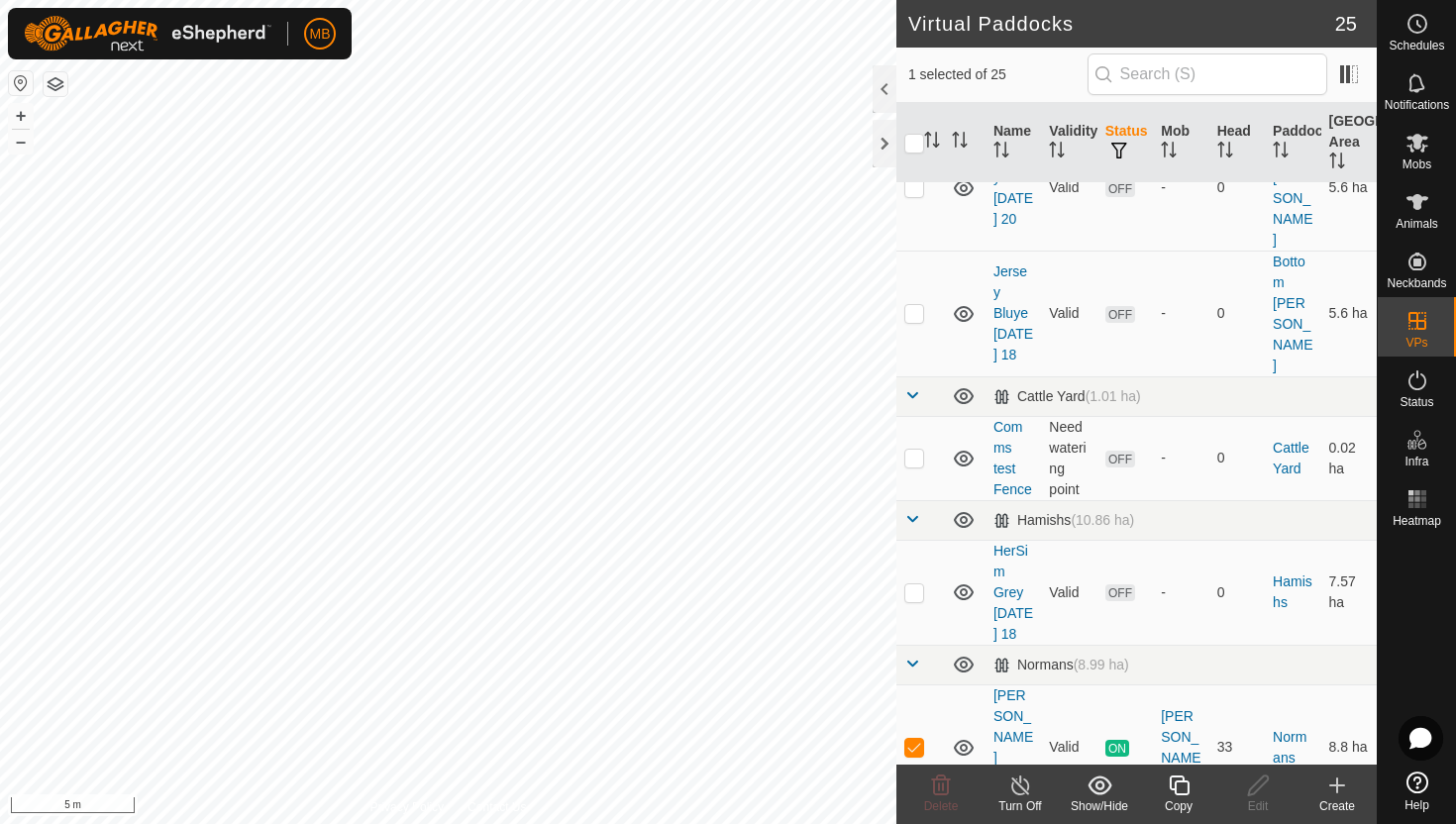 click 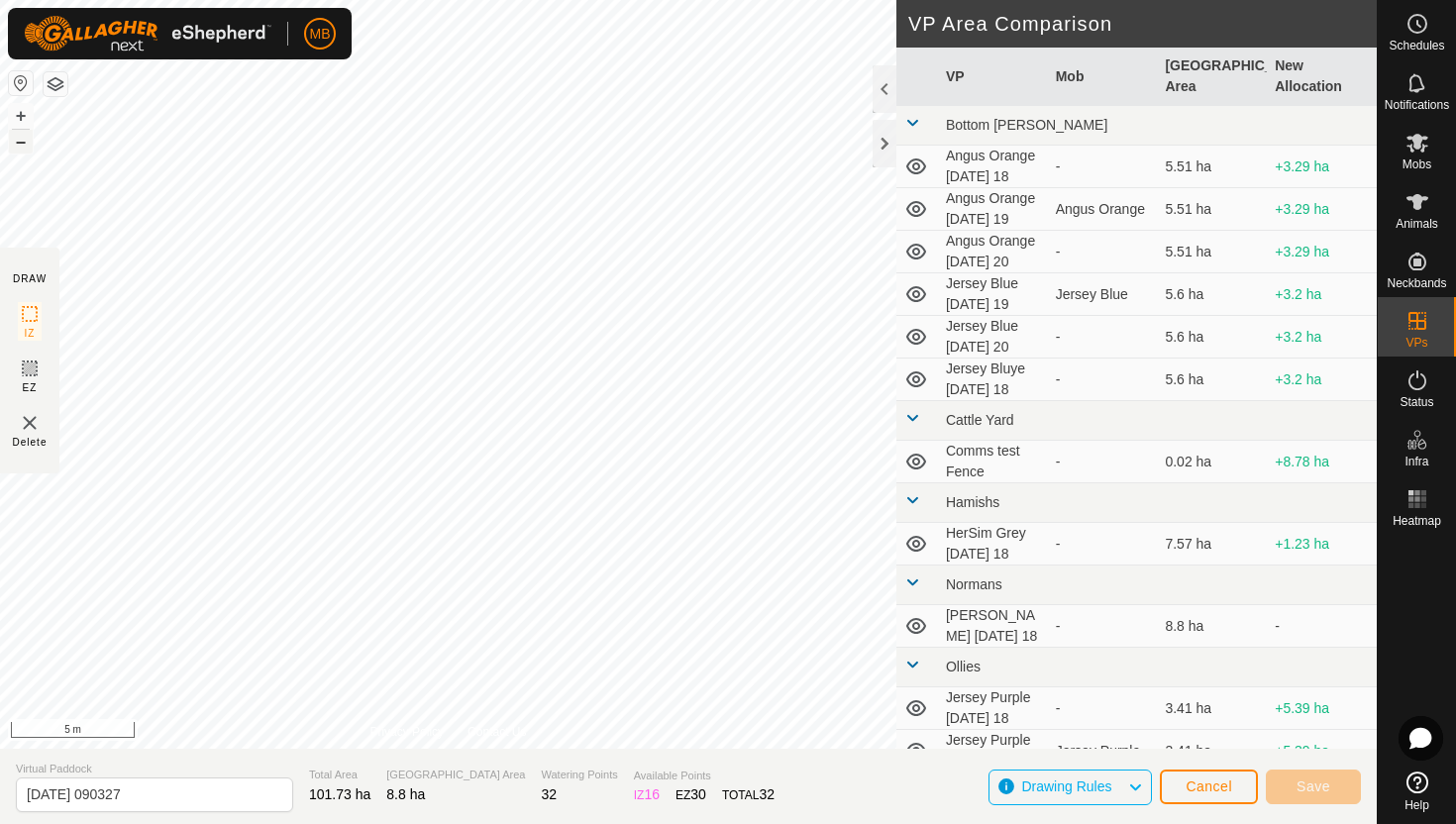 click on "–" at bounding box center (21, 142) 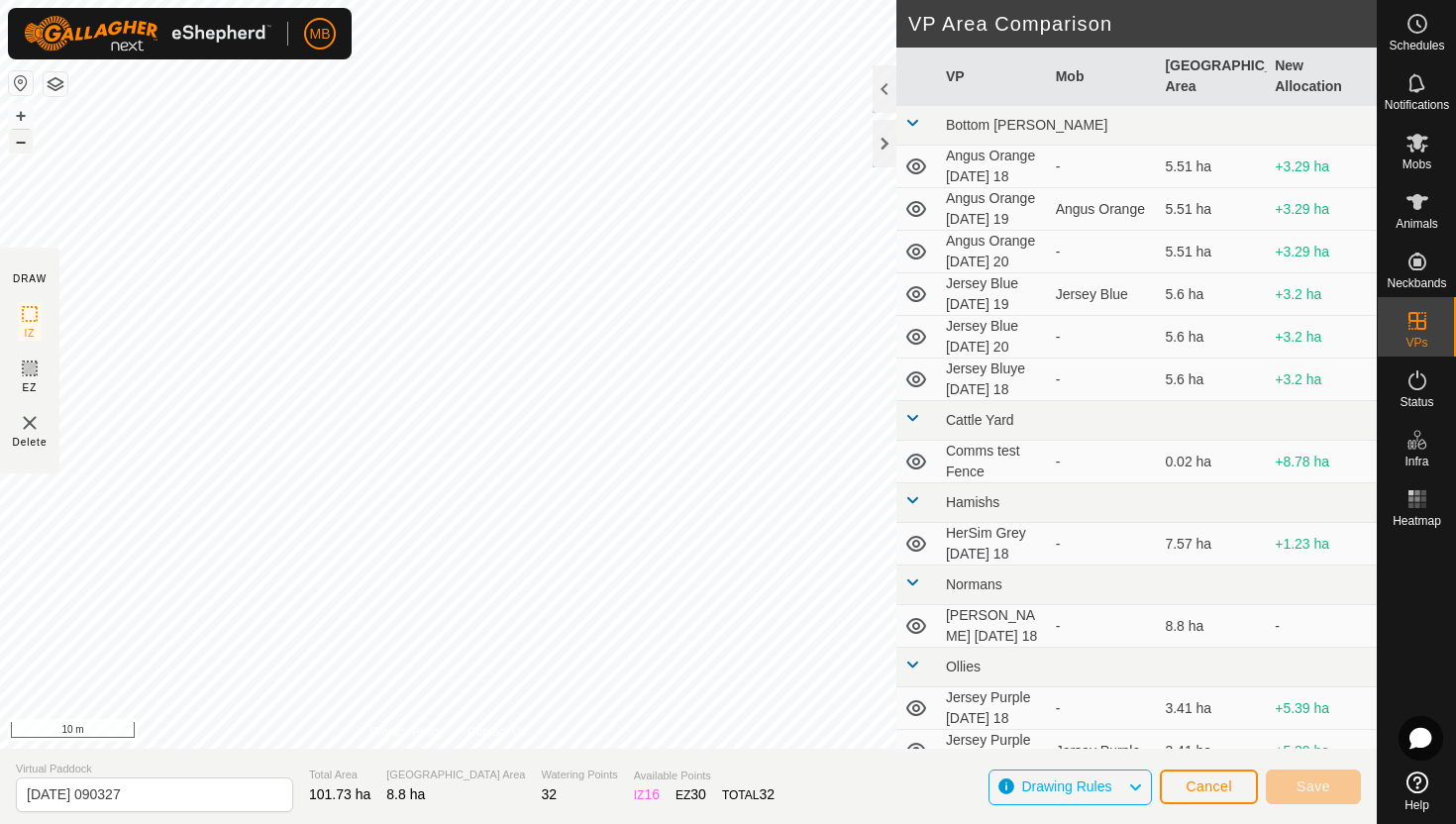click on "–" at bounding box center [21, 142] 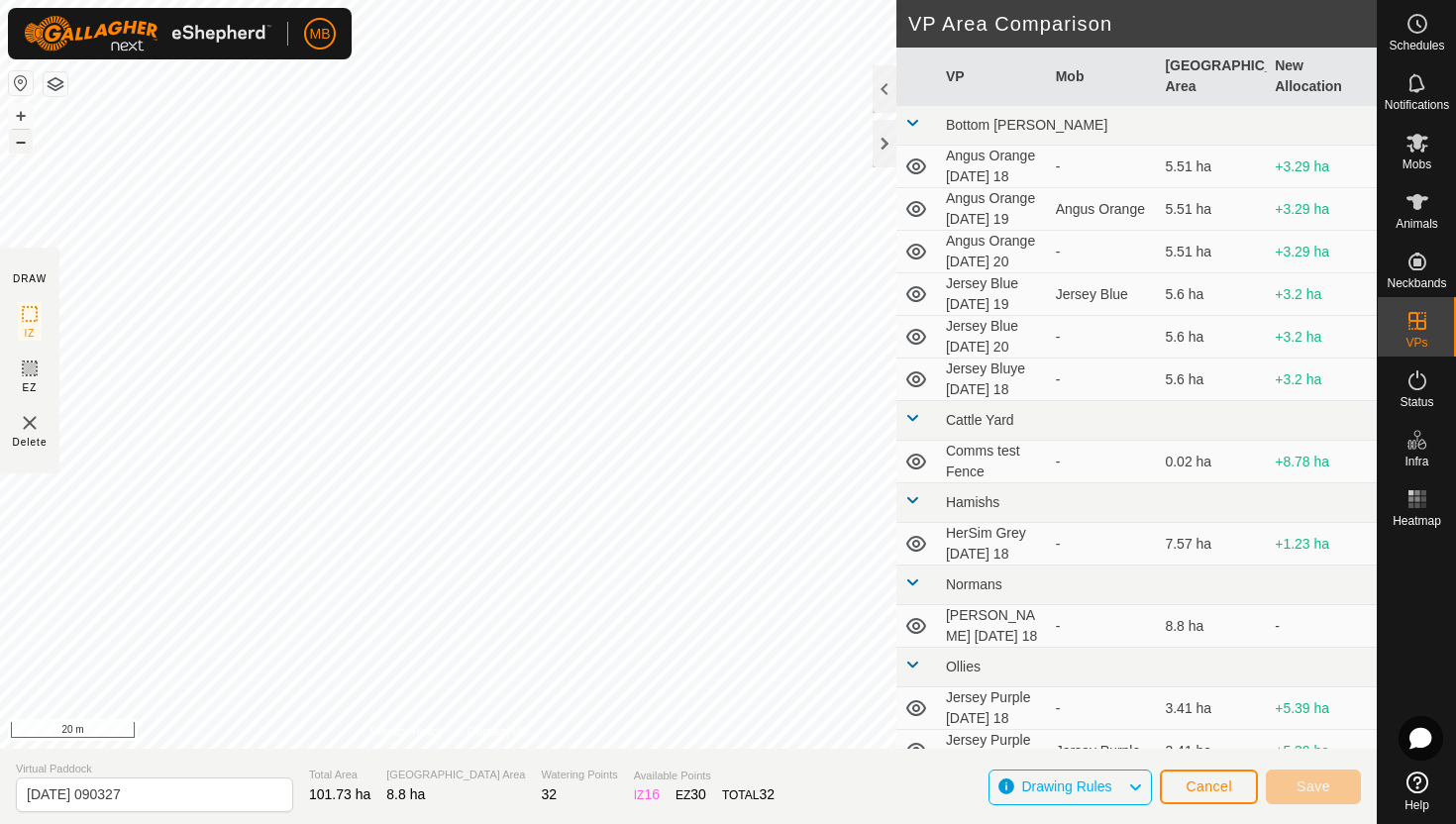 click on "–" at bounding box center (21, 142) 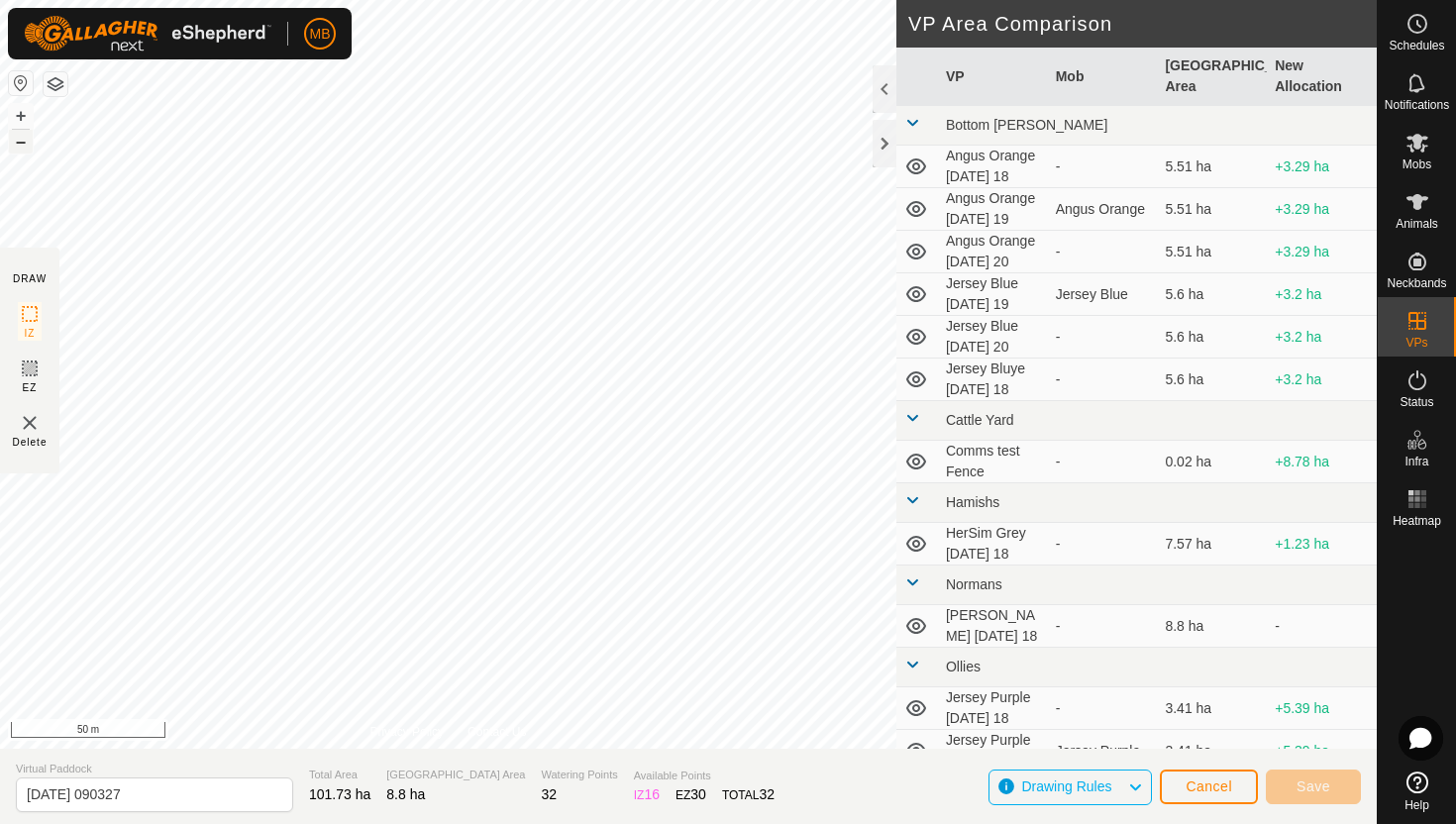 click on "–" at bounding box center [21, 142] 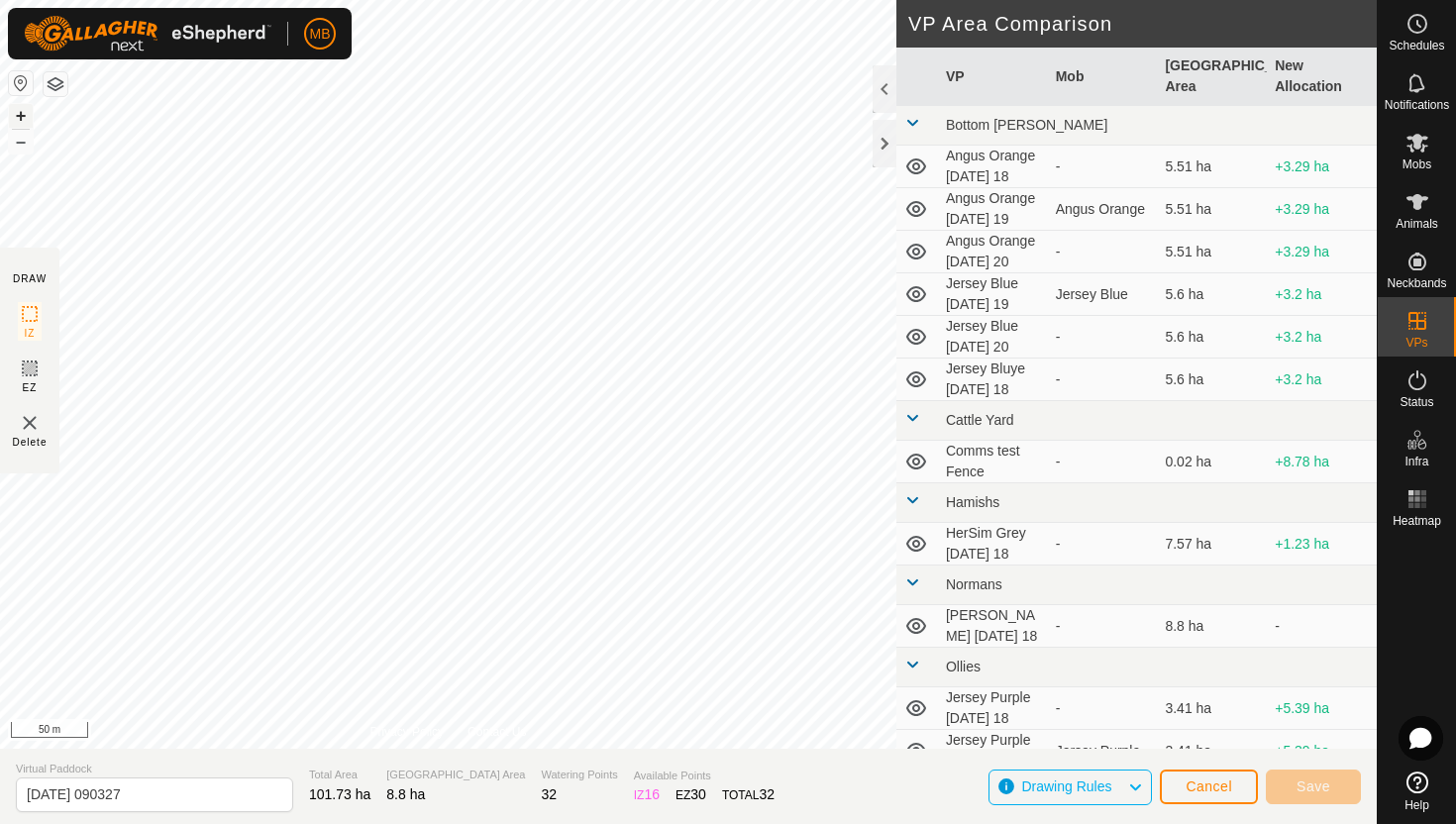 click on "+" at bounding box center (21, 116) 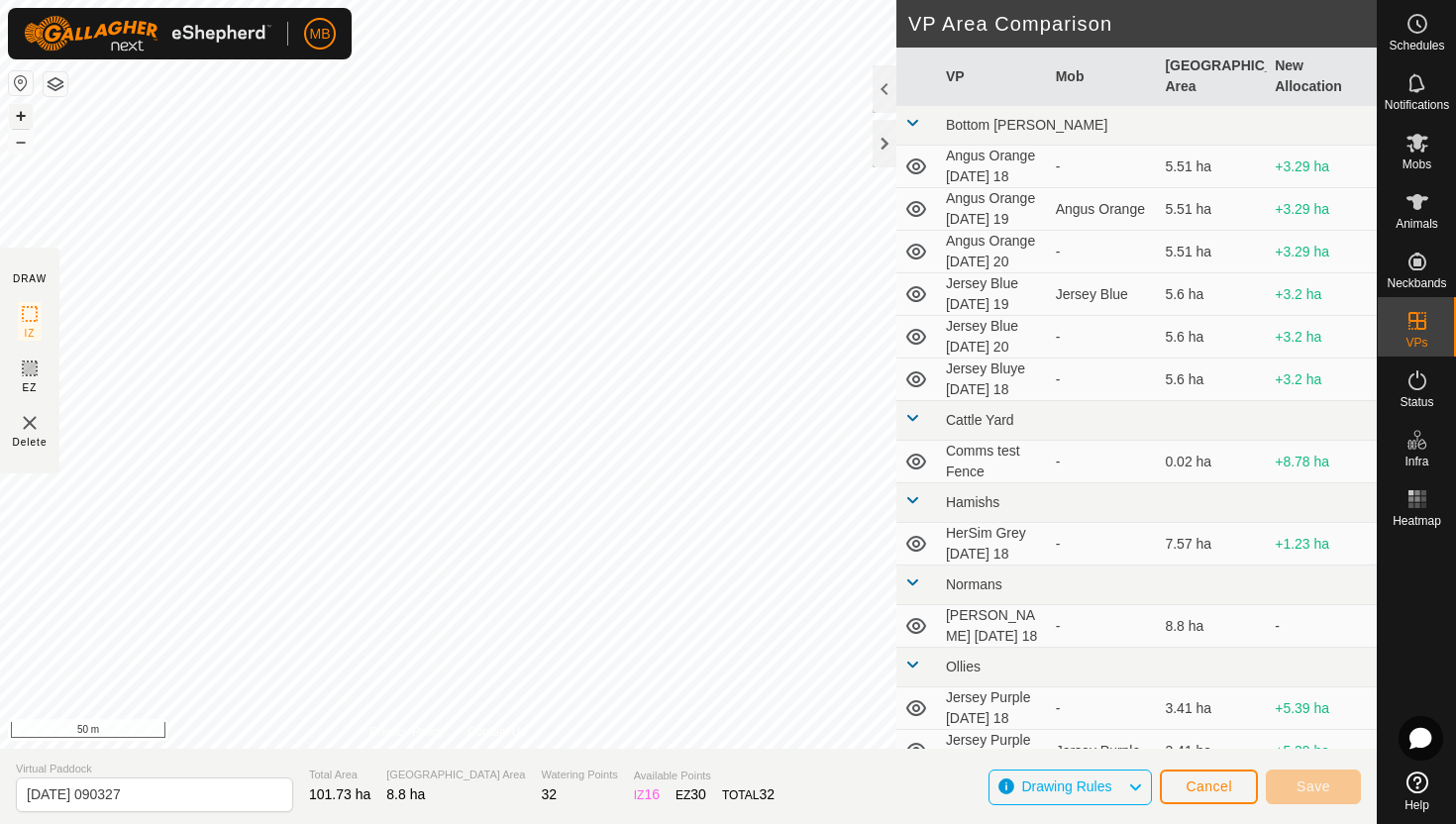 click on "+" at bounding box center [21, 116] 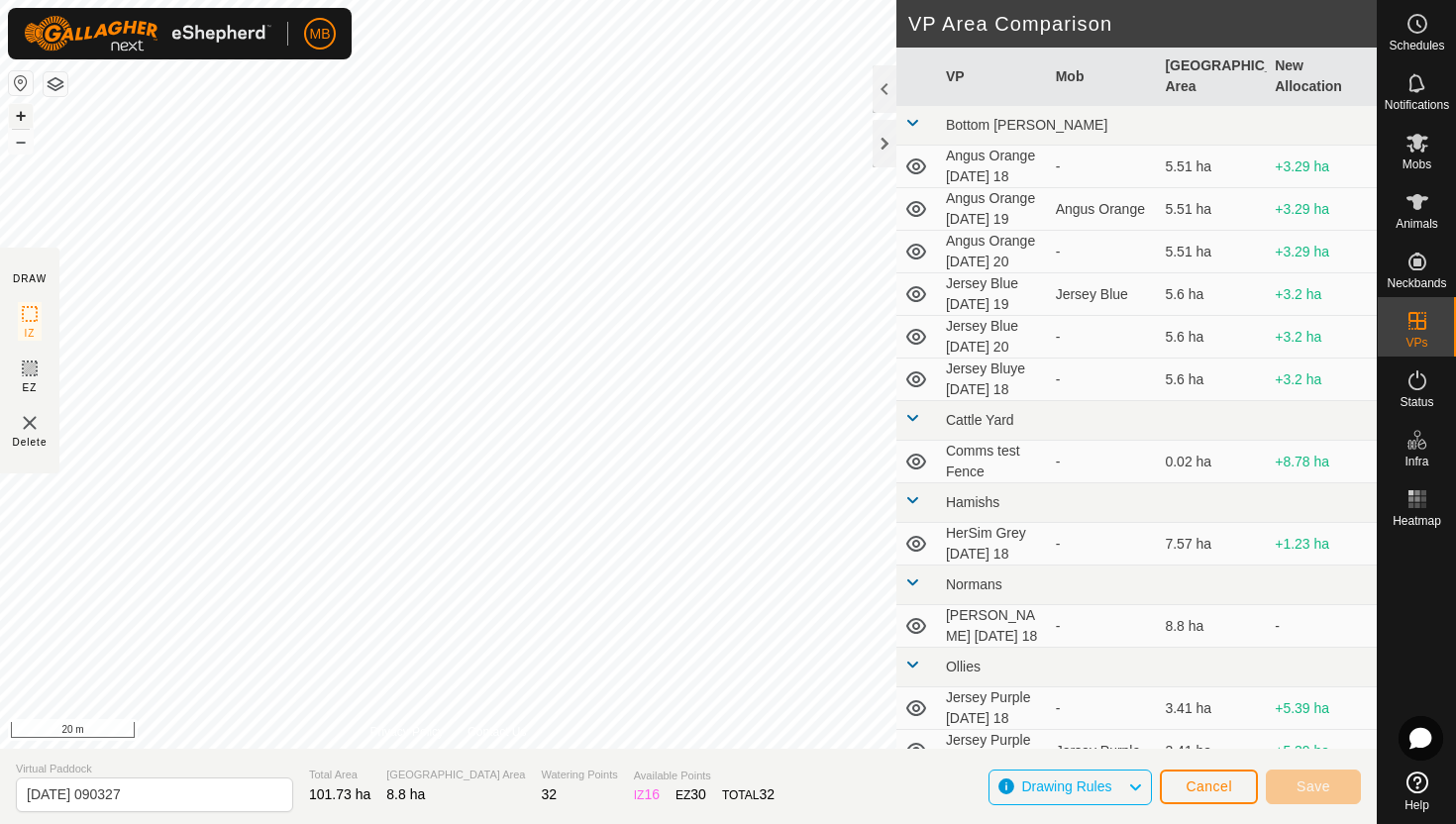 click on "+" at bounding box center [21, 116] 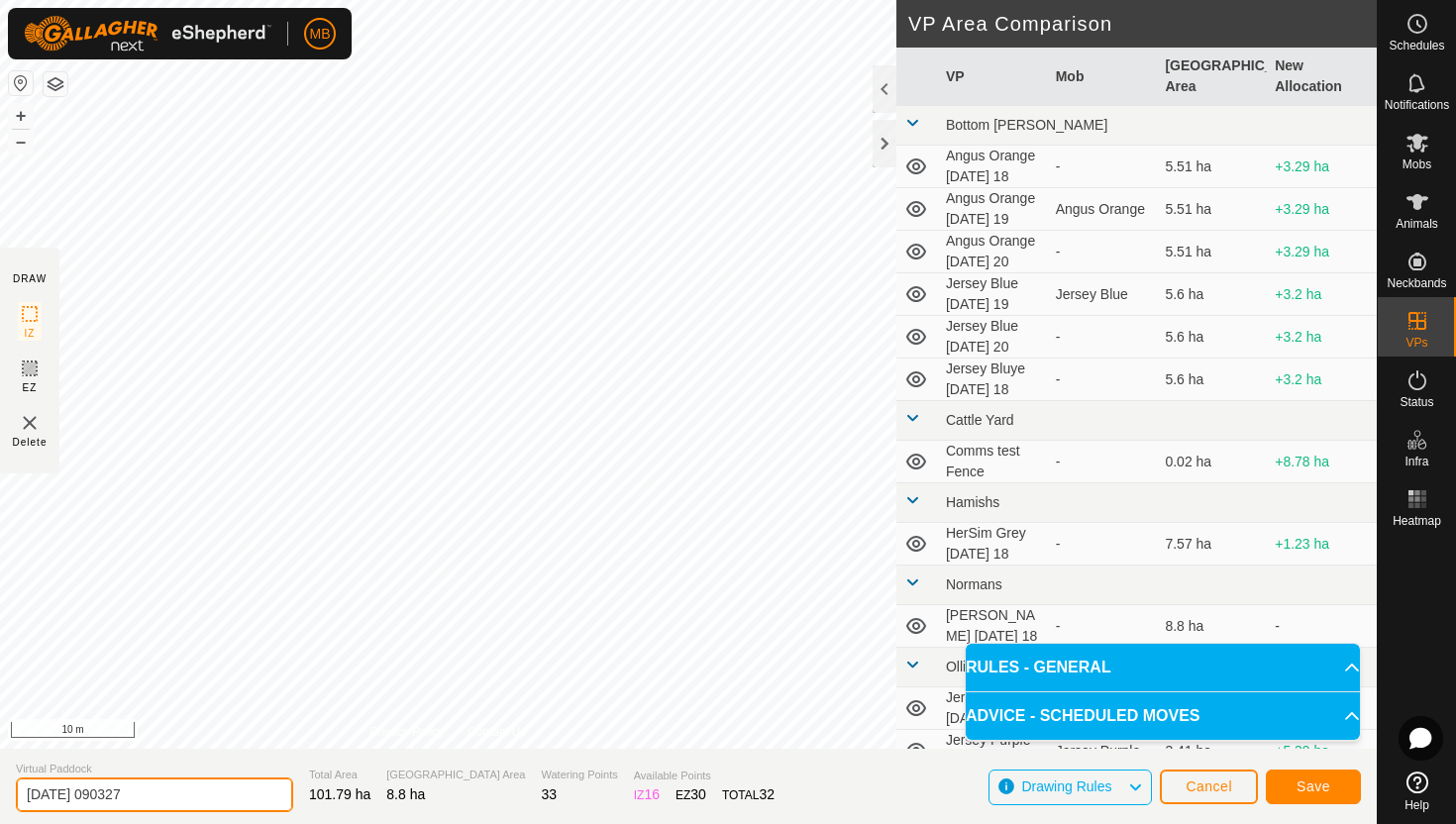 click on "[DATE] 090327" 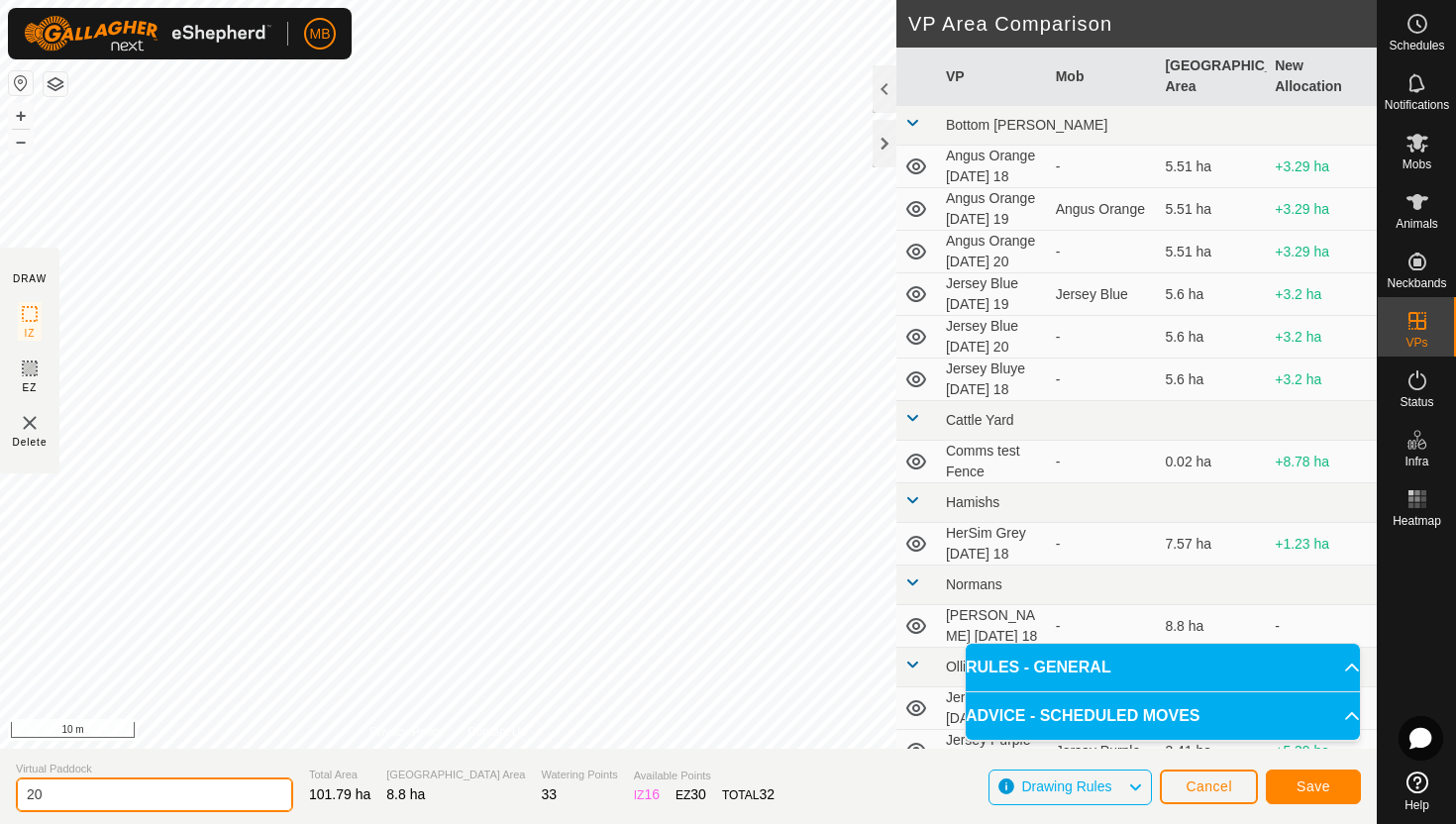 type on "2" 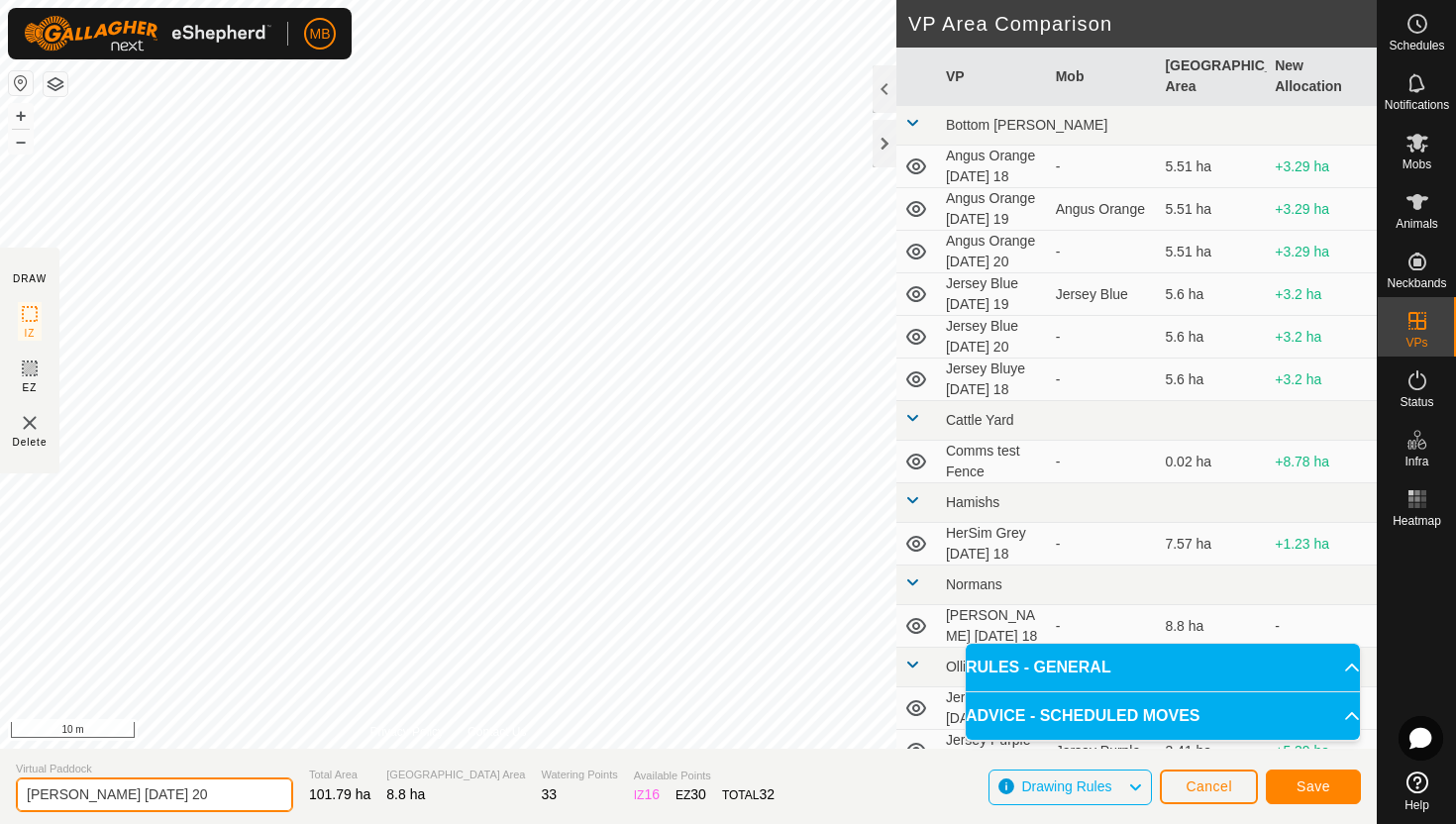 type on "[PERSON_NAME] [DATE] 20" 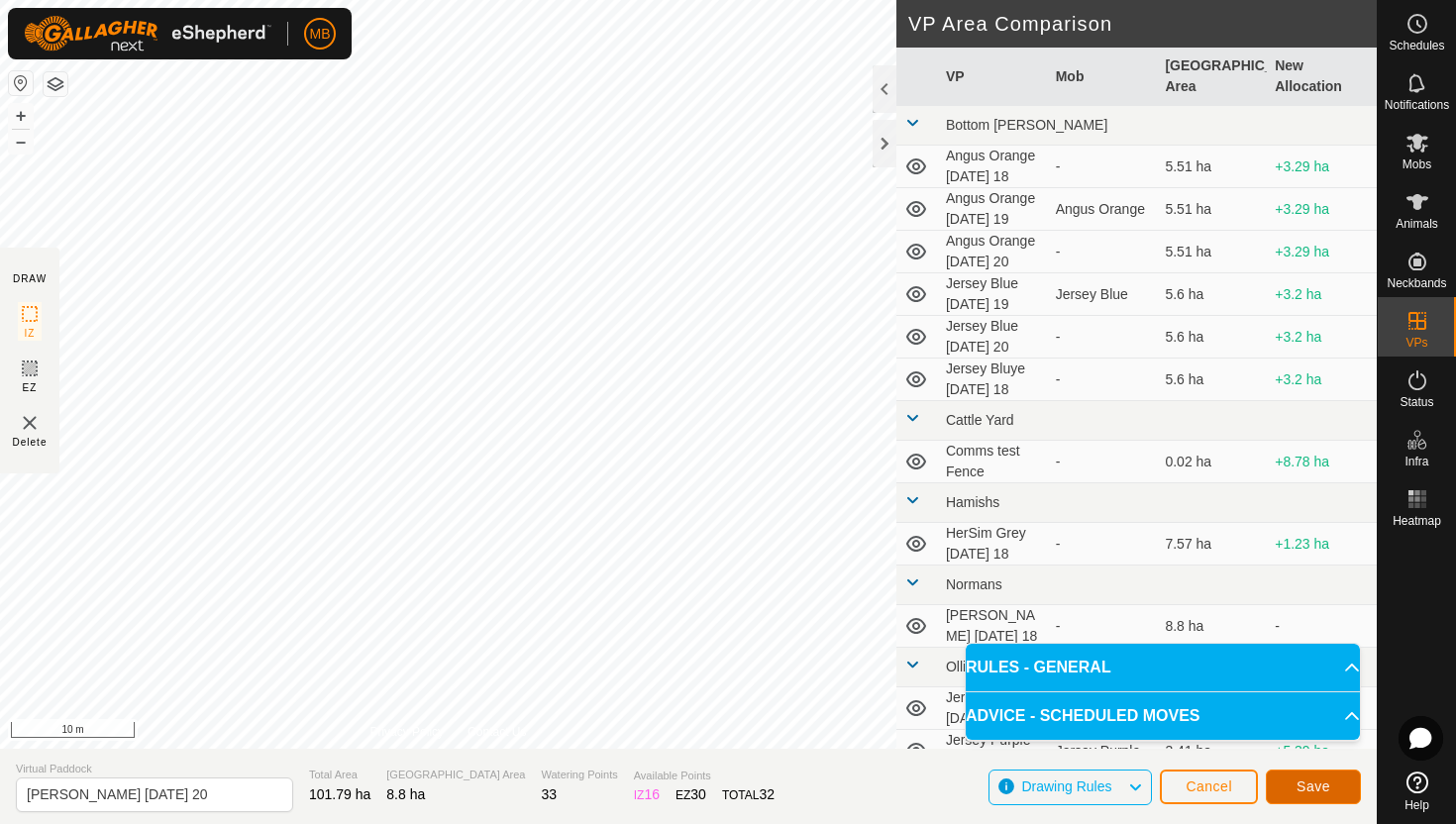 click on "Save" 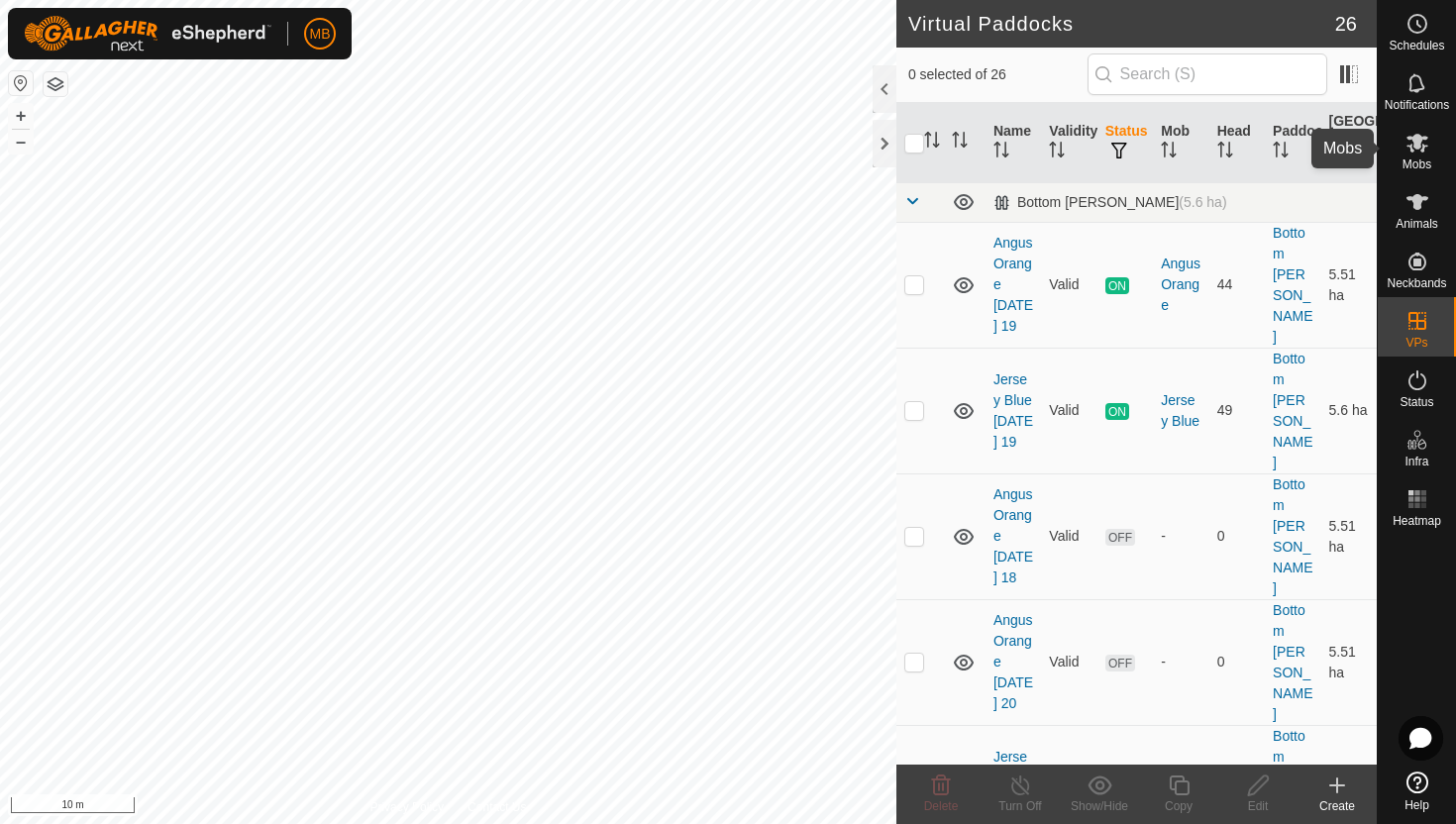 click 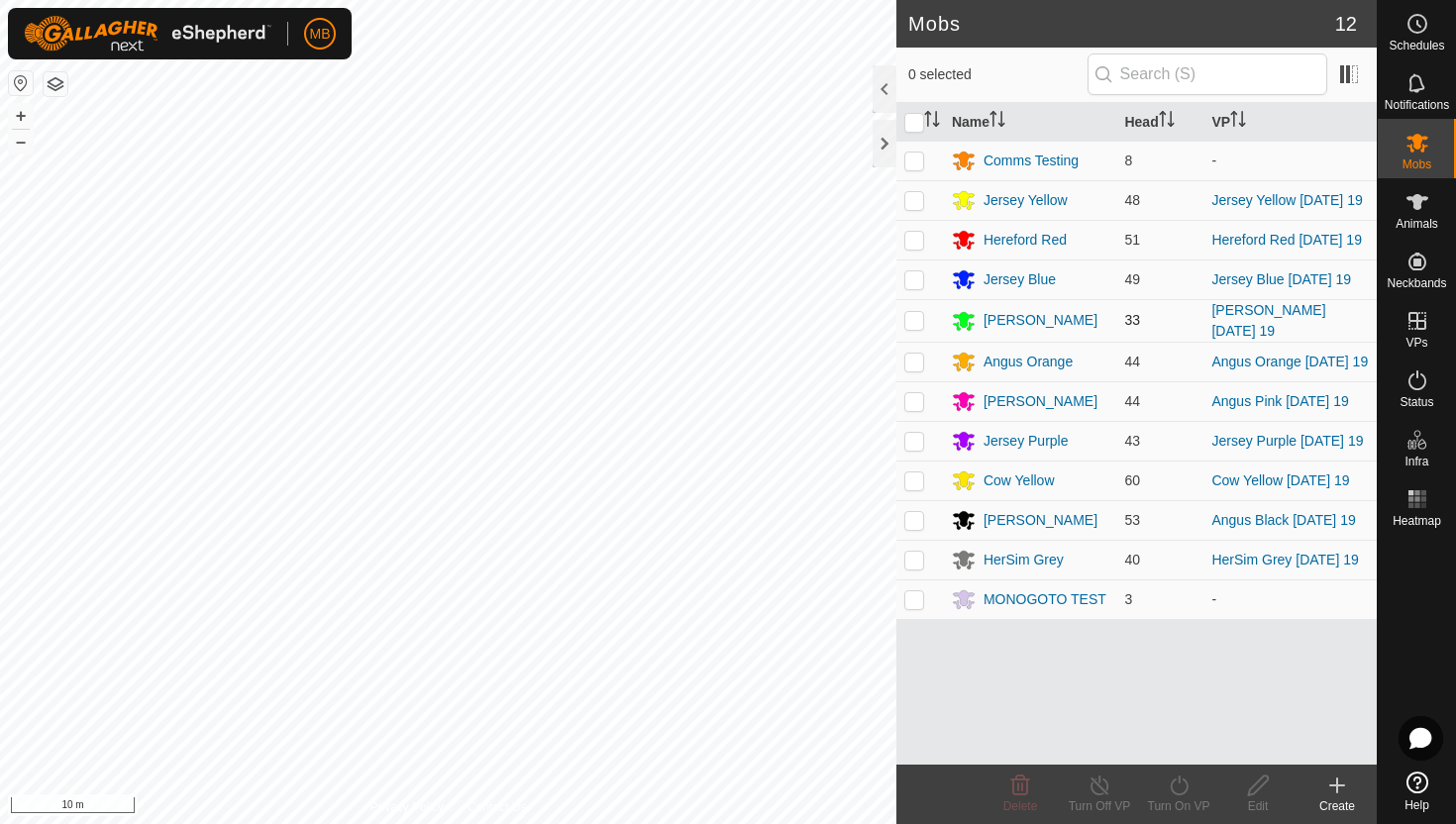 click at bounding box center [914, 320] 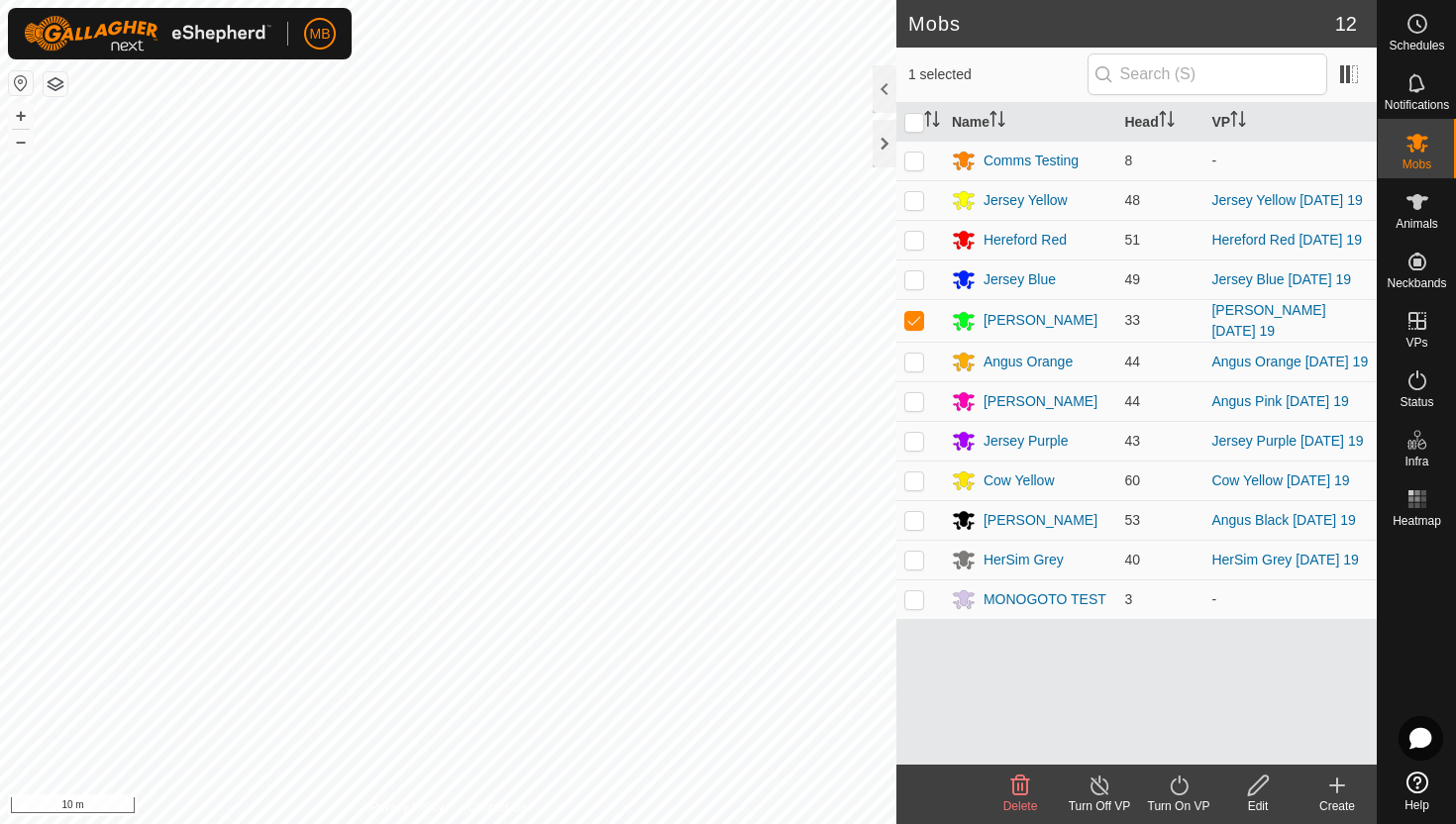 click 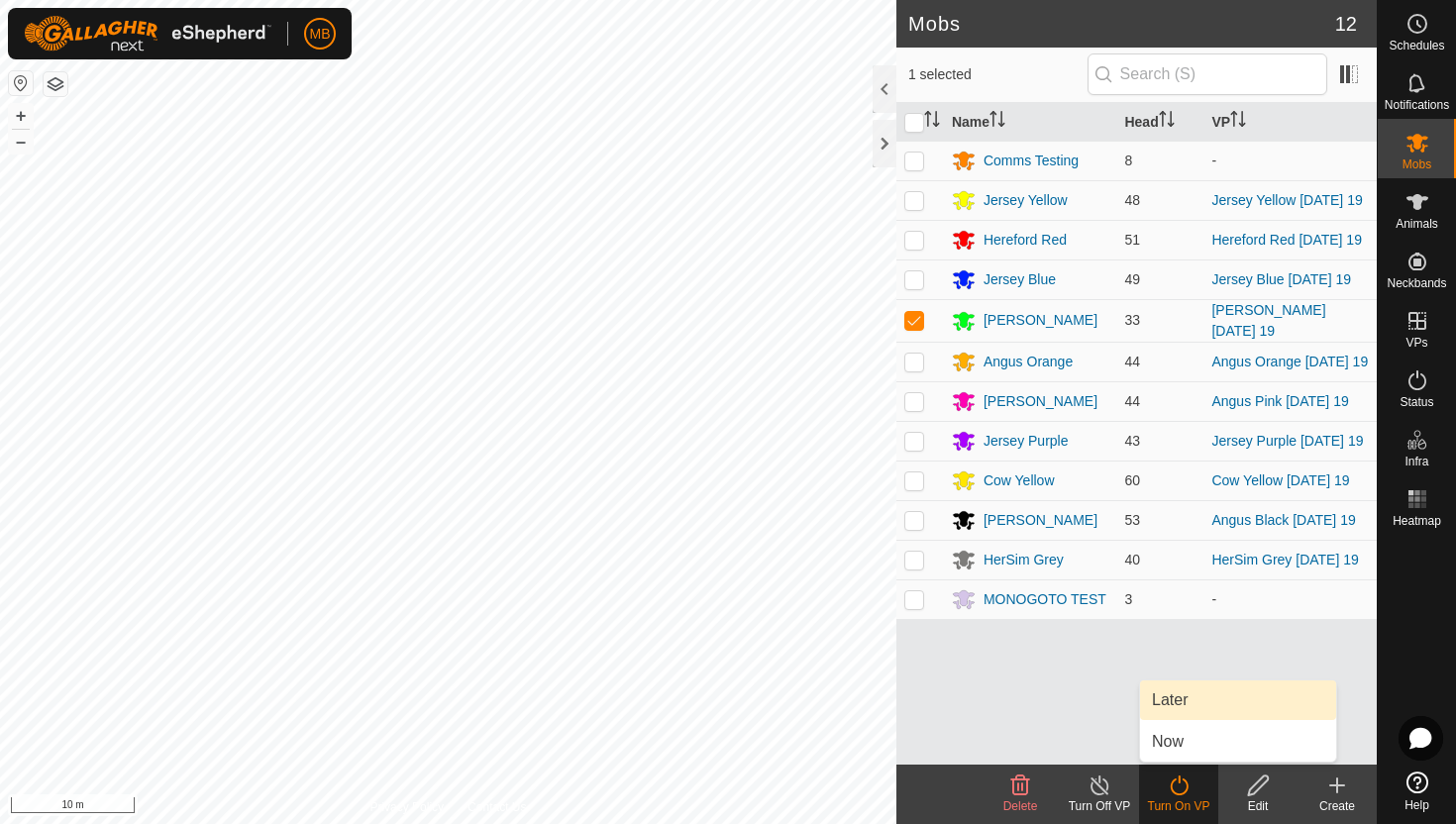 click on "Later" at bounding box center [1238, 700] 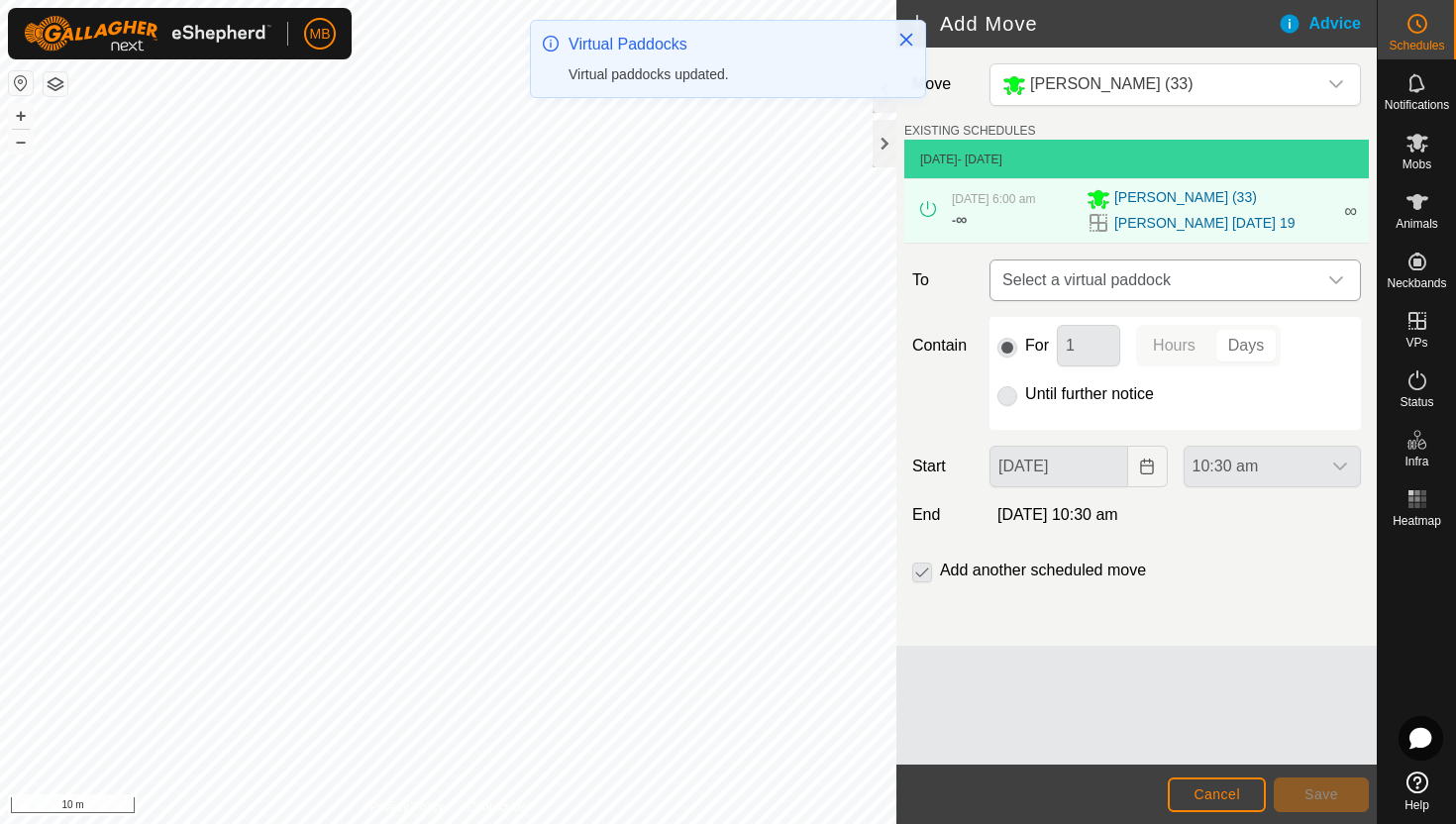 click on "Select a virtual paddock" at bounding box center (1155, 280) 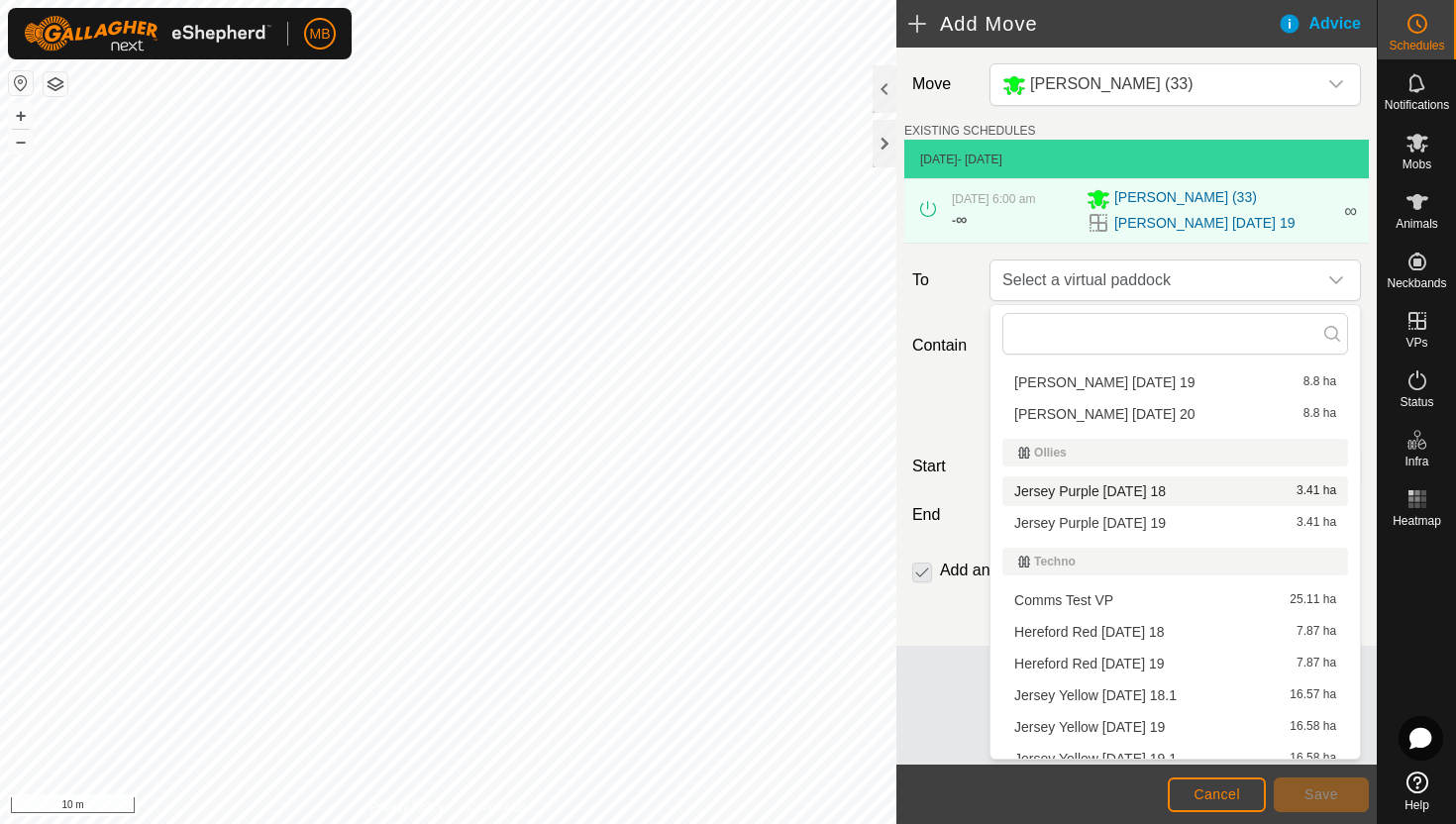 scroll, scrollTop: 462, scrollLeft: 0, axis: vertical 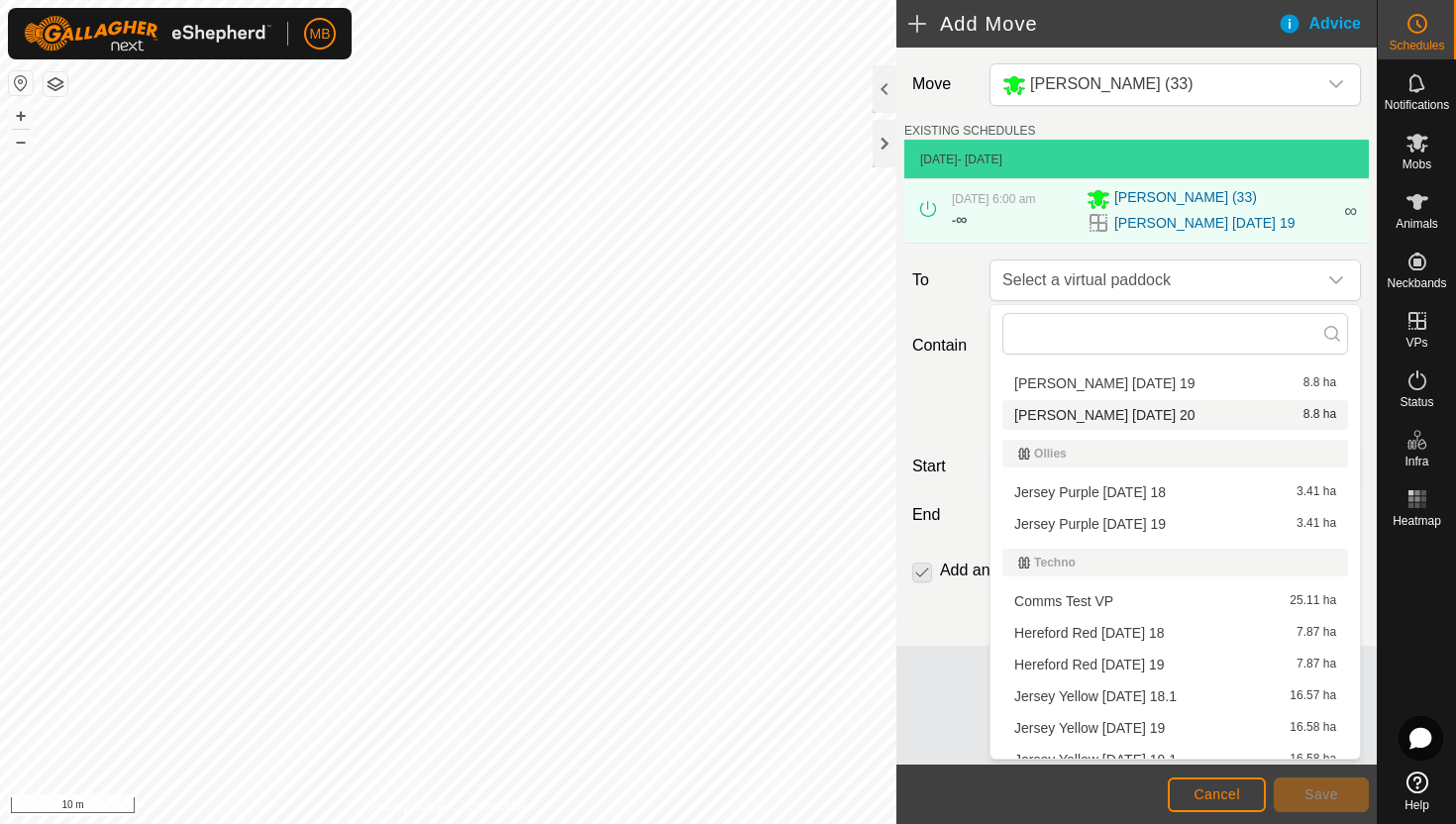 click on "[PERSON_NAME] [DATE] 20  8.8 ha" at bounding box center (1175, 415) 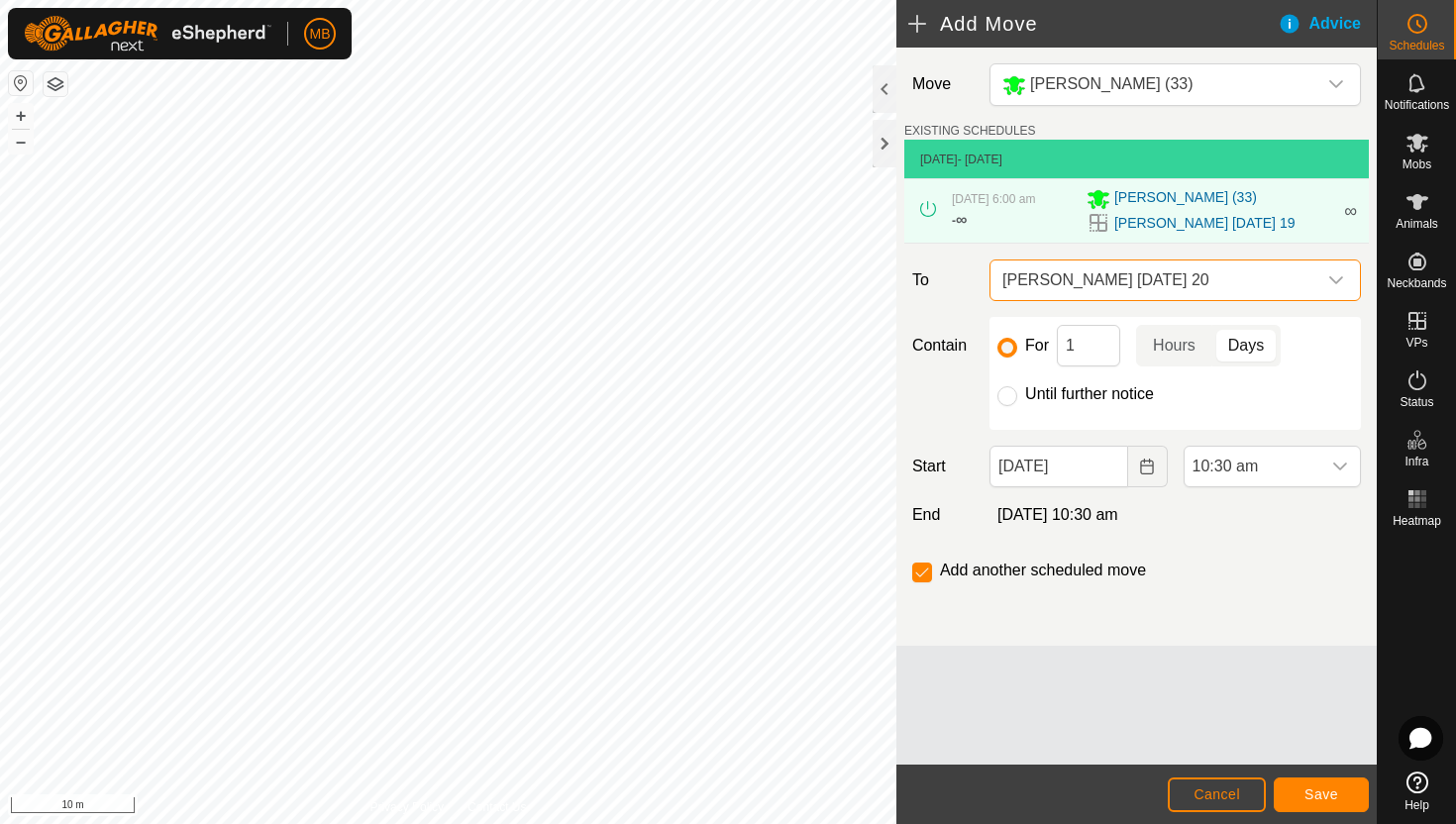 click on "Until further notice" 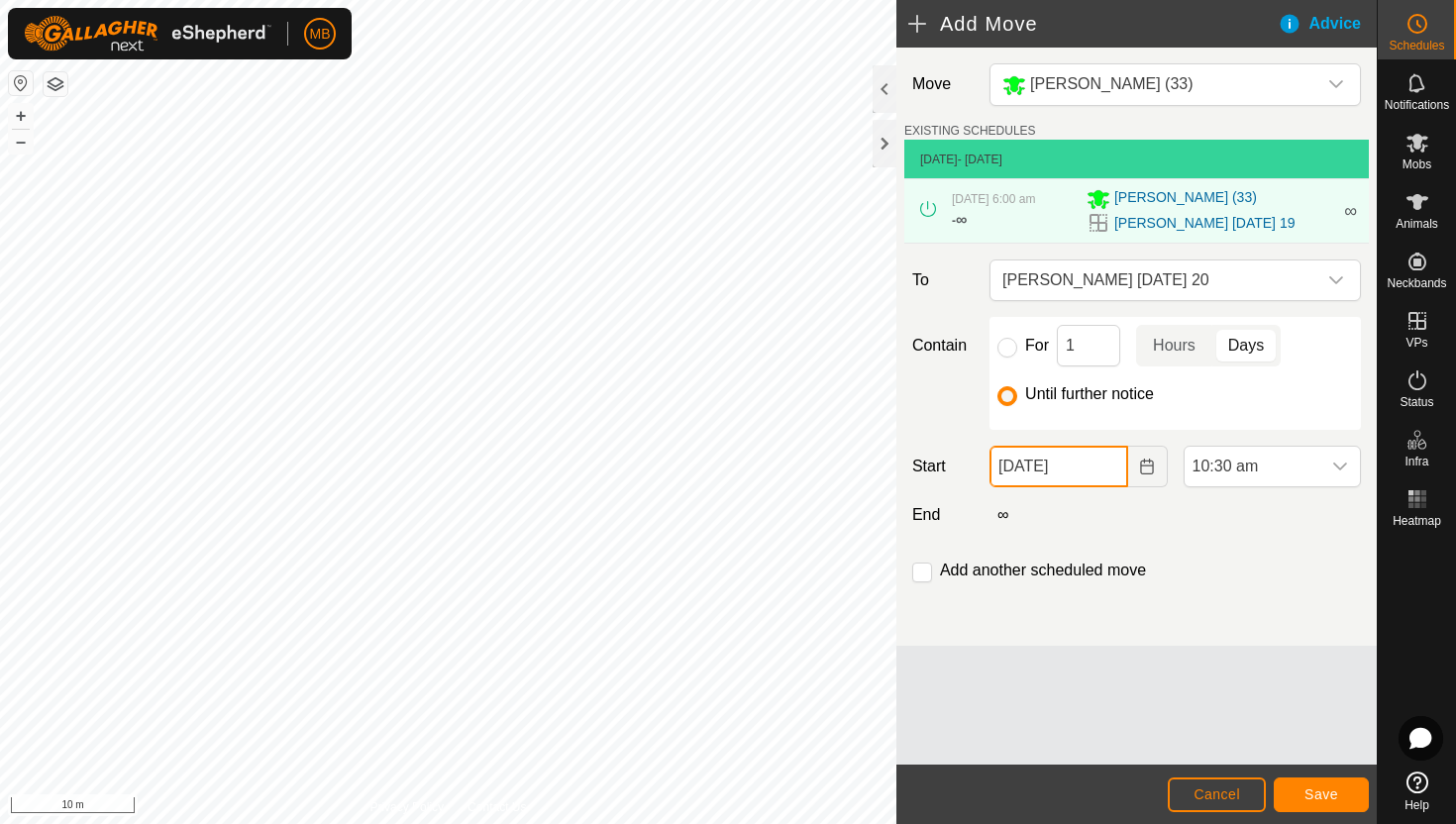 click on "[DATE]" 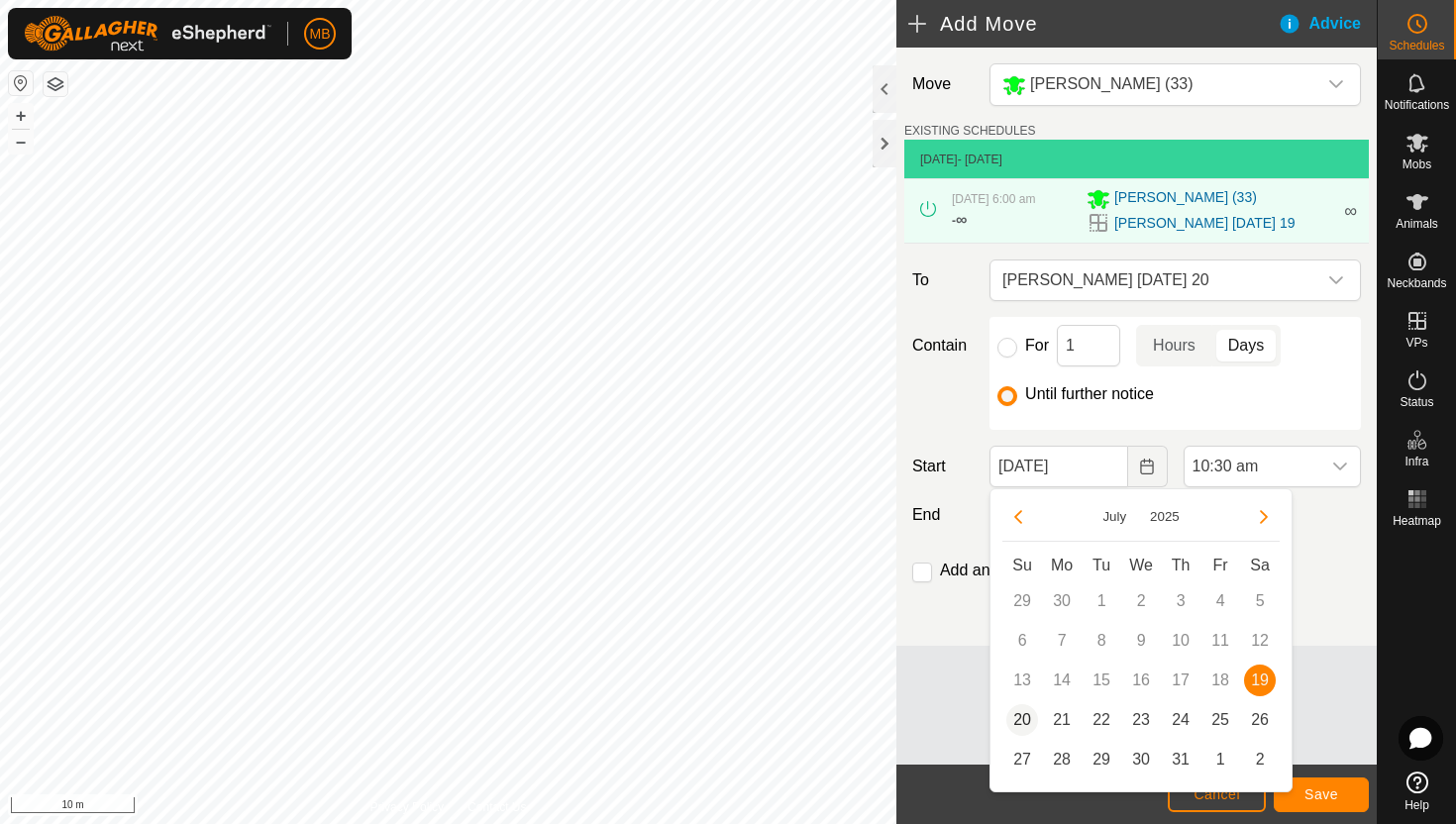 click on "20" at bounding box center [1022, 720] 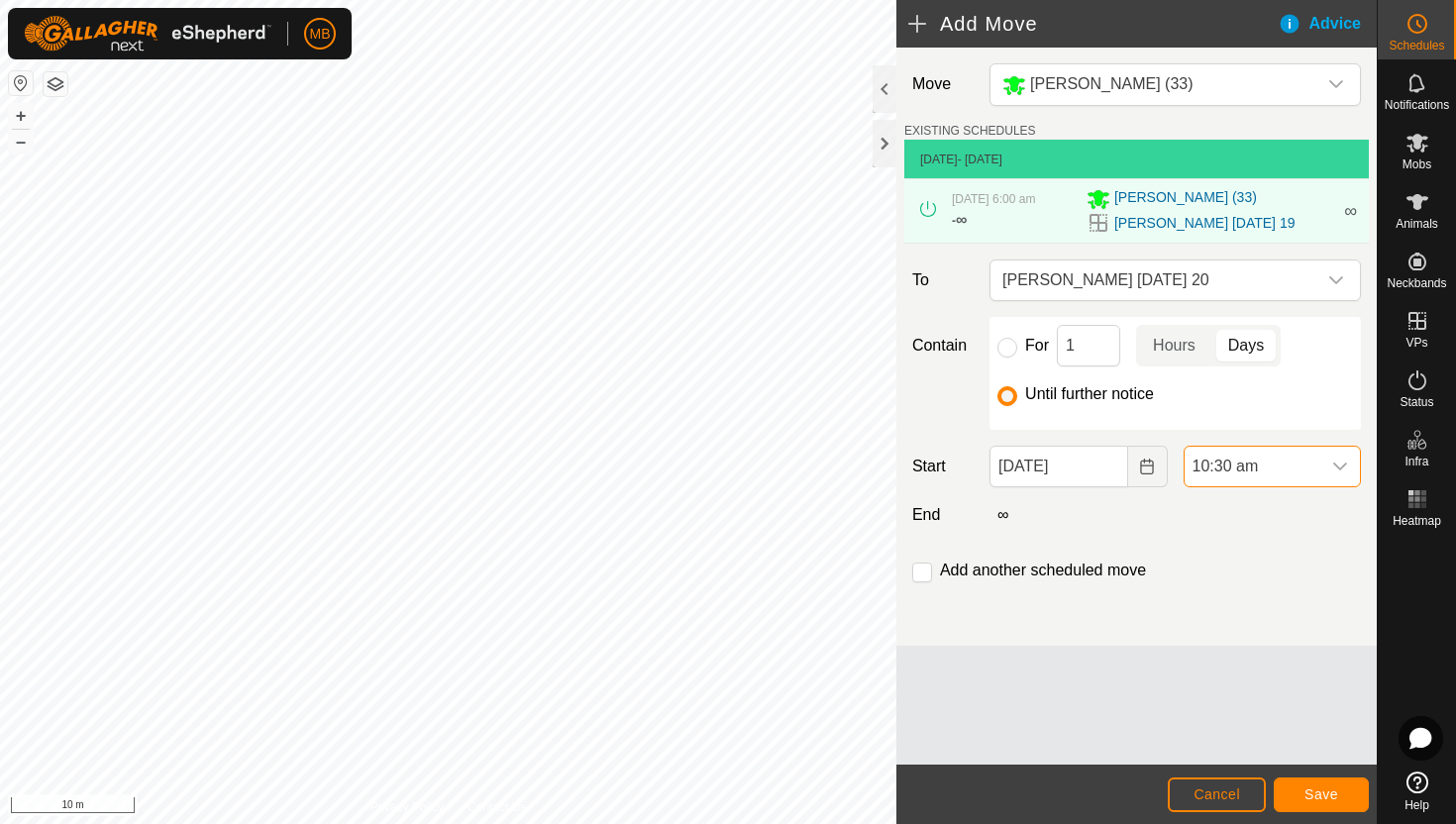 click on "10:30 am" at bounding box center (1252, 466) 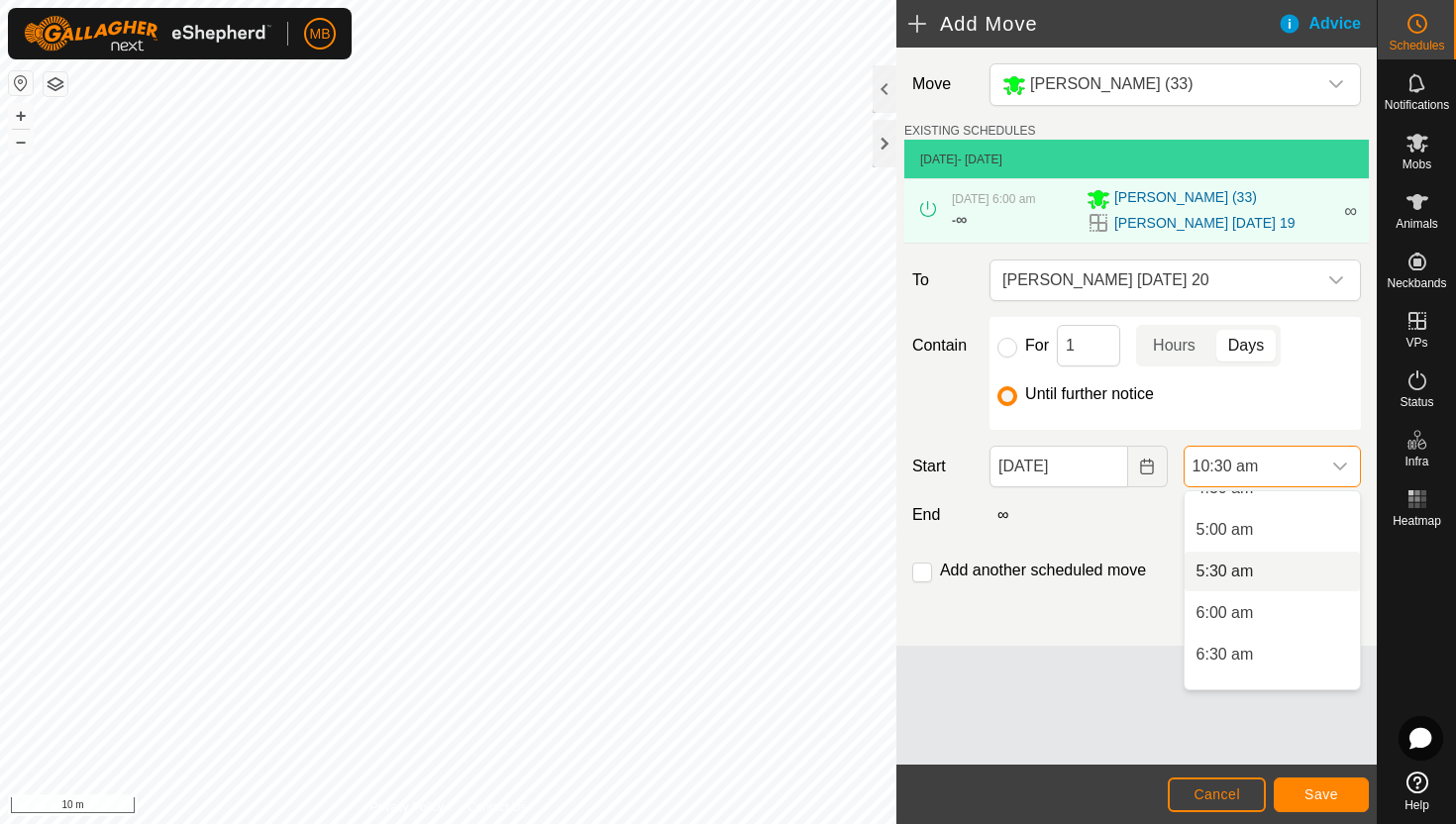 scroll, scrollTop: 388, scrollLeft: 0, axis: vertical 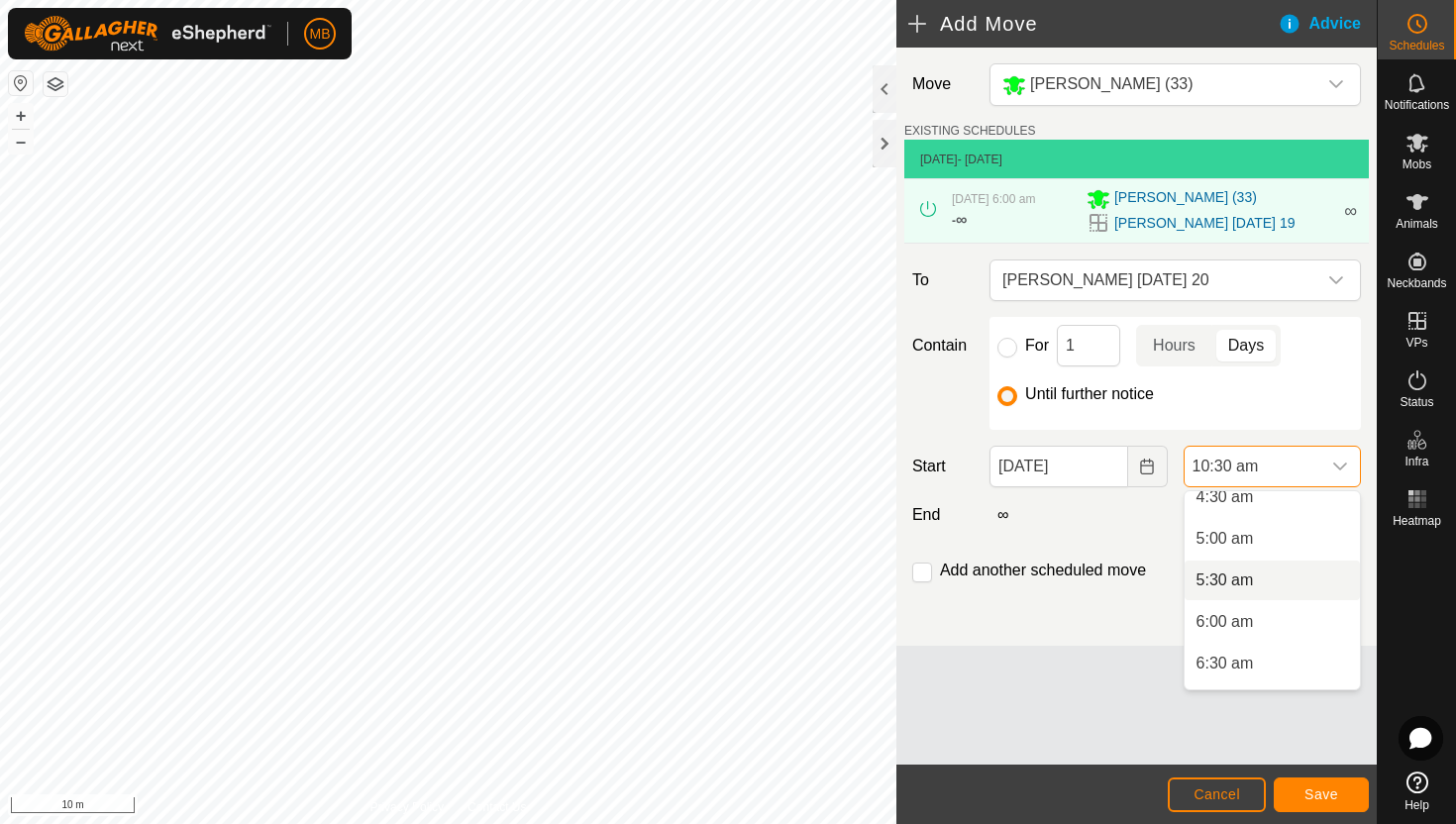 click on "5:30 am" at bounding box center [1272, 580] 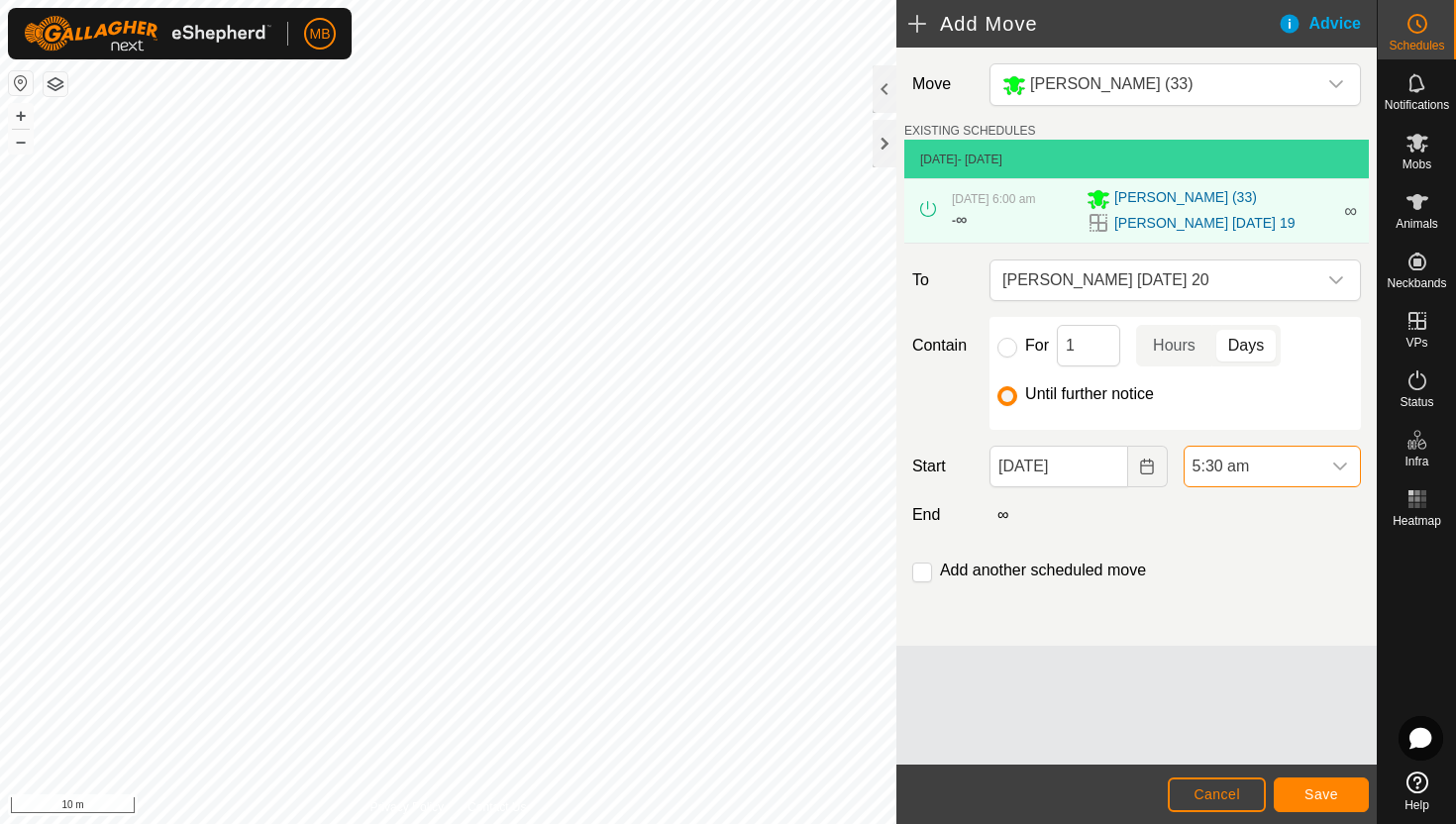 scroll, scrollTop: 715, scrollLeft: 0, axis: vertical 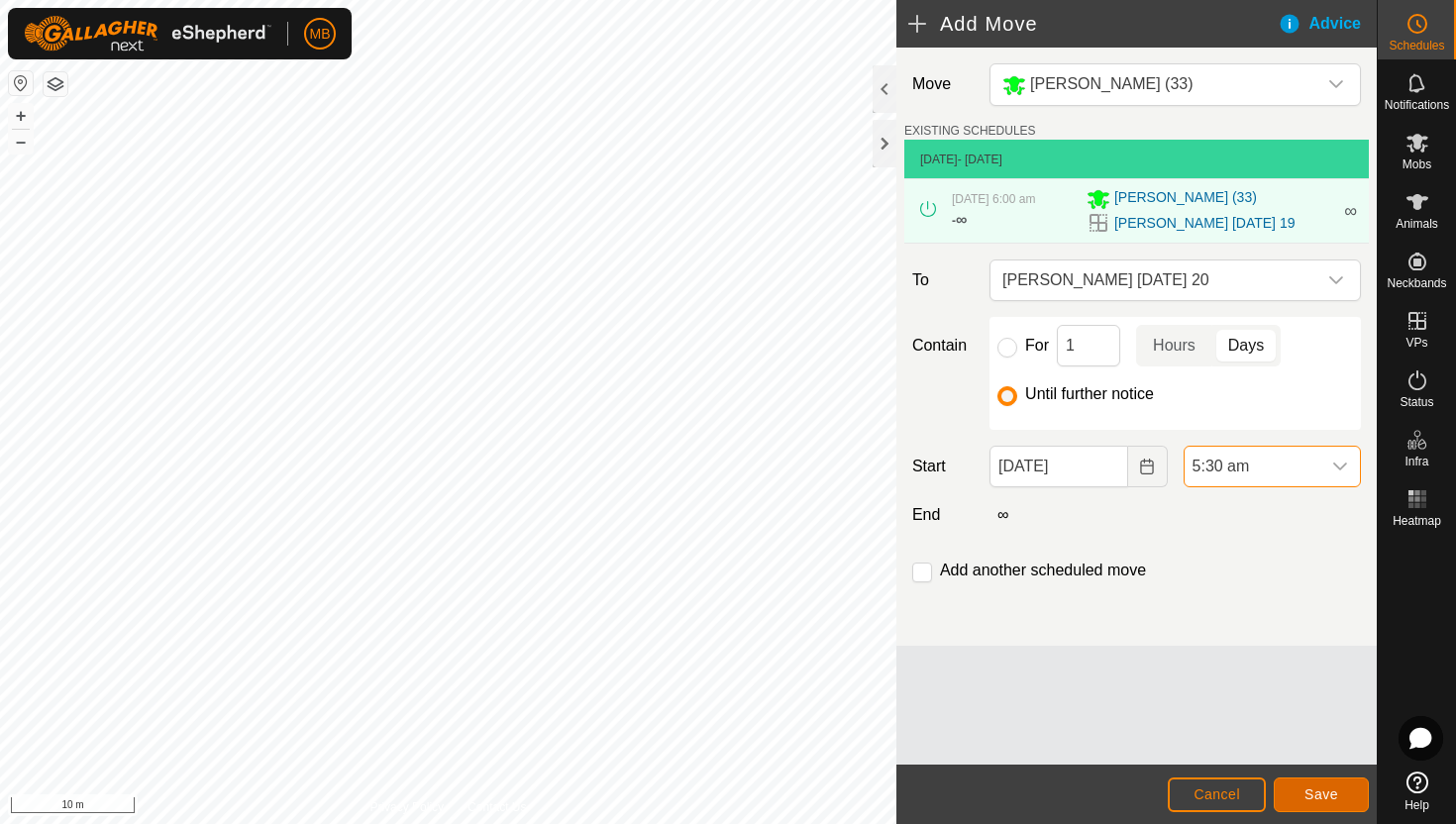 click on "Save" 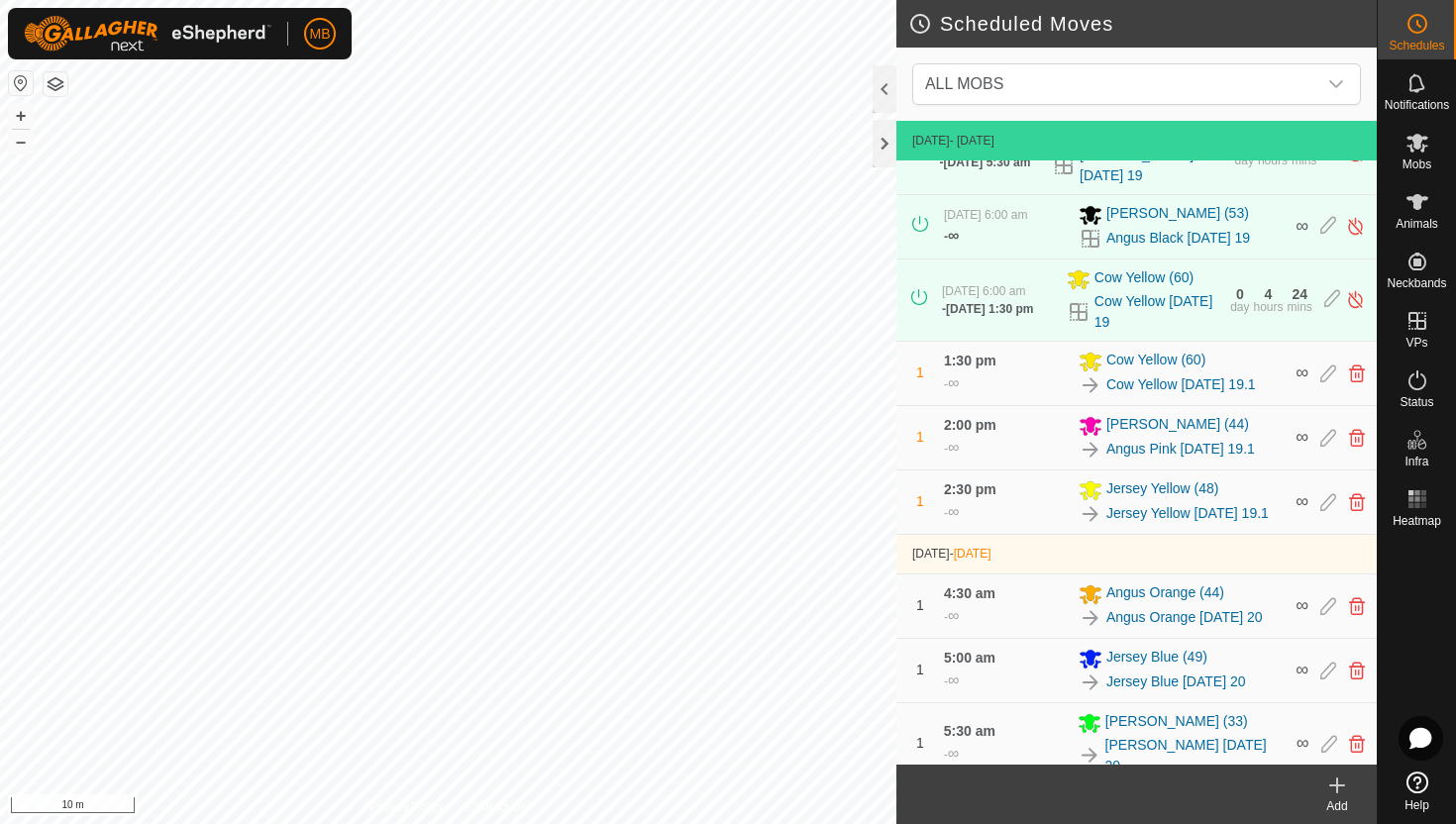 scroll, scrollTop: 608, scrollLeft: 0, axis: vertical 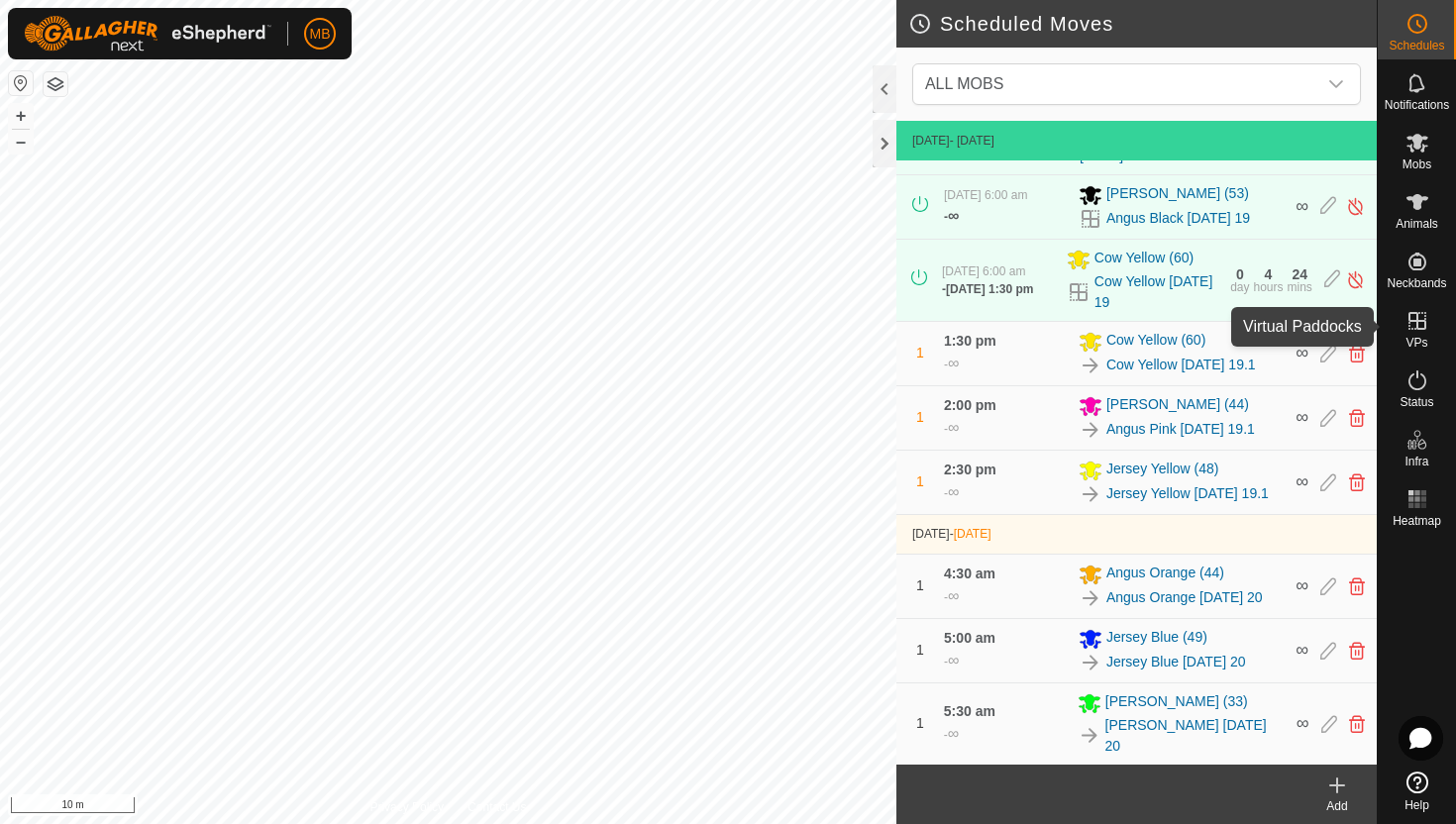 click 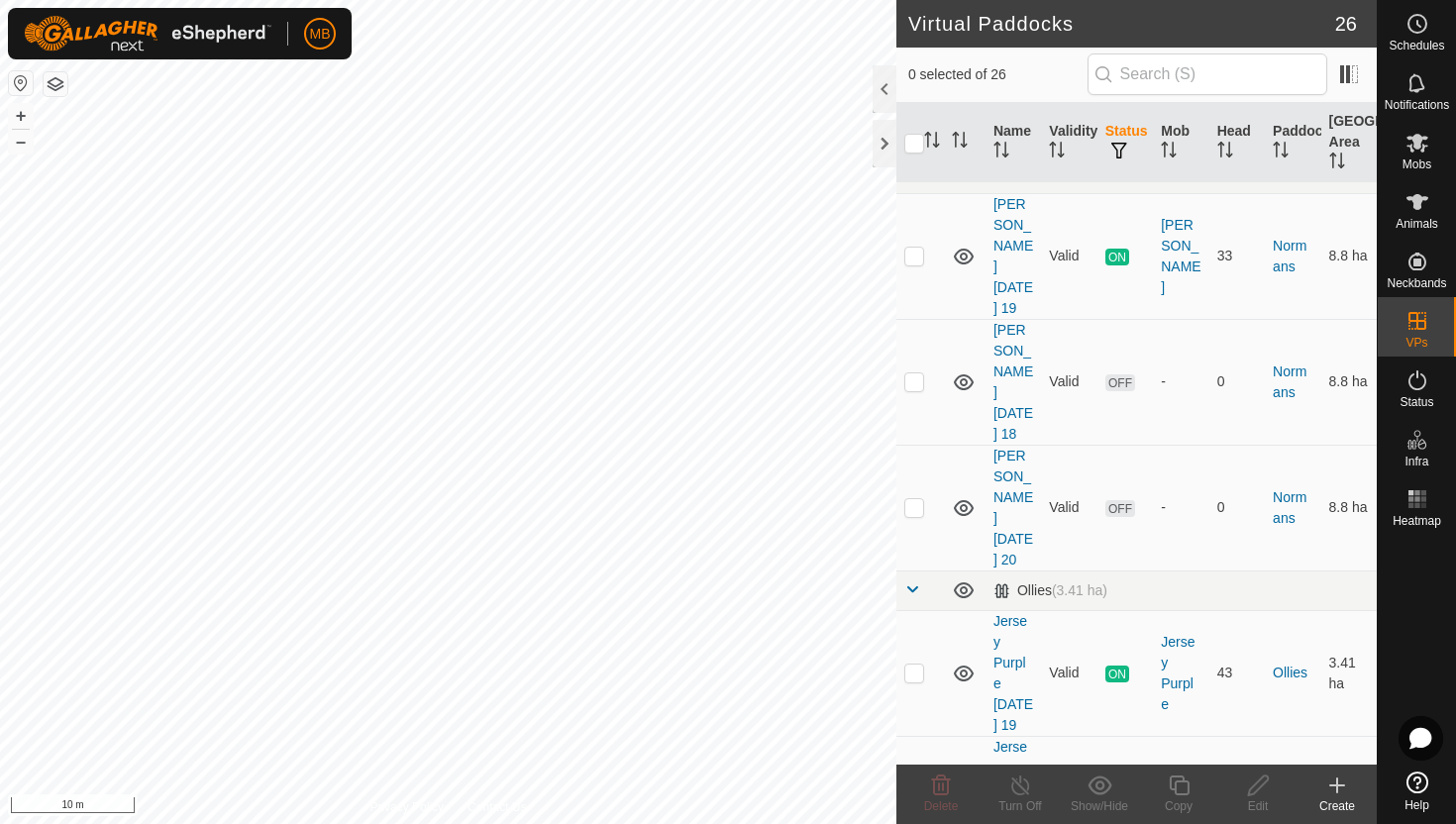 scroll, scrollTop: 1092, scrollLeft: 0, axis: vertical 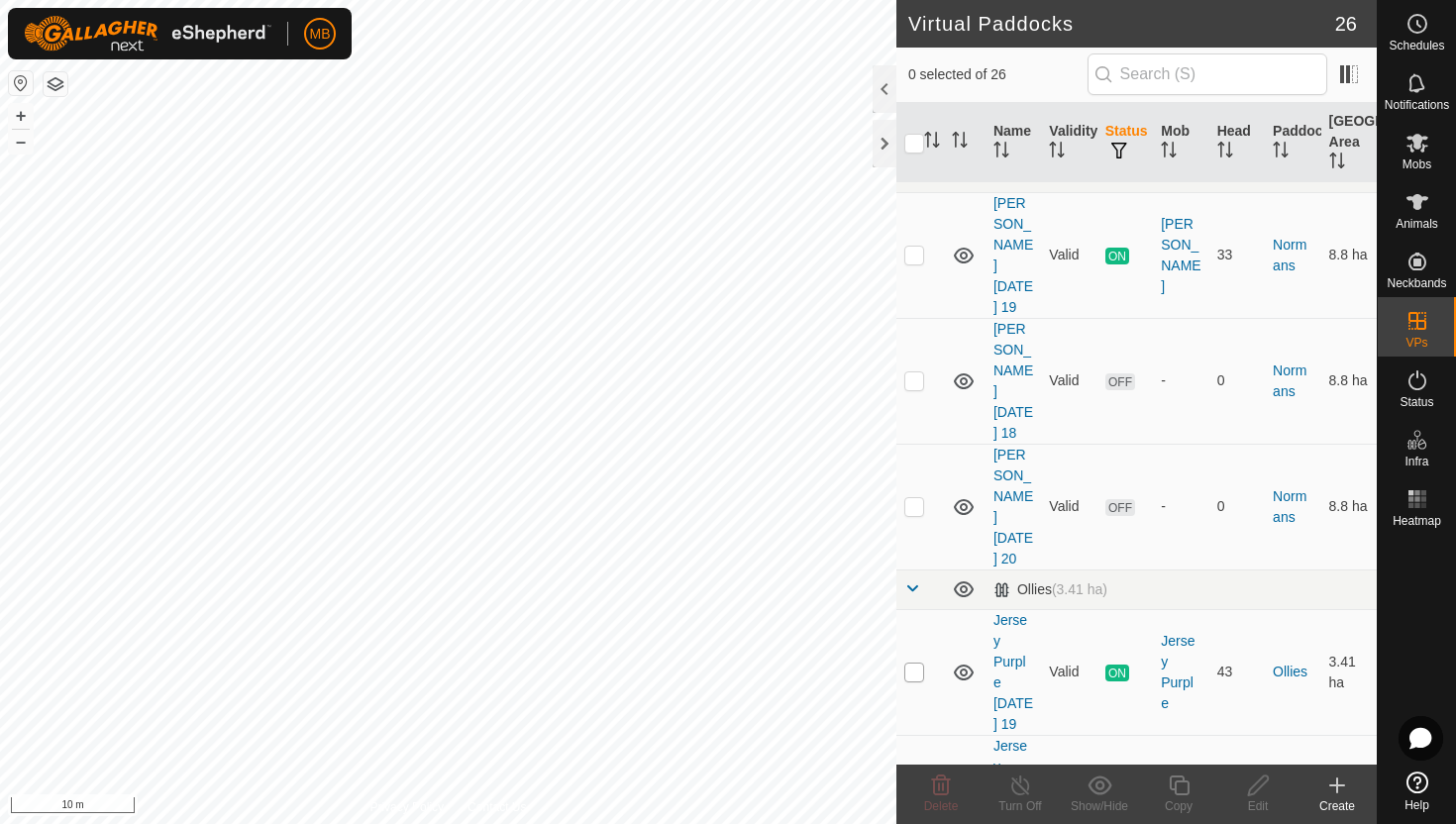 click at bounding box center [914, 672] 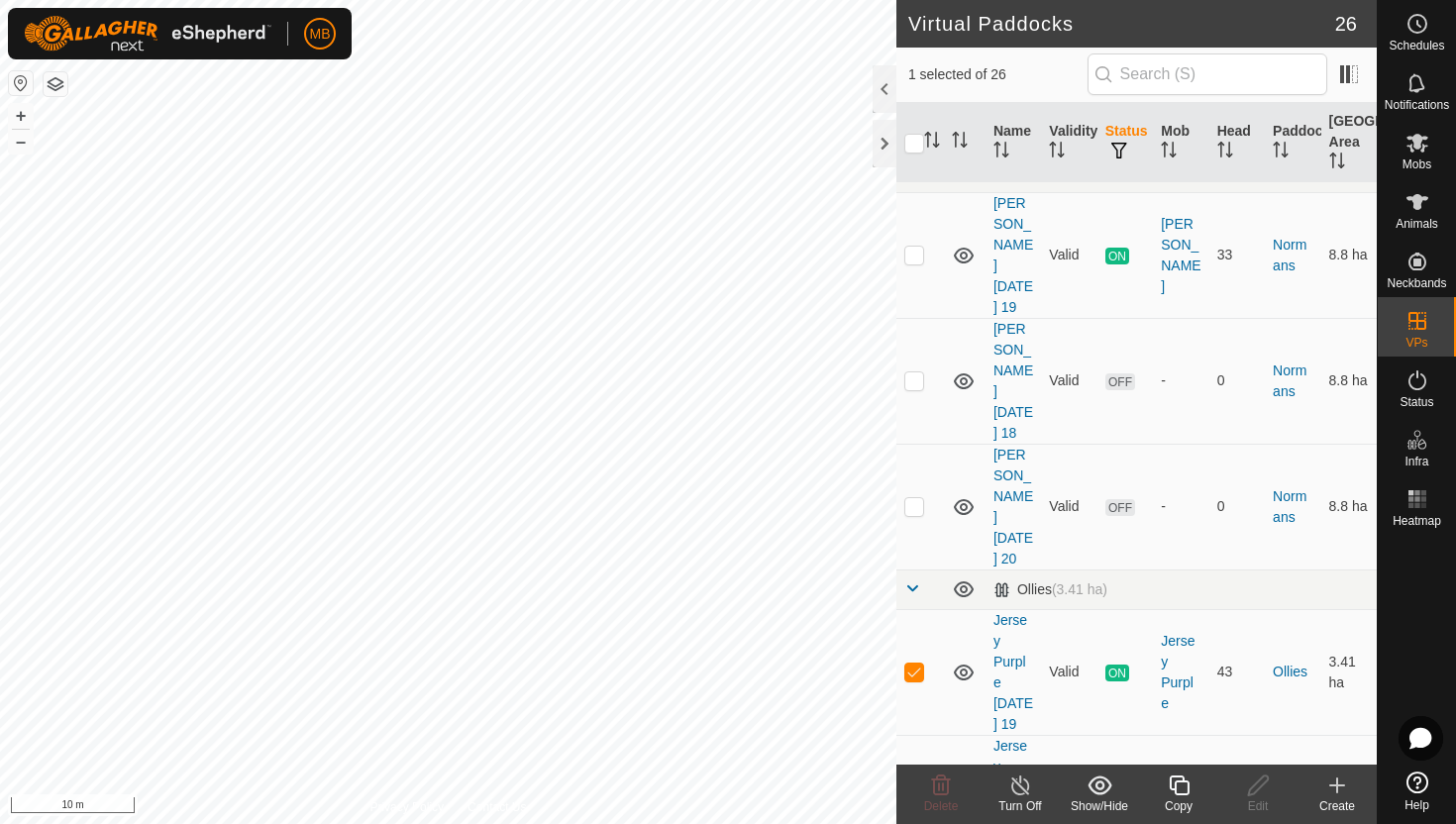 click 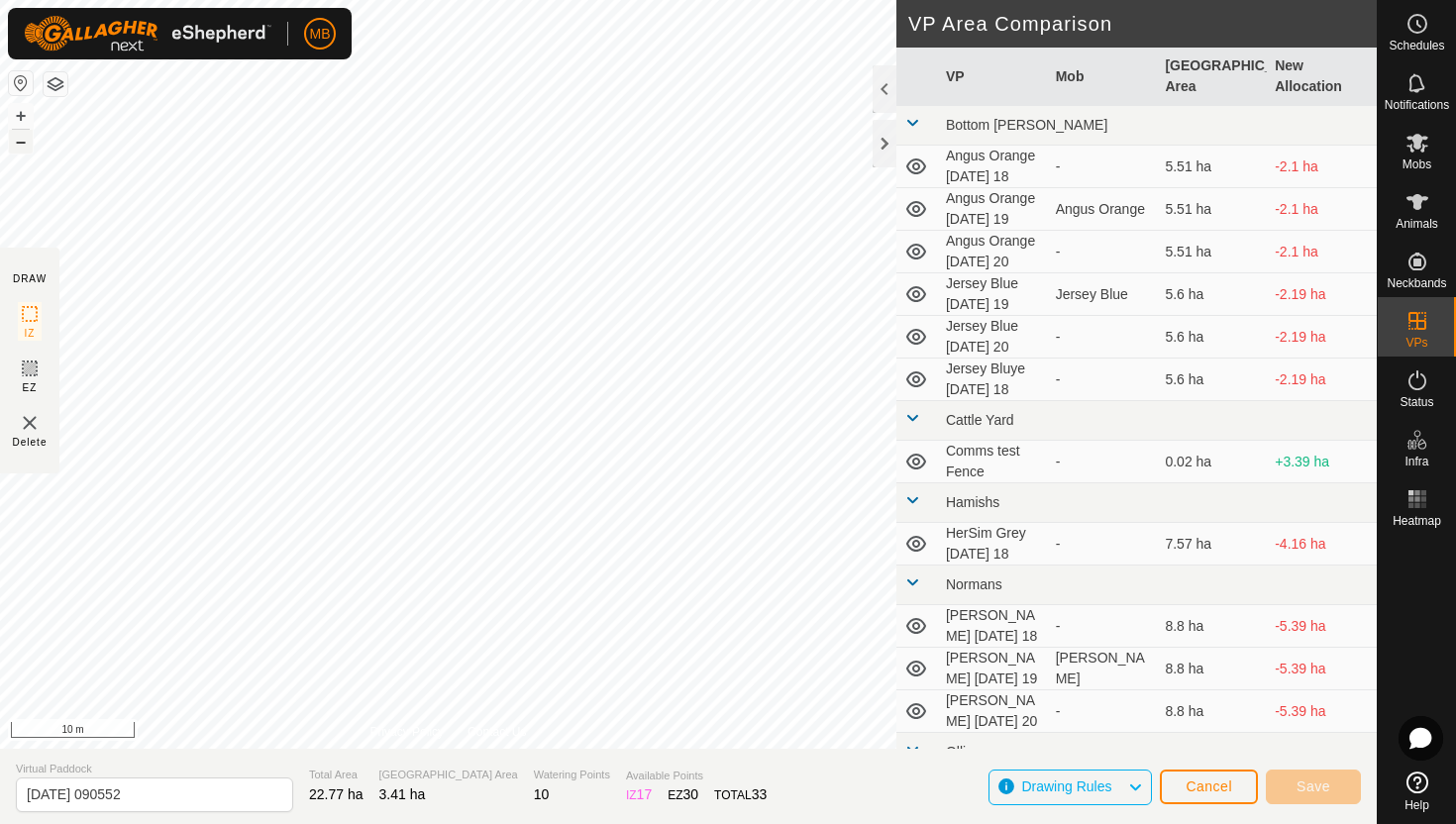 click on "–" at bounding box center (21, 142) 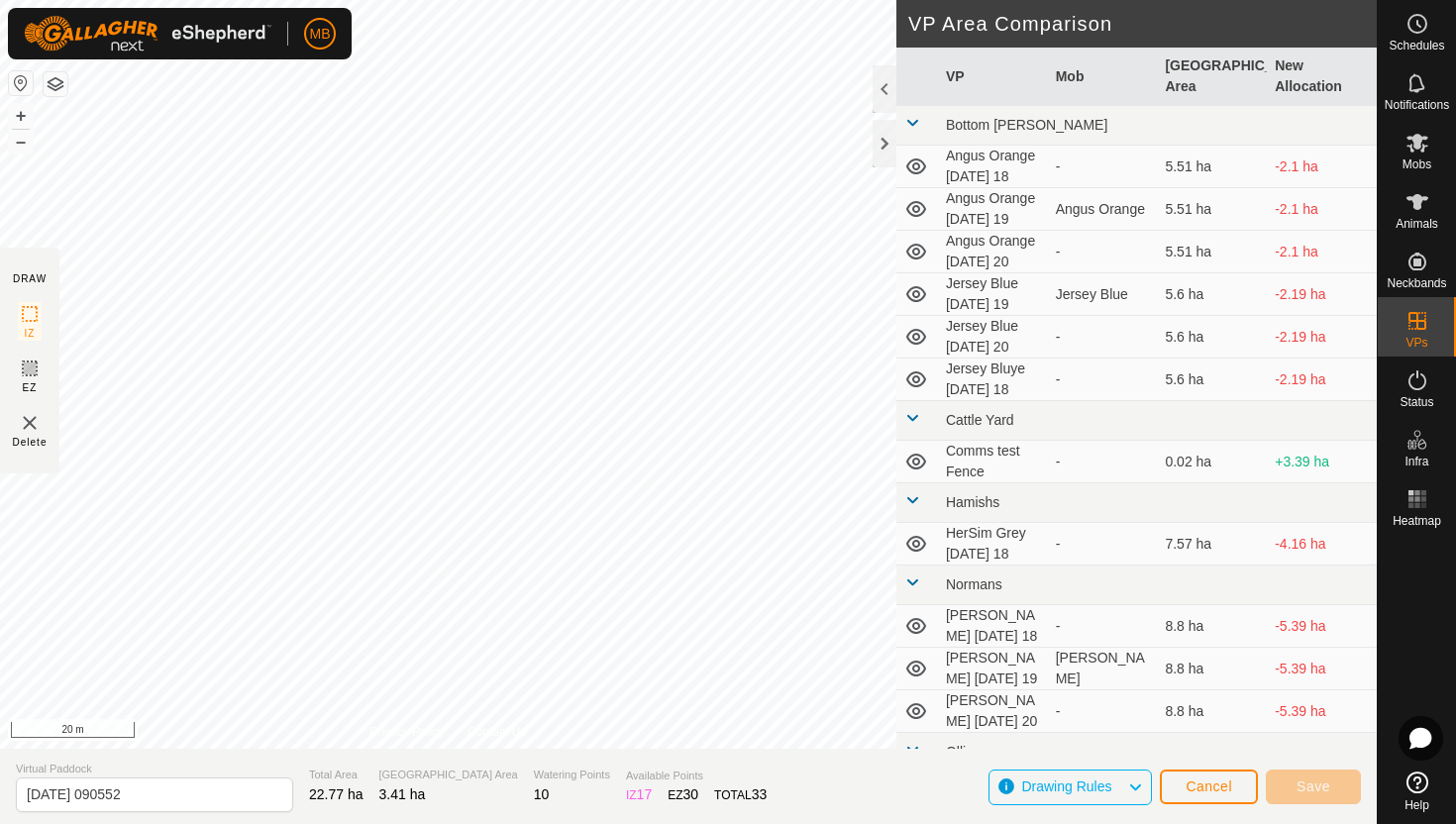 click on "Privacy Policy Contact Us + – ⇧ i 20 m" at bounding box center [448, 374] 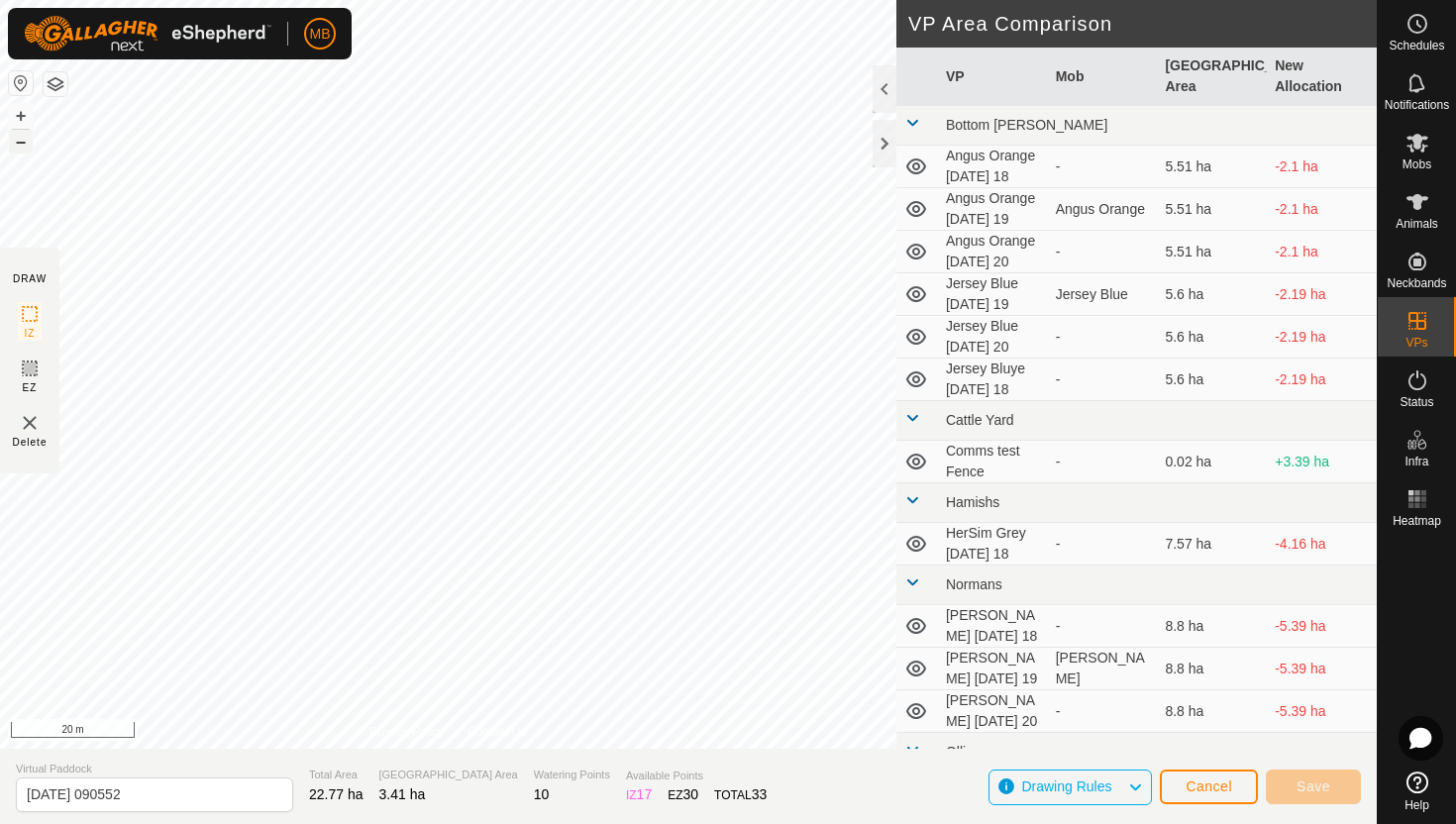 click on "–" at bounding box center [21, 142] 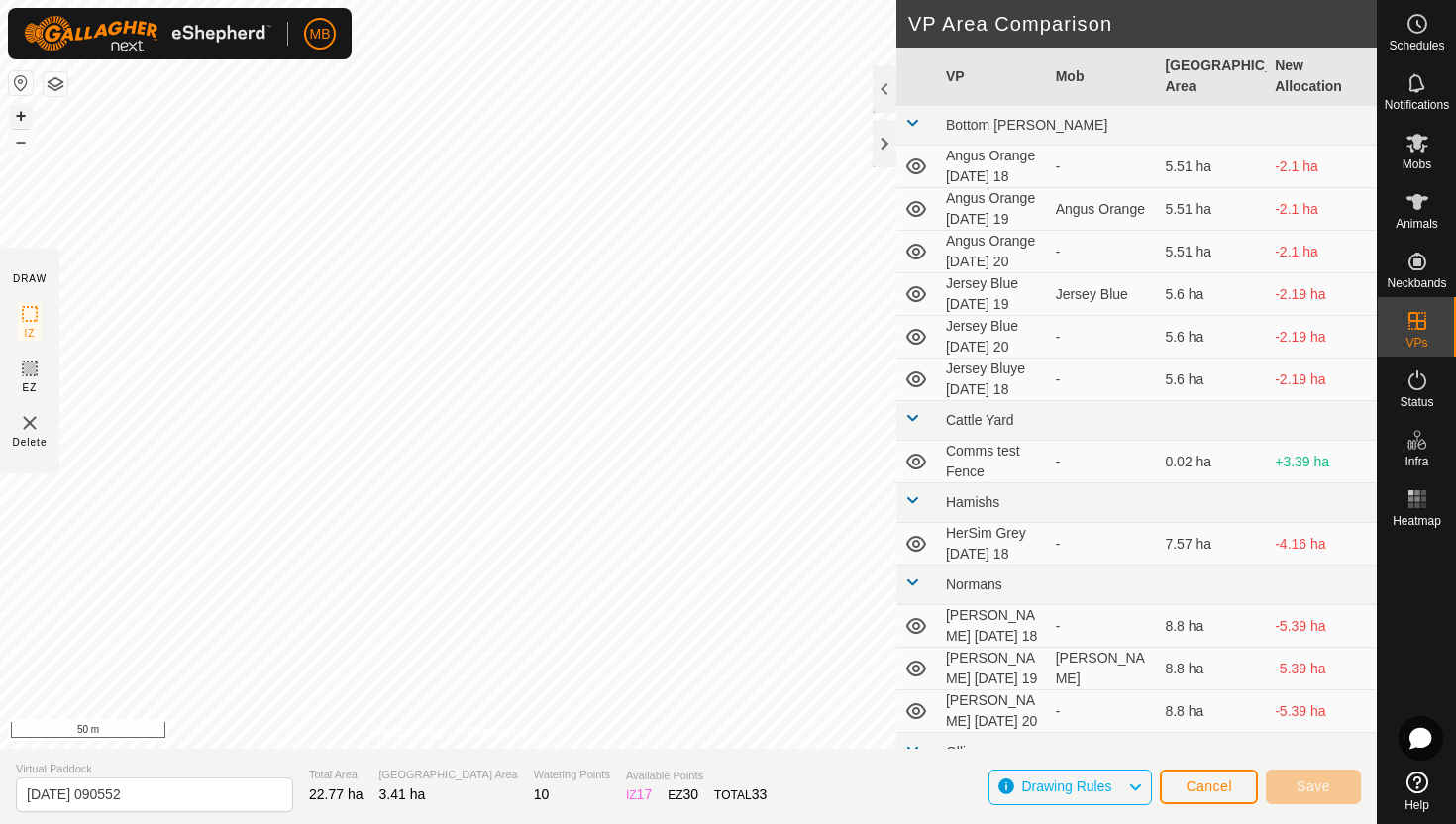 click on "+" at bounding box center (21, 116) 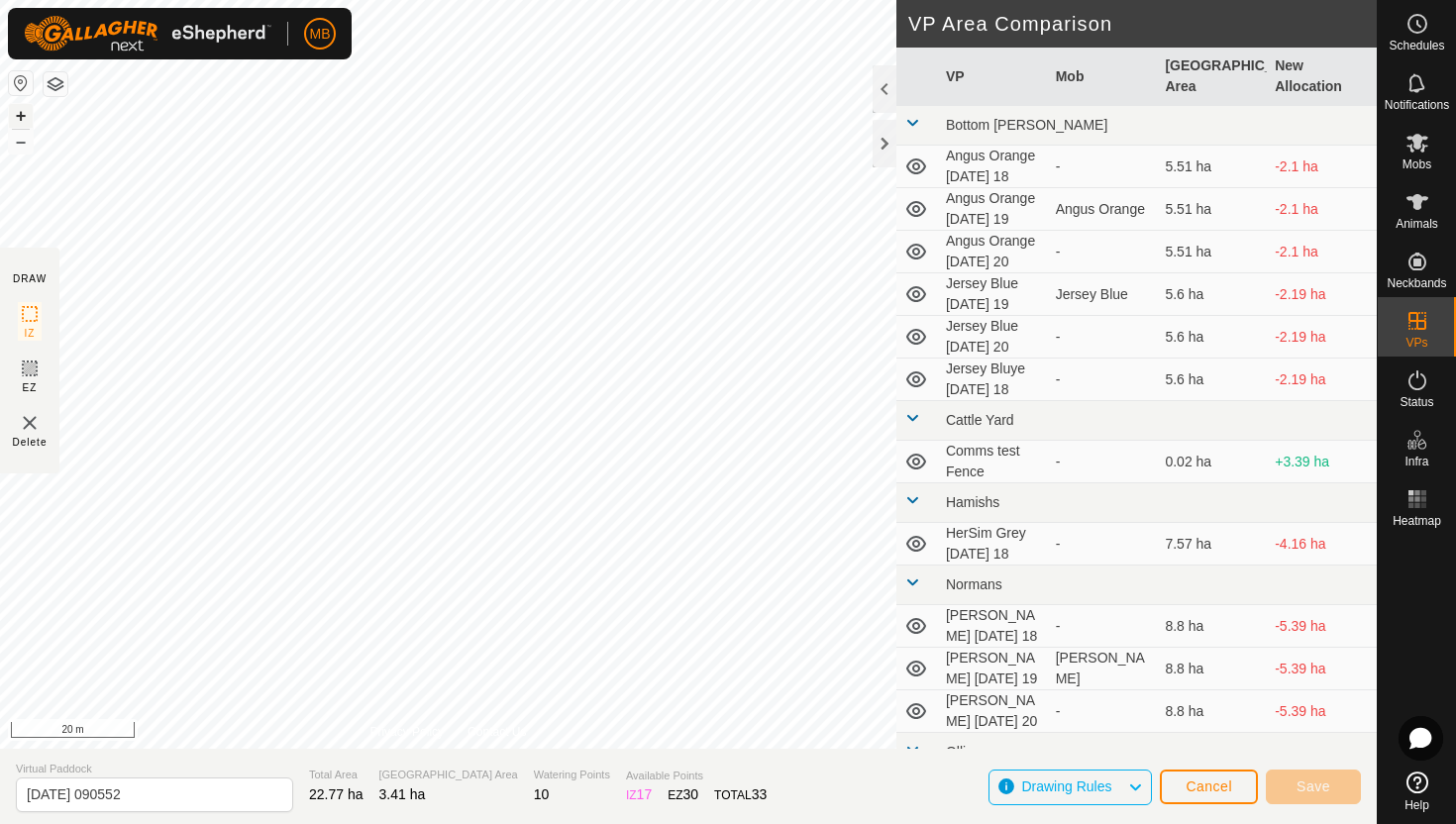 click on "+" at bounding box center [21, 116] 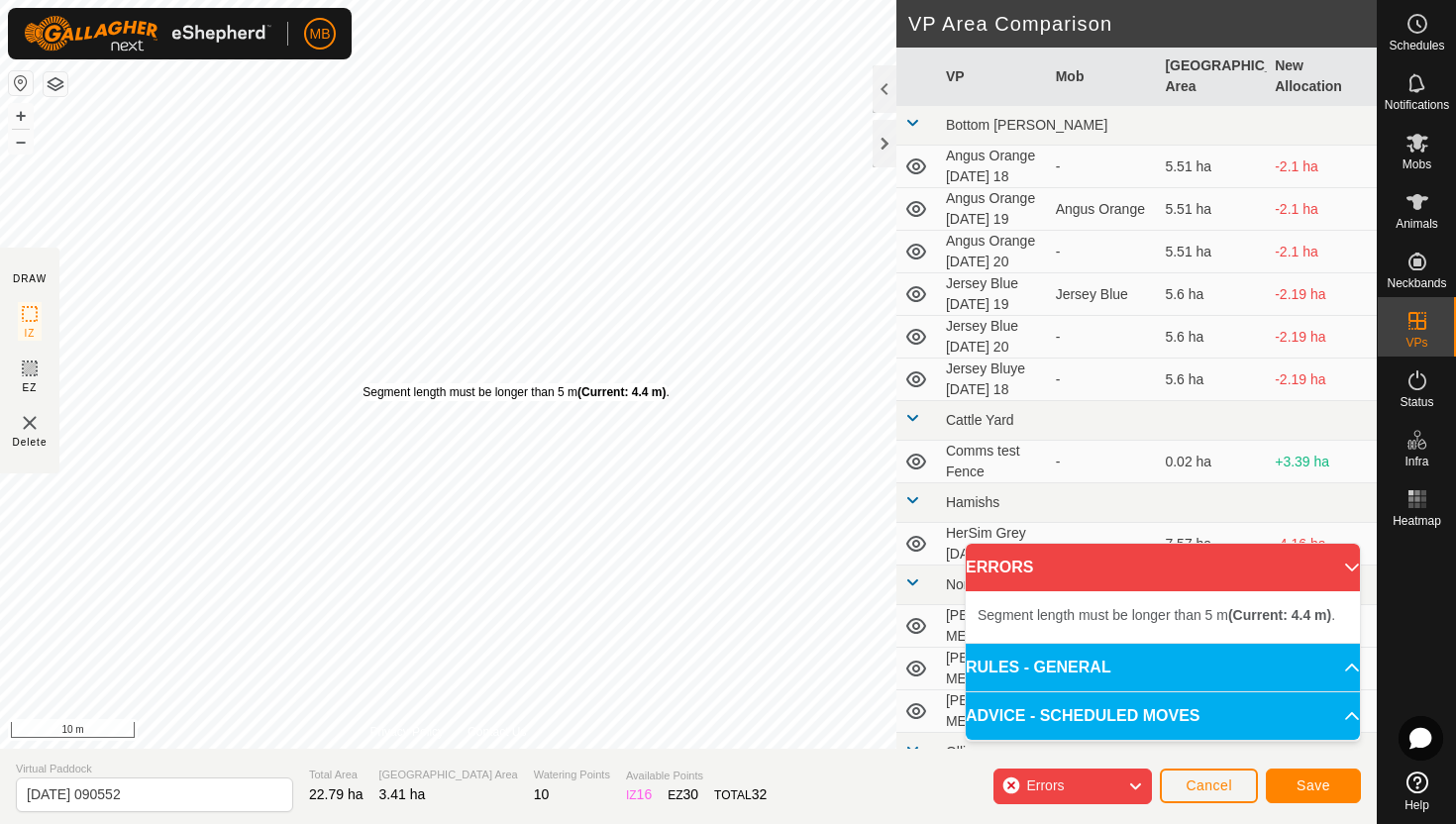 click on "Segment length must be longer than 5 m  (Current: 4.4 m) ." at bounding box center [515, 392] 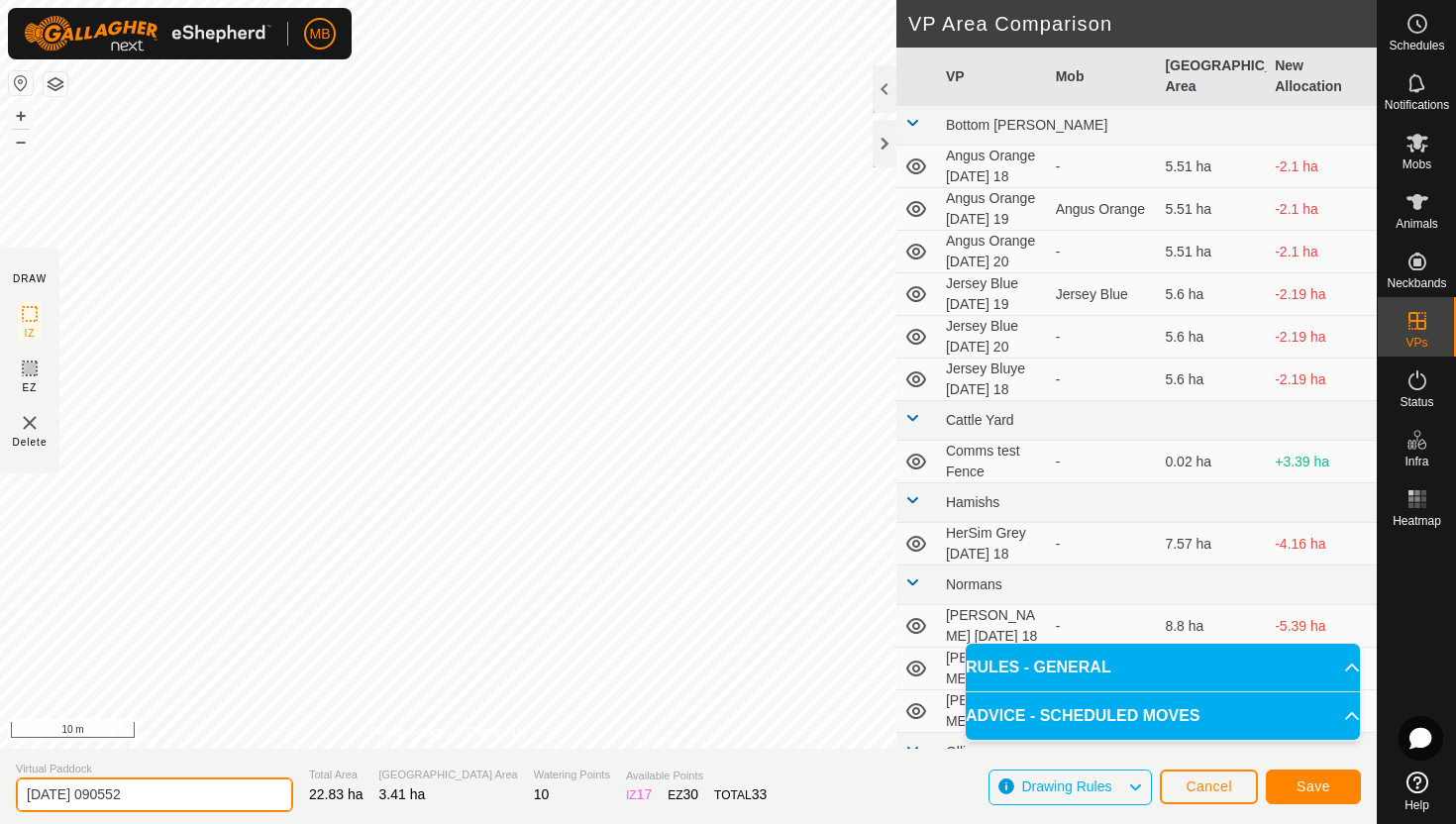 click on "[DATE] 090552" 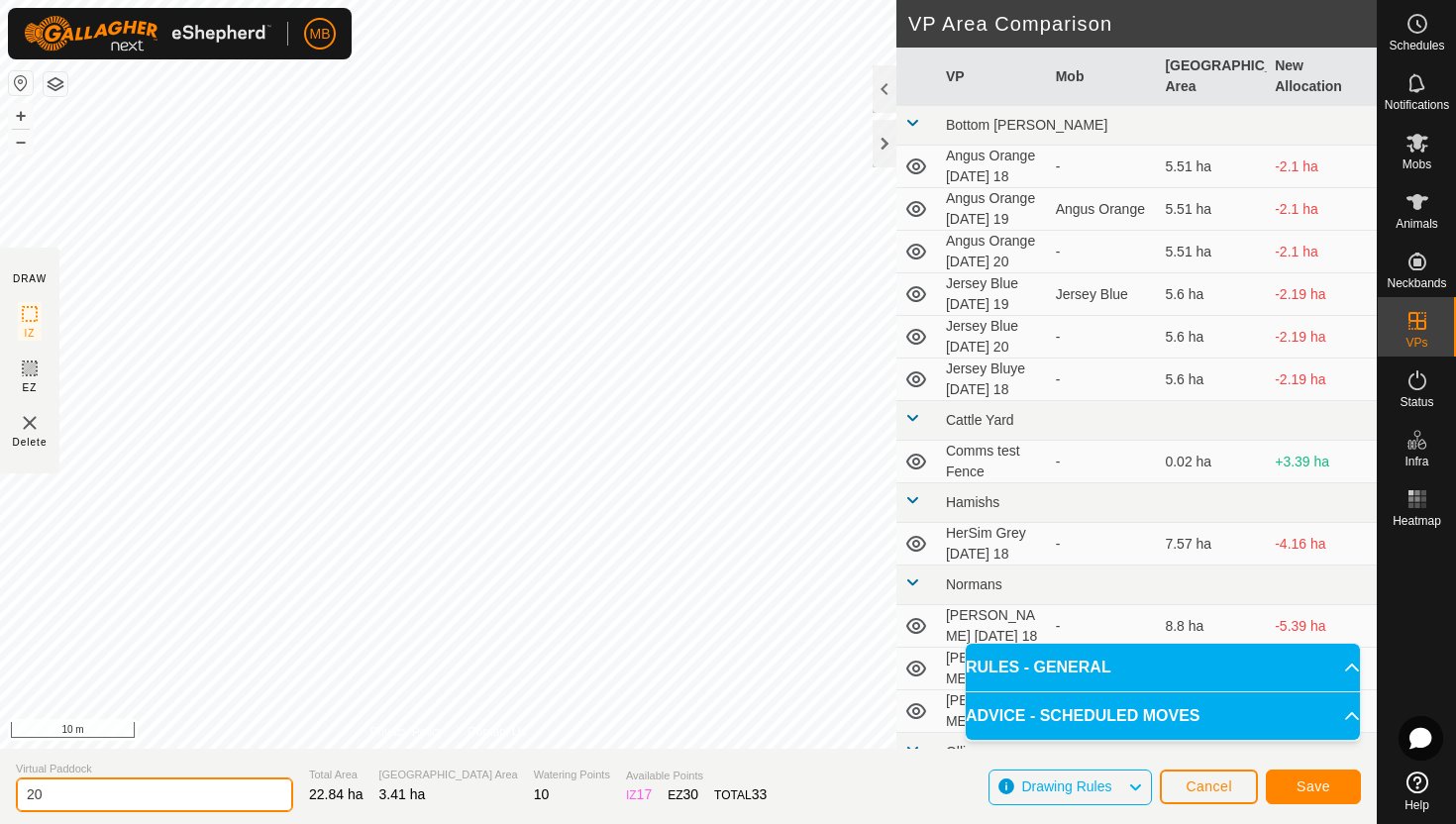 type on "2" 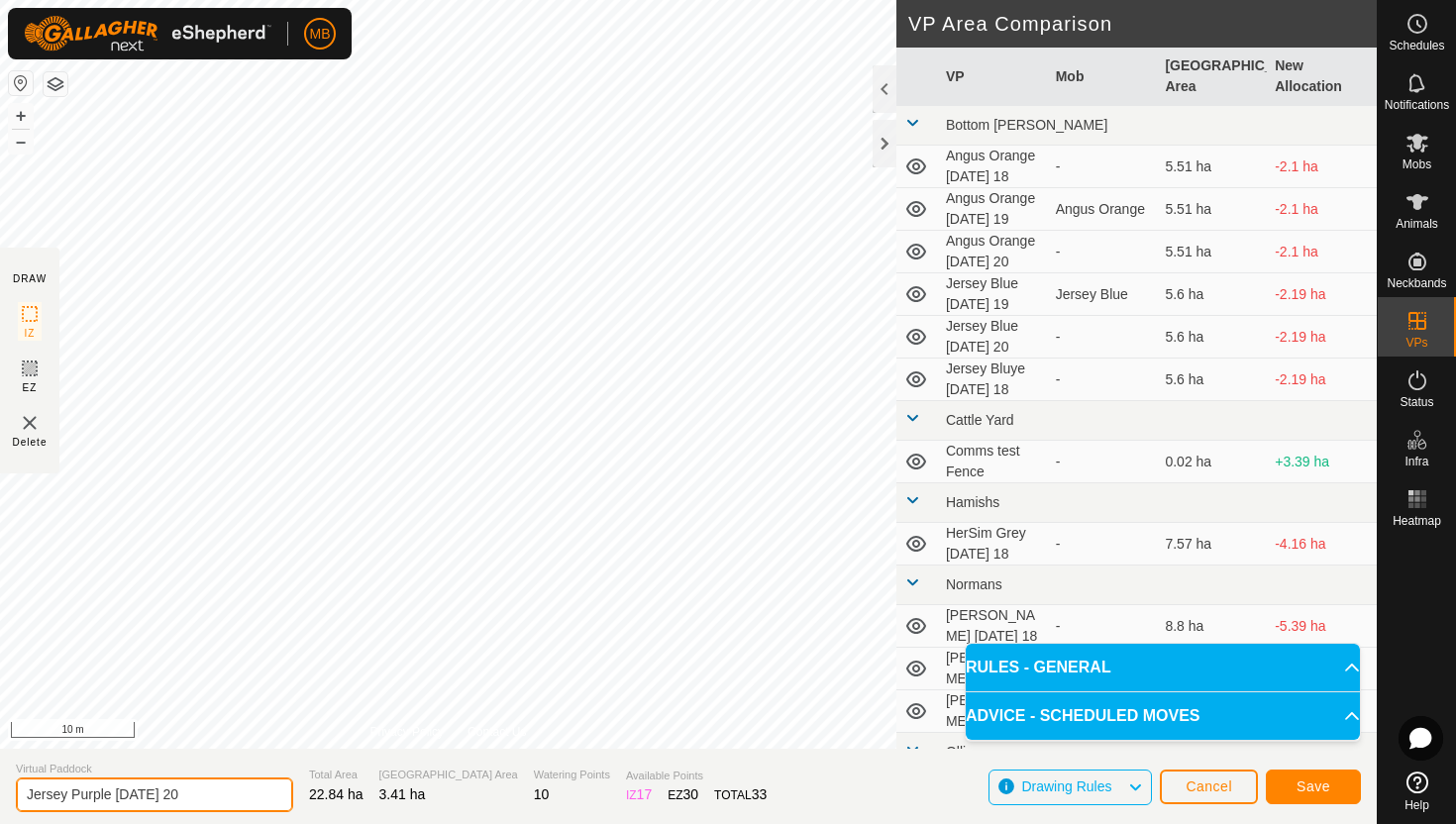 type on "Jersey Purple [DATE] 20" 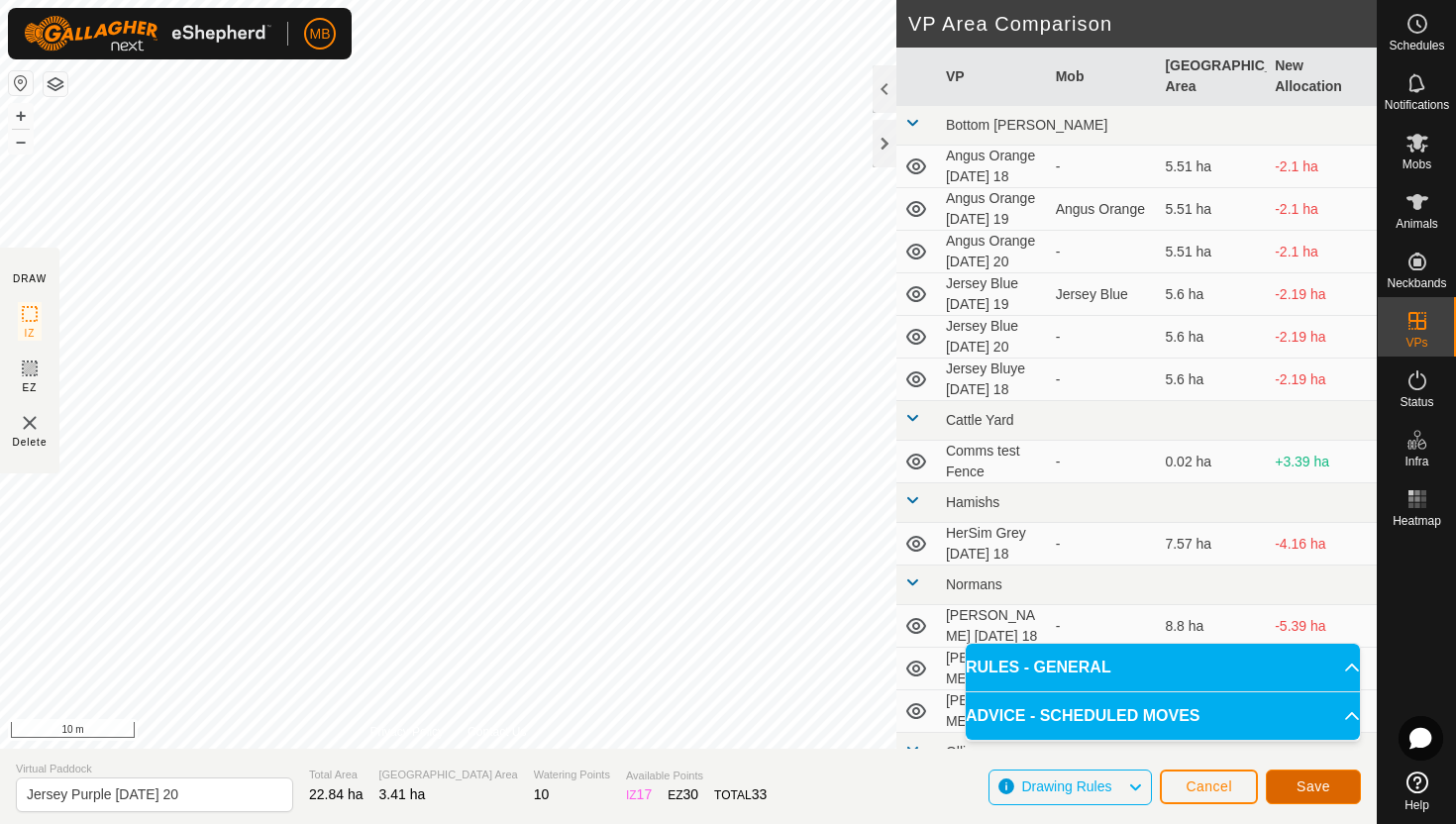 click on "Save" 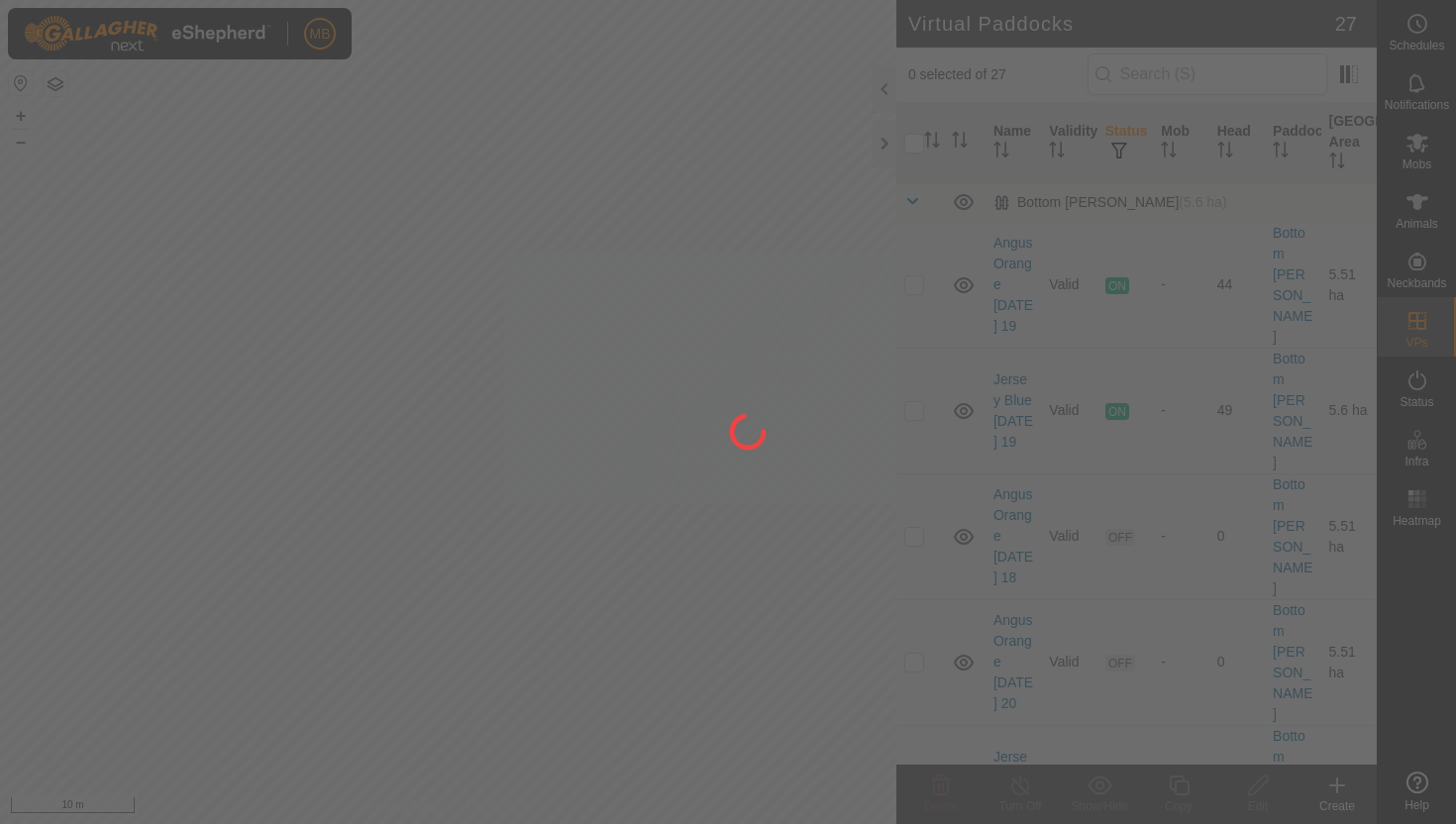 scroll, scrollTop: 0, scrollLeft: 0, axis: both 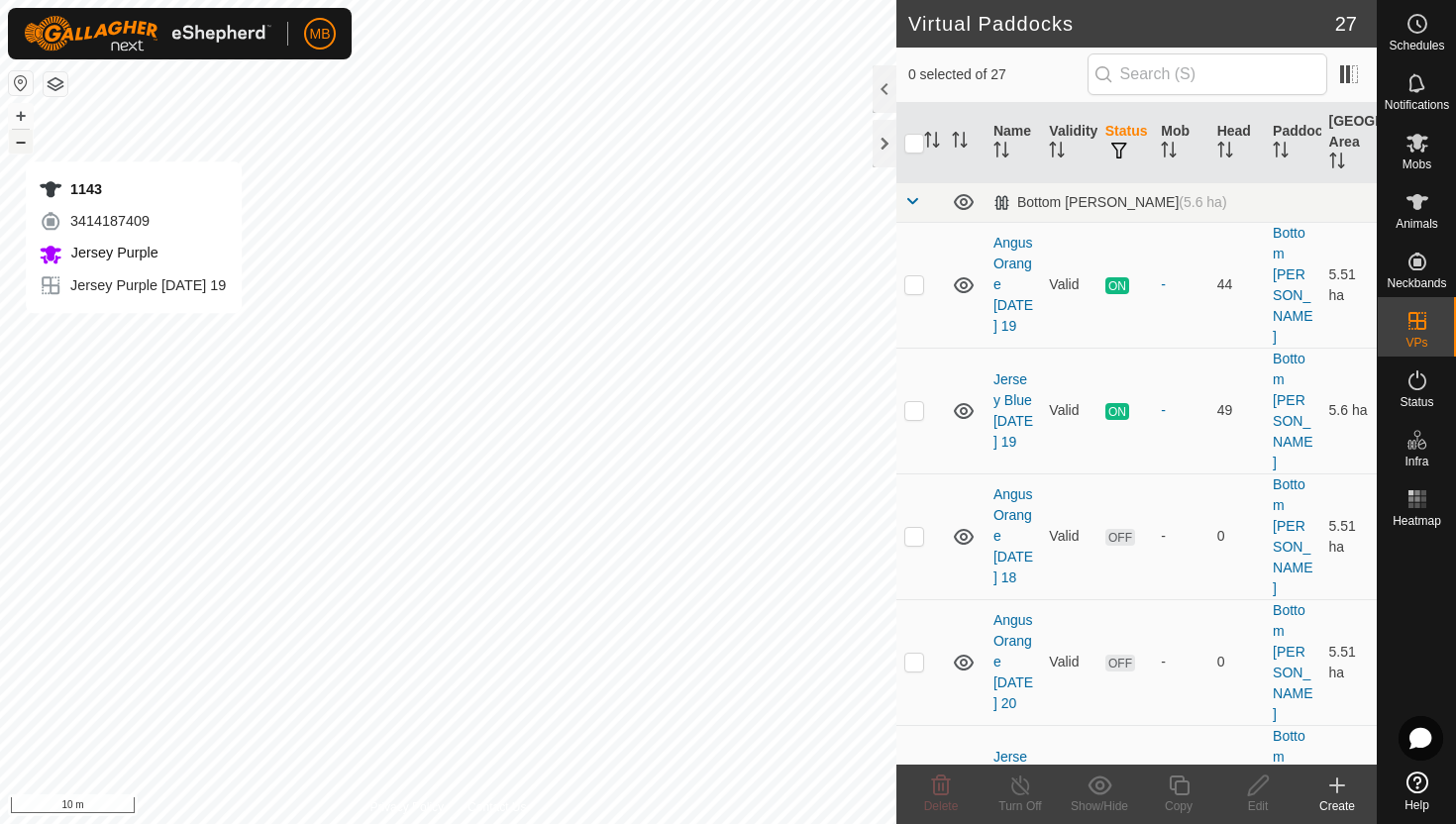 click on "–" at bounding box center (21, 142) 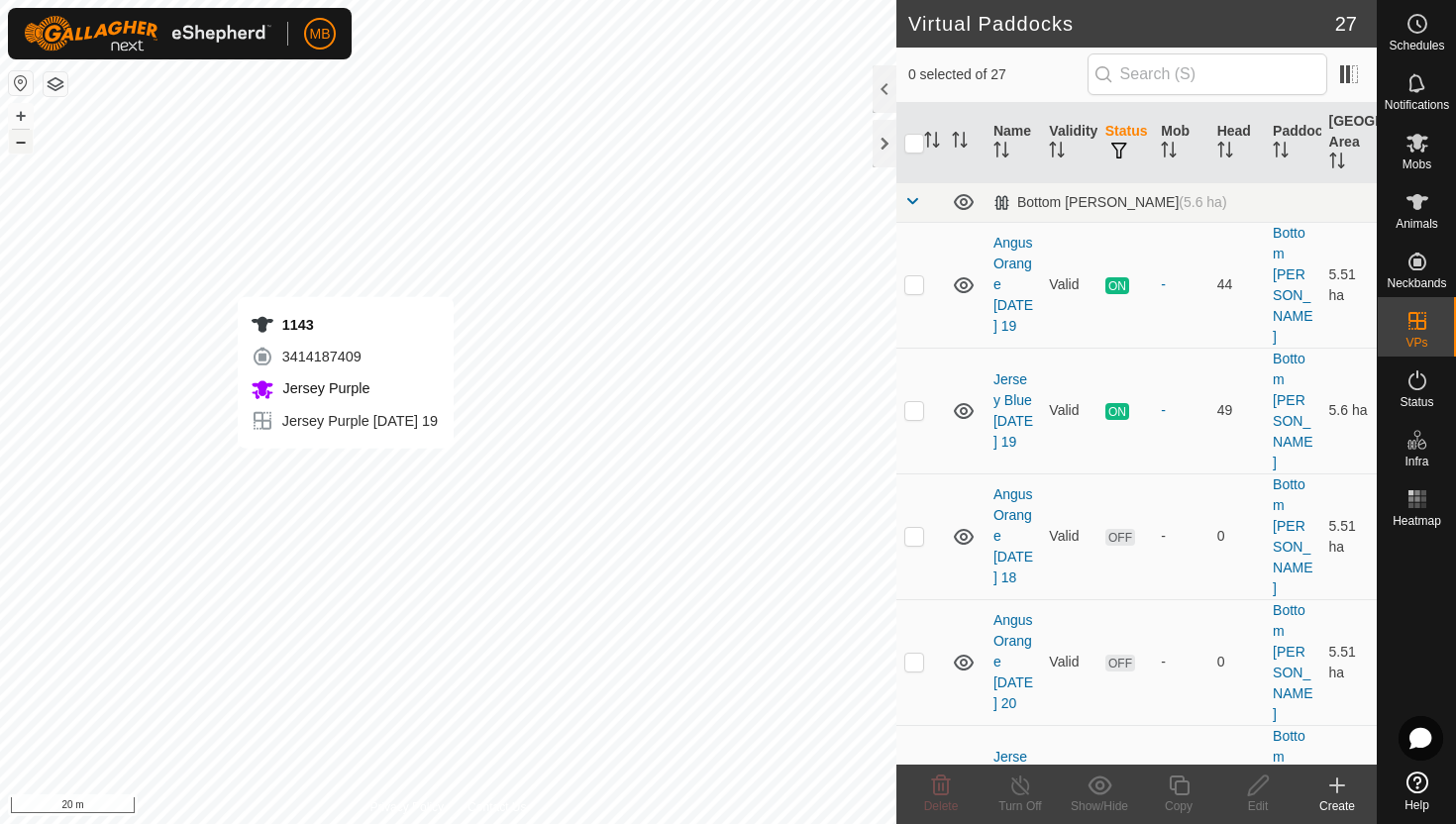 click on "–" at bounding box center (21, 142) 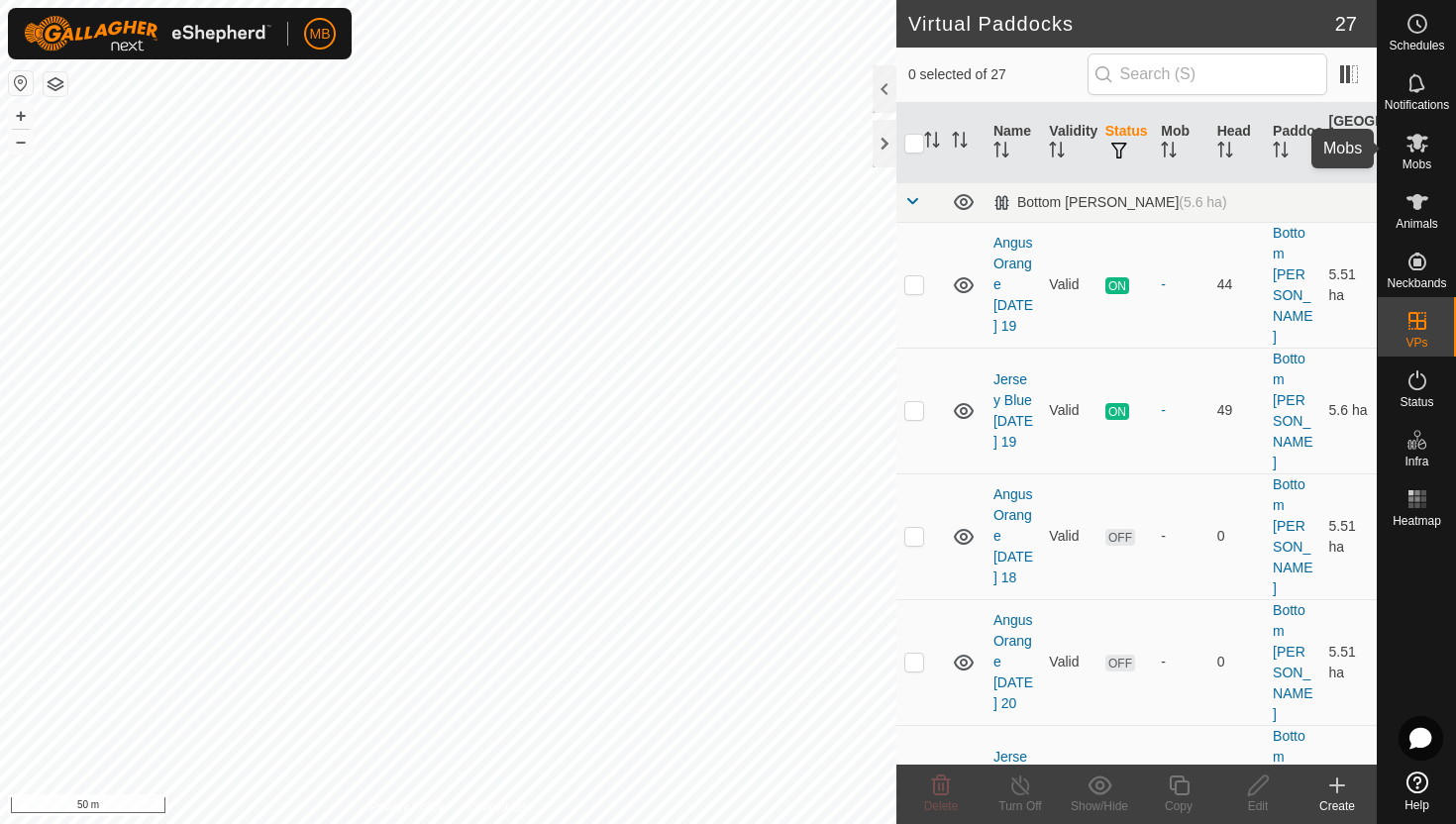 click 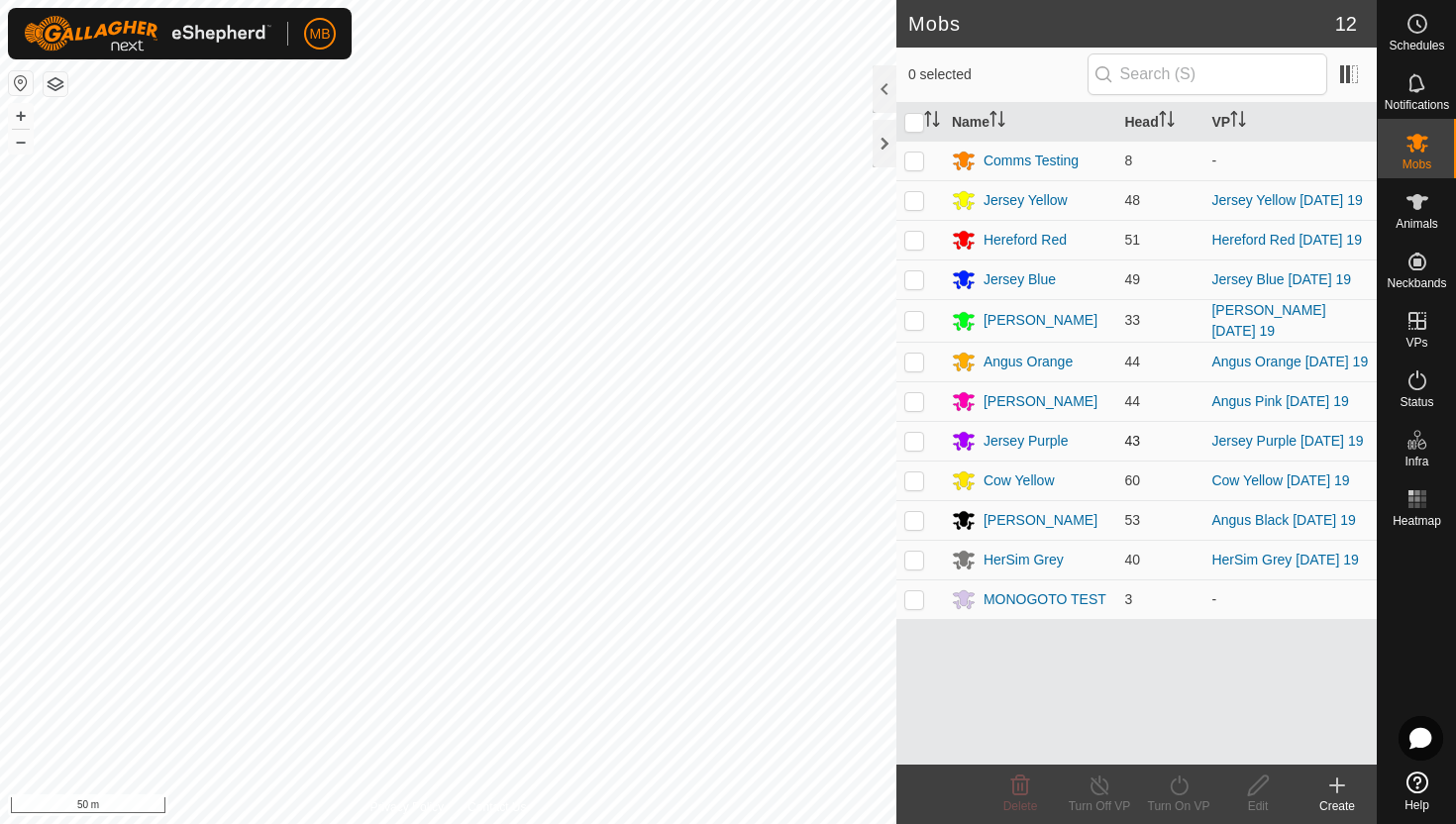 click at bounding box center [914, 441] 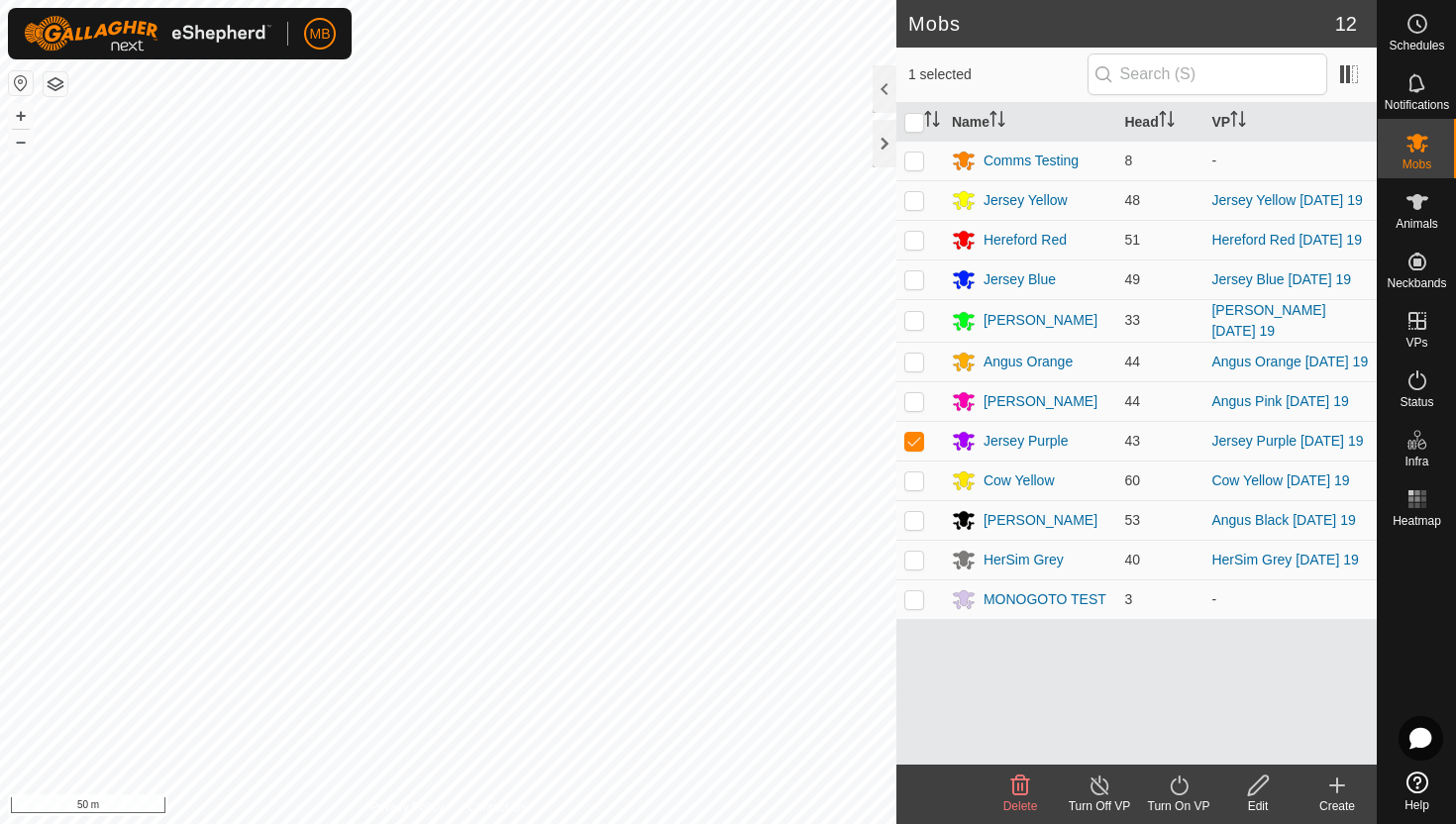 click 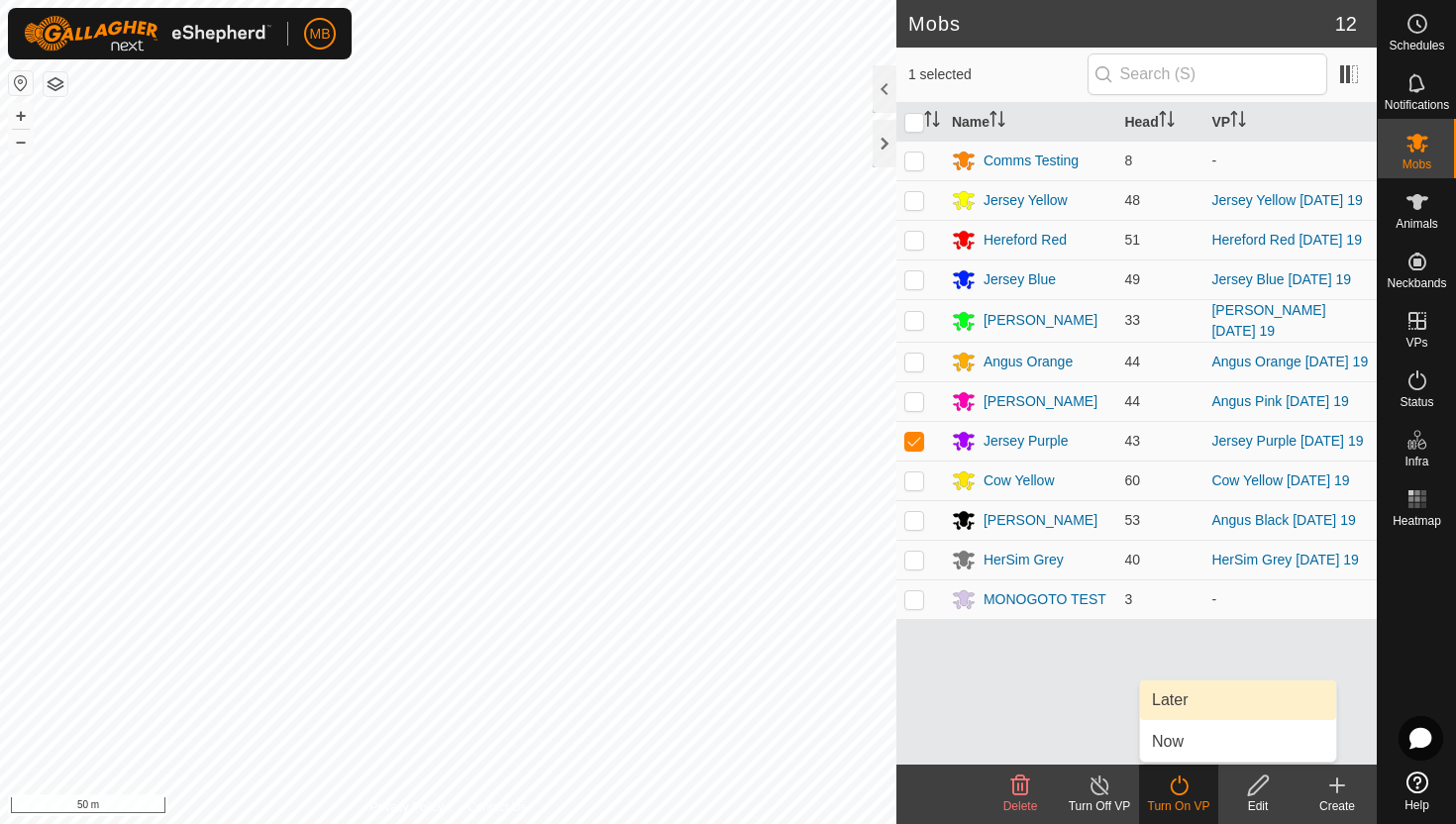 click on "Later" at bounding box center (1238, 700) 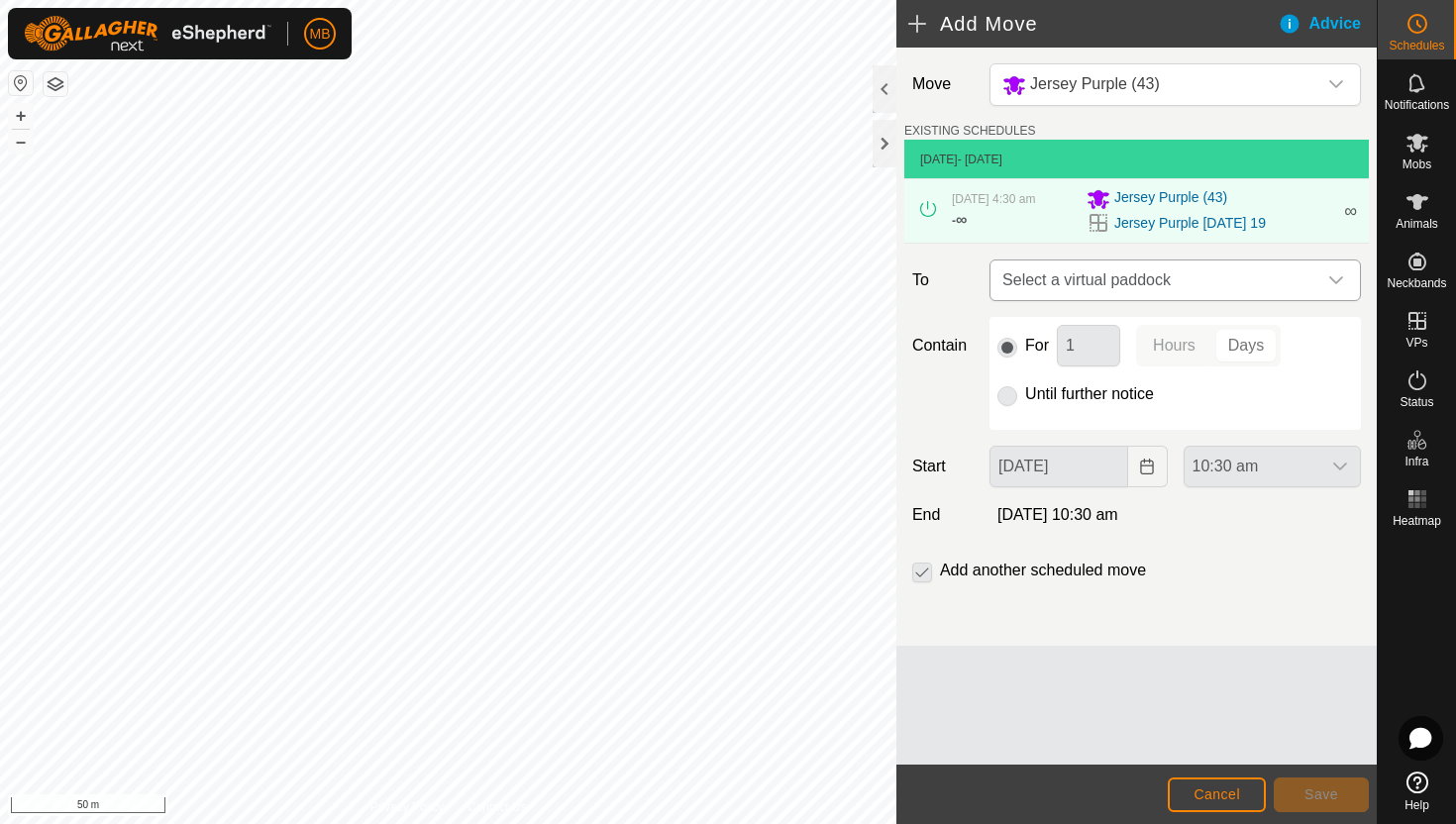 click at bounding box center (1336, 280) 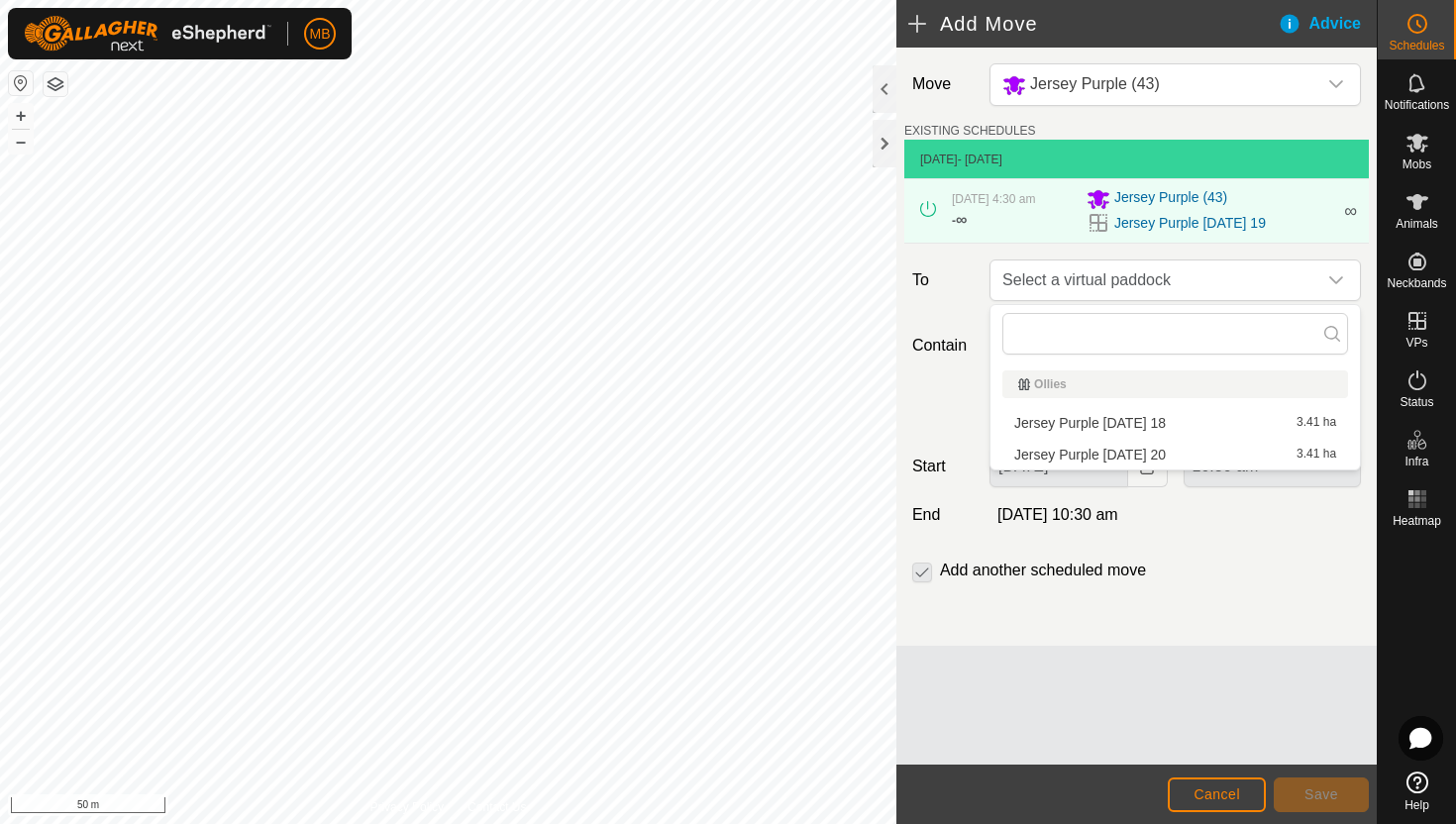 click on "Jersey Purple Sunday 20  3.41 ha" at bounding box center (1175, 455) 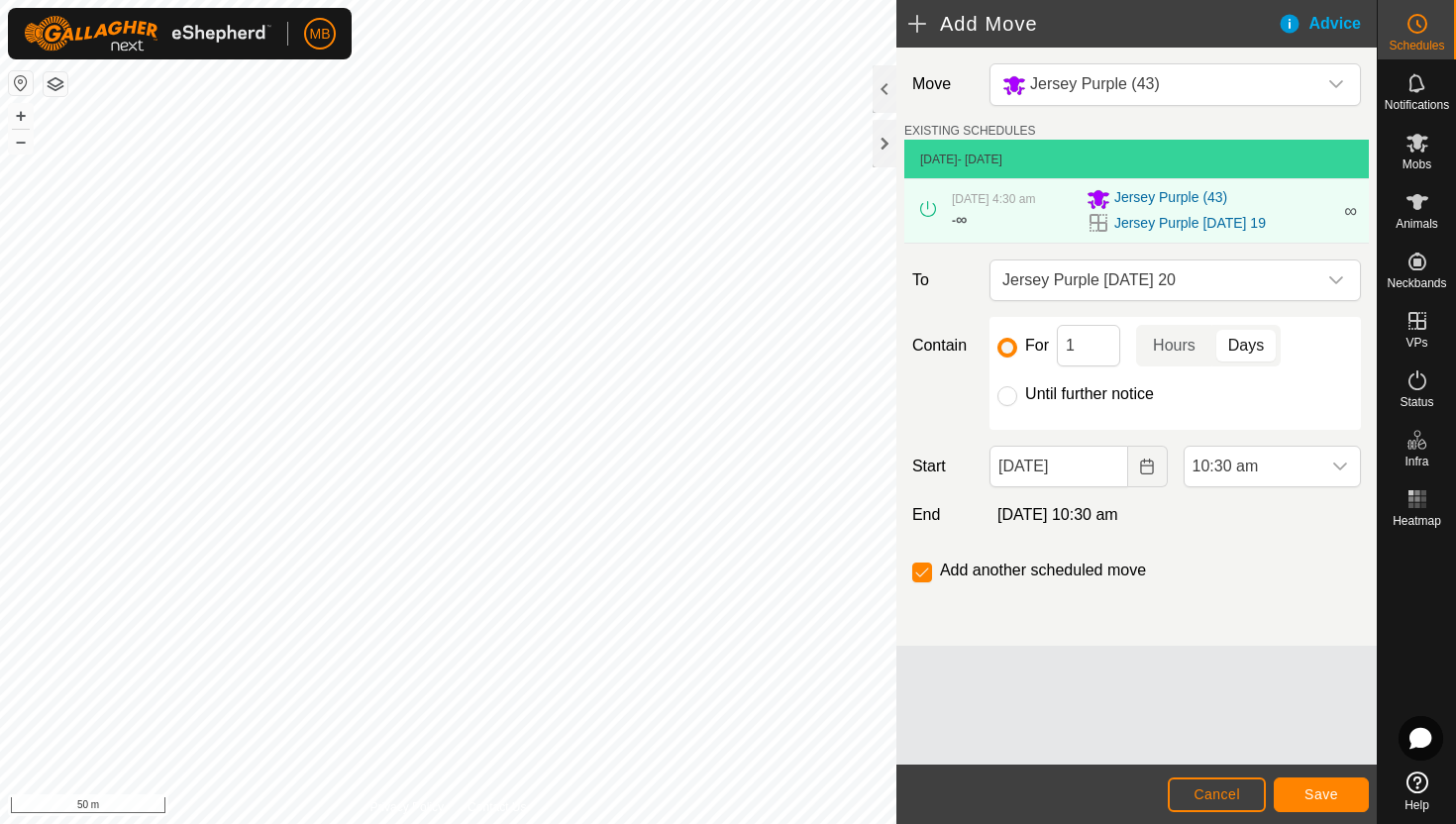 click on "Until further notice" 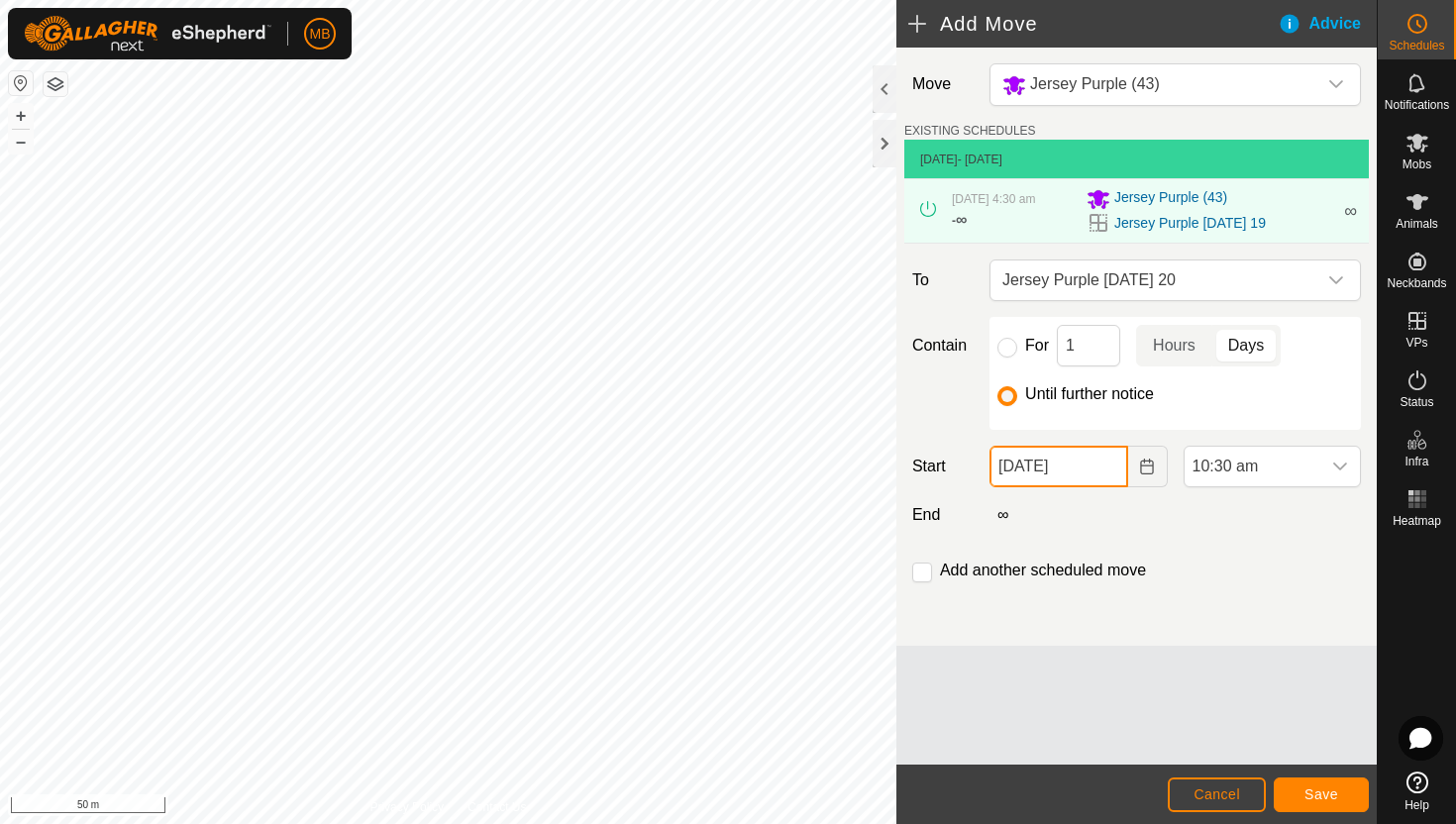 click on "[DATE]" 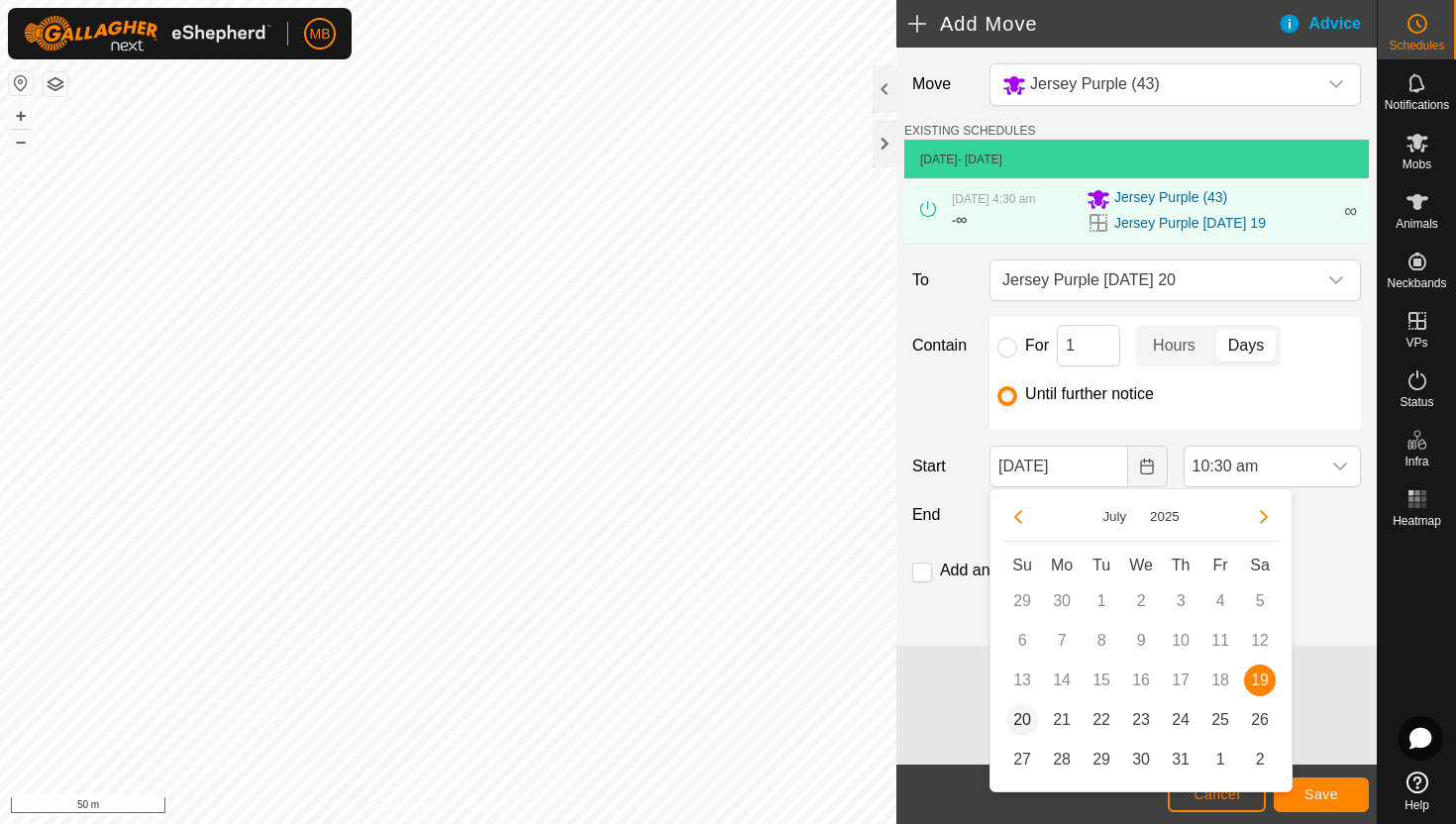click on "20" at bounding box center (1022, 720) 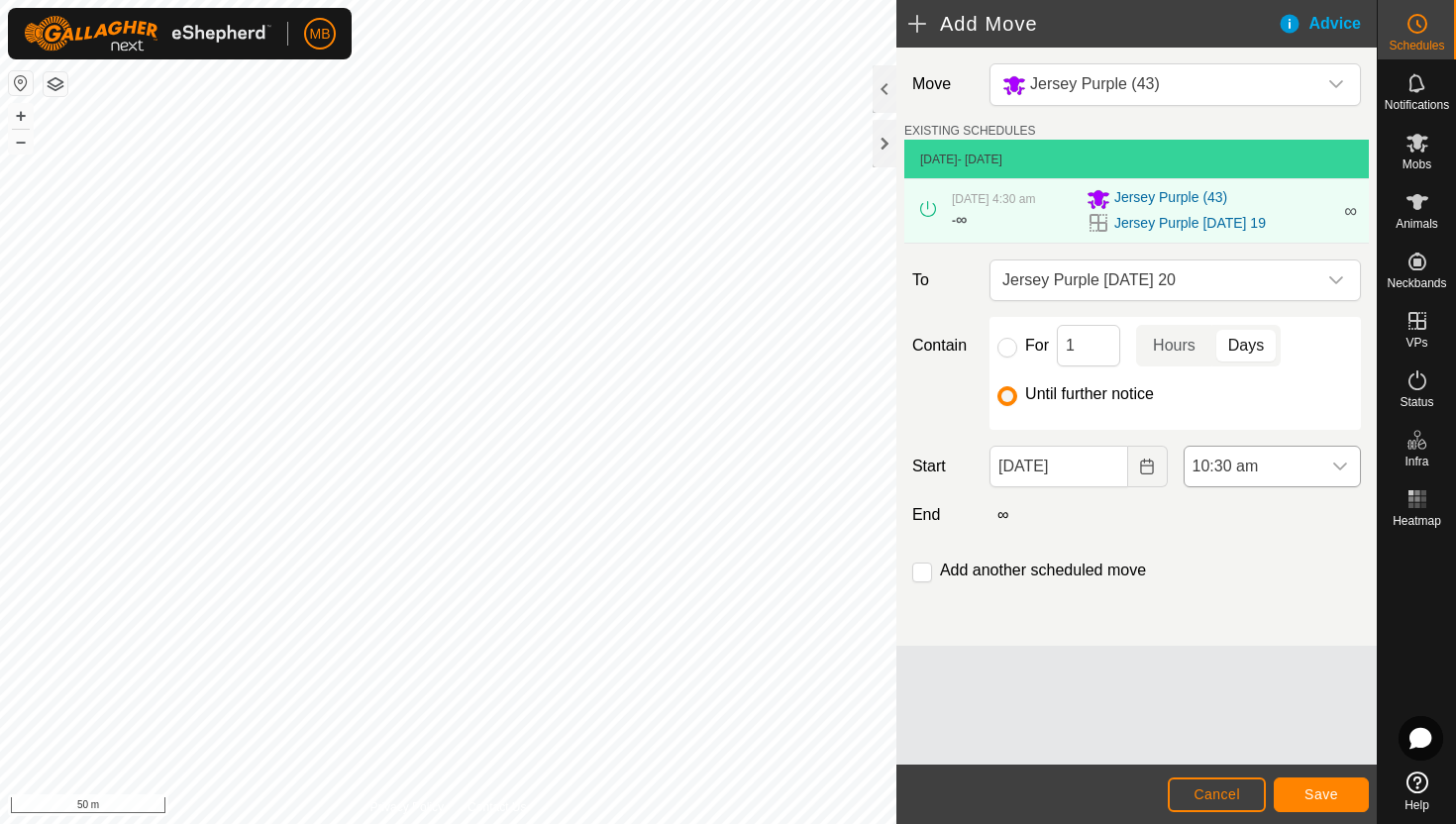 click at bounding box center [1340, 466] 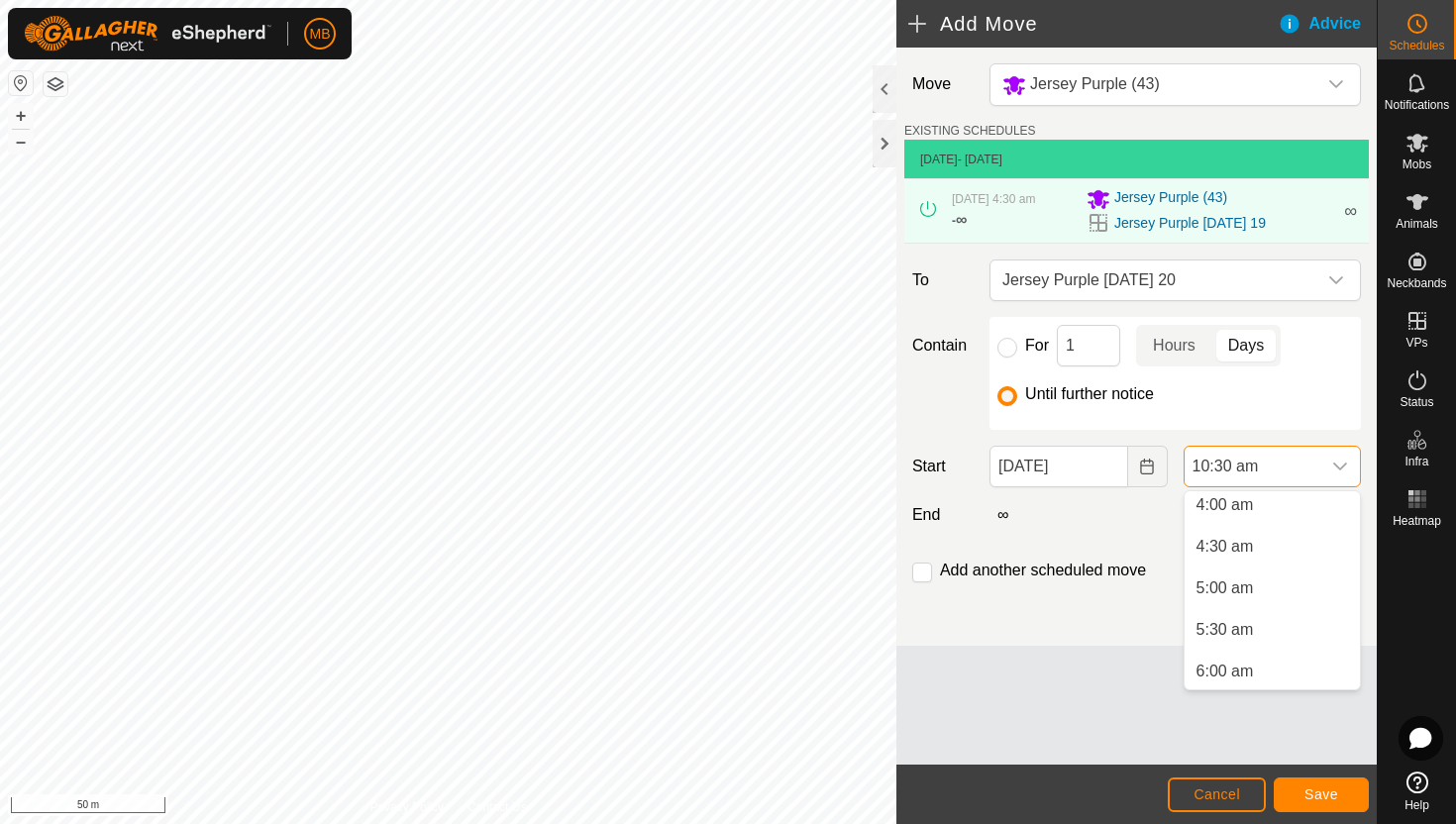 scroll, scrollTop: 327, scrollLeft: 0, axis: vertical 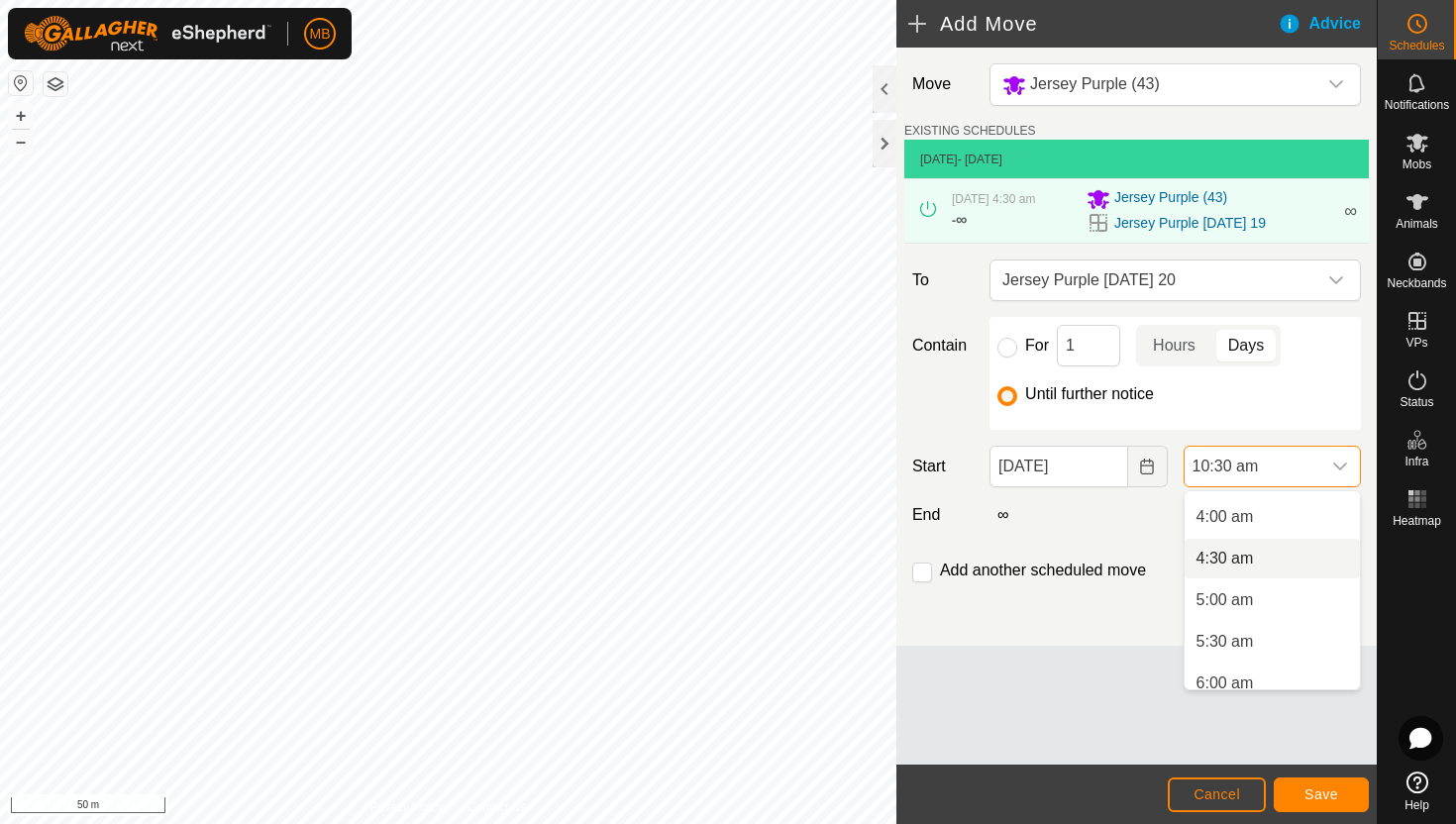 click on "4:30 am" at bounding box center [1272, 559] 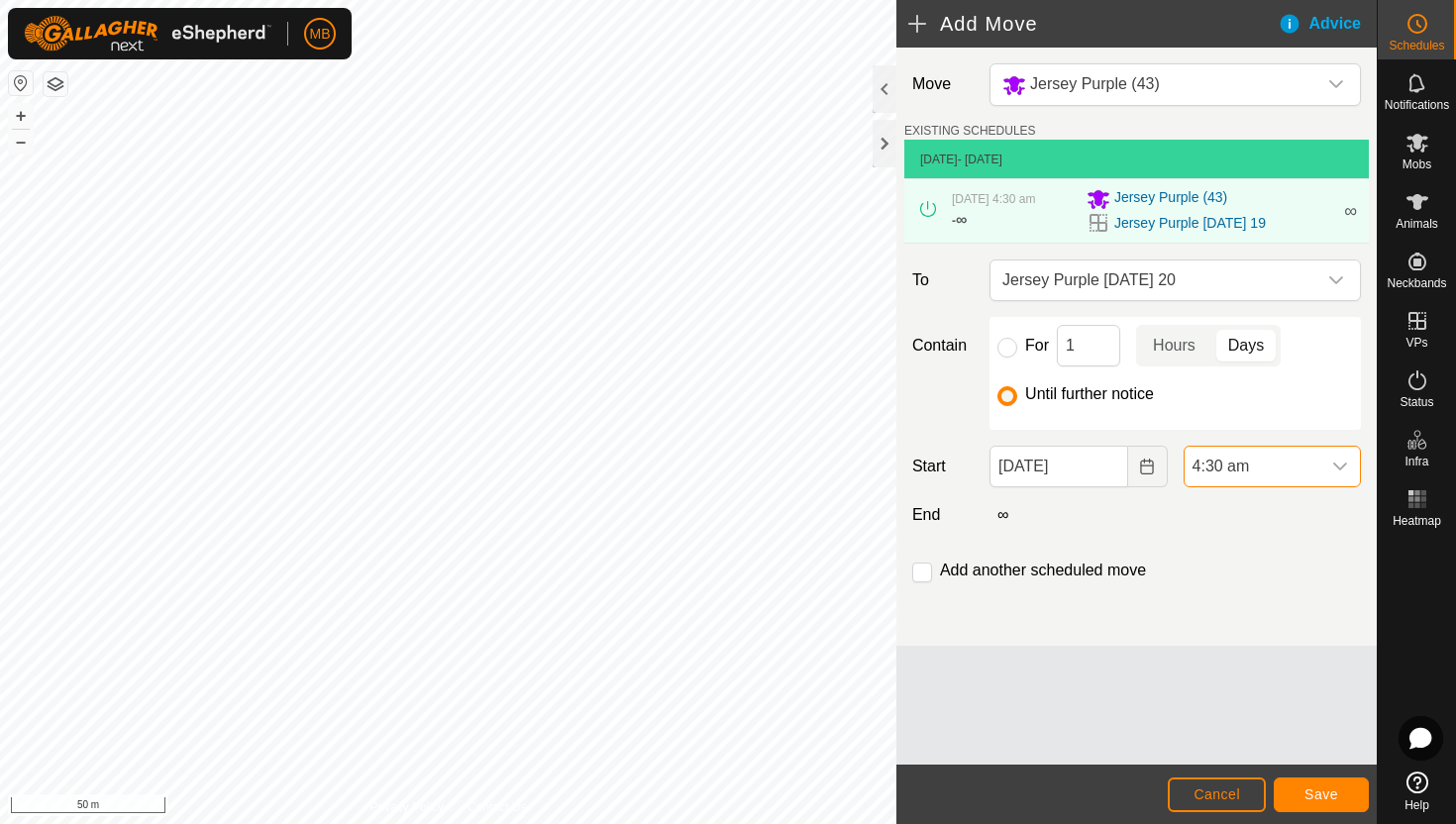 scroll, scrollTop: 715, scrollLeft: 0, axis: vertical 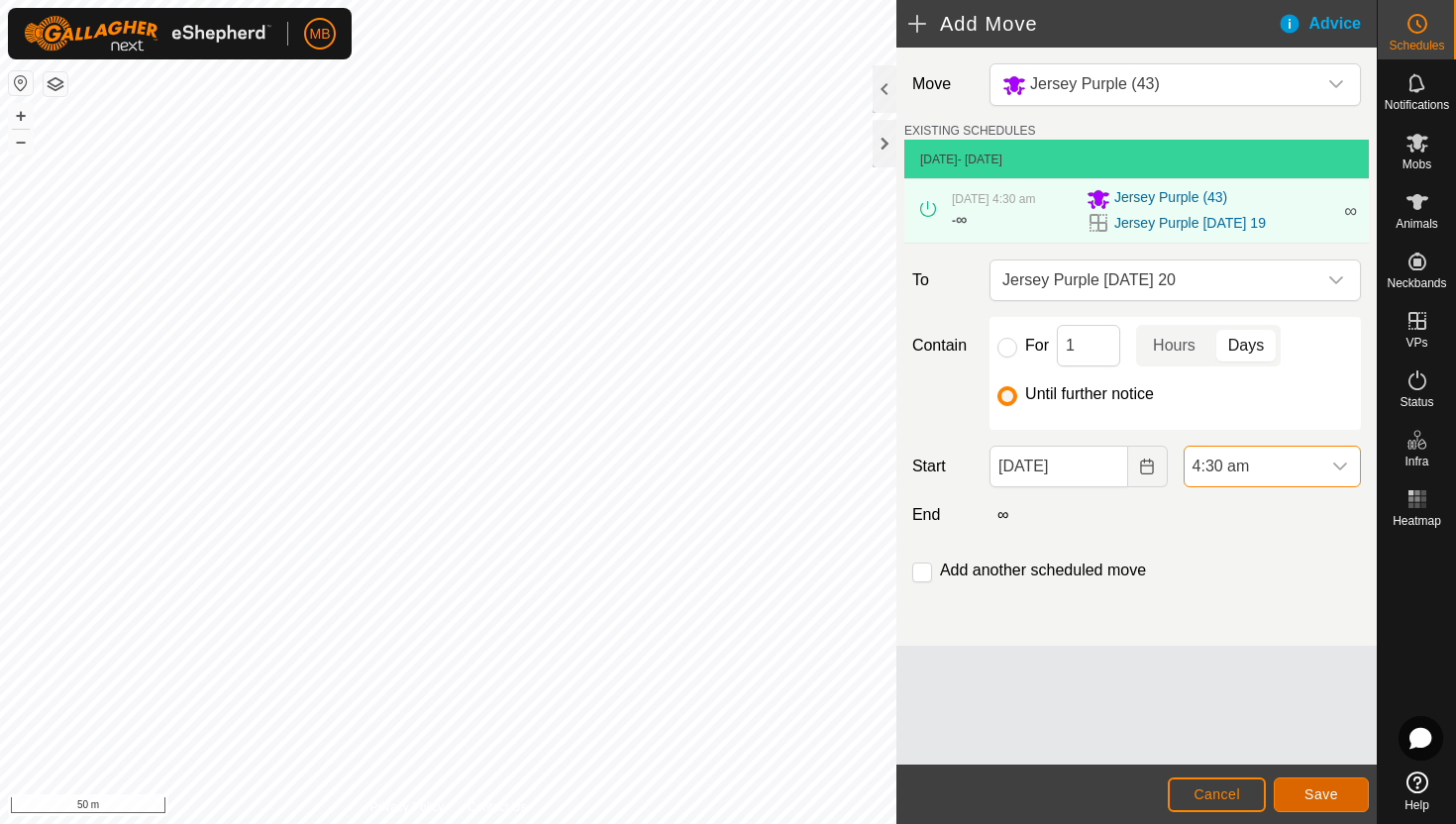 click on "Save" 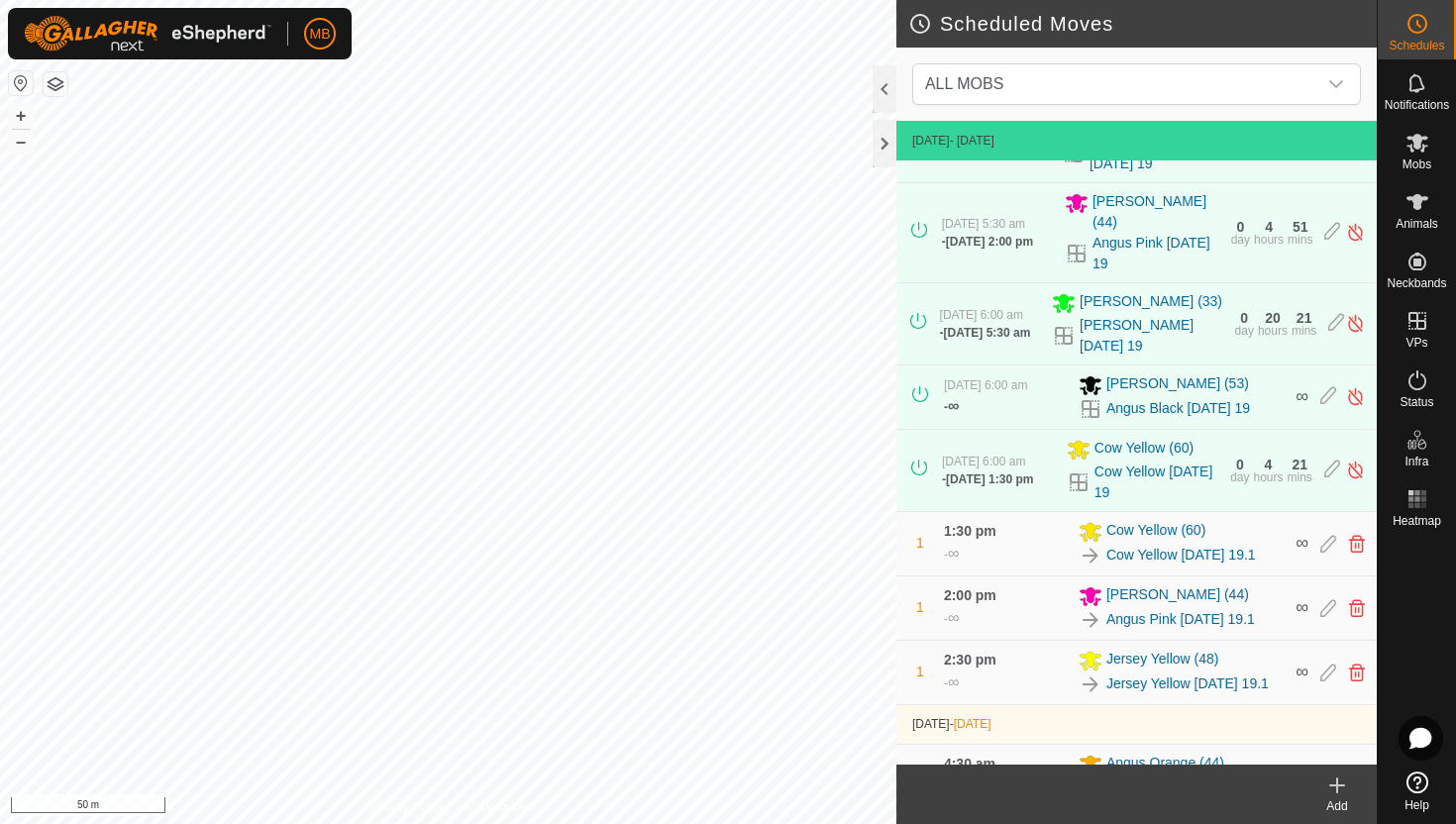 scroll, scrollTop: 696, scrollLeft: 0, axis: vertical 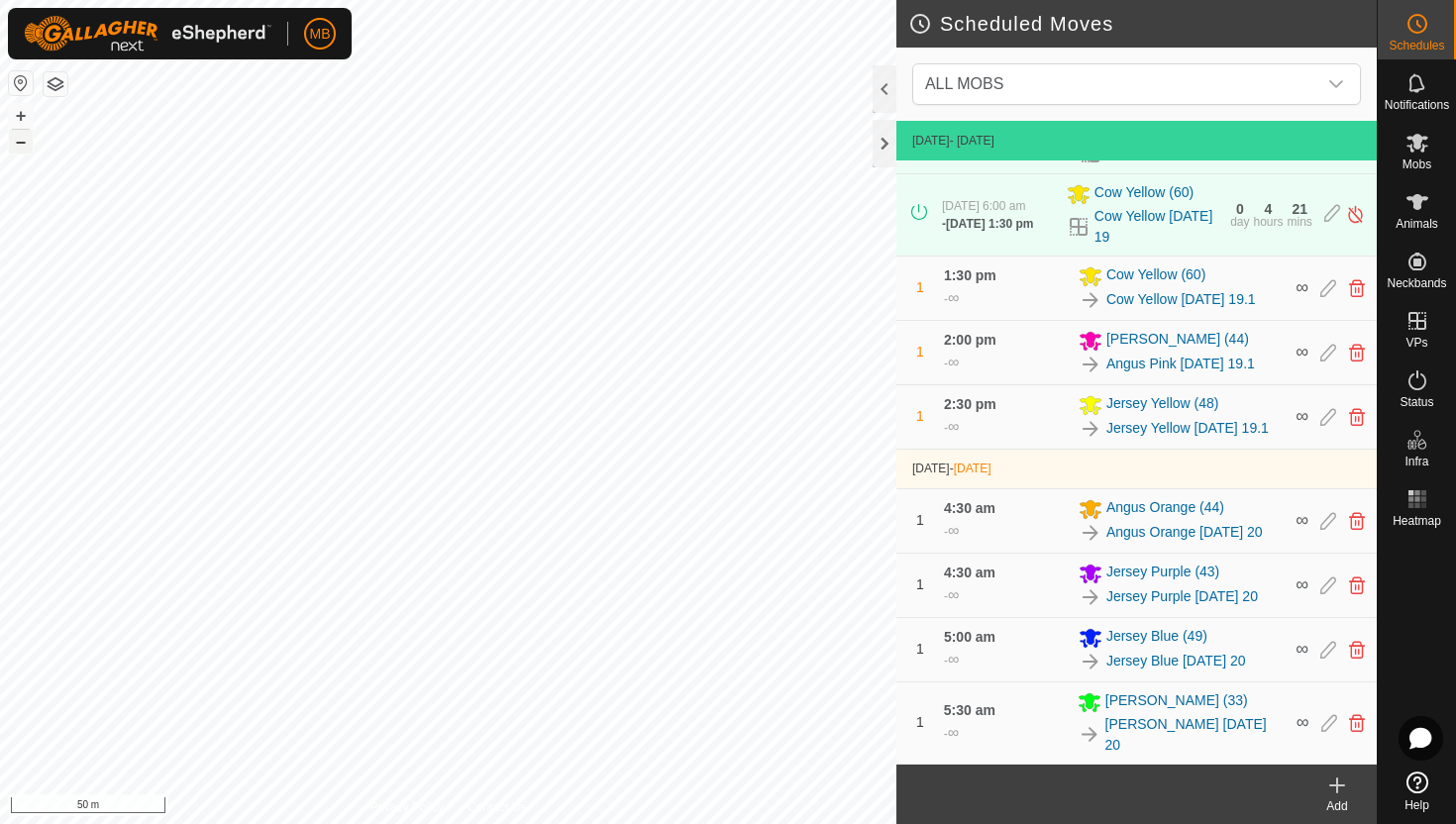 click on "–" at bounding box center [21, 142] 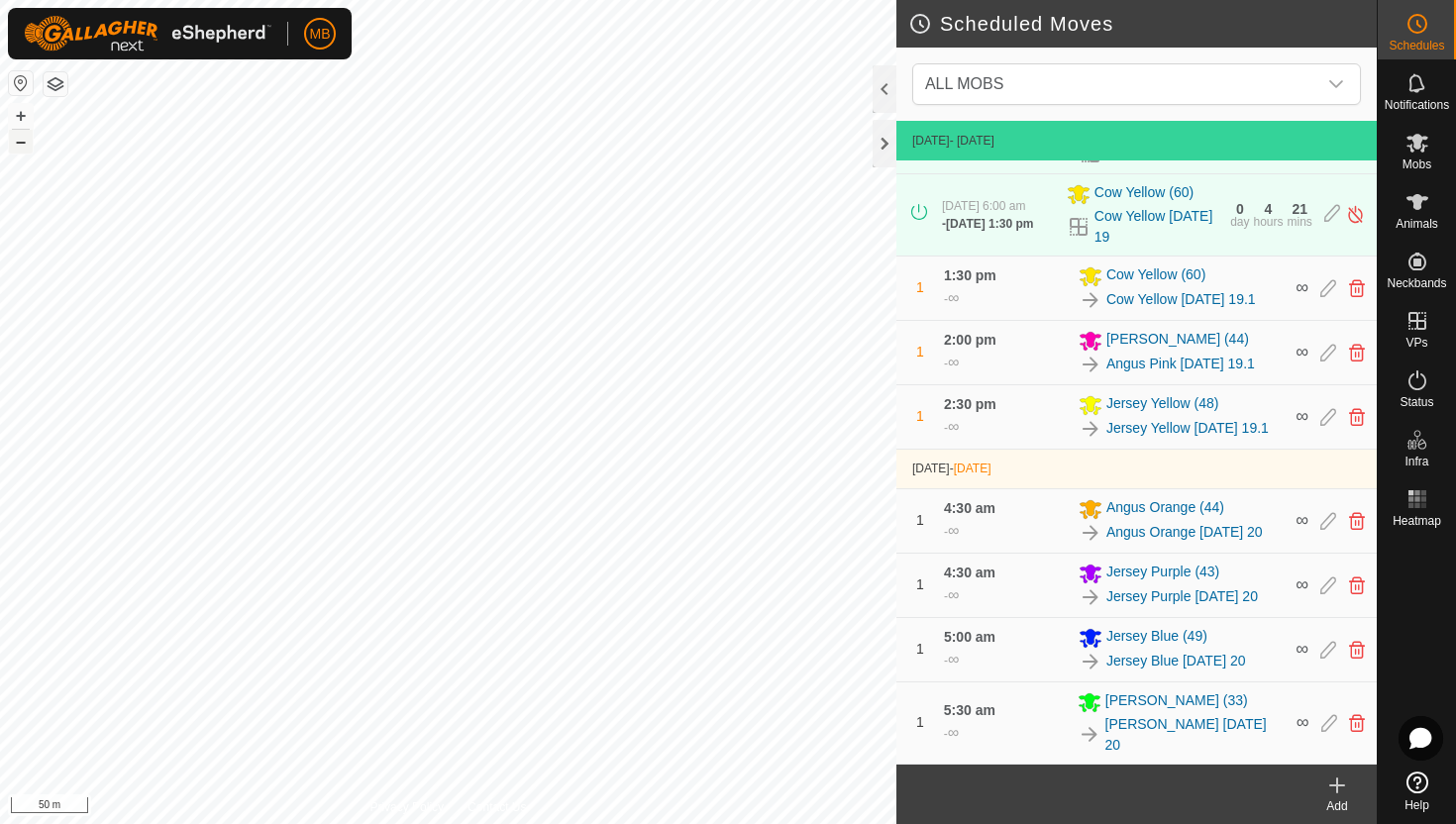 click on "–" at bounding box center [21, 142] 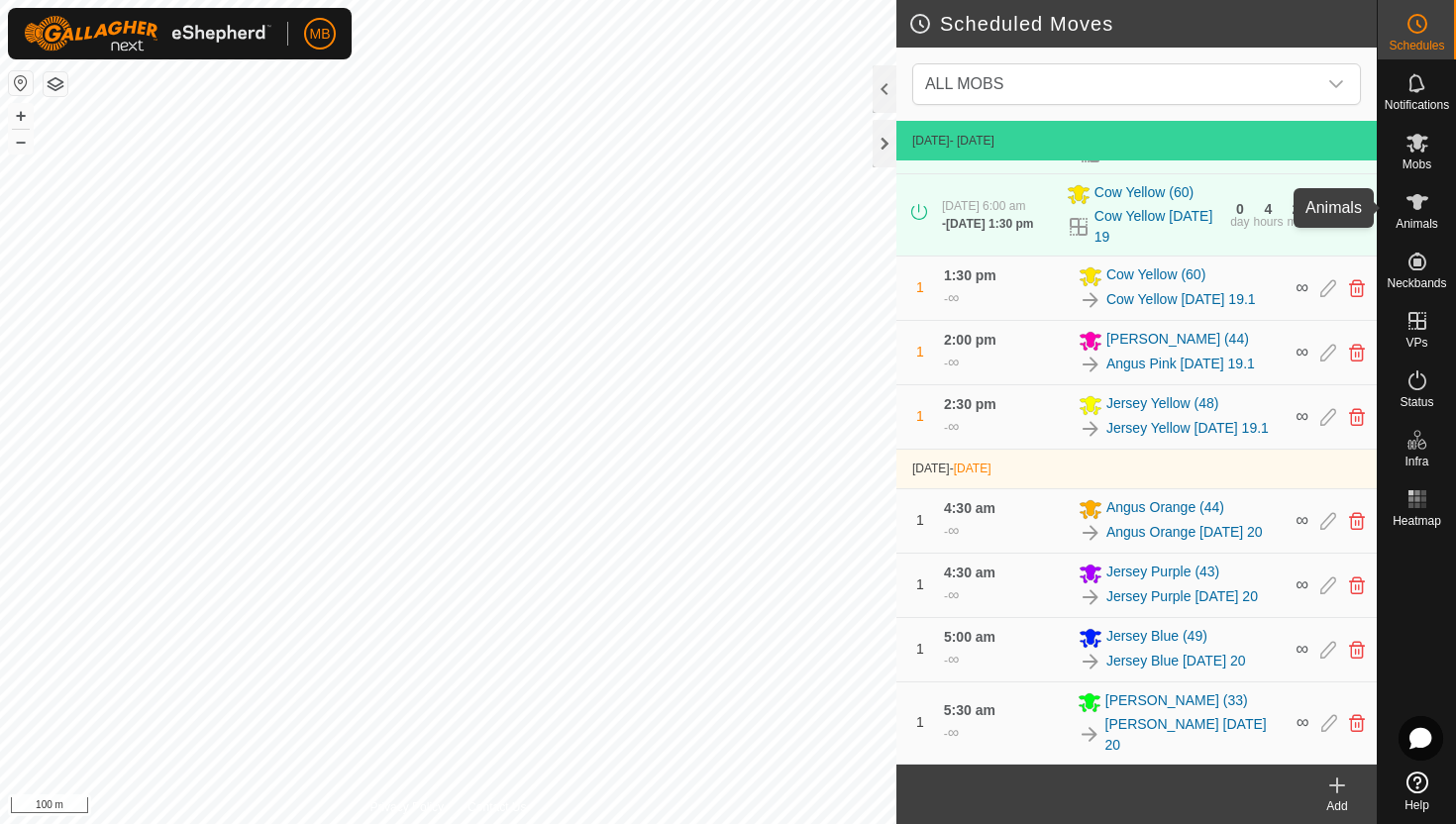 click 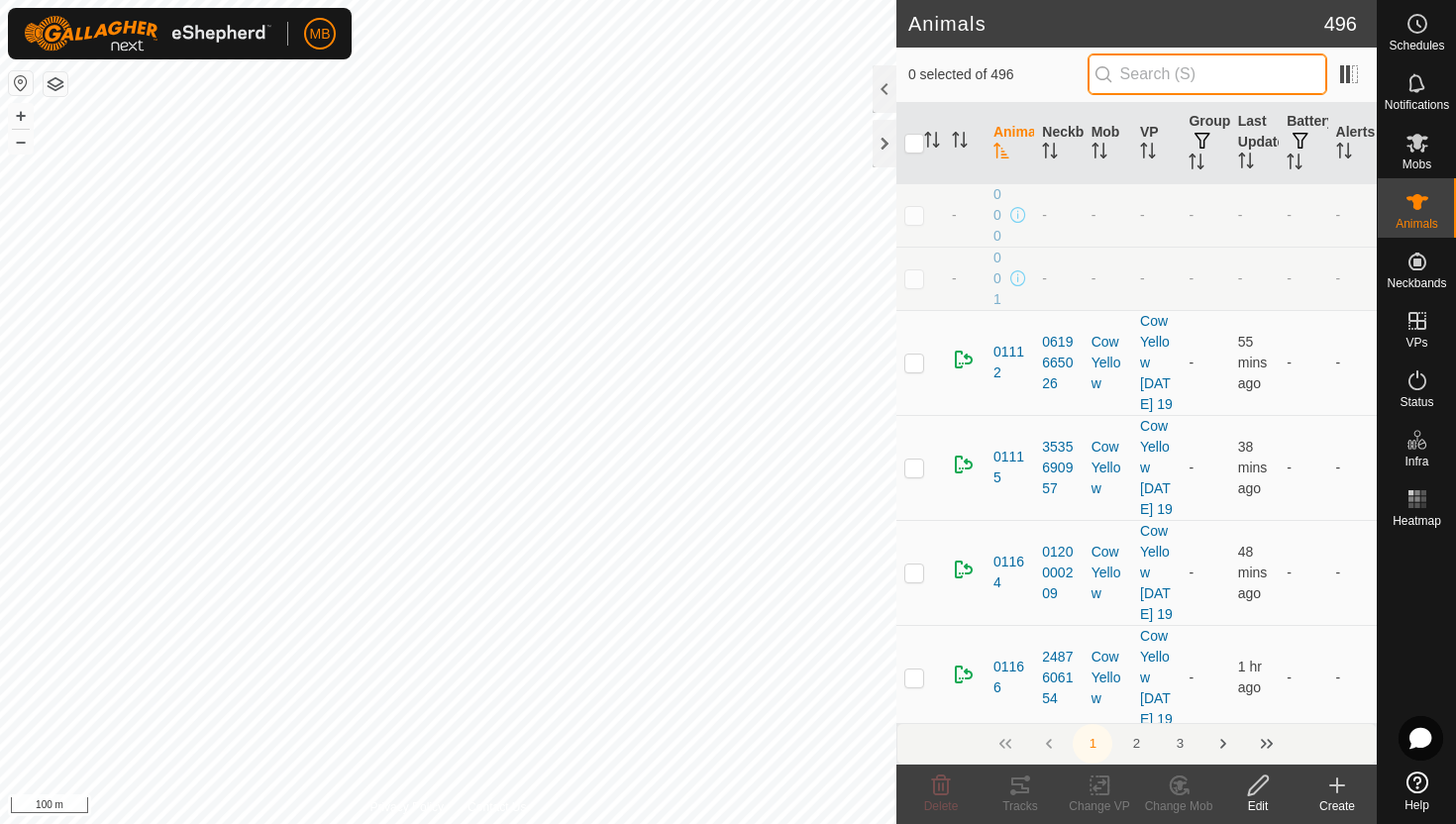 click at bounding box center [1207, 74] 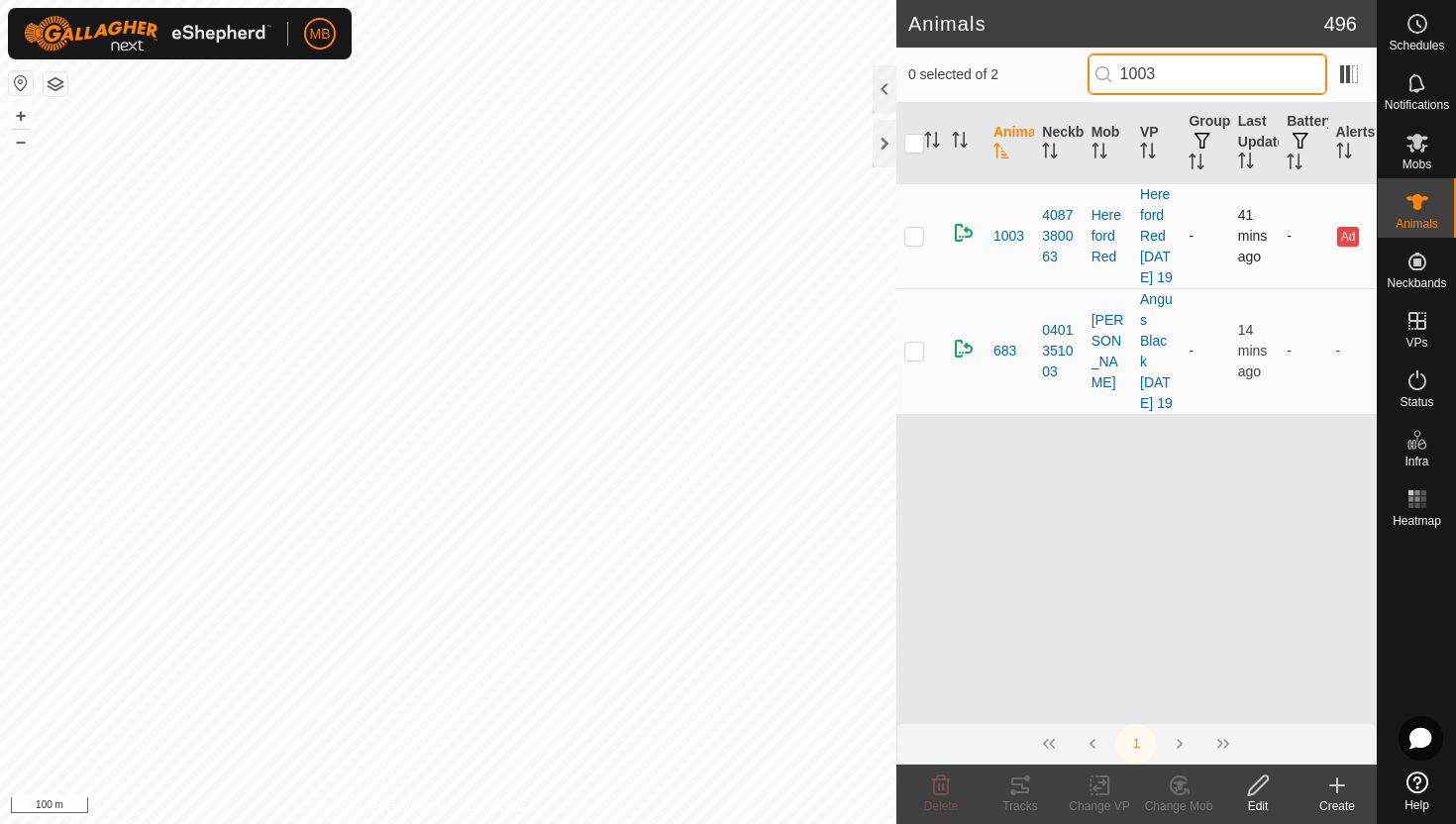 type on "1003" 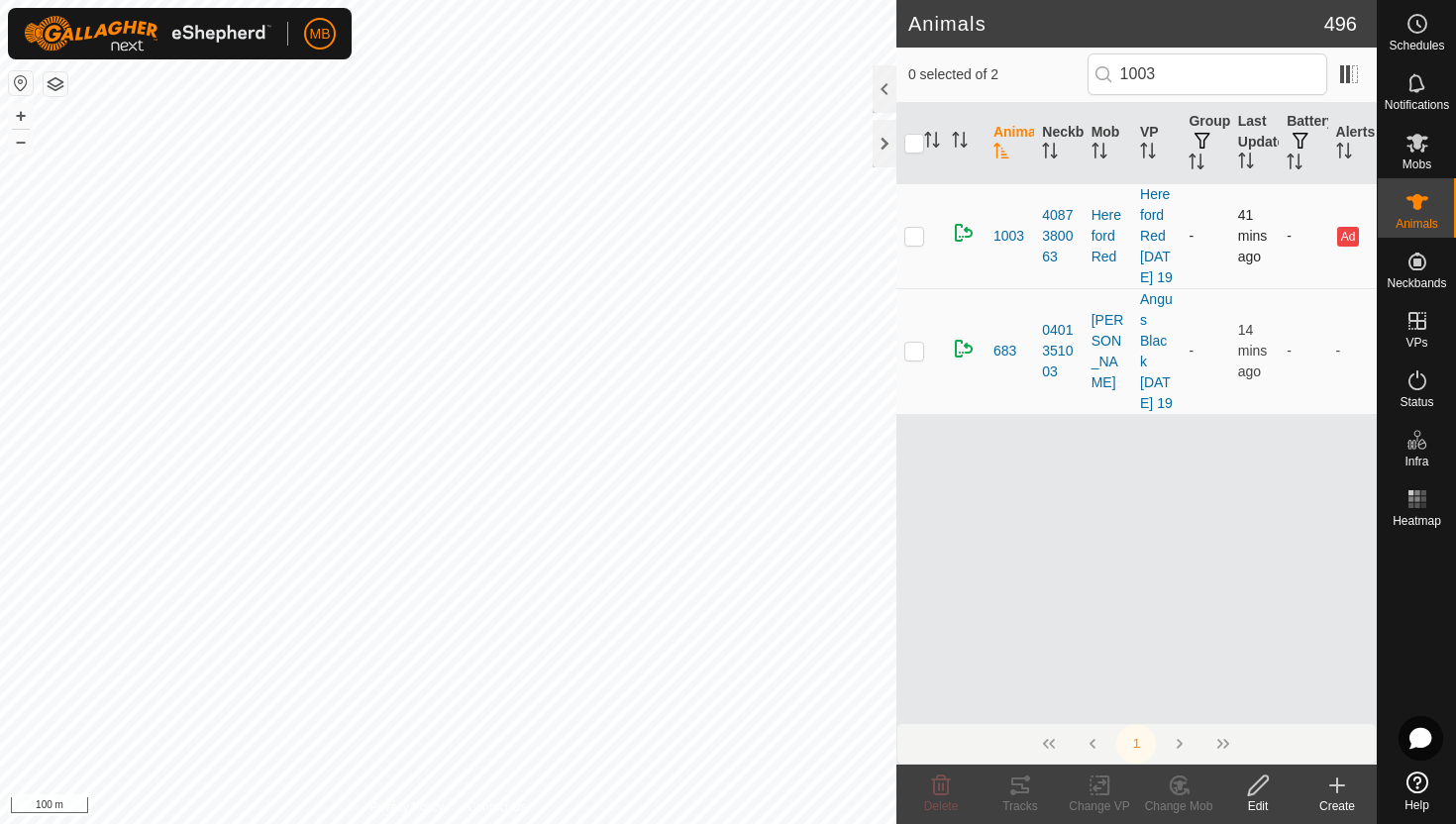 click at bounding box center [914, 236] 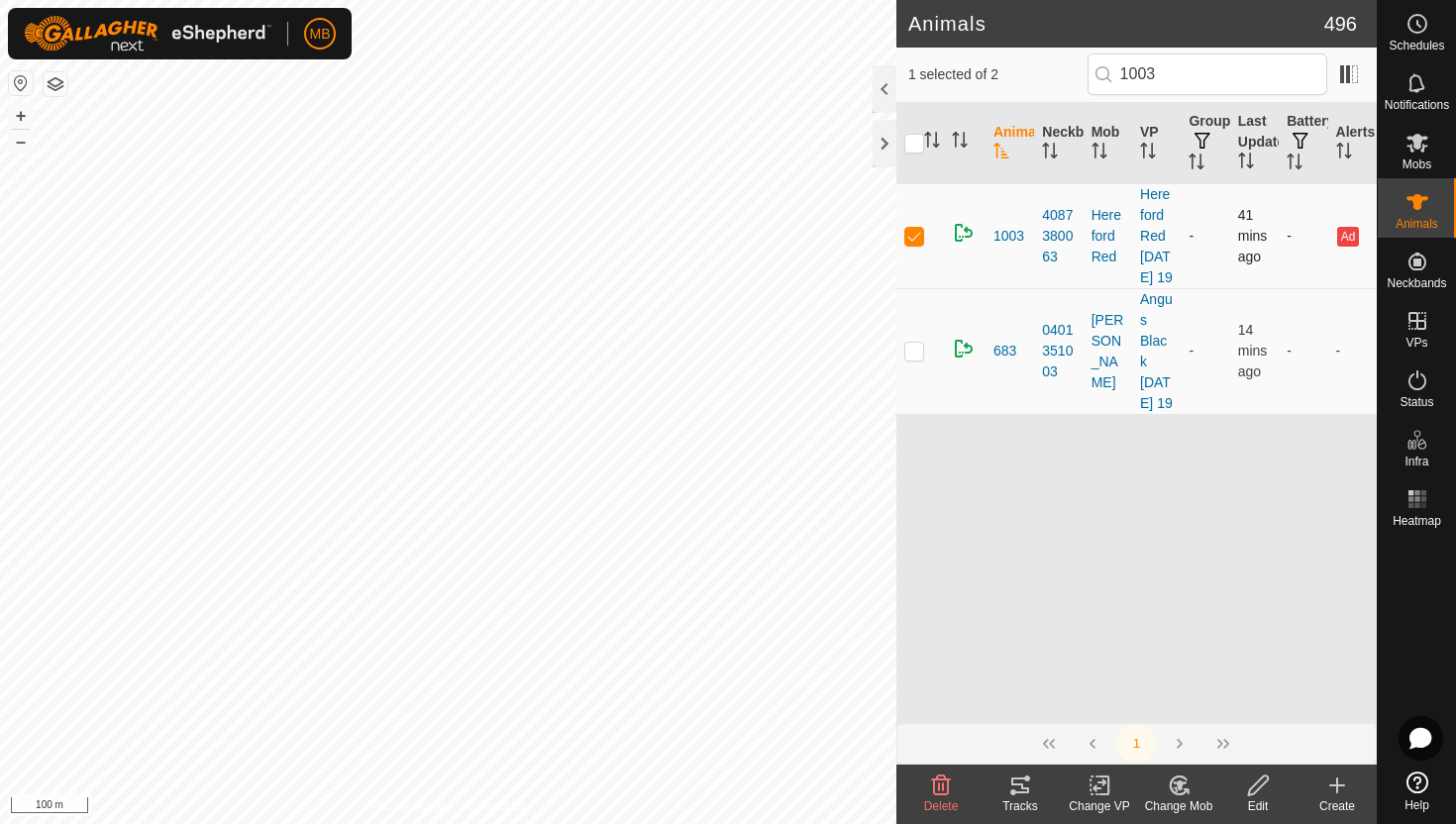 click at bounding box center (914, 236) 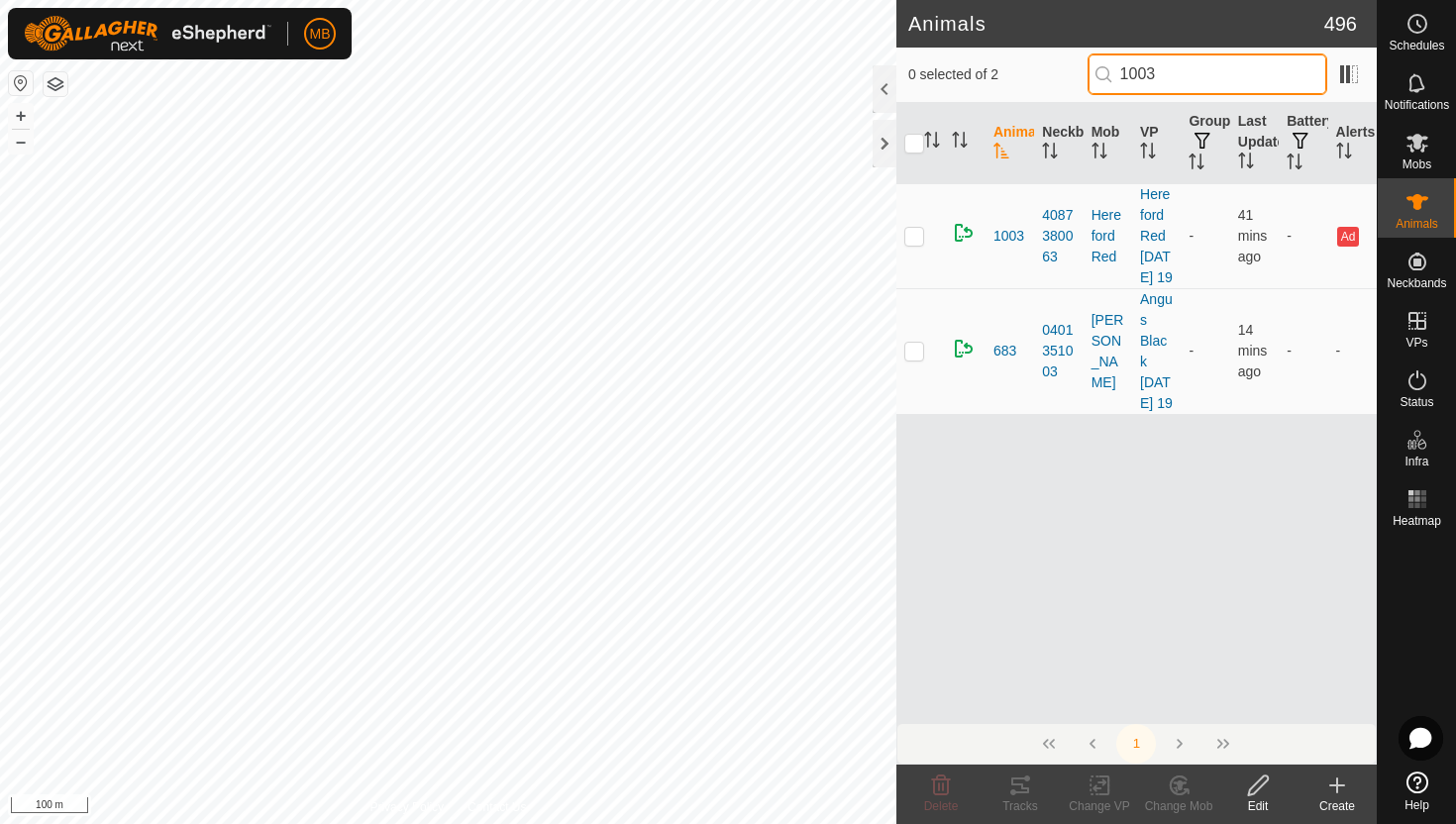 click on "1003" at bounding box center [1207, 74] 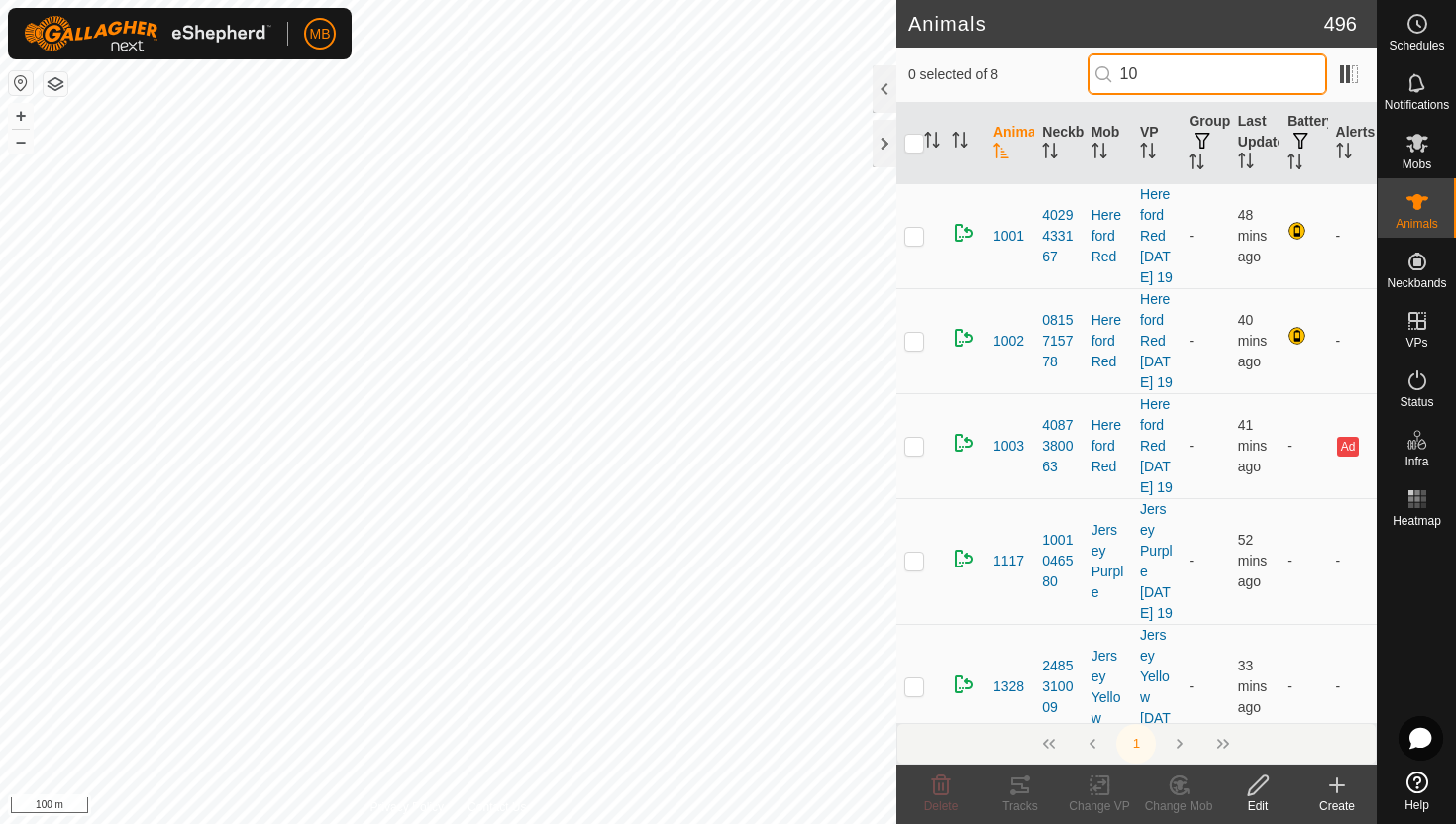 type on "1" 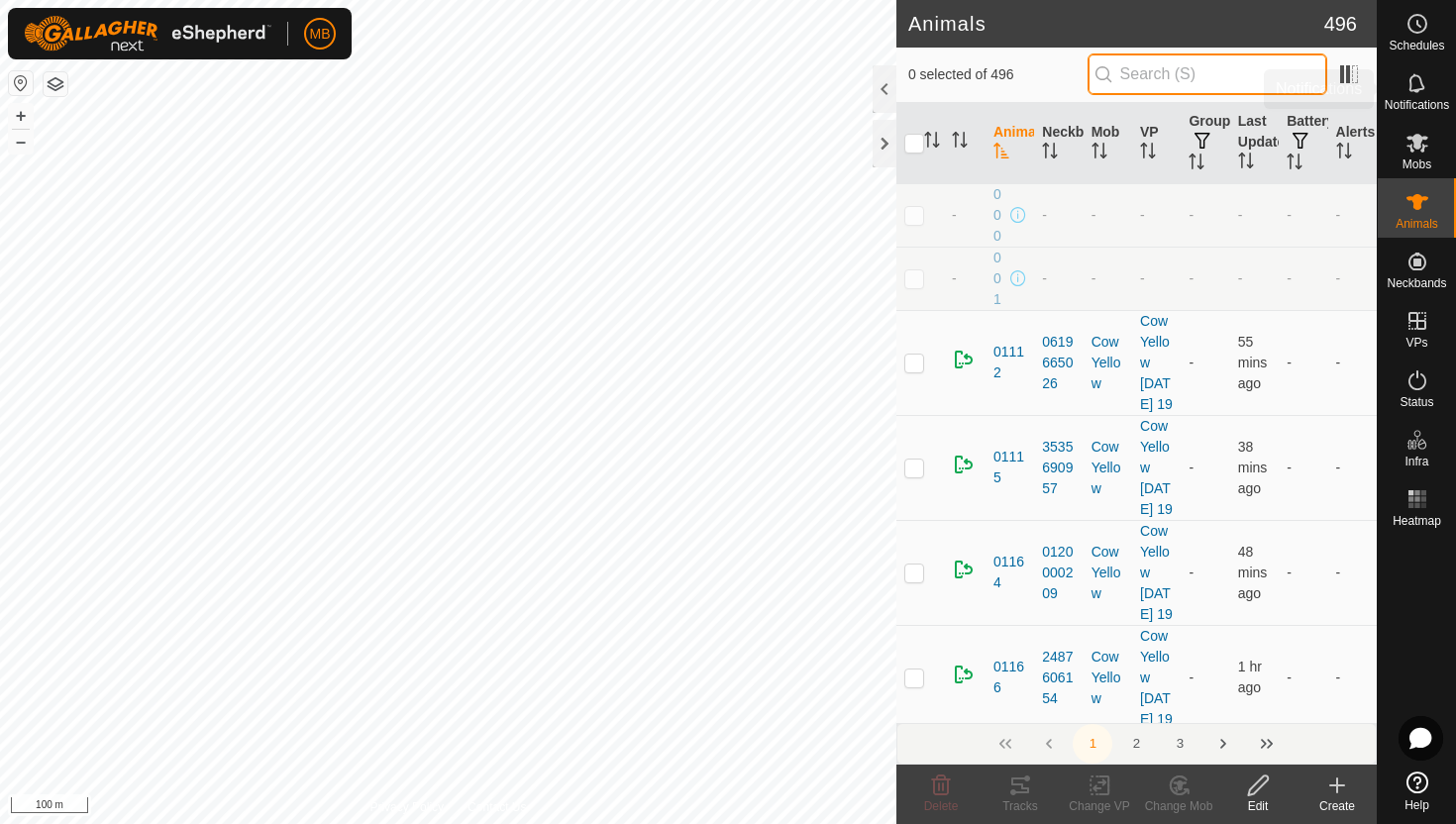 type 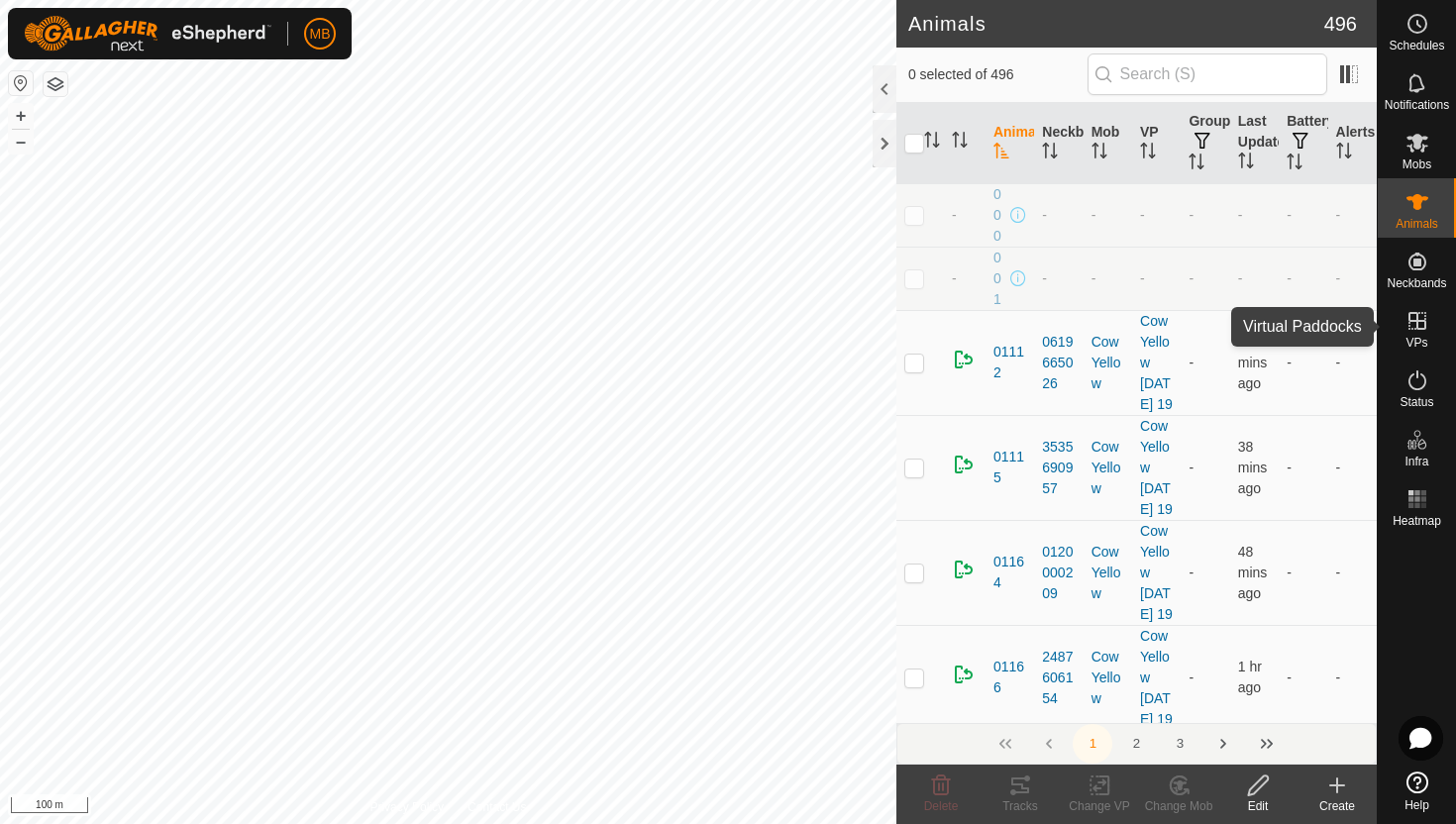 click 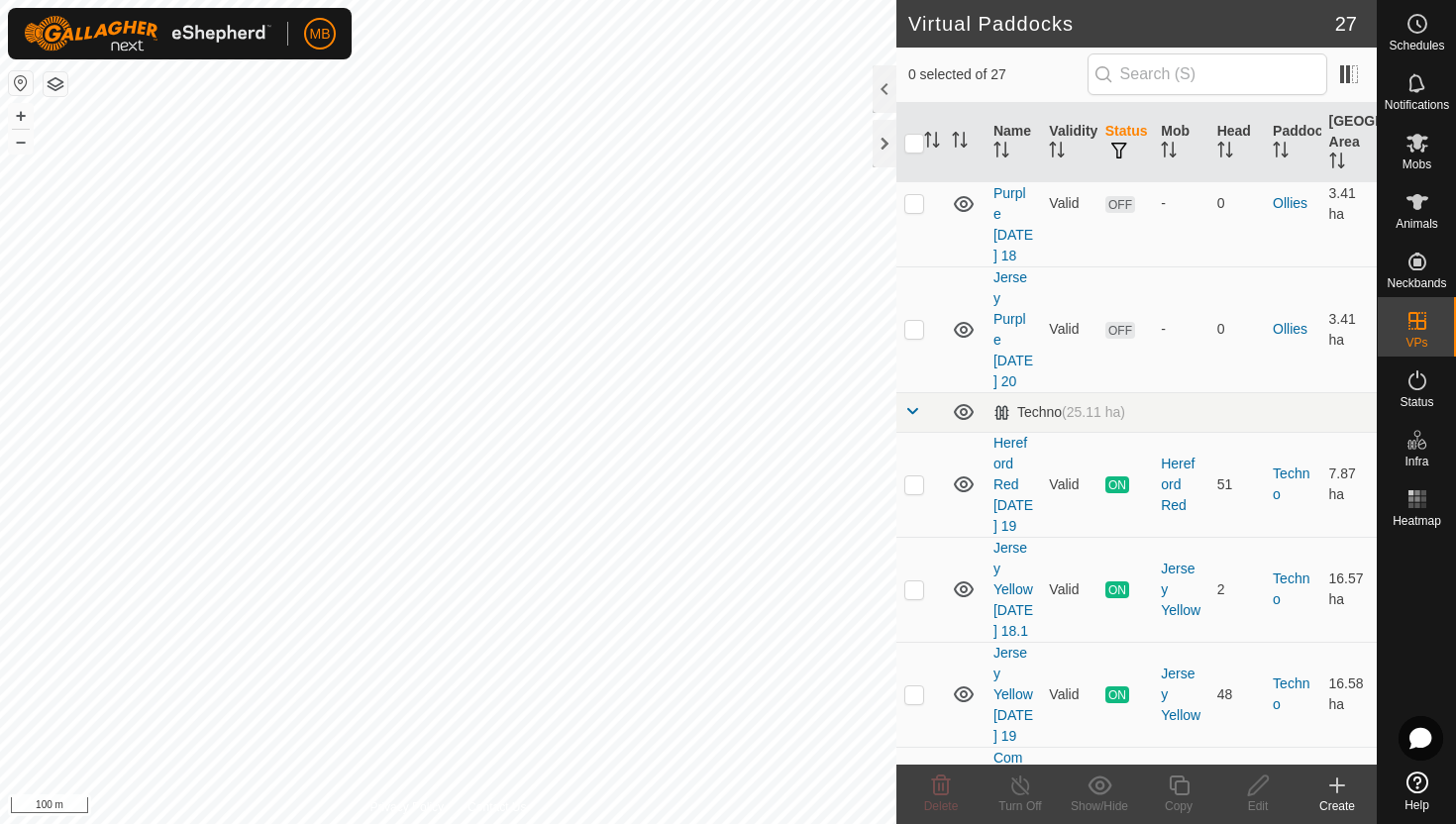 scroll, scrollTop: 1693, scrollLeft: 0, axis: vertical 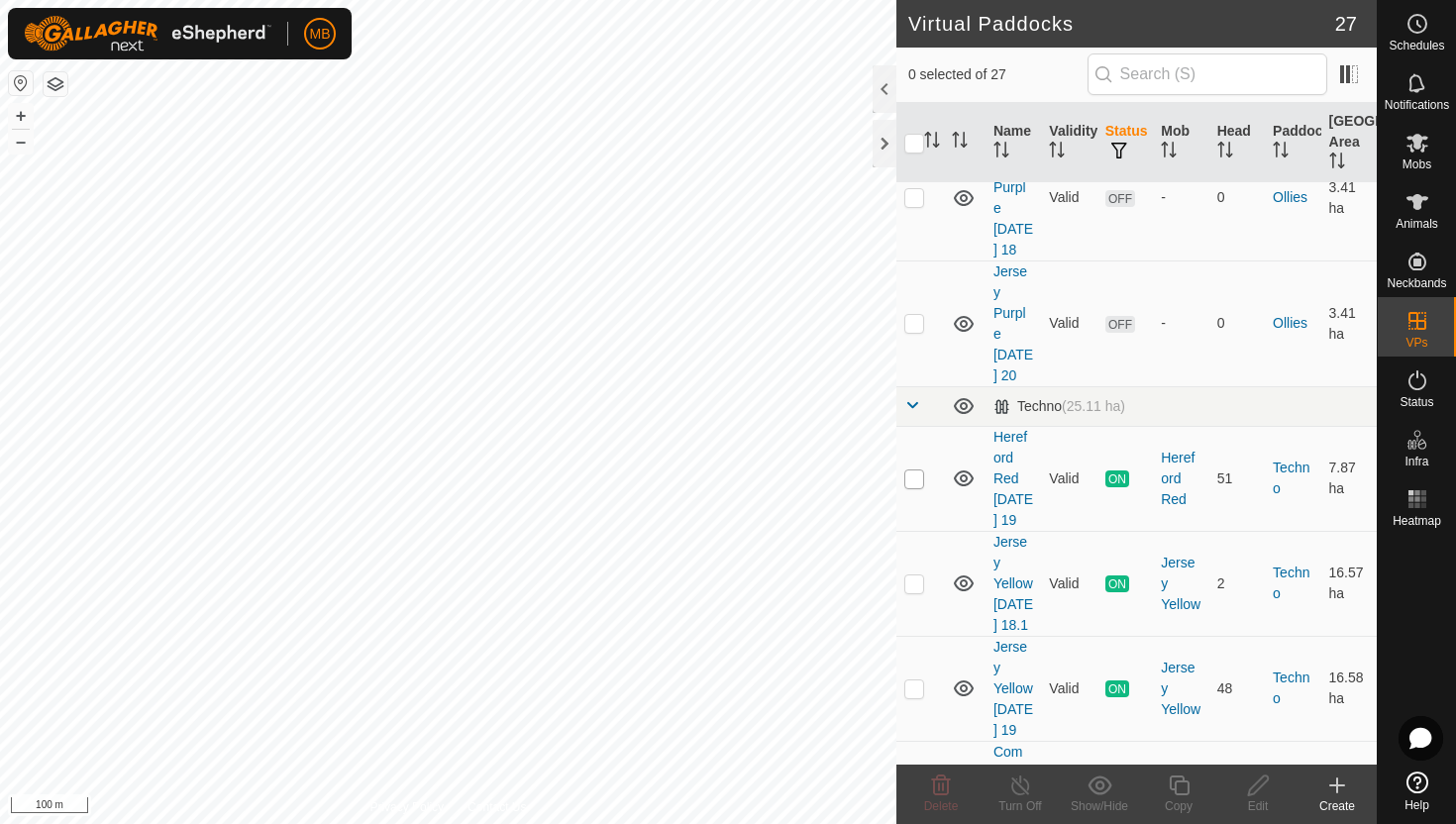 click at bounding box center [914, 479] 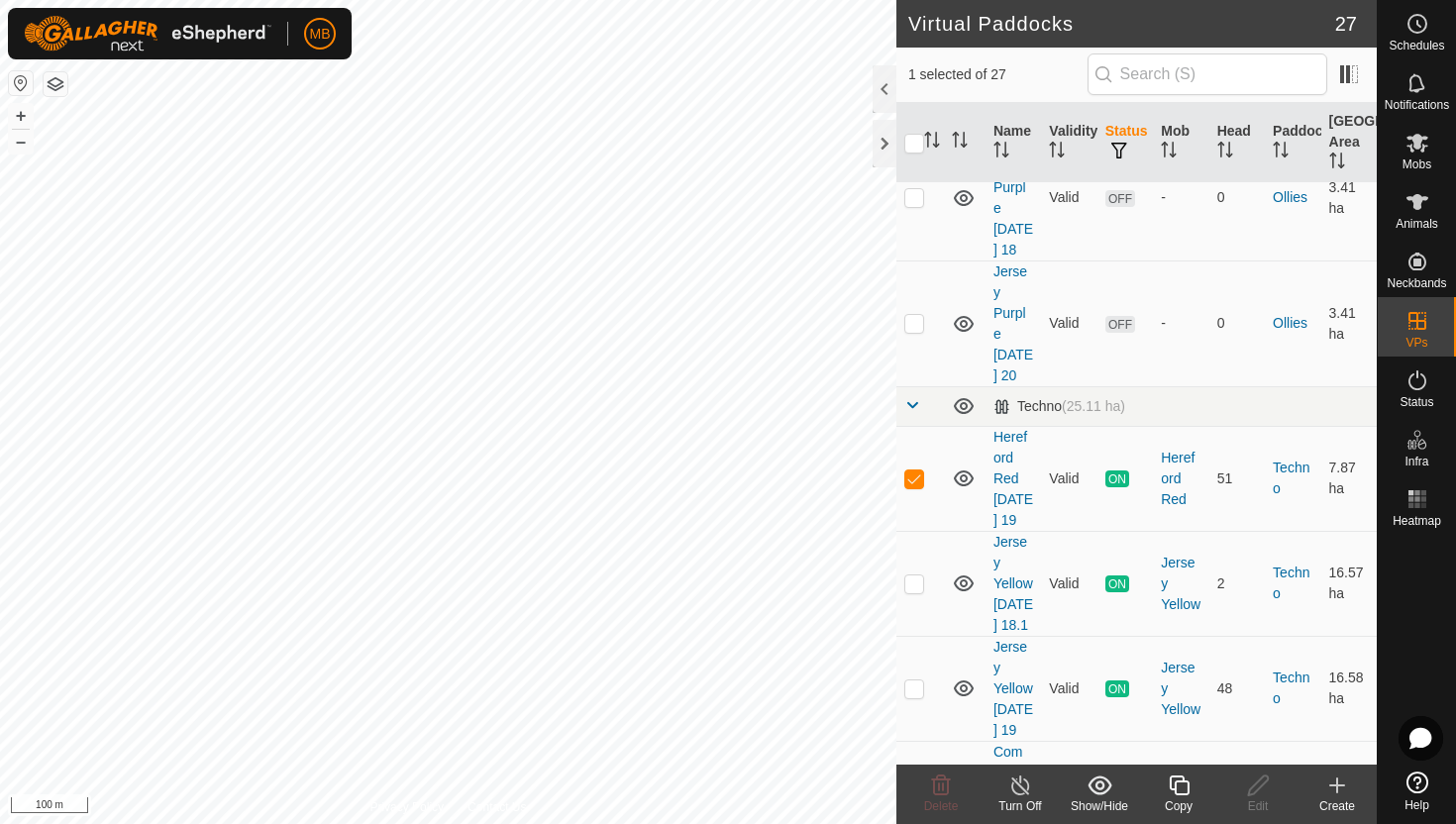 click 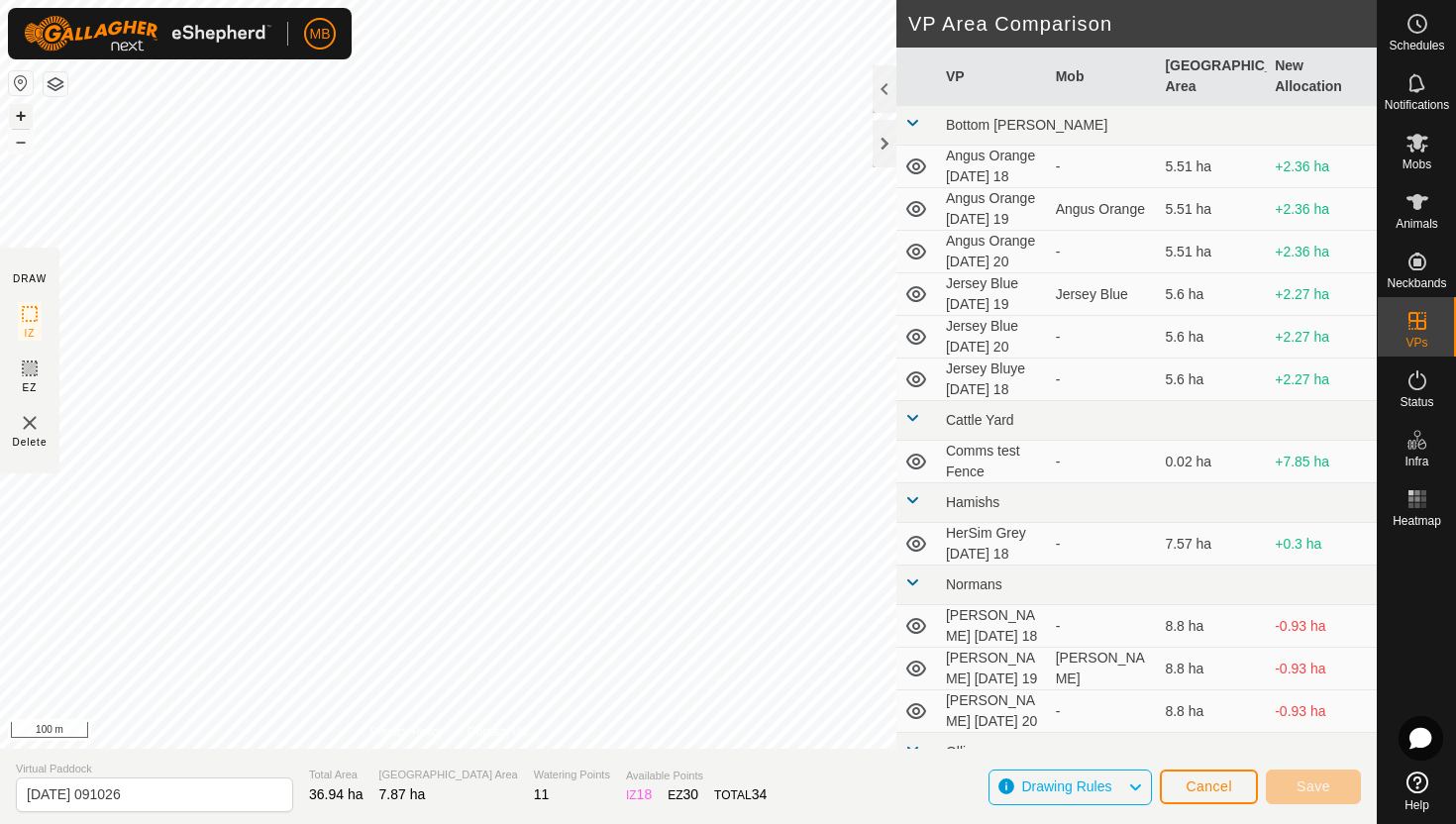 click on "+" at bounding box center [21, 116] 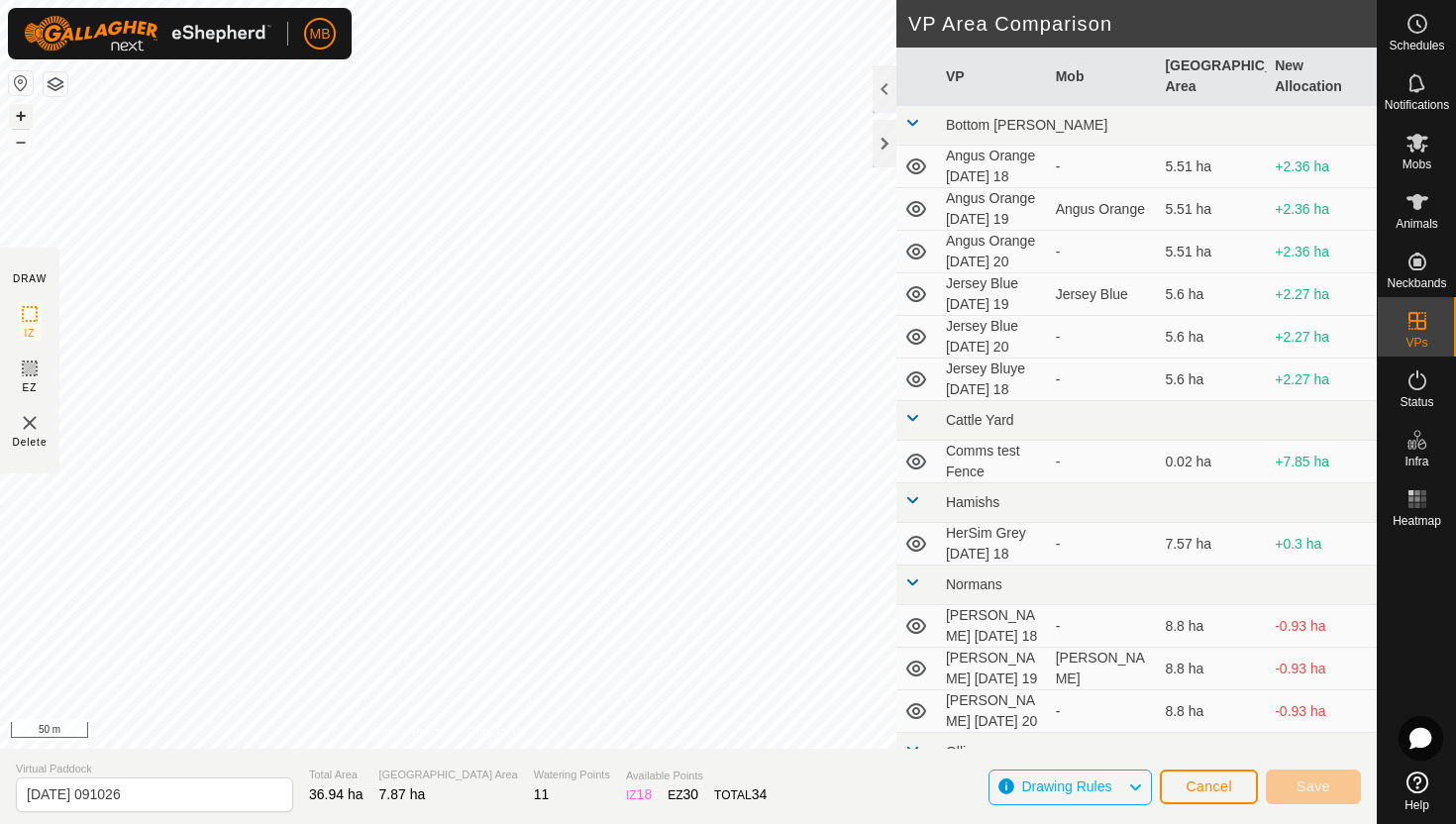 click on "+" at bounding box center [21, 116] 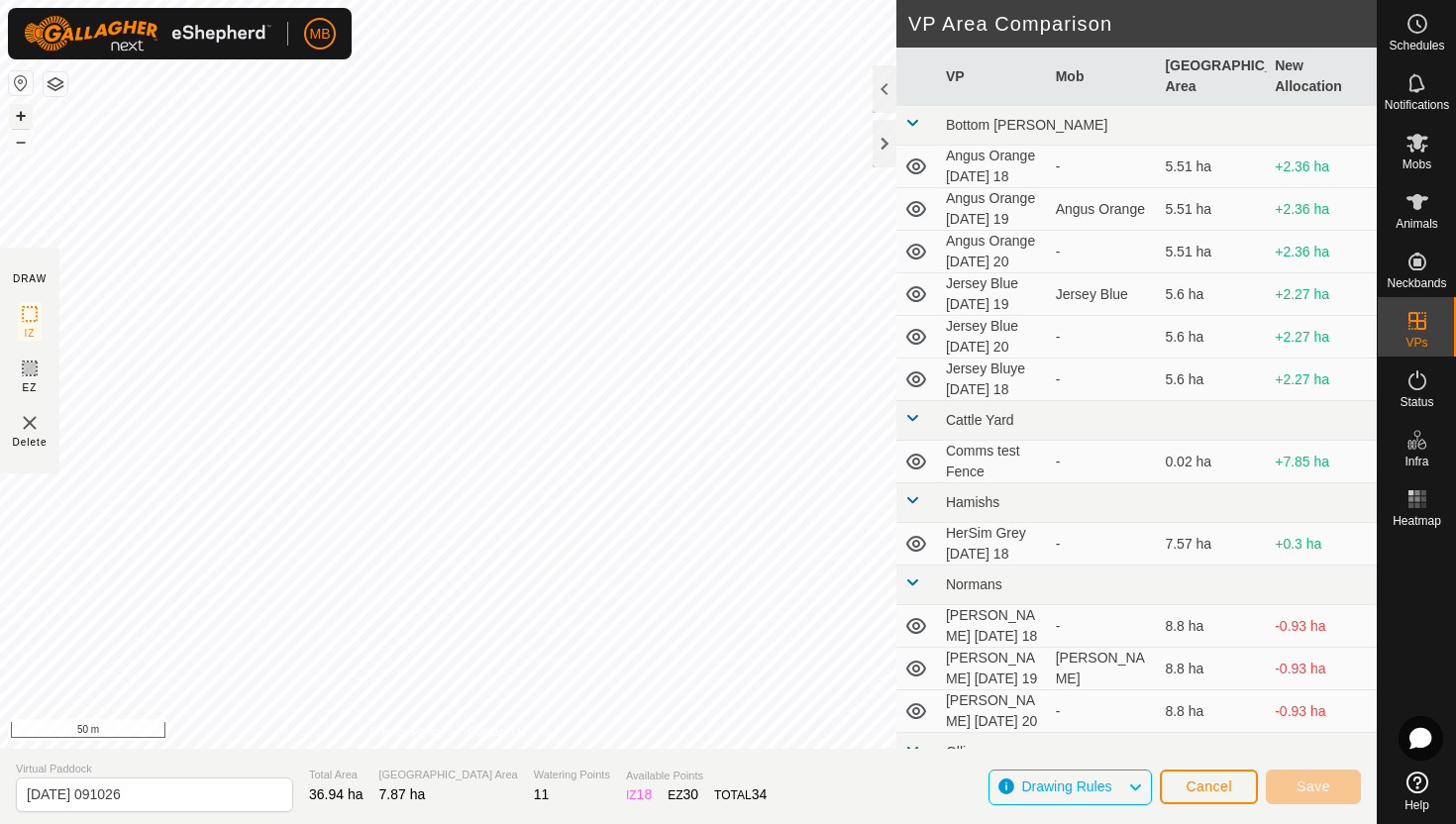 click on "+" at bounding box center [21, 116] 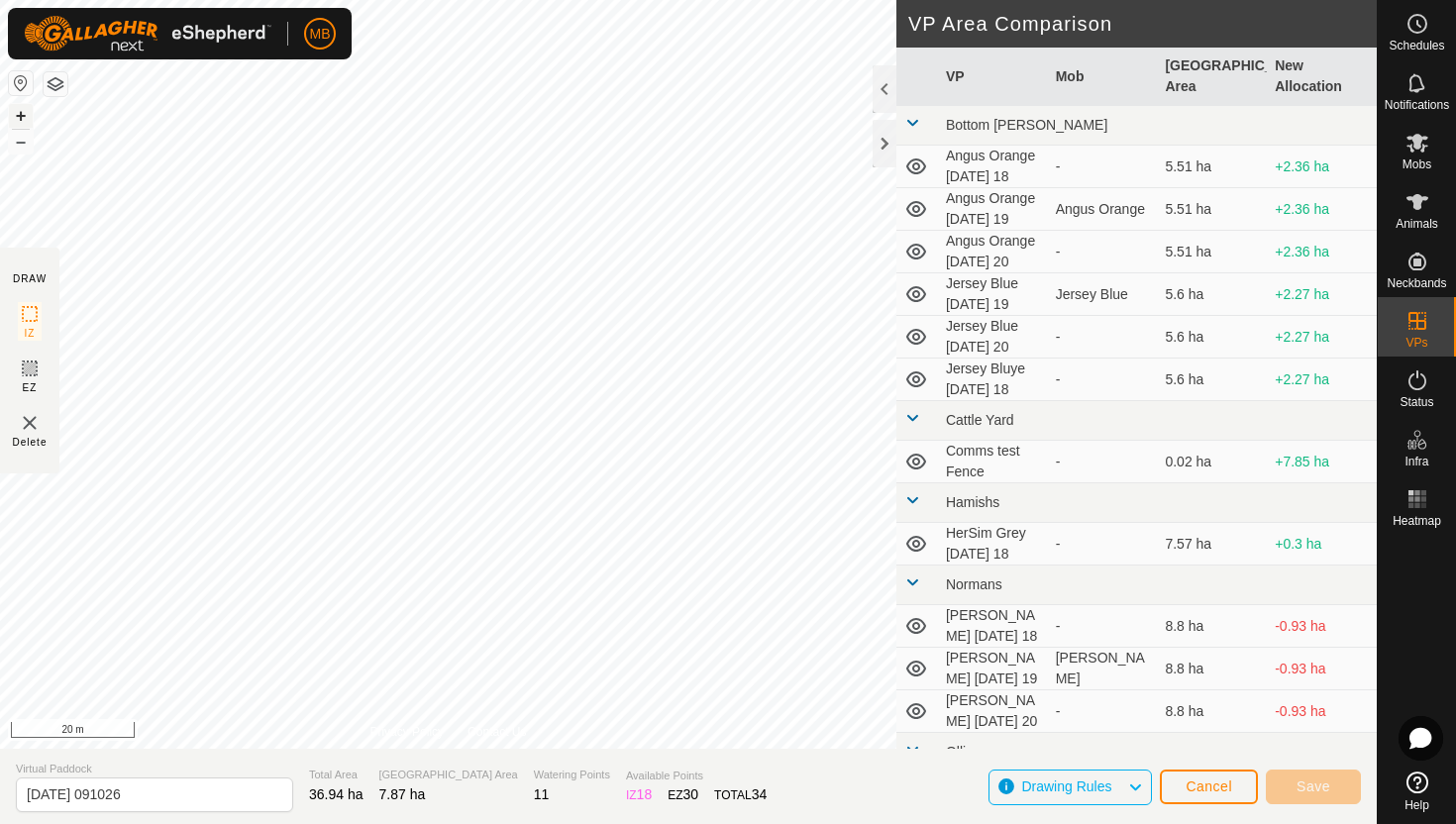 click on "+" at bounding box center (21, 116) 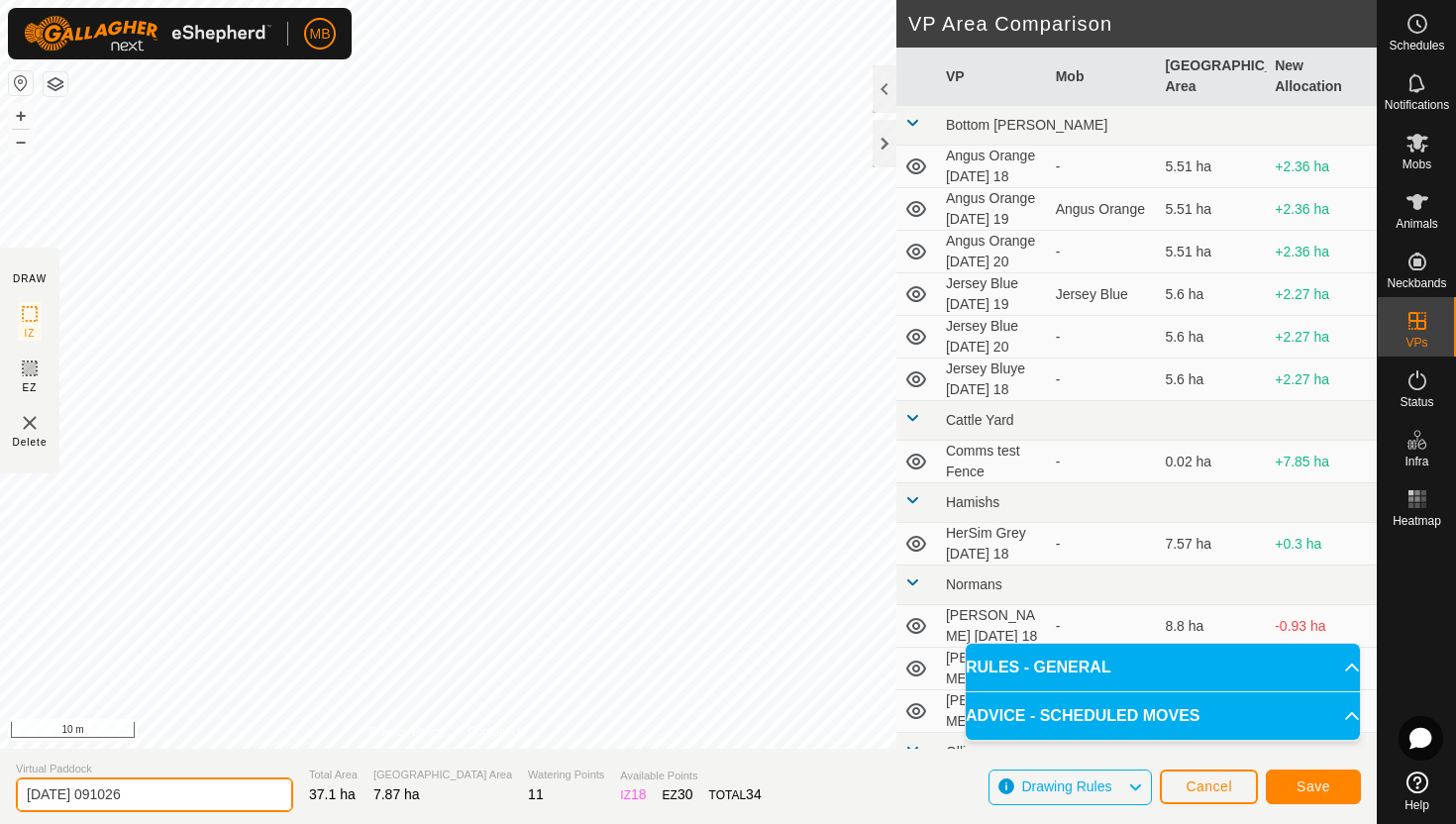 click on "2025-07-19 091026" 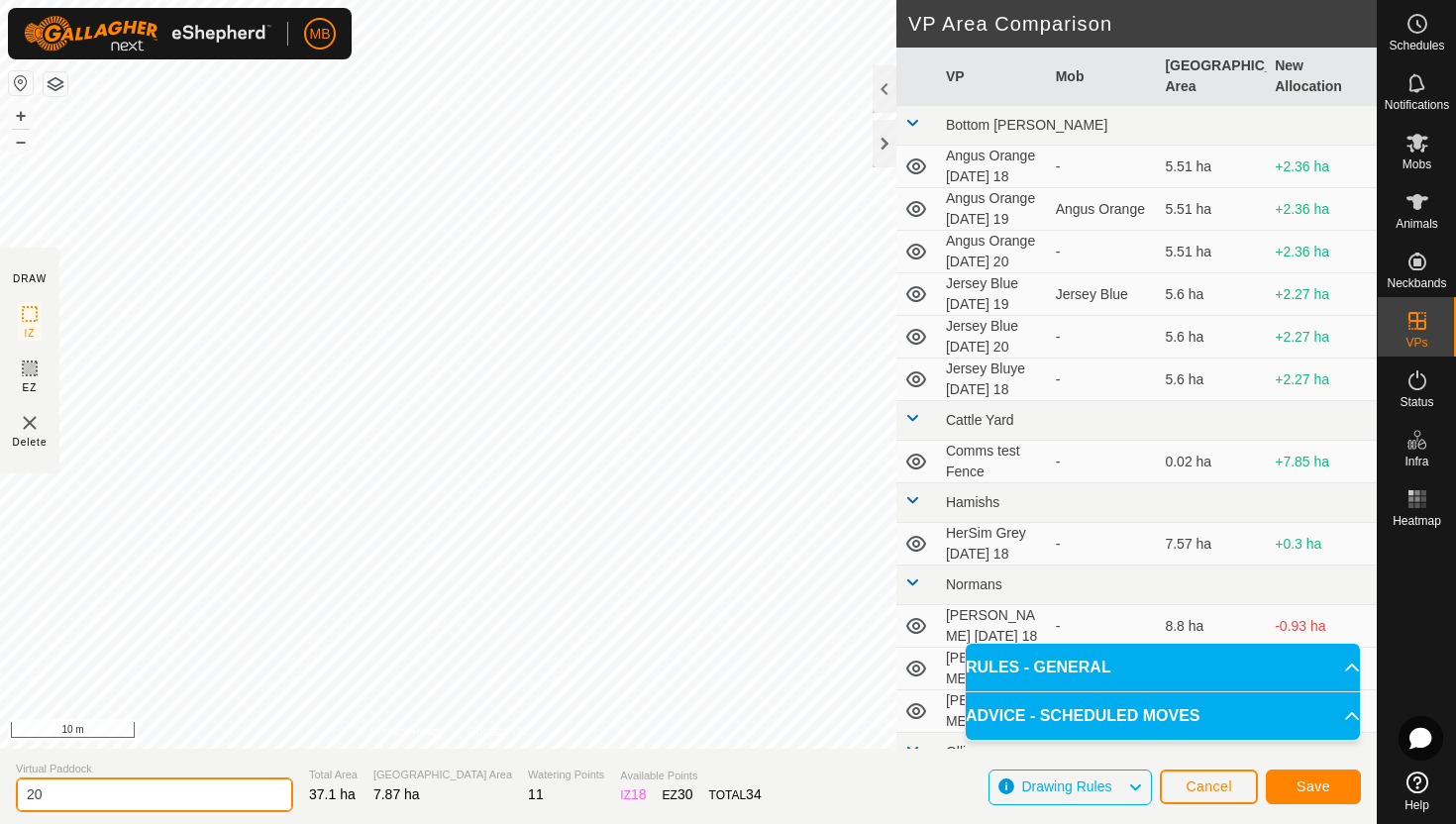 type on "2" 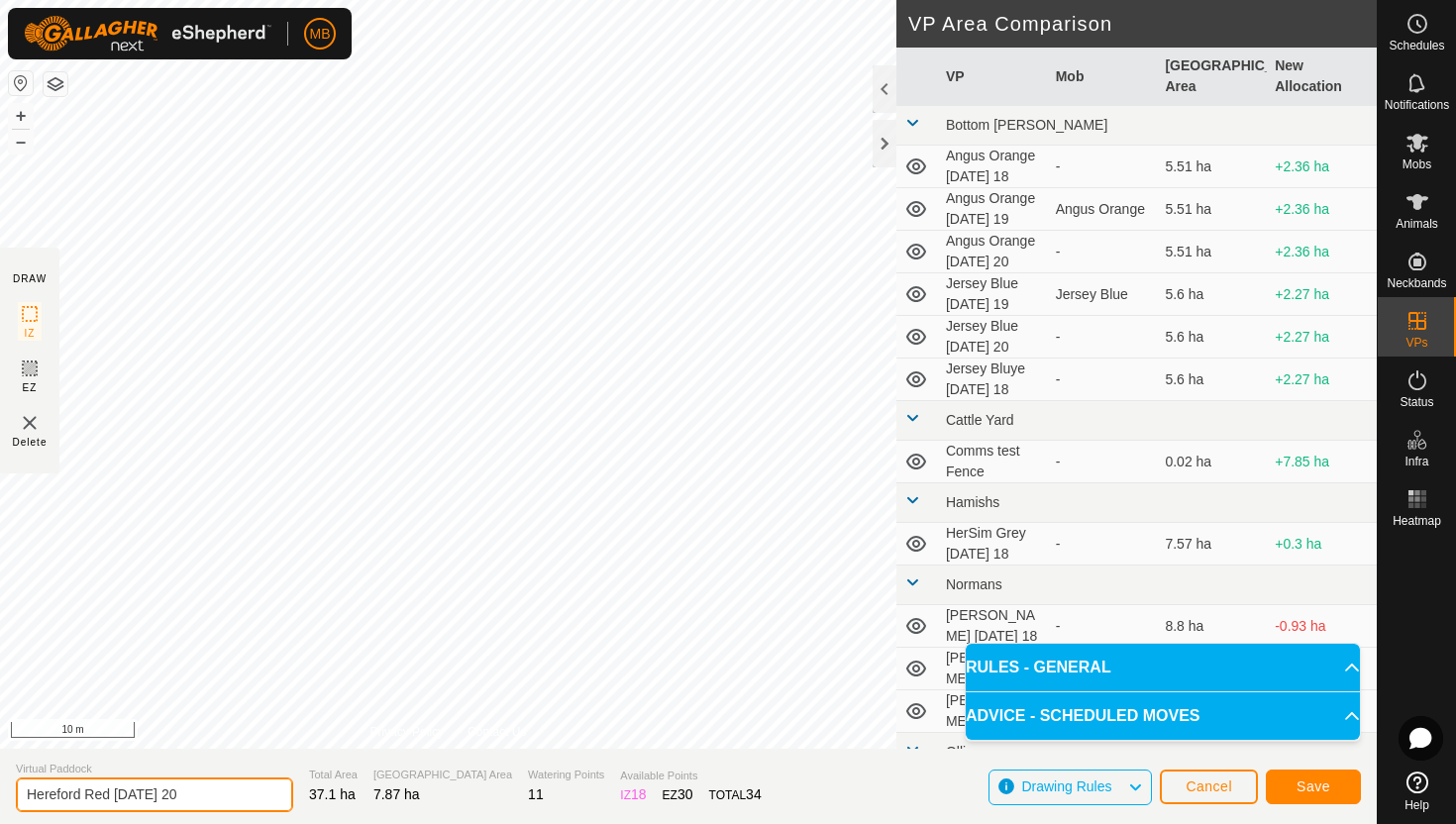 type on "Hereford Red Sunday 20" 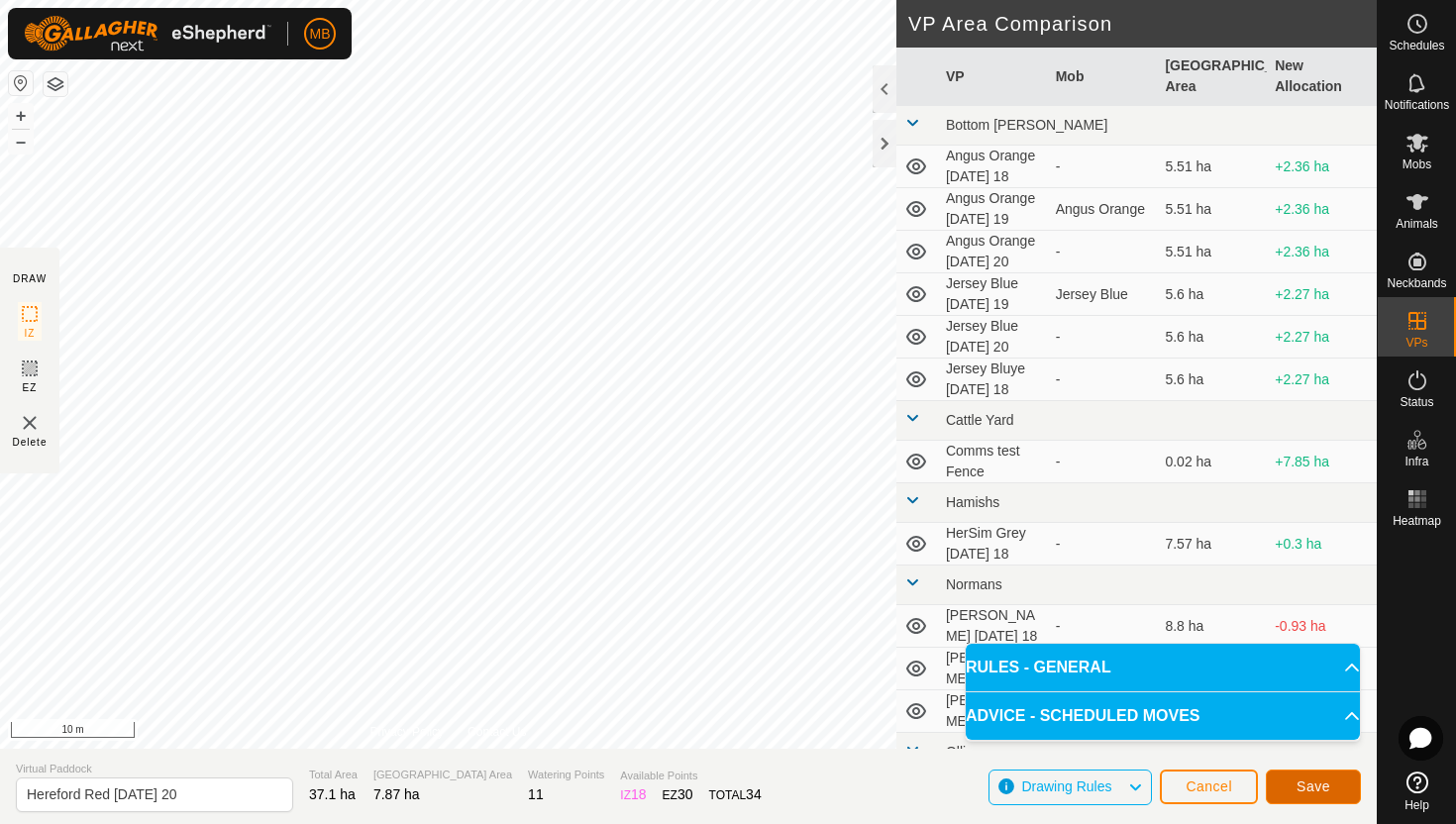 click on "Save" 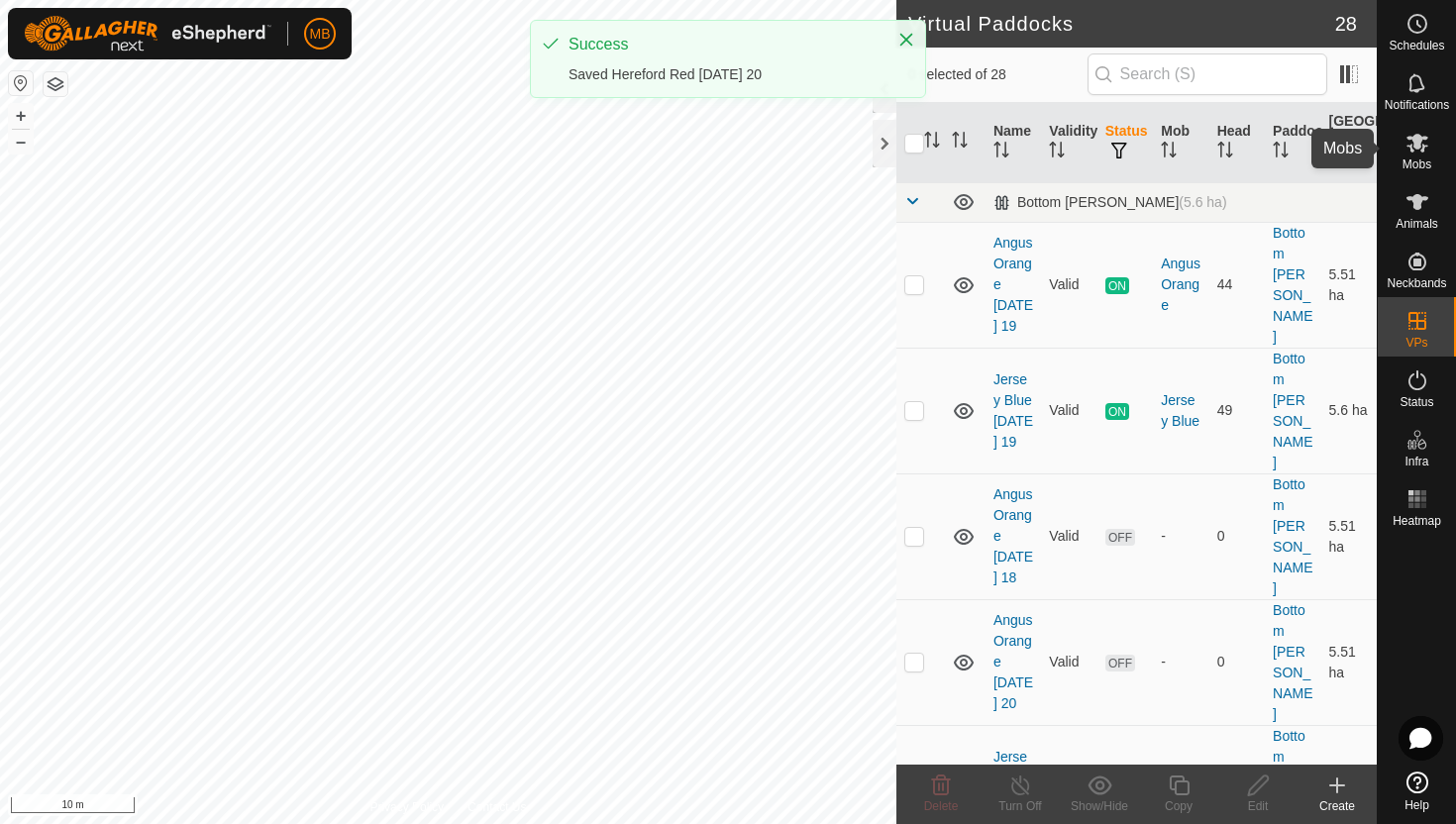 click 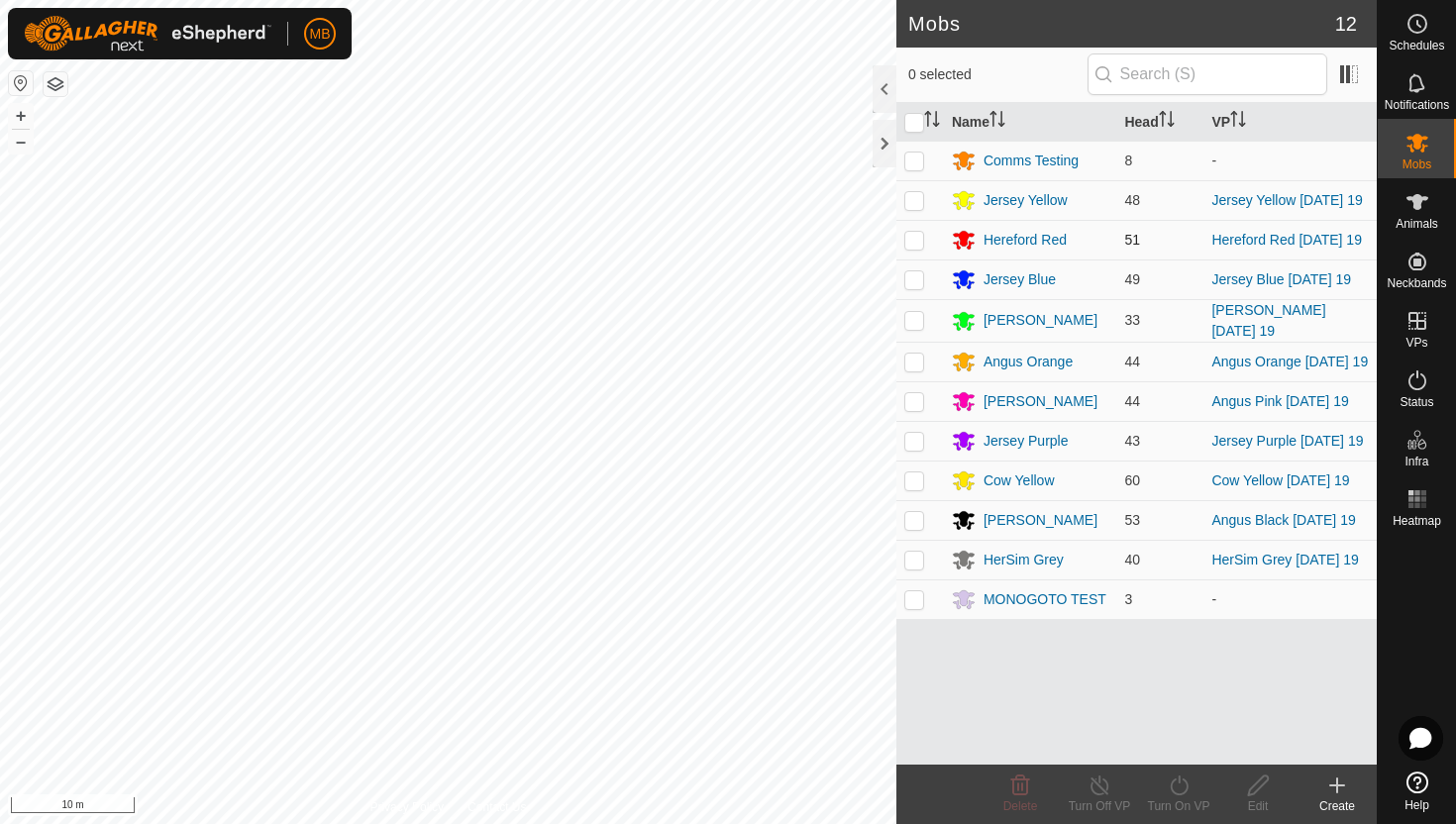 click at bounding box center [914, 240] 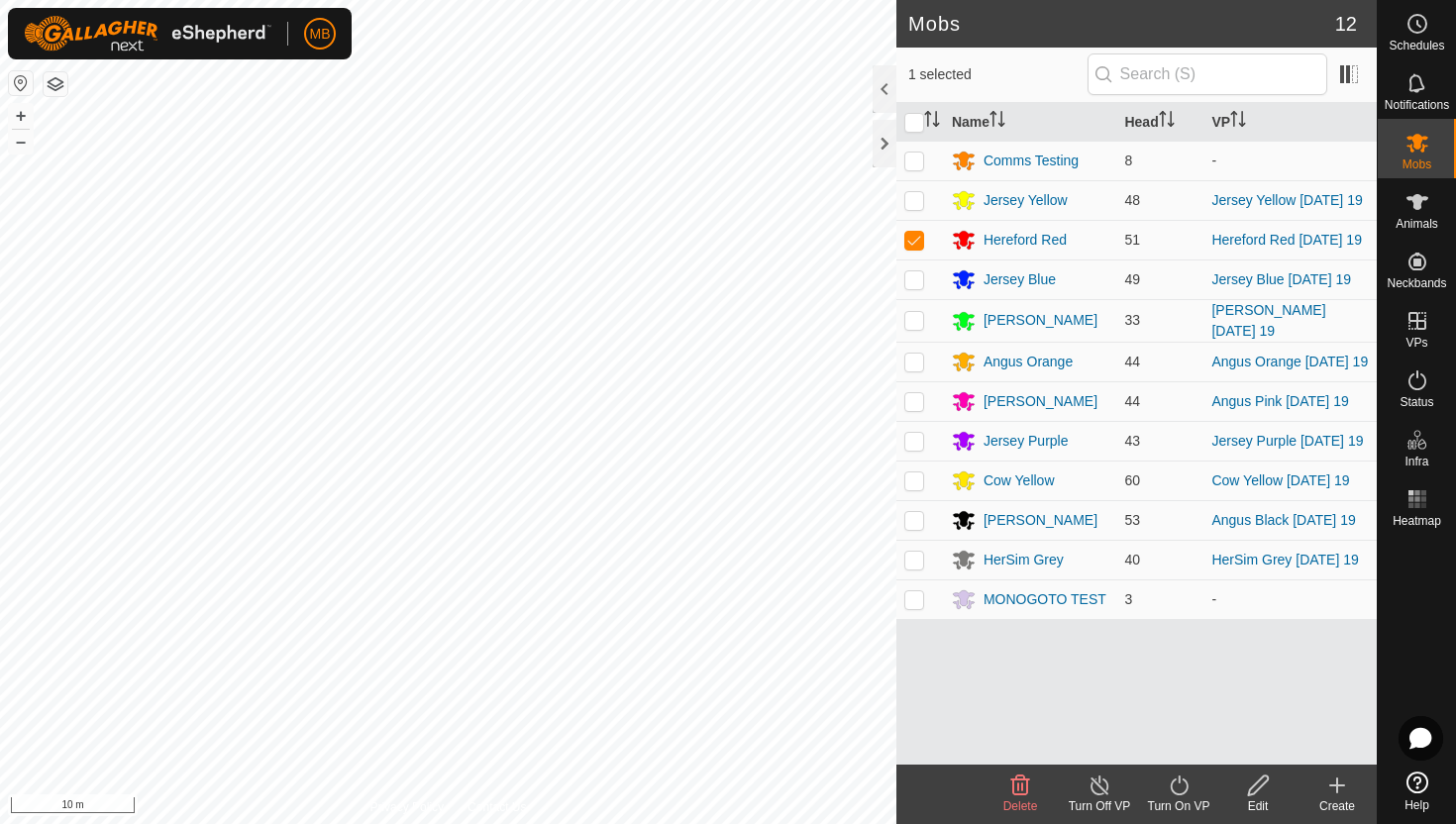click 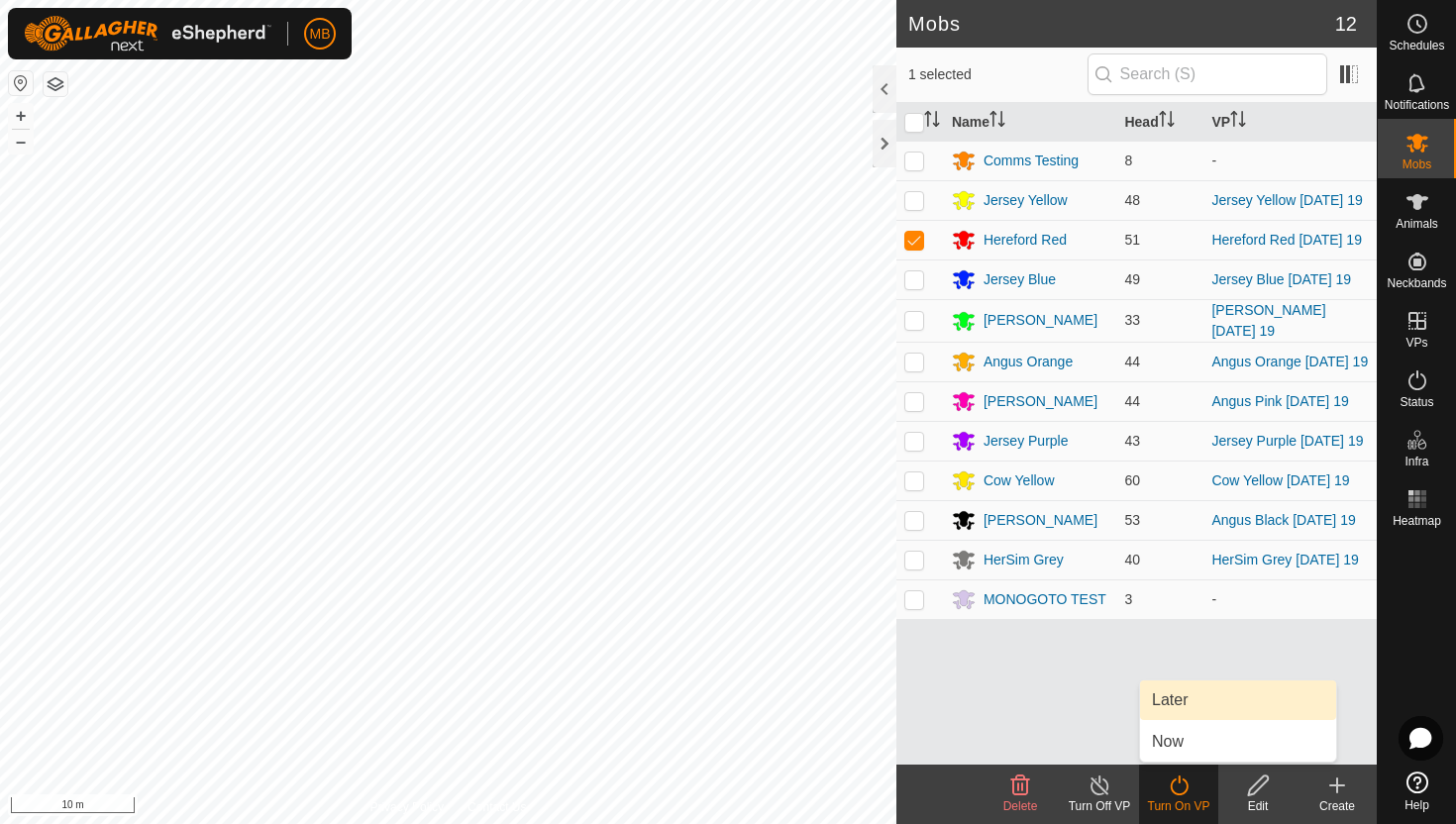 click on "Later" at bounding box center [1238, 700] 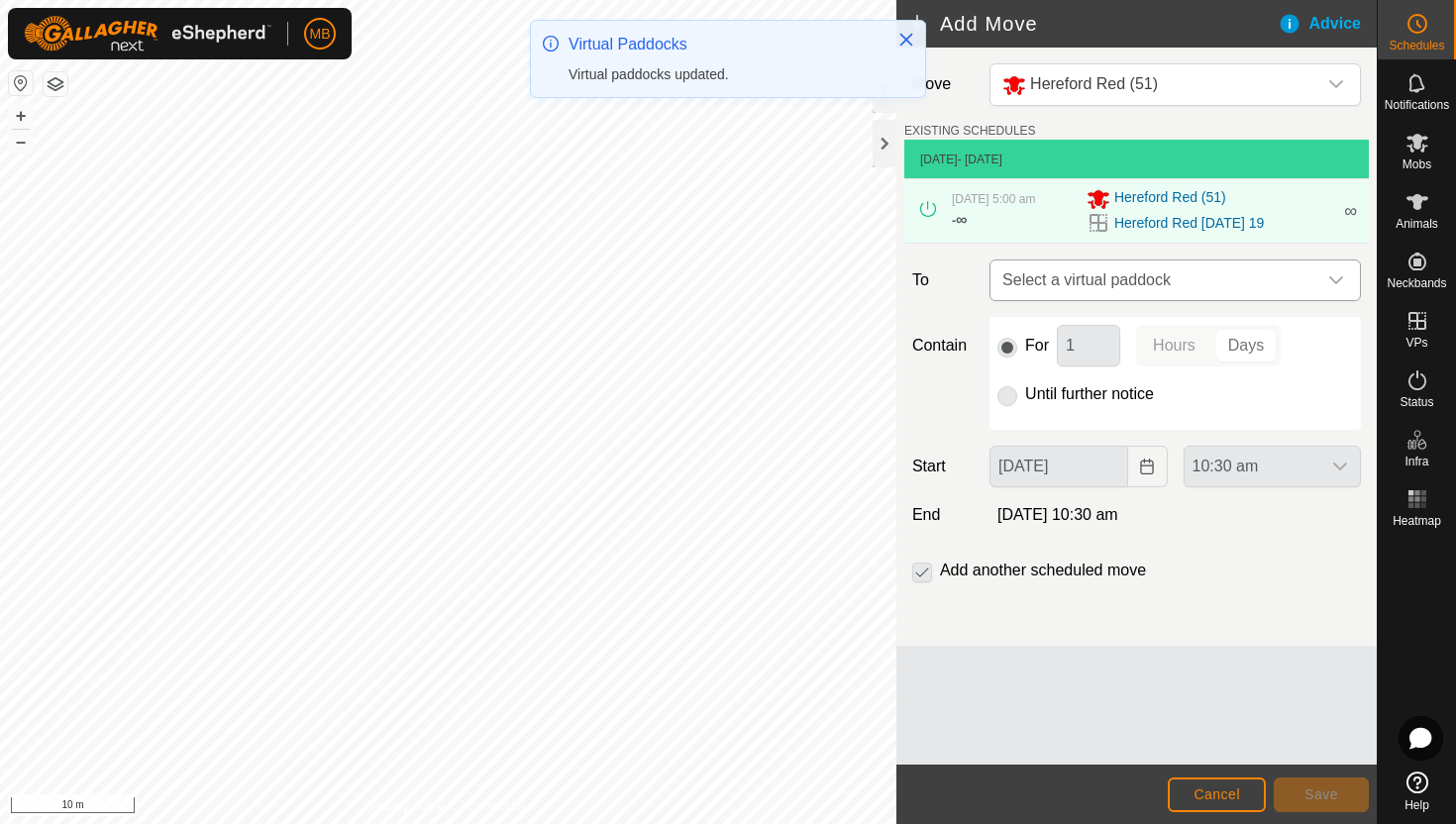 click on "Select a virtual paddock" at bounding box center (1155, 280) 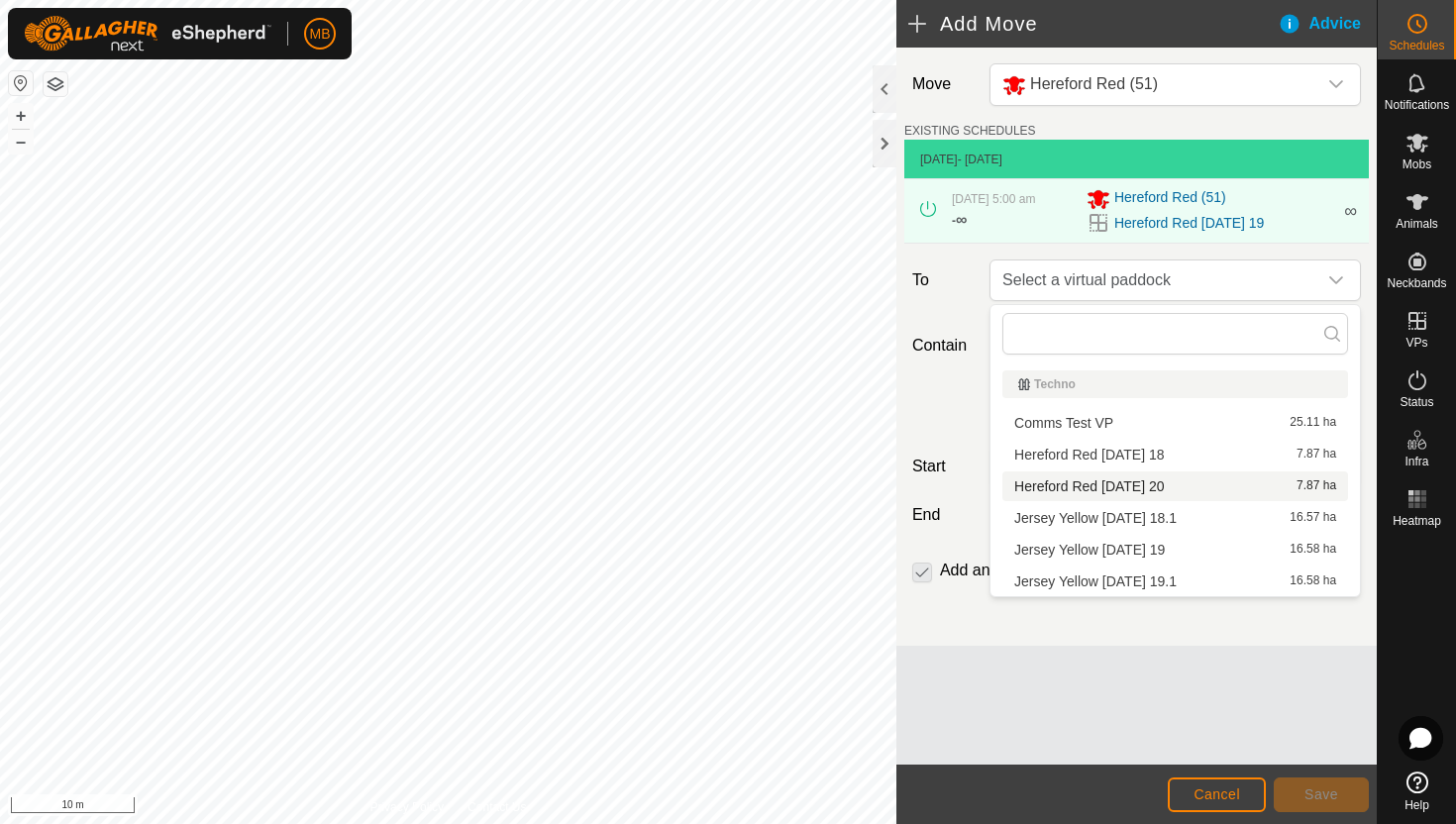 click on "Hereford Red Sunday 20  7.87 ha" at bounding box center [1175, 486] 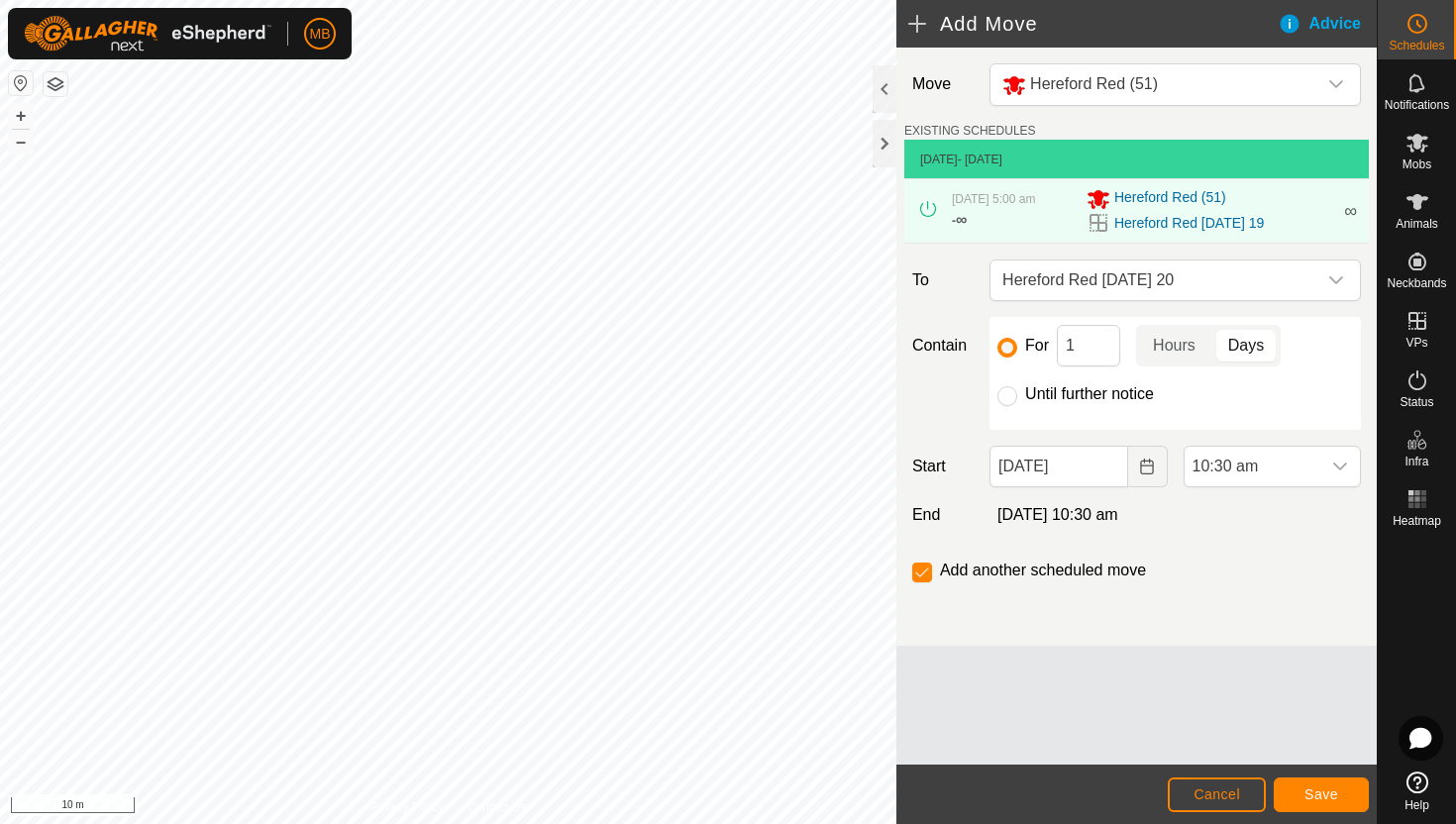 click on "Until further notice" 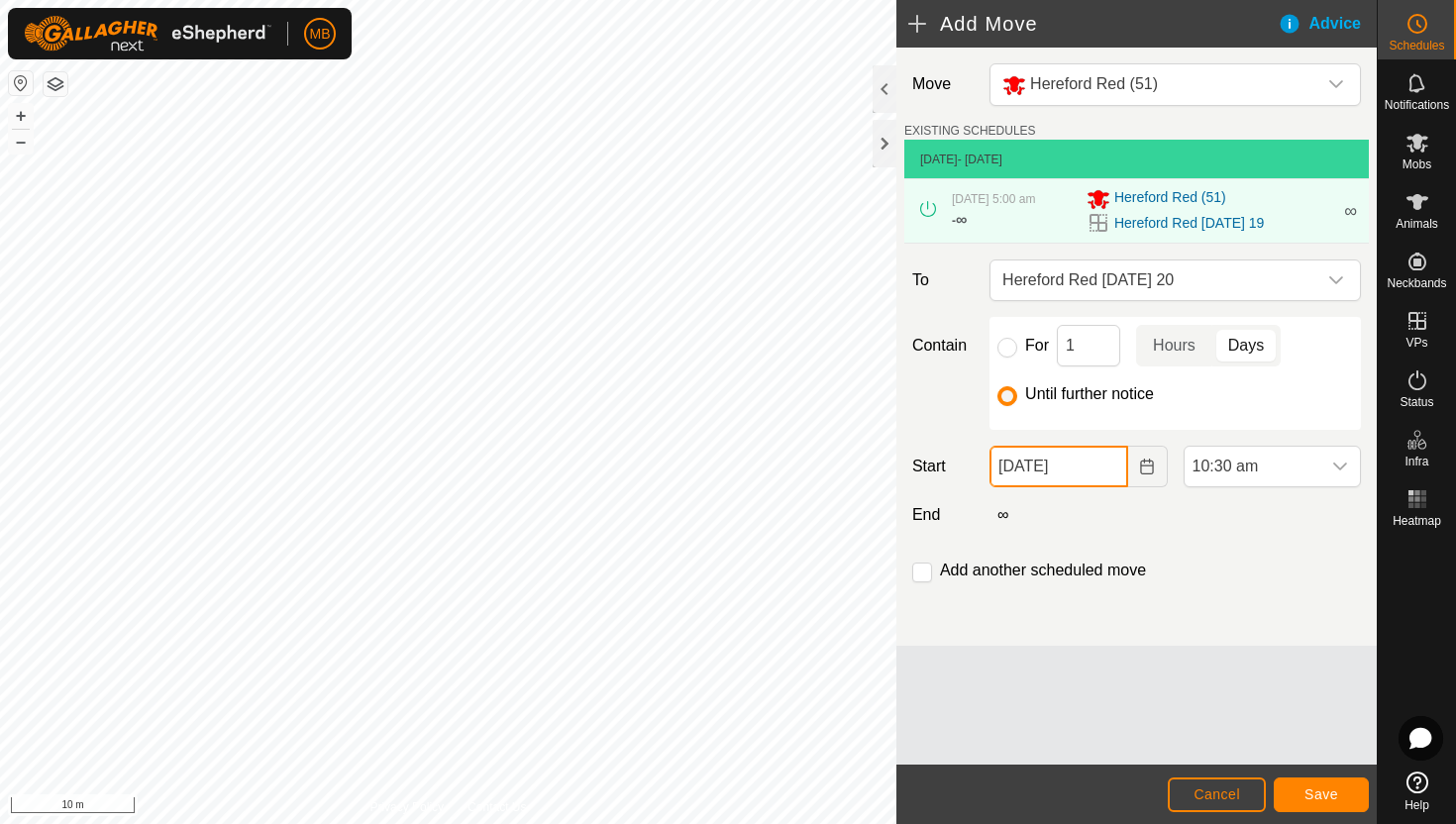 click on "[DATE]" 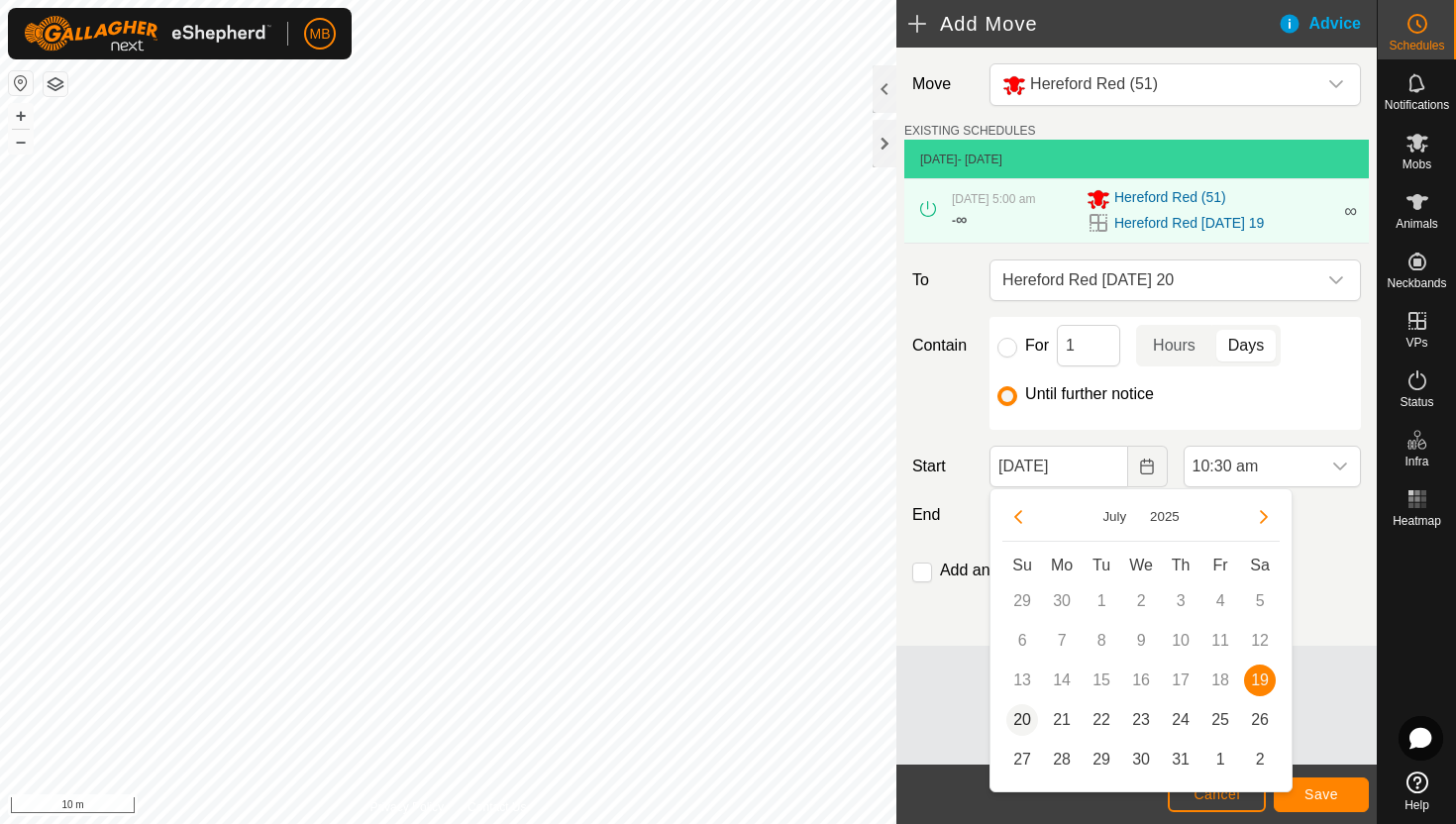 click on "20" at bounding box center [1022, 720] 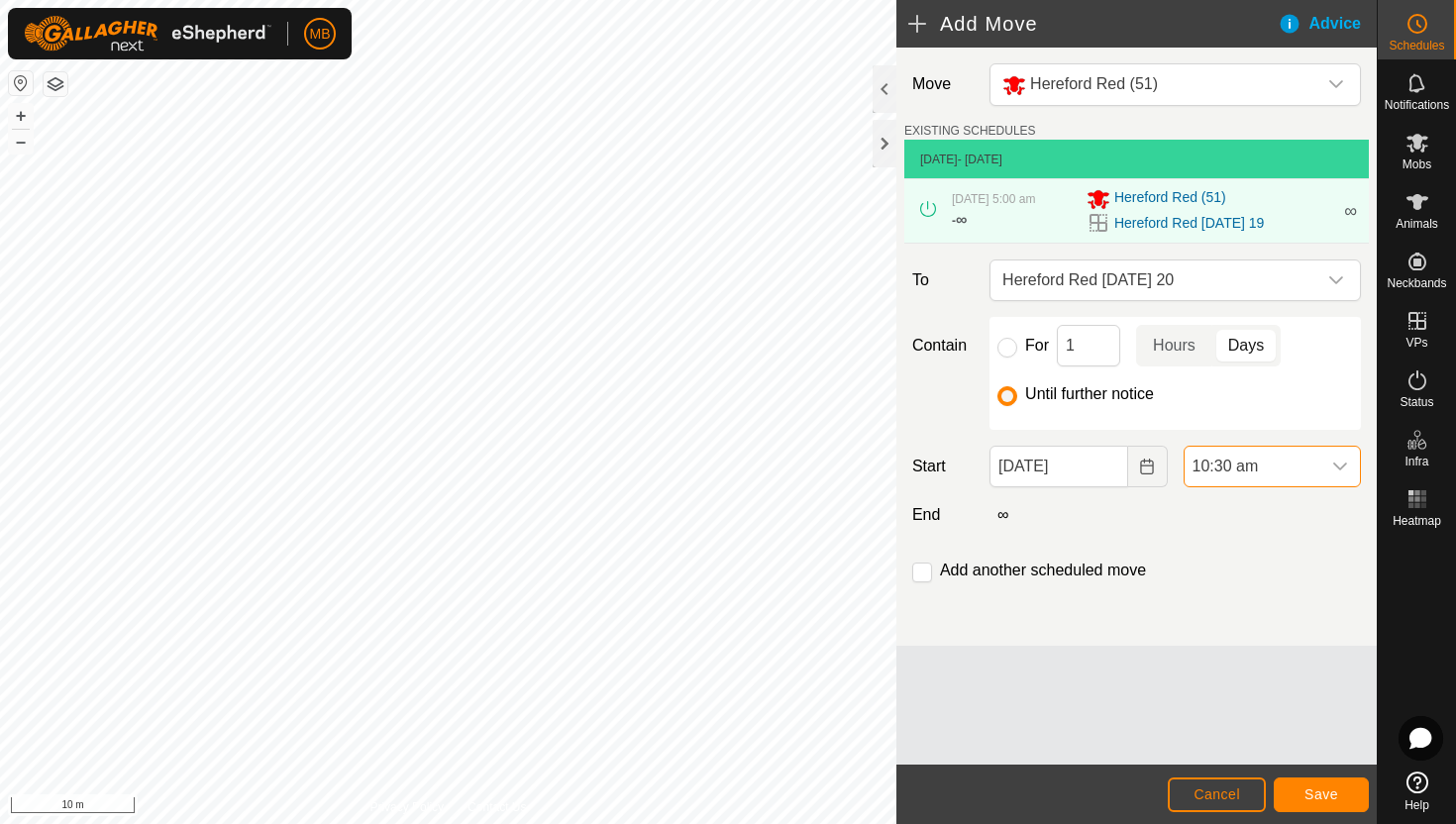 click on "10:30 am" at bounding box center [1252, 466] 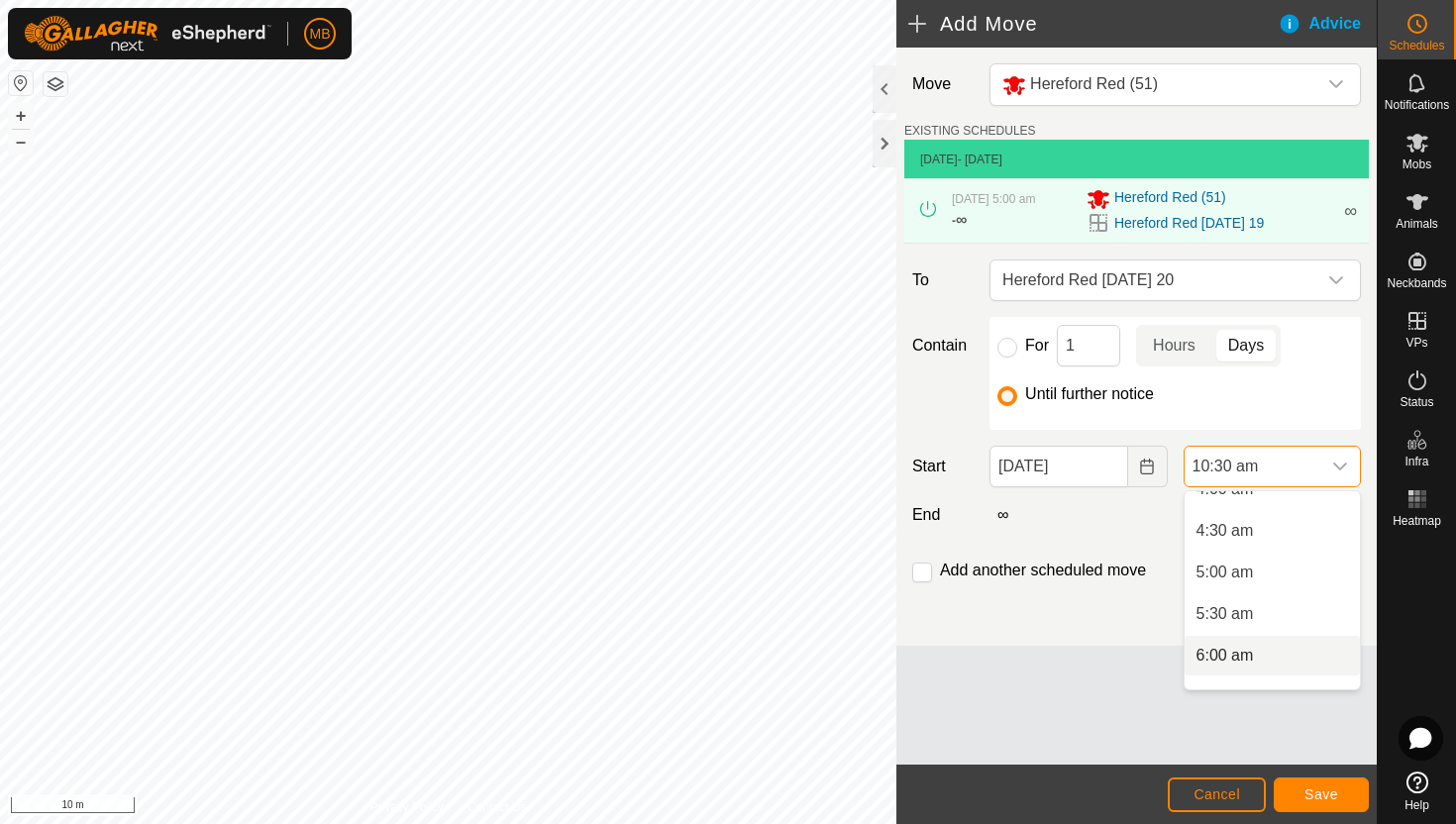 scroll, scrollTop: 354, scrollLeft: 0, axis: vertical 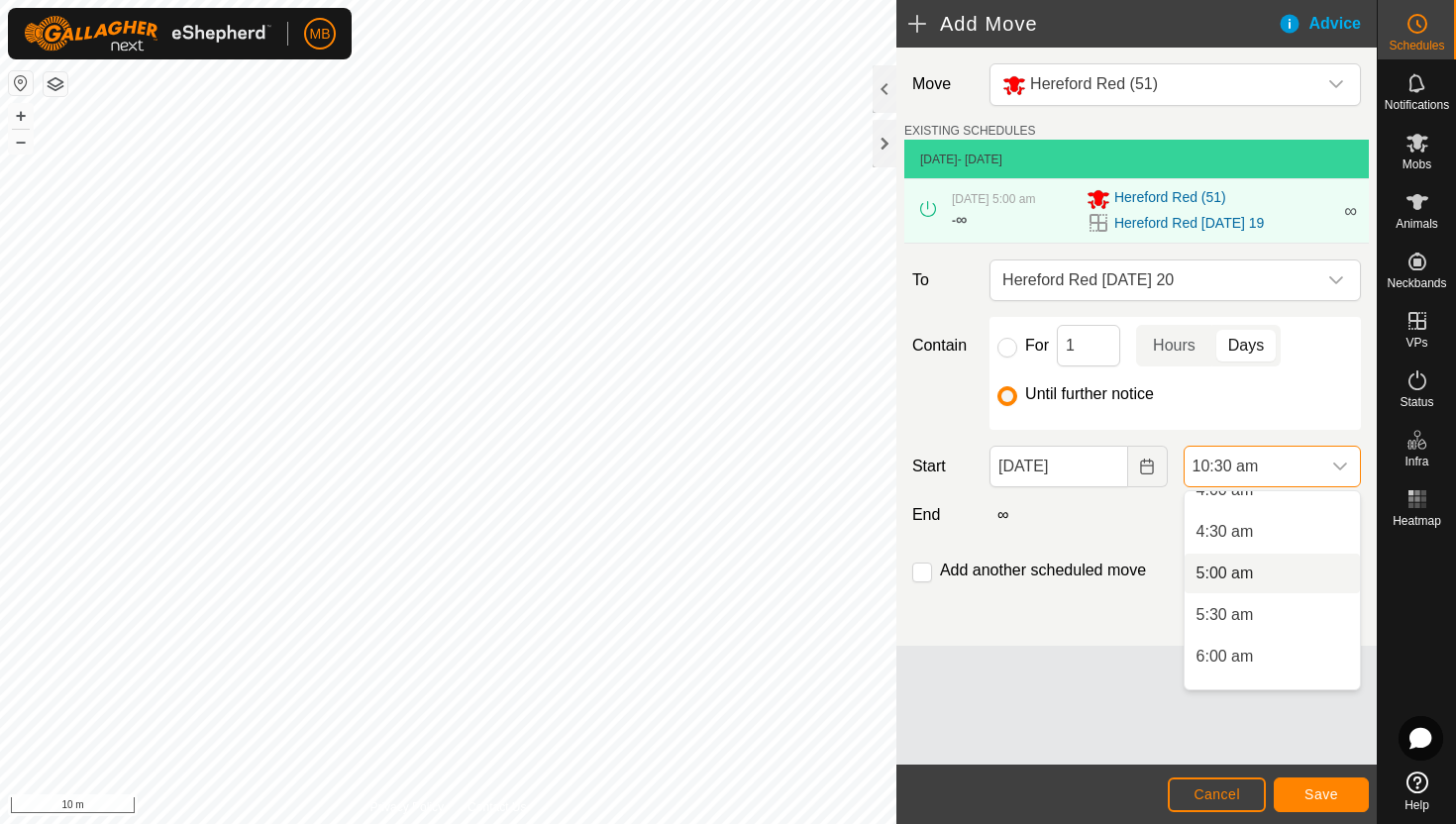 click on "5:00 am" at bounding box center [1272, 573] 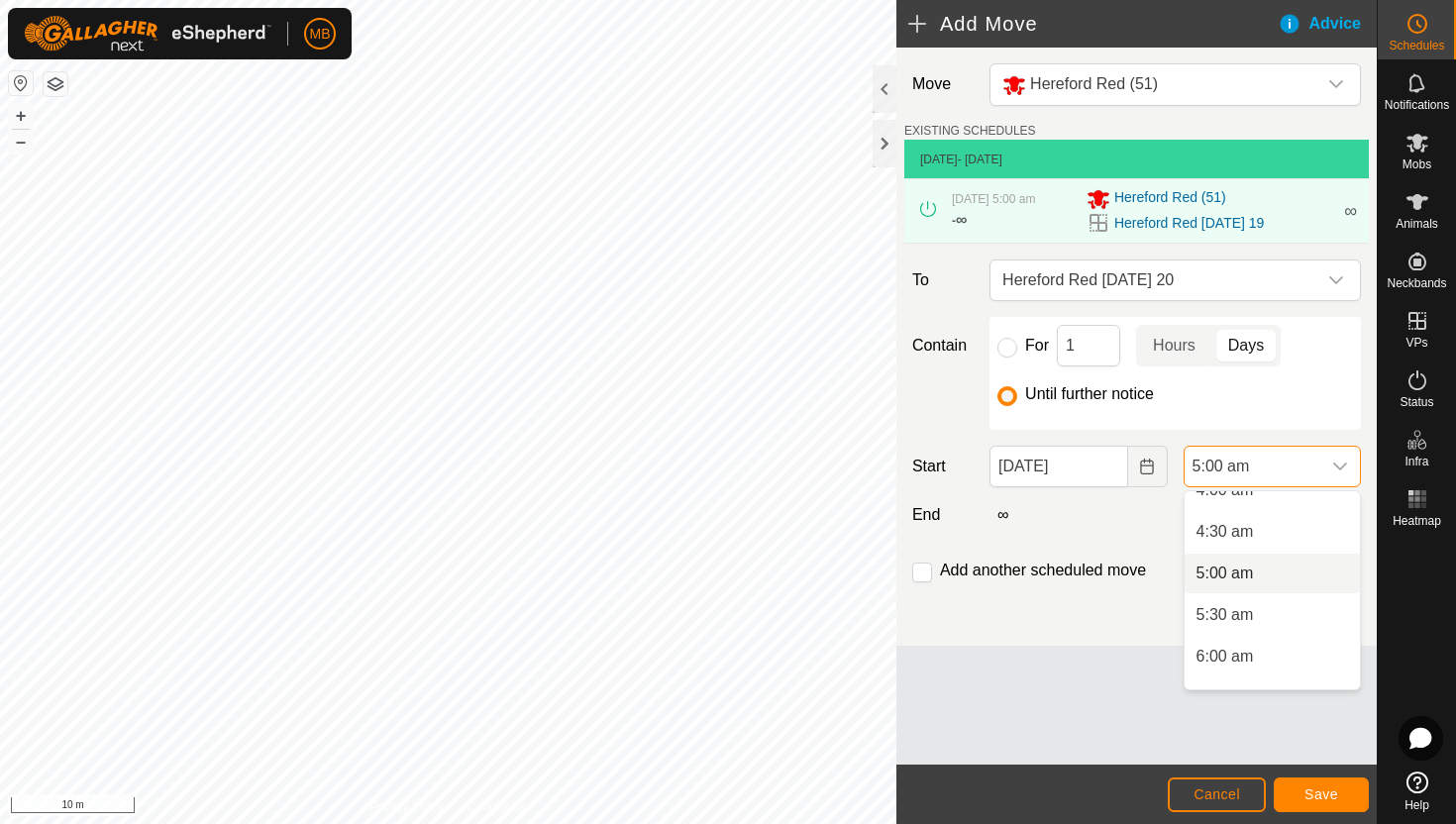 scroll, scrollTop: 0, scrollLeft: 0, axis: both 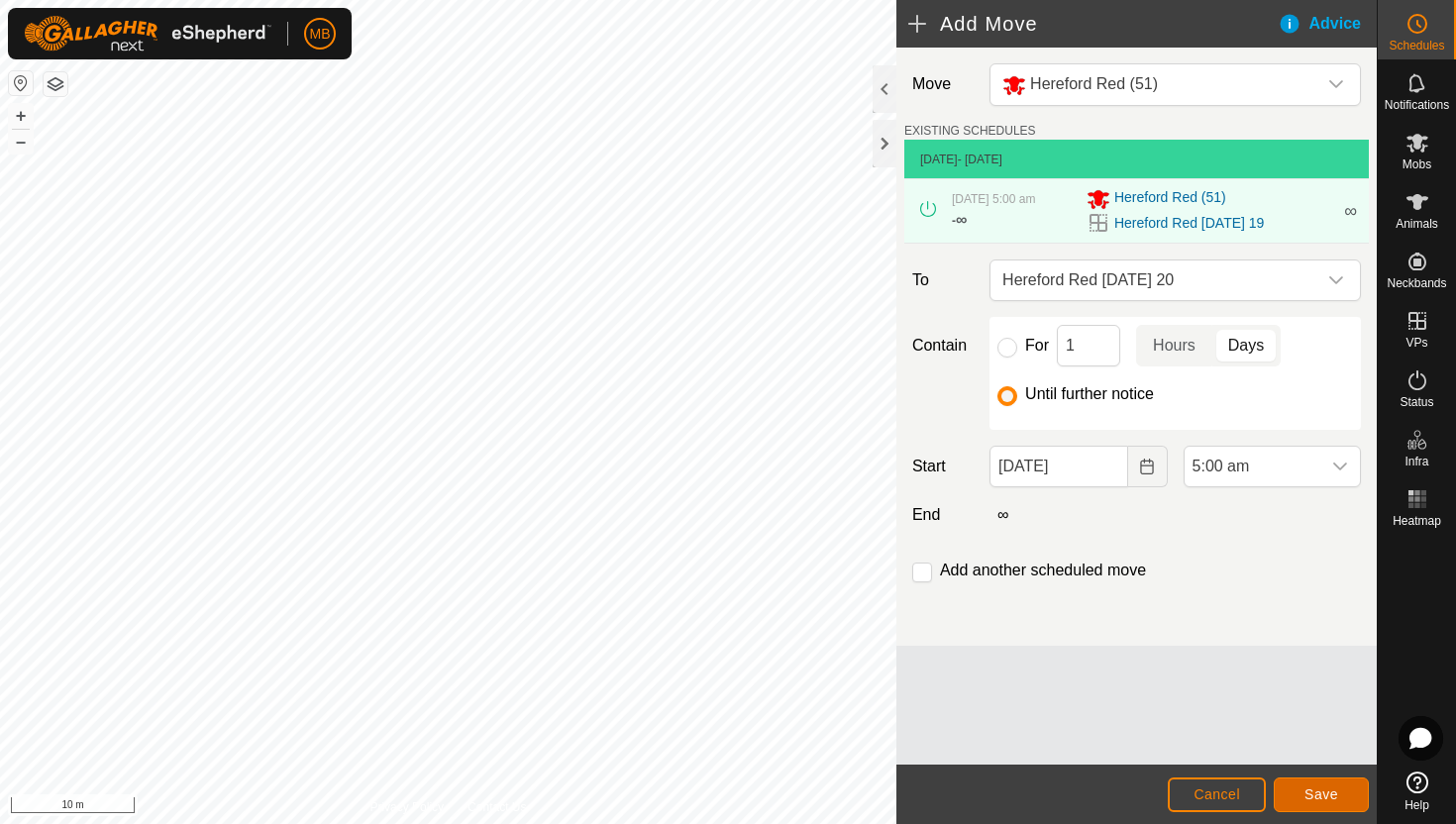 click on "Save" 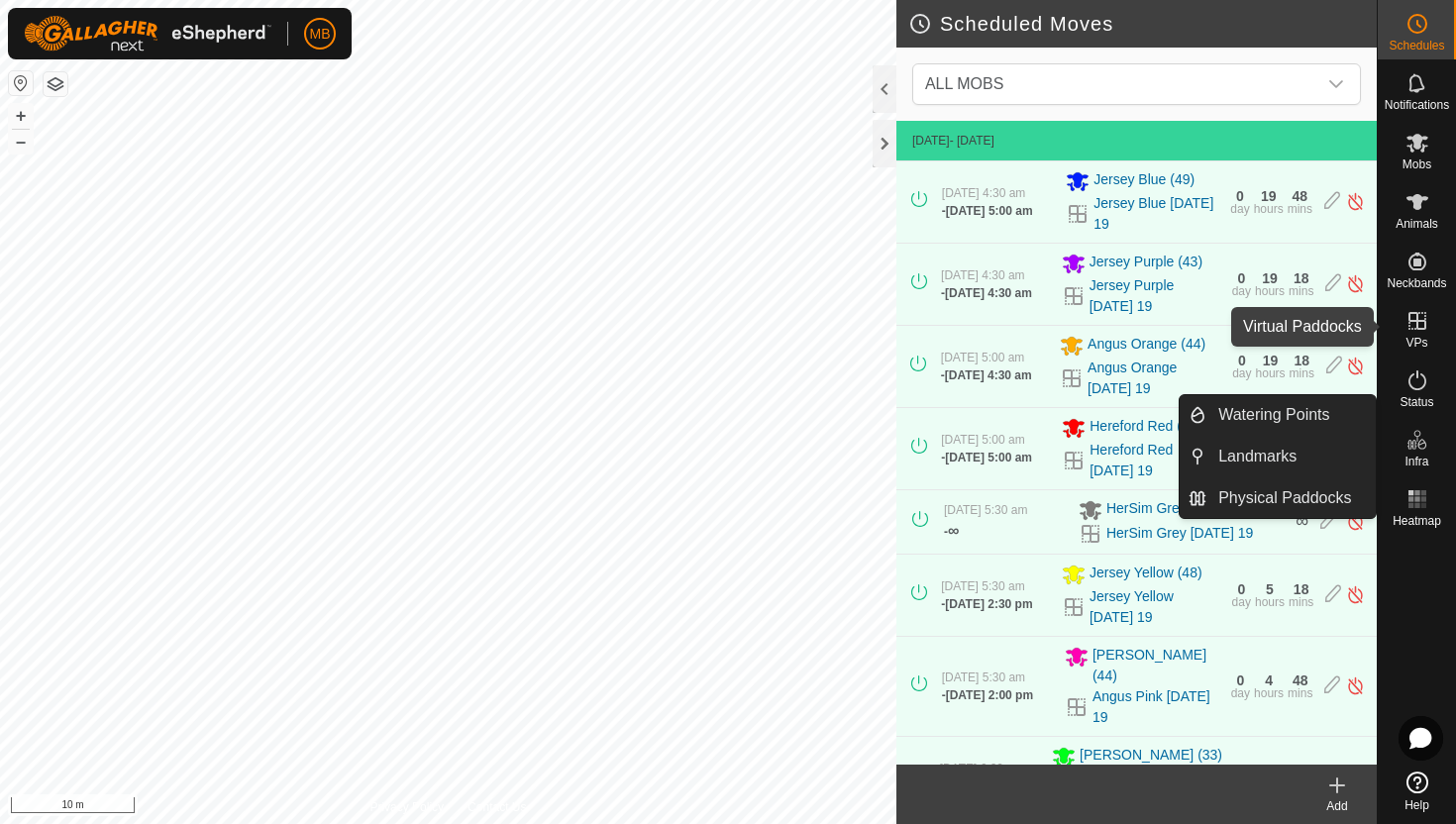 click 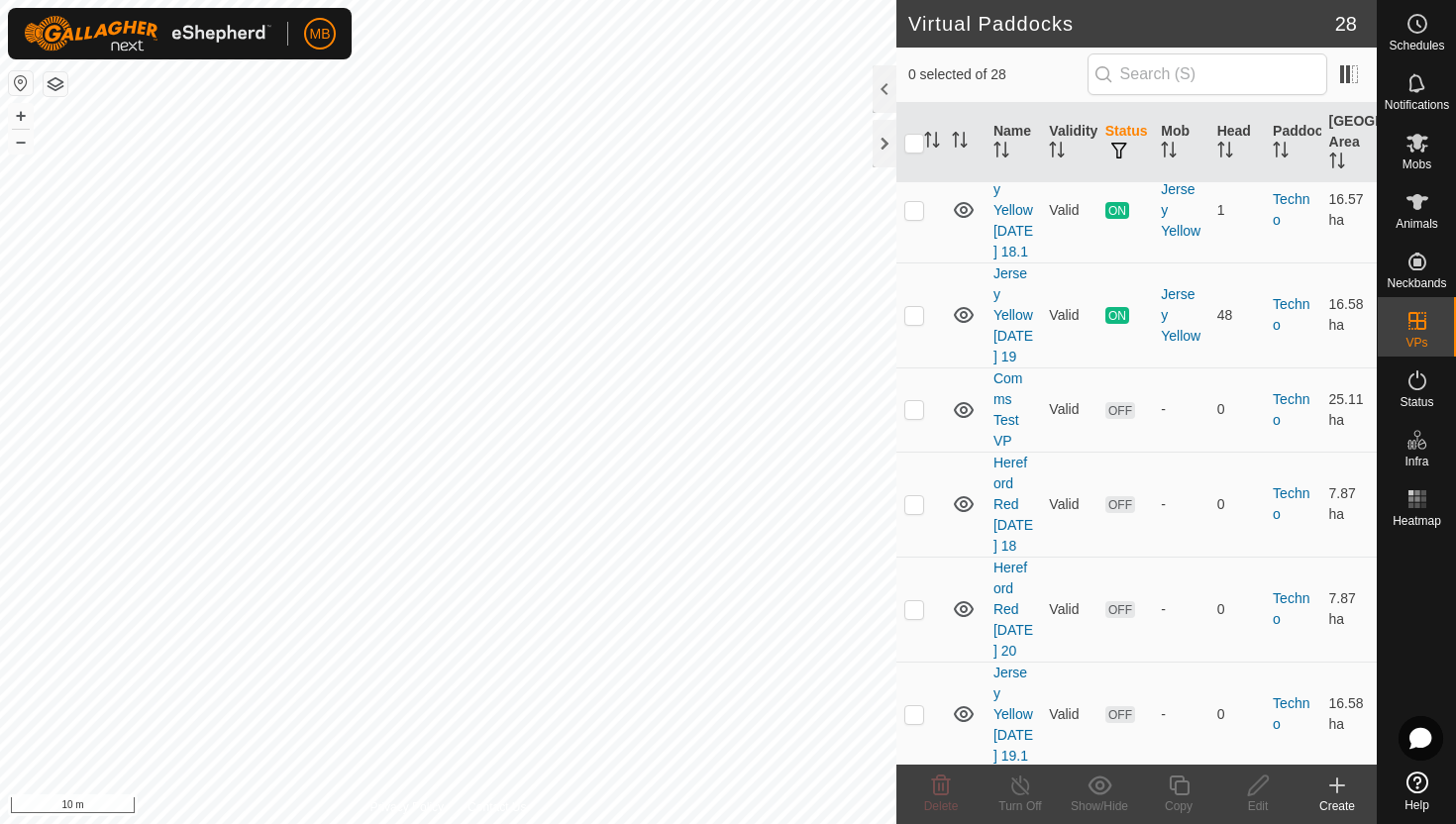 scroll, scrollTop: 2069, scrollLeft: 0, axis: vertical 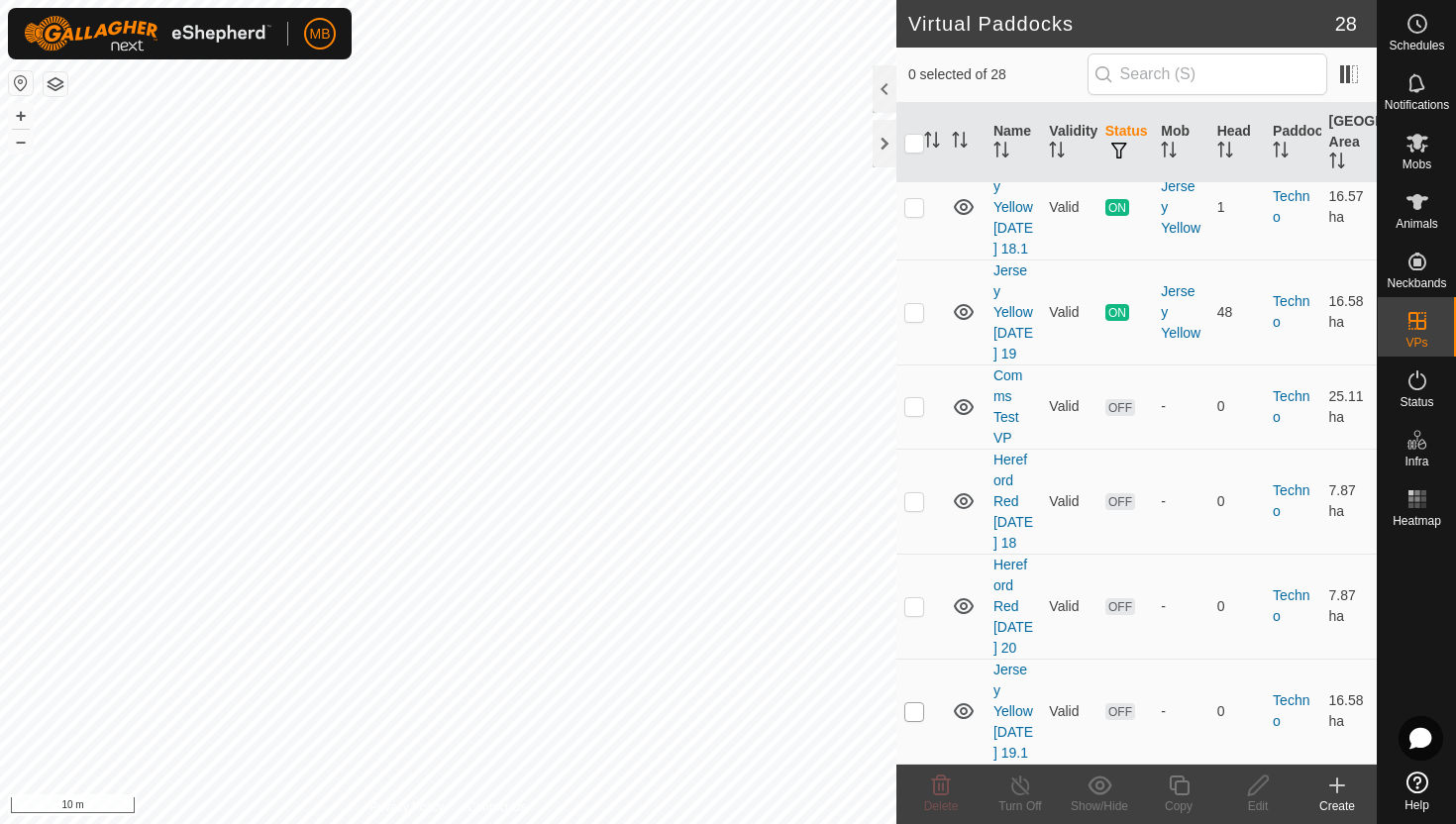 click at bounding box center [914, 712] 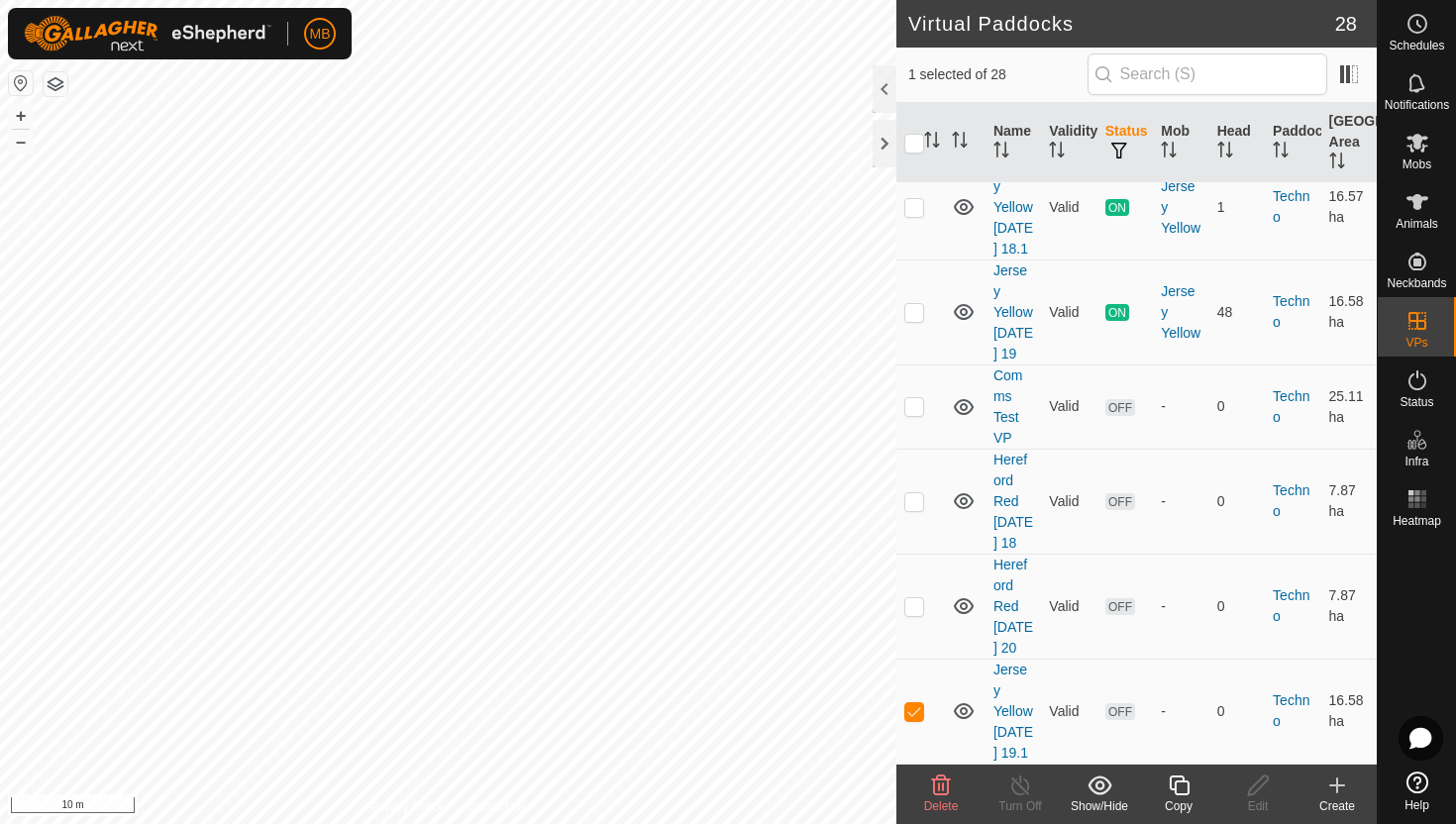 click 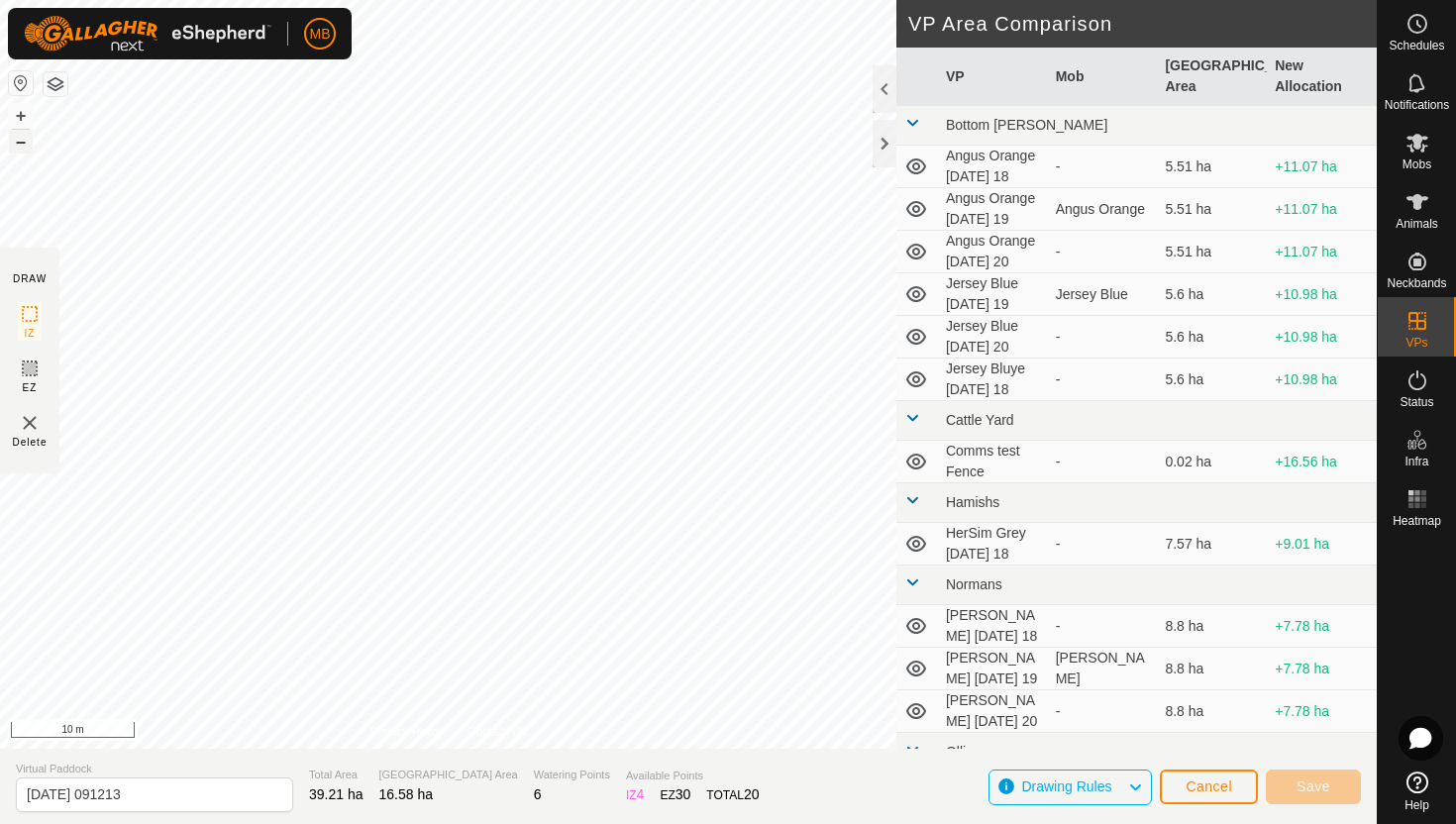 click on "–" at bounding box center (21, 142) 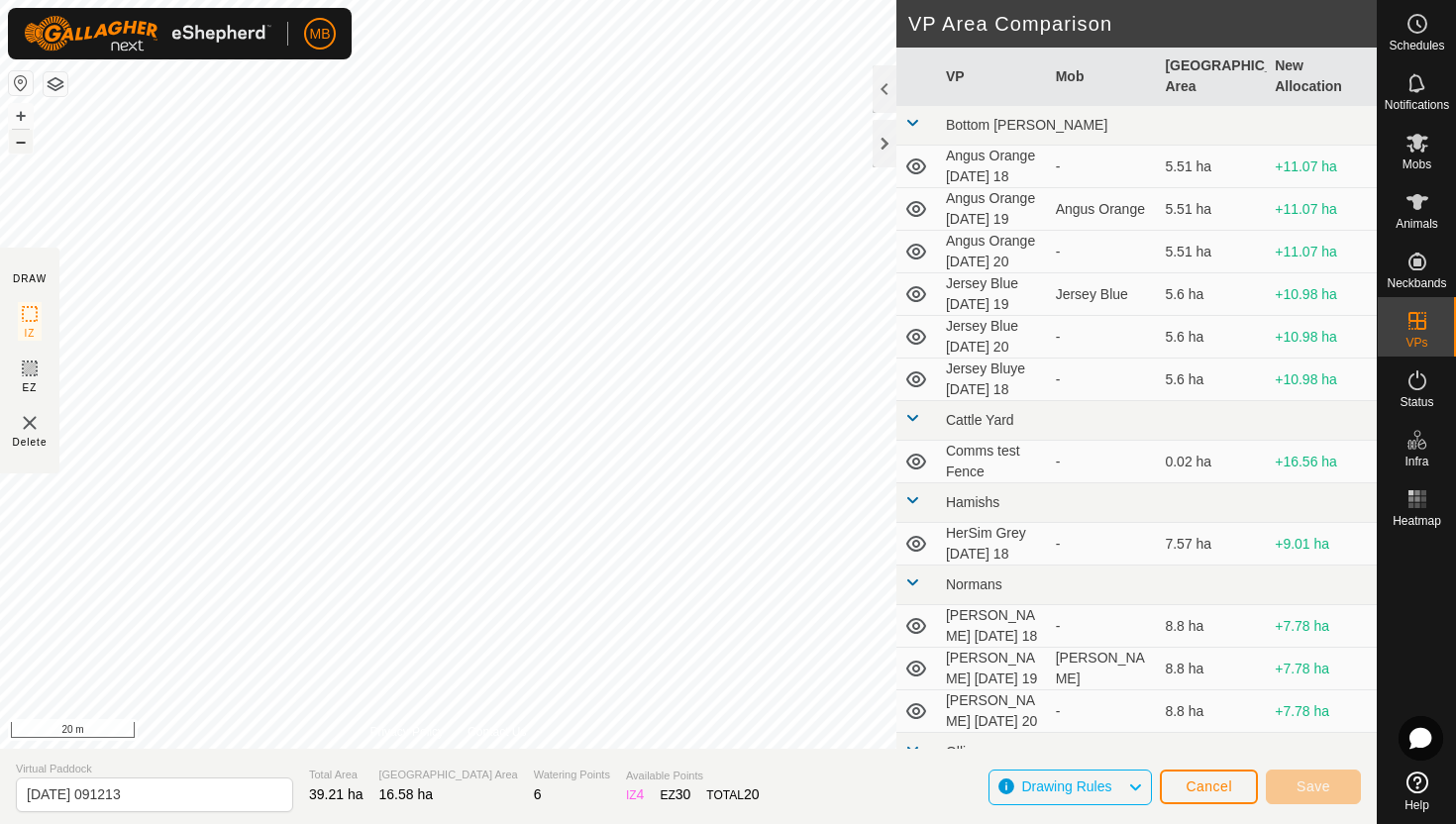 click on "–" at bounding box center [21, 142] 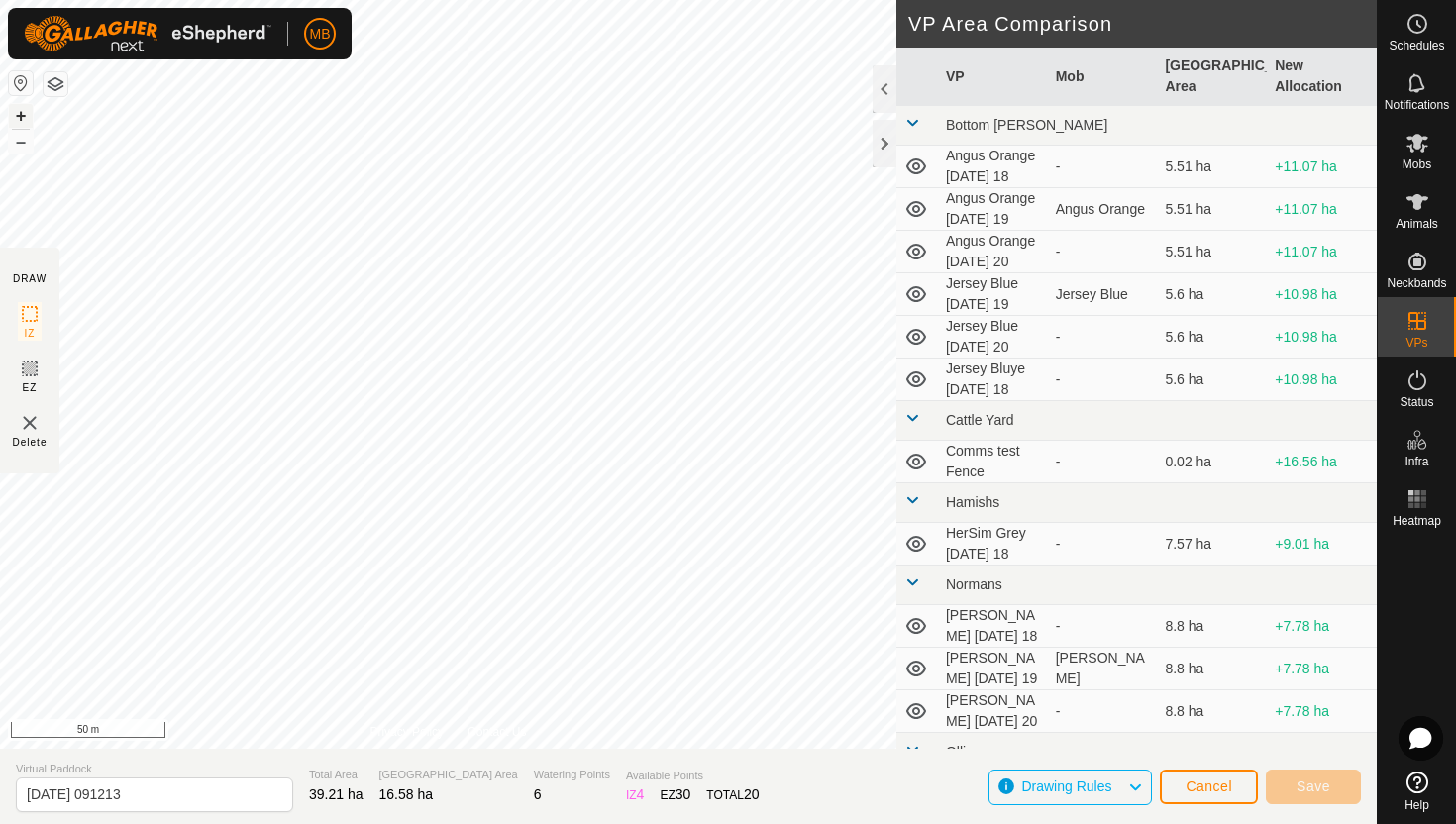 click on "+" at bounding box center [21, 116] 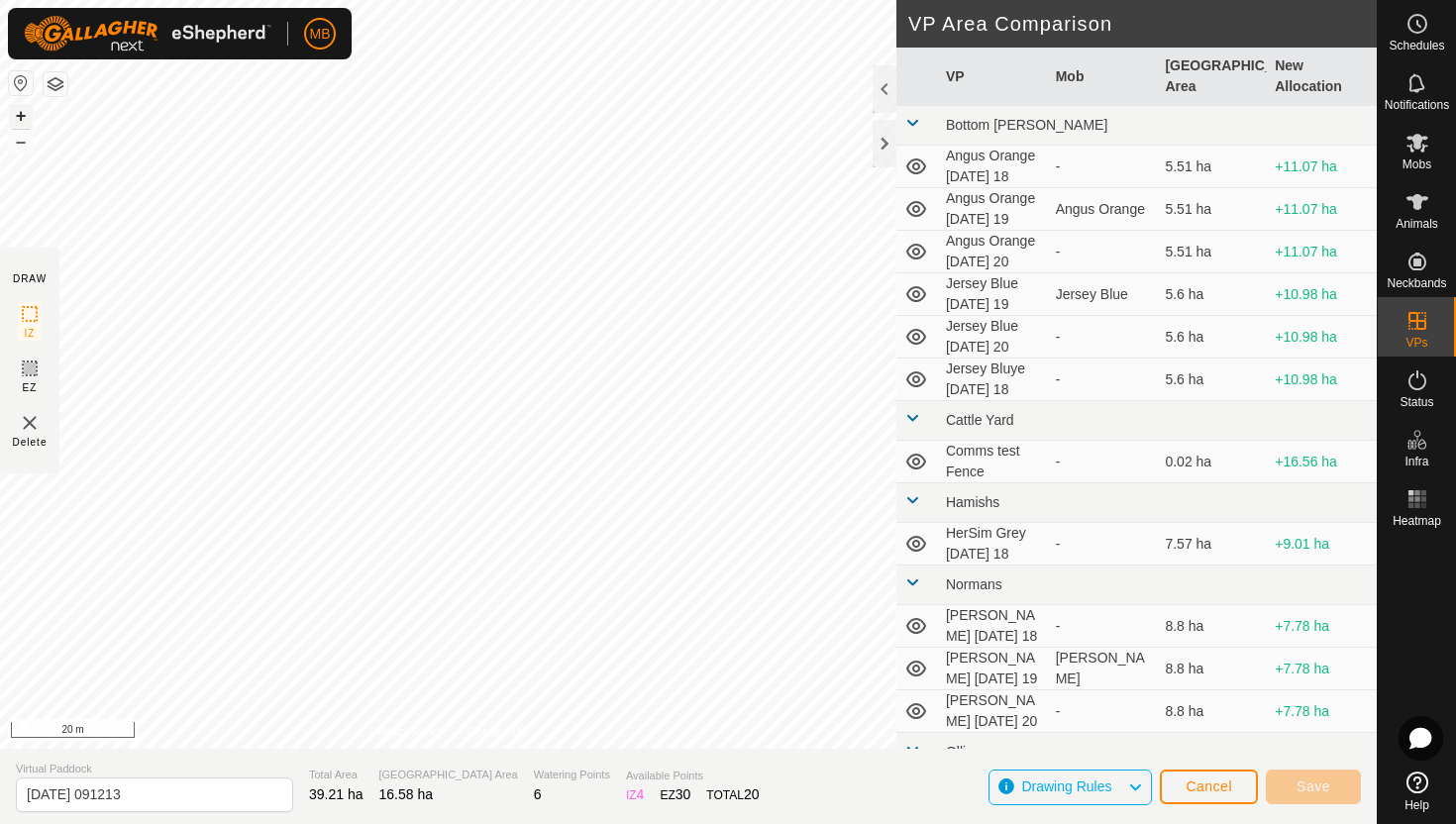 click on "+" at bounding box center (21, 116) 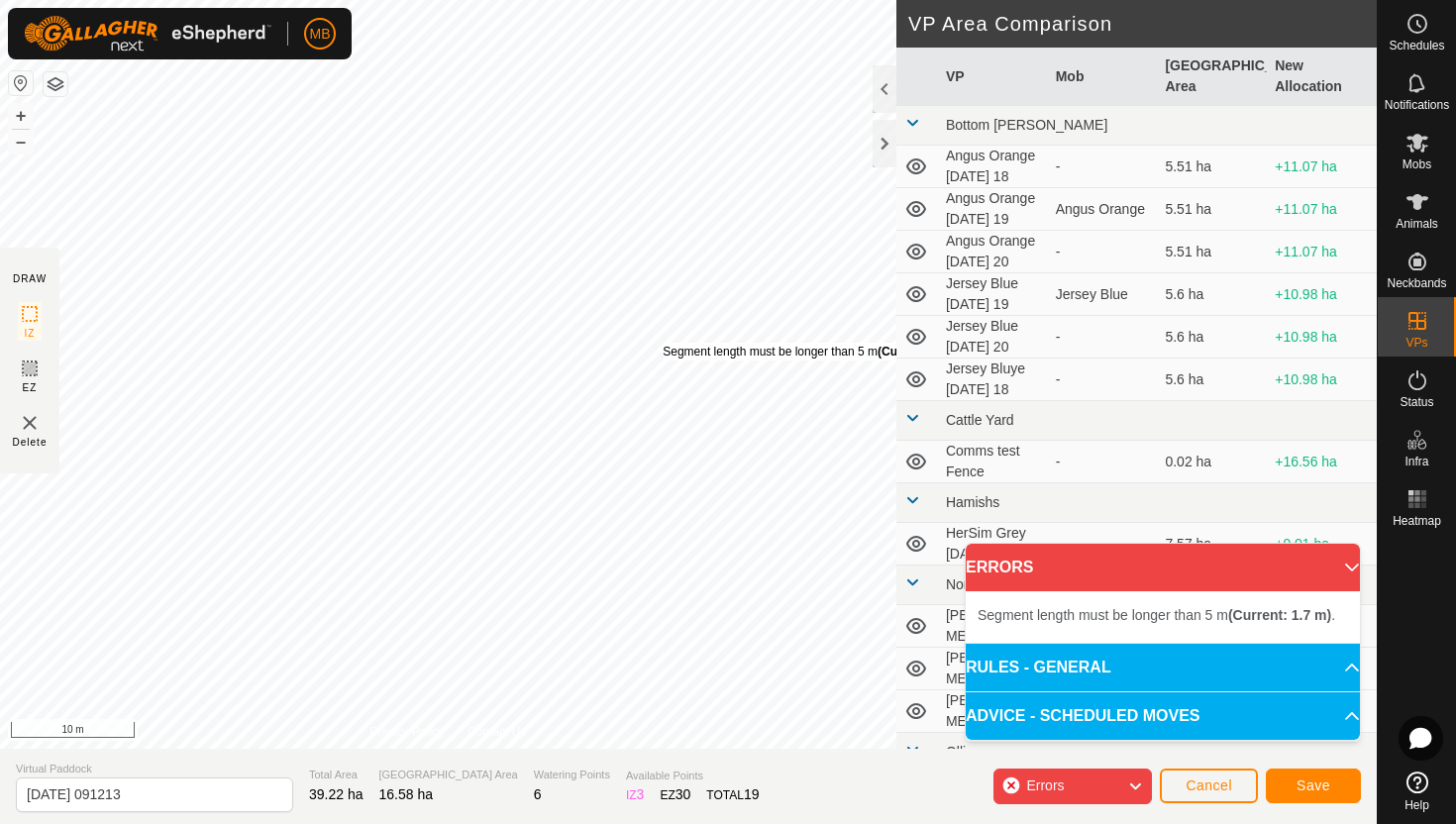 click on "Segment length must be longer than 5 m  (Current: 1.7 m) ." at bounding box center (815, 352) 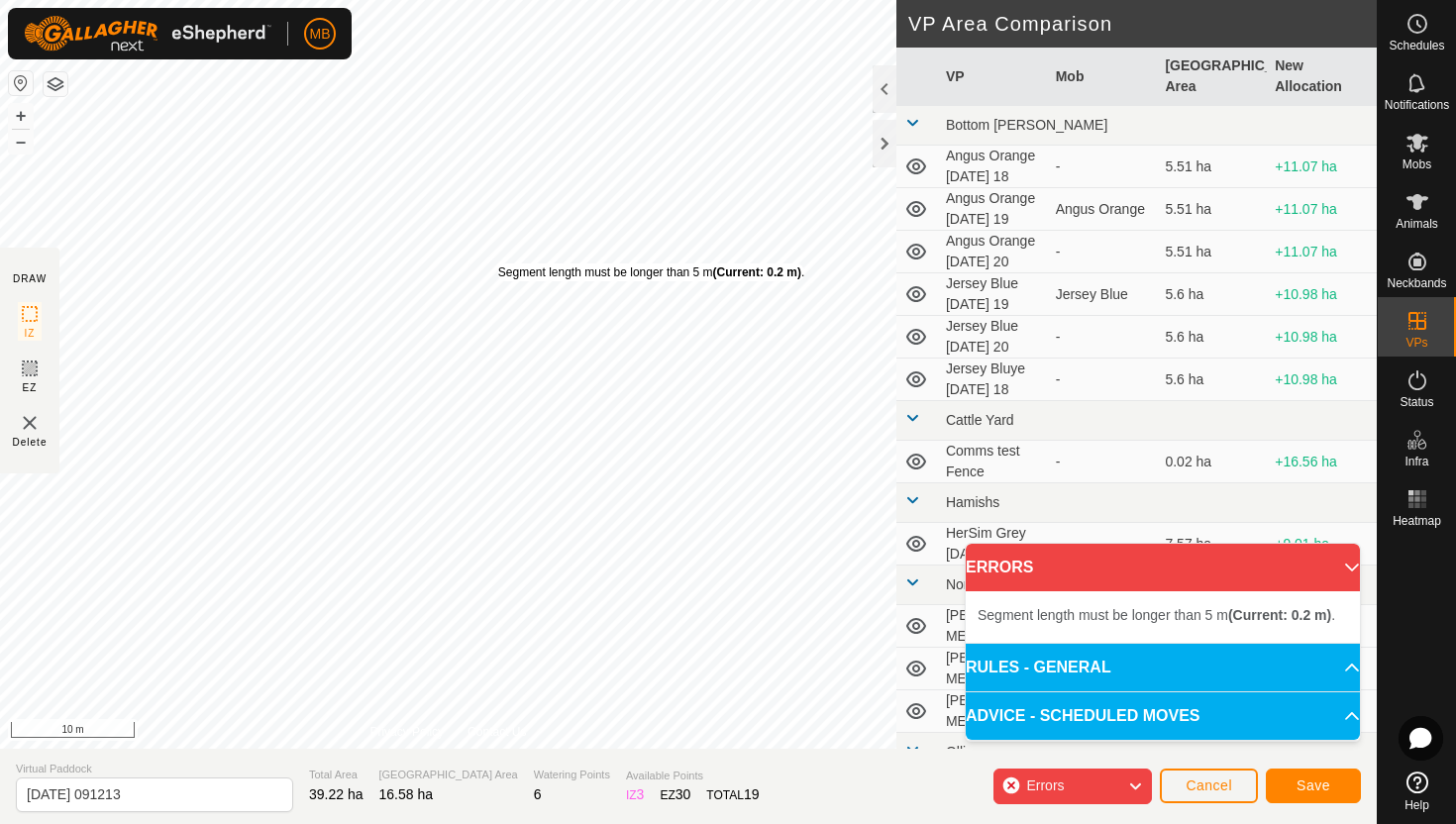 click on "Segment length must be longer than 5 m  (Current: 0.2 m) ." at bounding box center (651, 272) 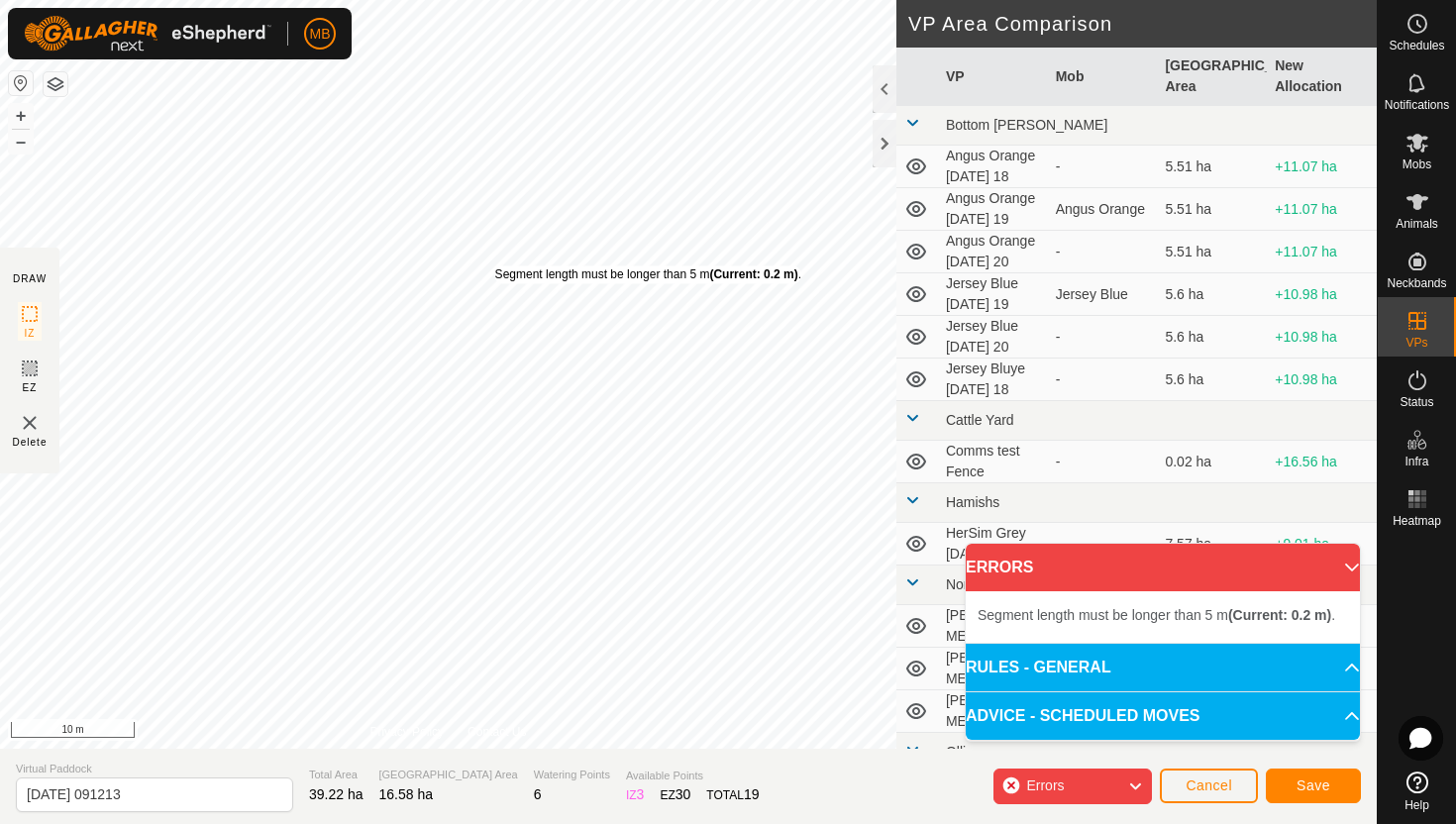 click on "Segment length must be longer than 5 m  (Current: 0.2 m) ." at bounding box center [648, 274] 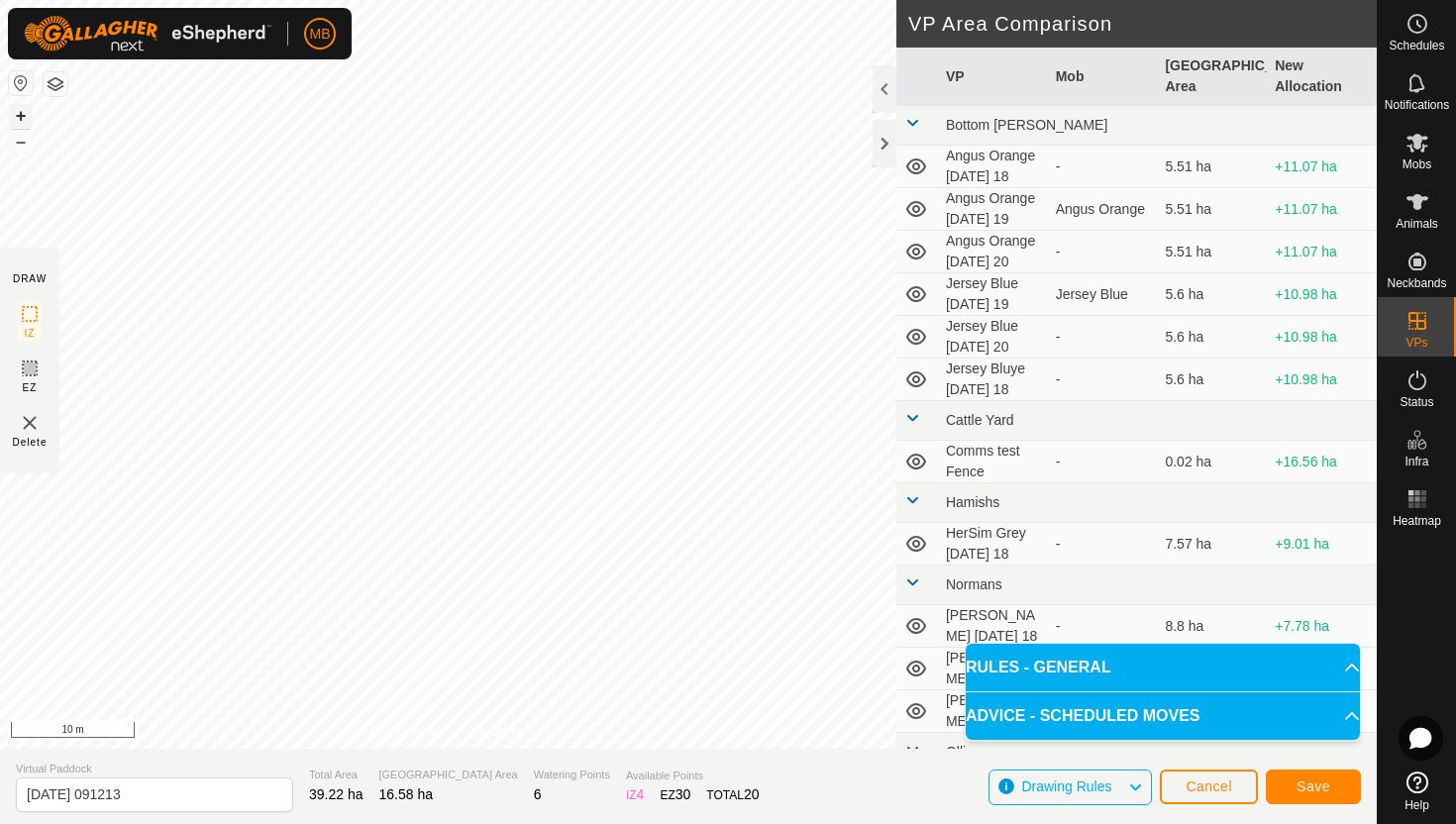 click on "+" at bounding box center (21, 116) 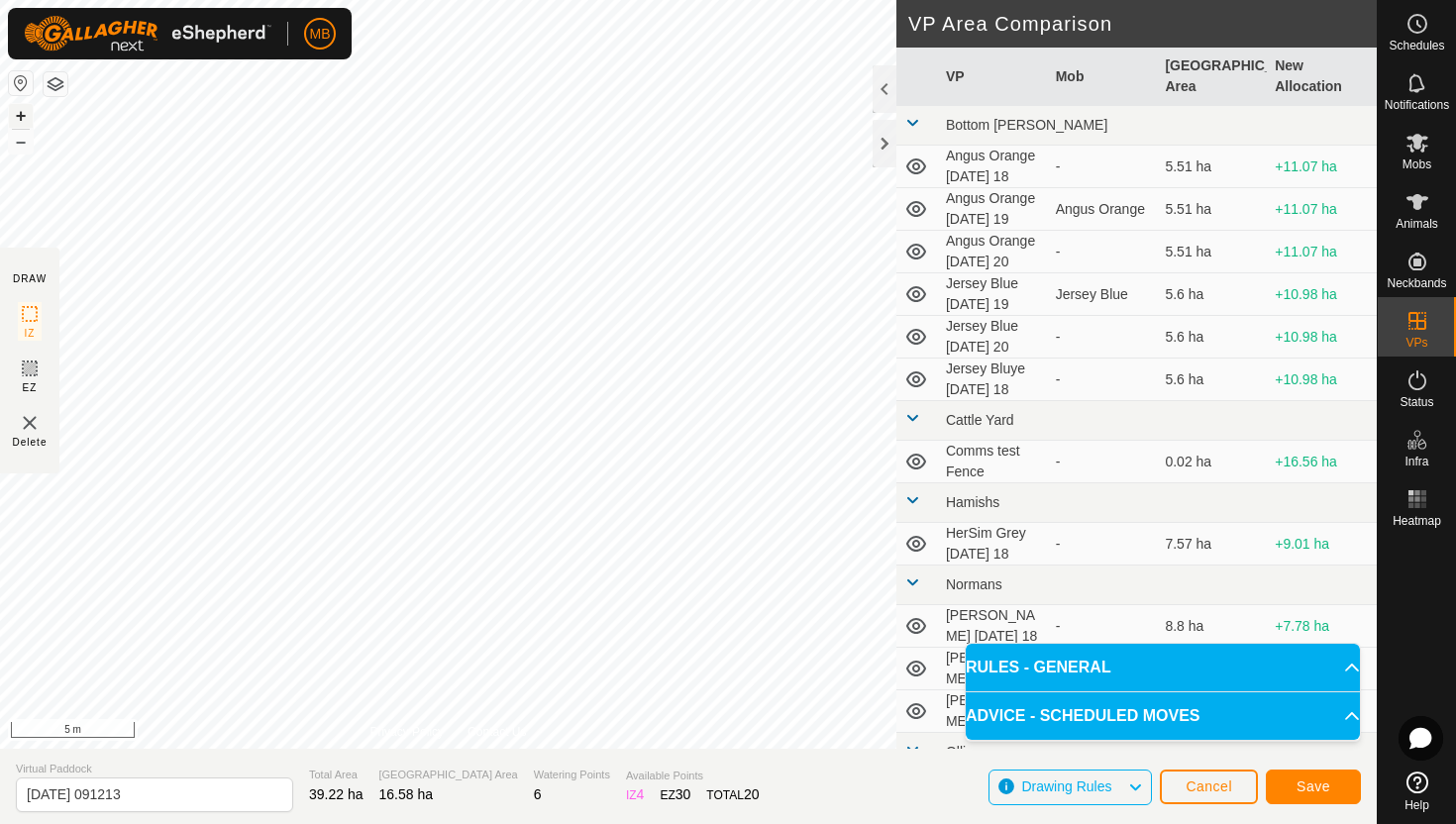 click on "+" at bounding box center [21, 116] 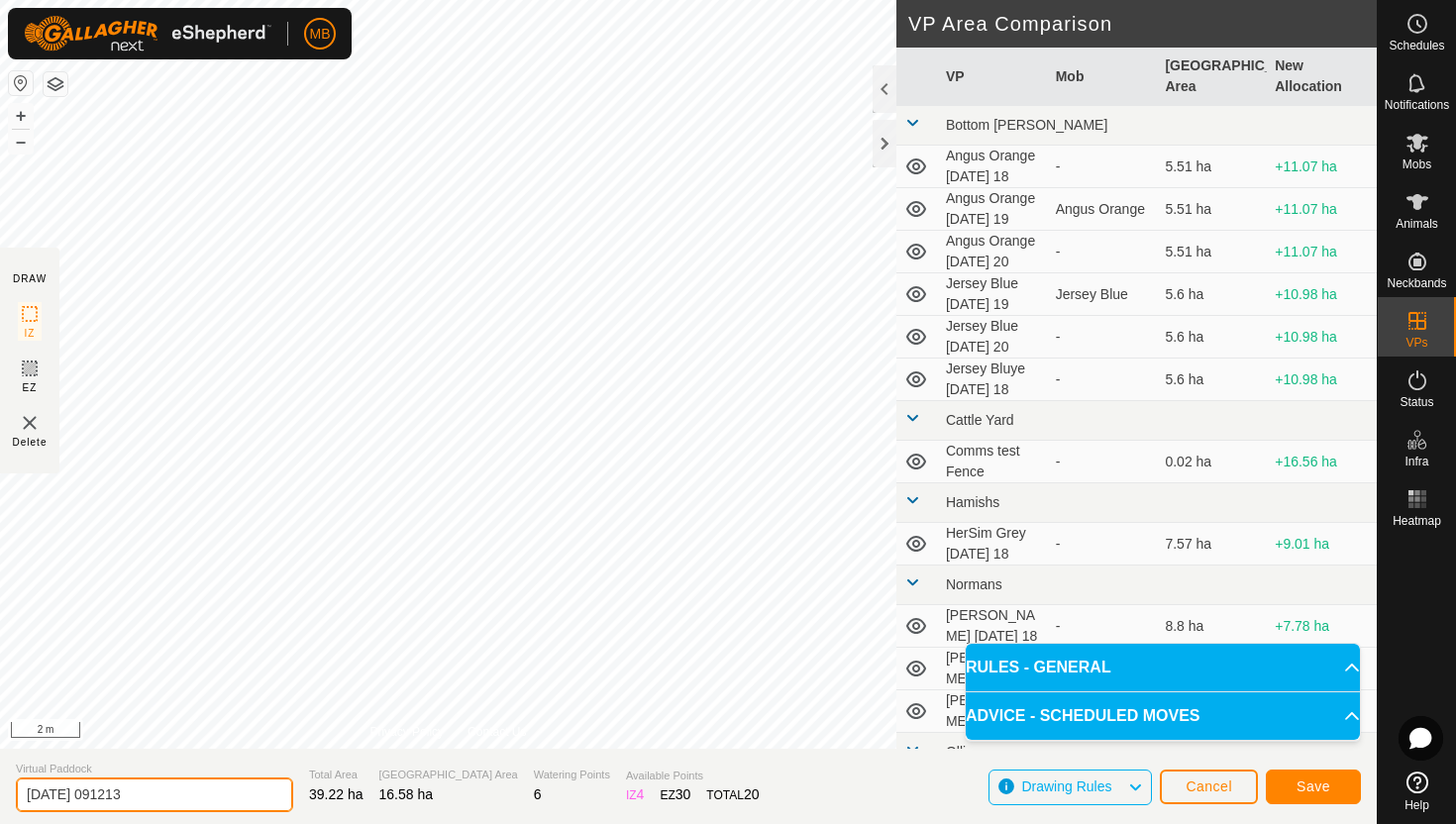 click on "2025-07-19 091213" 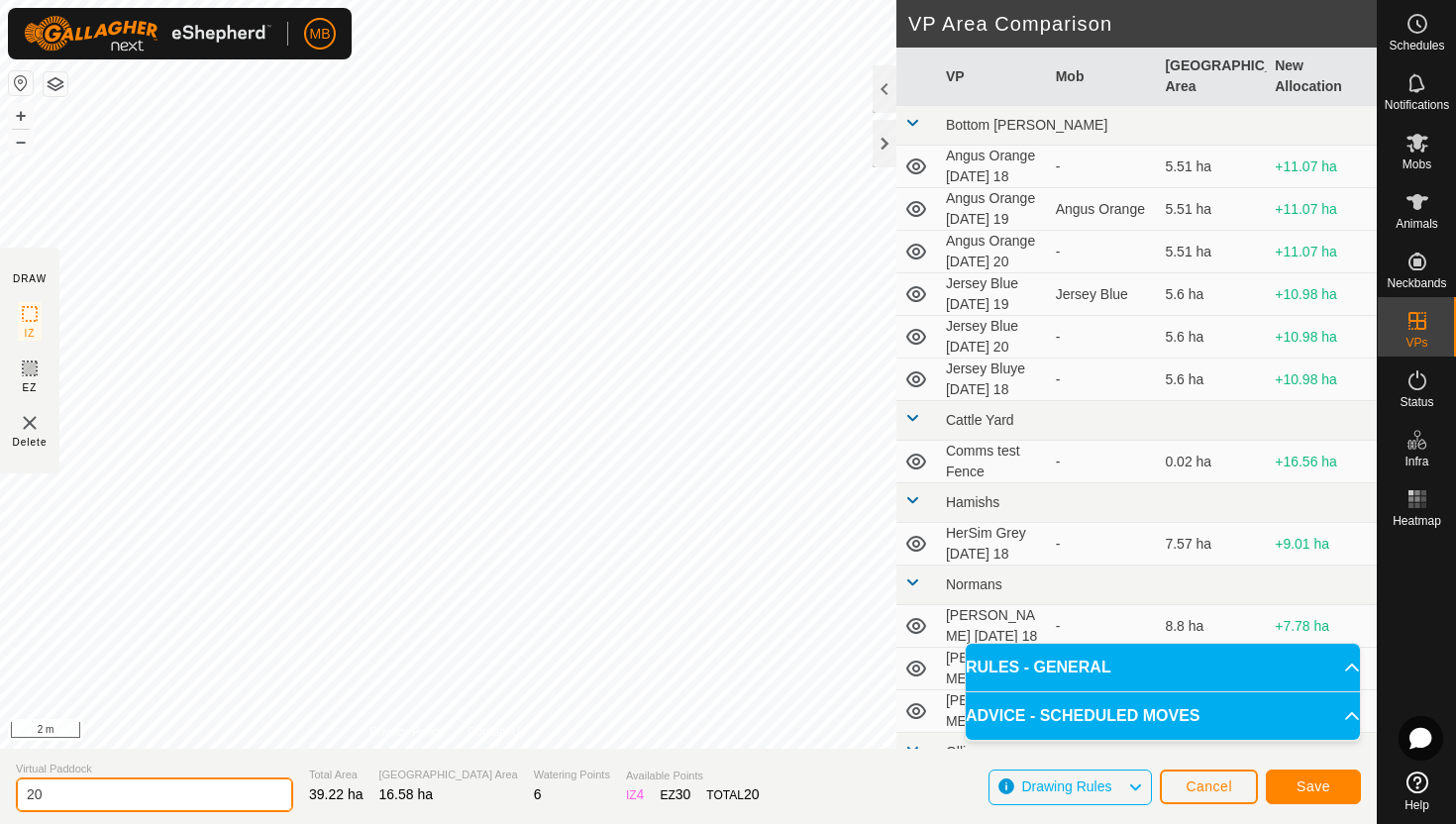 type on "2" 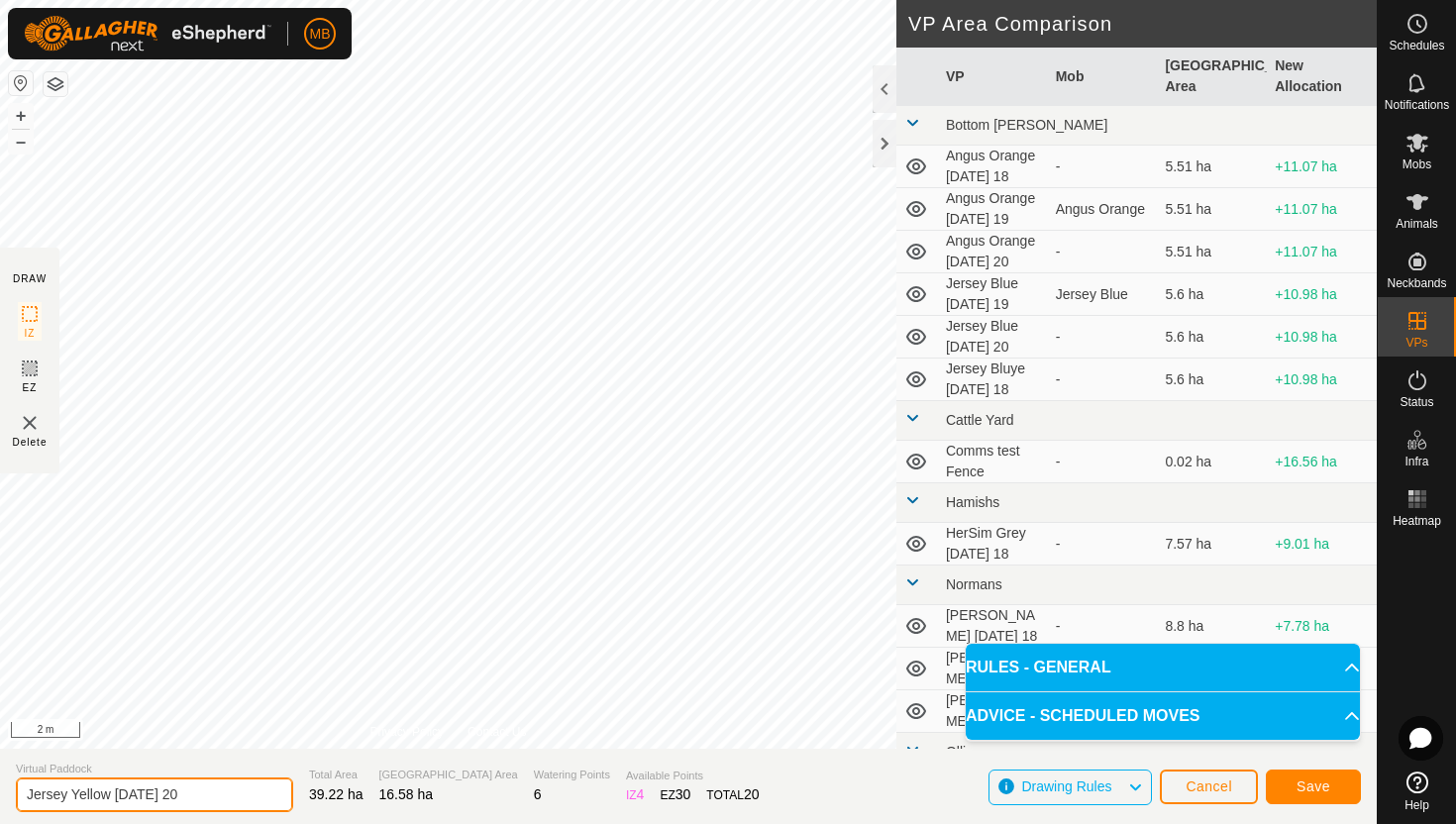 type on "Jersey Yellow Sunday 20" 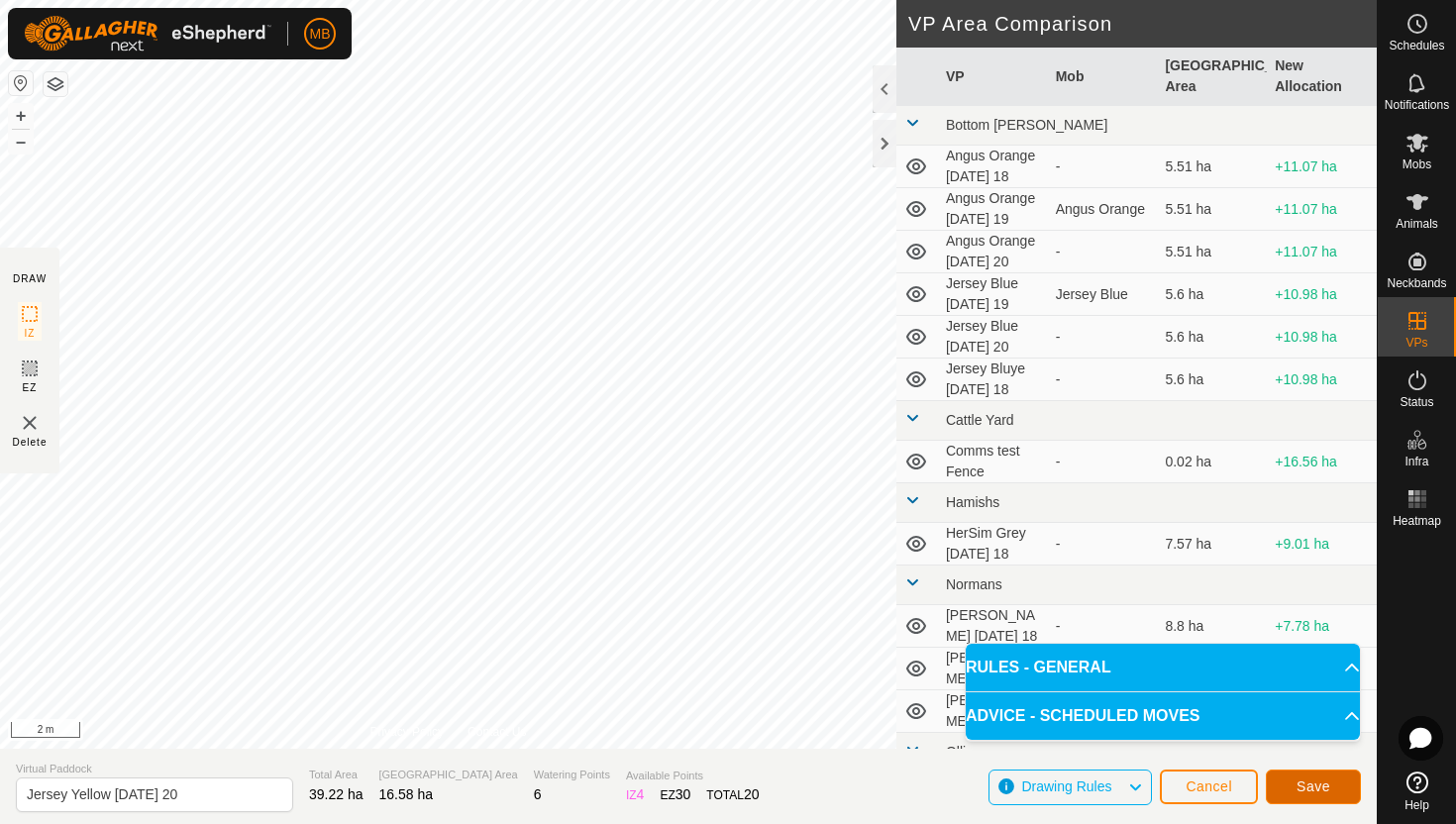 click on "Save" 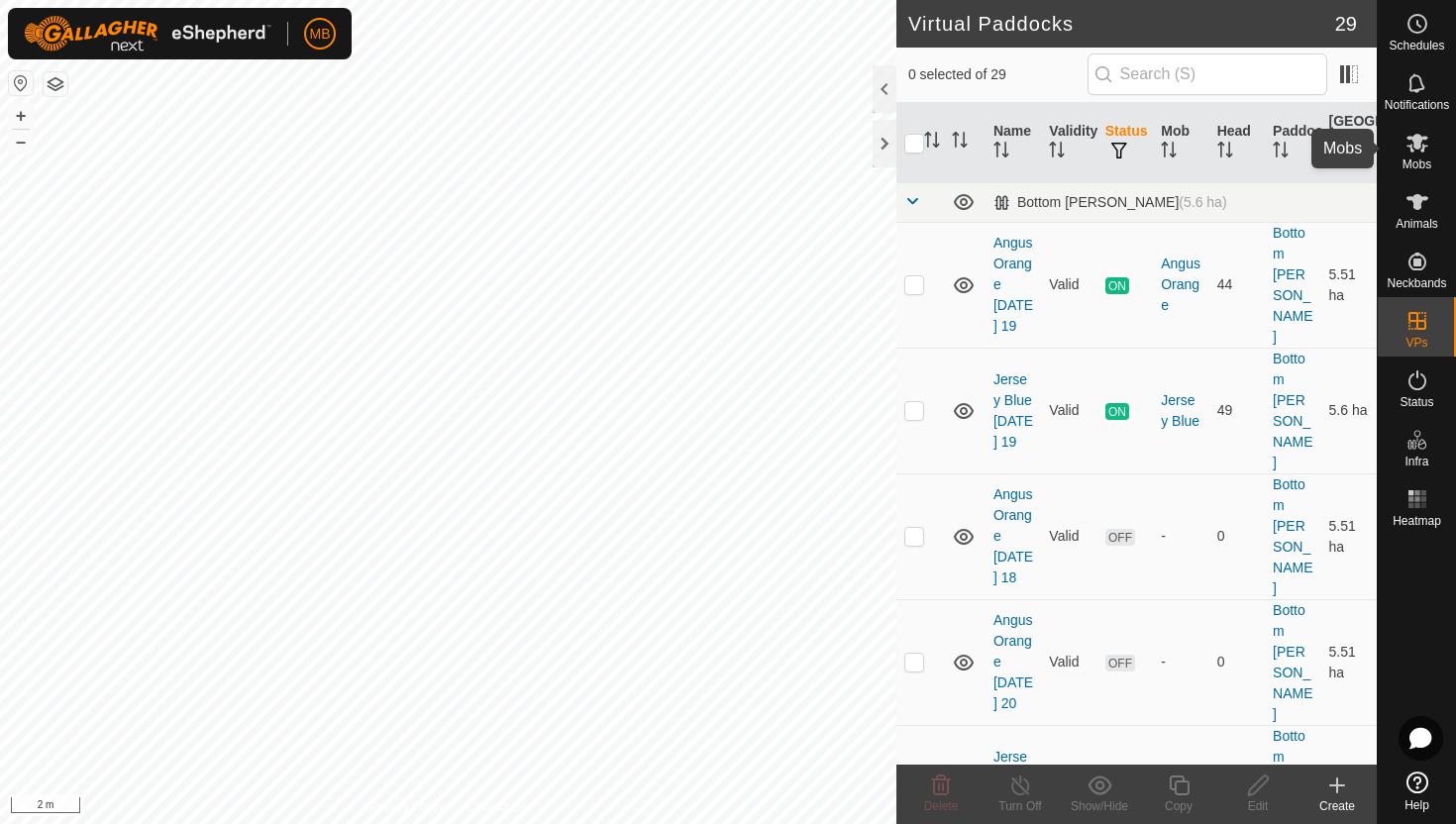 click 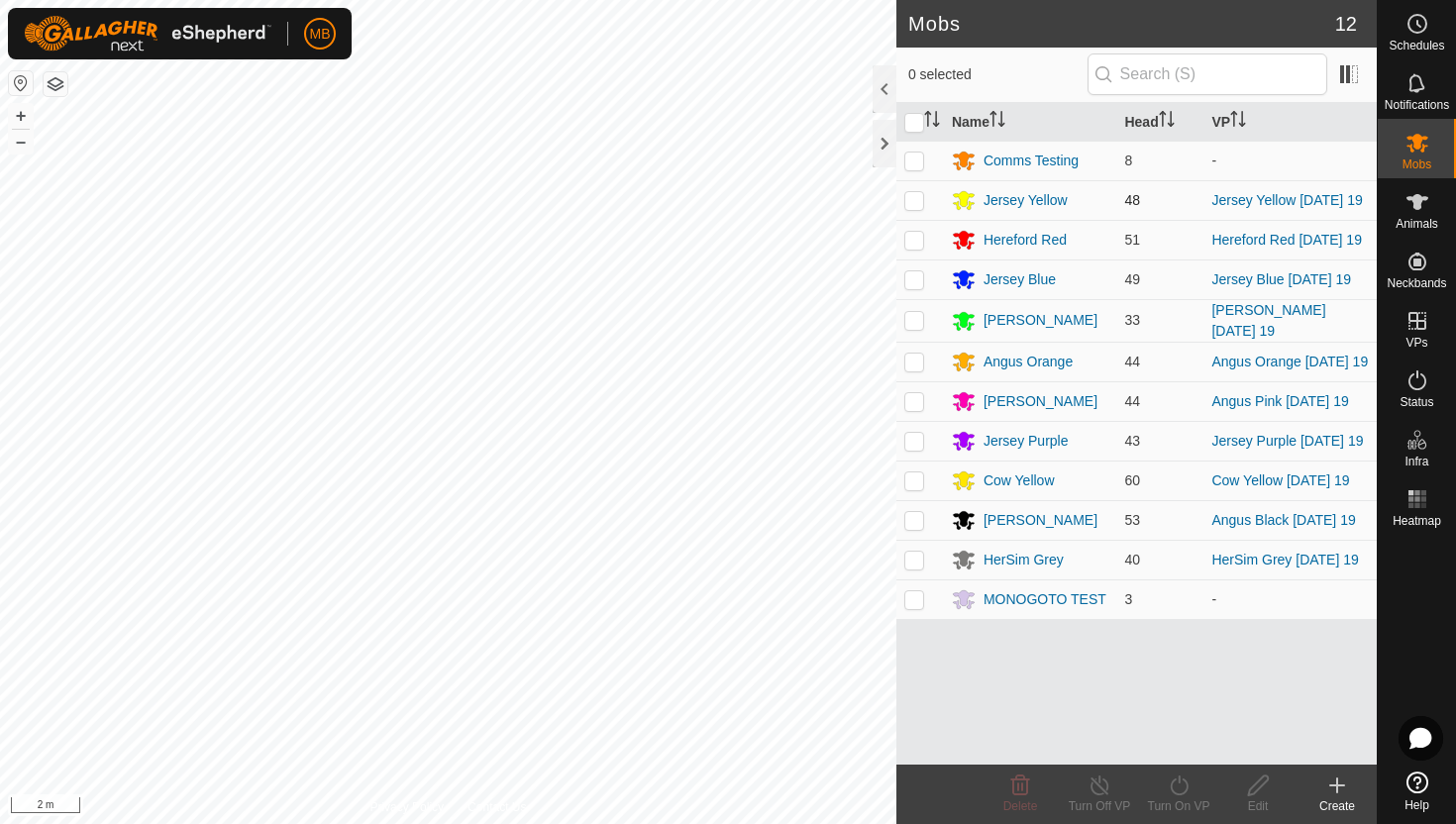 click at bounding box center (914, 200) 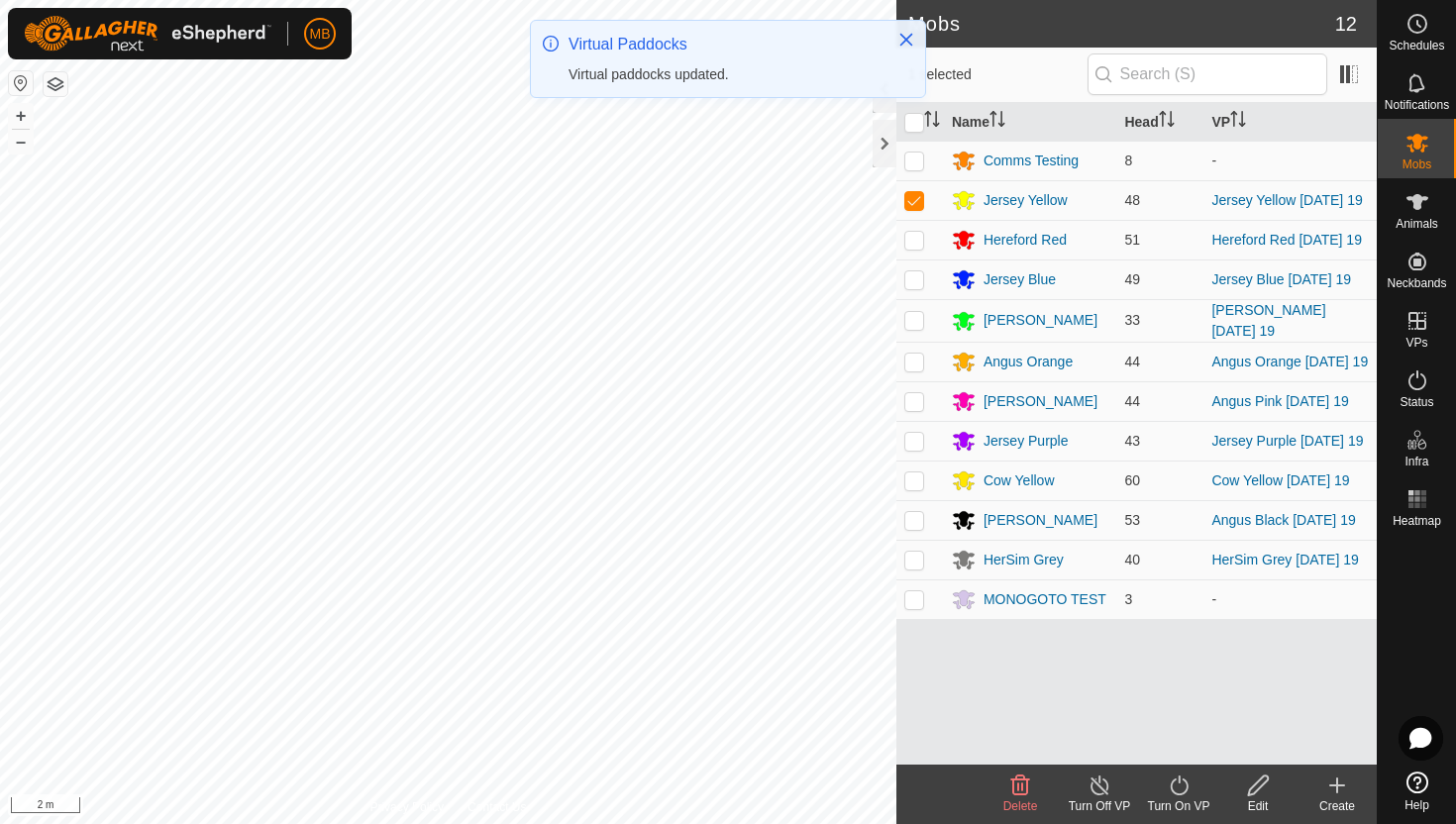 click 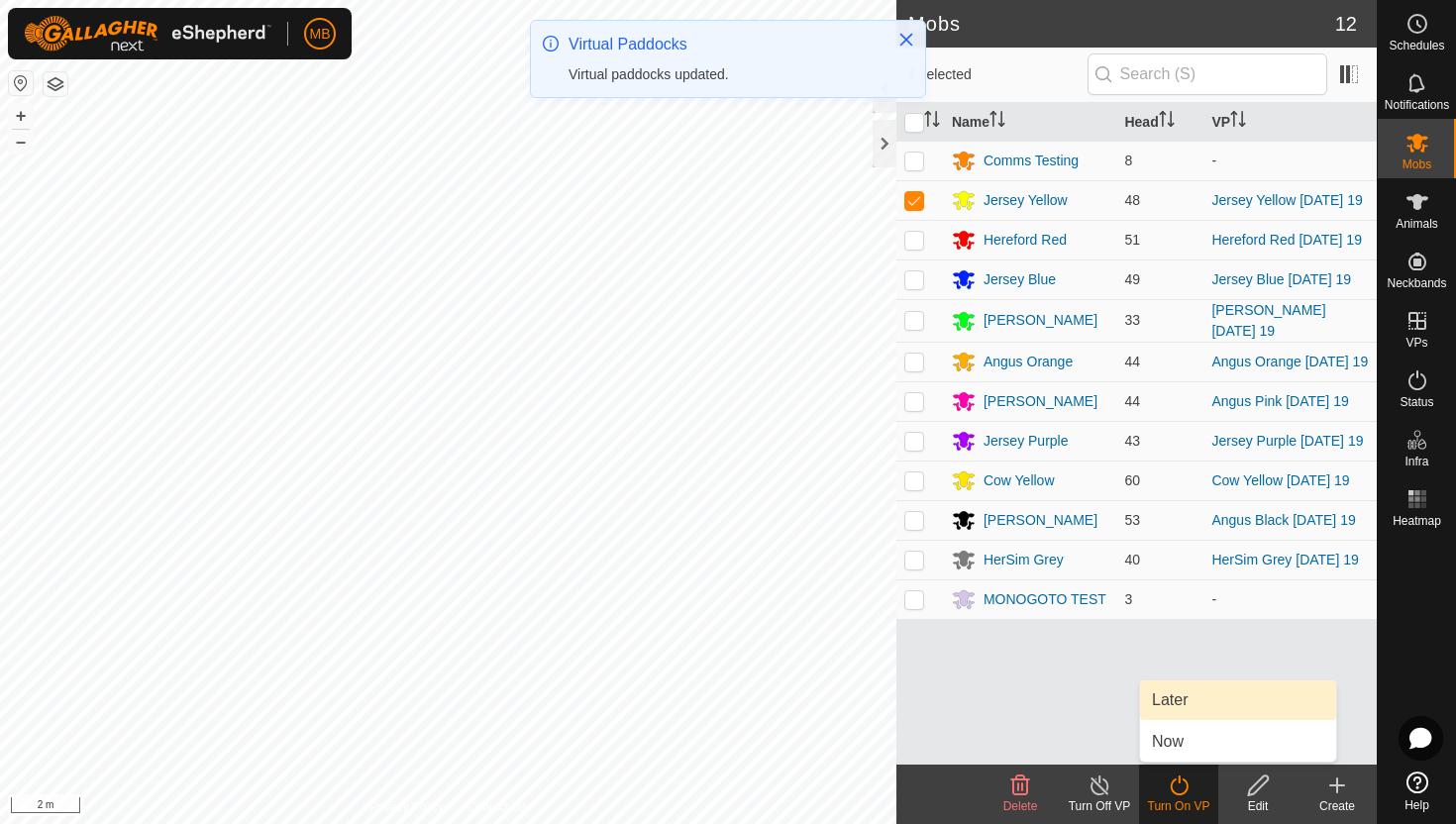 click on "Later" at bounding box center [1238, 700] 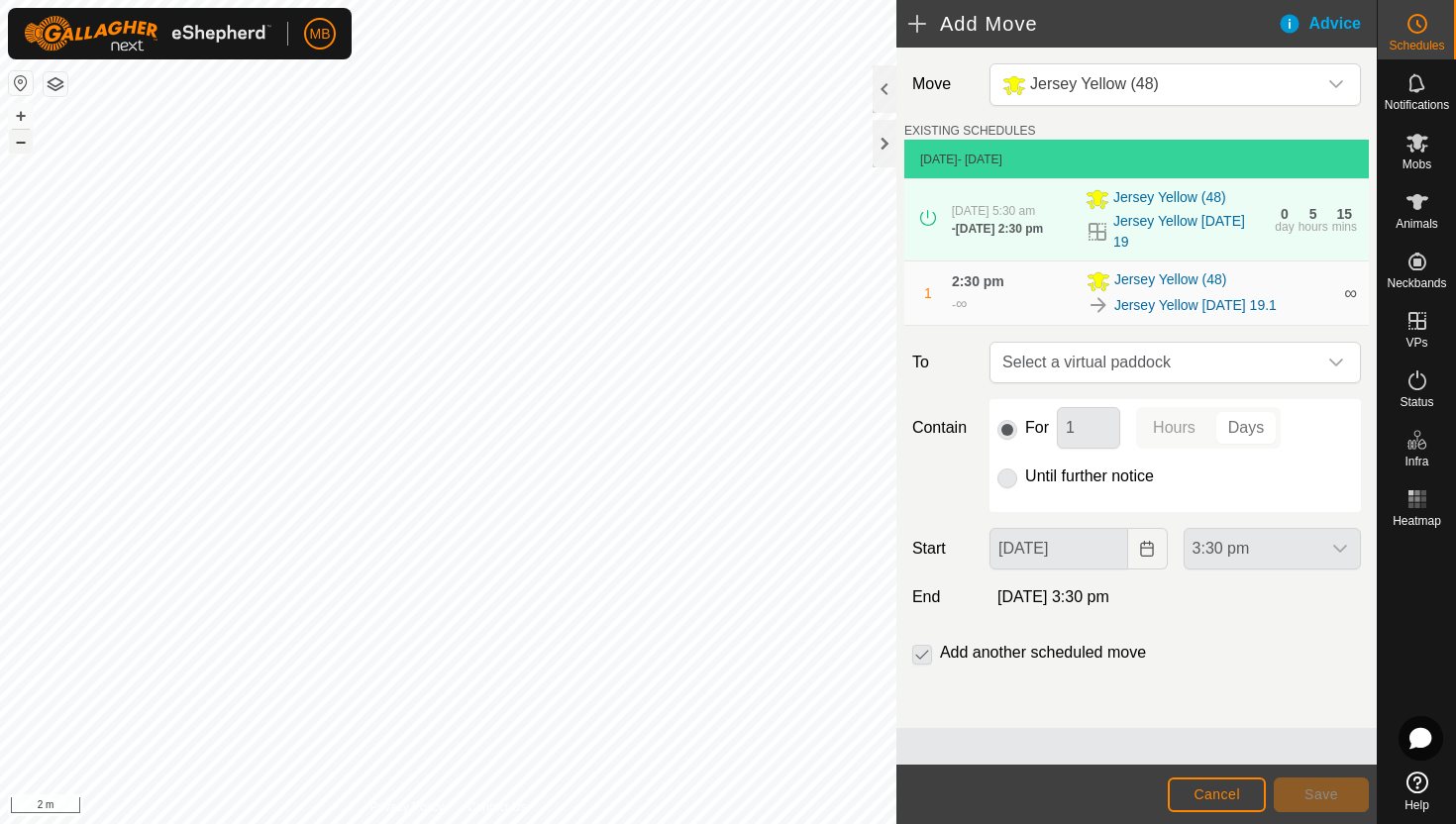 click on "–" at bounding box center [21, 142] 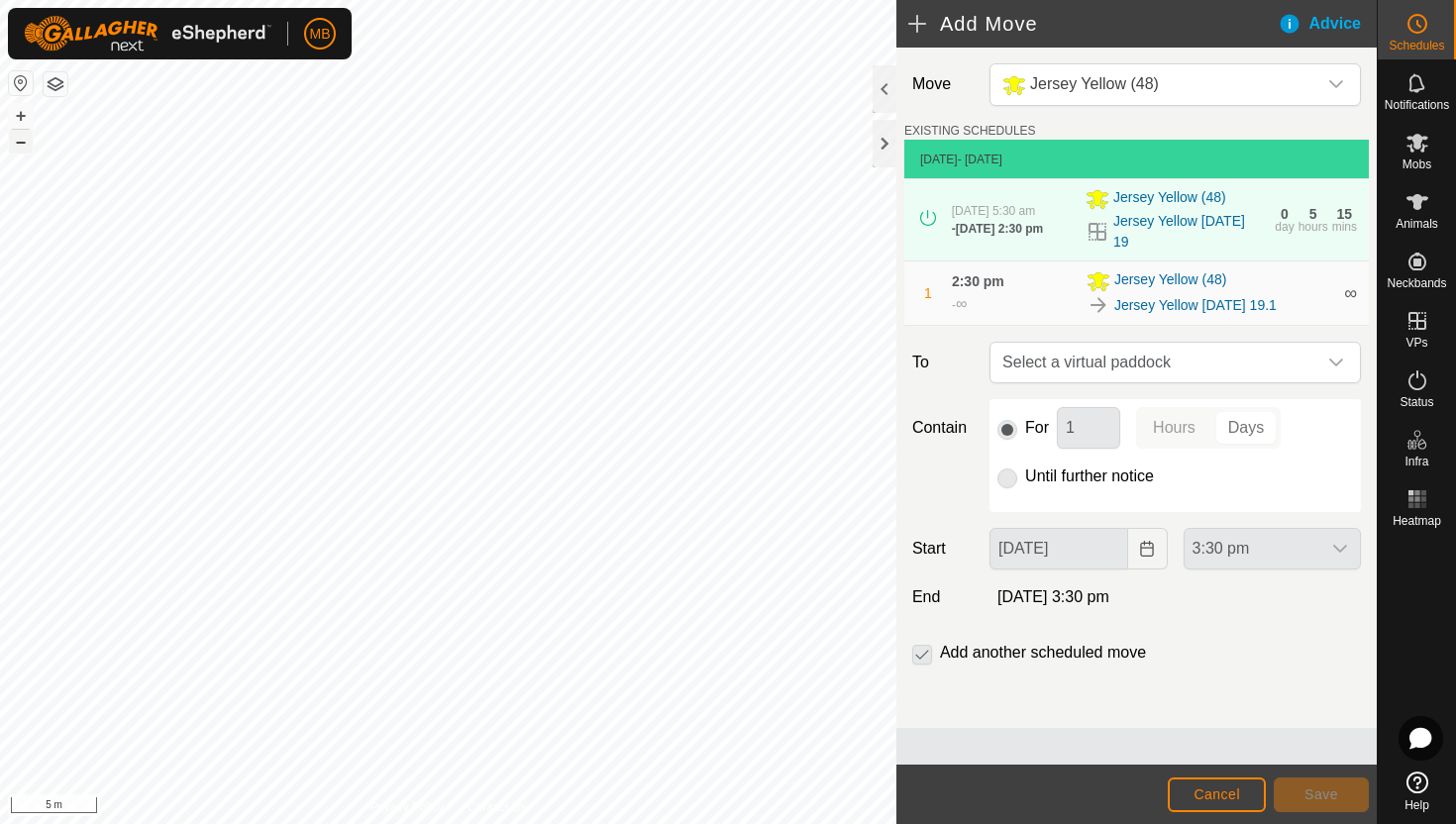 click on "–" at bounding box center [21, 142] 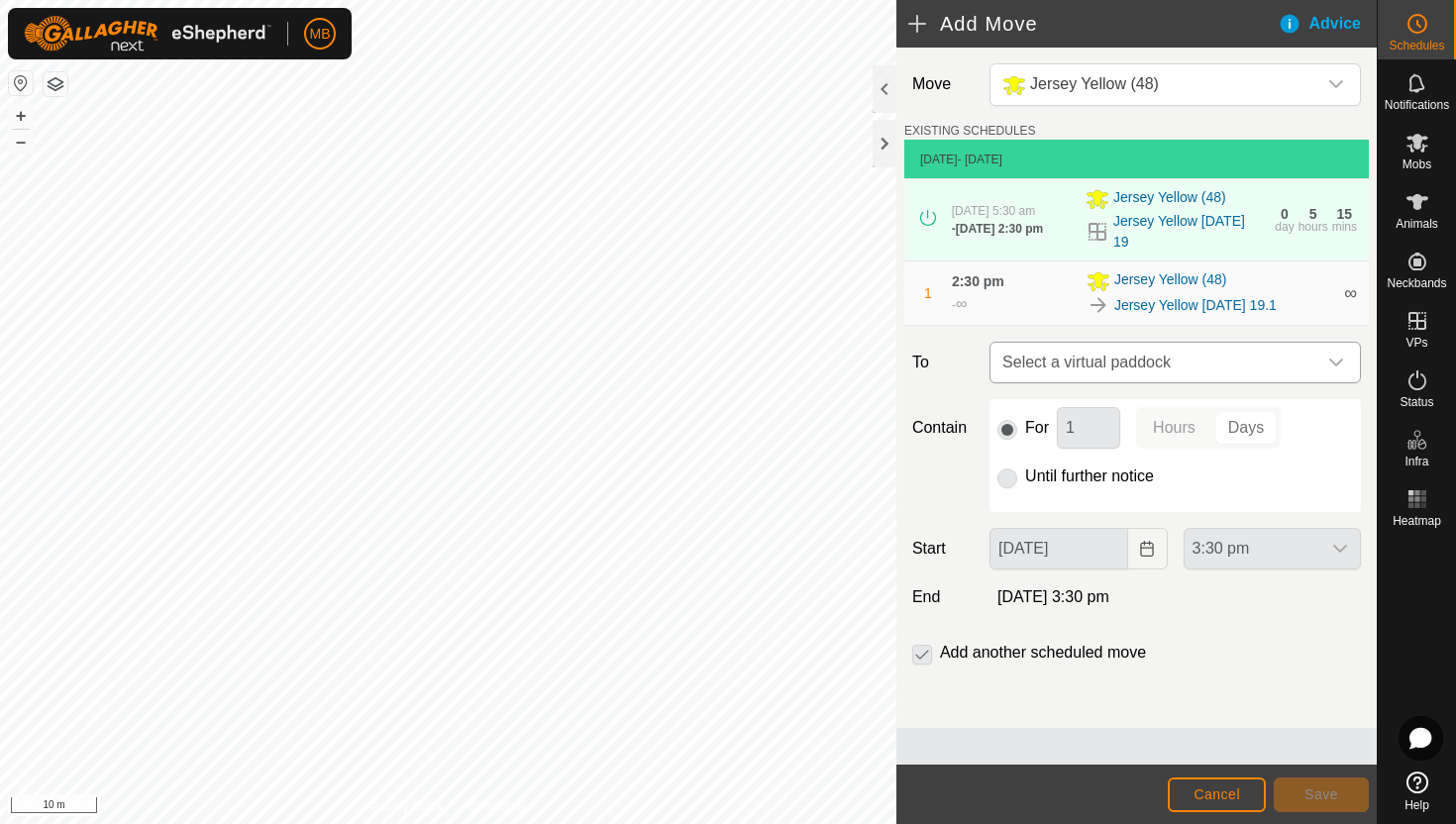 click 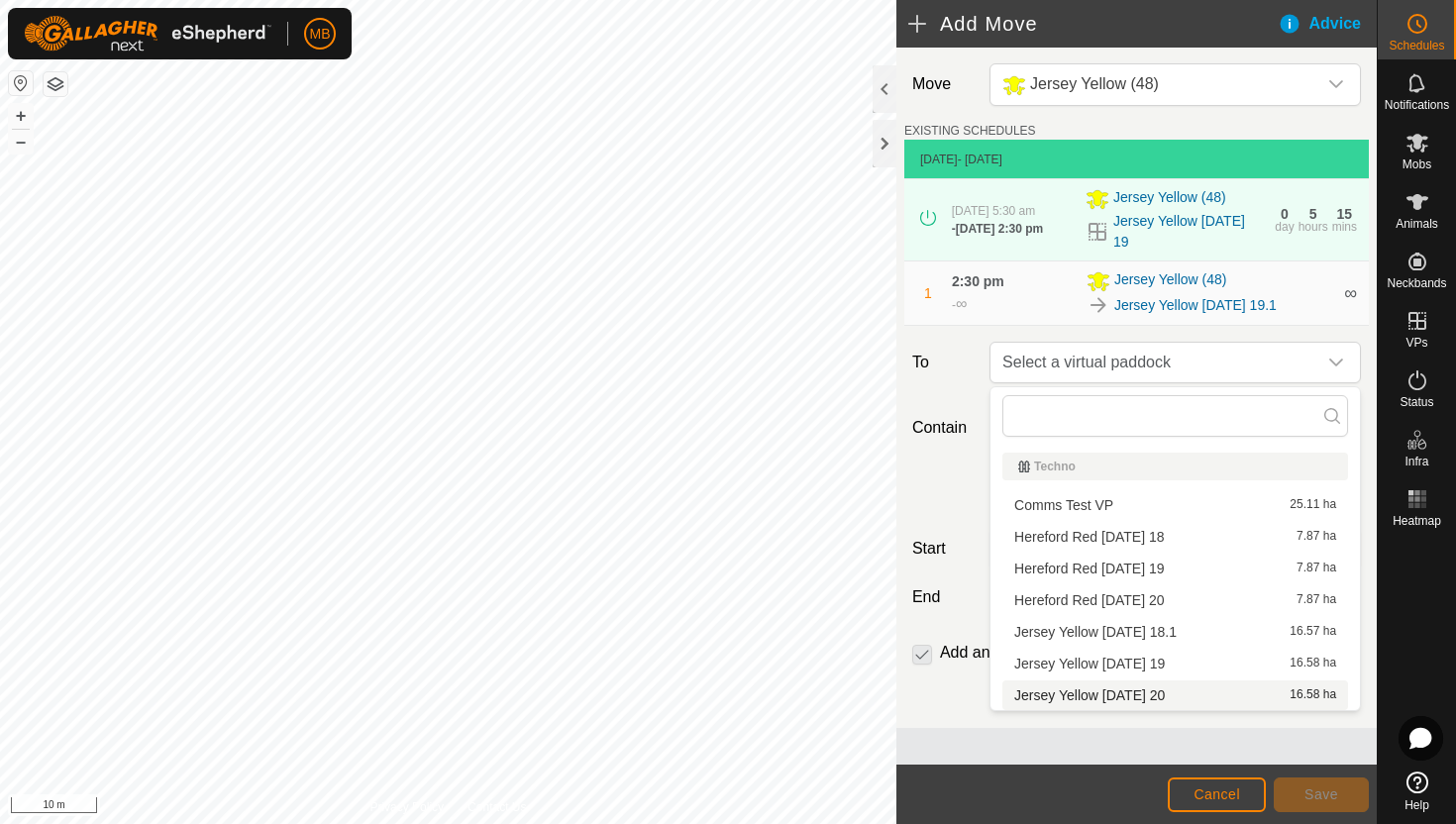 click on "Jersey Yellow Sunday 20  16.58 ha" at bounding box center [1175, 695] 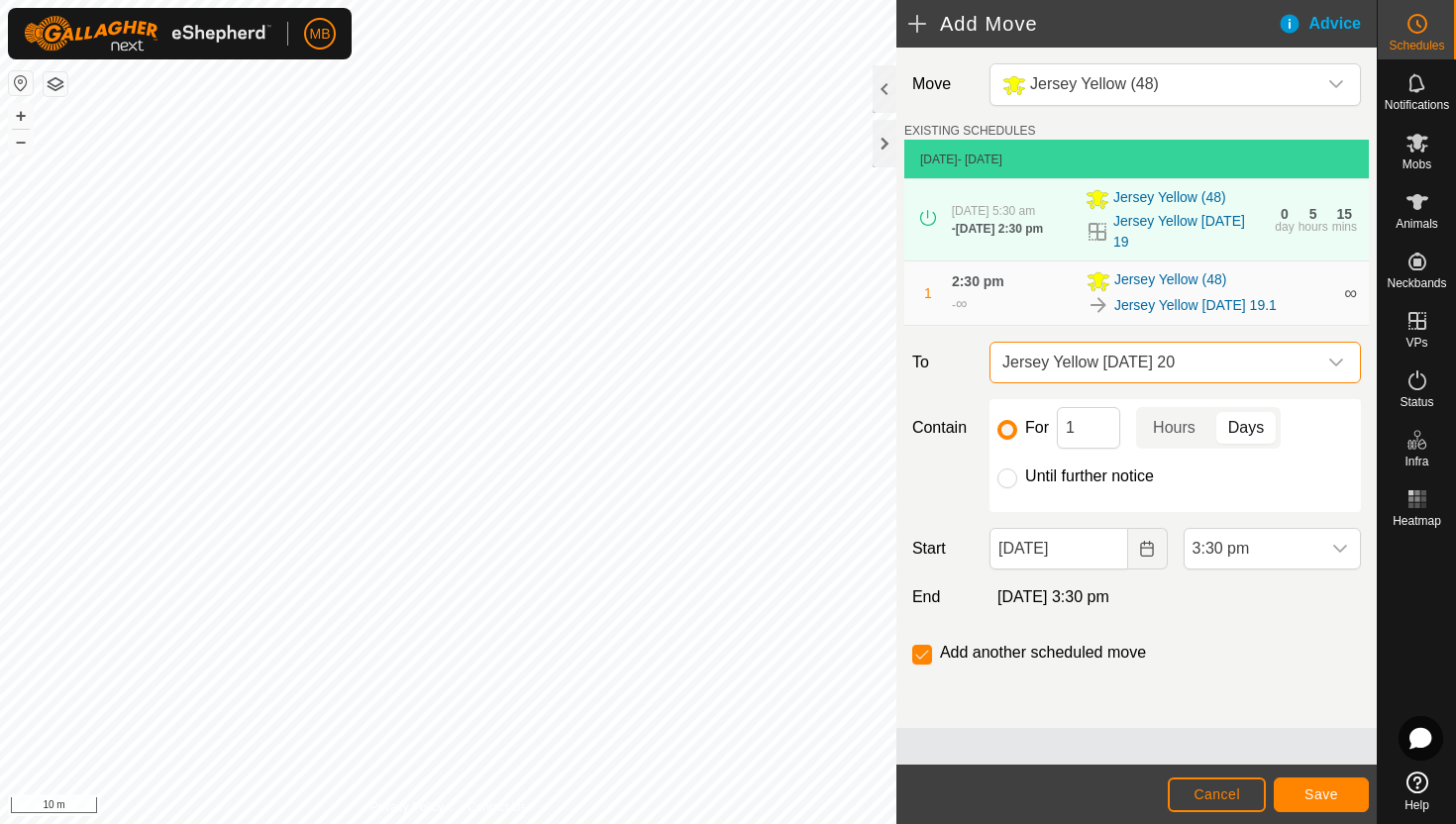 click on "Until further notice" 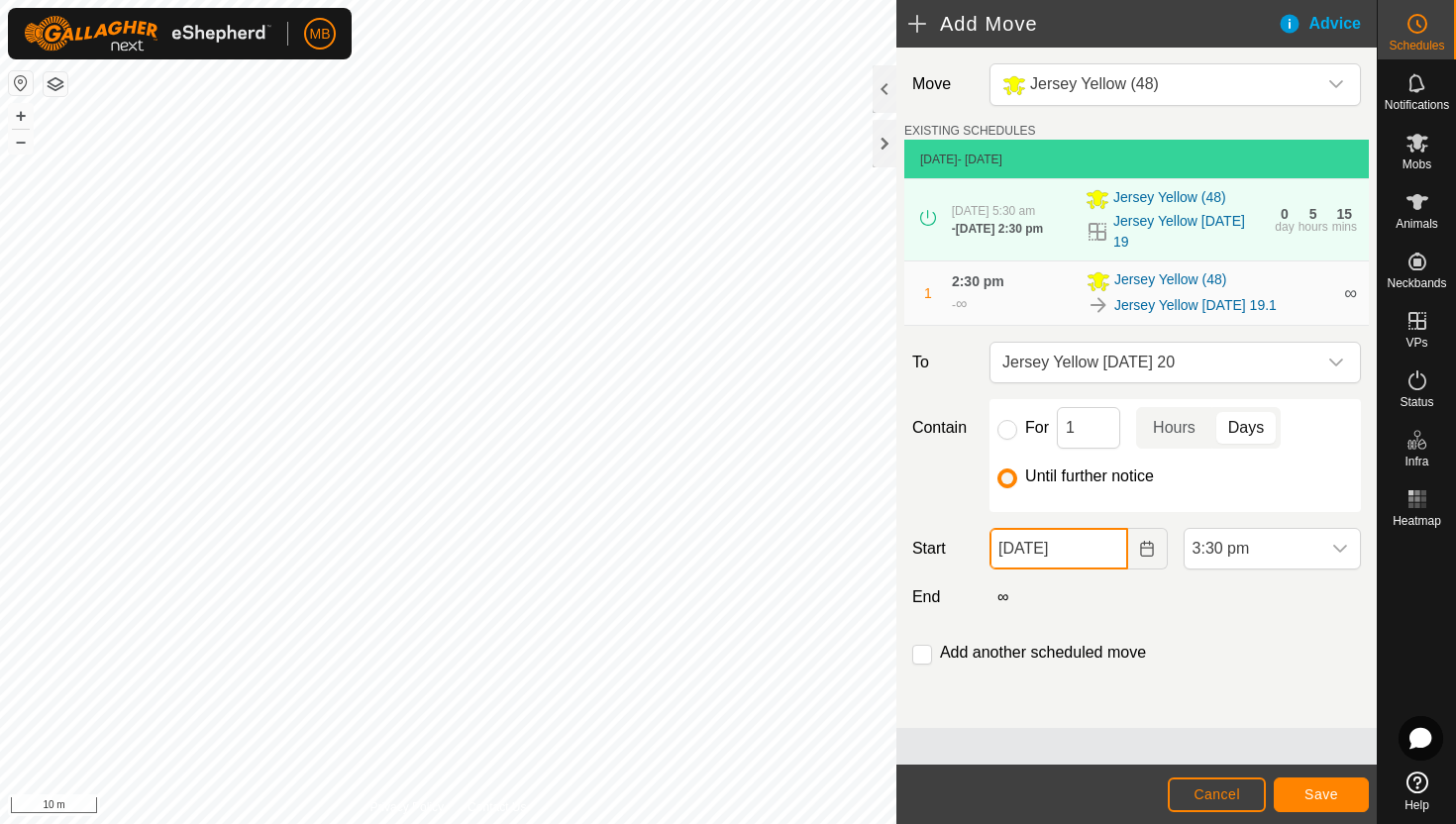 click on "[DATE]" 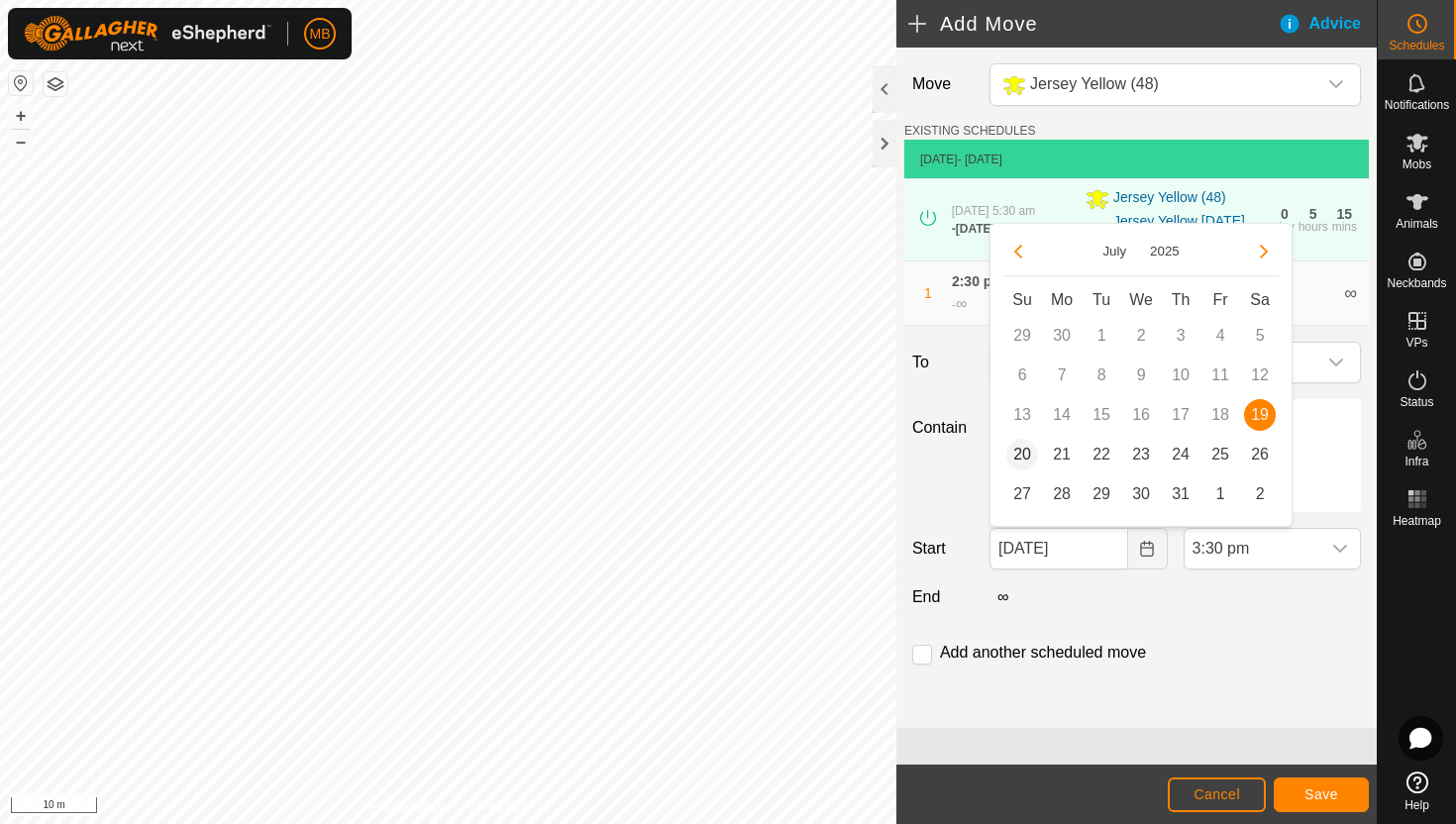 click on "20" at bounding box center [1022, 455] 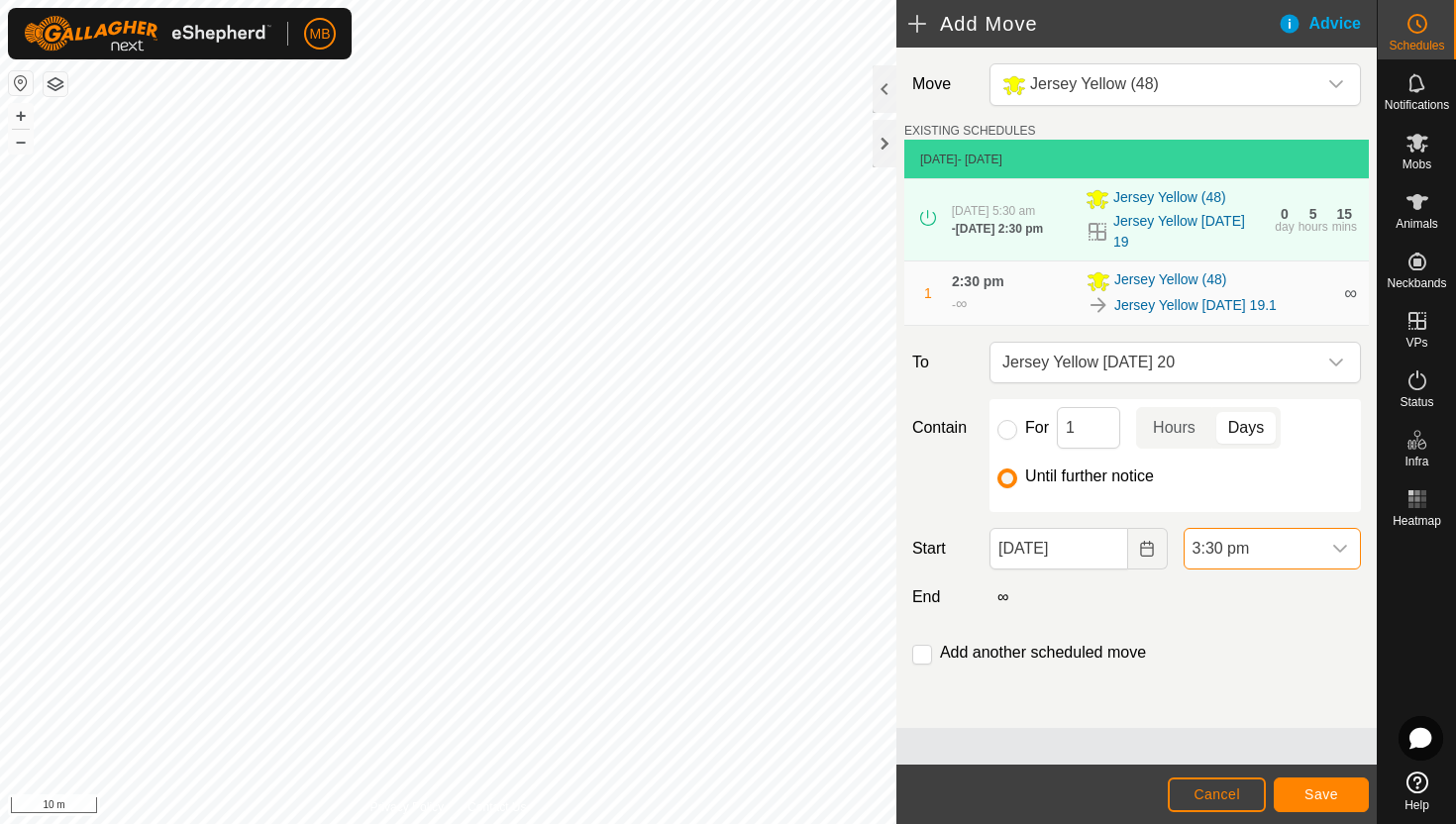 click on "3:30 pm" at bounding box center [1252, 549] 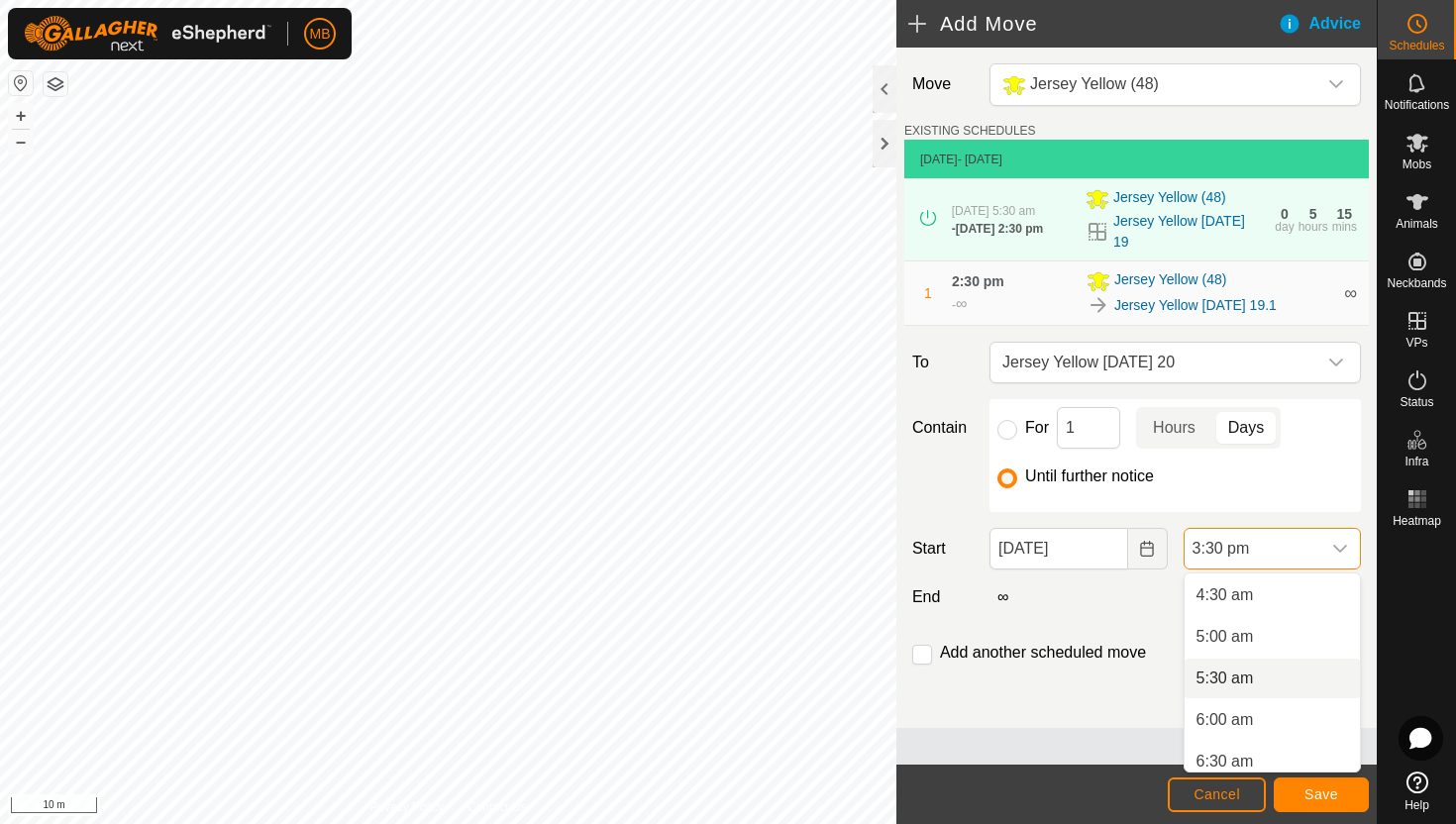 scroll, scrollTop: 371, scrollLeft: 0, axis: vertical 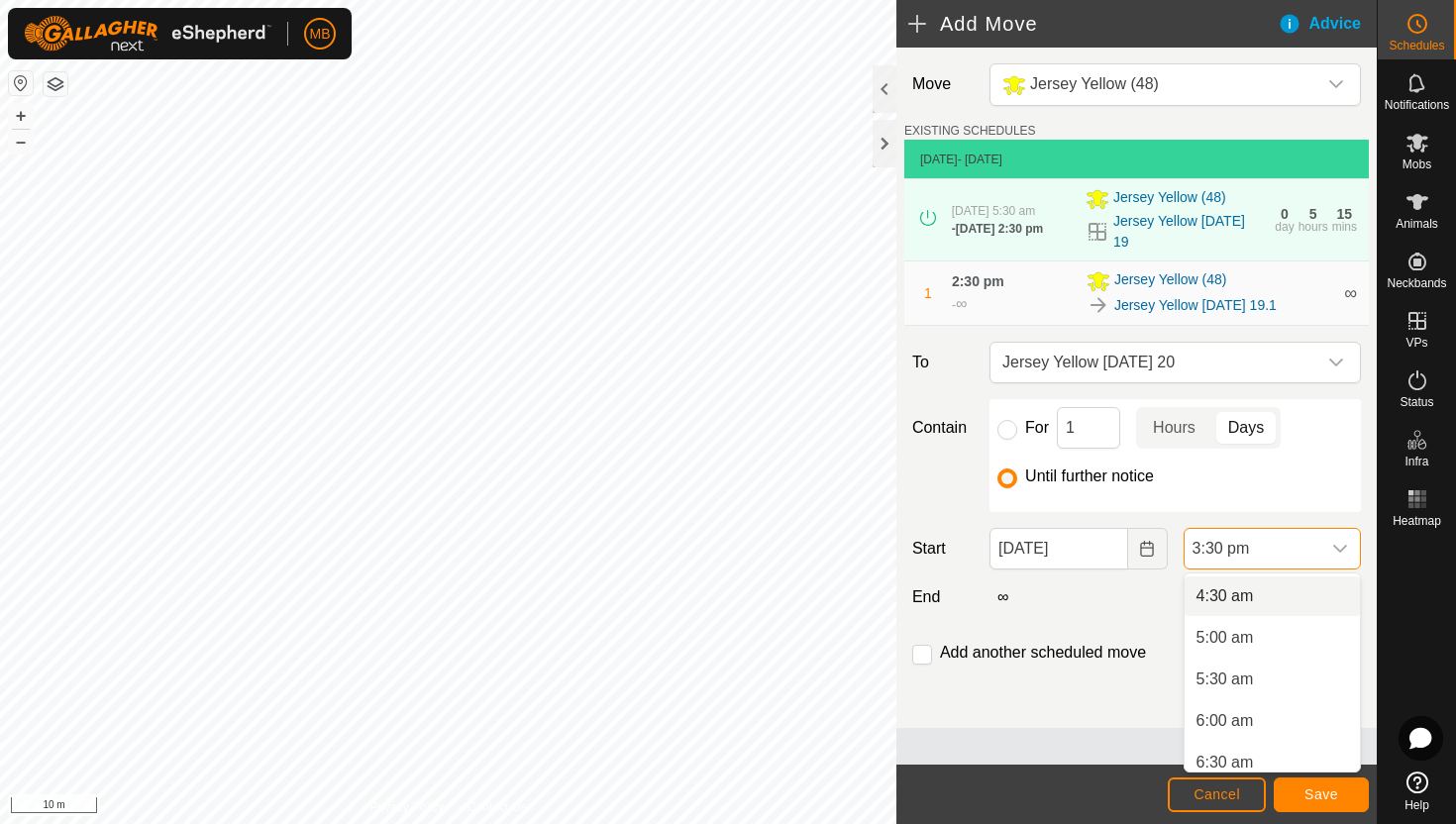 click on "4:30 am" at bounding box center (1272, 596) 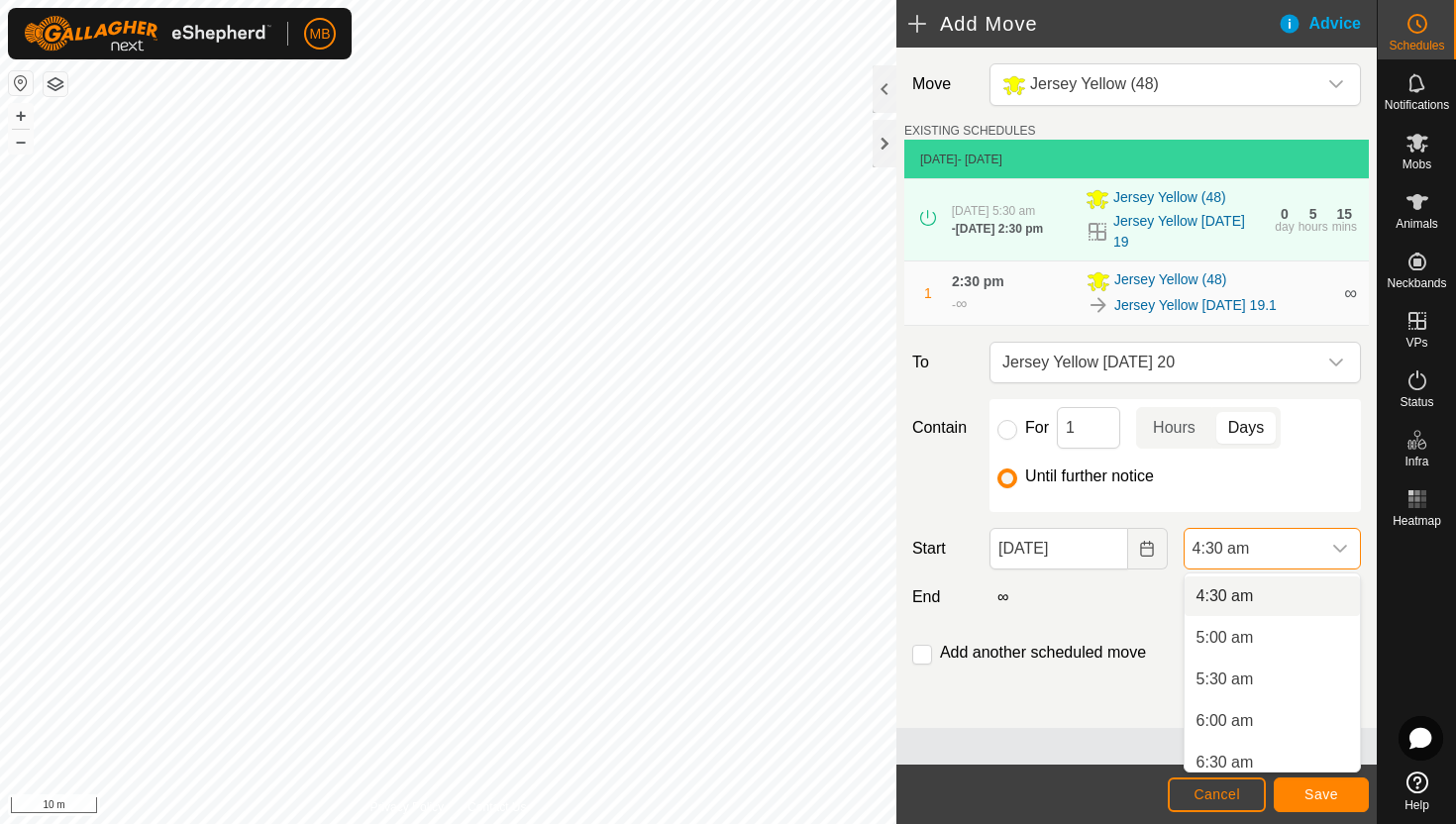 scroll, scrollTop: 0, scrollLeft: 0, axis: both 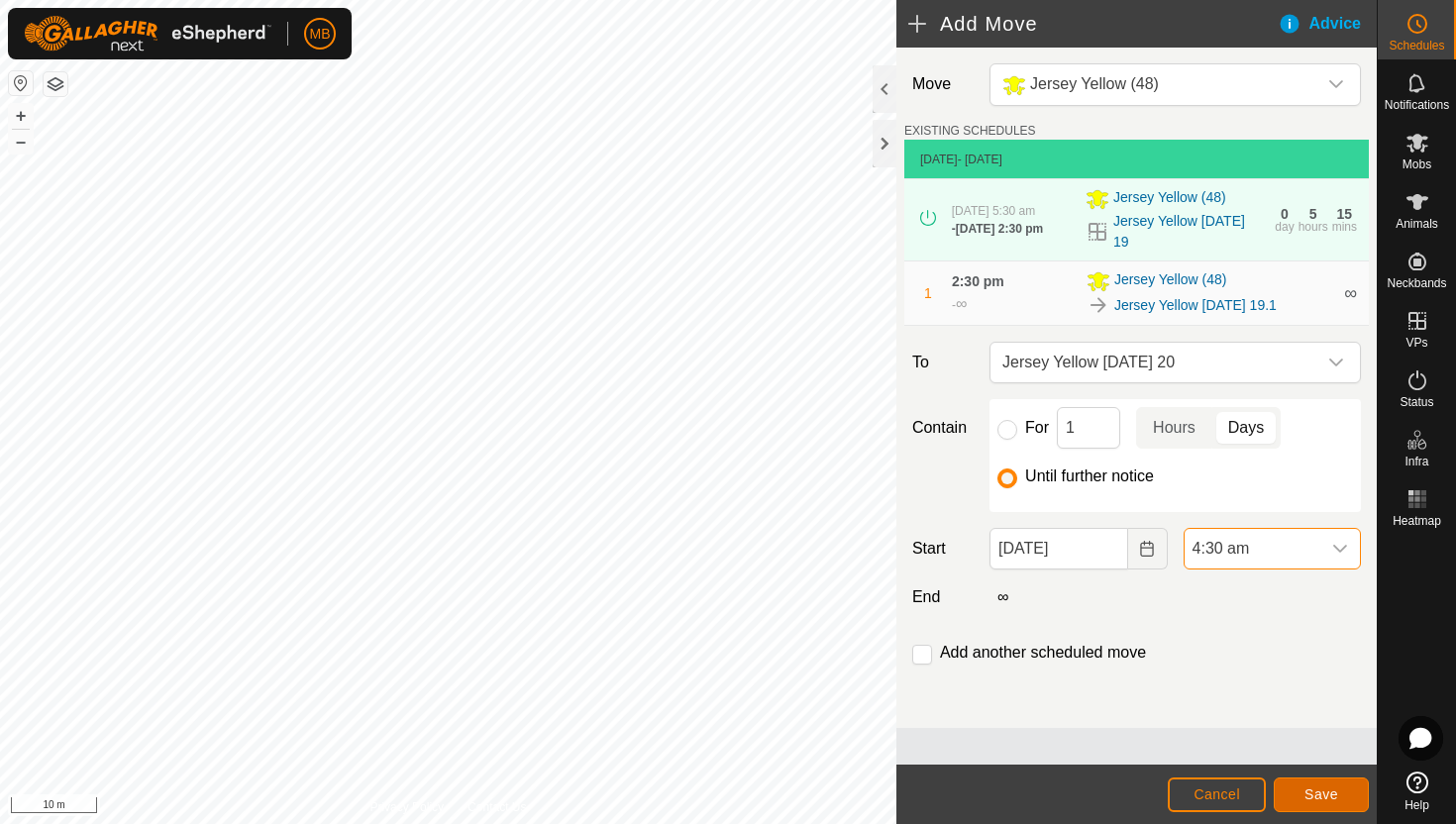 click on "Save" 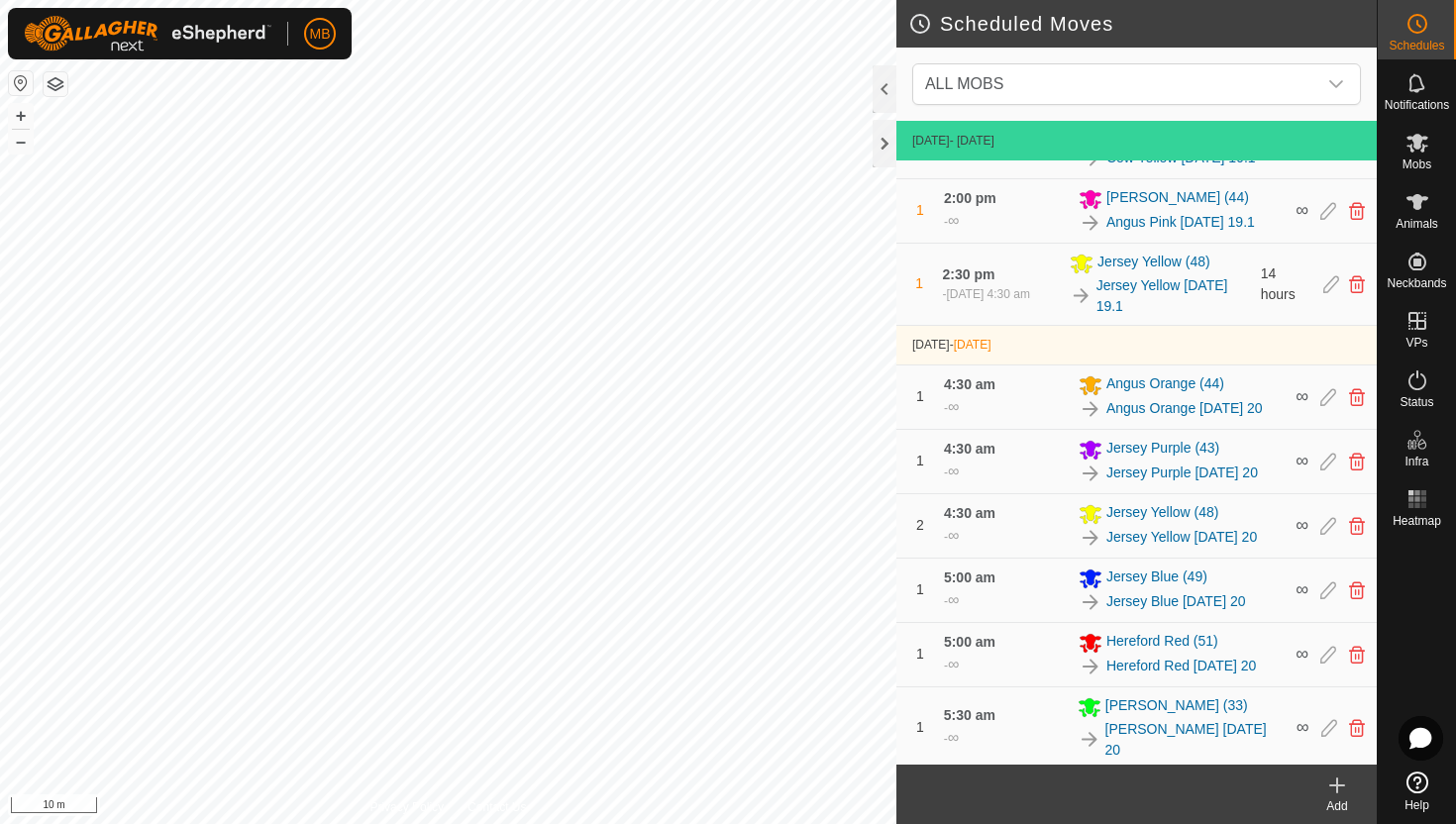 scroll, scrollTop: 867, scrollLeft: 0, axis: vertical 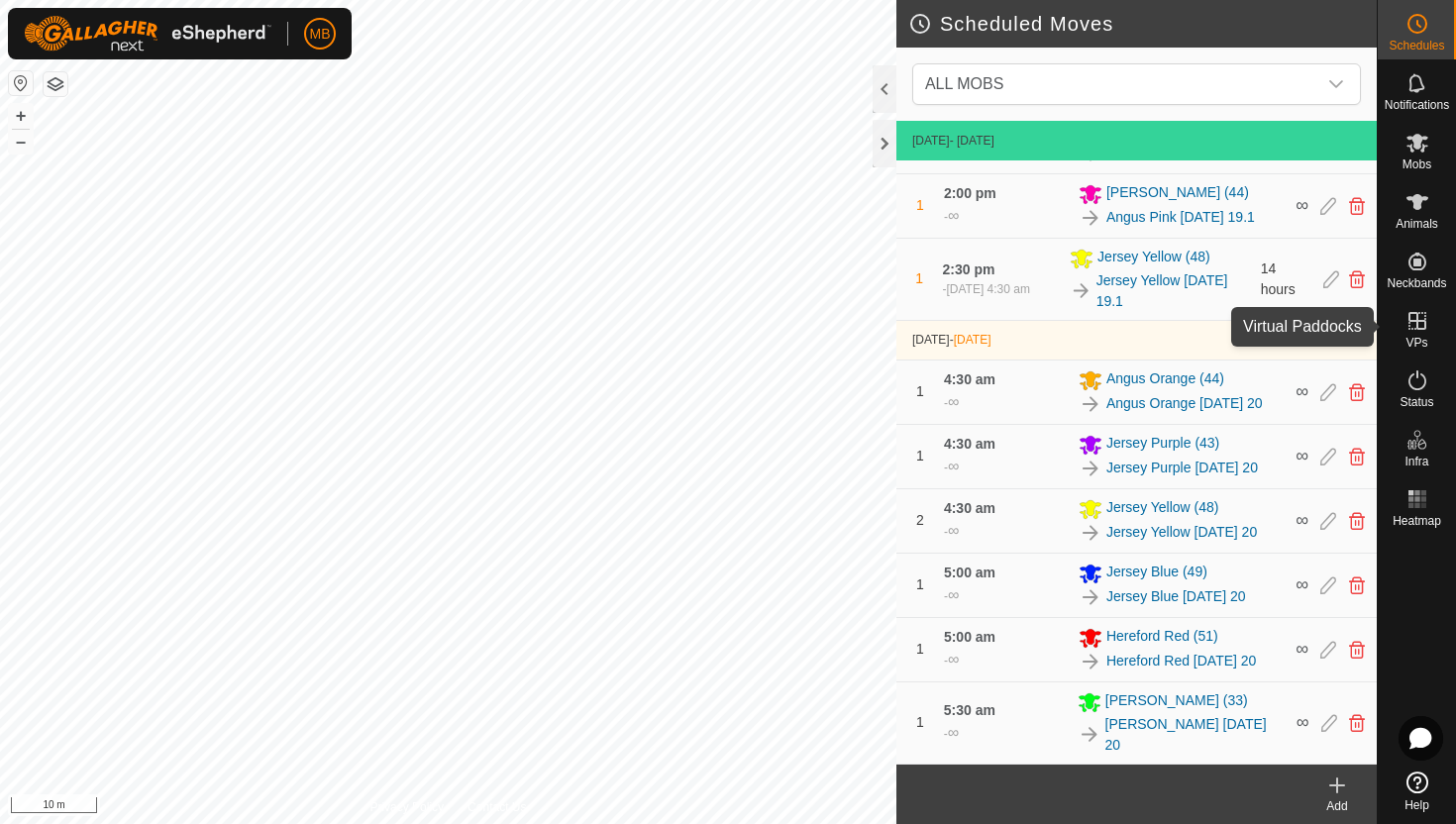 click 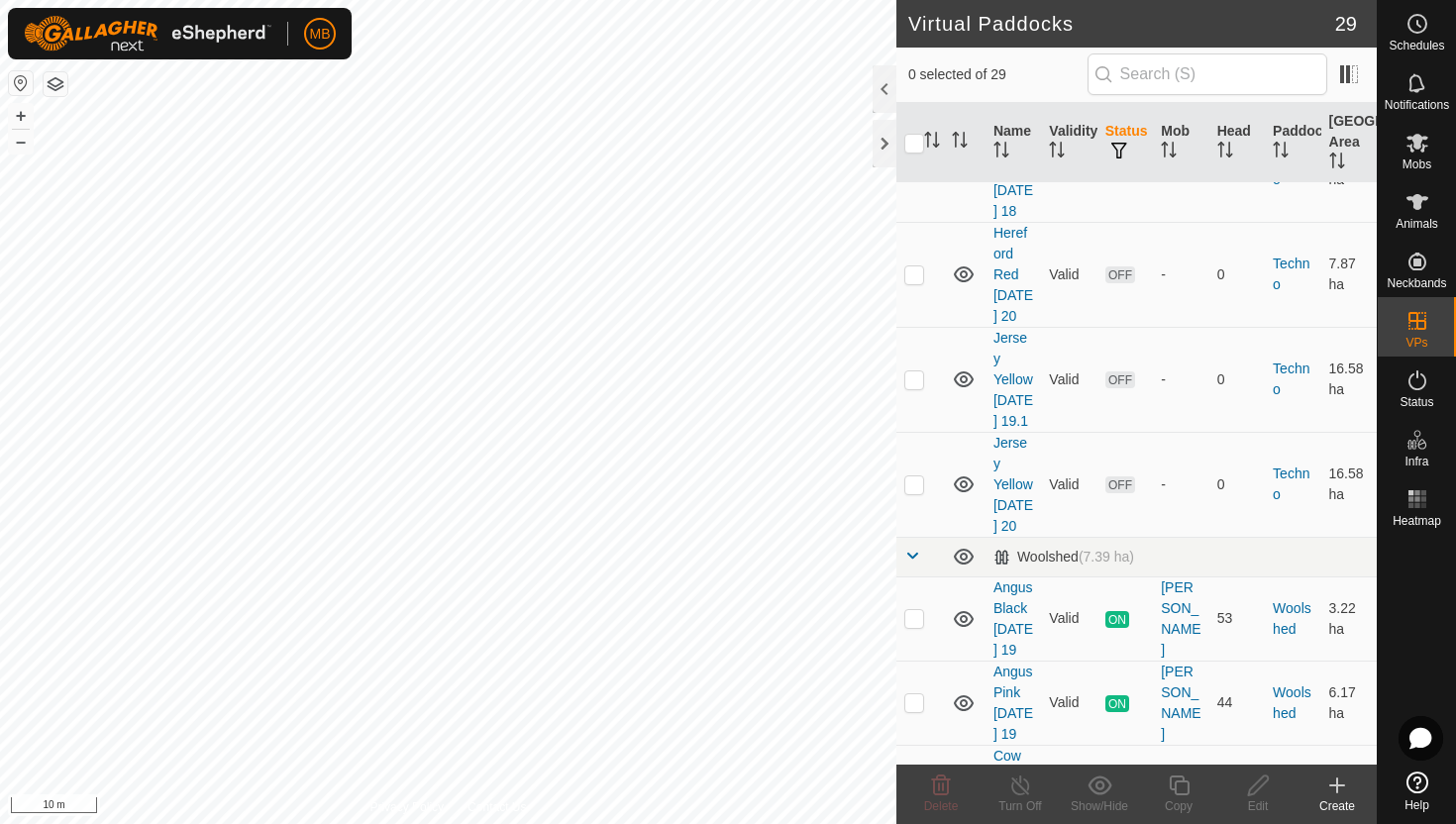 scroll, scrollTop: 2377, scrollLeft: 0, axis: vertical 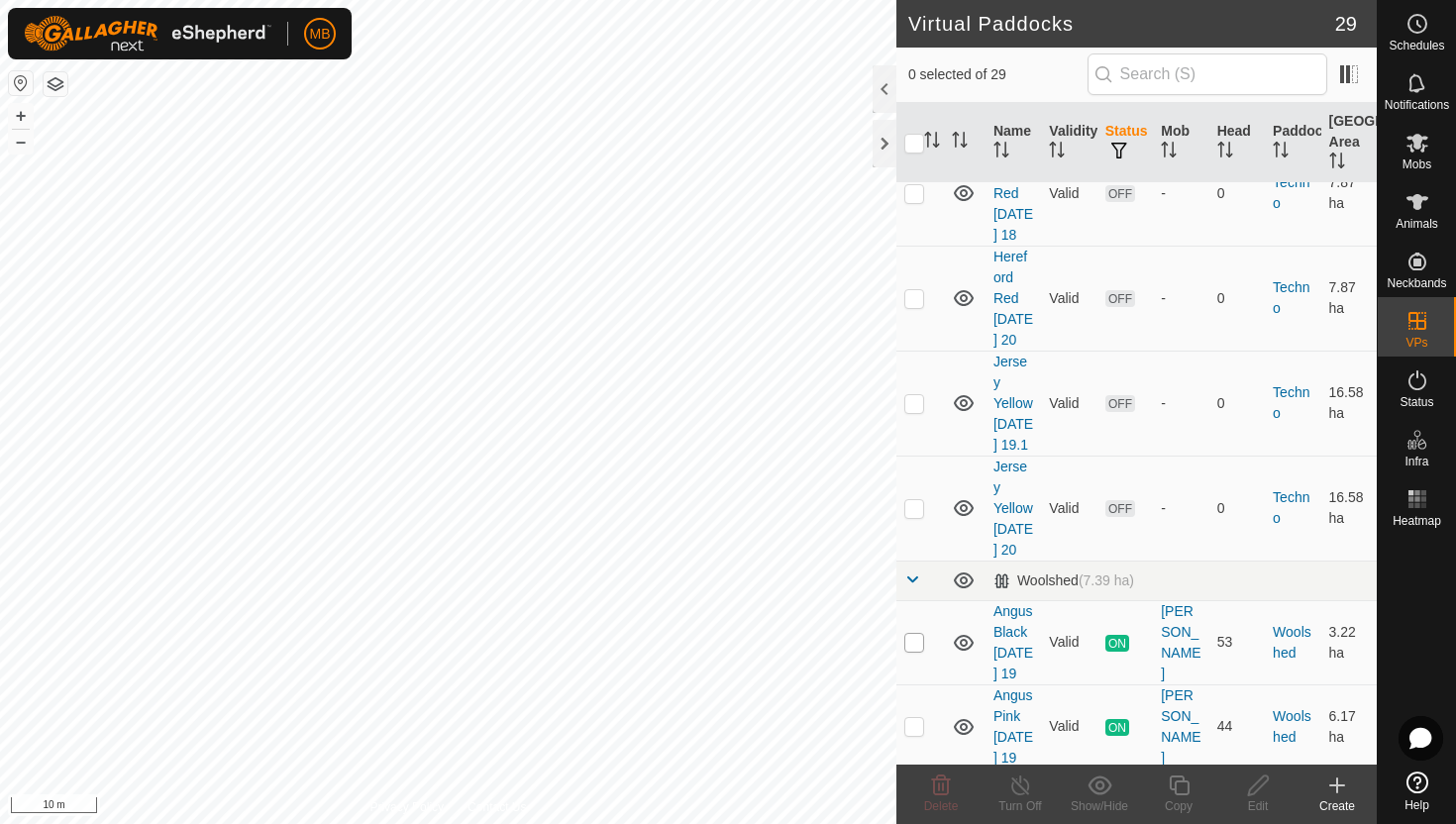 click at bounding box center [914, 643] 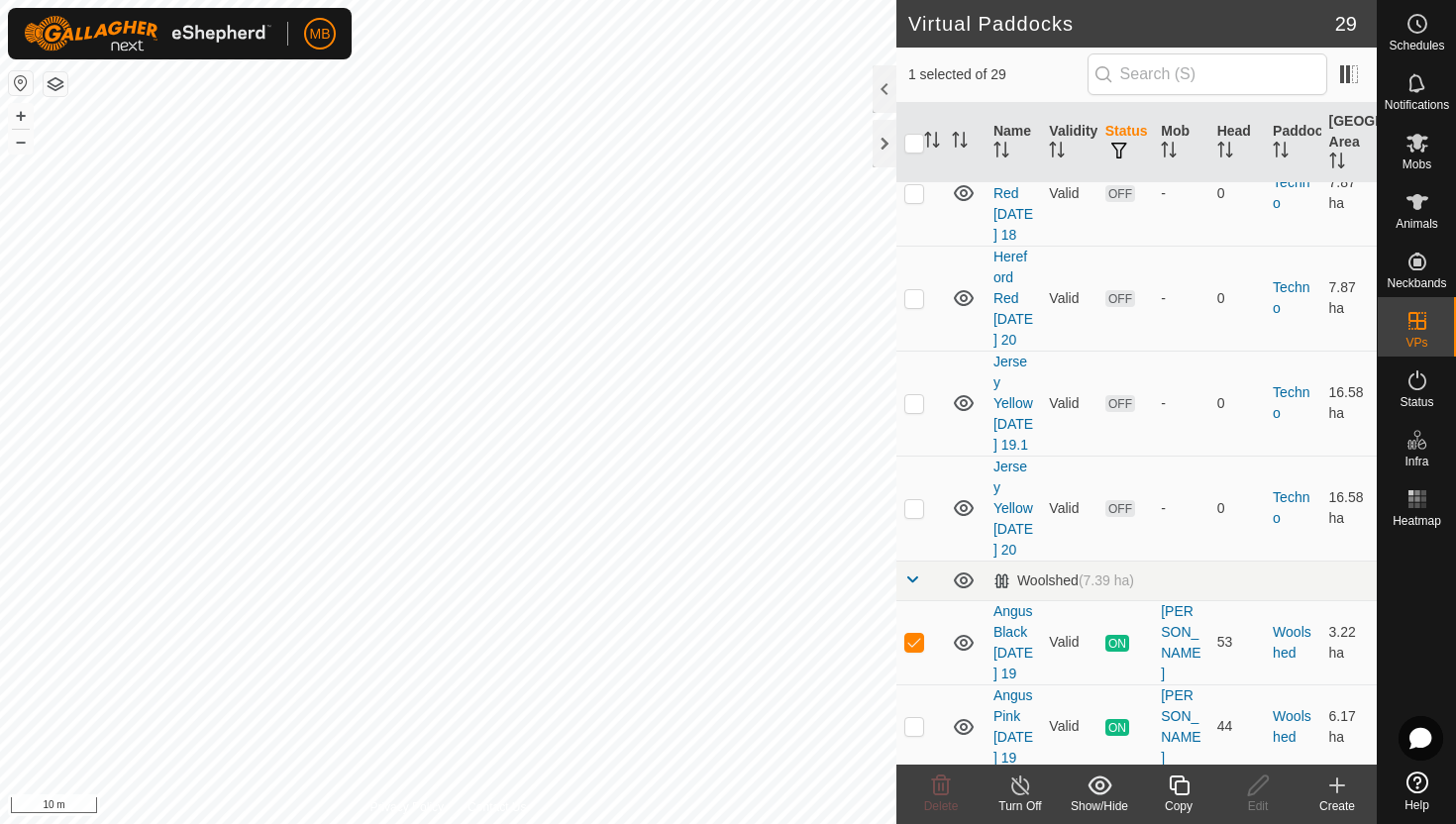 click 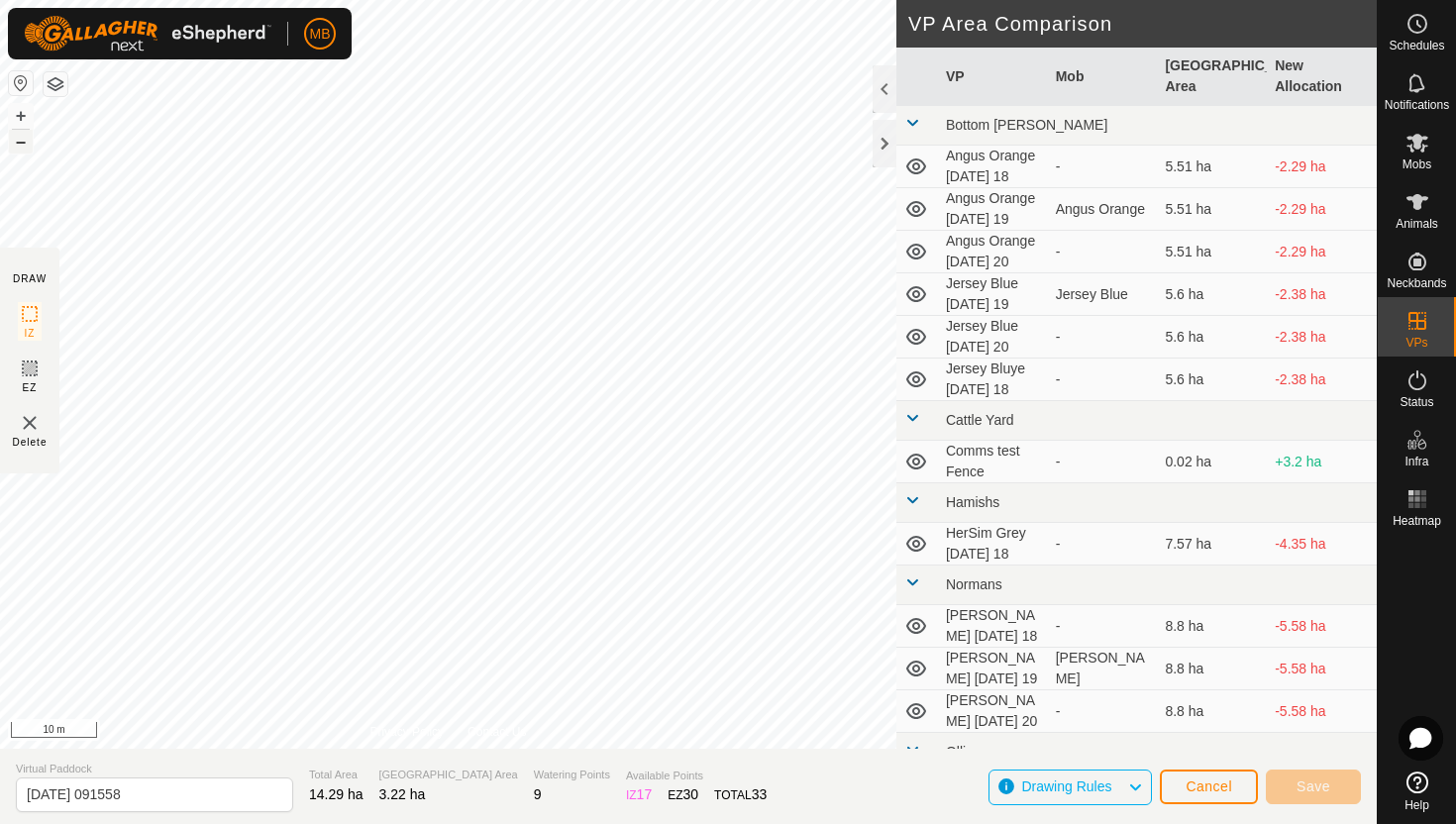 click on "–" at bounding box center (21, 142) 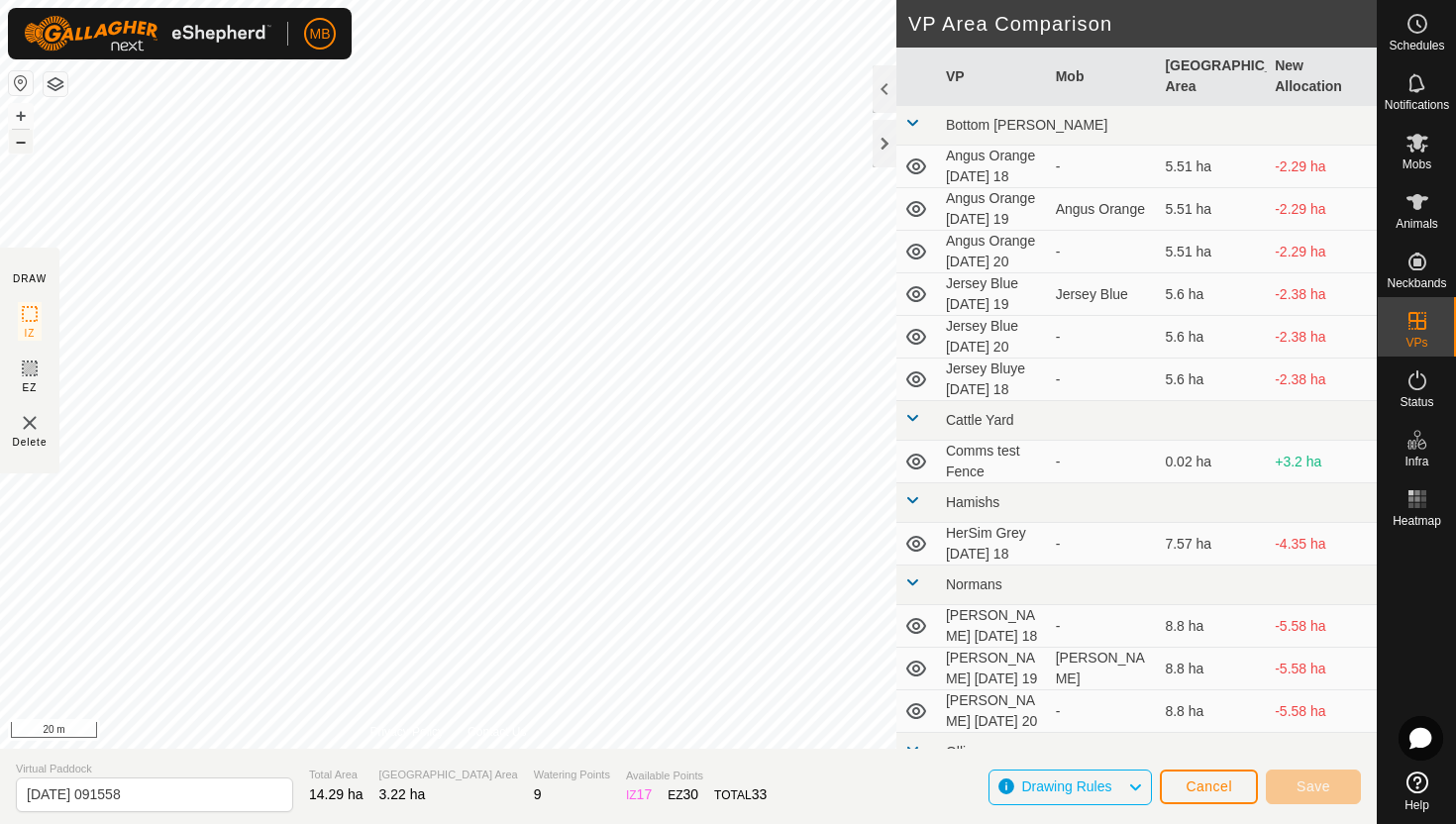 click on "–" at bounding box center (21, 142) 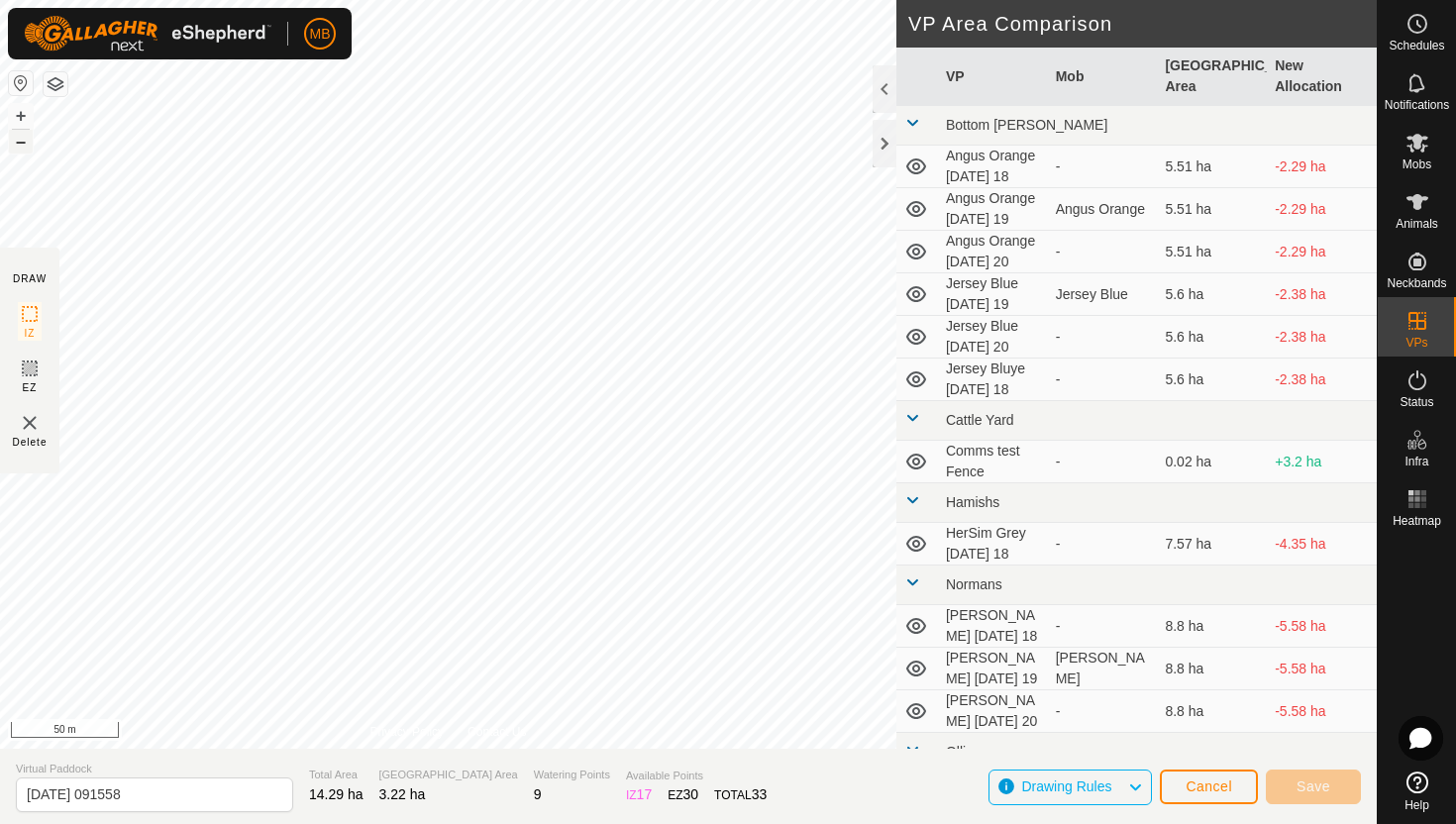 click on "–" at bounding box center (21, 142) 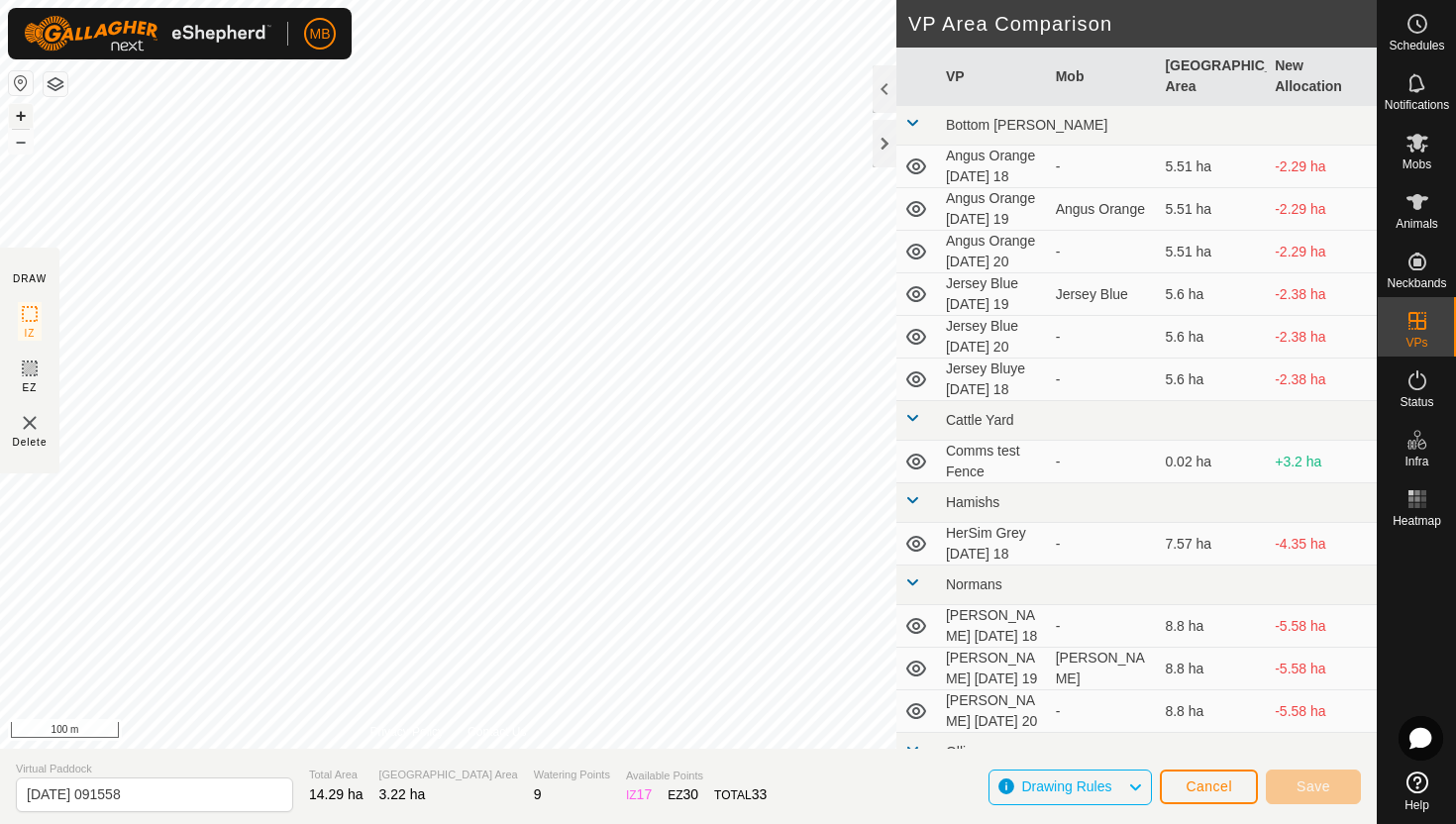 click on "+" at bounding box center (21, 116) 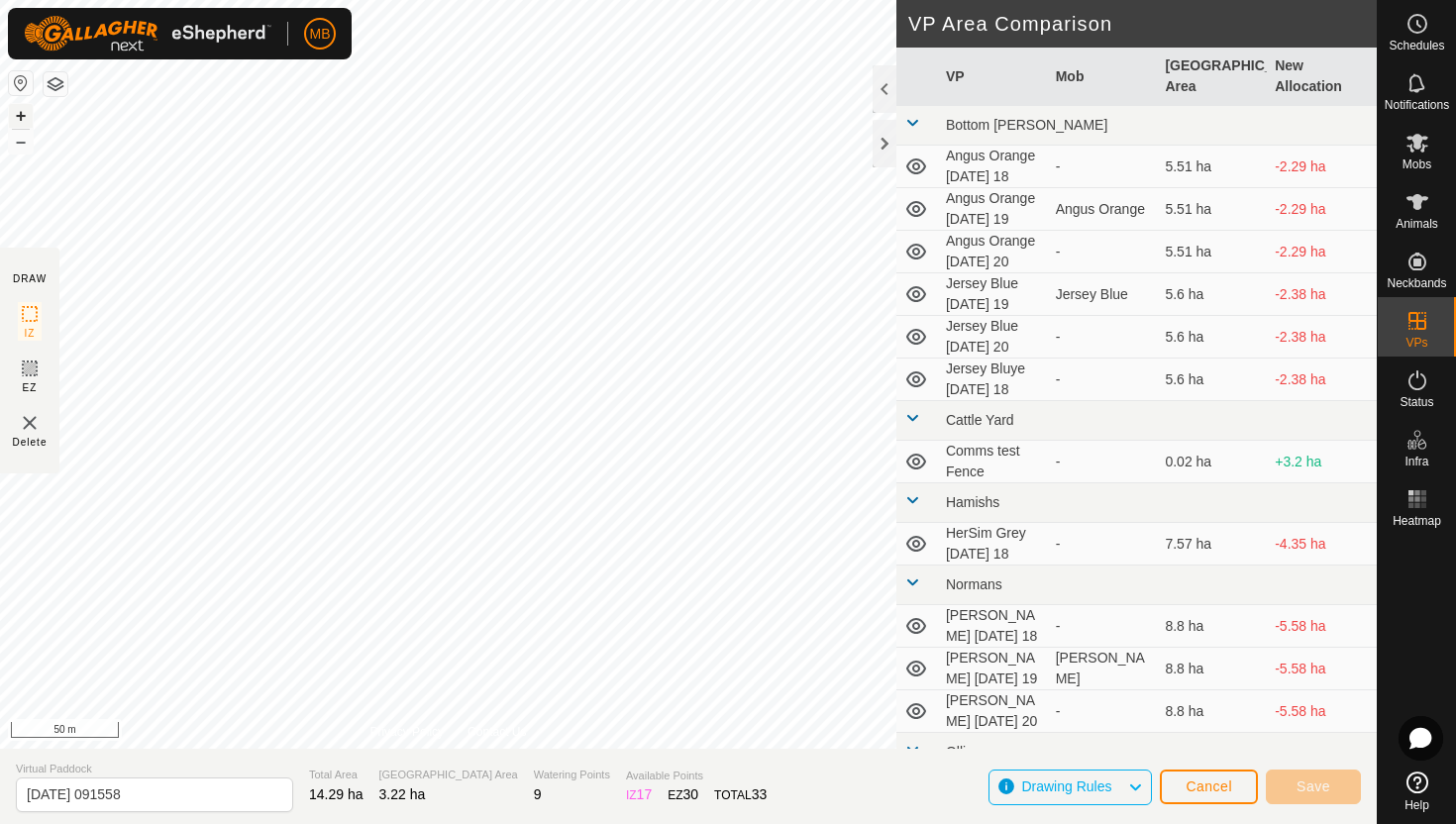 click on "+" at bounding box center [21, 116] 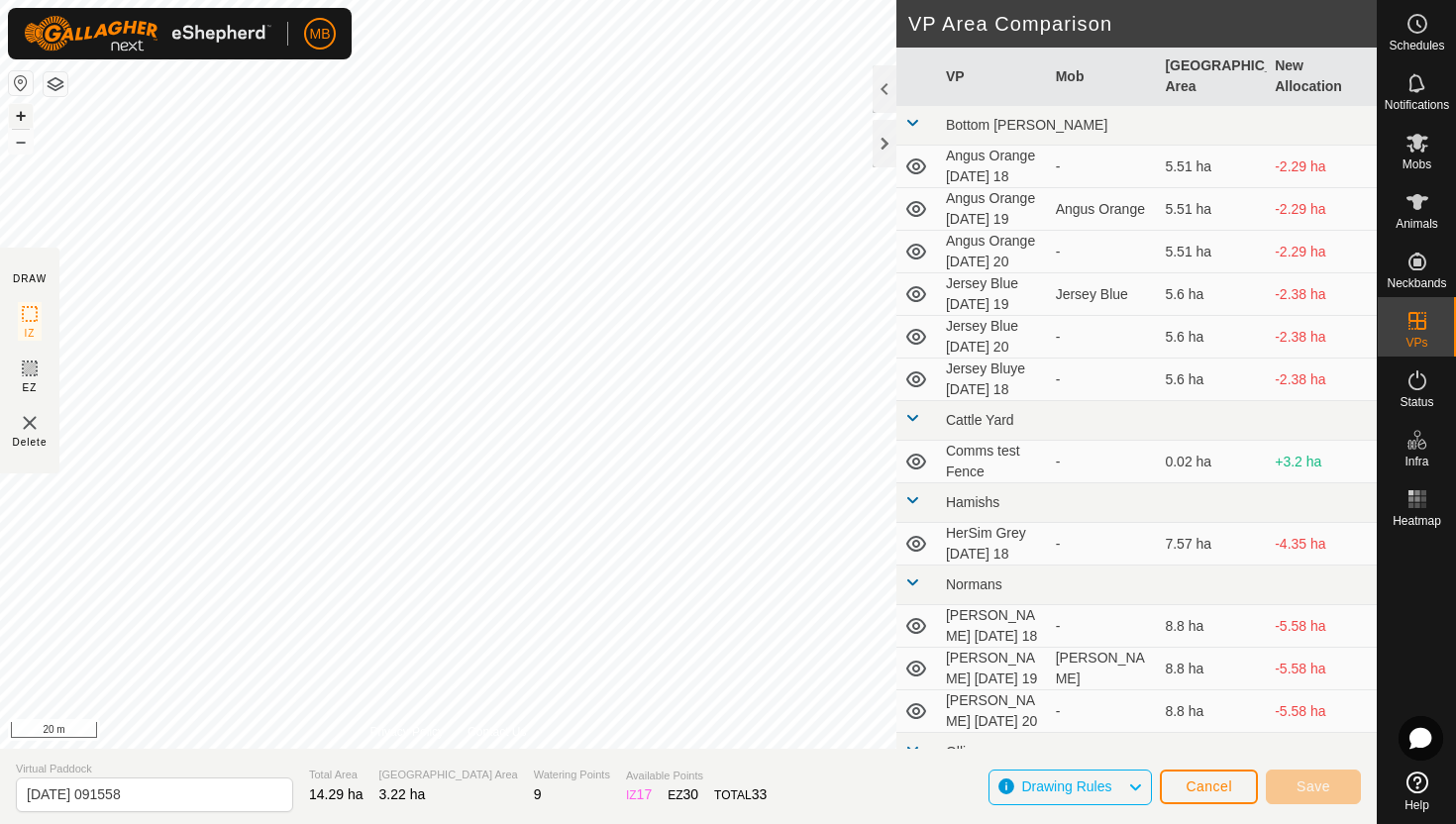 click on "+" at bounding box center (21, 116) 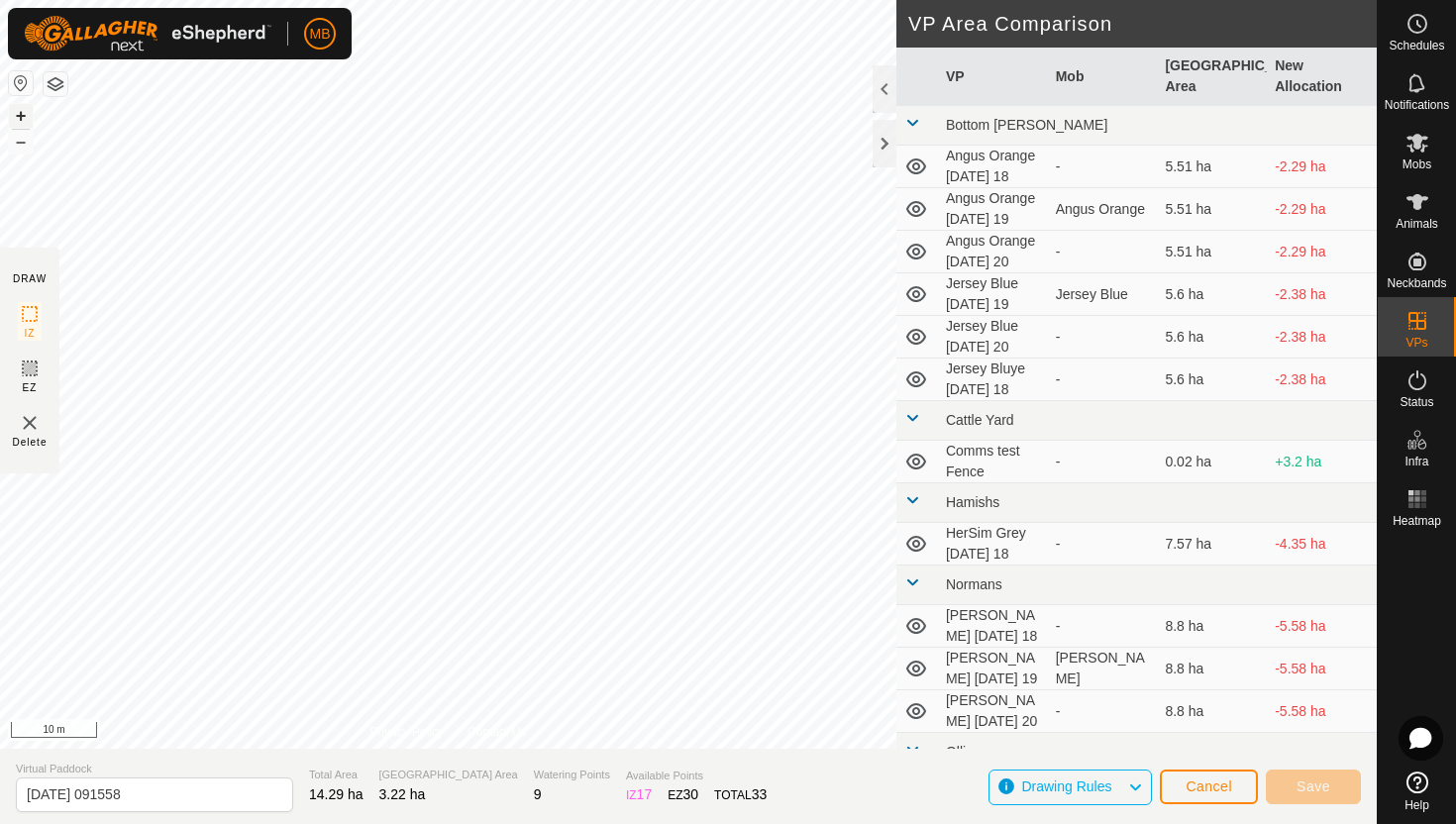 click on "+" at bounding box center (21, 116) 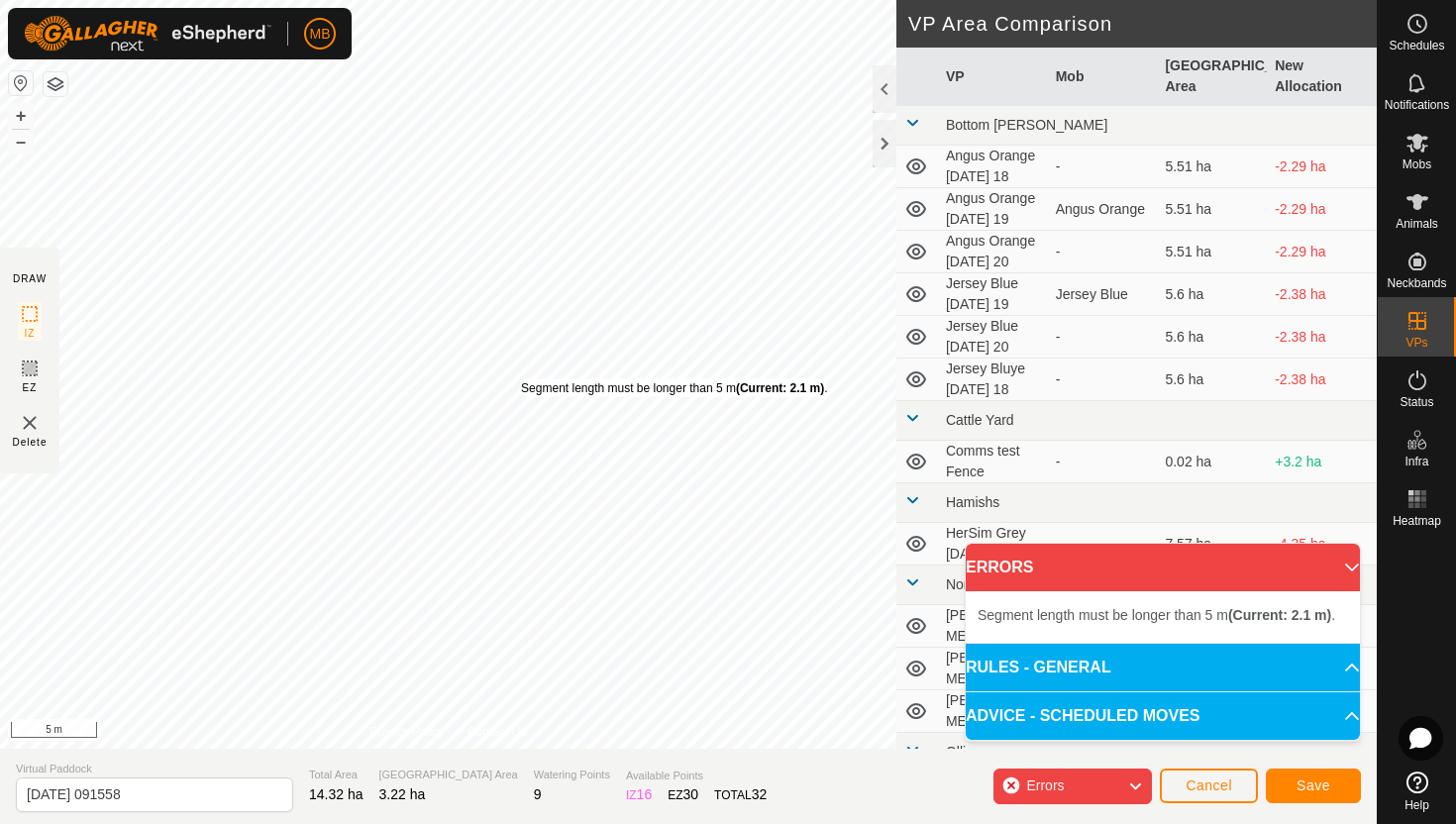 click on "Segment length must be longer than 5 m  (Current: 2.1 m) ." at bounding box center (674, 388) 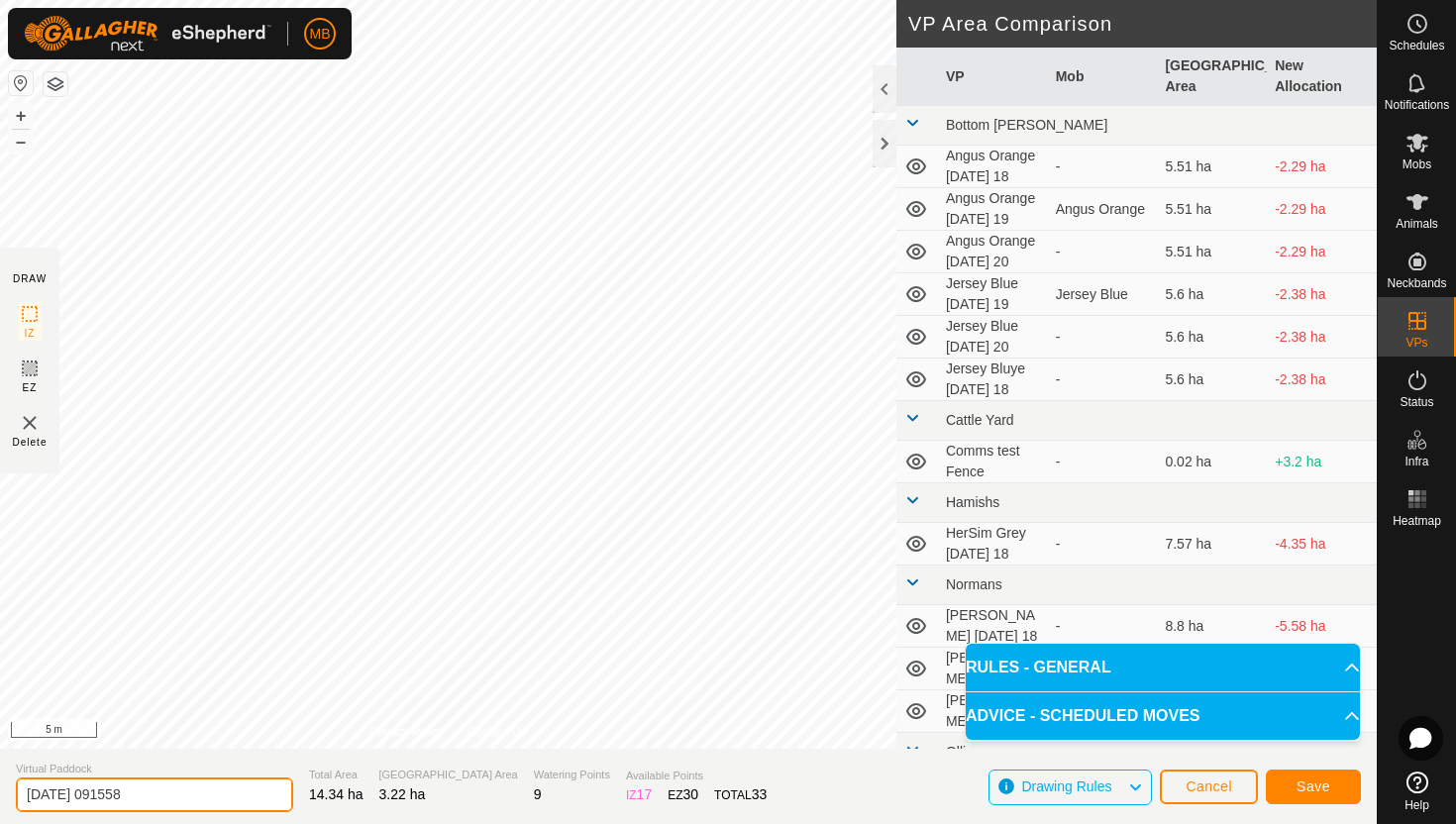 click on "2025-07-19 091558" 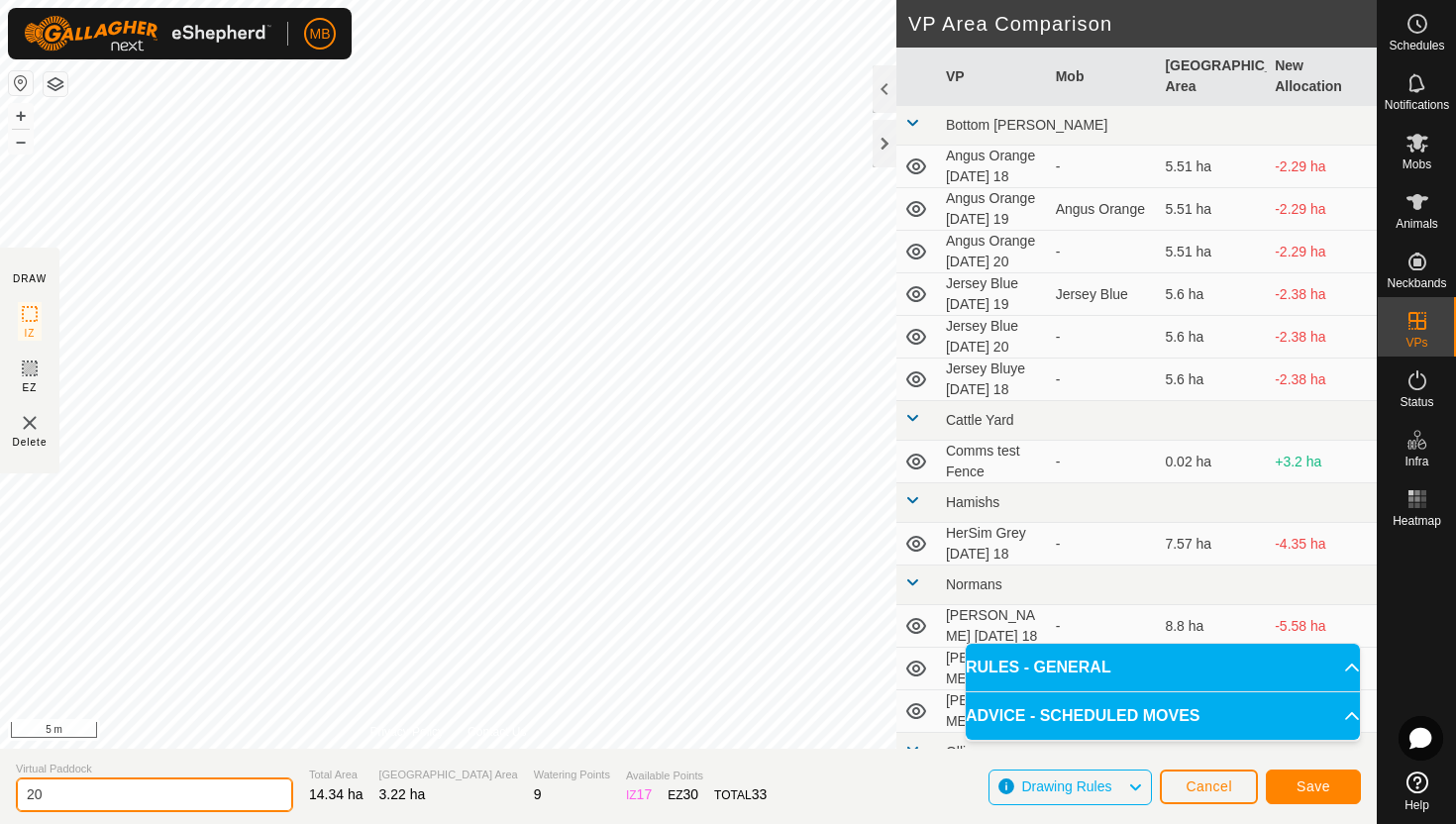 type on "2" 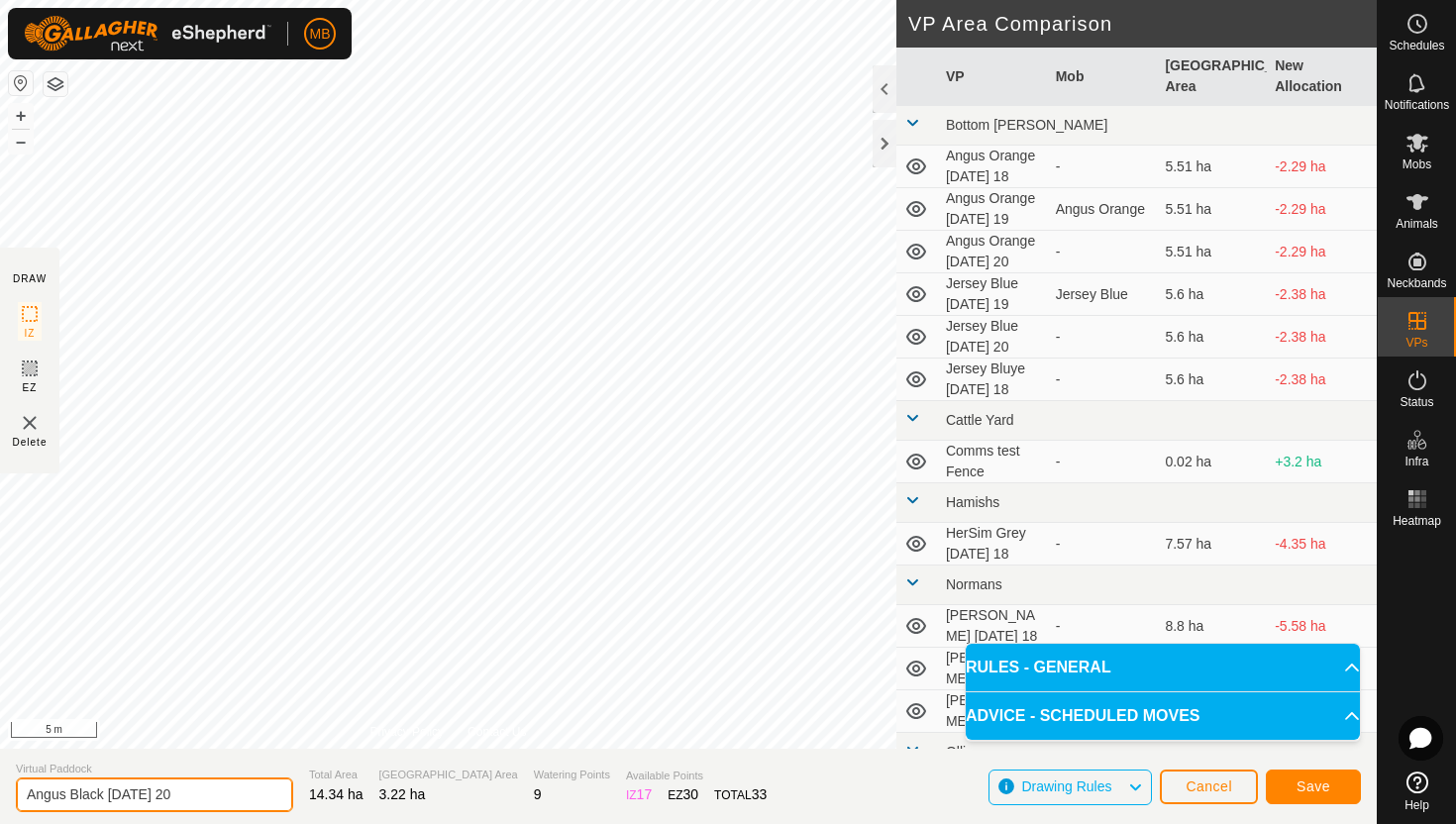 type on "Angus Black Sunday 20" 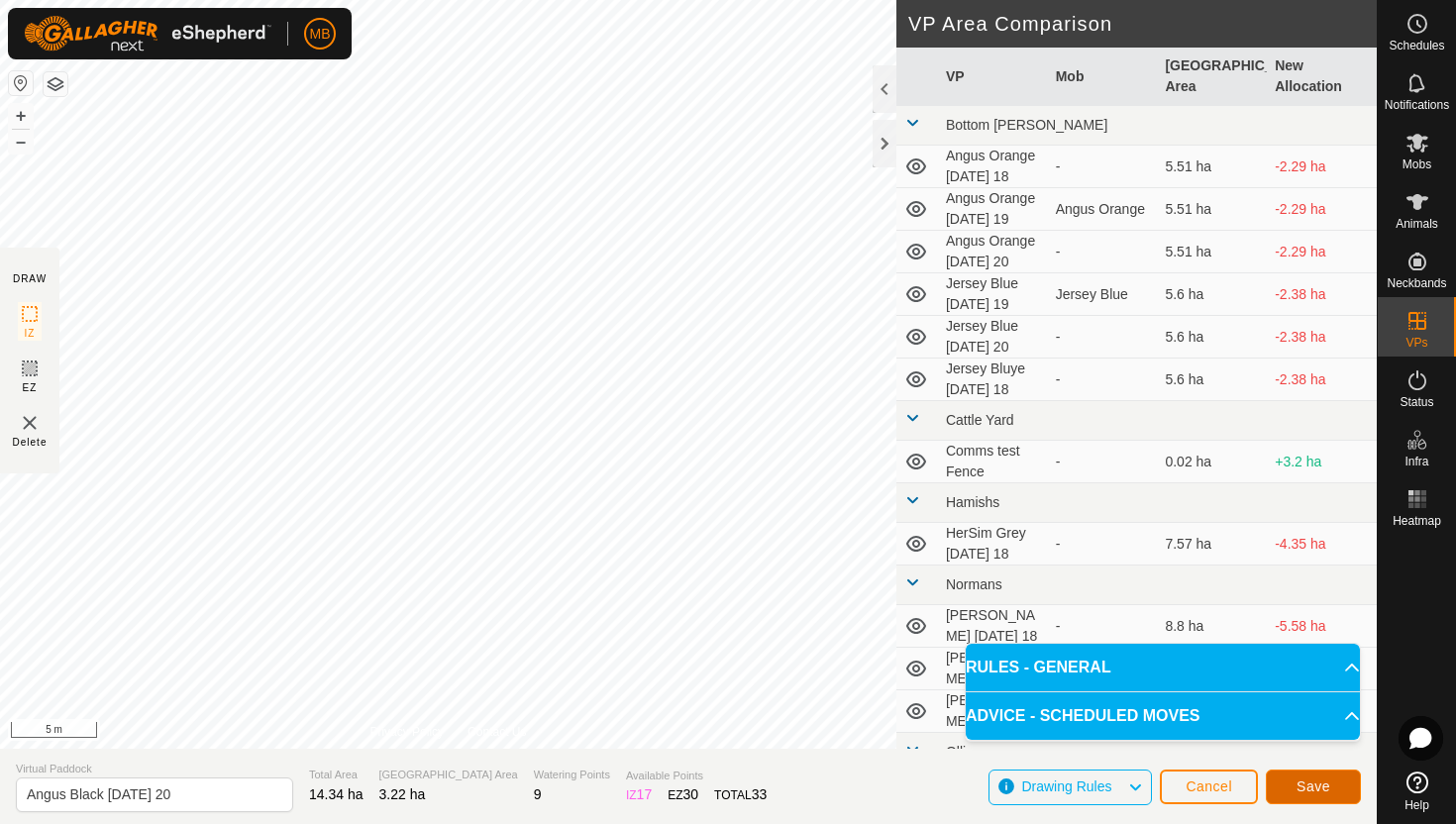 click on "Save" 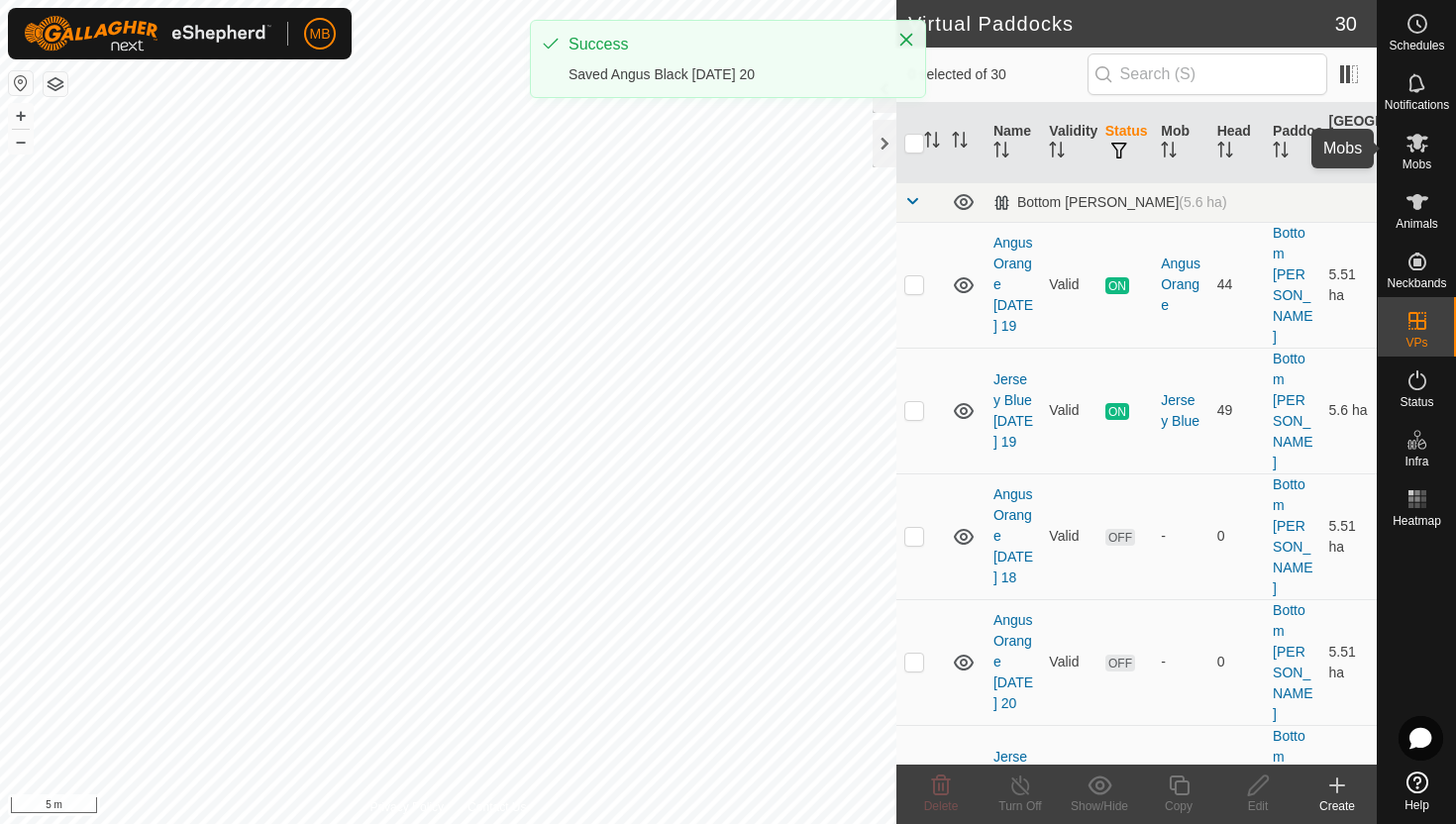 click 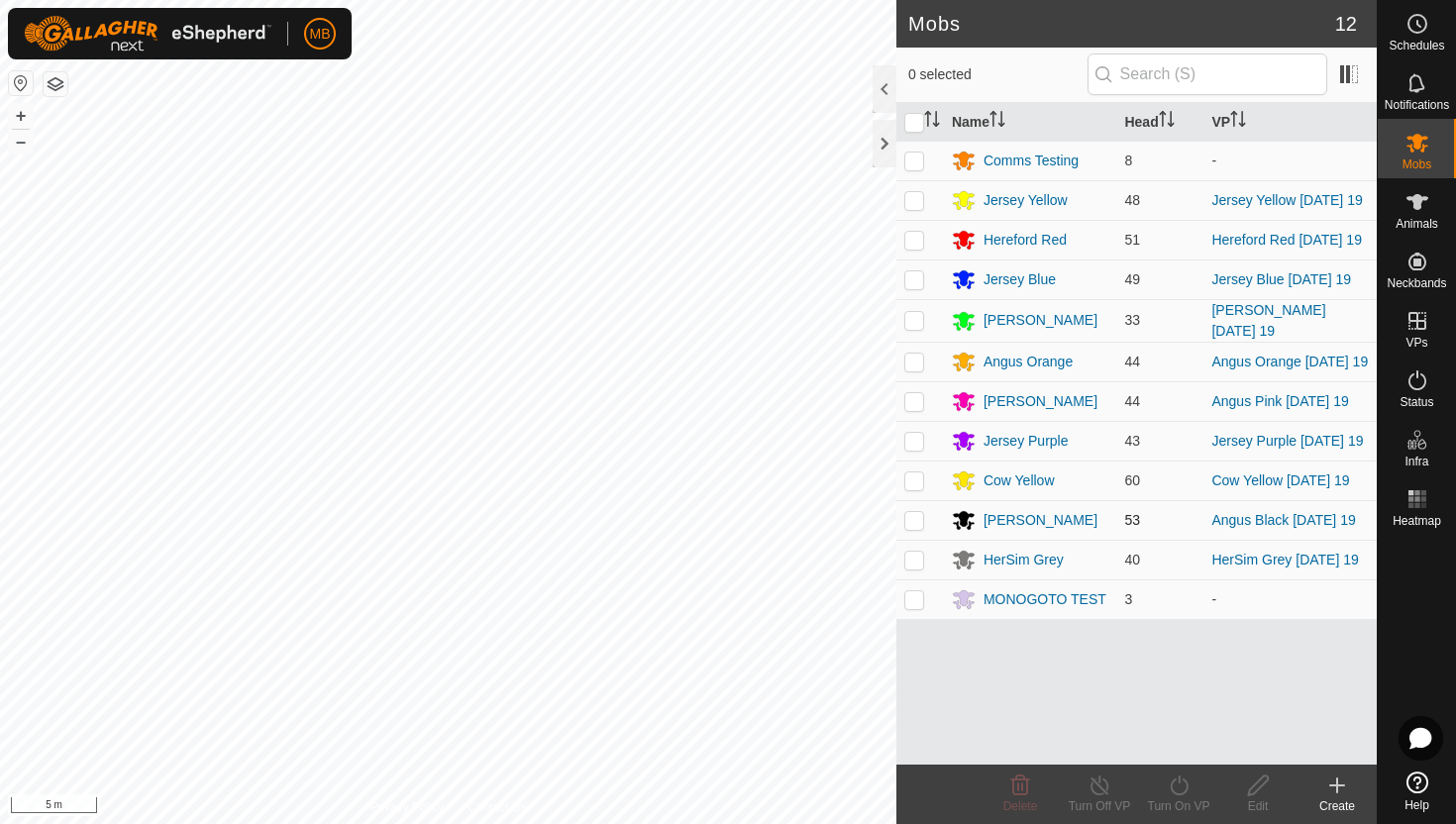 click at bounding box center (914, 520) 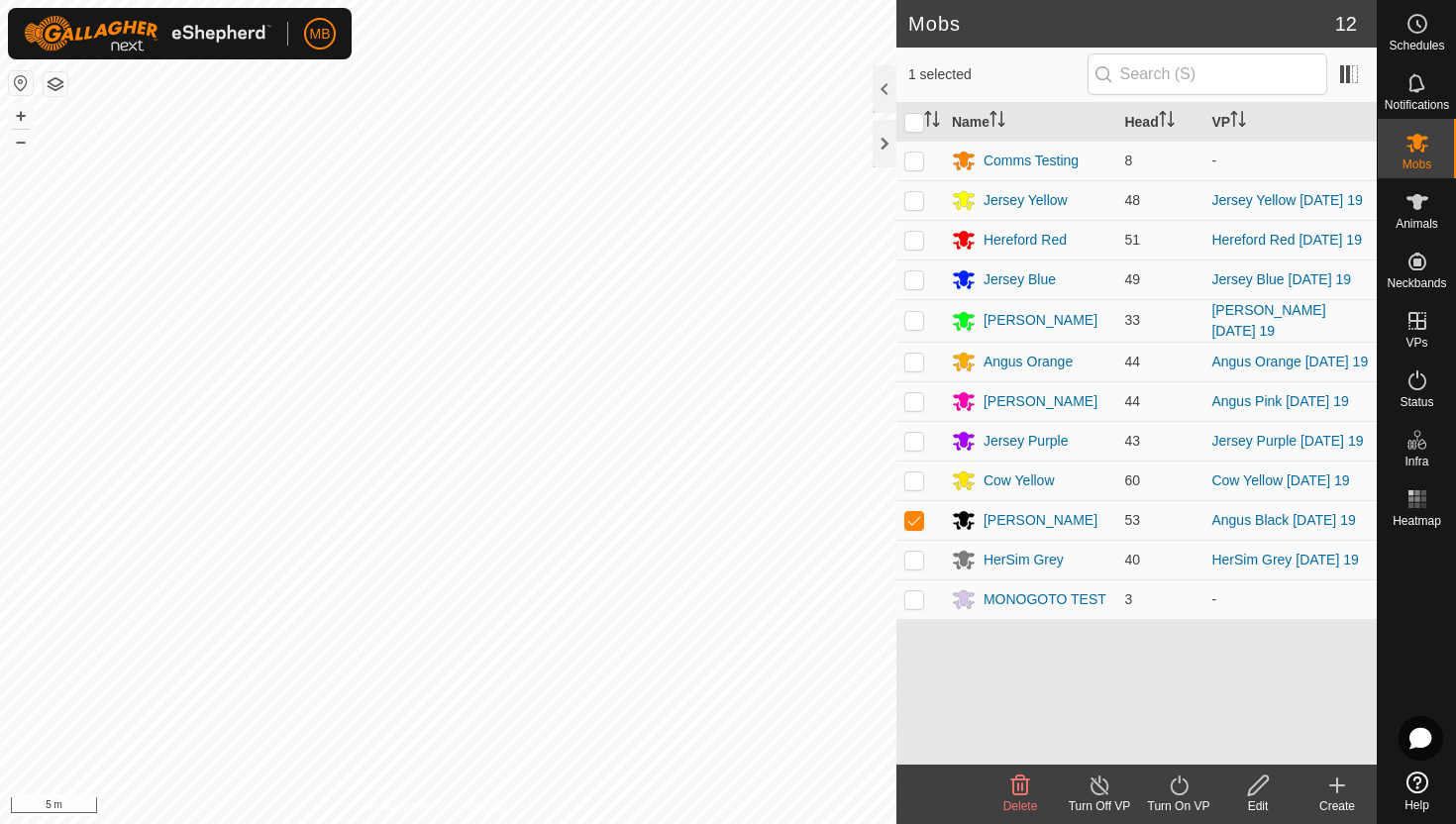 click 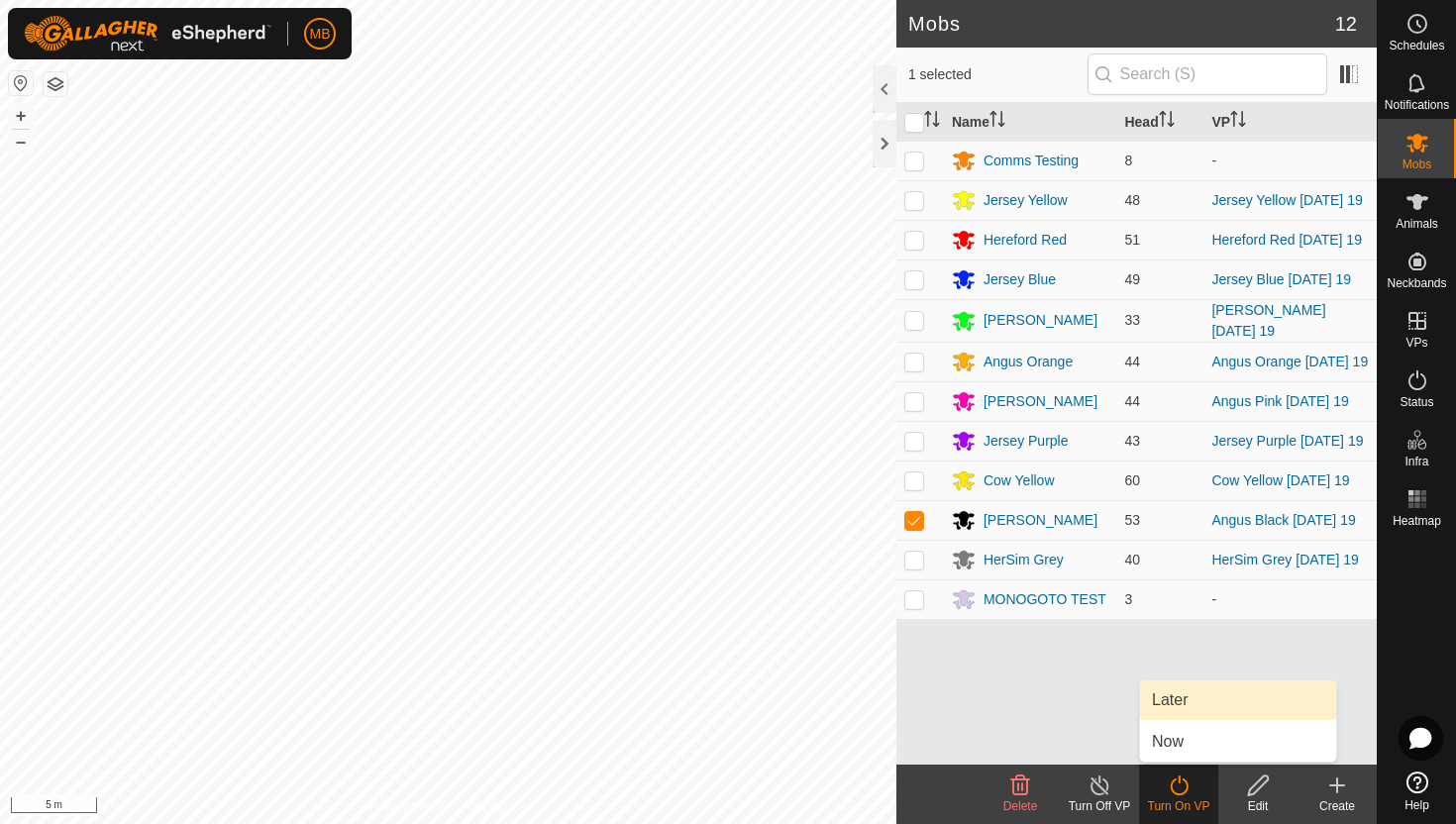 click on "Later" at bounding box center (1238, 700) 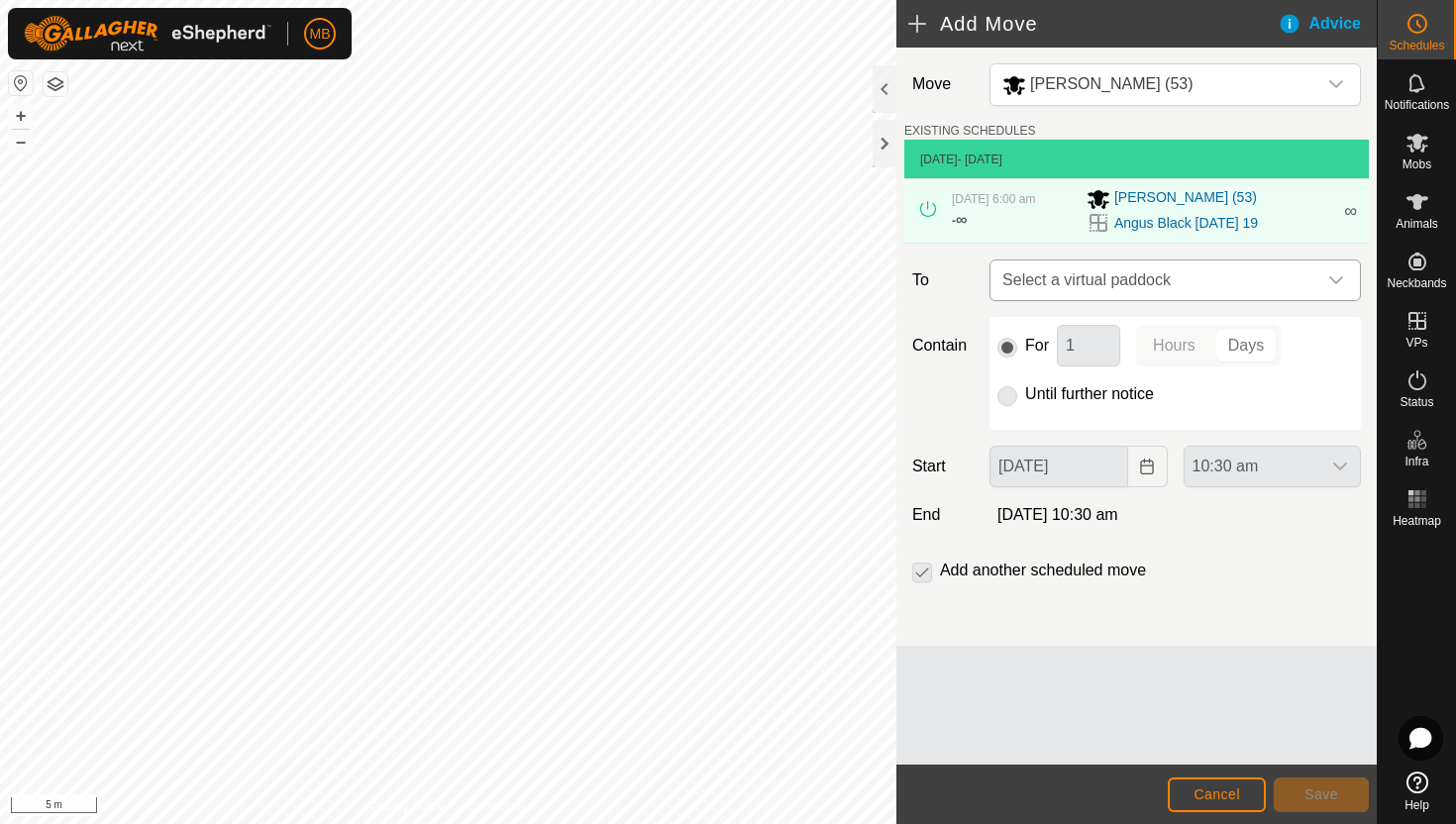click at bounding box center (1336, 280) 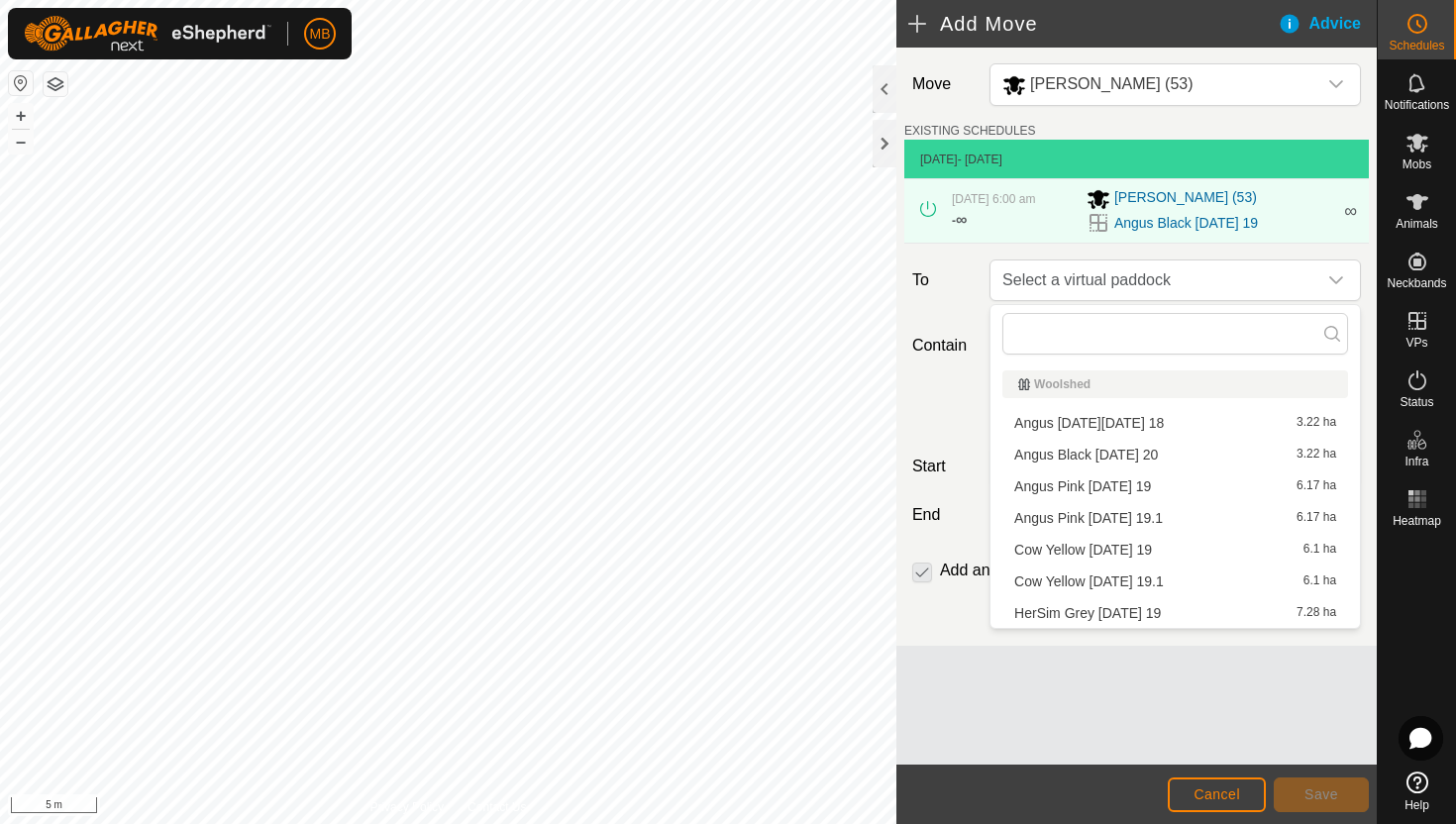 click on "Angus Black Sunday 20  3.22 ha" at bounding box center (1175, 455) 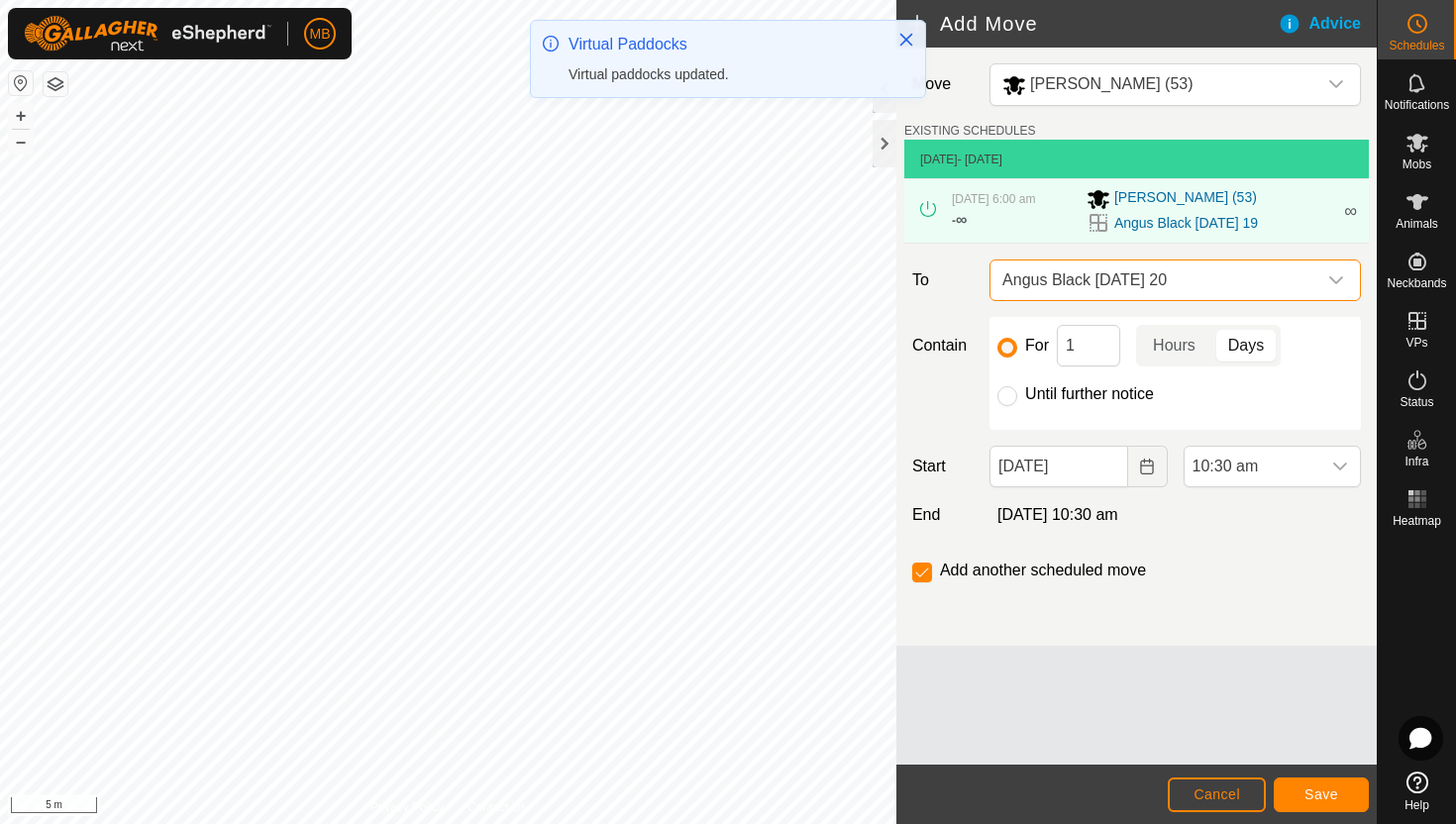 click on "Until further notice" 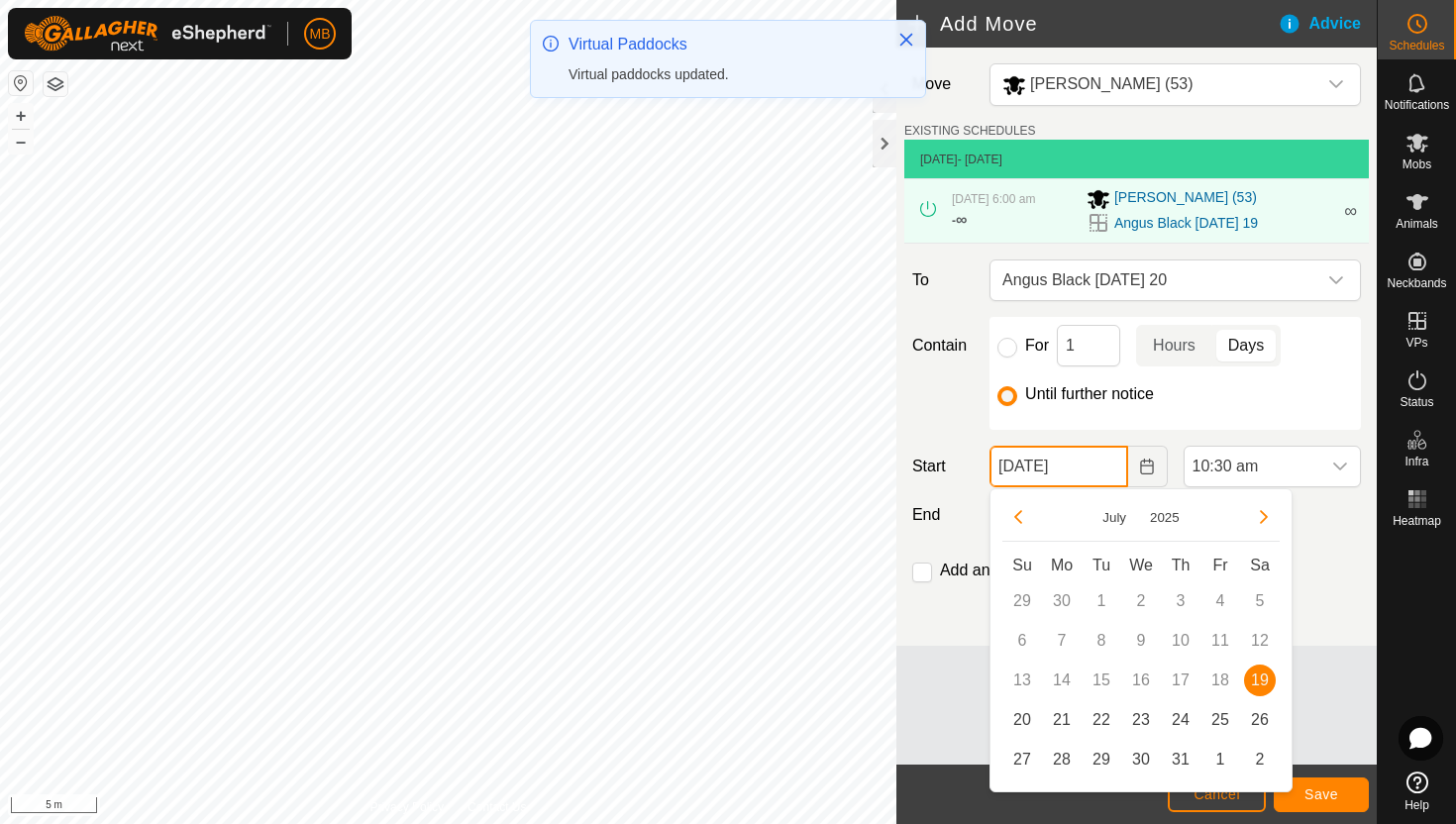 click on "[DATE]" 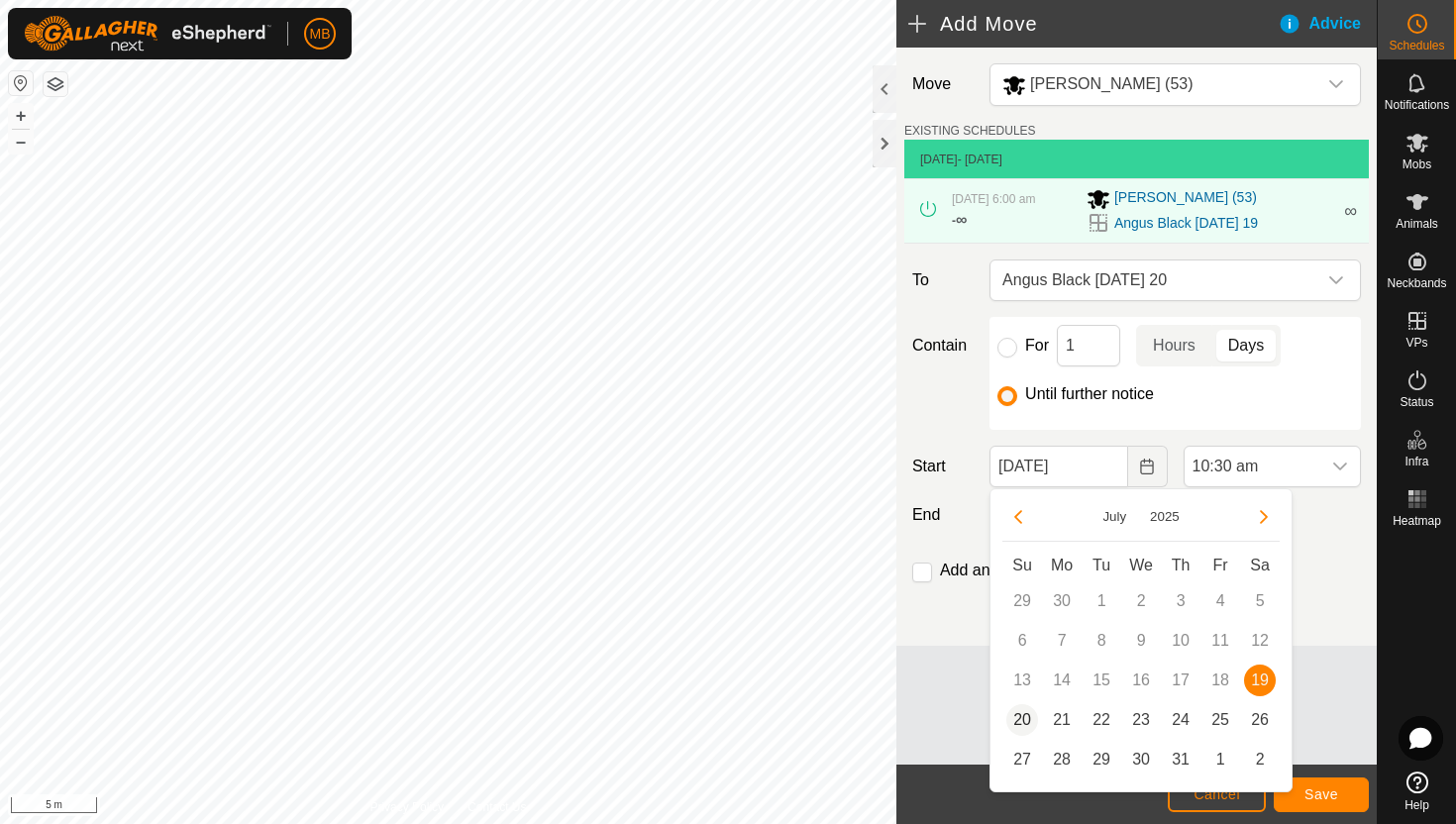 click on "20" at bounding box center (1022, 720) 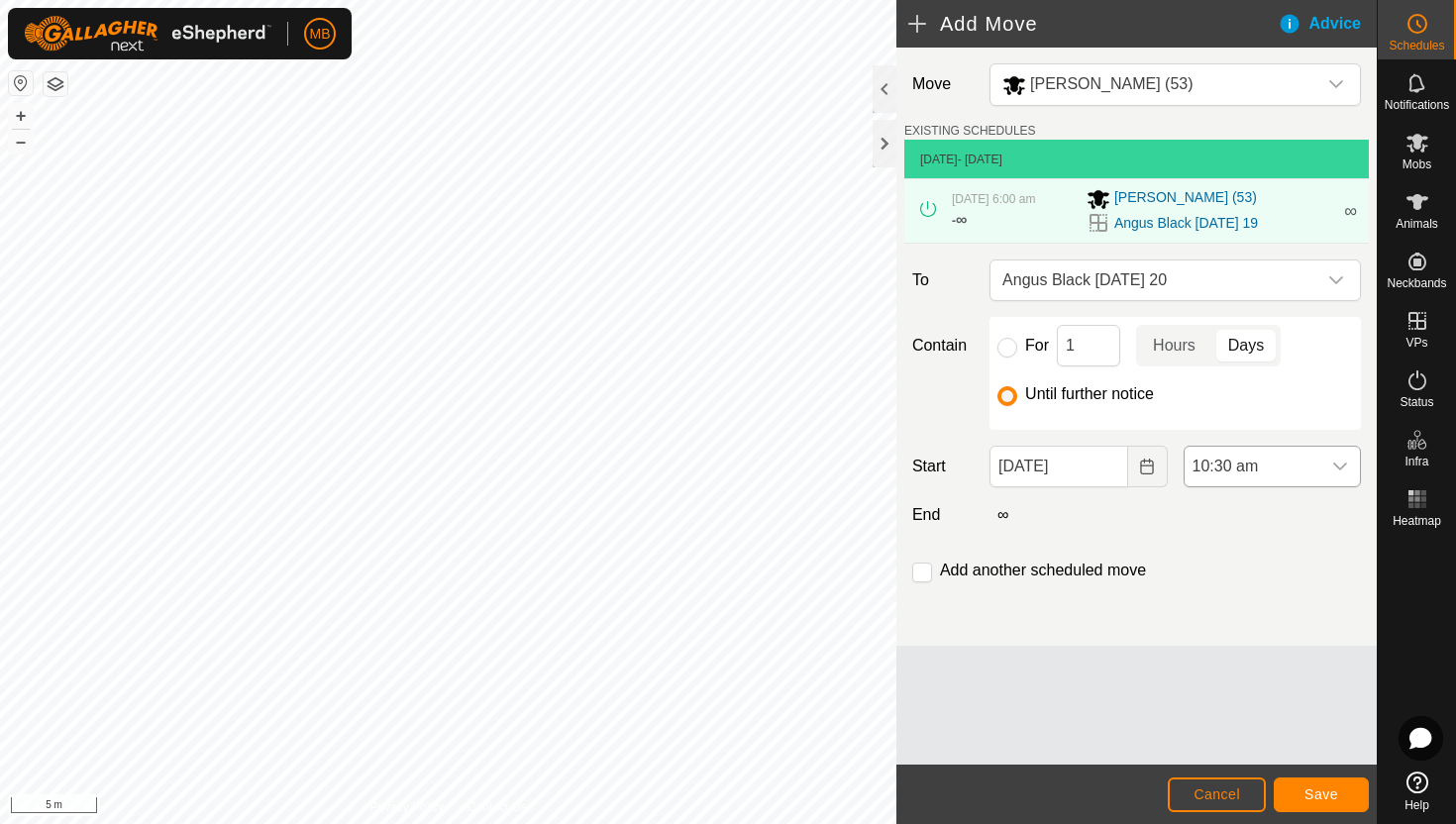 click 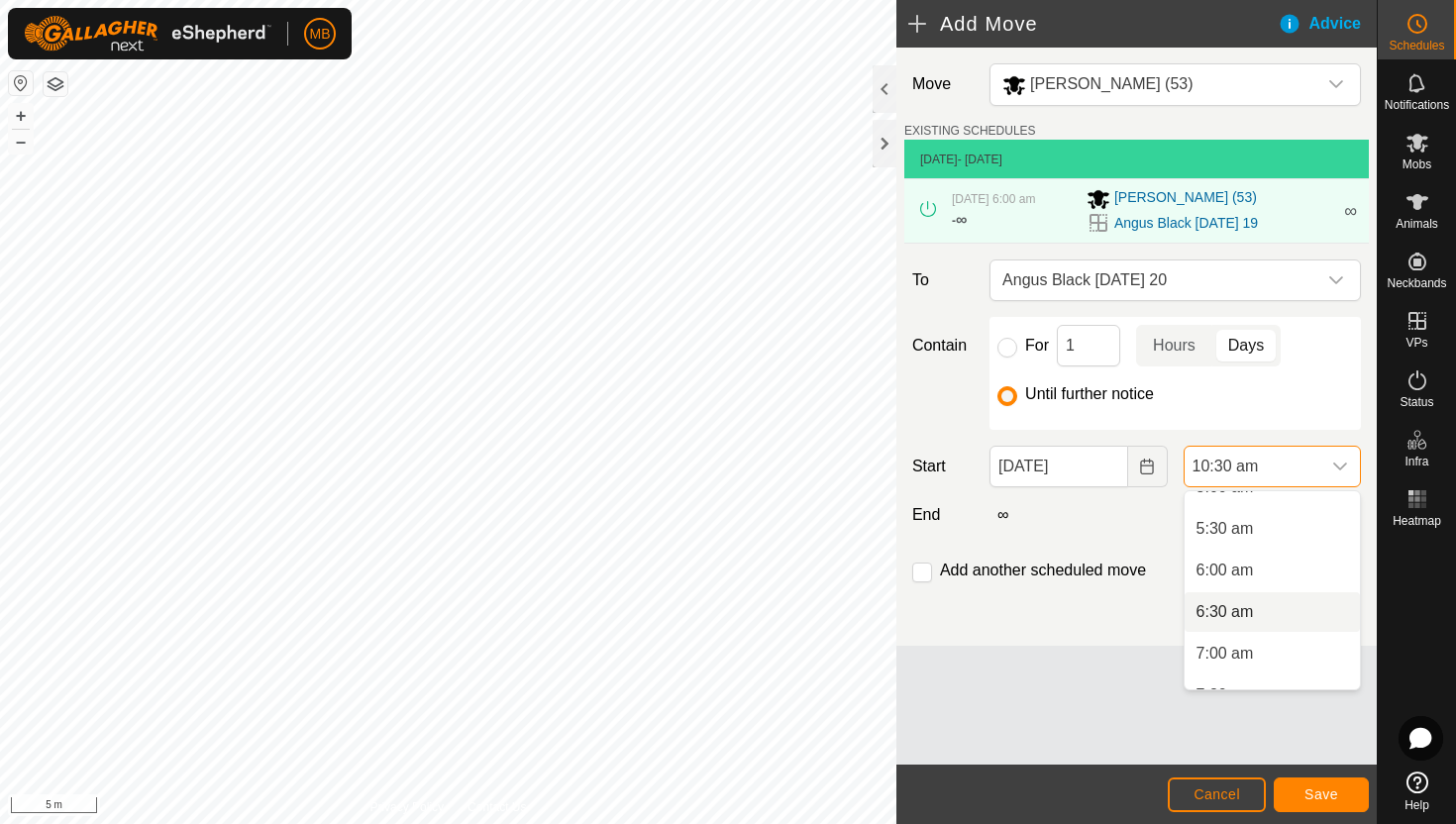 scroll, scrollTop: 439, scrollLeft: 0, axis: vertical 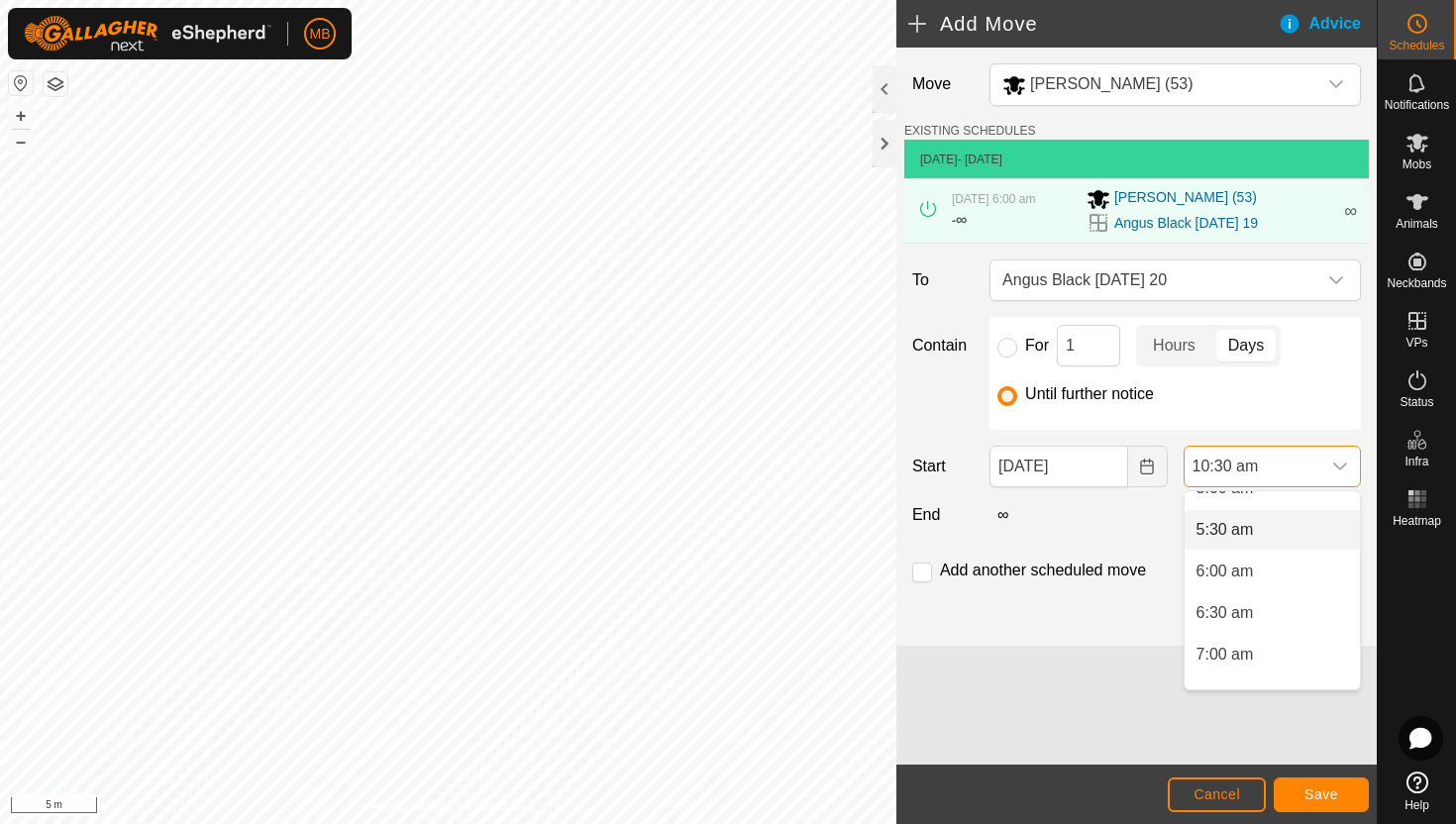 click on "5:30 am" at bounding box center (1272, 530) 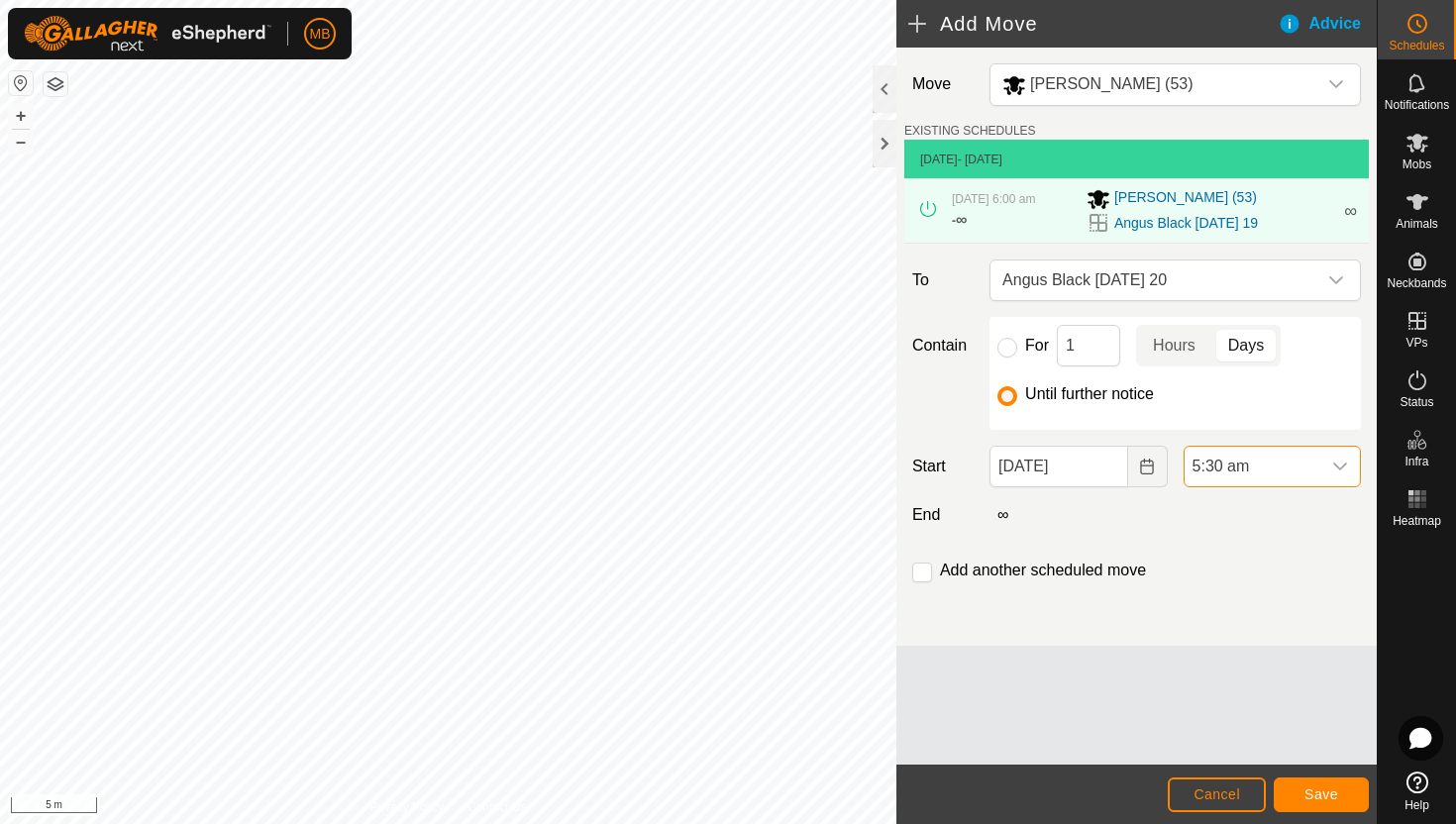 scroll, scrollTop: 0, scrollLeft: 0, axis: both 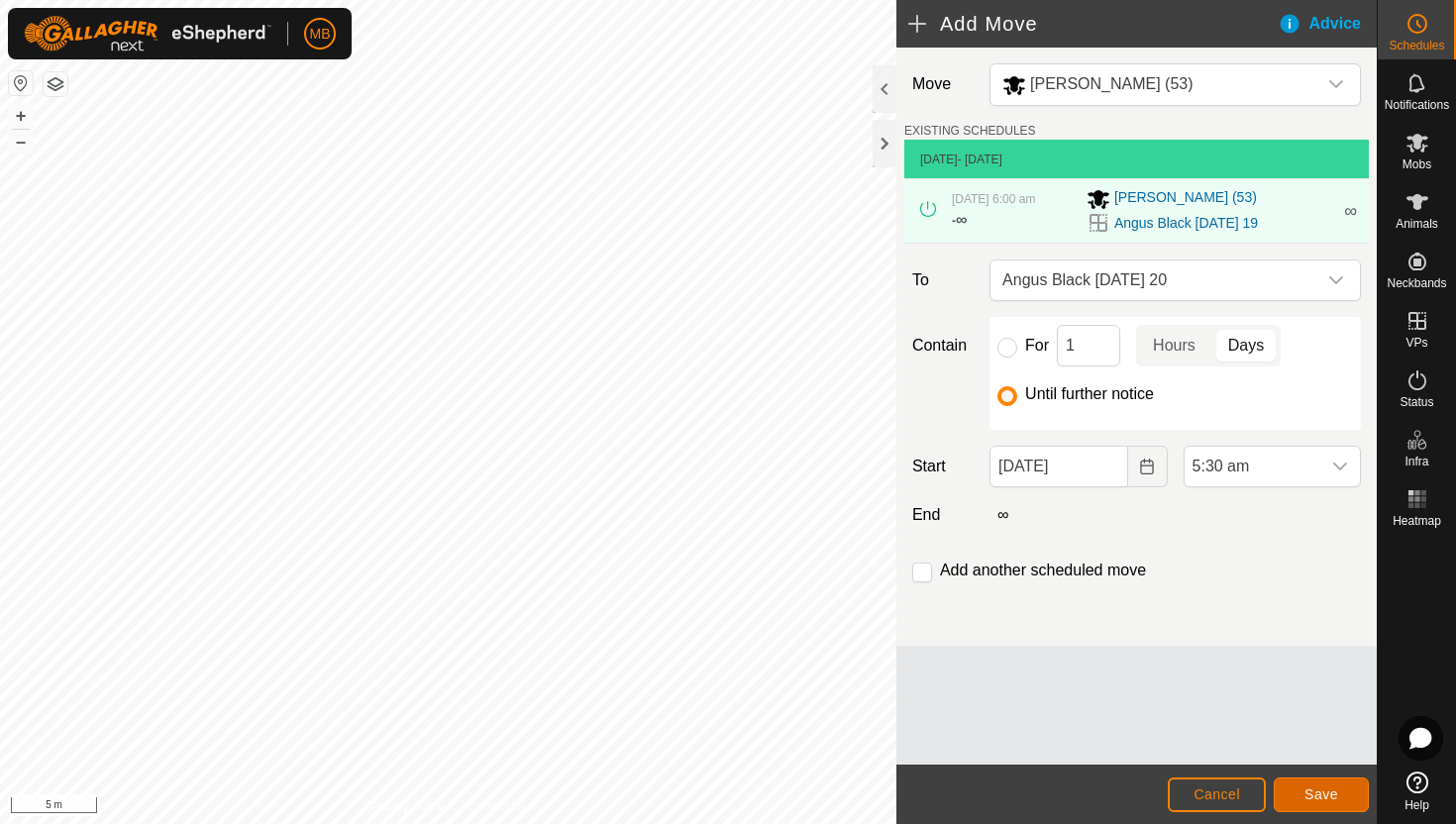 click on "Save" 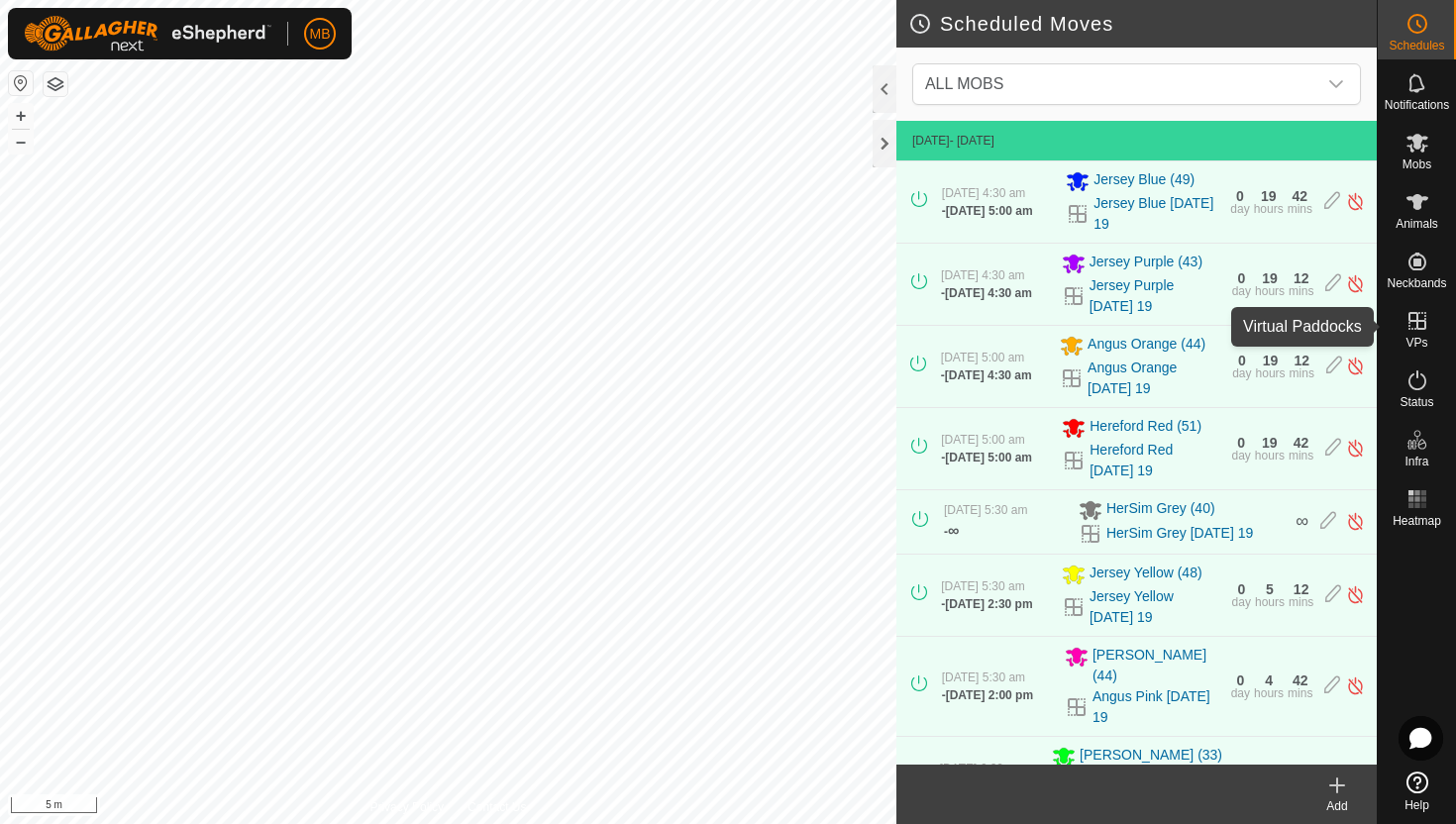 click 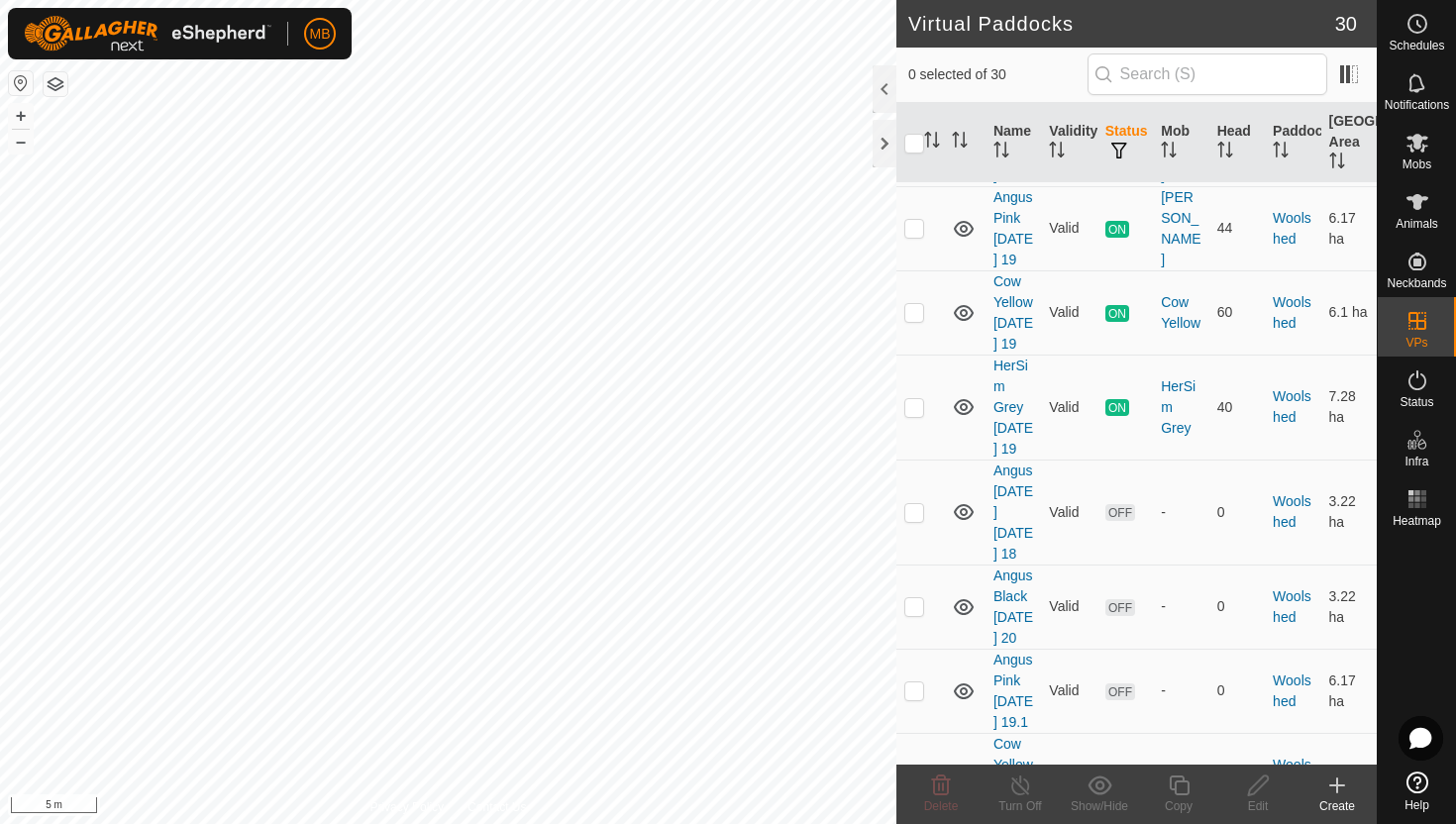 scroll, scrollTop: 2878, scrollLeft: 0, axis: vertical 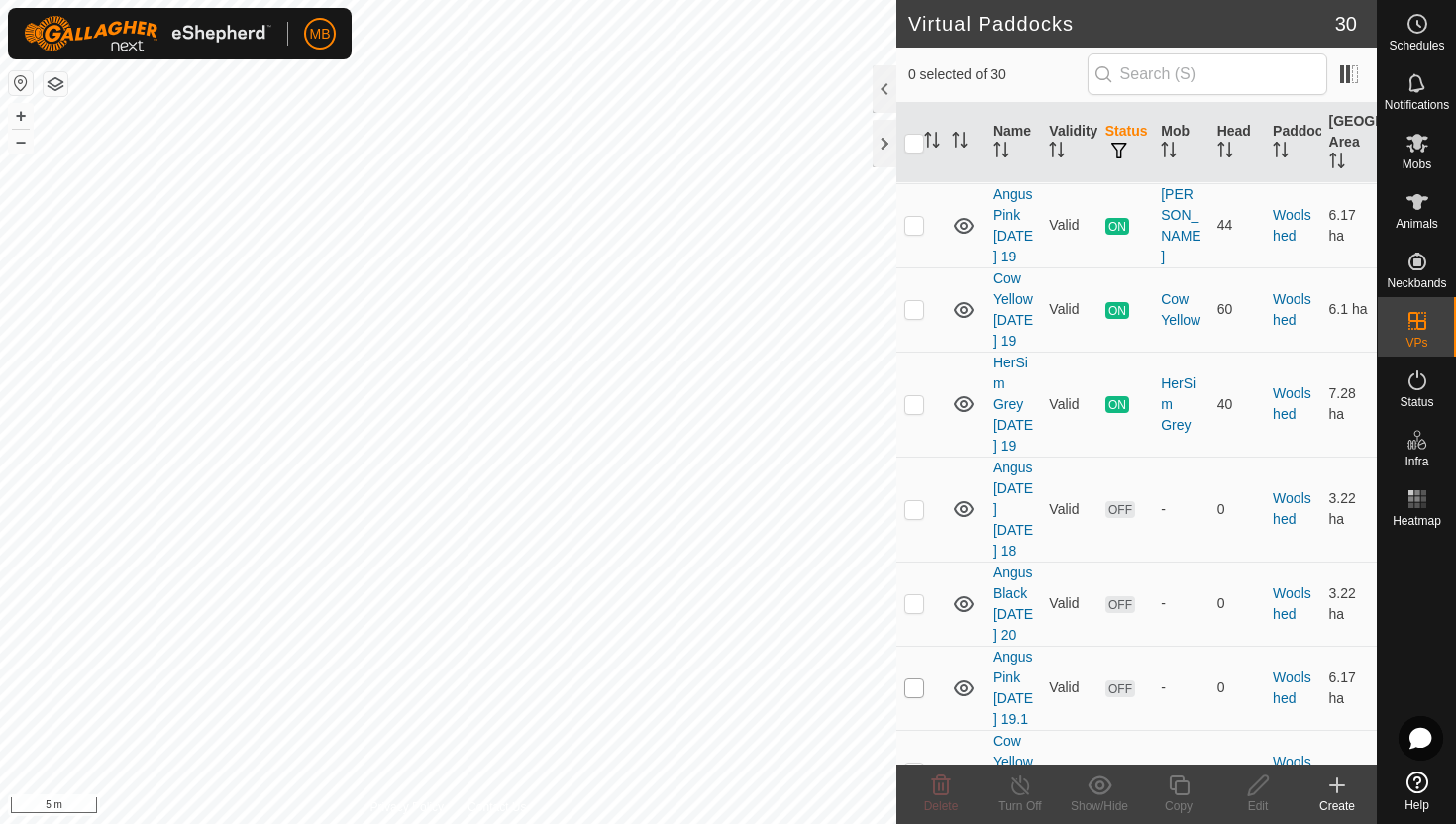 click at bounding box center (914, 688) 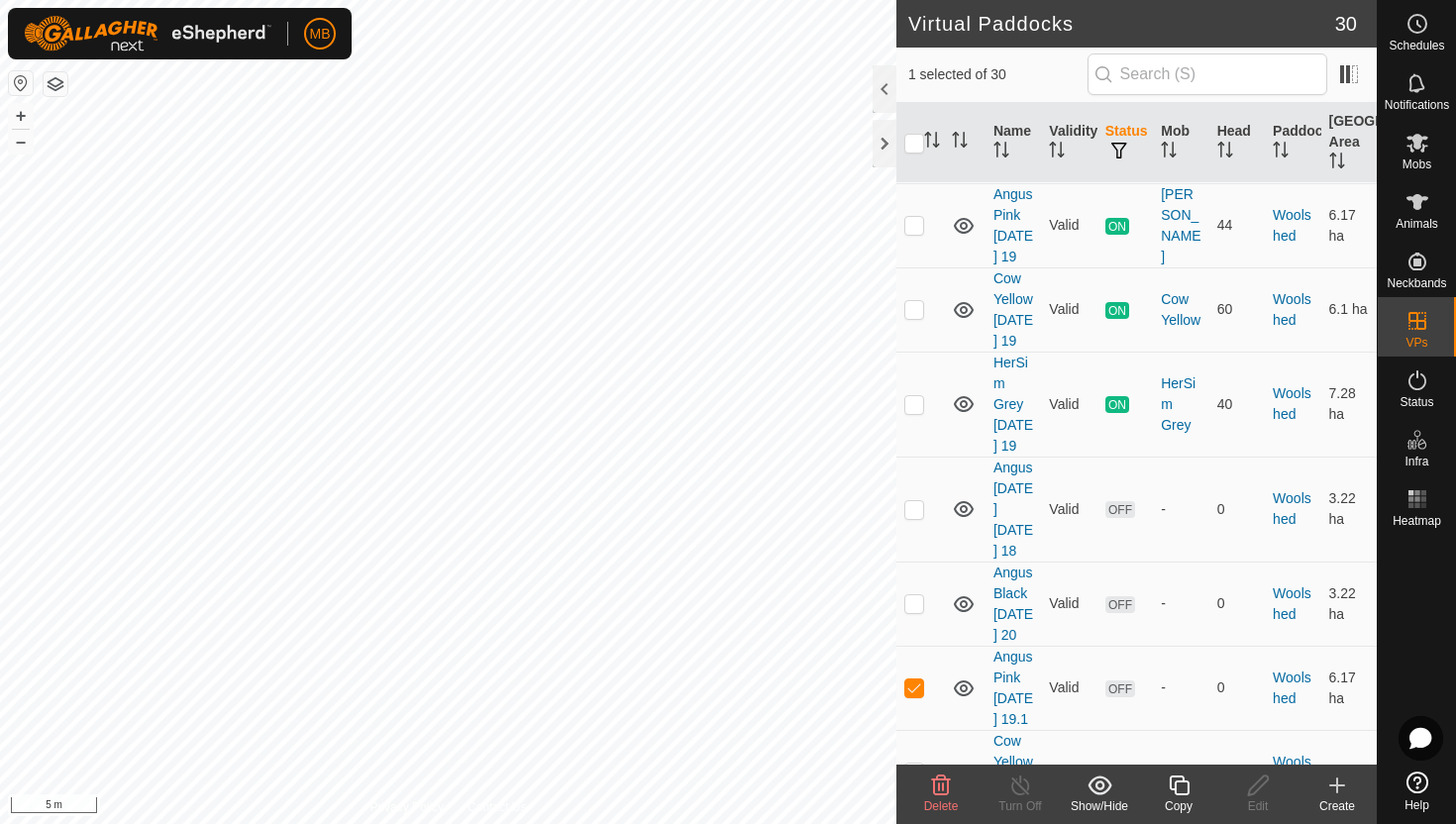 click 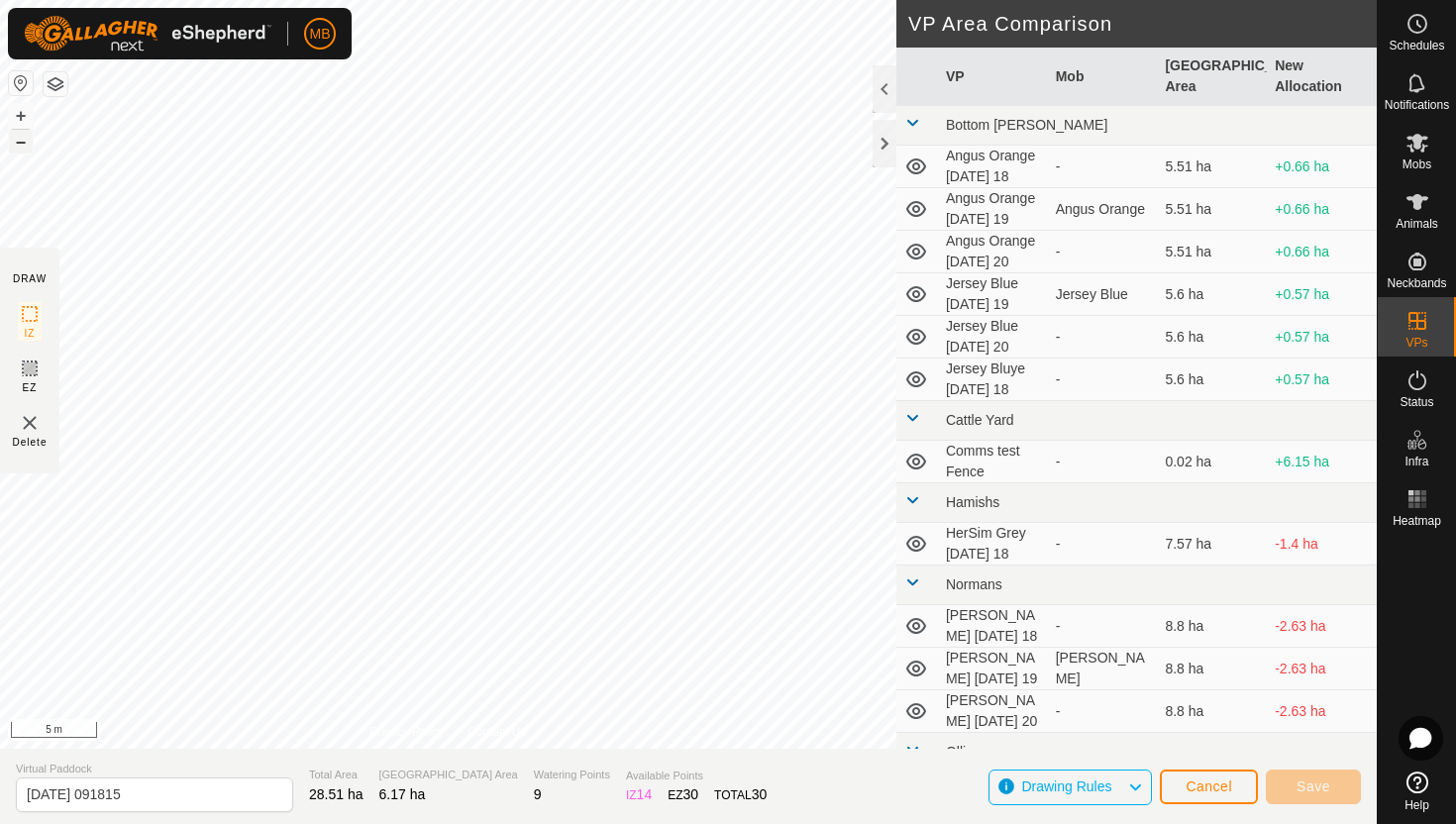 click on "–" at bounding box center (21, 142) 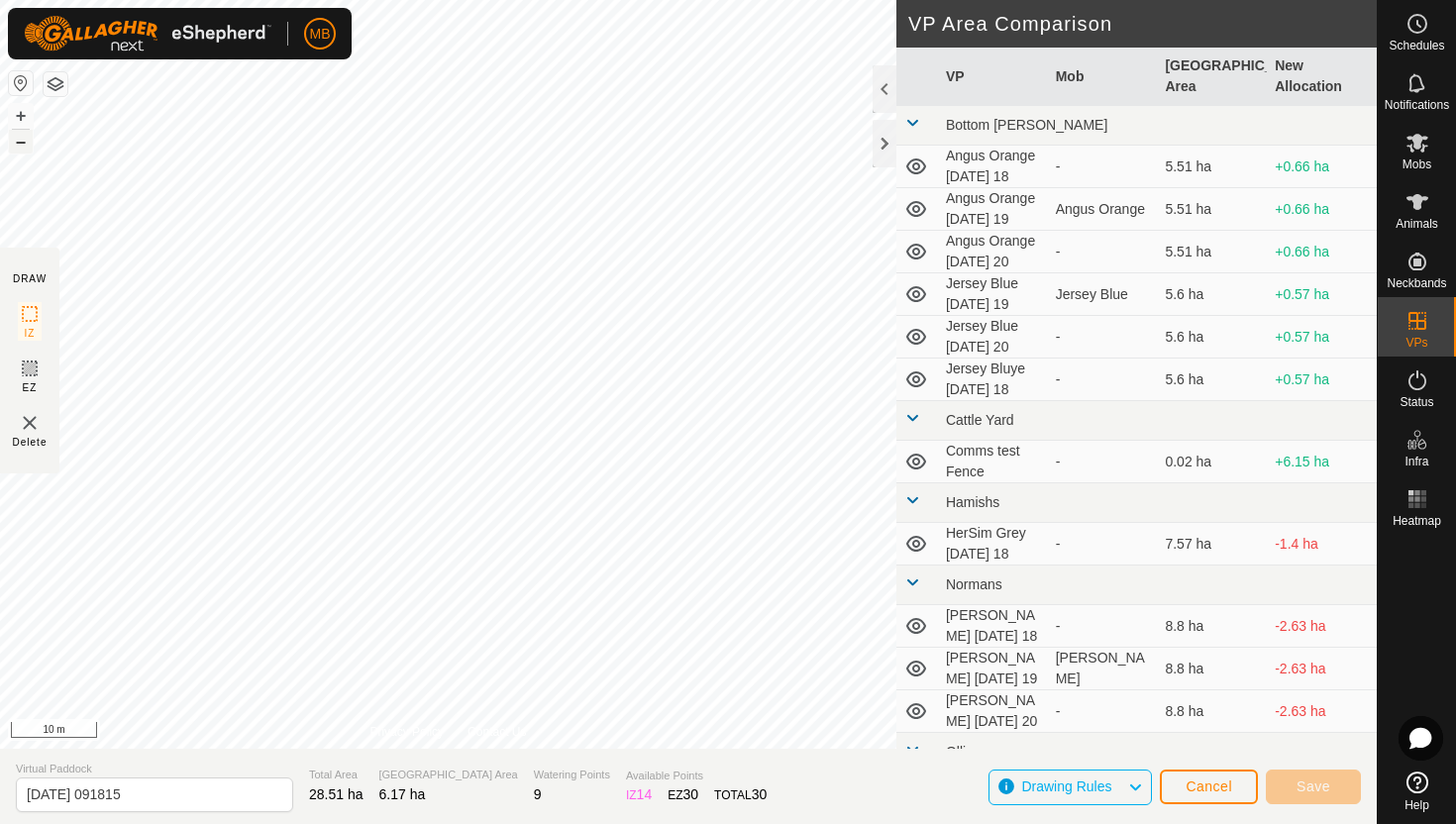 click on "–" at bounding box center (21, 142) 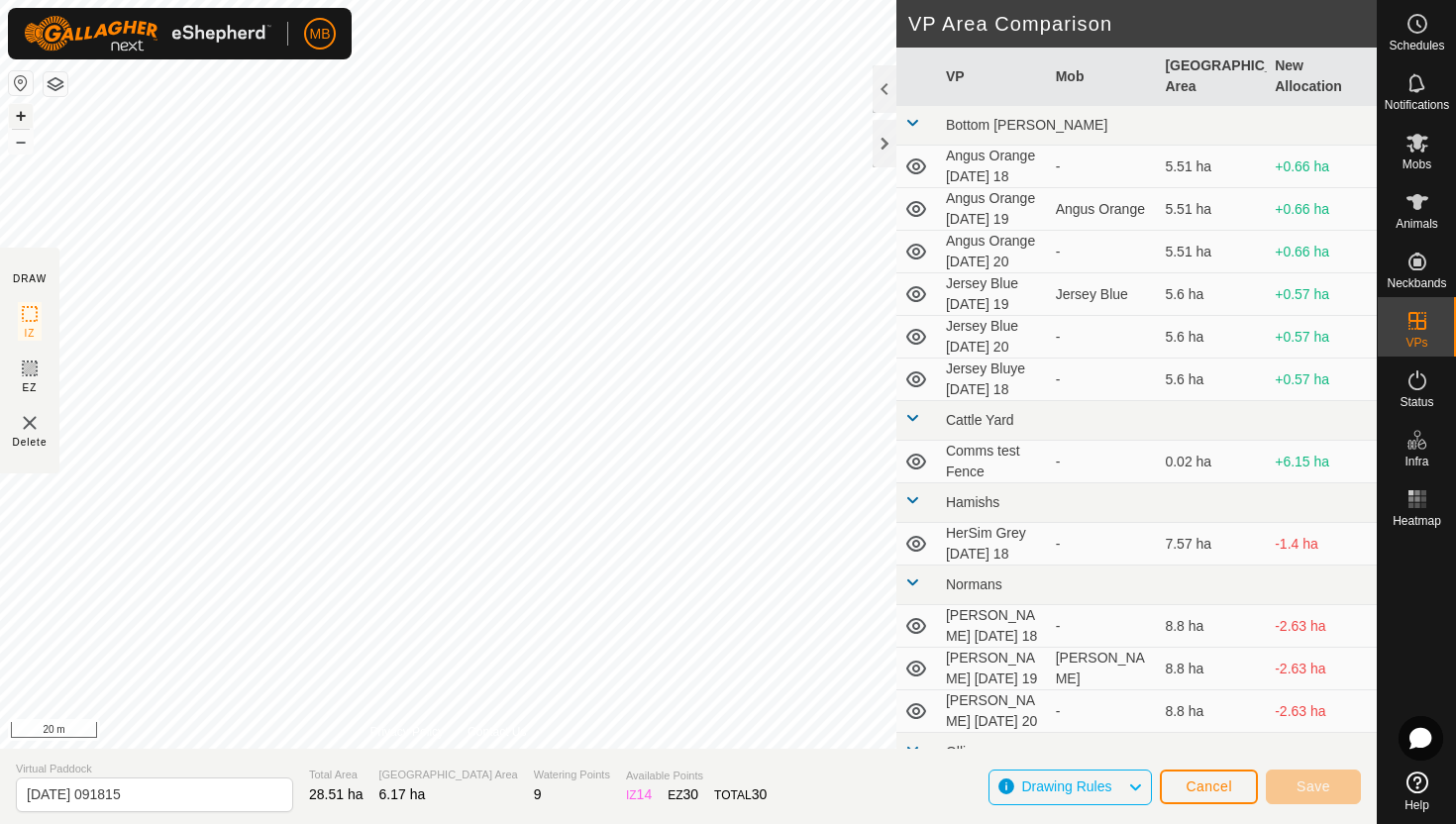 click on "+" at bounding box center (21, 116) 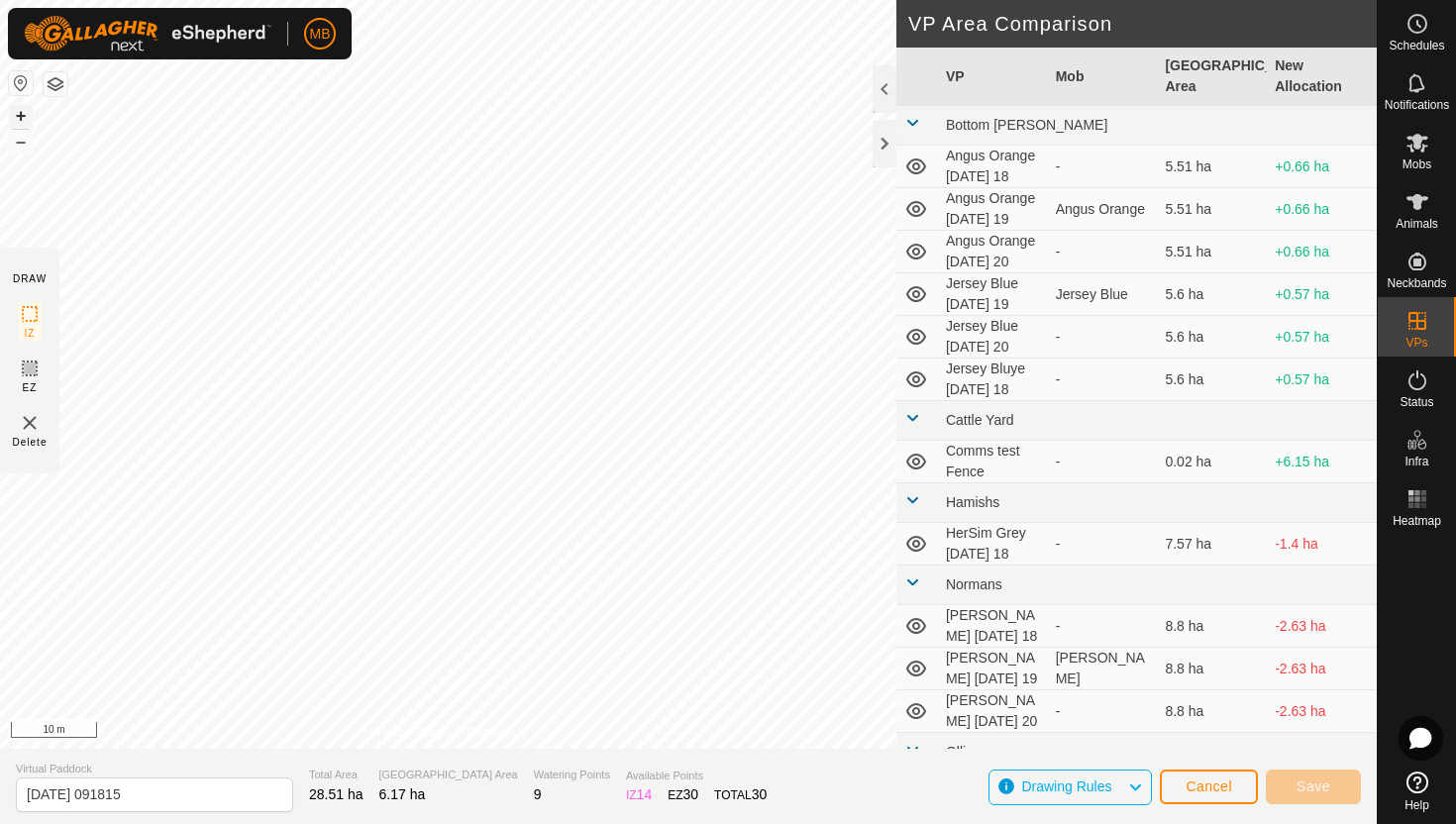 click on "+" at bounding box center [21, 116] 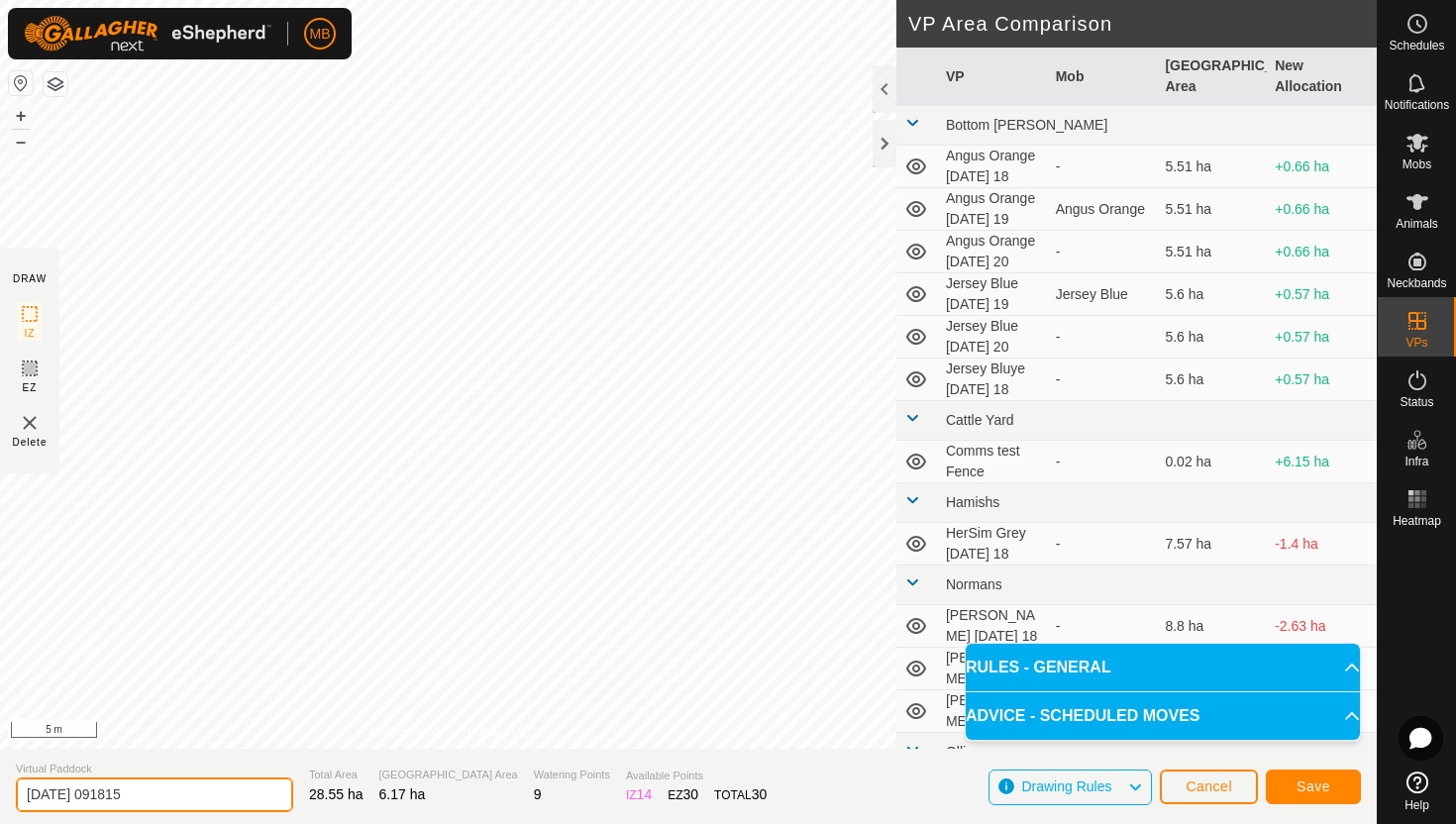 click on "2025-07-19 091815" 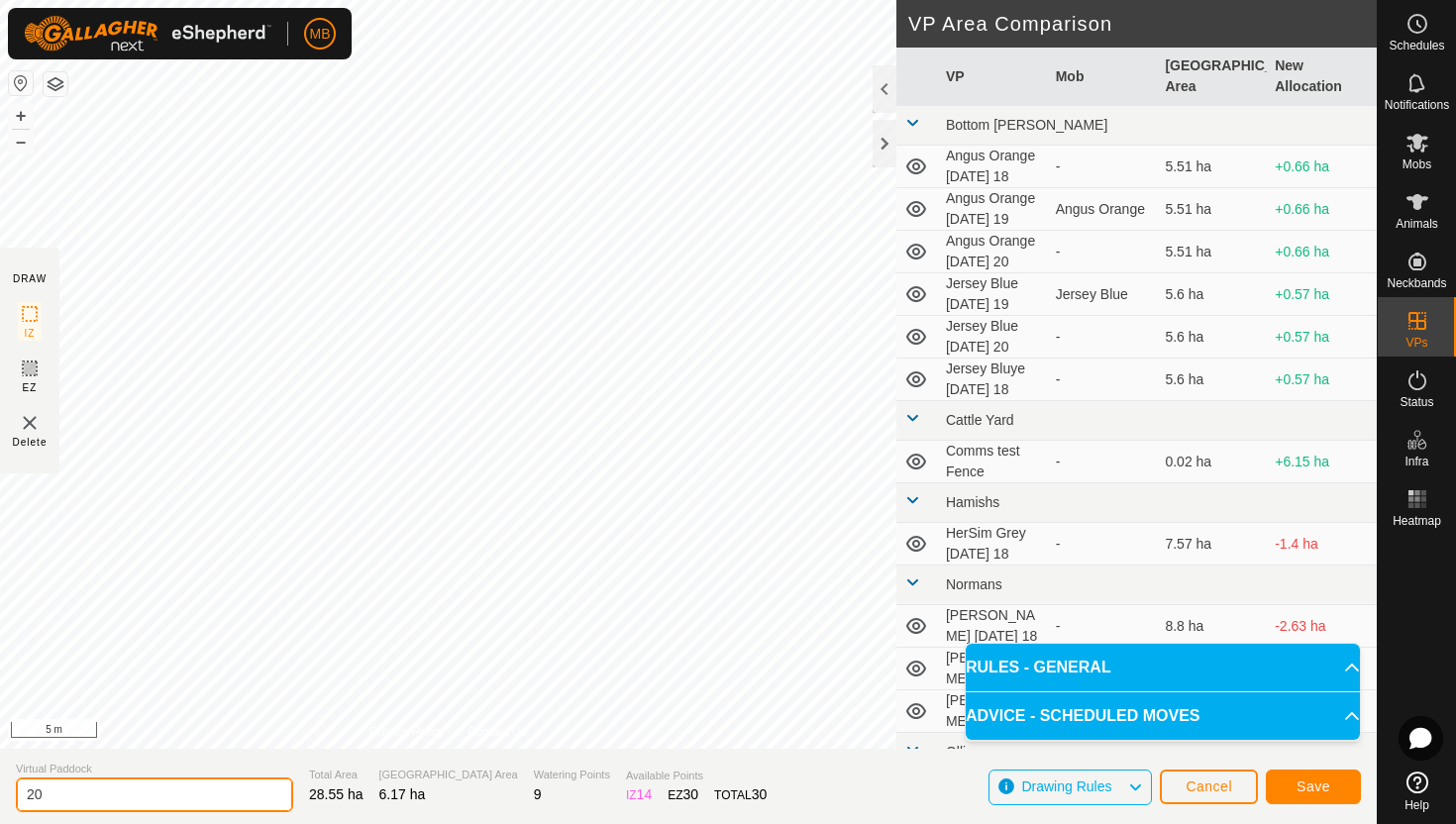 type on "2" 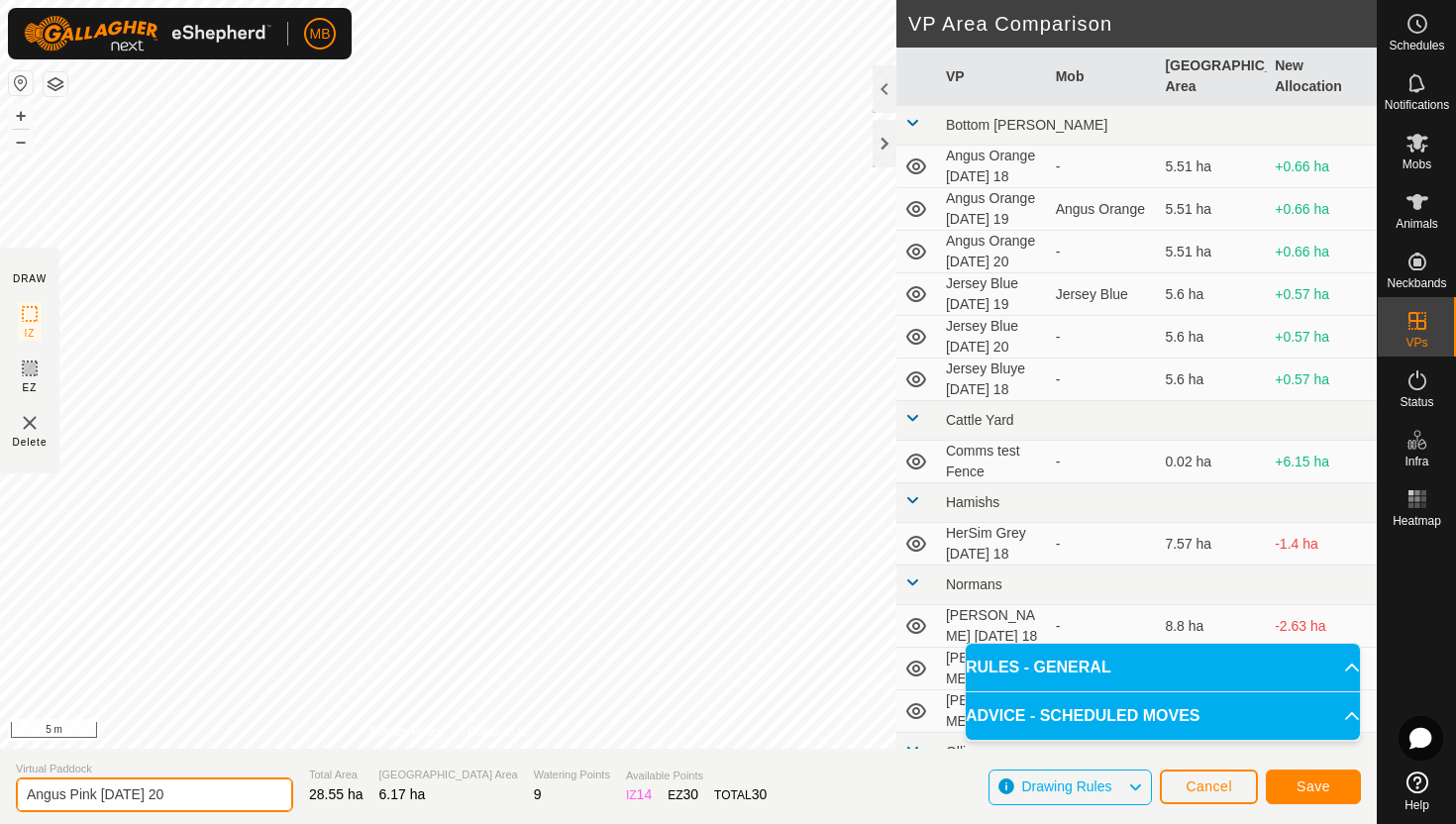 type on "Angus Pink Sunday 20" 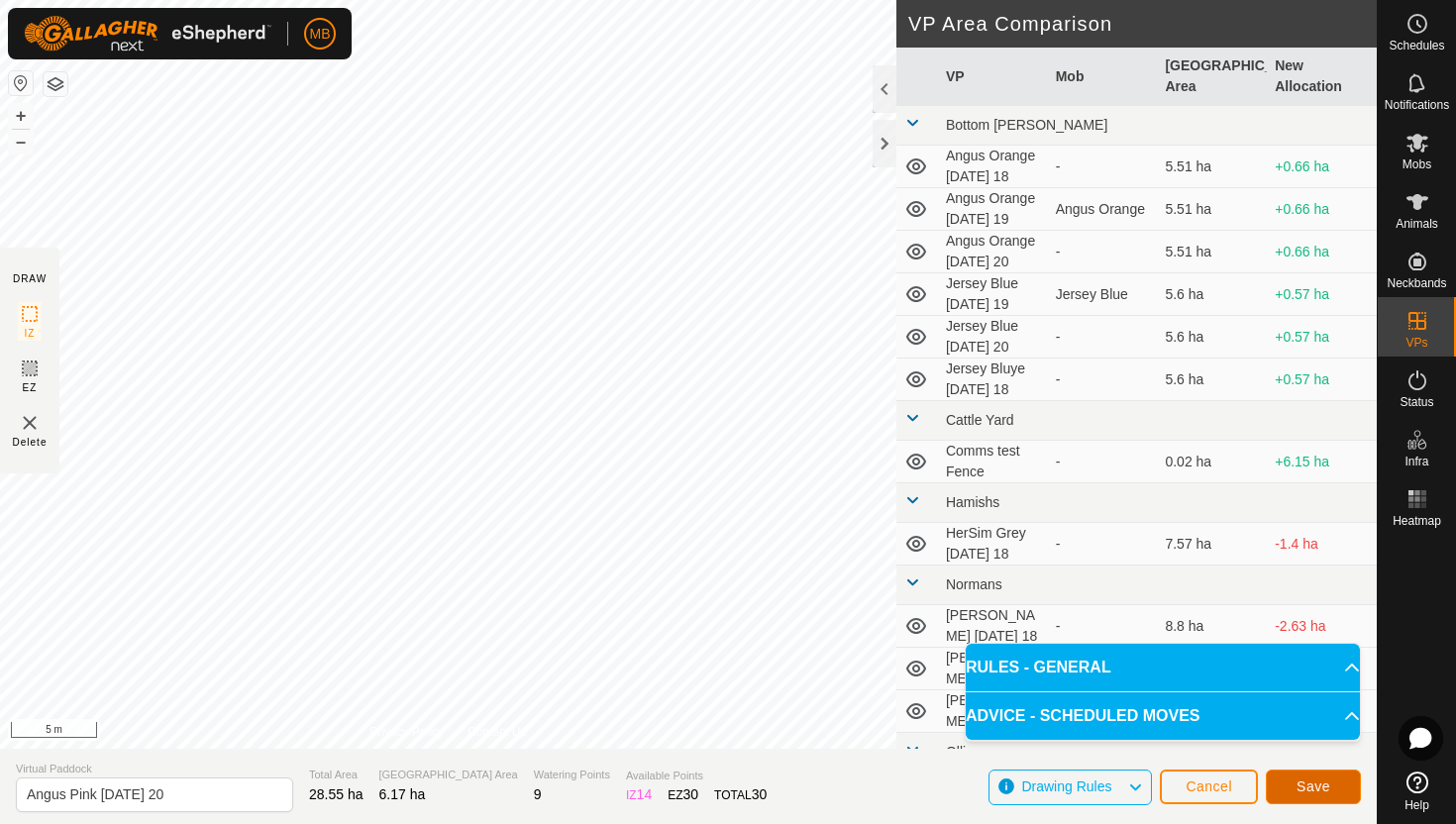 click on "Save" 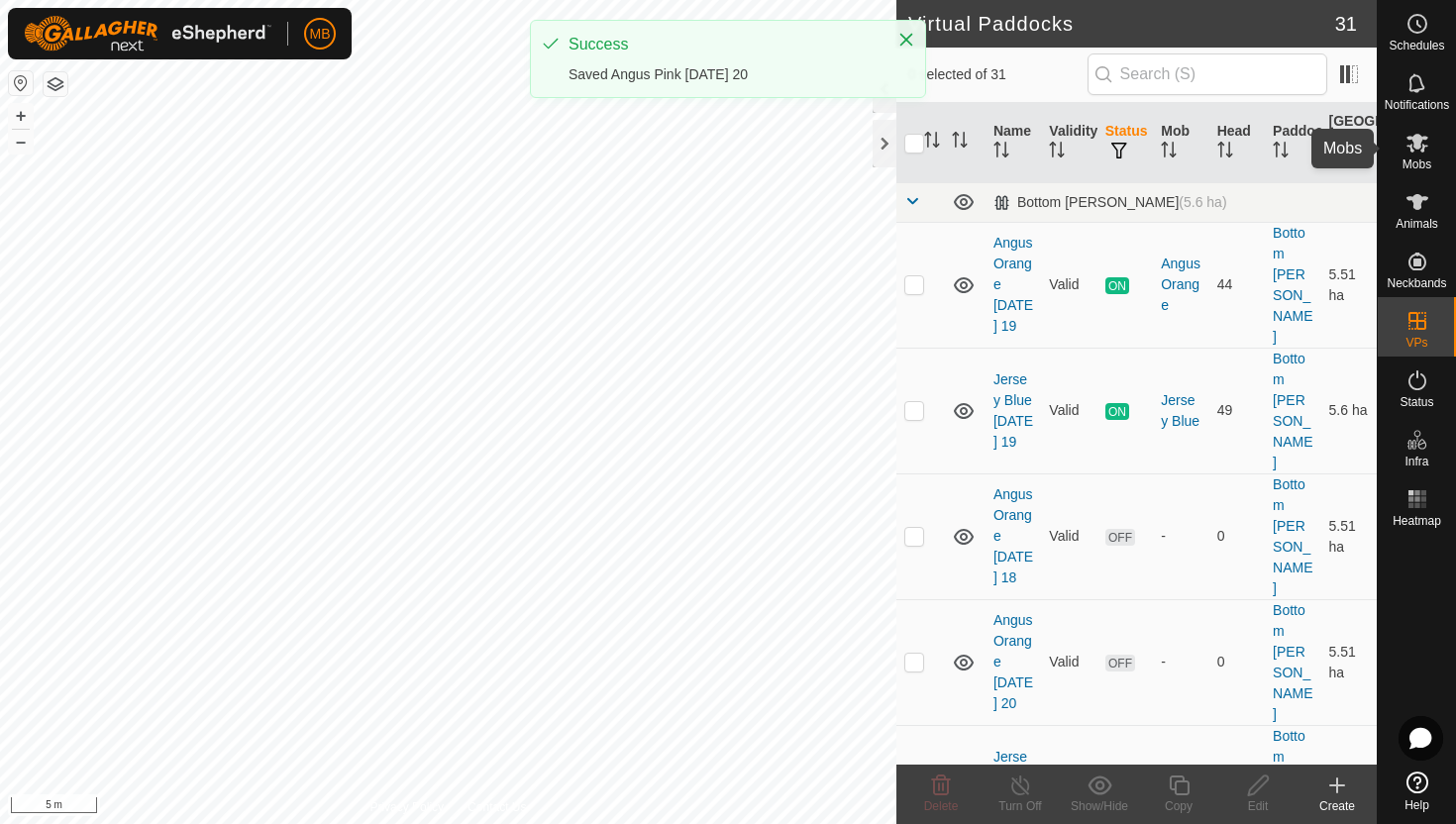 click 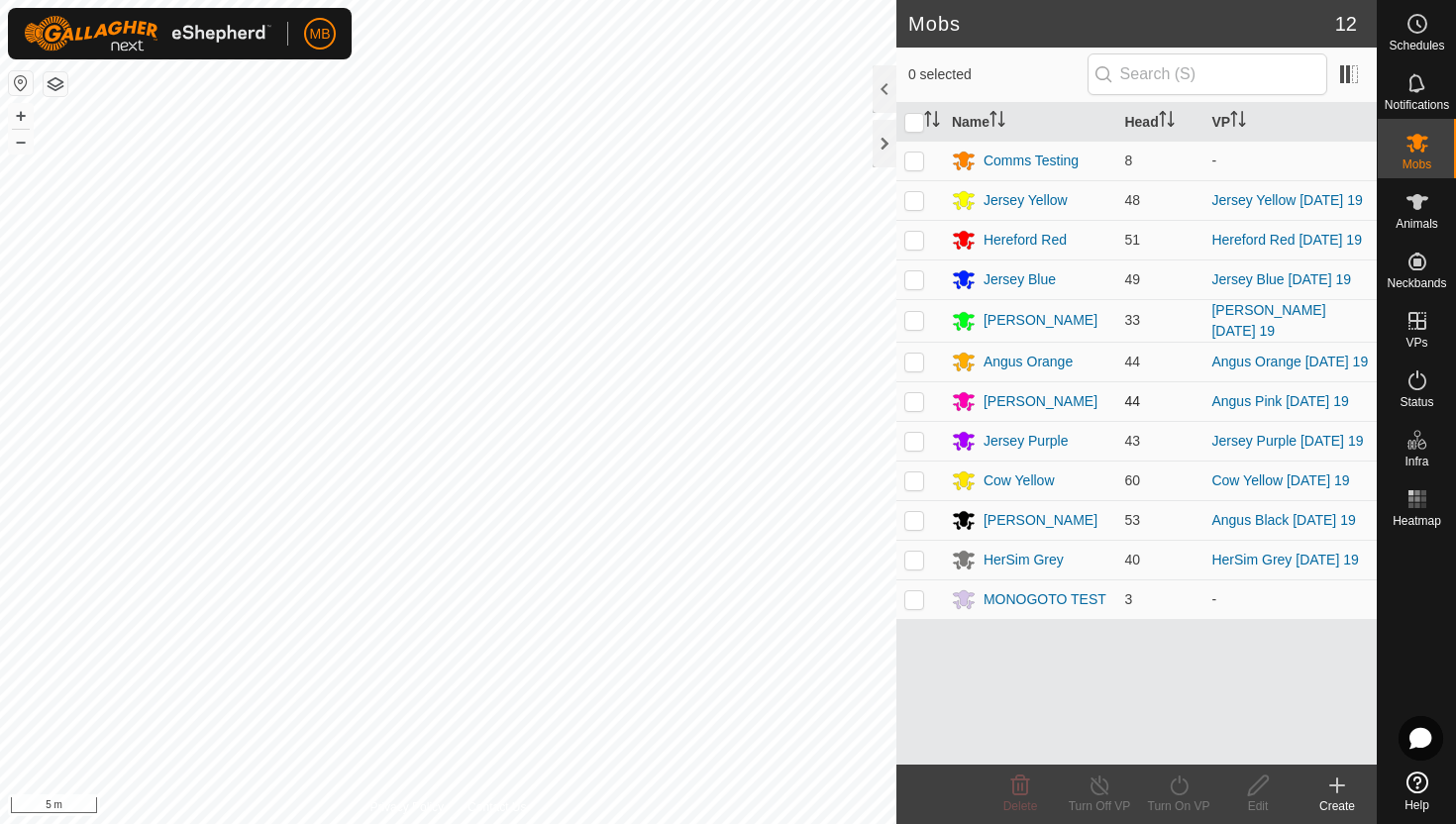 click at bounding box center [914, 401] 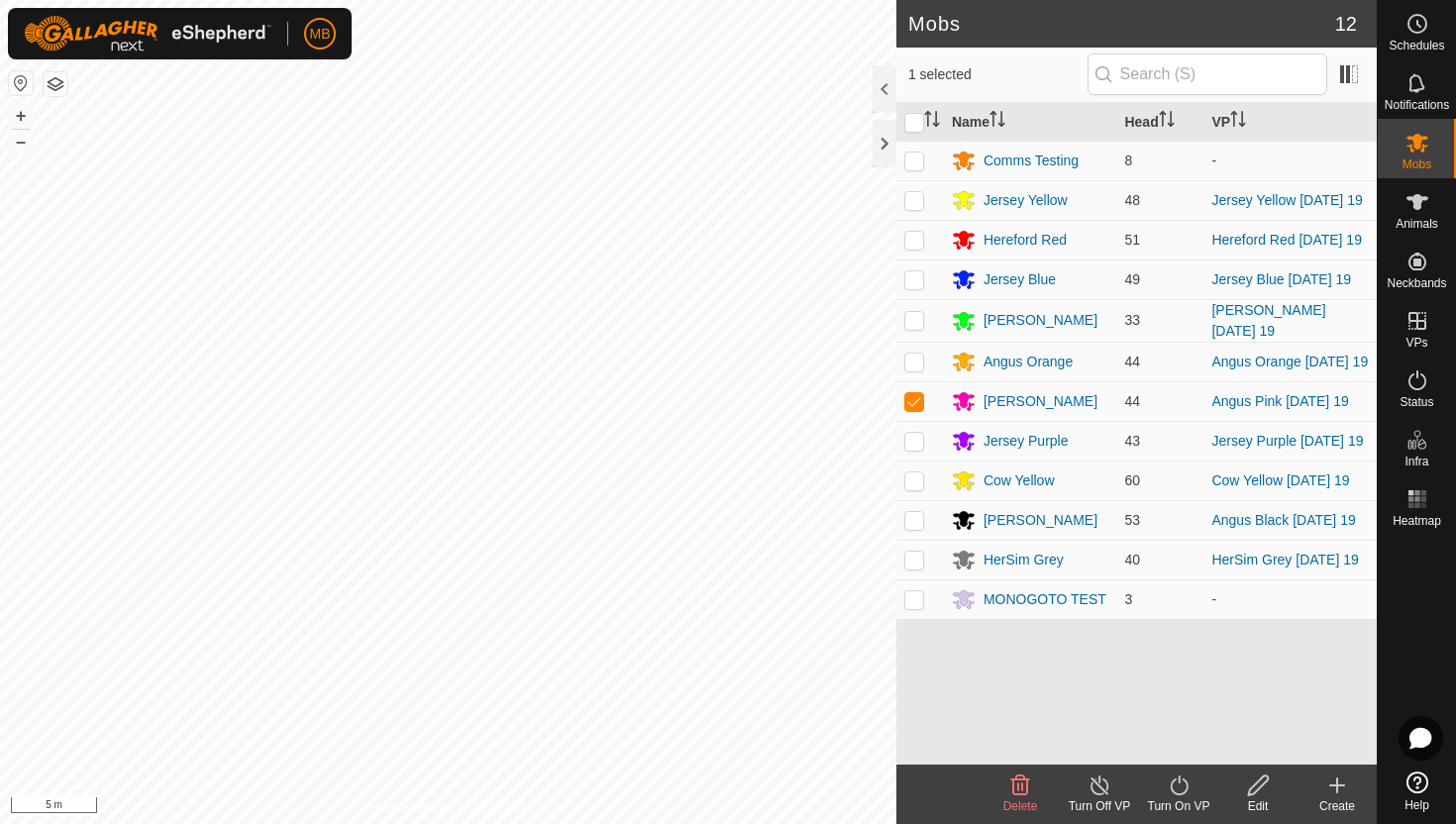 click 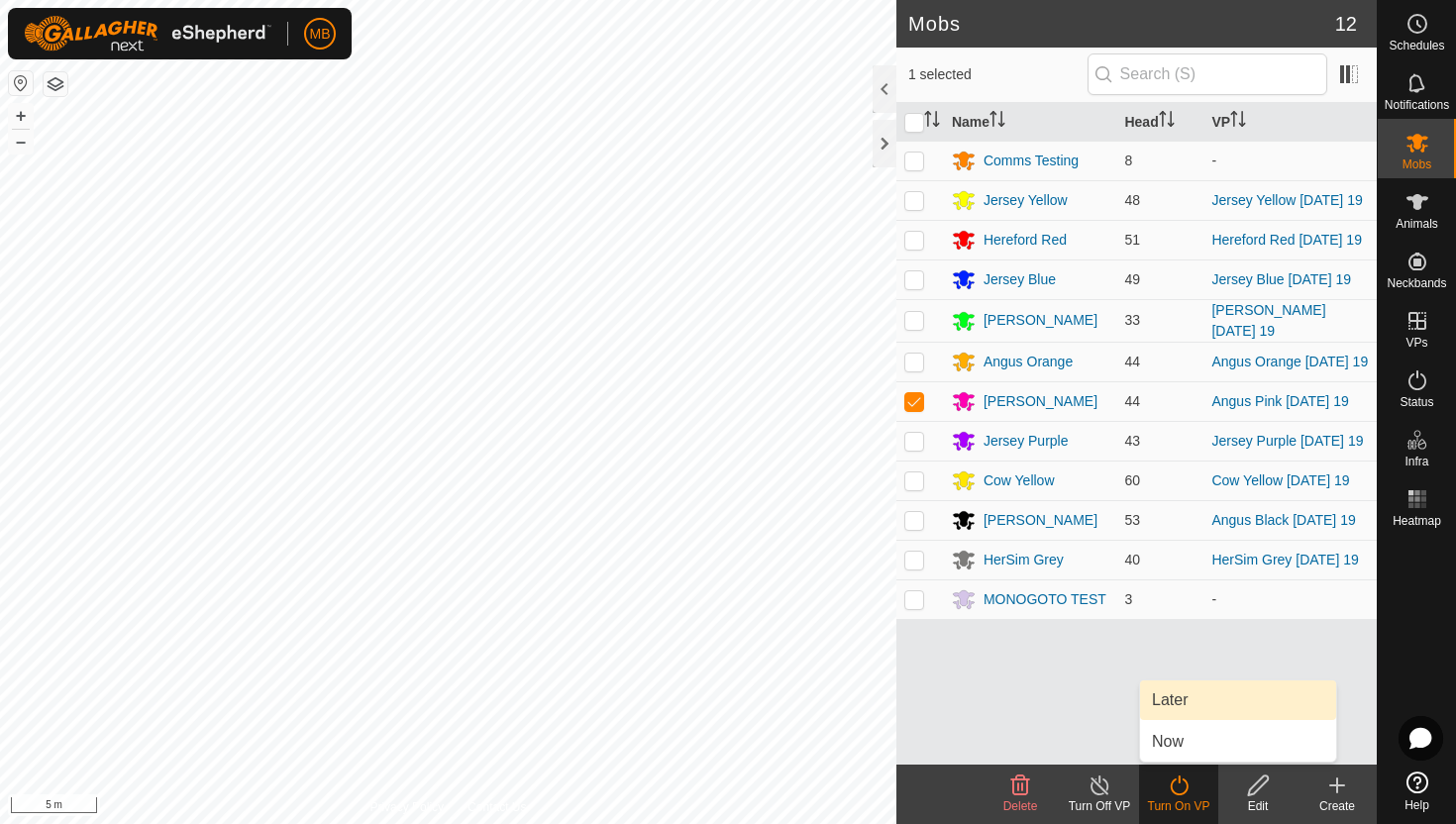 click on "Later" at bounding box center [1238, 700] 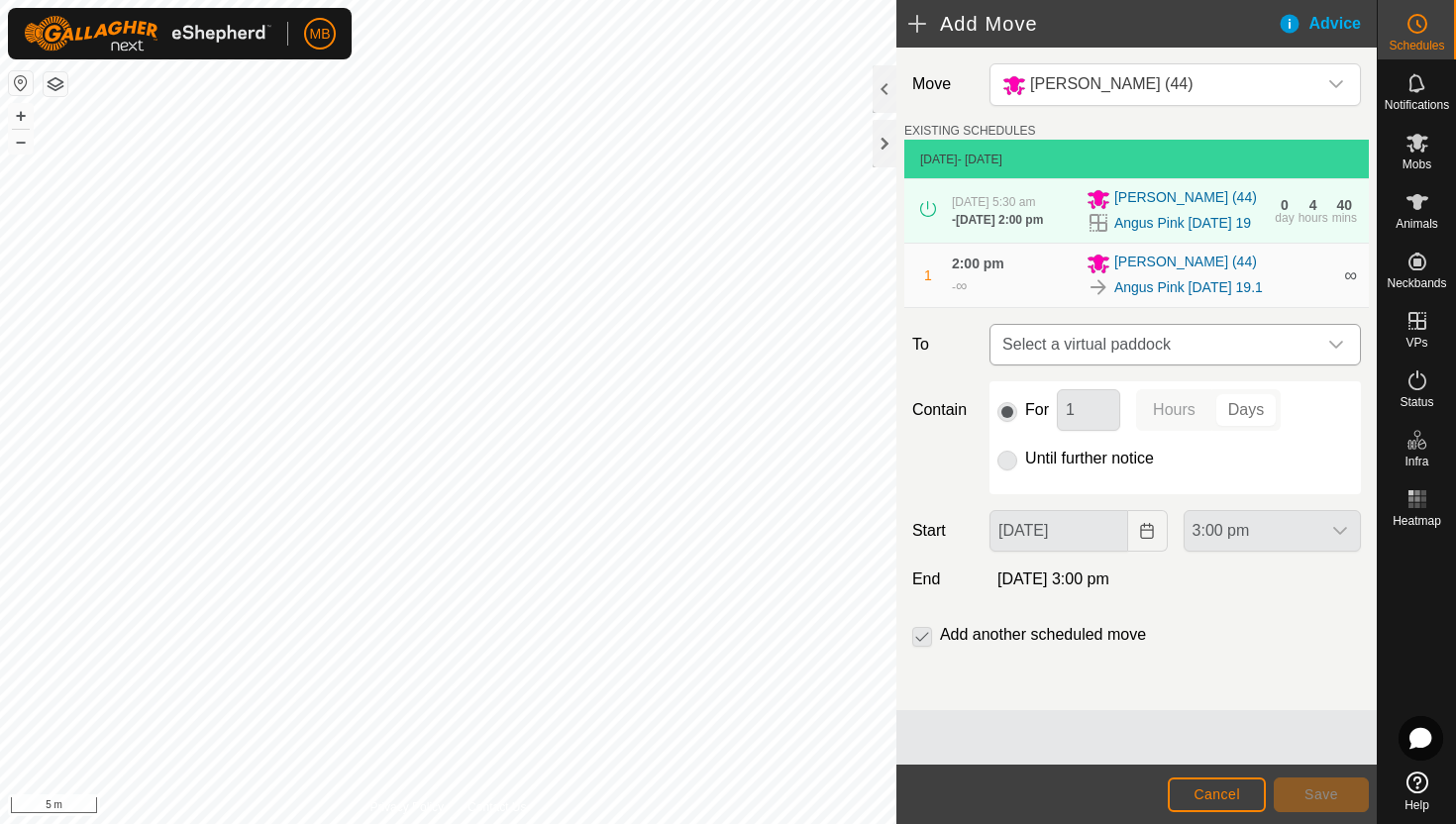 click on "Select a virtual paddock" at bounding box center (1155, 345) 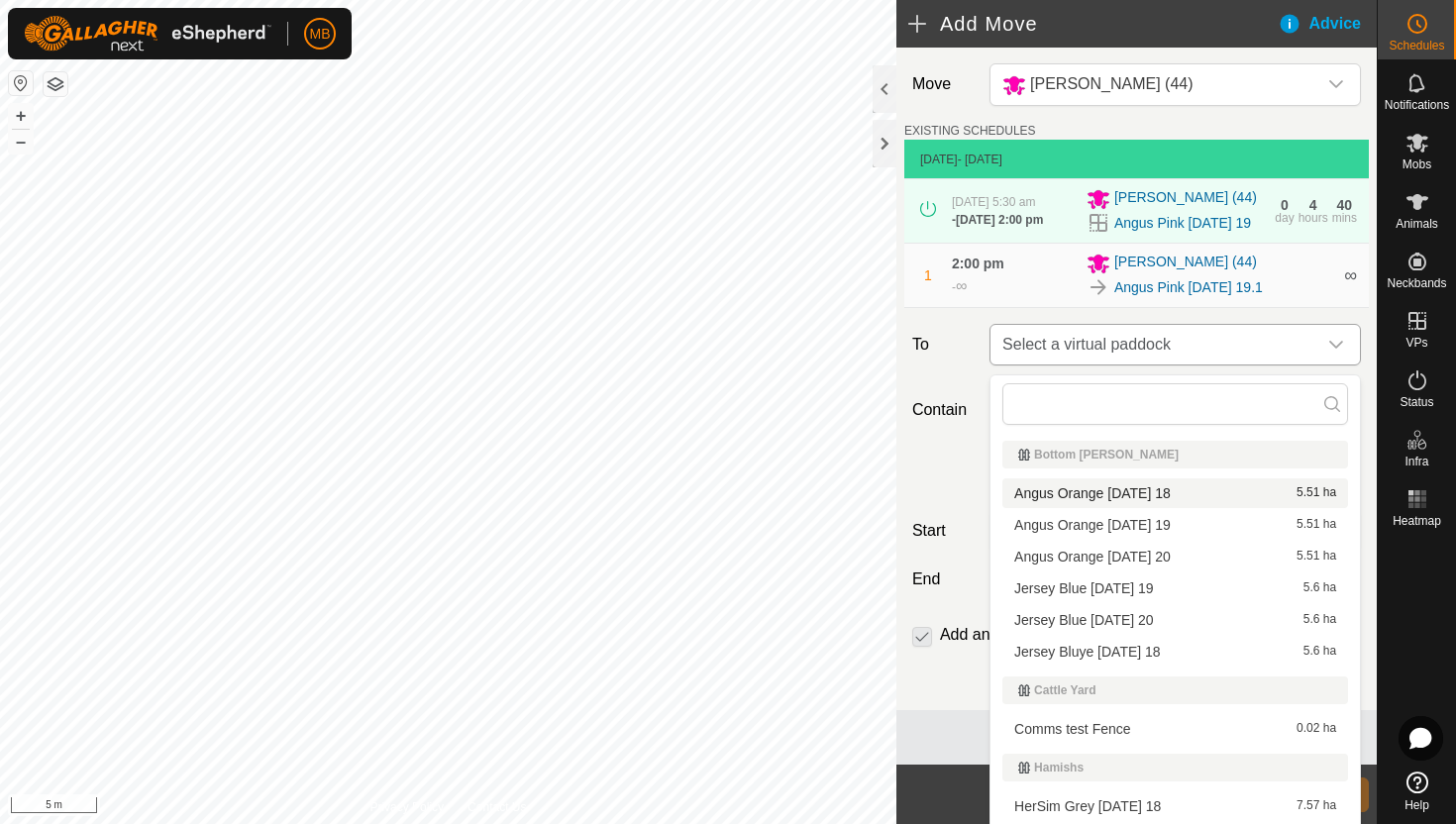 click 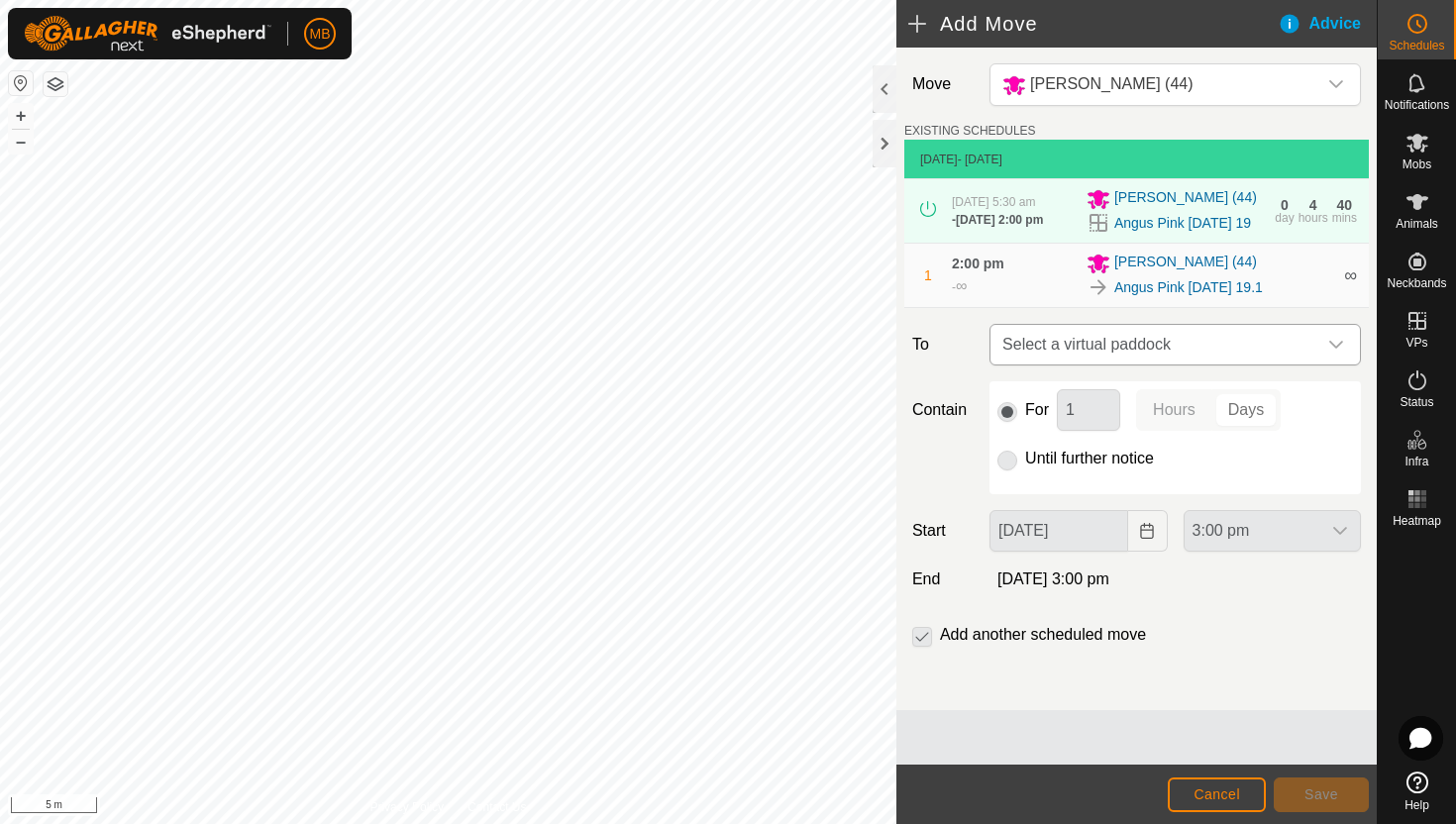 click at bounding box center (1336, 345) 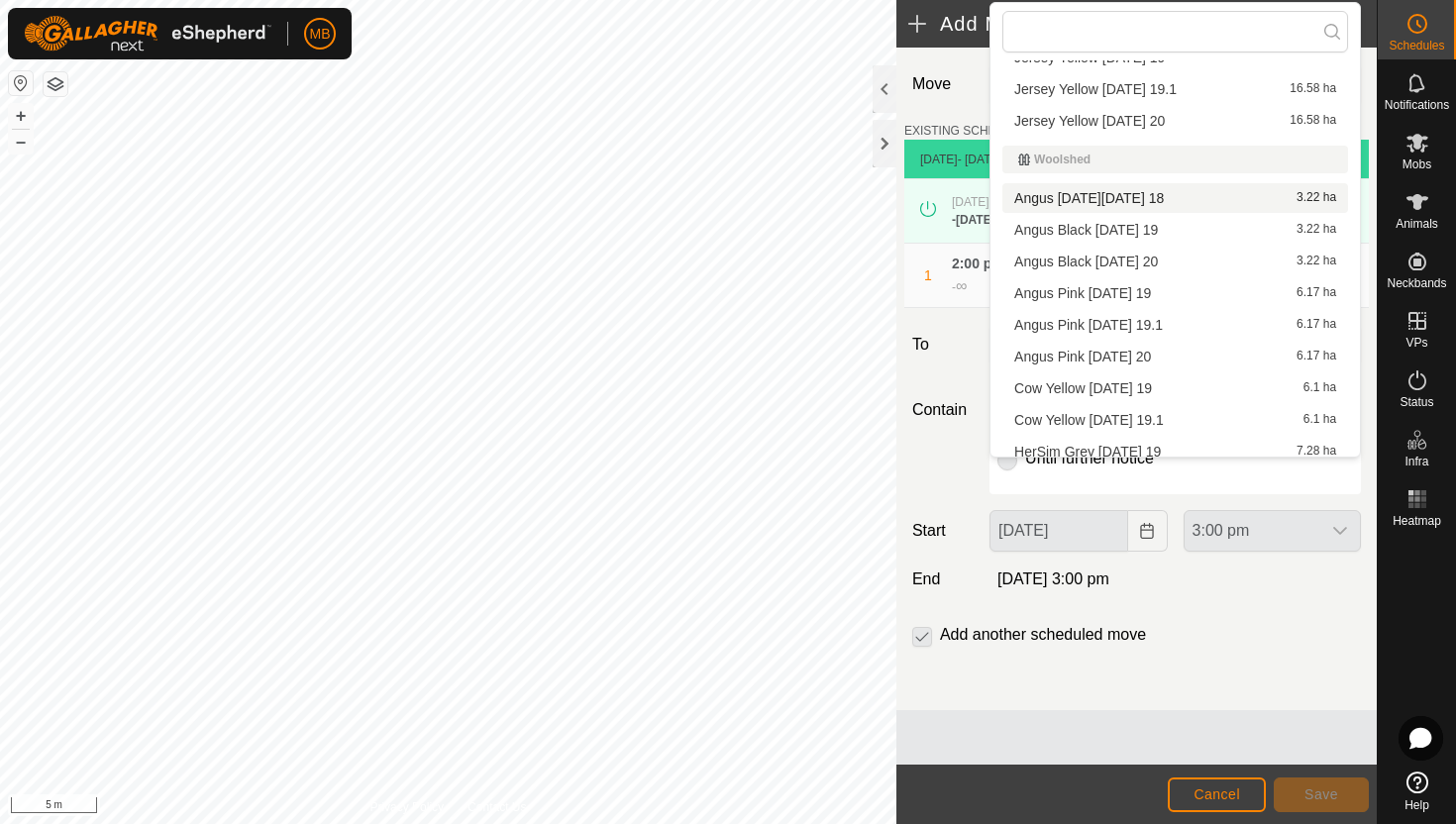 scroll, scrollTop: 903, scrollLeft: 0, axis: vertical 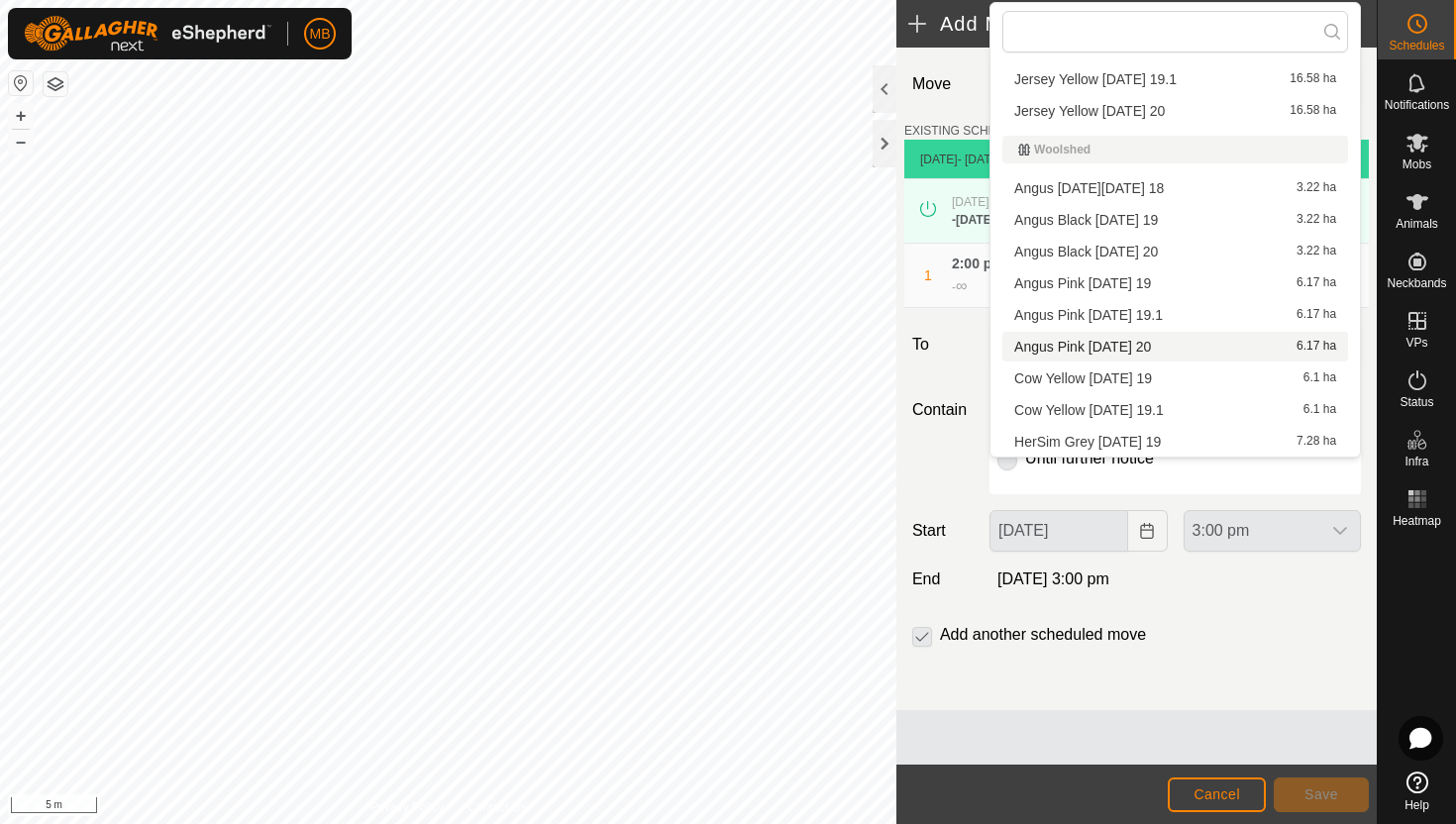 click on "Angus Pink Sunday 20  6.17 ha" at bounding box center (1175, 347) 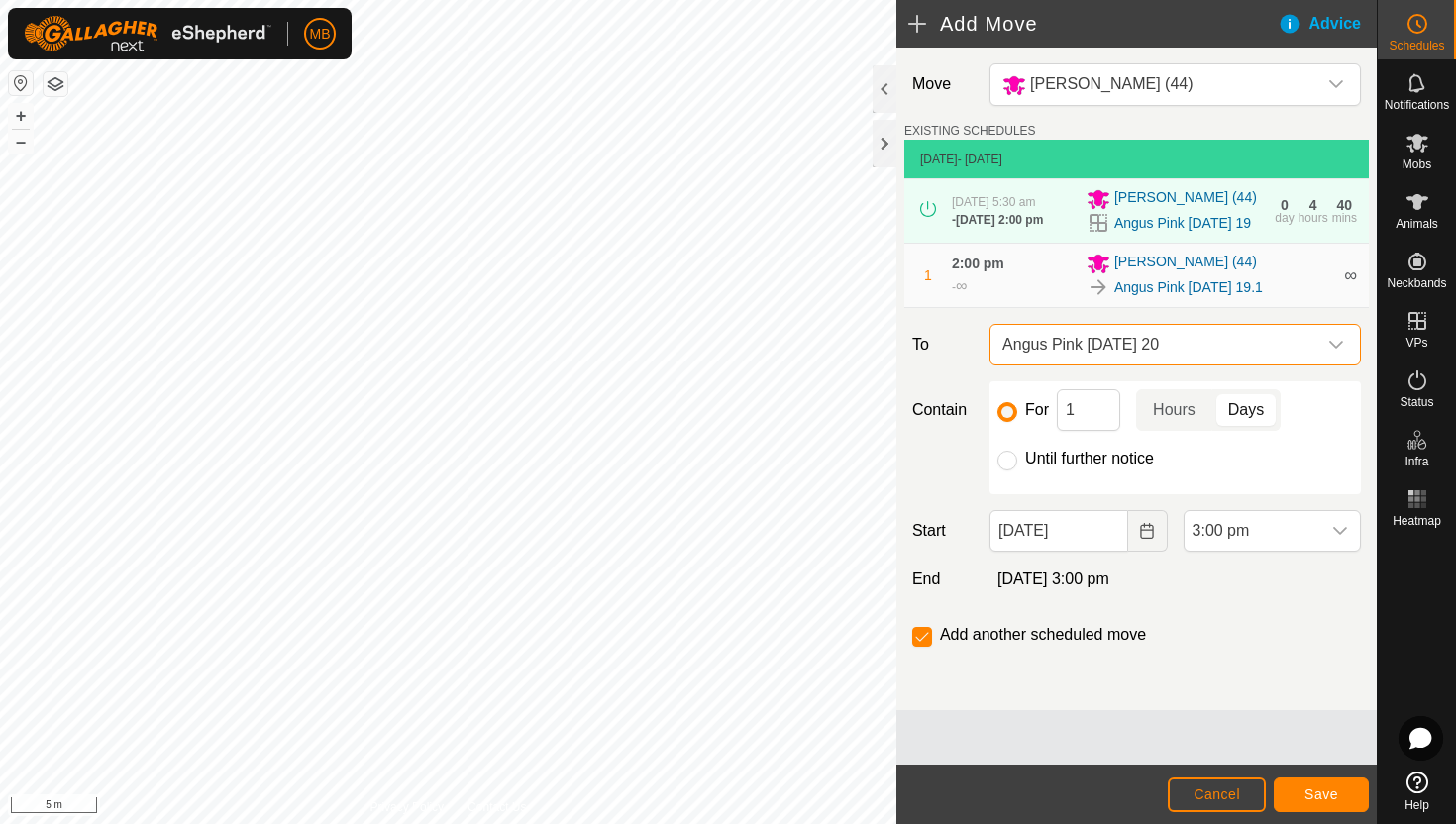 click on "Until further notice" 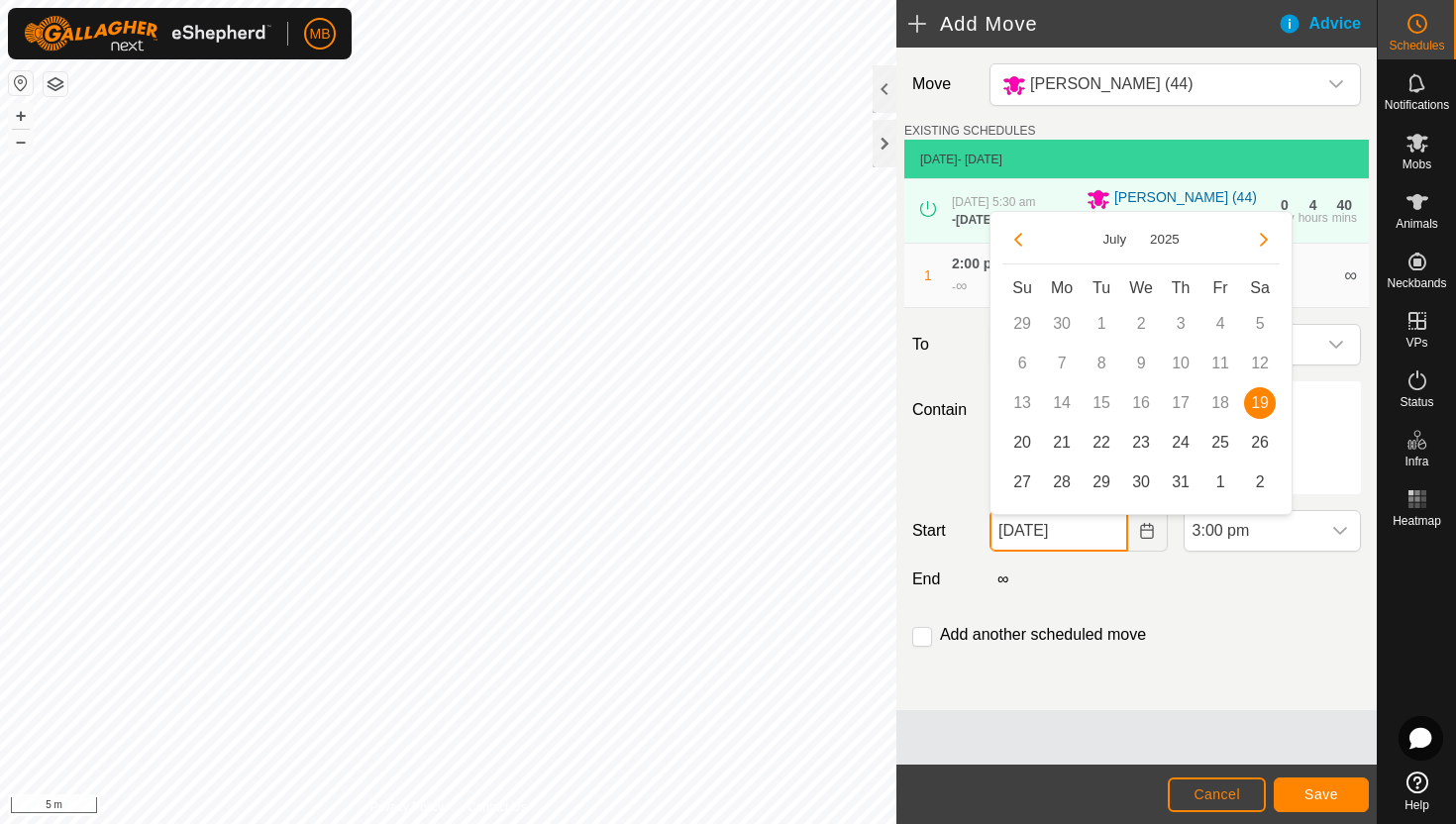 click on "[DATE]" 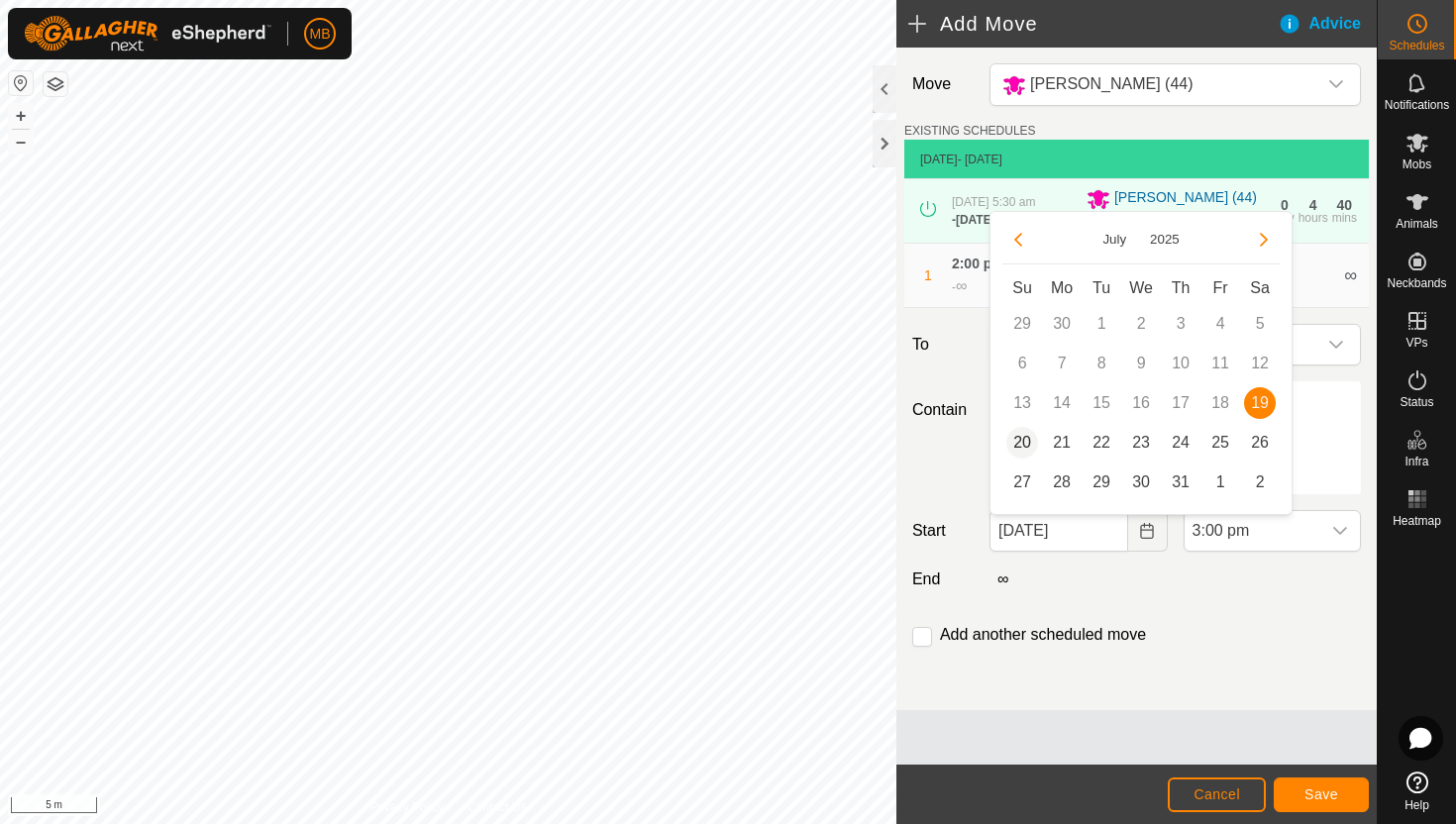 click on "20" at bounding box center [1022, 443] 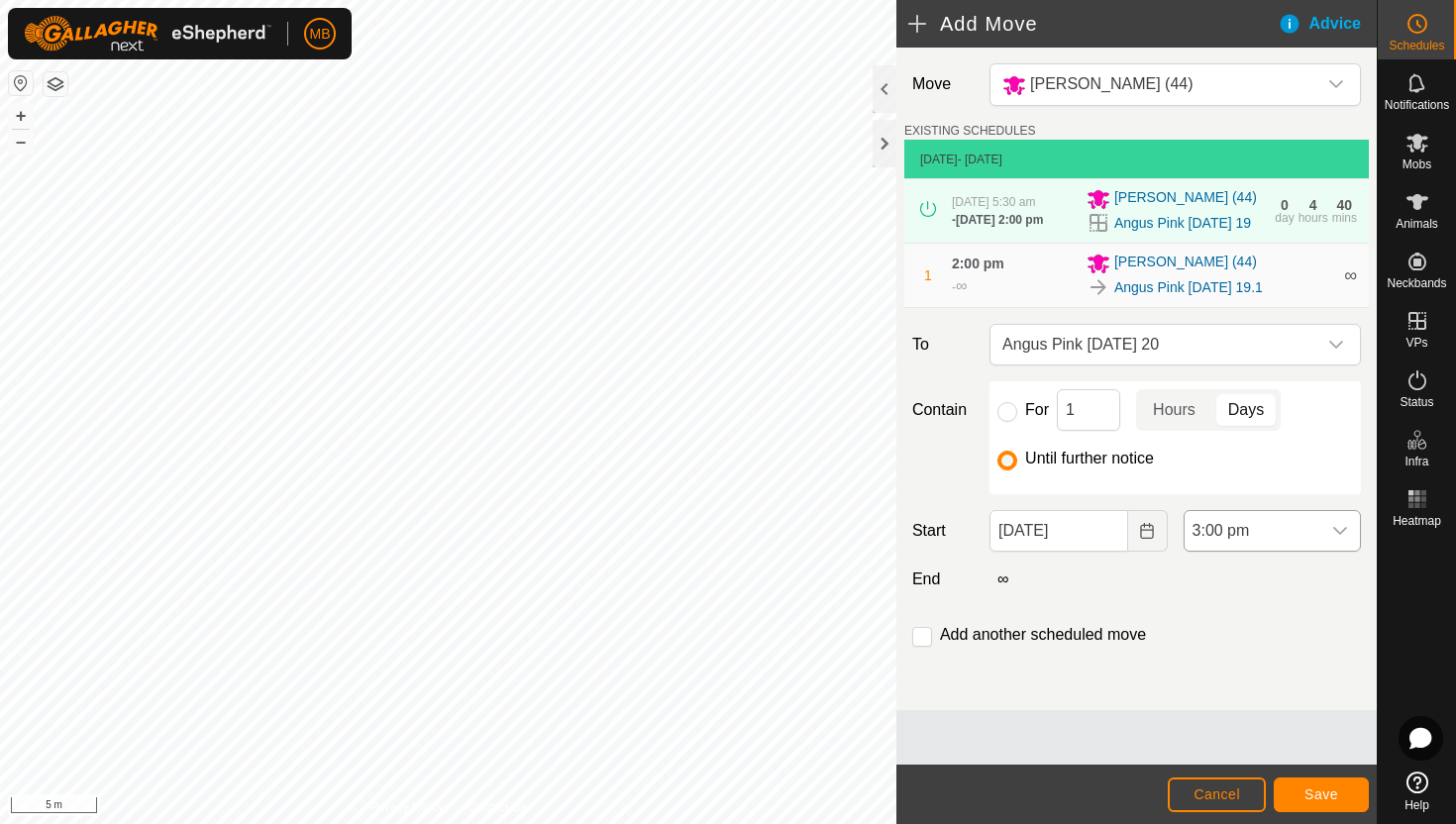 click on "3:00 pm" at bounding box center [1252, 531] 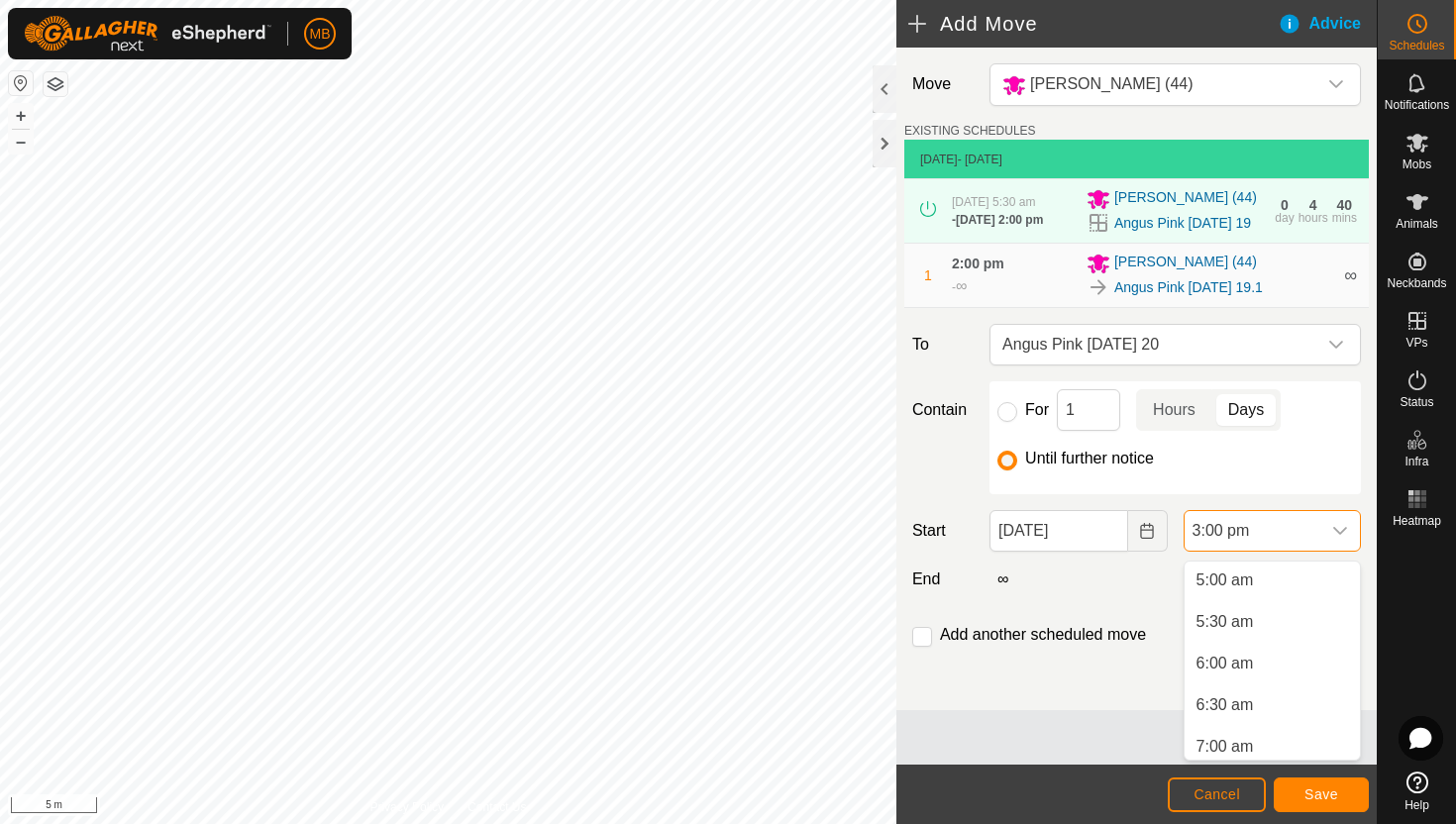 scroll, scrollTop: 409, scrollLeft: 0, axis: vertical 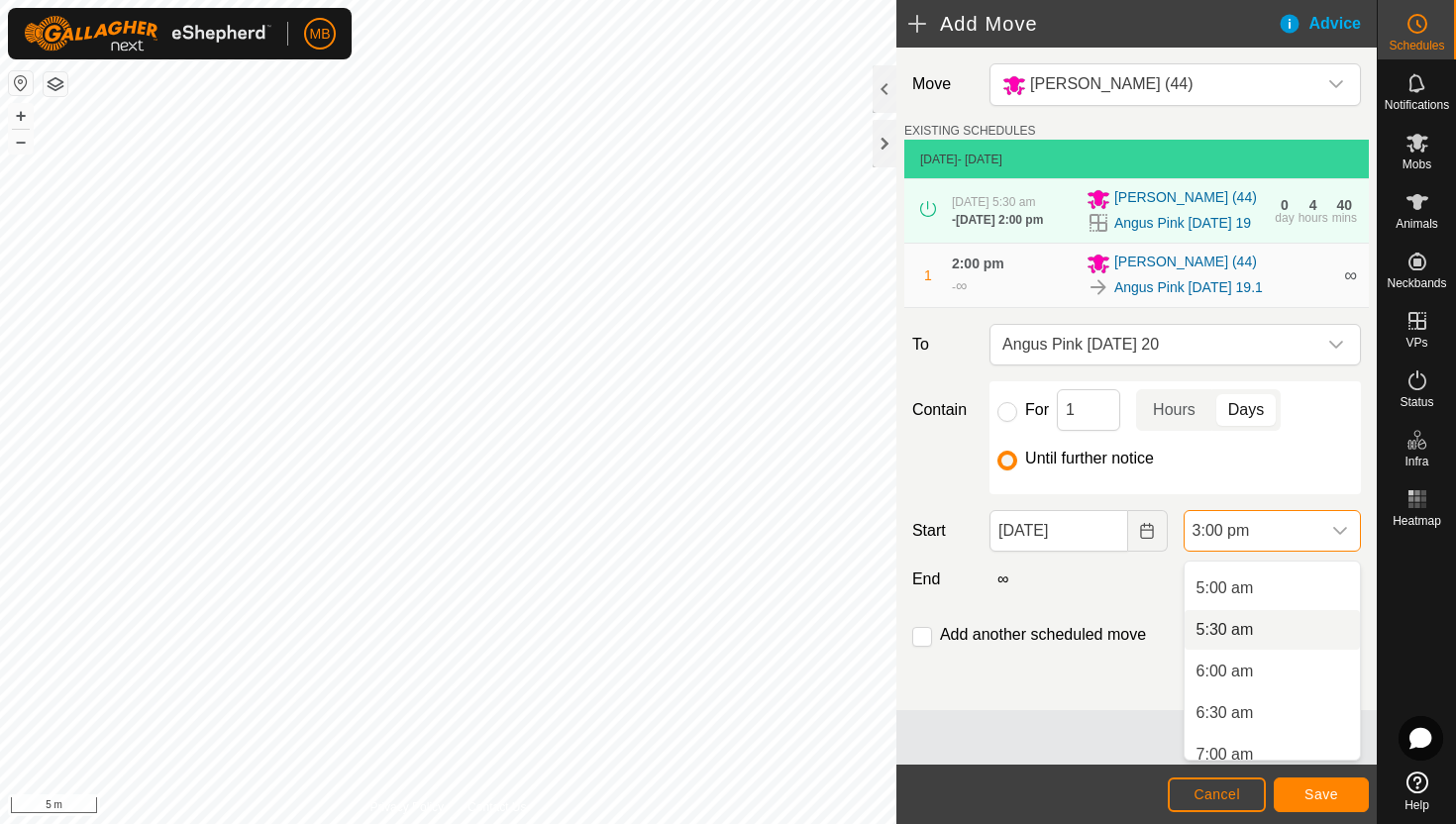 click on "5:30 am" at bounding box center (1272, 630) 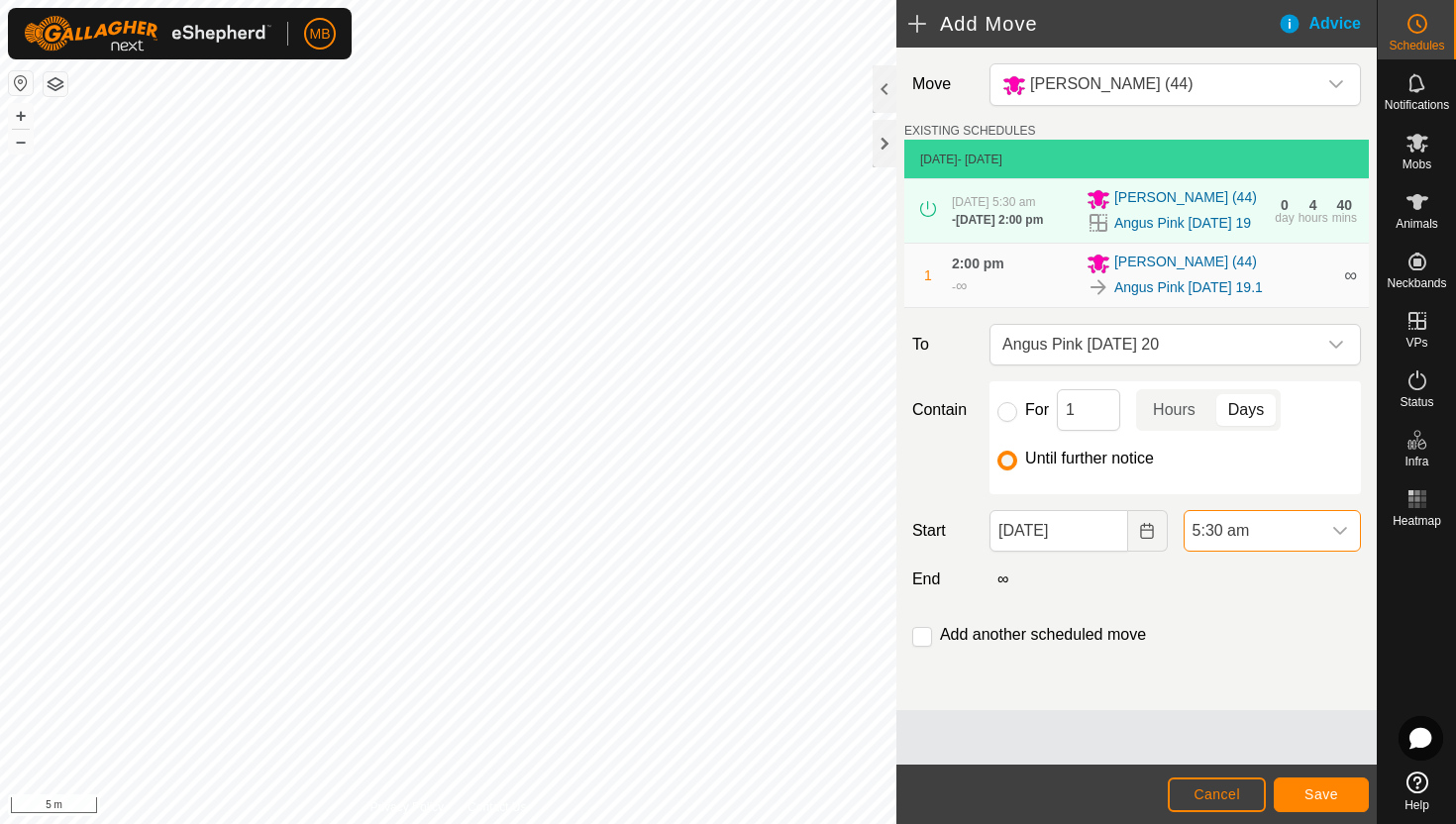 scroll, scrollTop: 0, scrollLeft: 0, axis: both 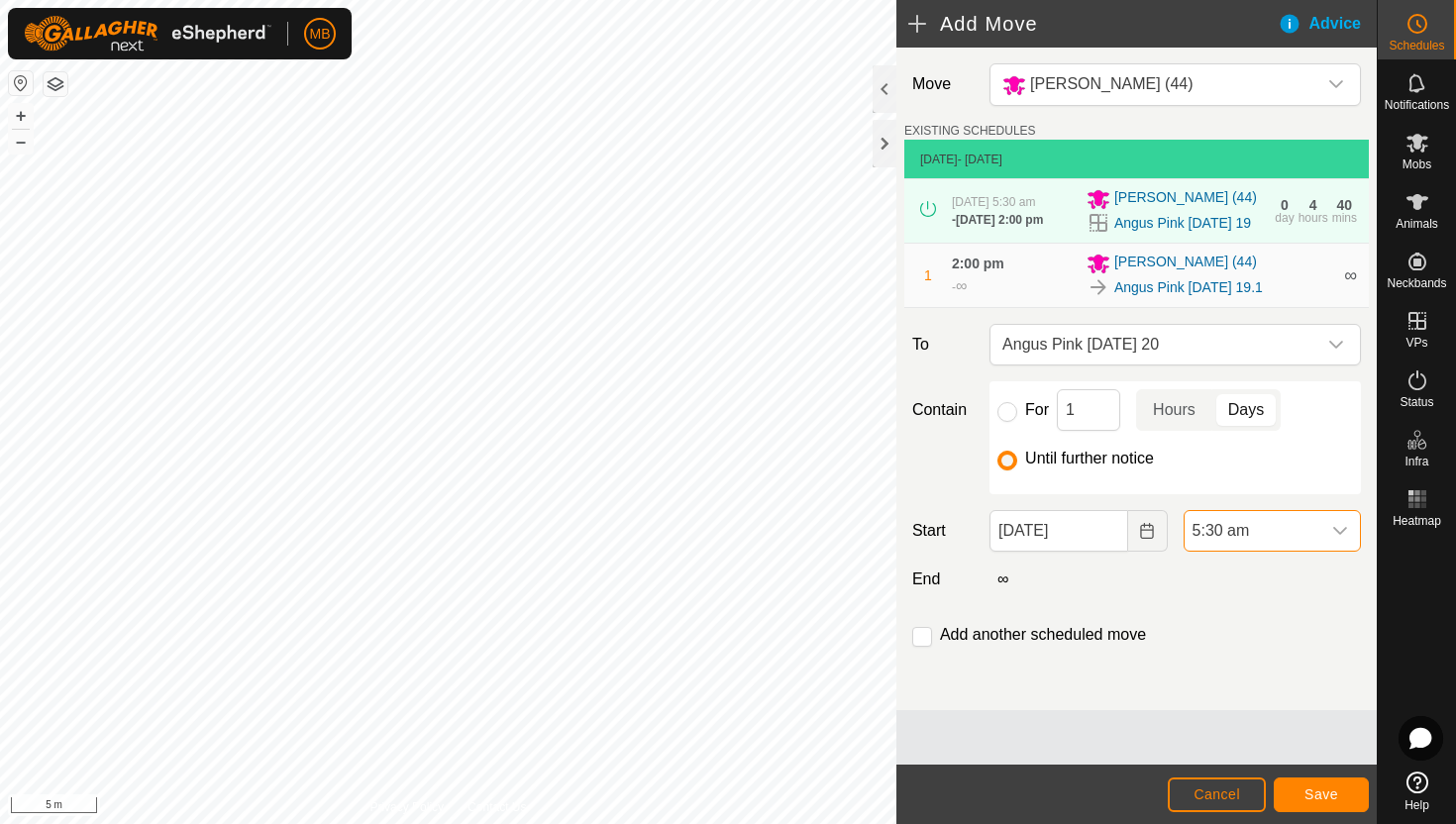 click on "5:30 am" at bounding box center [1252, 531] 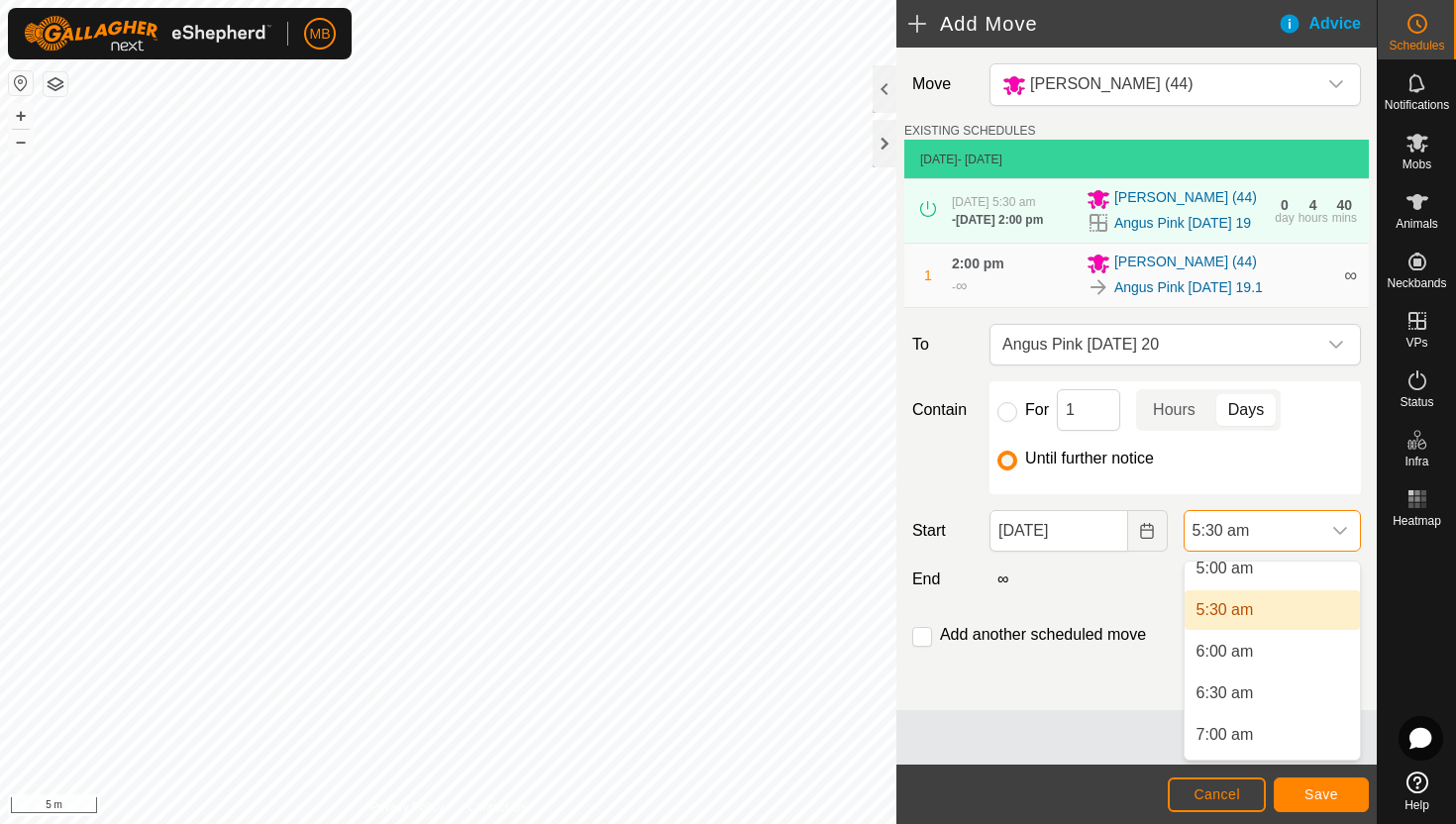 scroll, scrollTop: 430, scrollLeft: 0, axis: vertical 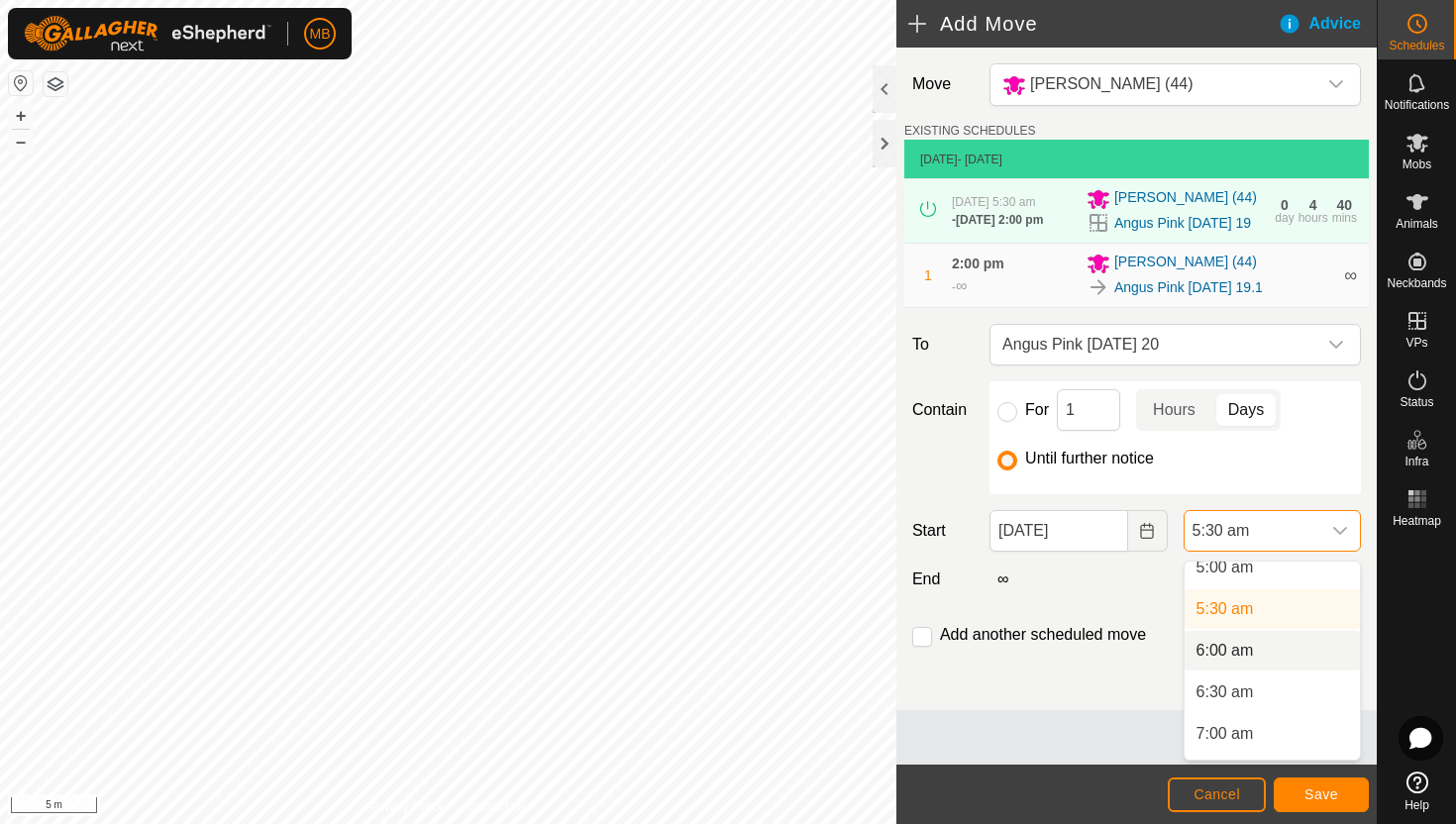 click on "6:00 am" at bounding box center (1272, 651) 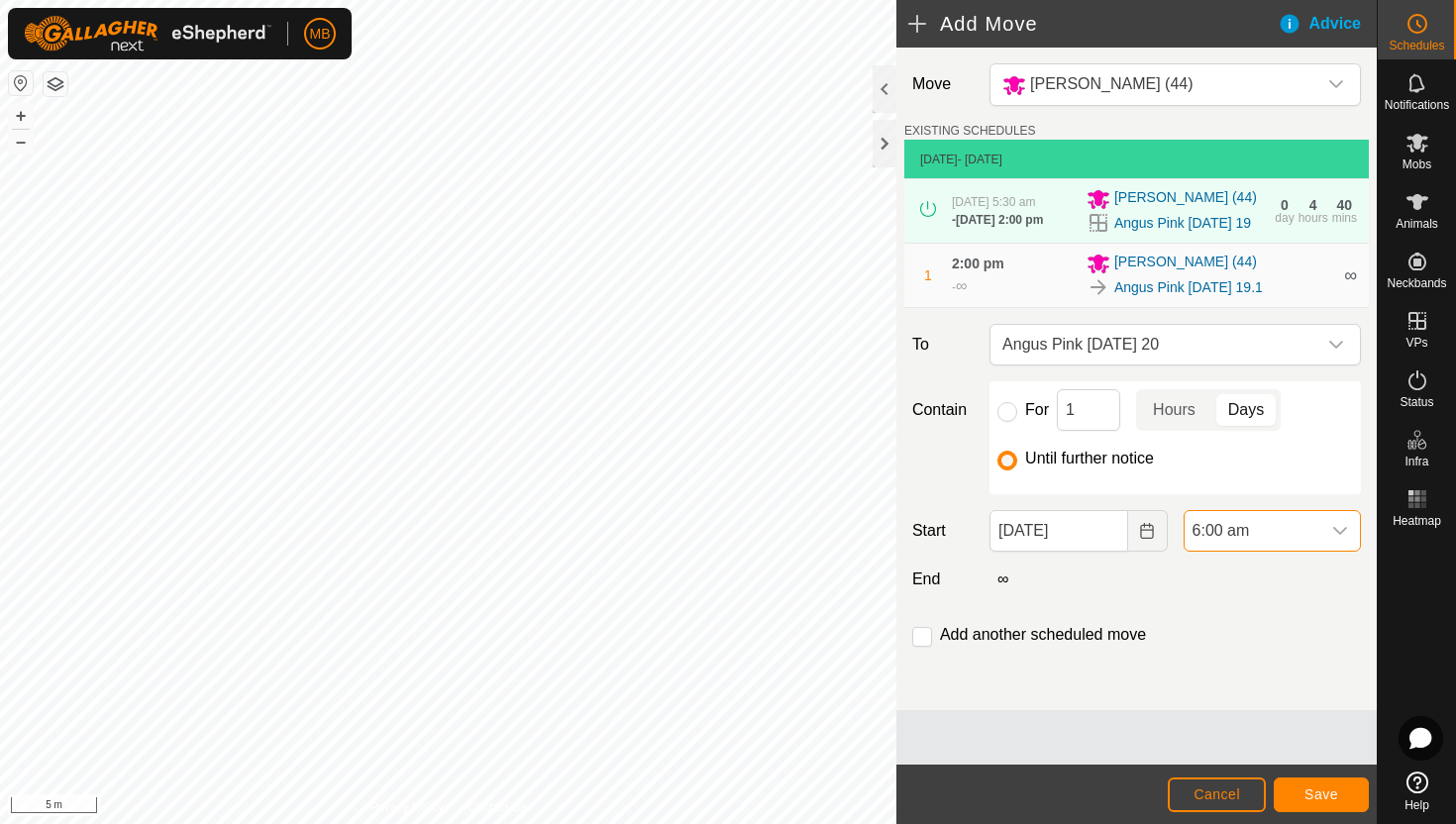 click 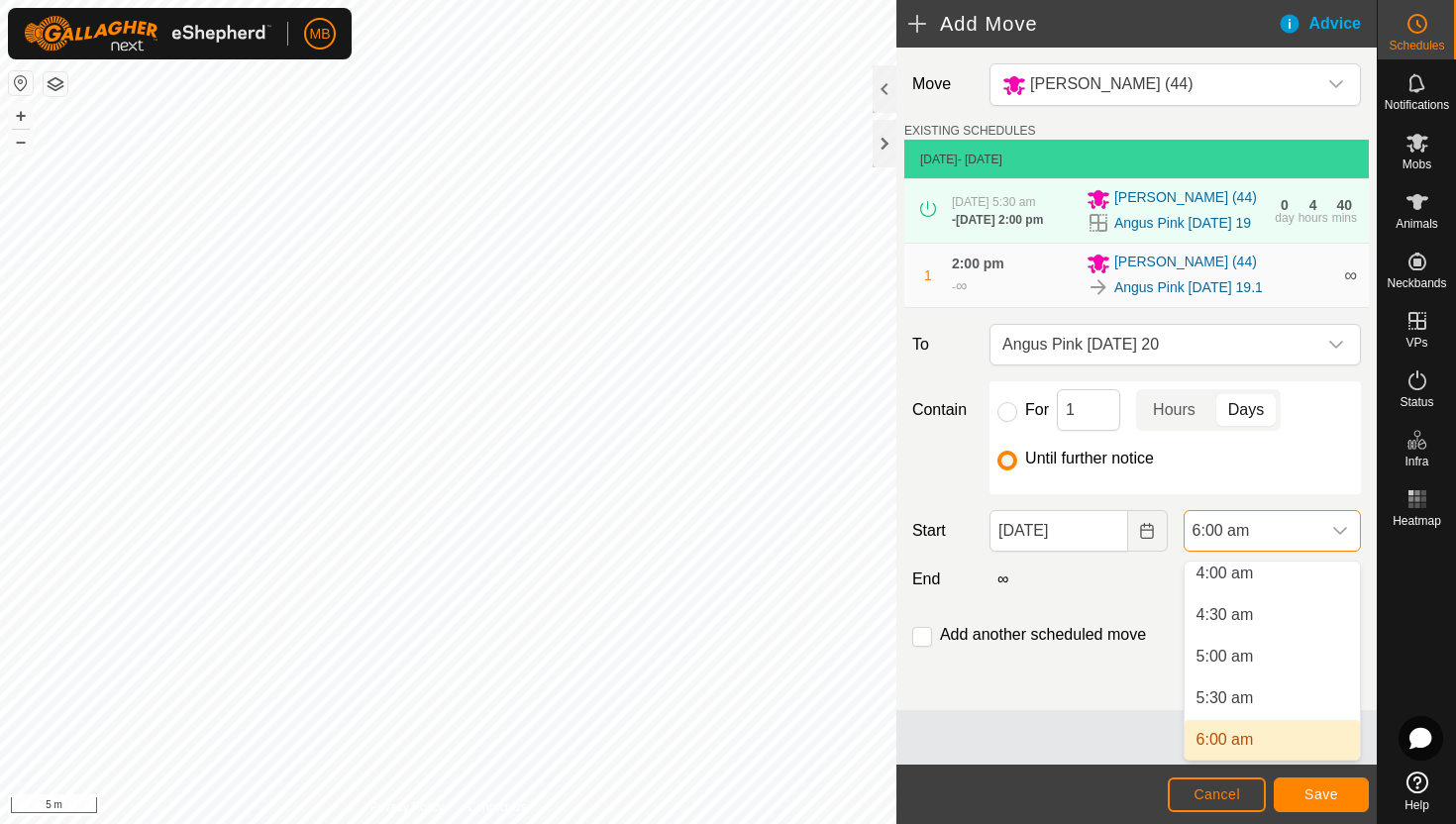 scroll, scrollTop: 333, scrollLeft: 0, axis: vertical 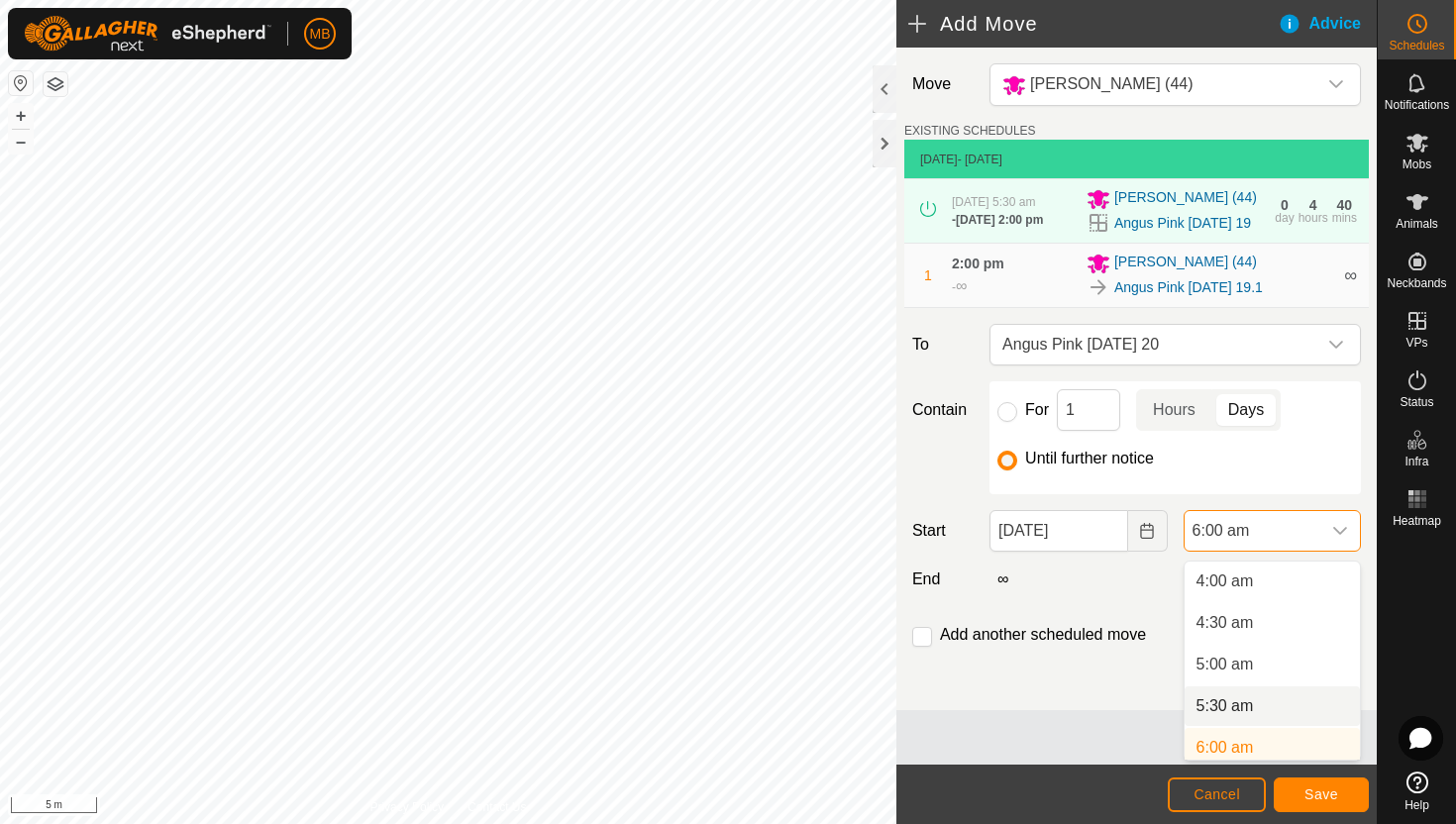 click on "5:30 am" at bounding box center [1272, 706] 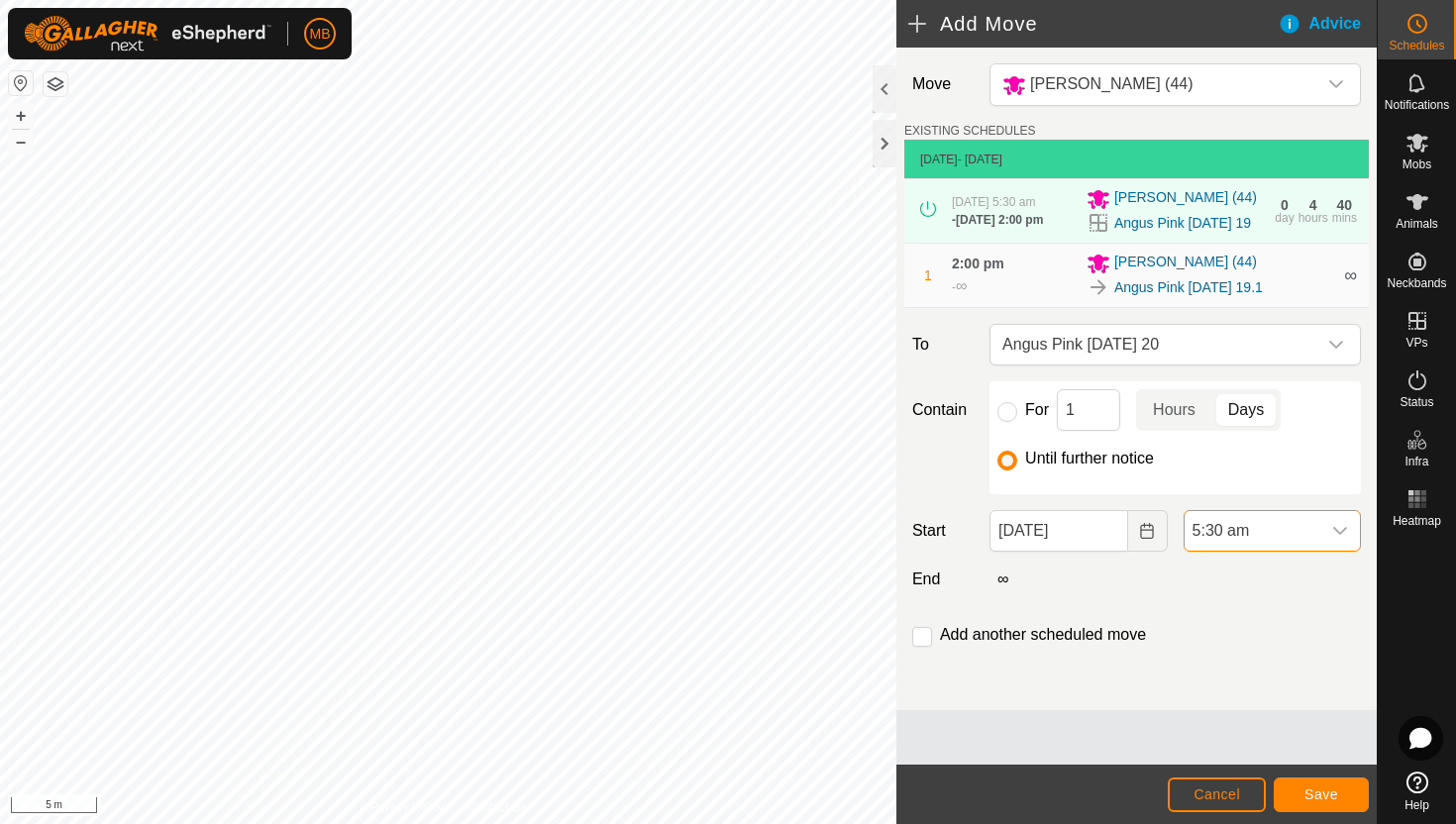 scroll, scrollTop: 341, scrollLeft: 0, axis: vertical 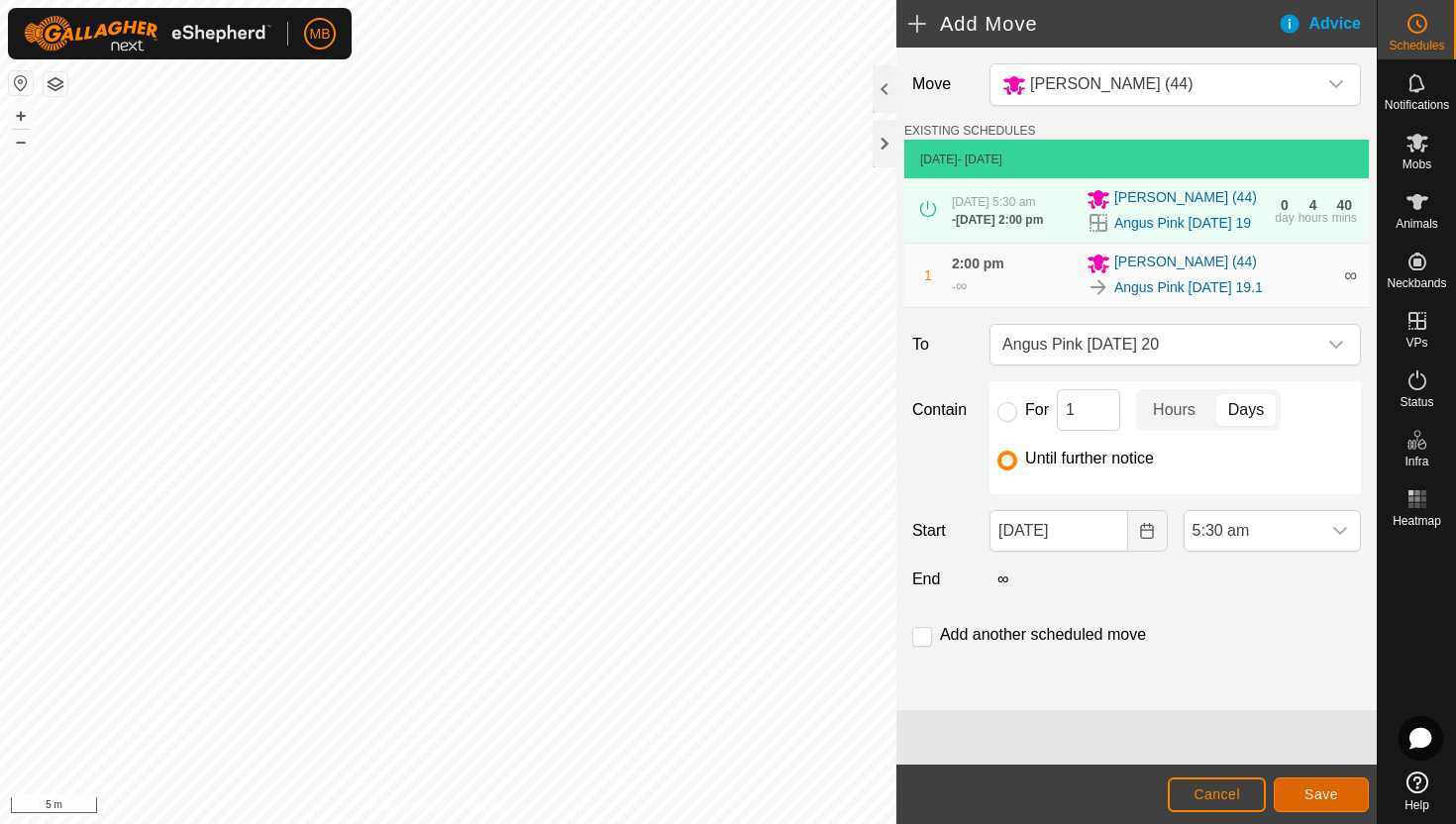 click on "Save" 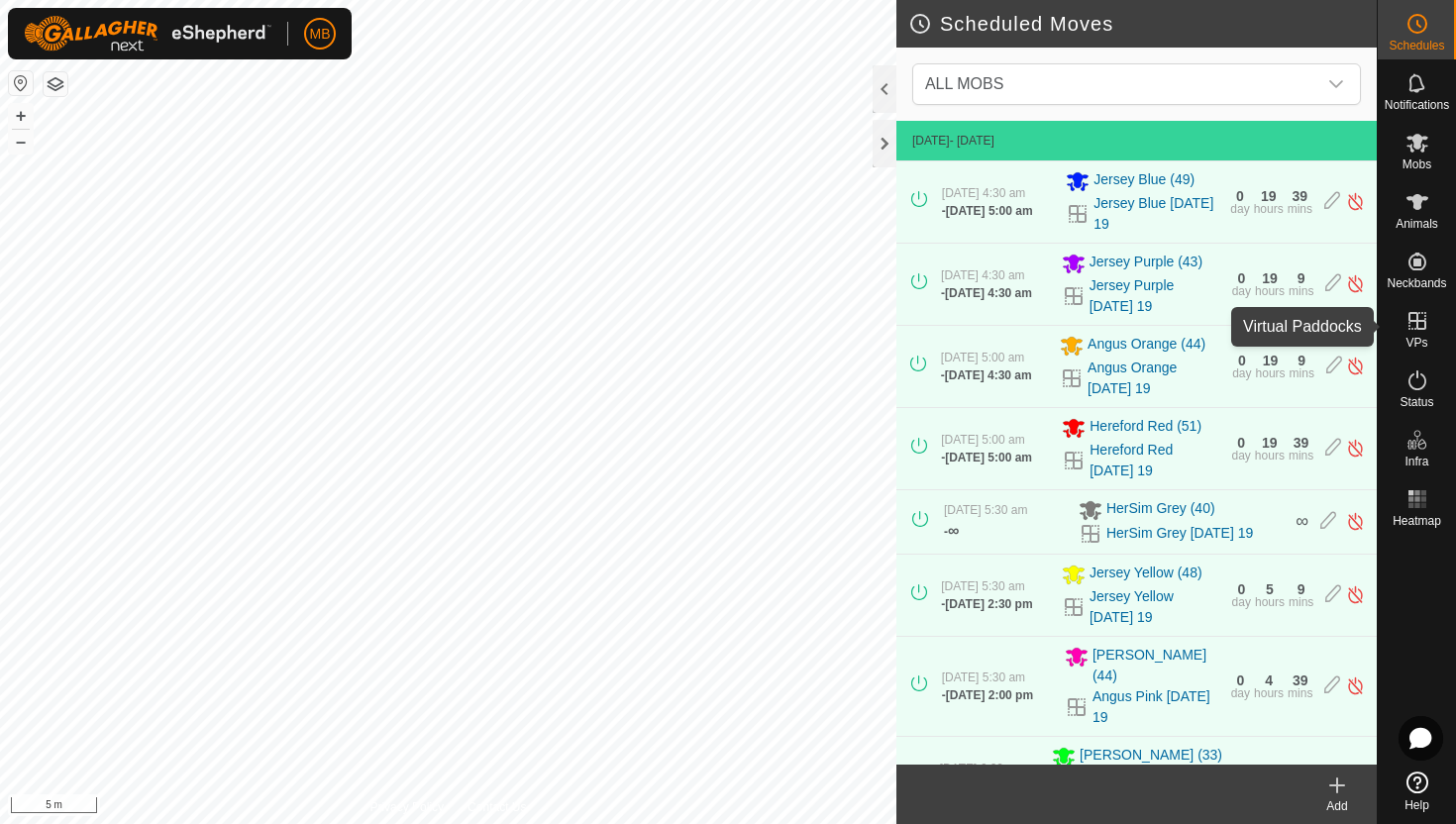 click 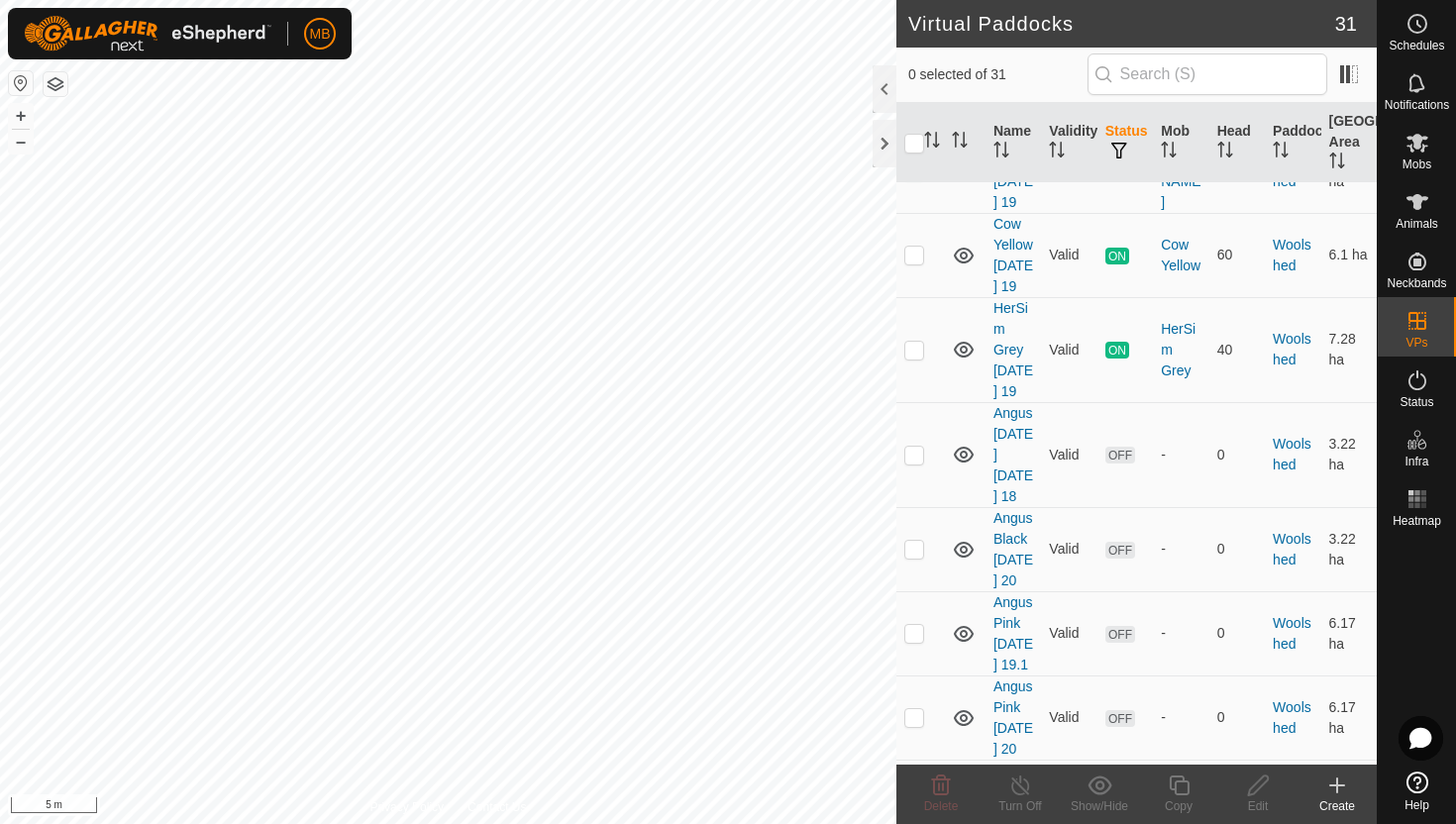 scroll, scrollTop: 2970, scrollLeft: 0, axis: vertical 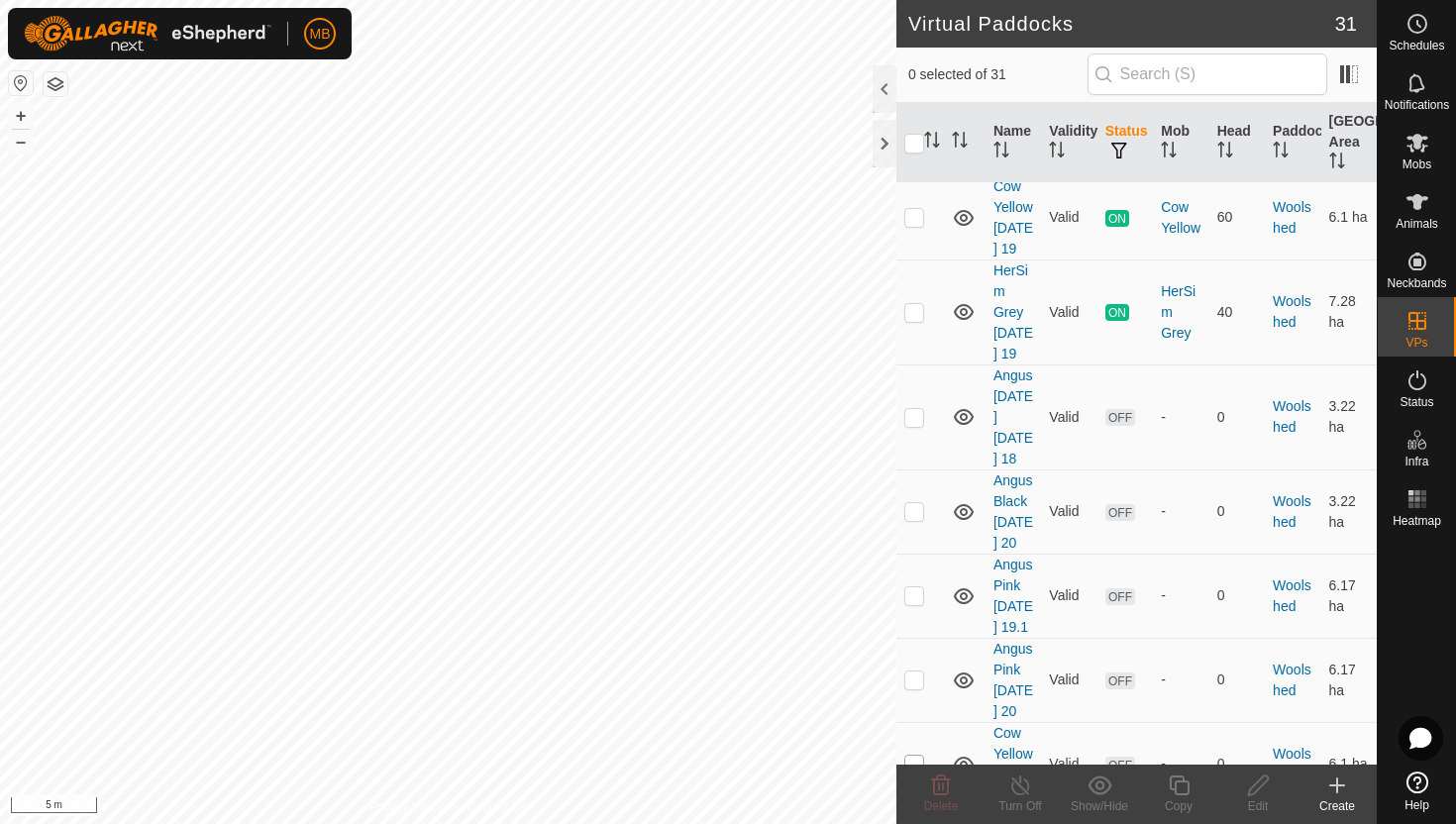click at bounding box center [914, 765] 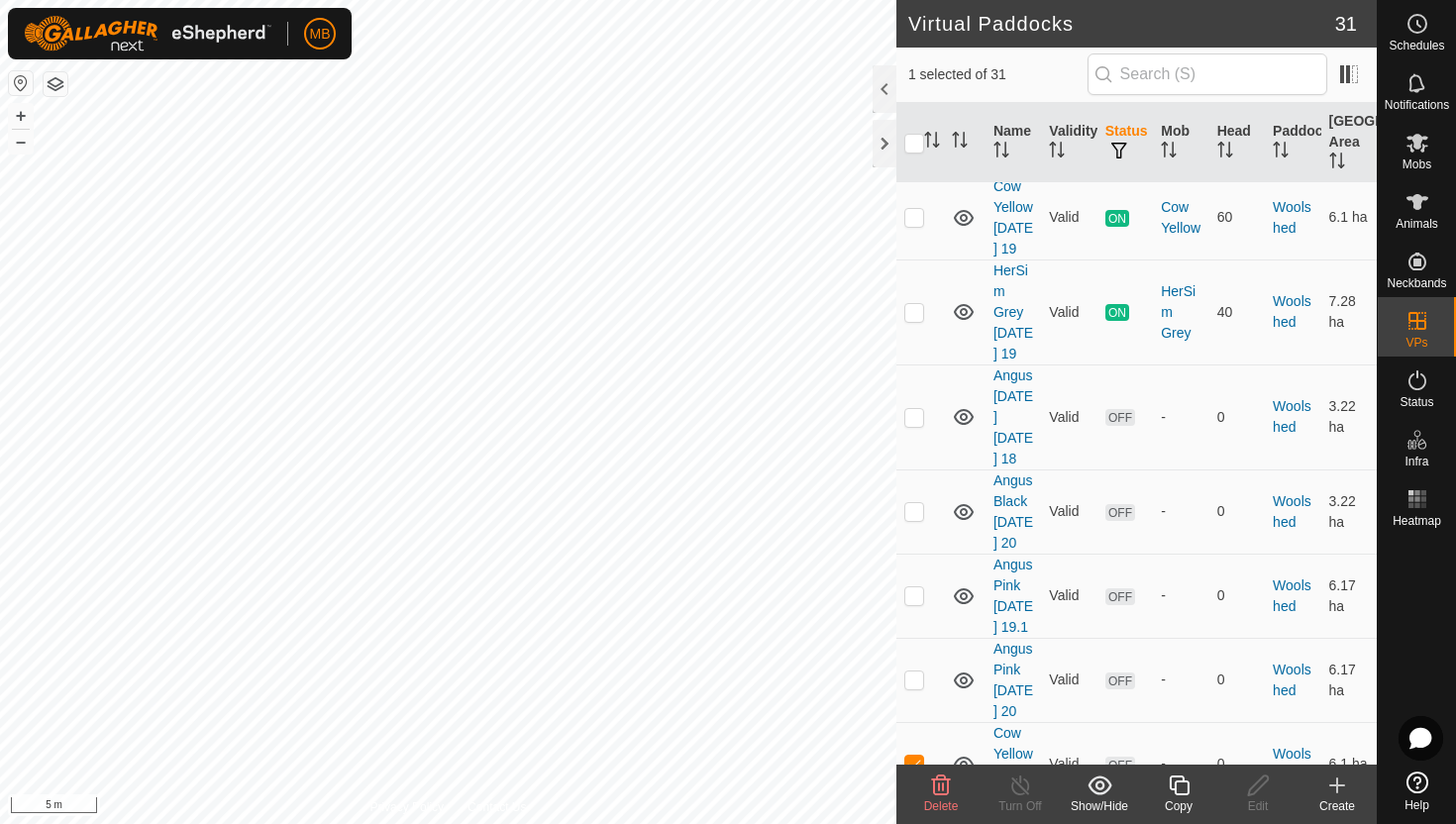 click 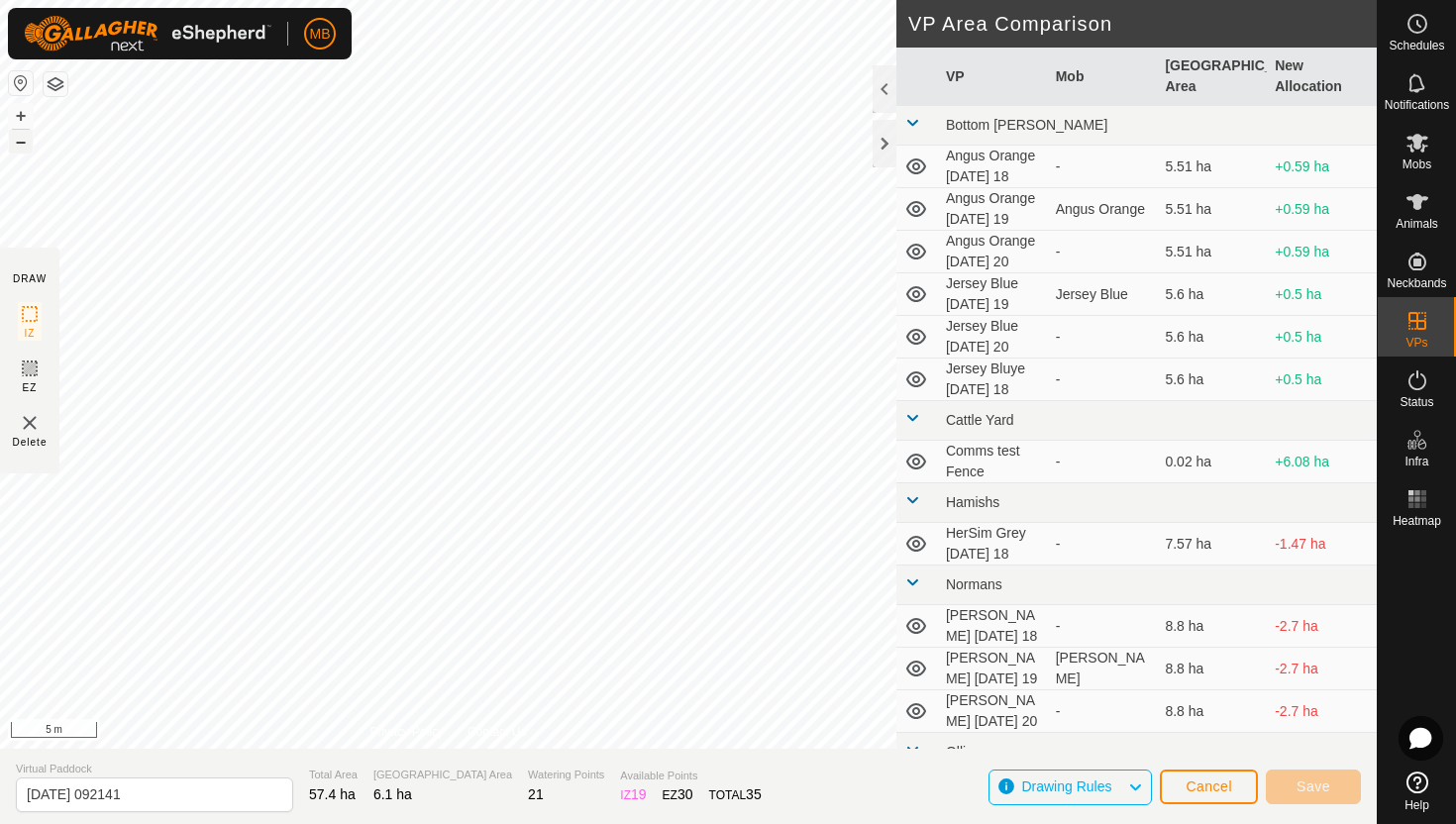 click on "–" at bounding box center (21, 142) 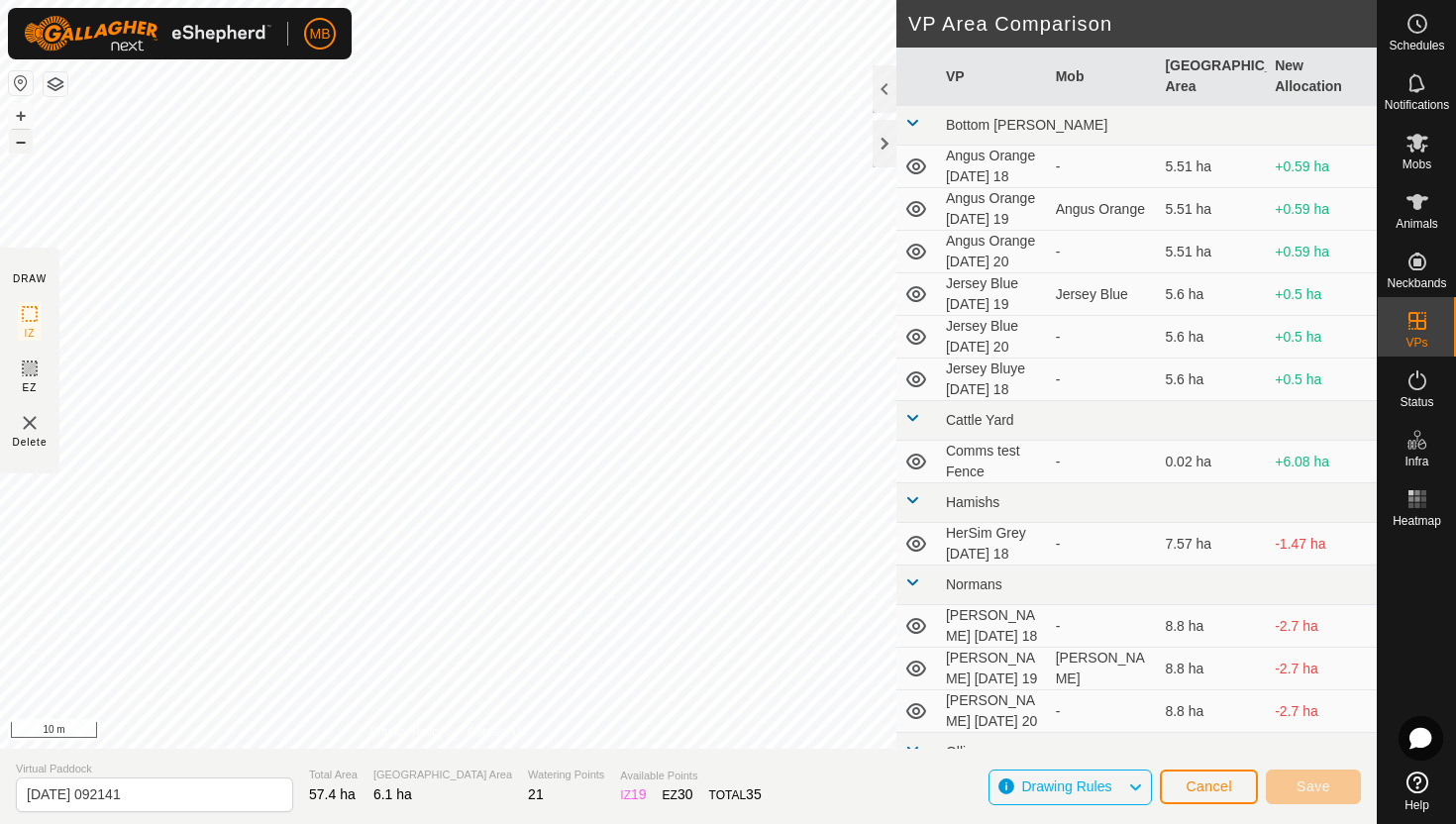 click on "–" at bounding box center [21, 142] 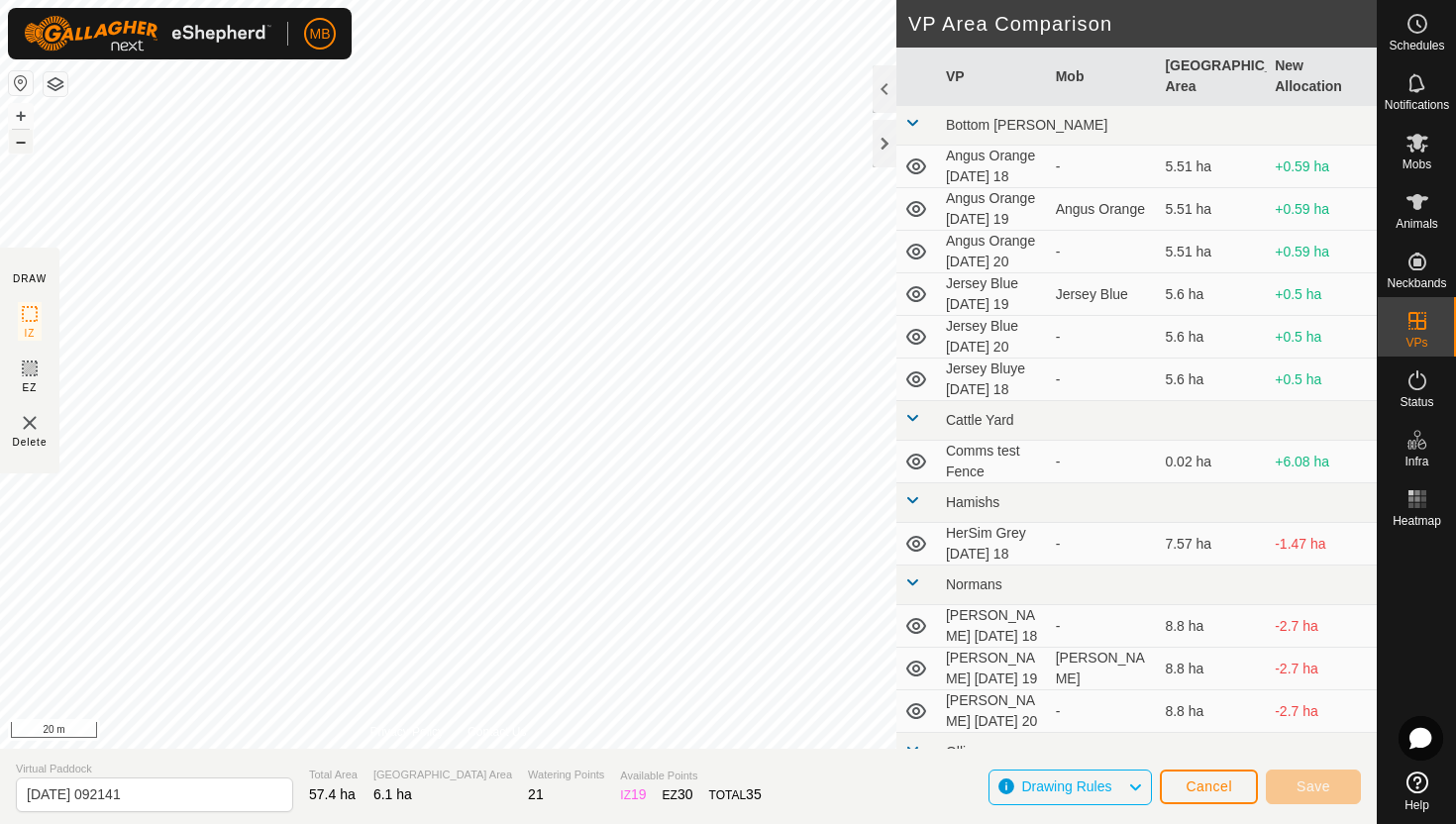 click on "–" at bounding box center (21, 142) 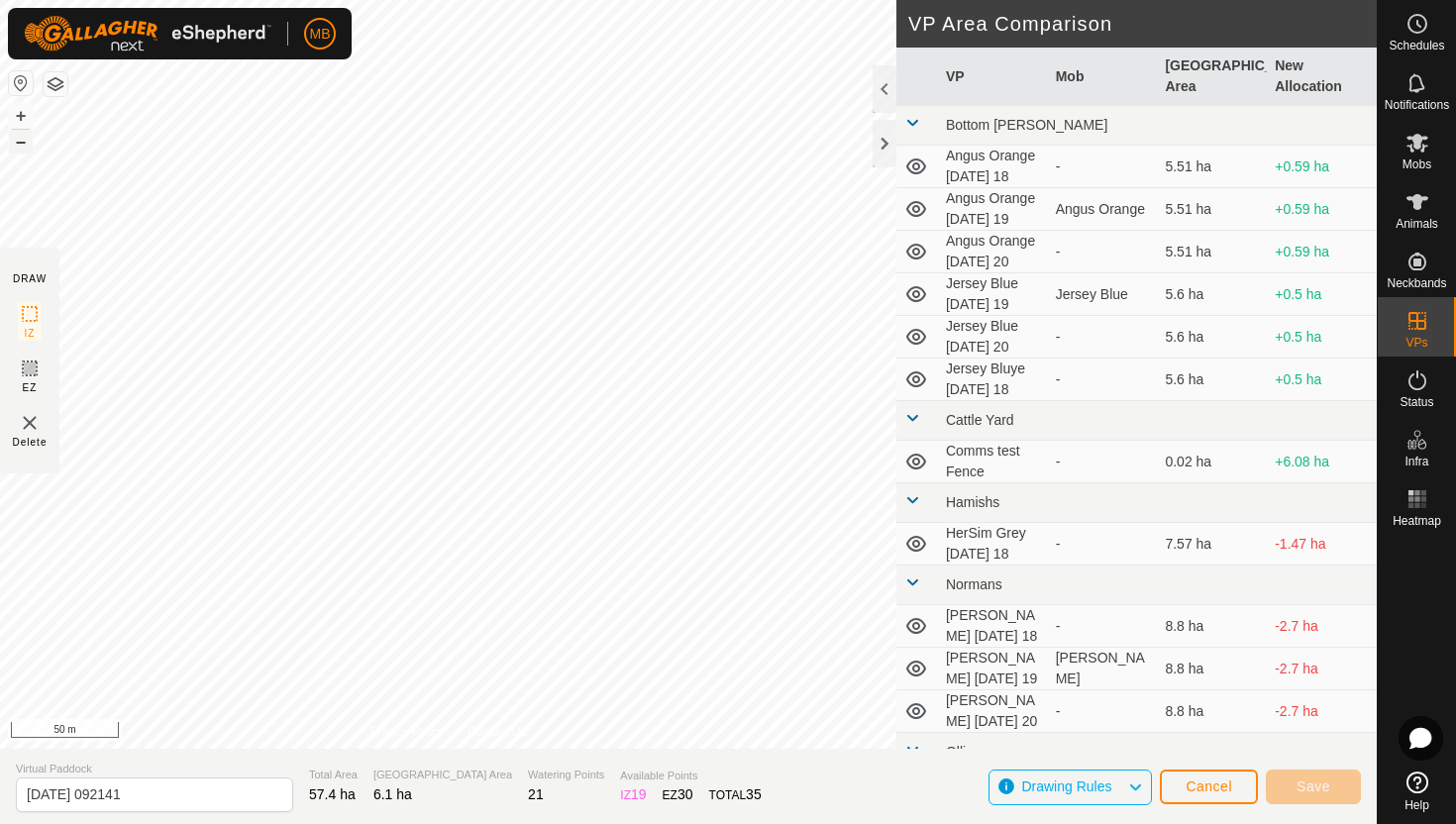 click on "–" at bounding box center (21, 142) 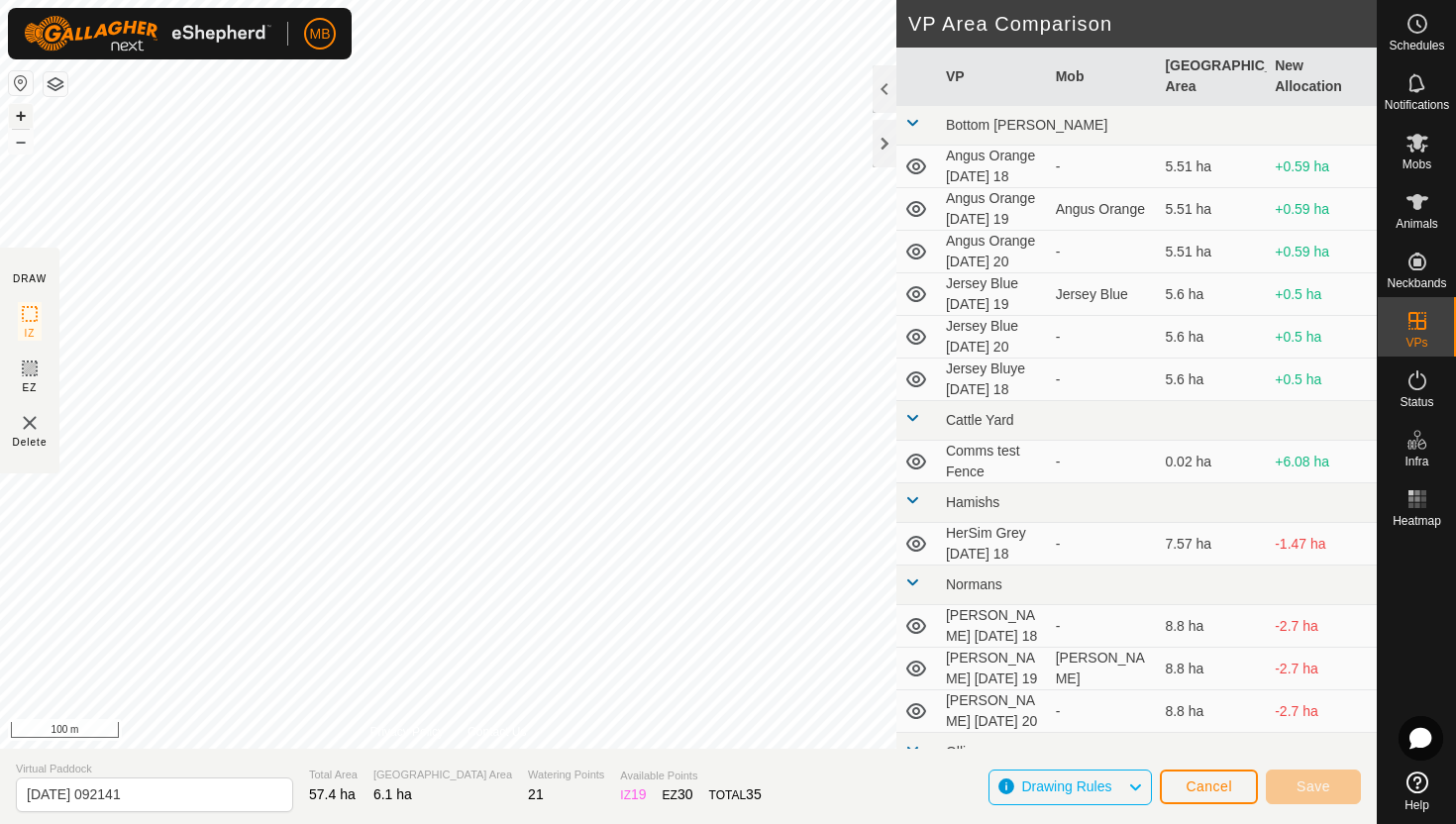 click on "+" at bounding box center [21, 116] 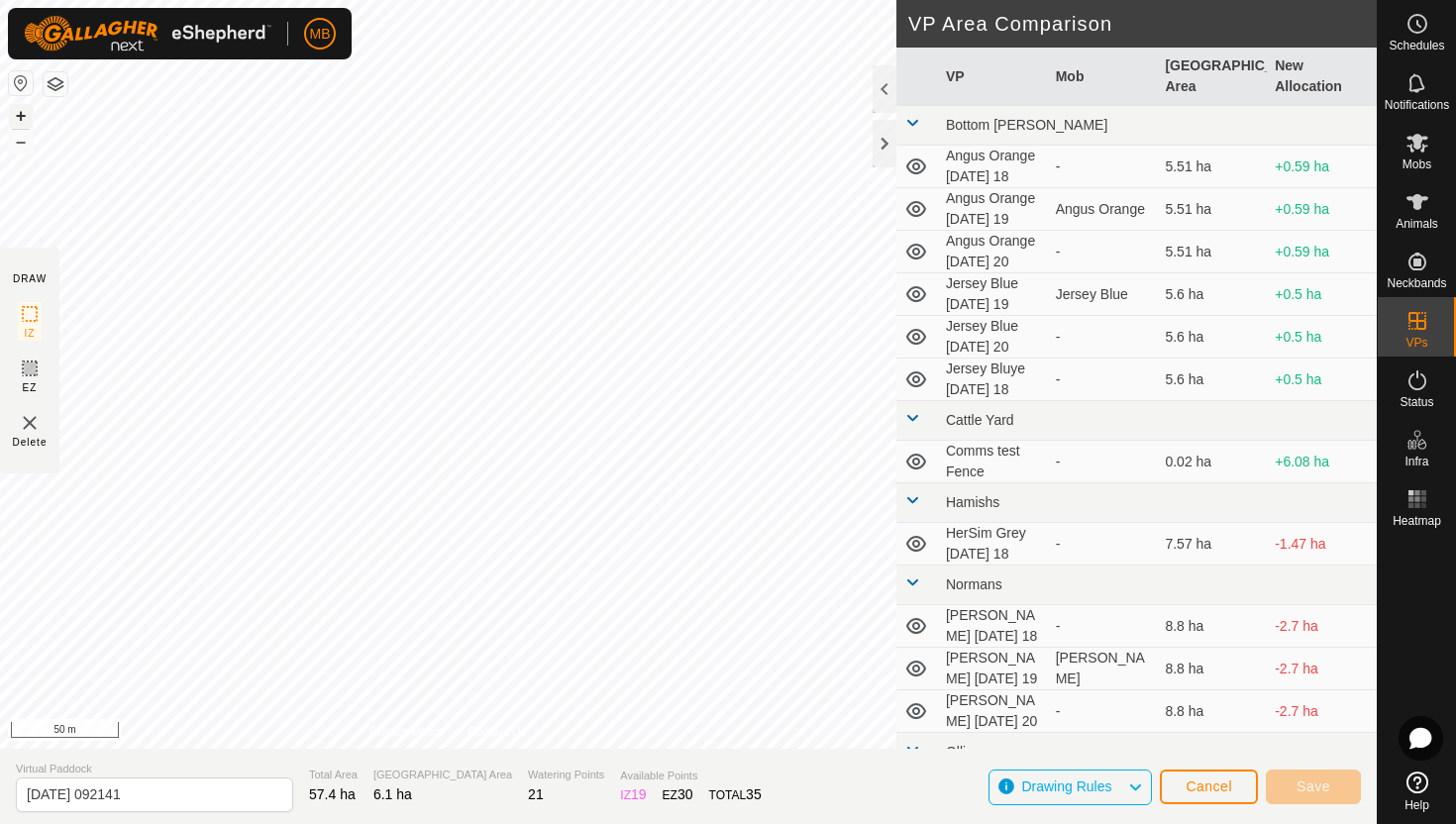 click on "+" at bounding box center [21, 116] 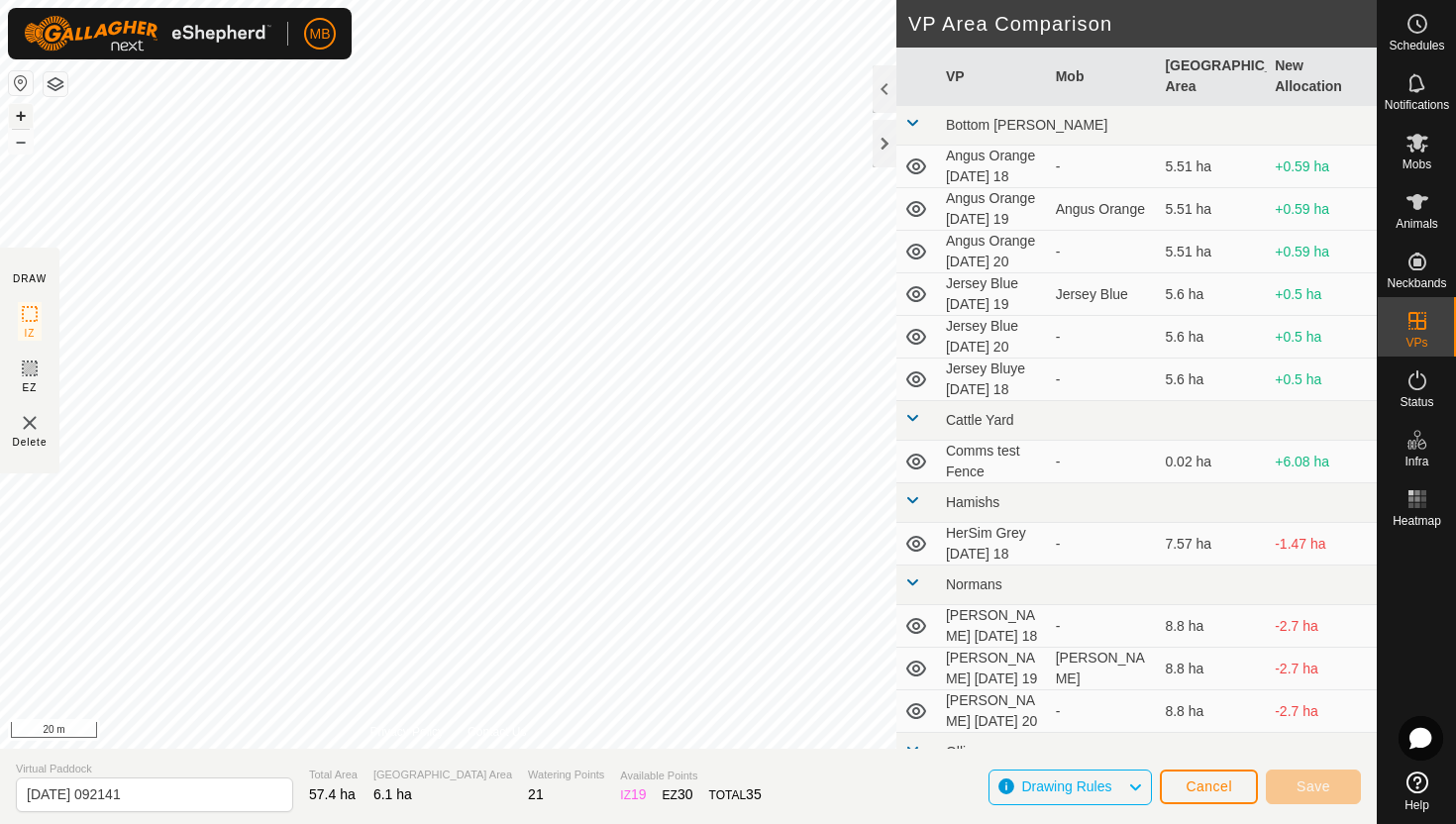click on "+" at bounding box center [21, 116] 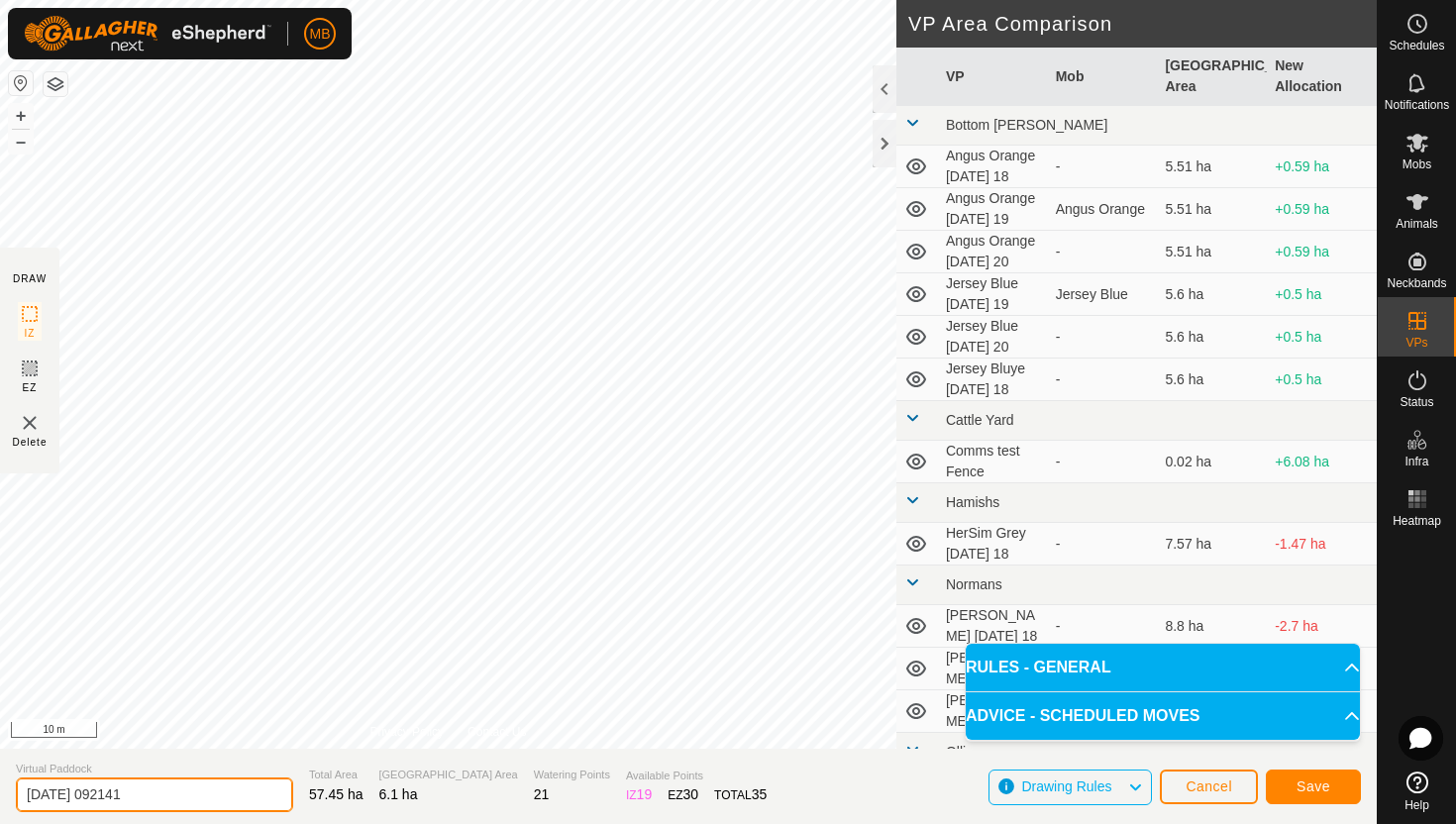 click on "2025-07-19 092141" 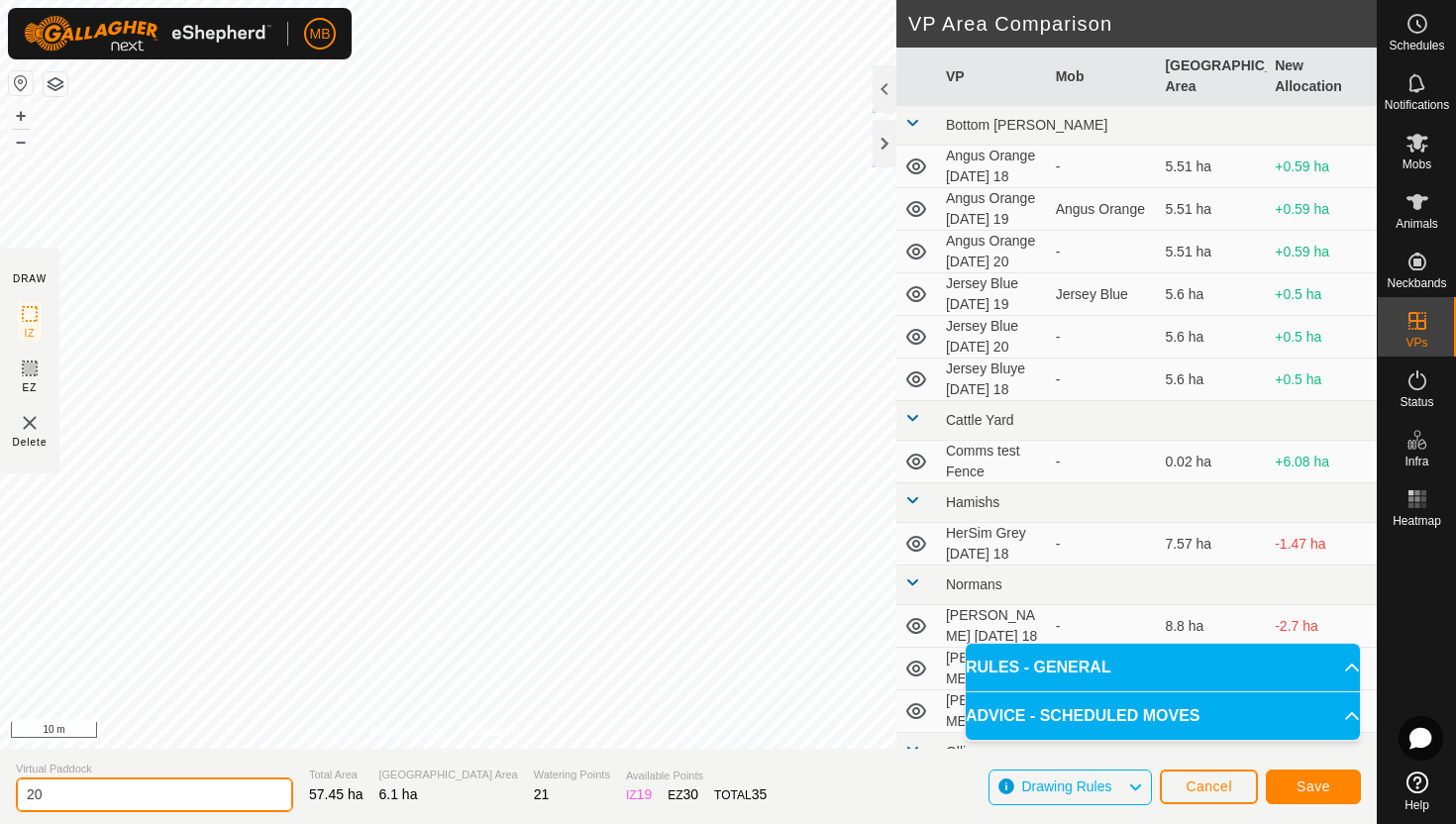 type on "2" 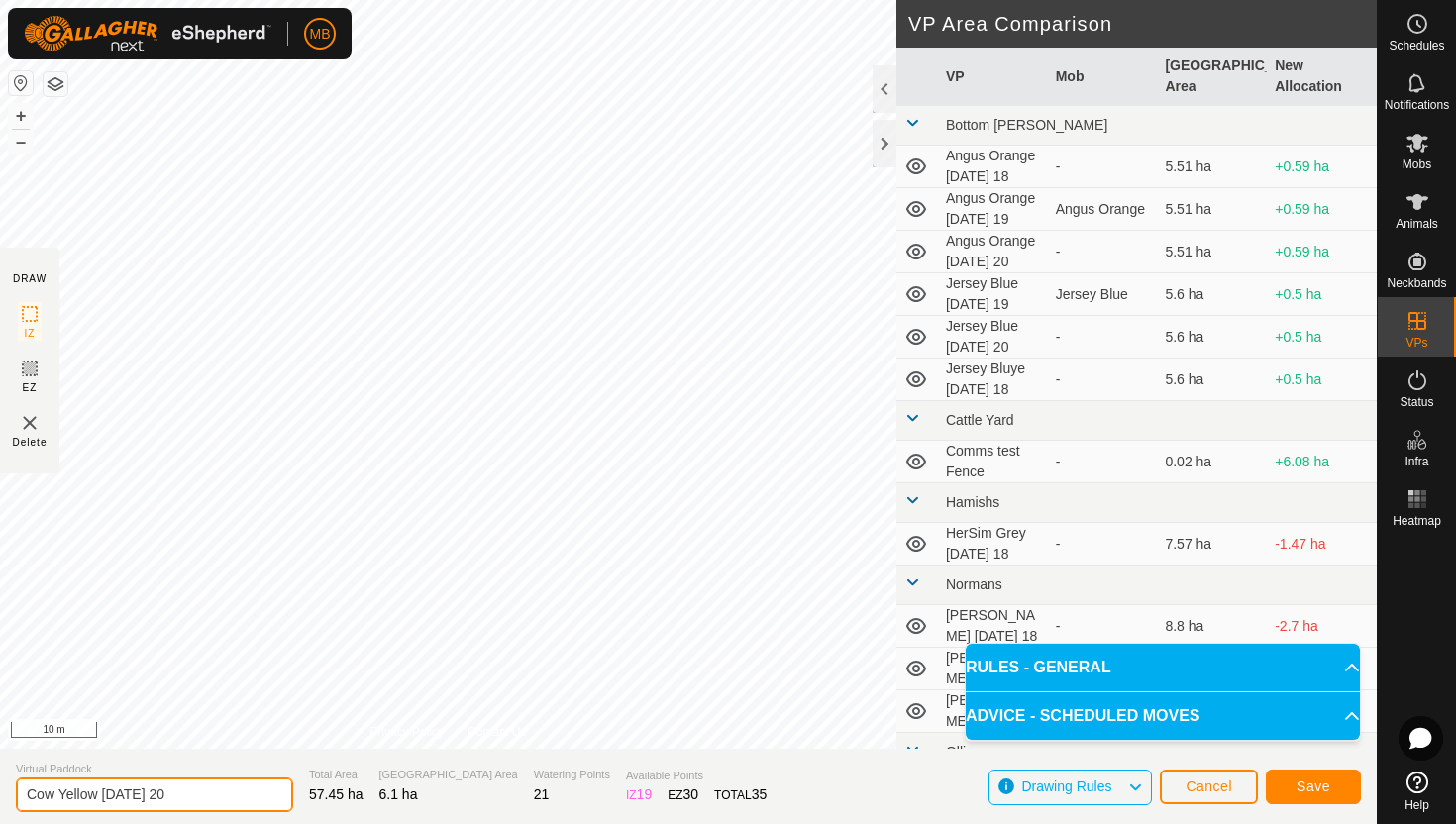 type on "Cow Yellow Sunday 20" 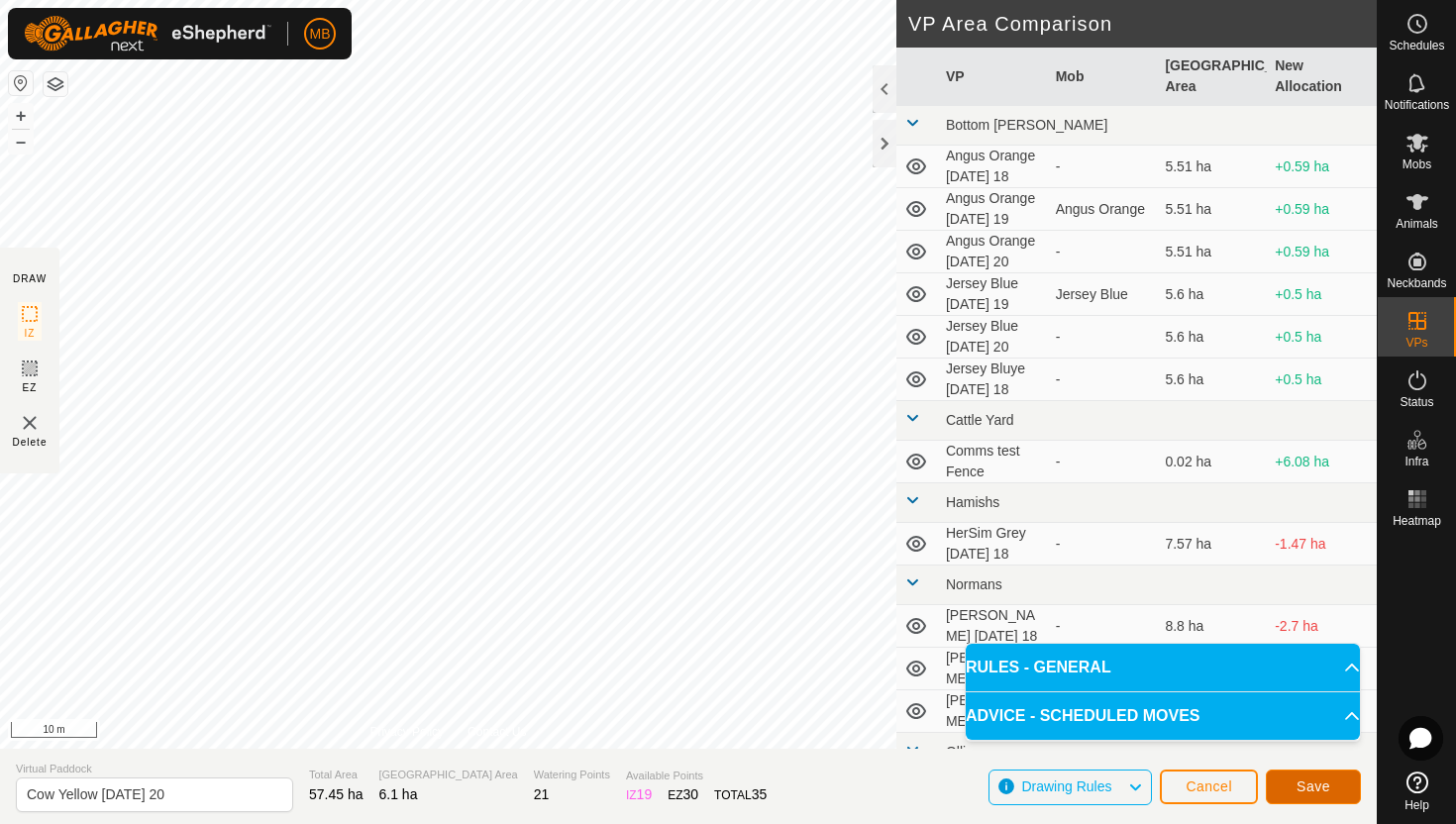 click on "Save" 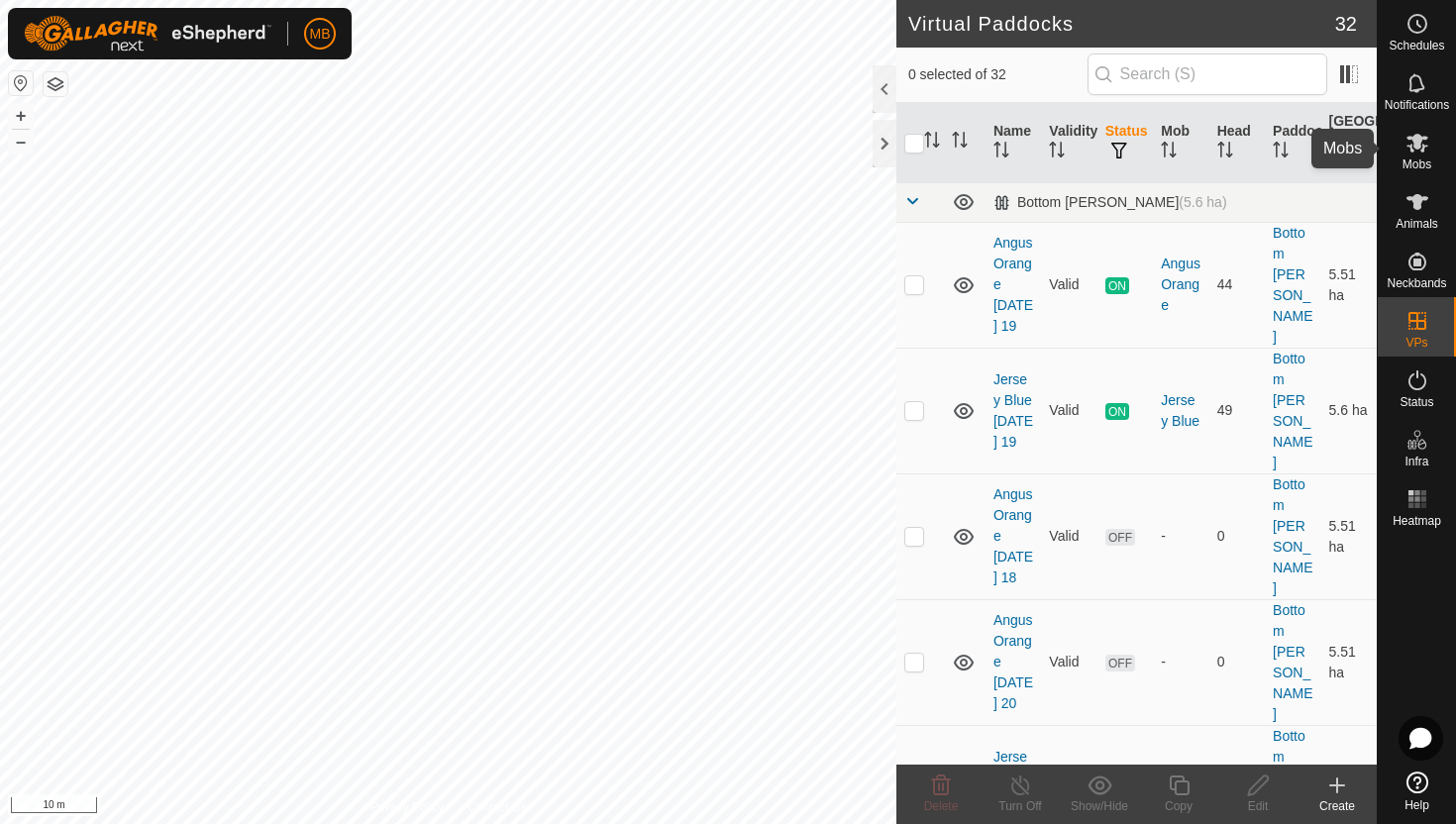 click 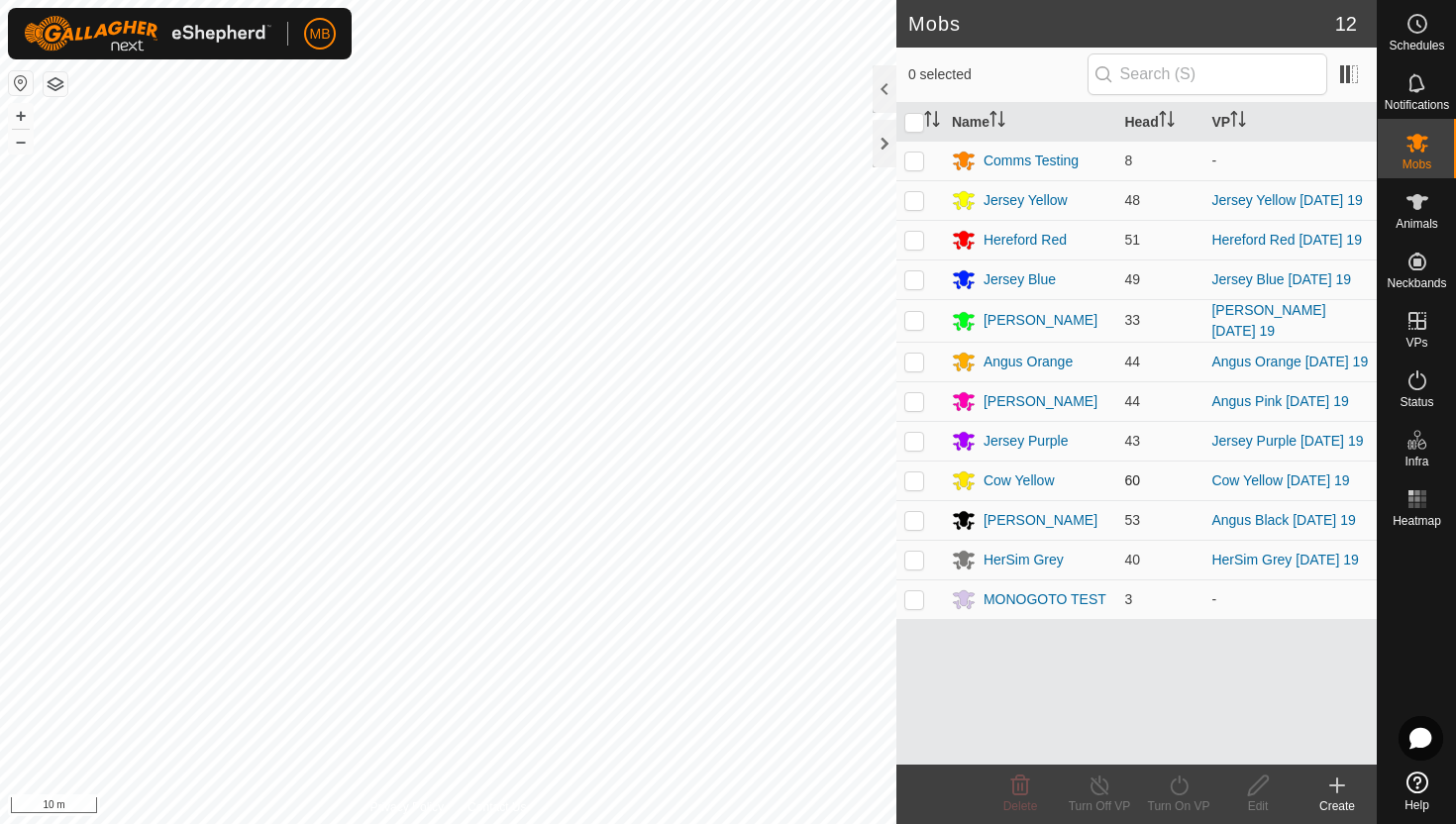 click at bounding box center (914, 480) 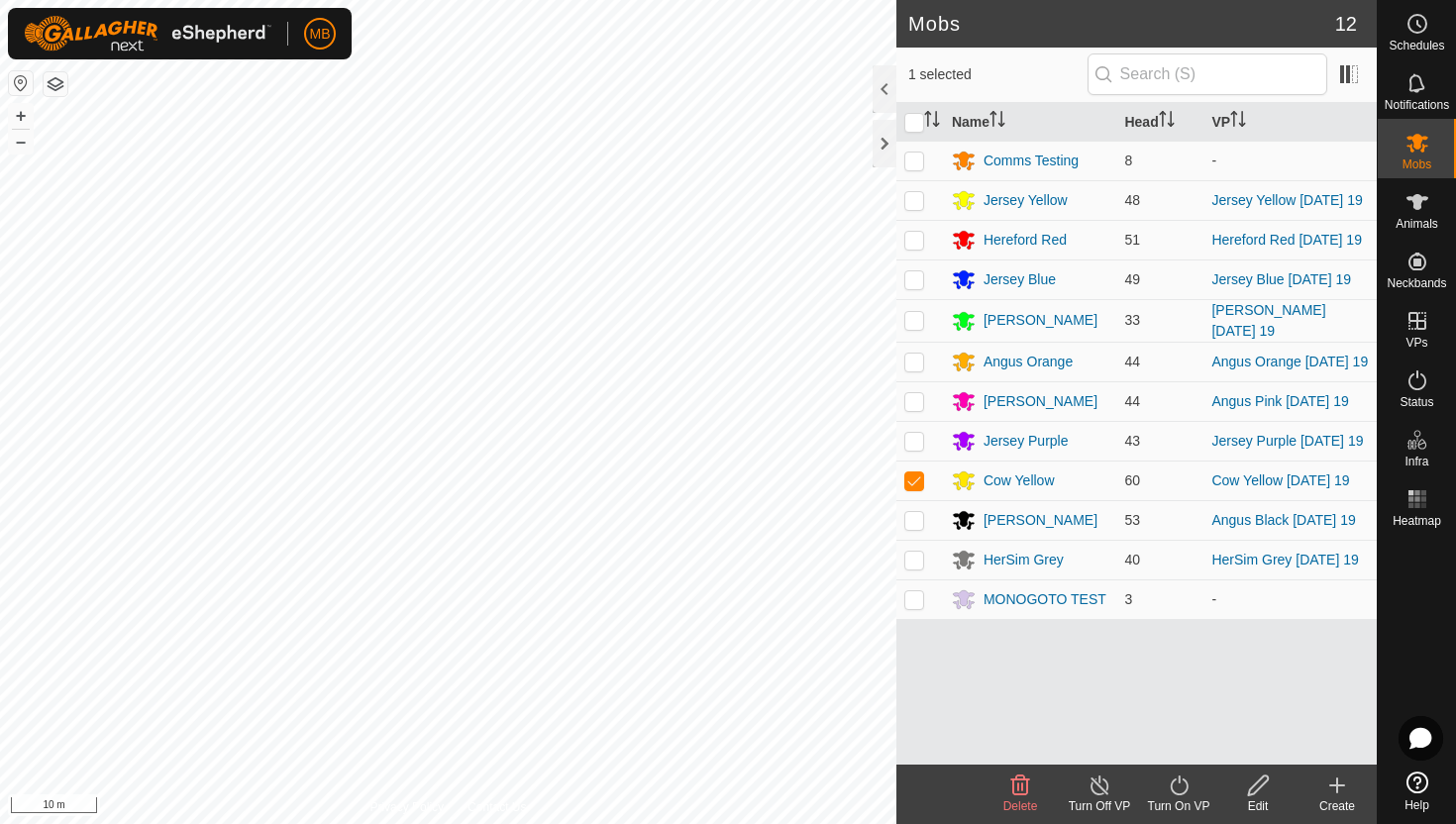 click 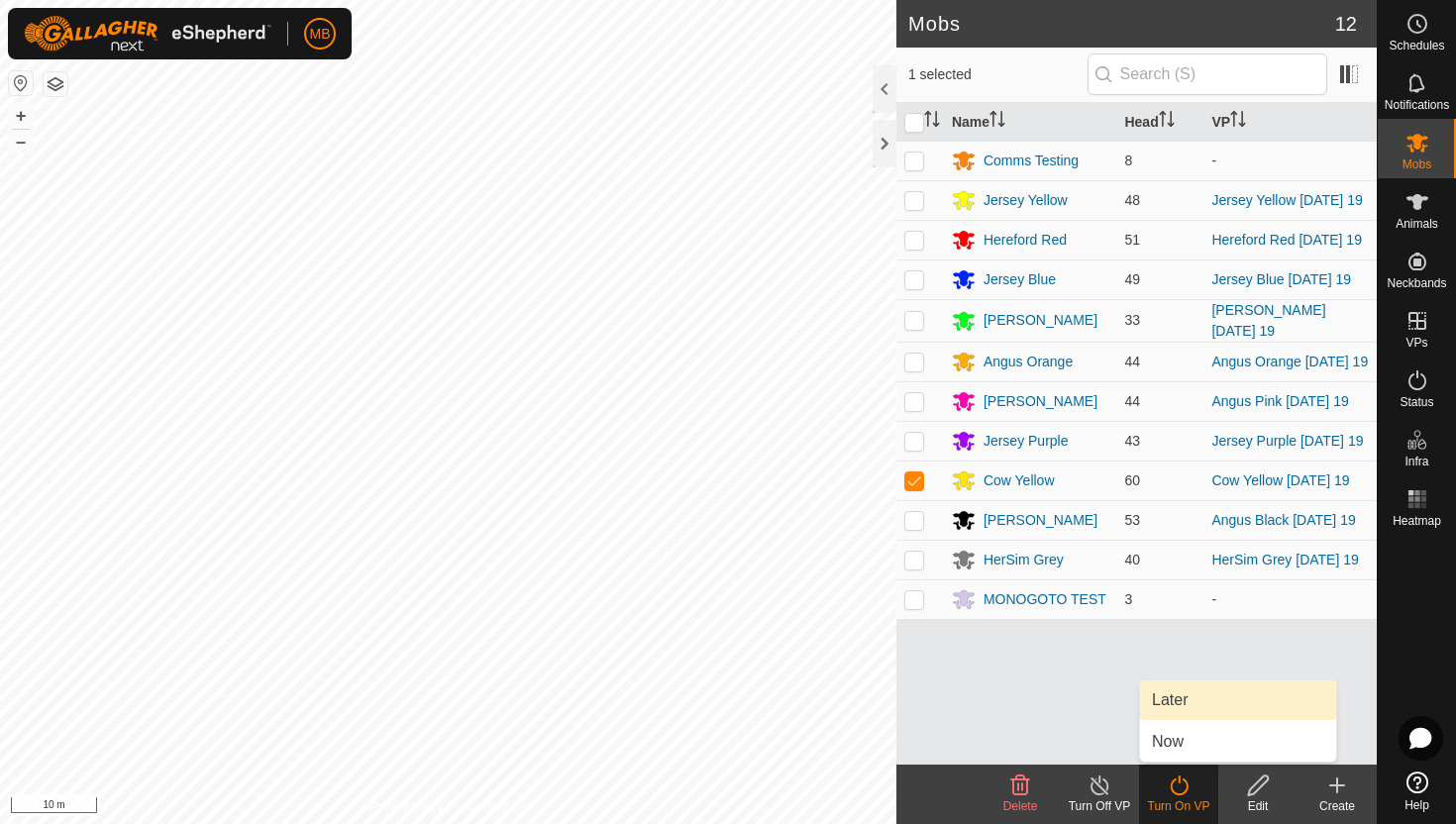 click on "Later" at bounding box center [1238, 700] 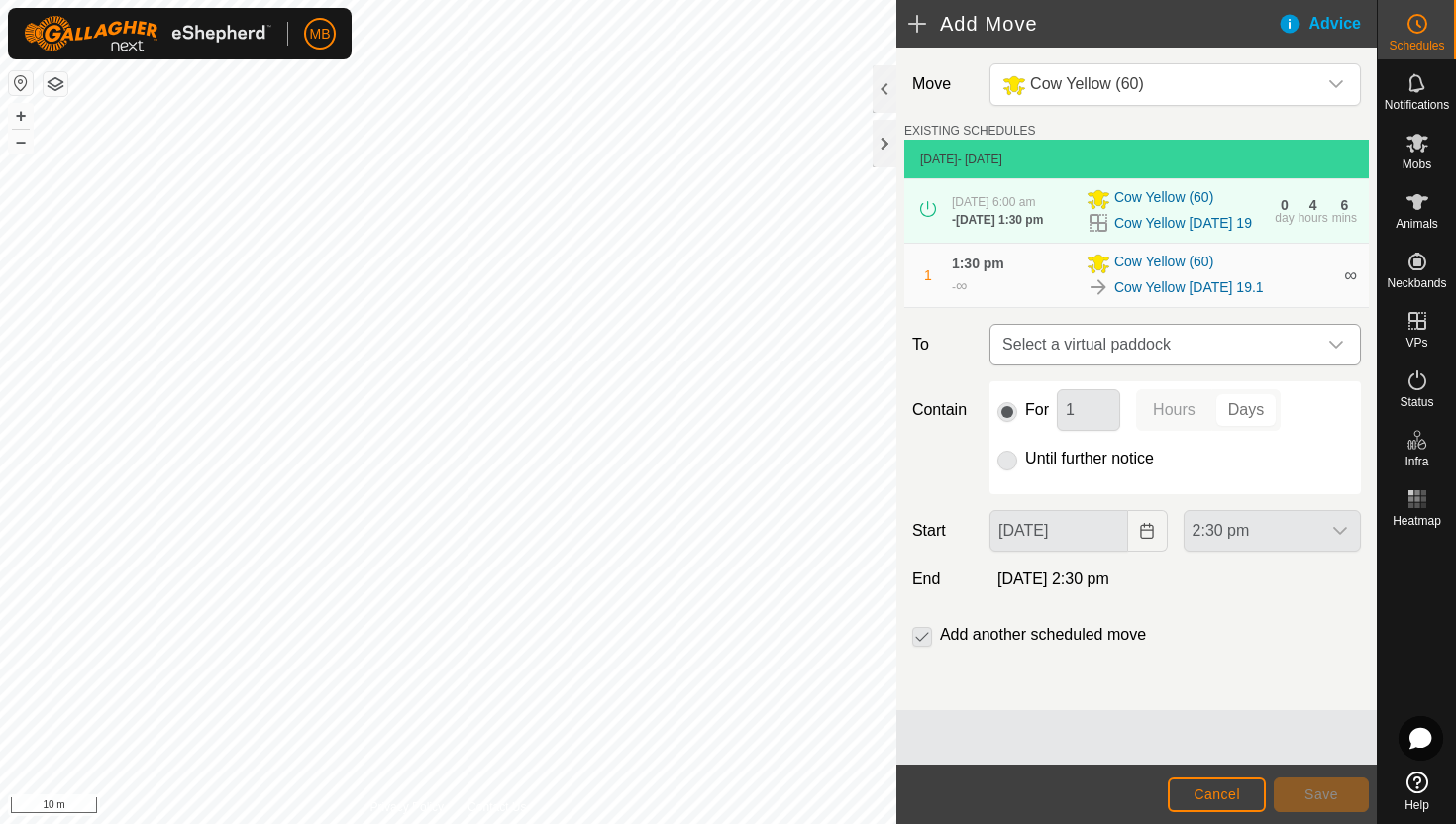 click 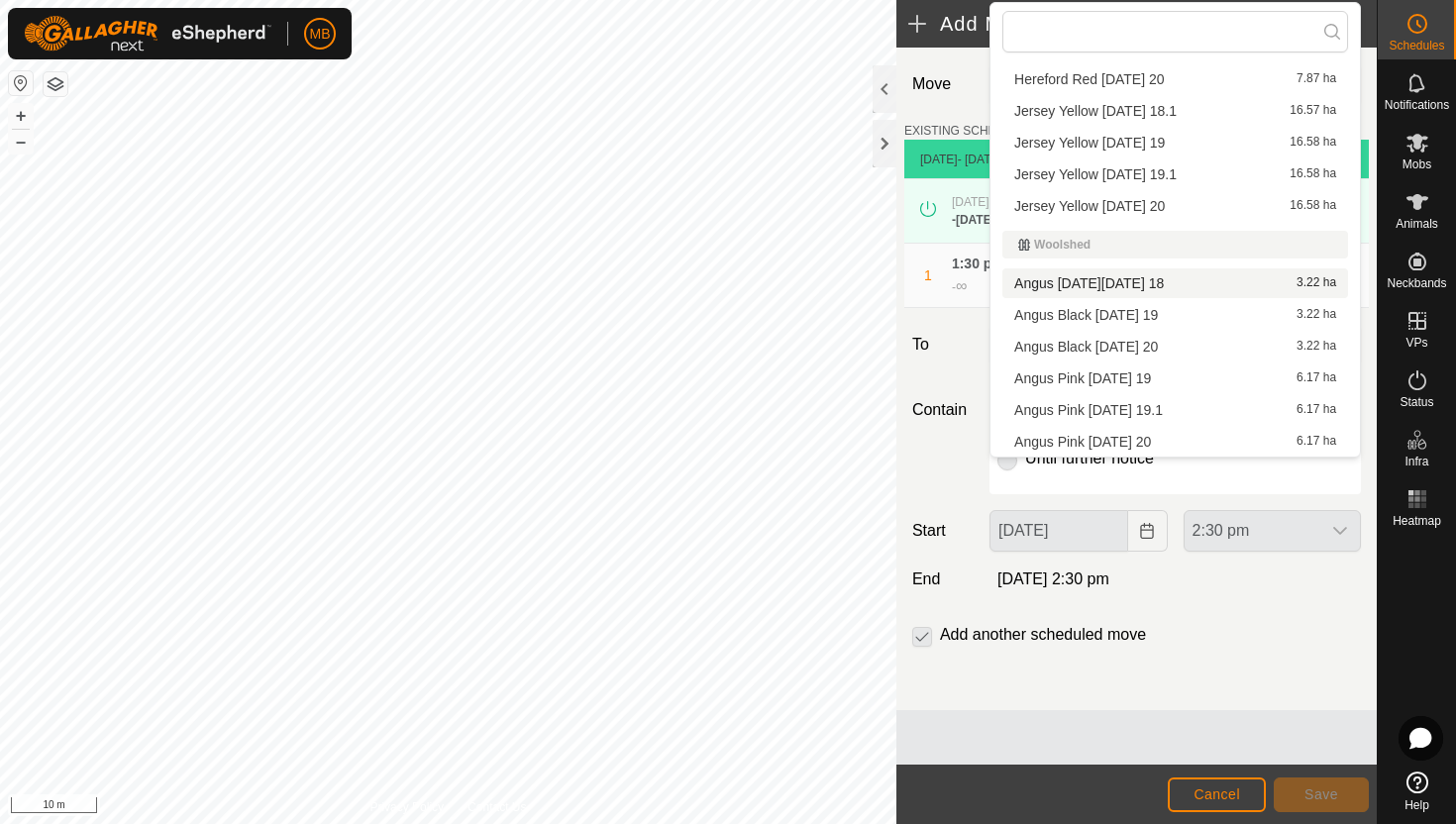 scroll, scrollTop: 935, scrollLeft: 0, axis: vertical 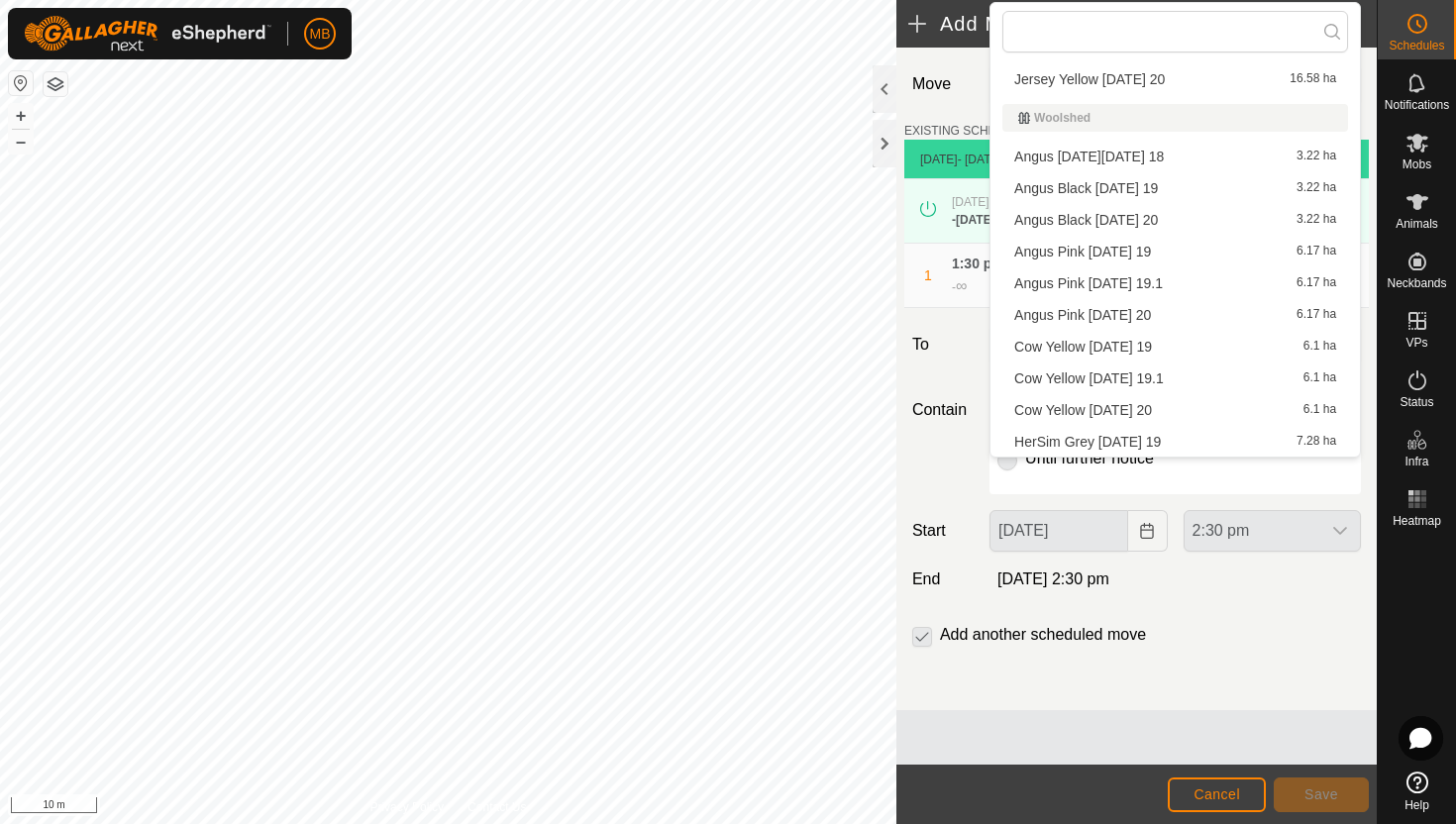 click on "Cow Yellow Sunday 20  6.1 ha" at bounding box center [1175, 410] 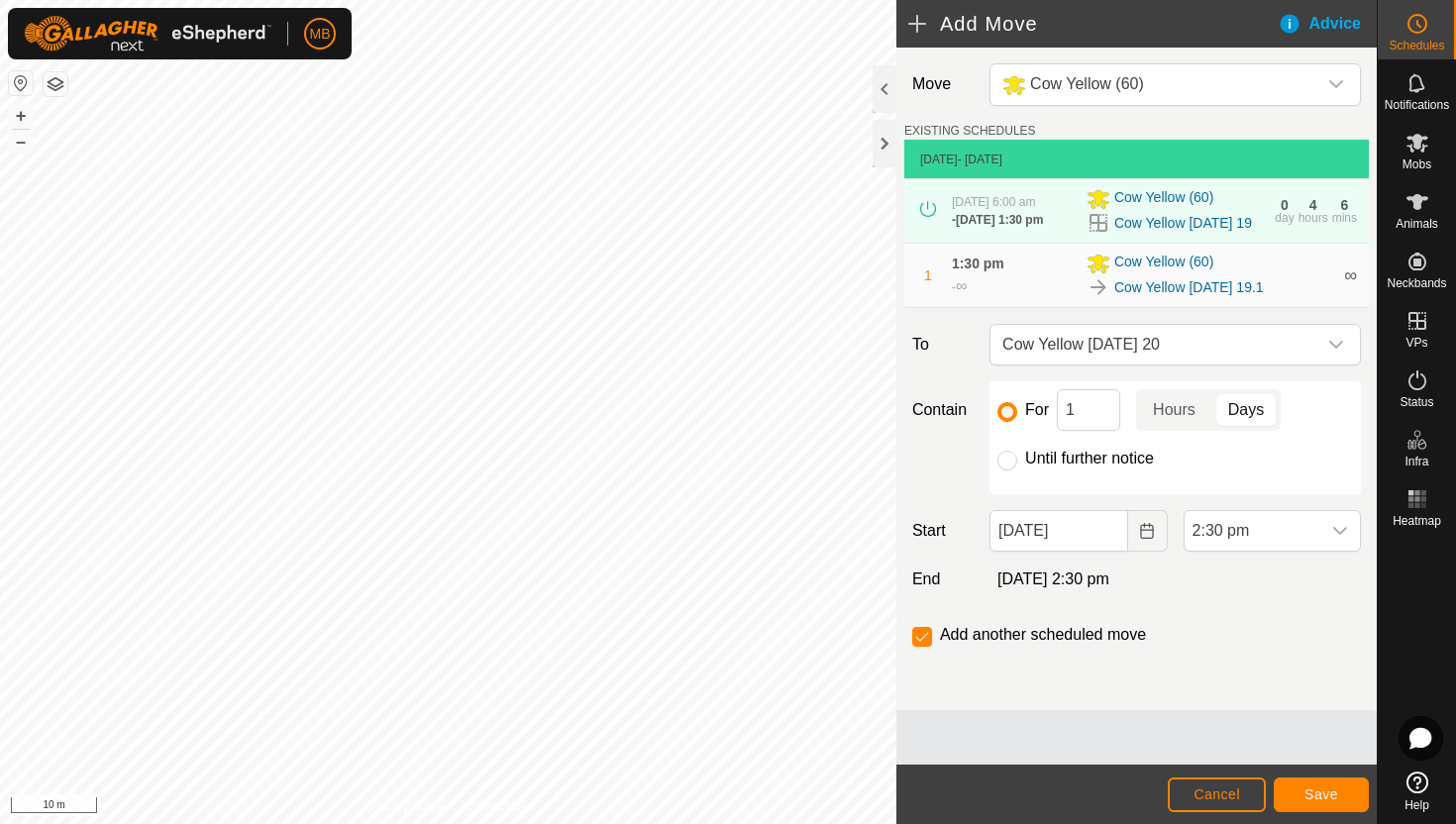 click on "Until further notice" 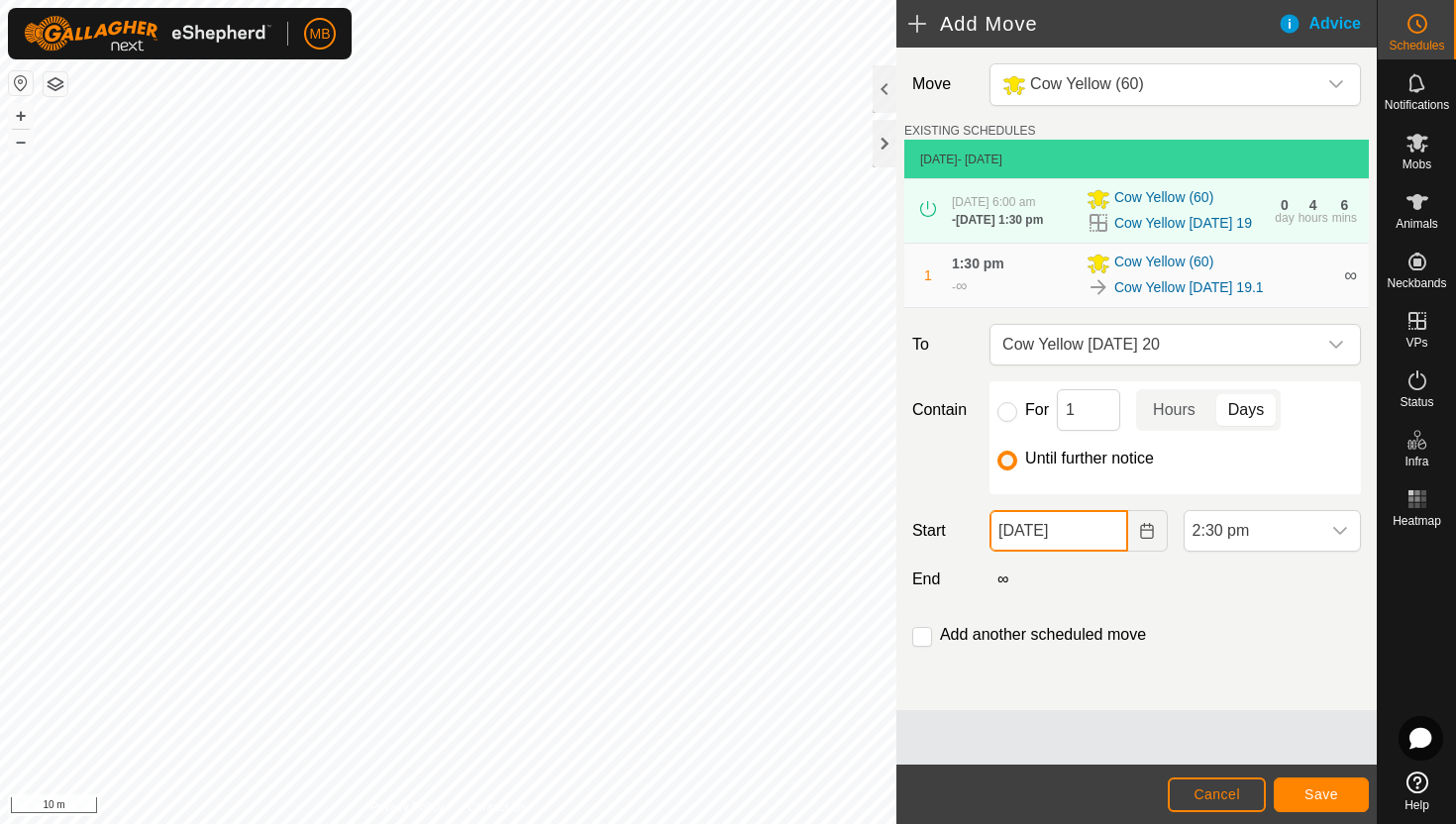 click on "[DATE]" 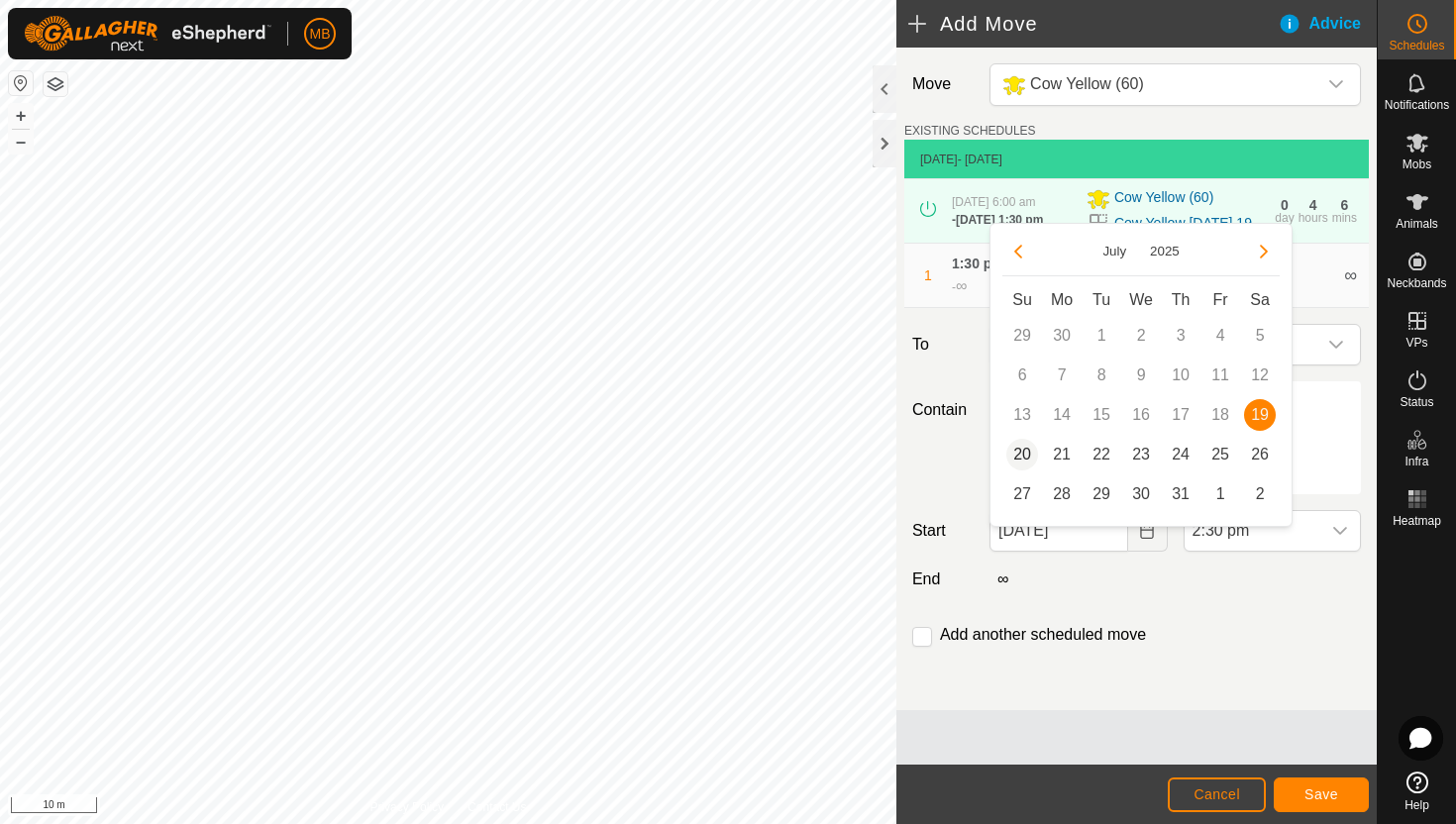 click on "20" at bounding box center [1022, 455] 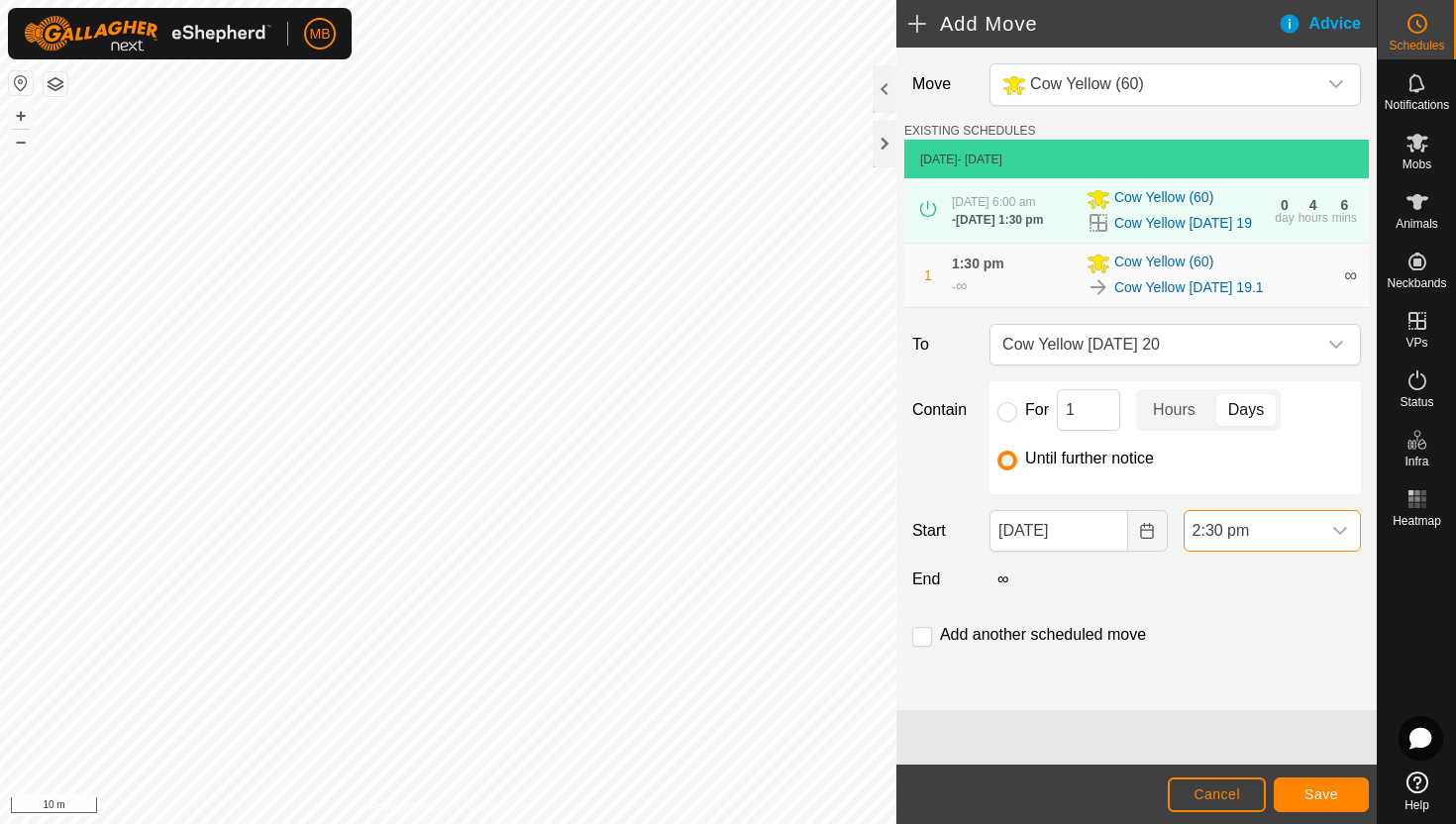 click on "2:30 pm" at bounding box center [1252, 531] 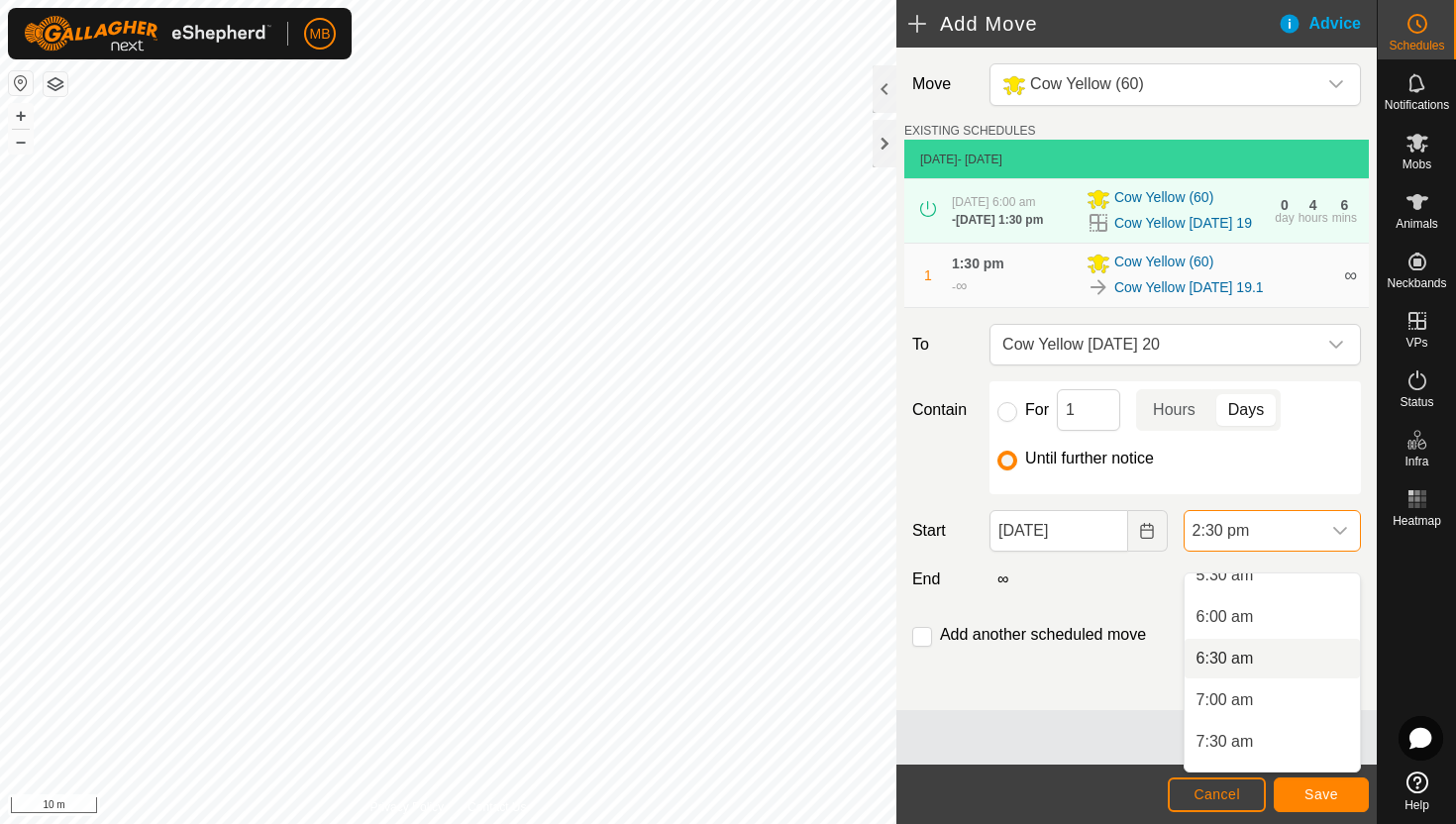 scroll, scrollTop: 455, scrollLeft: 0, axis: vertical 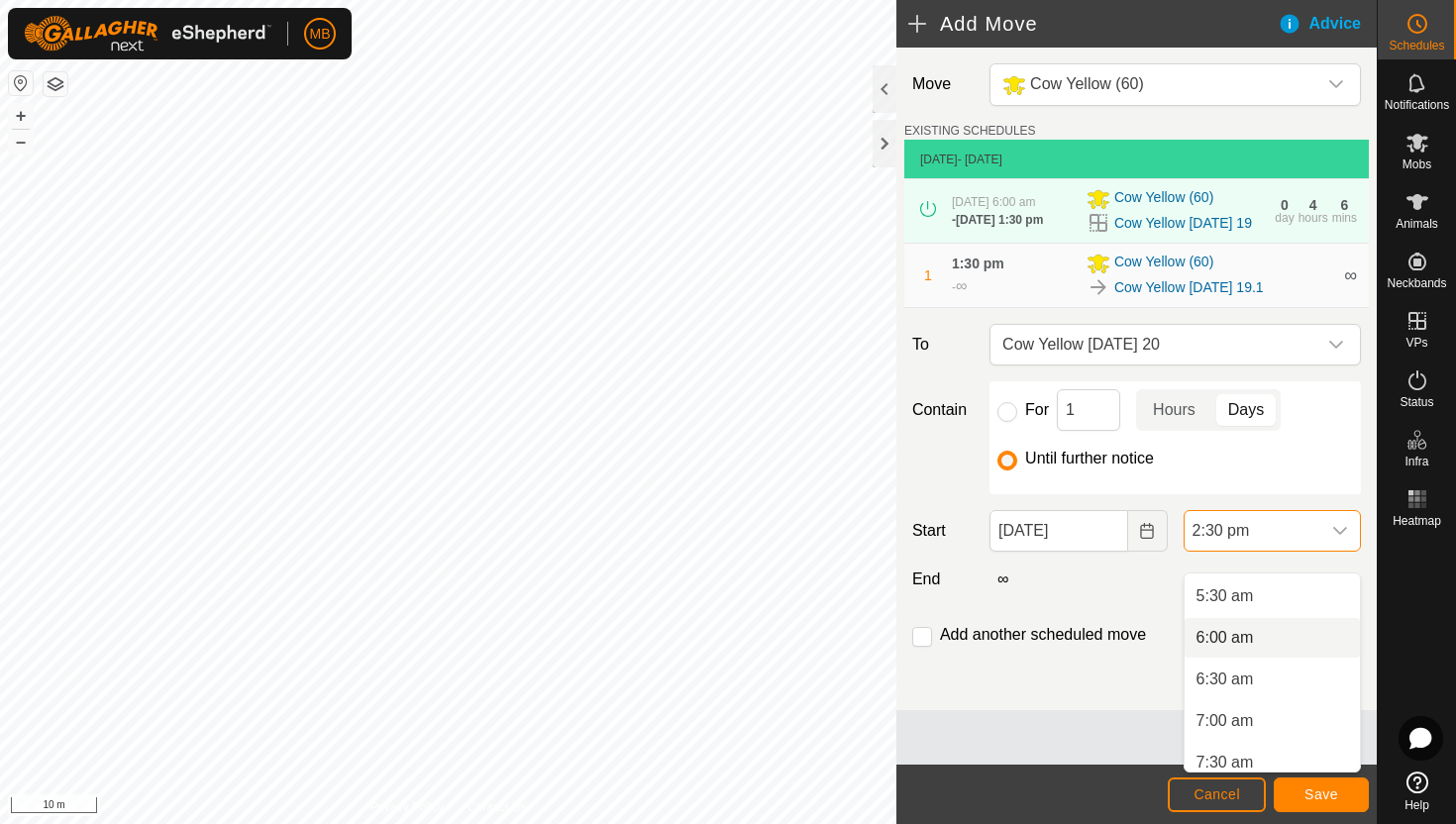 click on "6:00 am" at bounding box center (1272, 638) 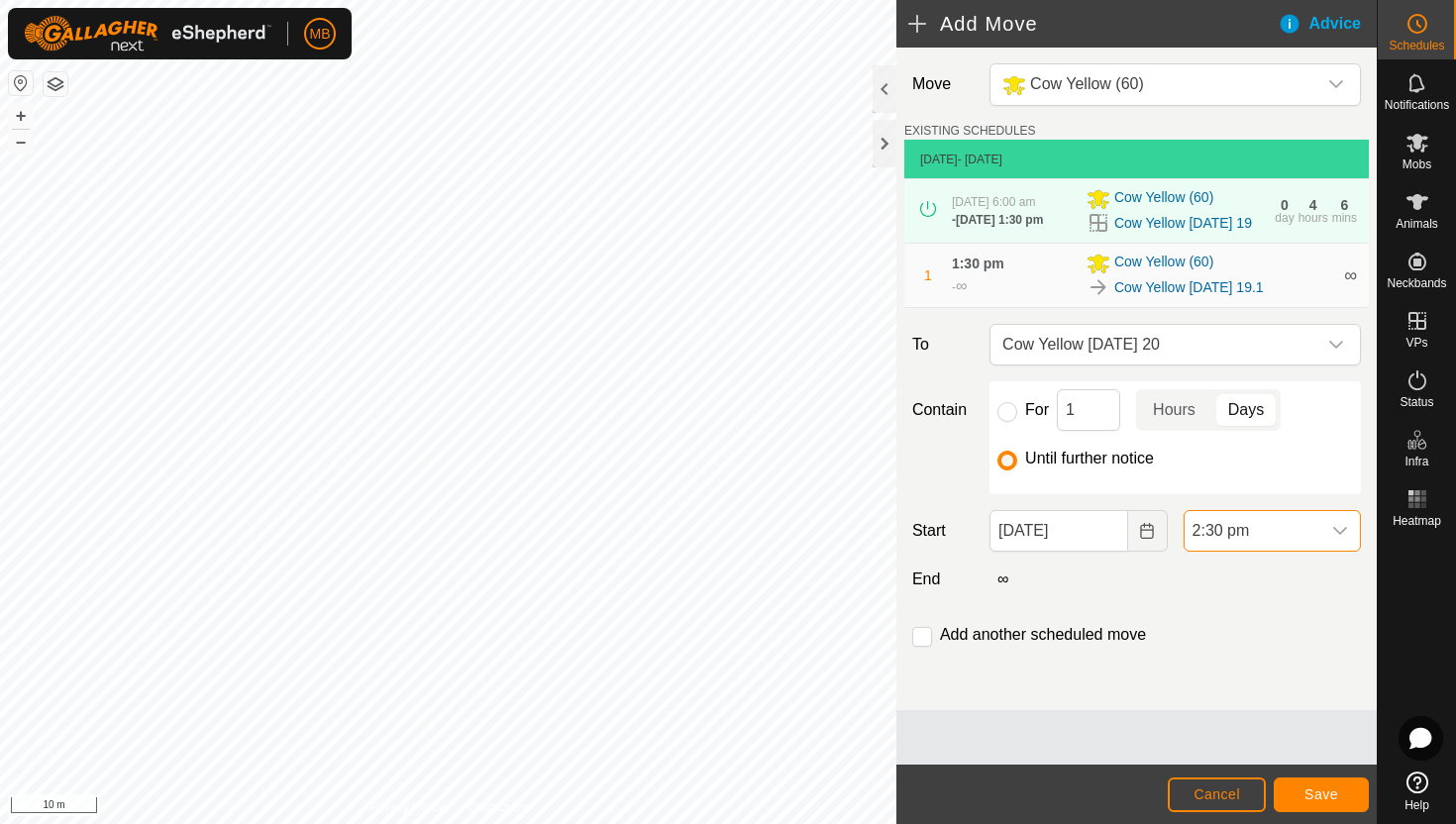 scroll, scrollTop: 1048, scrollLeft: 0, axis: vertical 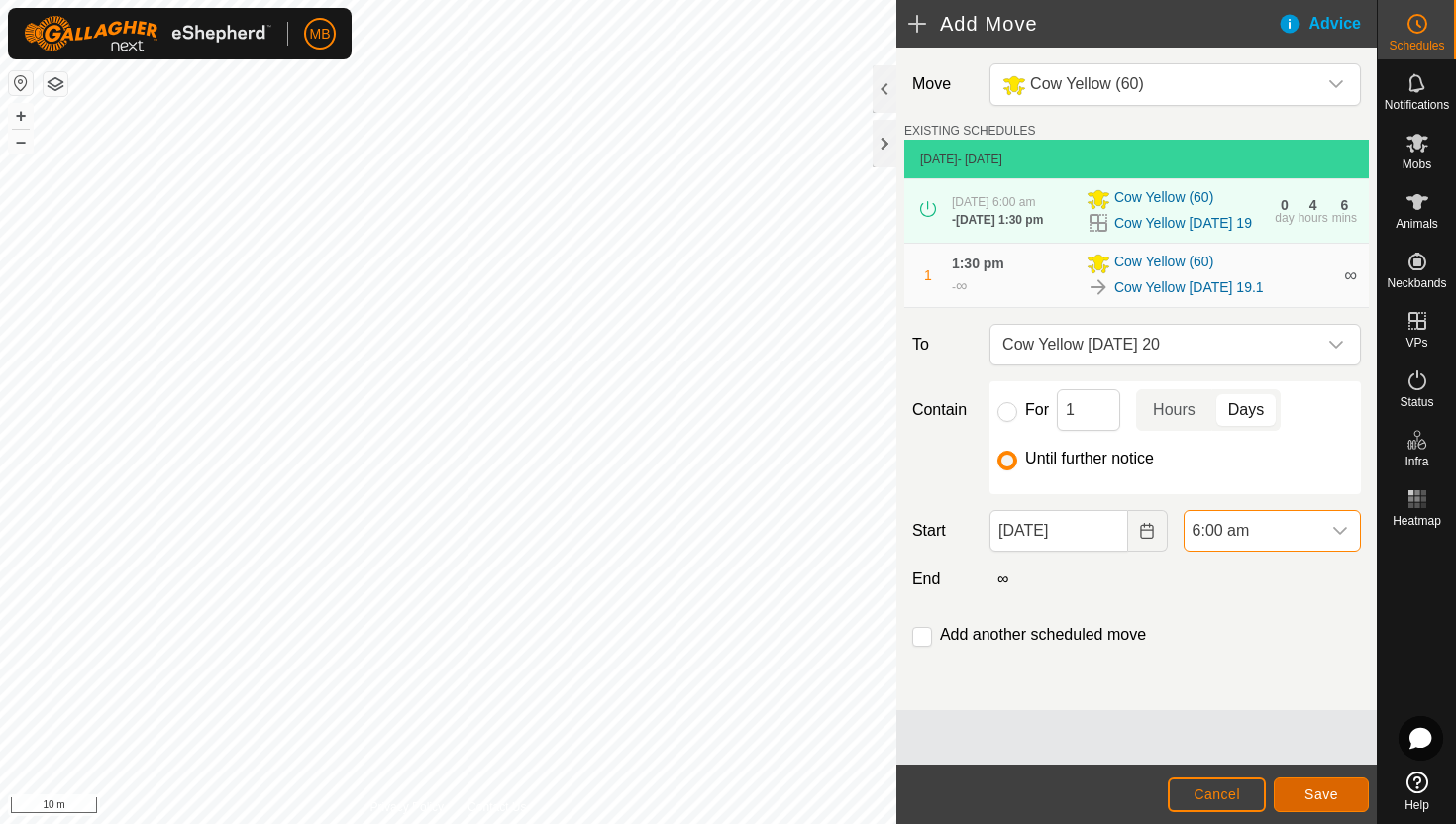 click on "Save" 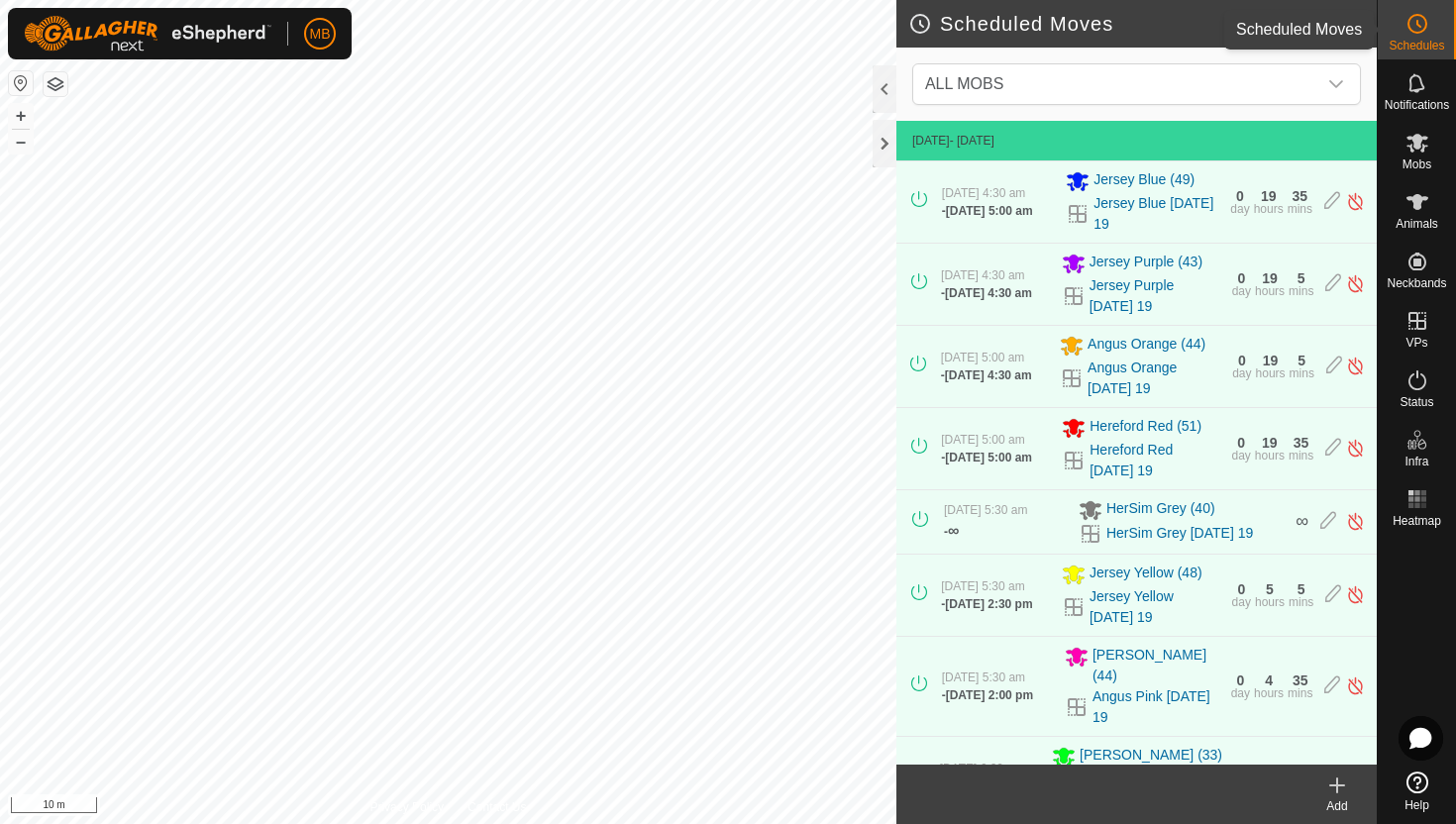 click at bounding box center [1417, 24] 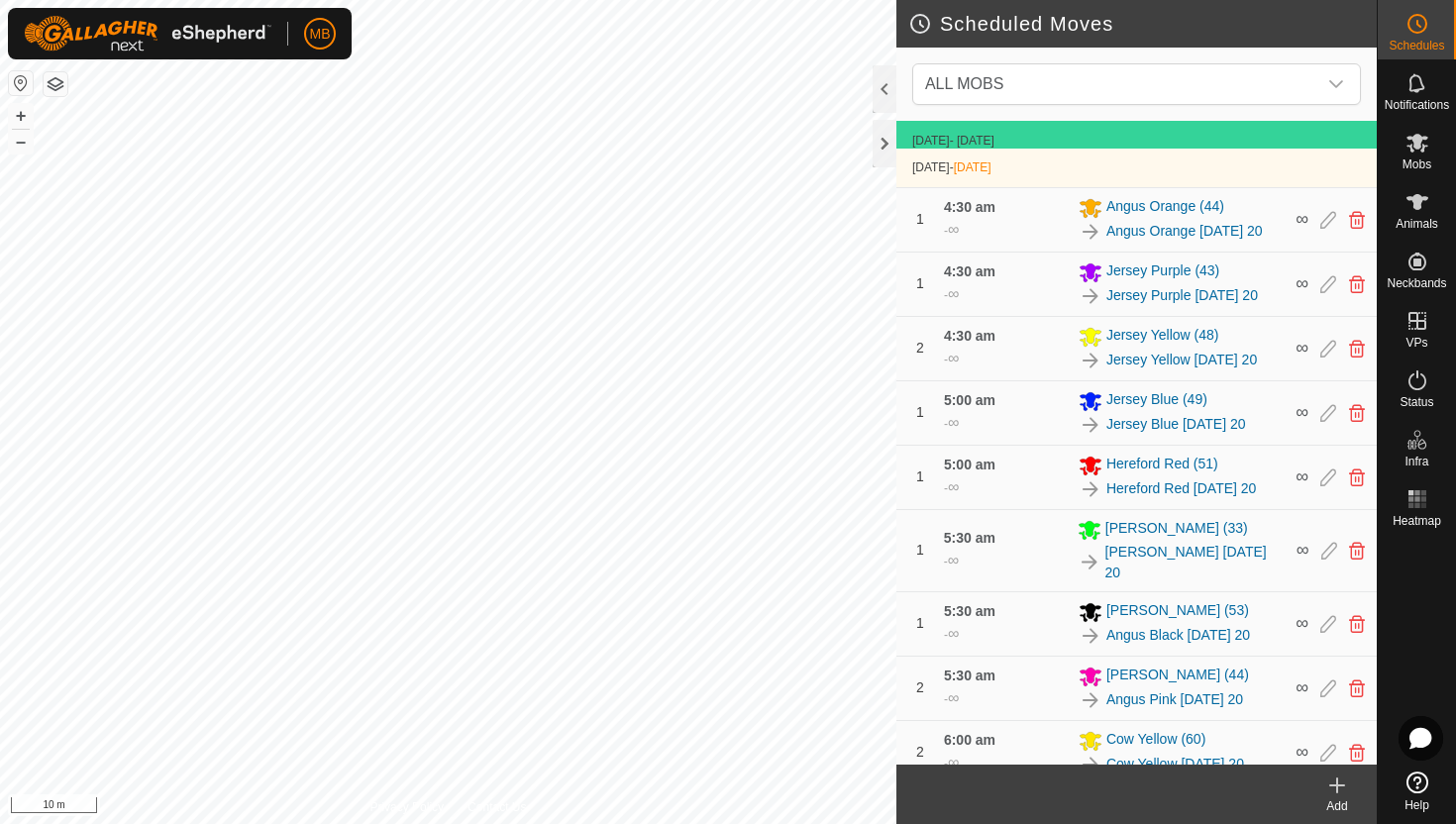 scroll, scrollTop: 1119, scrollLeft: 0, axis: vertical 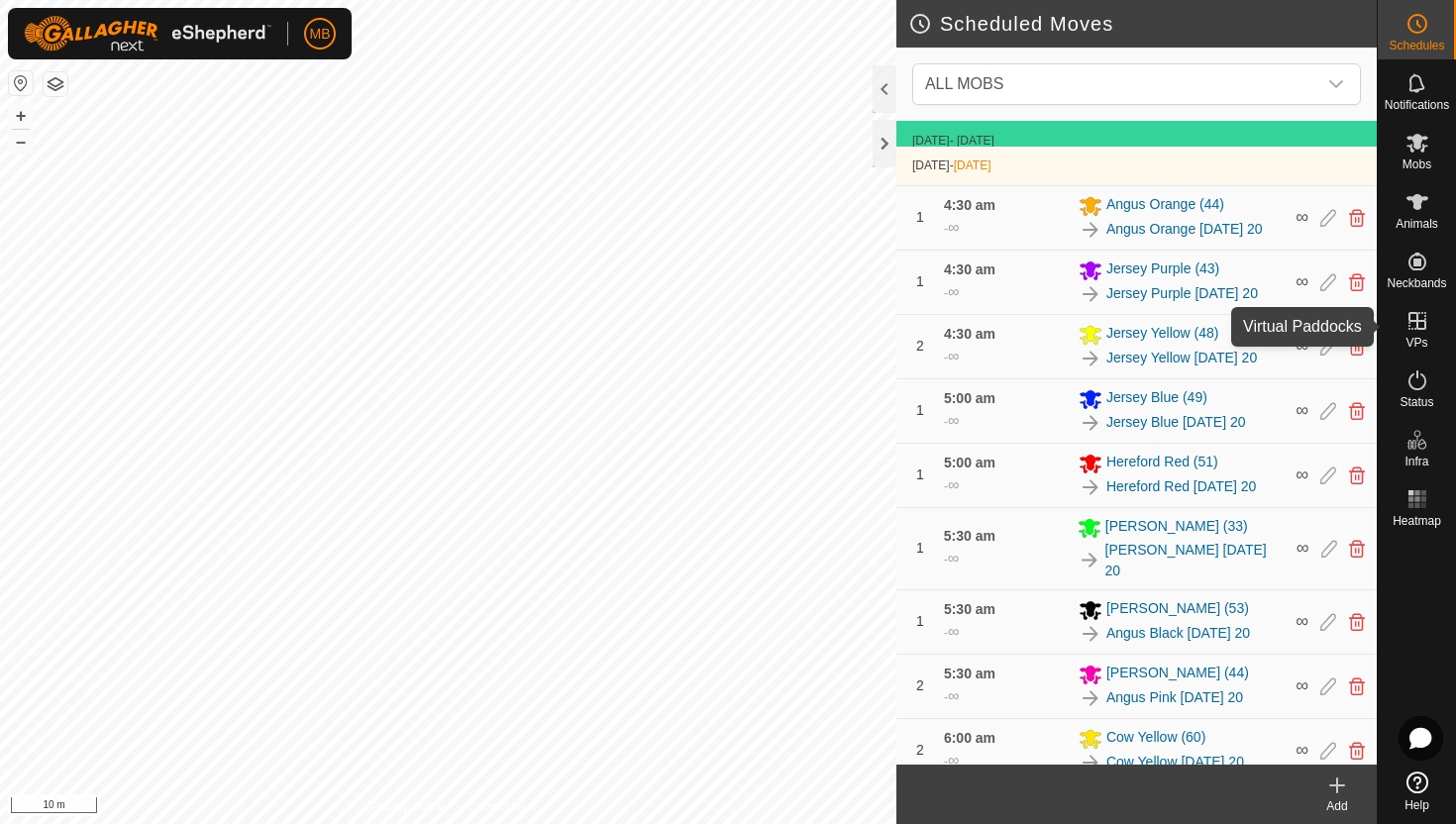 click 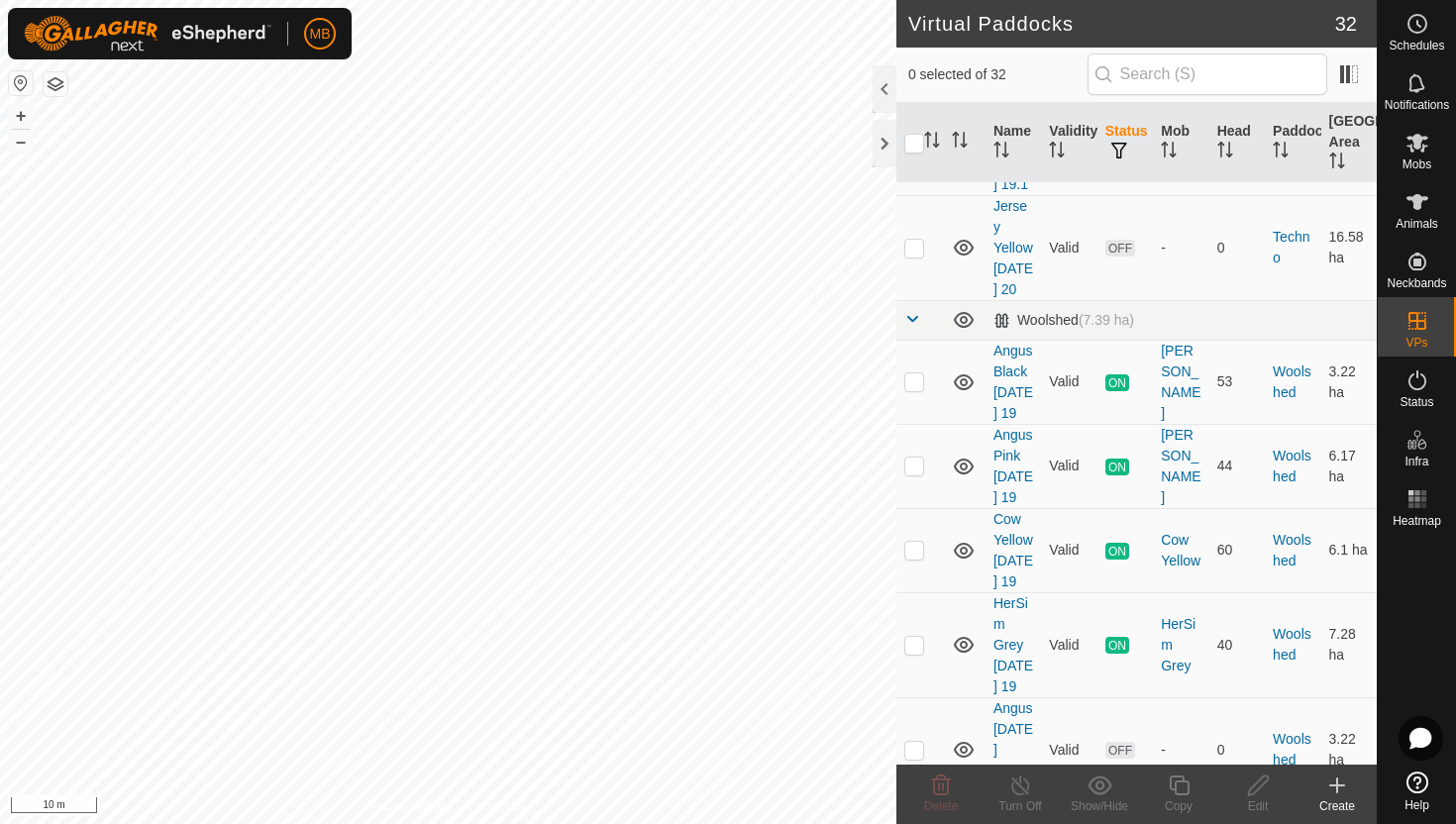scroll, scrollTop: 2634, scrollLeft: 0, axis: vertical 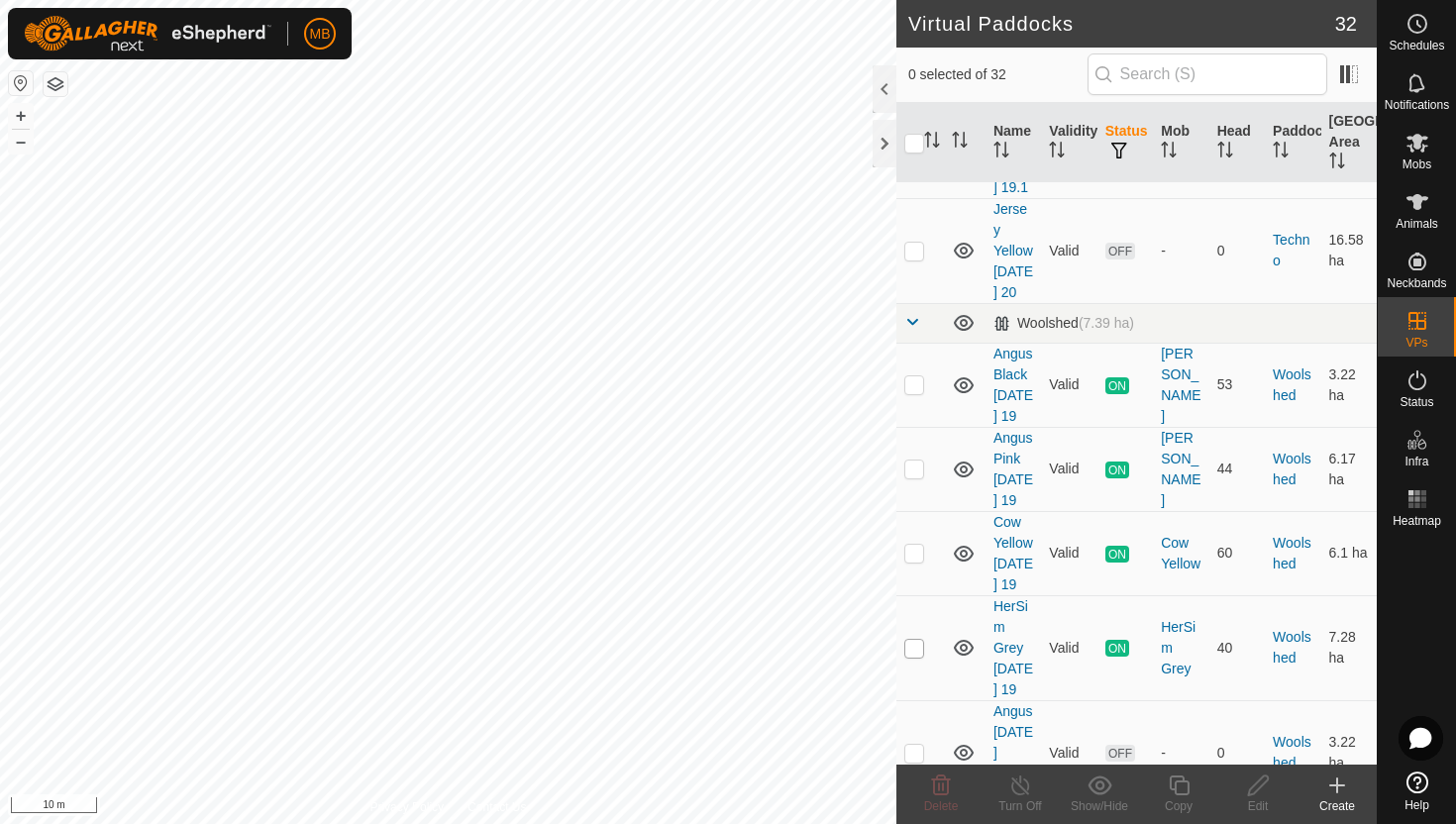 click at bounding box center (914, 649) 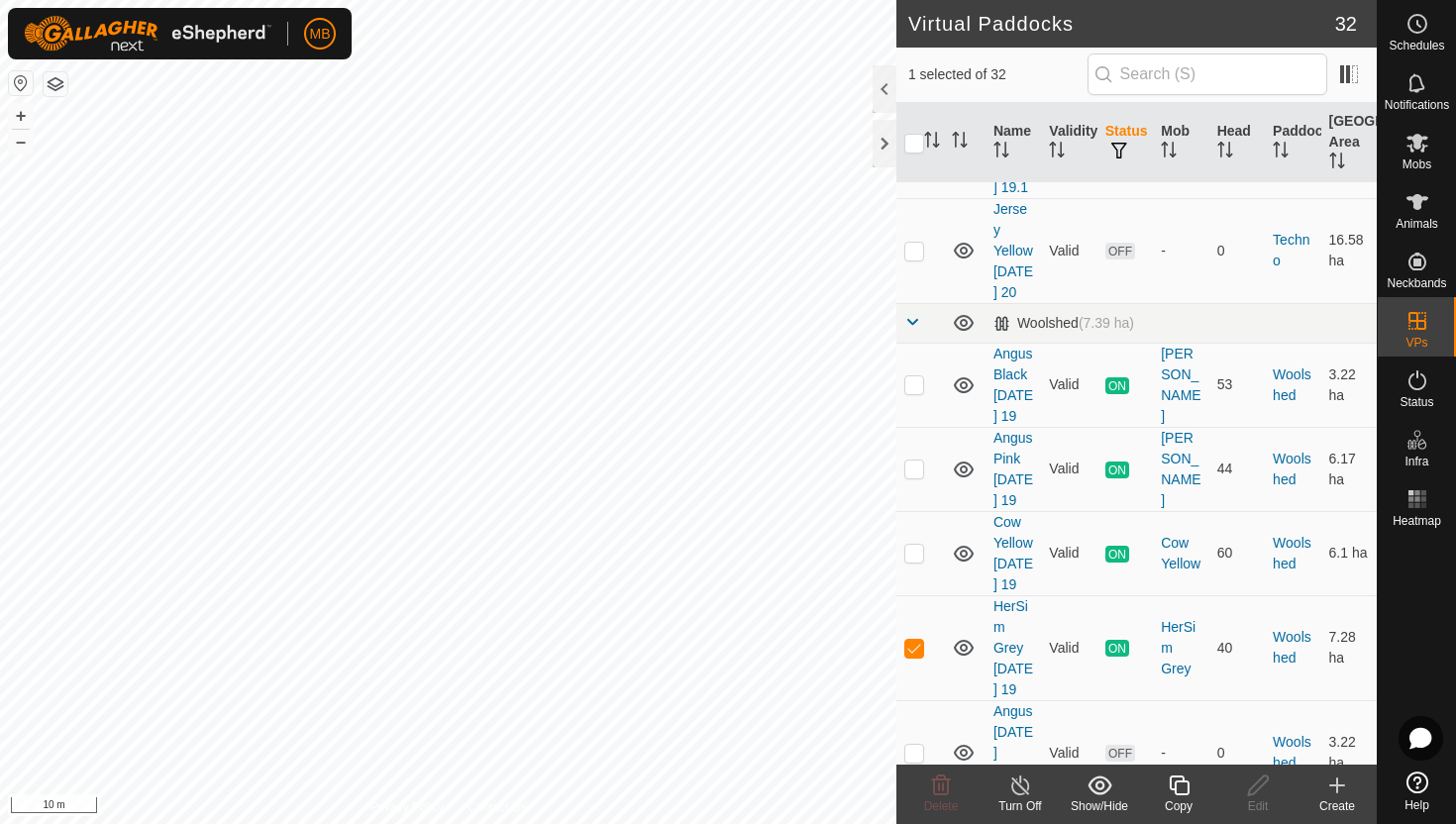 click 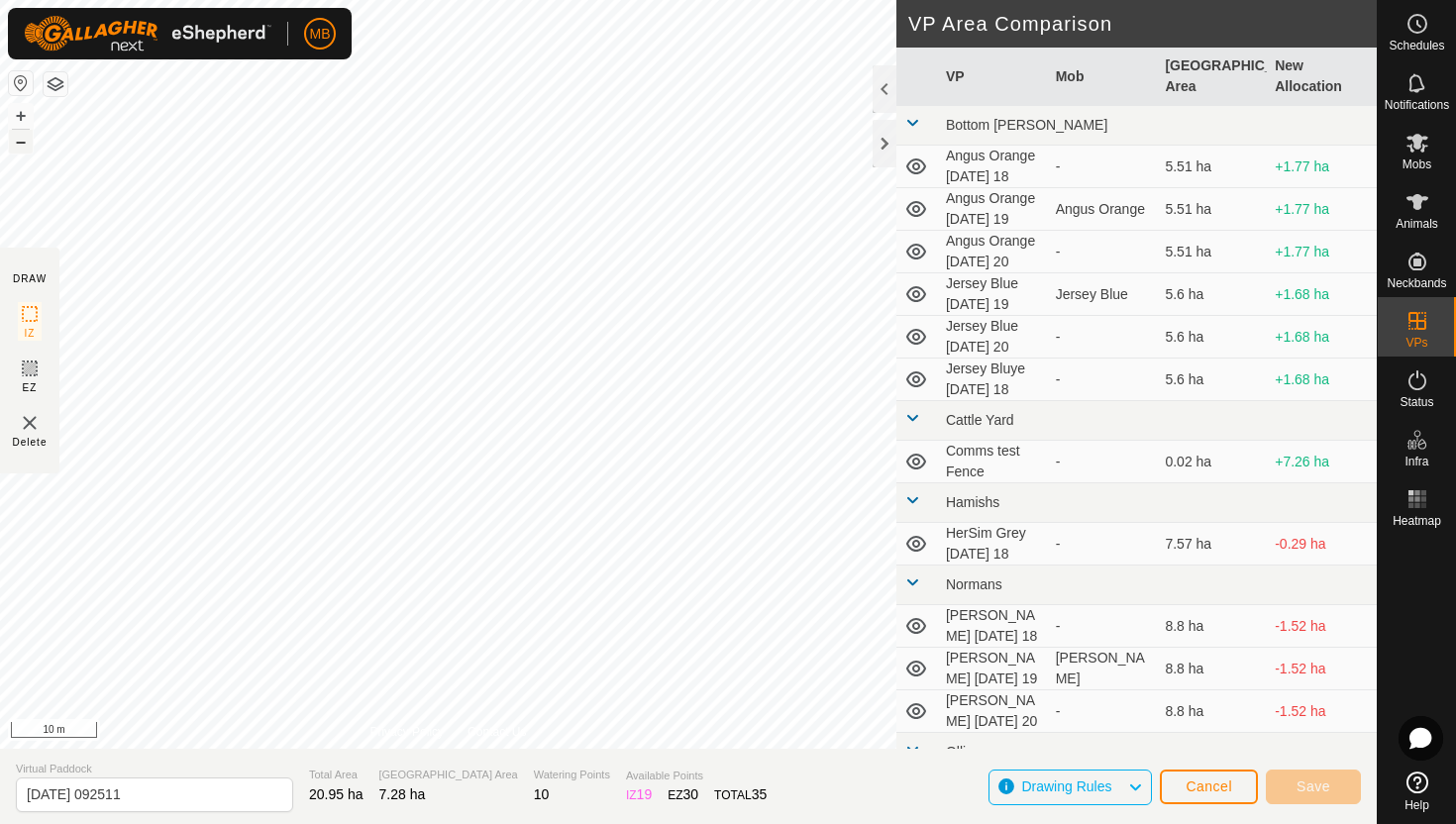click on "–" at bounding box center [21, 142] 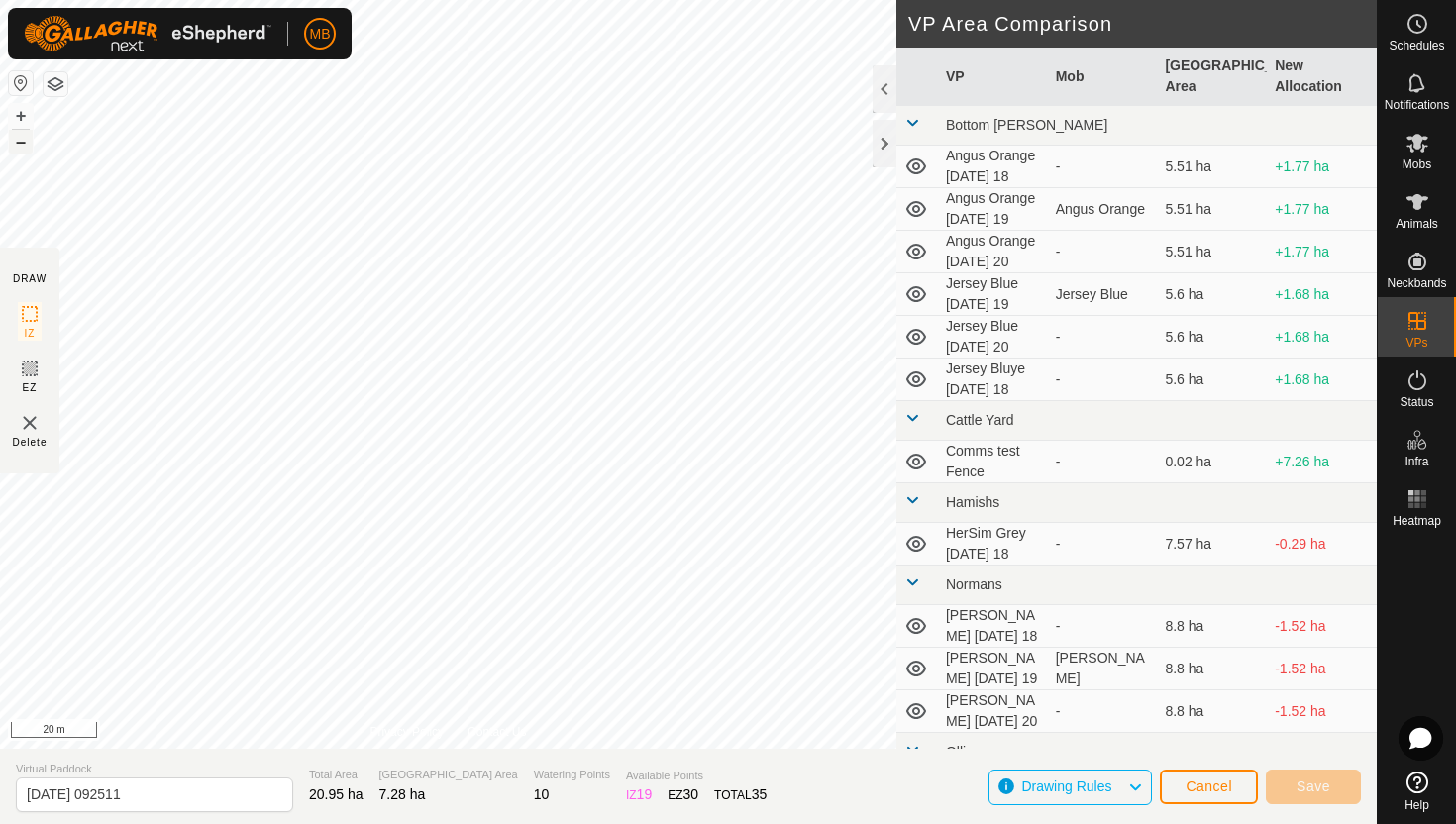 click on "–" at bounding box center [21, 142] 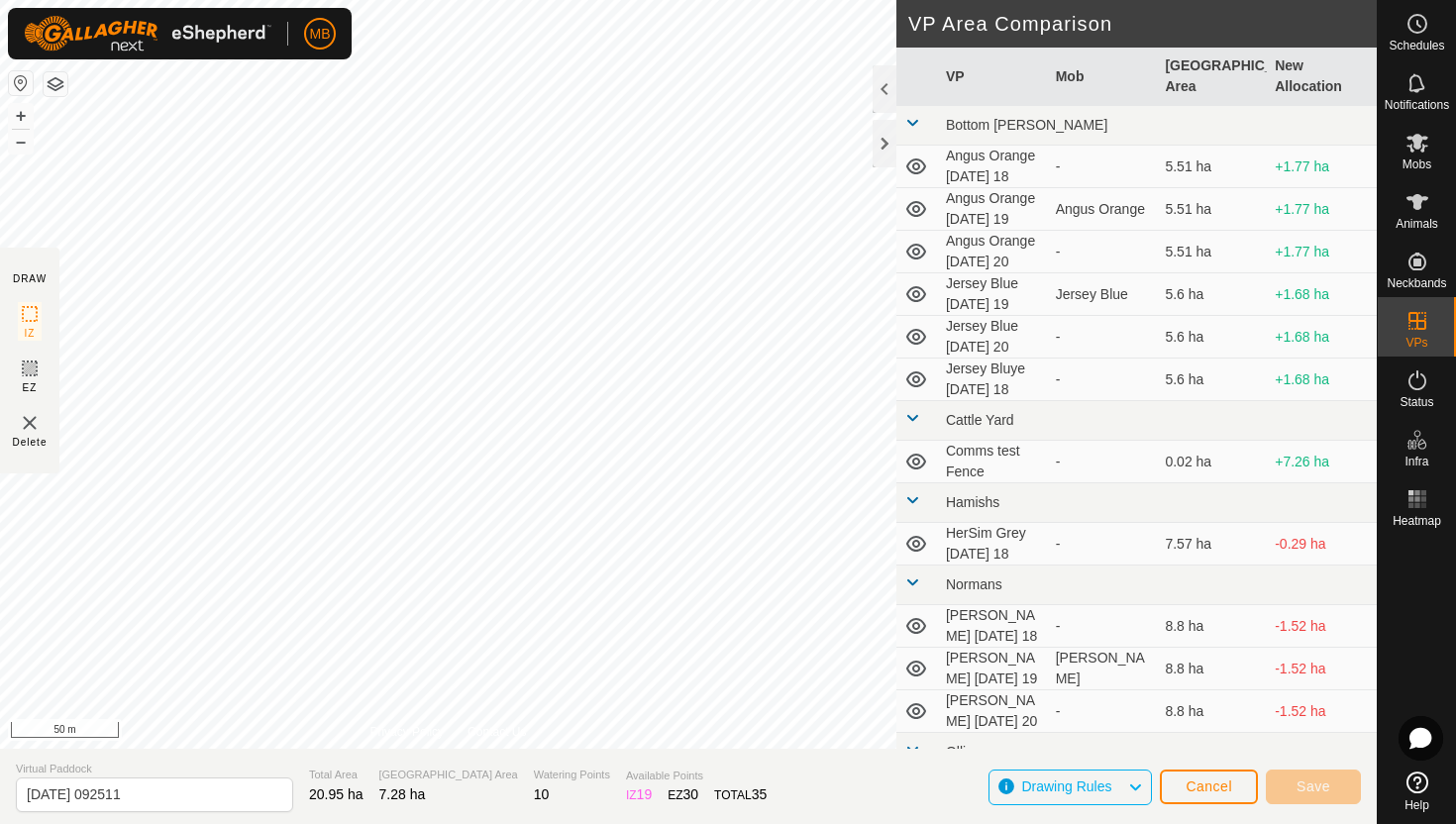 click on "DRAW IZ EZ Delete Privacy Policy Contact Us + – ⇧ i 50 m VP Area Comparison     VP   Mob   Grazing Area   New Allocation  Bottom Davey  Angus Orange Friday 18  -  5.51 ha  +1.77 ha  Angus Orange Saturday 19   Angus Orange   5.51 ha  +1.77 ha  Angus Orange Sunday 20  -  5.51 ha  +1.77 ha  Jersey Blue Saturday 19   Jersey Blue   5.6 ha  +1.68 ha  Jersey Blue Sunday 20  -  5.6 ha  +1.68 ha  Jersey Bluye Friday 18  -  5.6 ha  +1.68 ha Cattle Yard  Comms test Fence  -  0.02 ha  +7.26 ha Hamishs  HerSim Grey Friday 18  -  7.57 ha  -0.29 ha Normans  Angus Green Friday 18  -  8.8 ha  -1.52 ha  Angus Green Saturday 19   Angus Green   8.8 ha  -1.52 ha  Angus Green Sunday 20  -  8.8 ha  -1.52 ha Ollies  Jersey Purple Friday 18  -  3.41 ha  +3.87 ha  Jersey Purple Saturday 19   Jersey Purple   3.41 ha  +3.87 ha  Jersey Purple Sunday 20  -  3.41 ha  +3.87 ha Techno  Comms Test VP  -  25.11 ha  -17.83 ha  Hereford Red Friday 18  -  7.87 ha  -0.59 ha  Hereford Red Saturday 19   Hereford Red   7.87 ha  -0.59 ha - -9.3 ha" 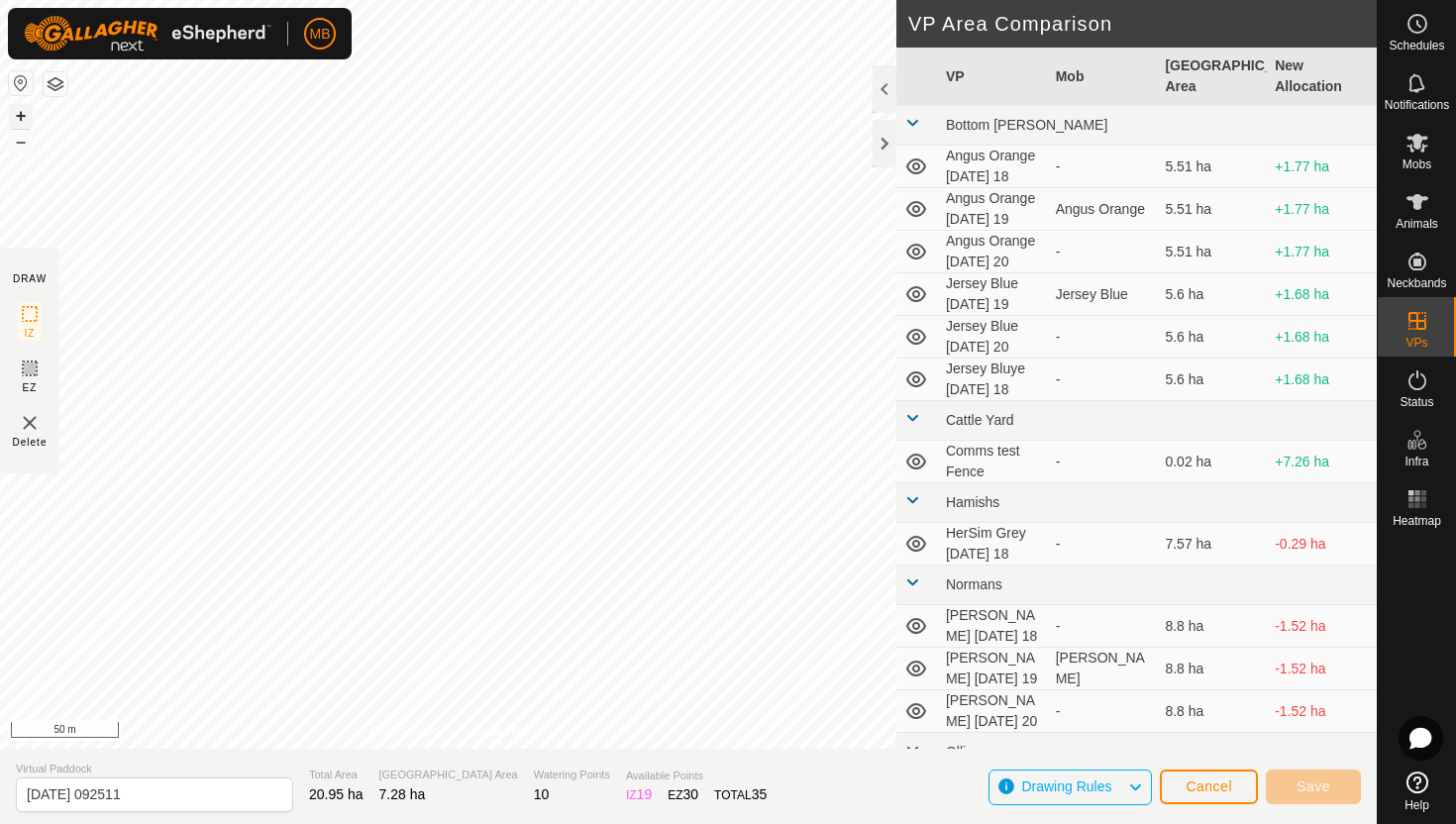click on "+" at bounding box center (21, 116) 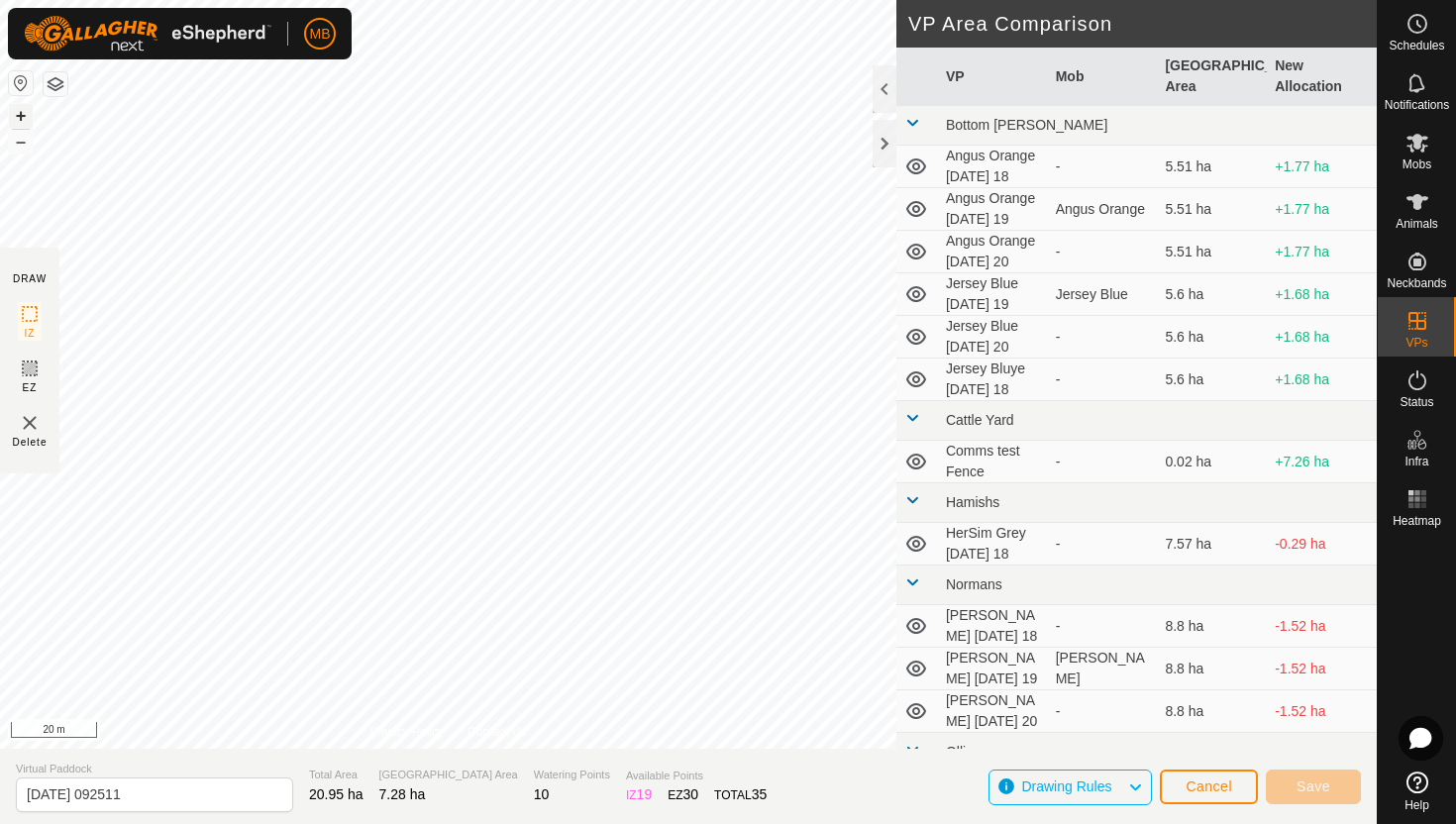 click on "+" at bounding box center [21, 116] 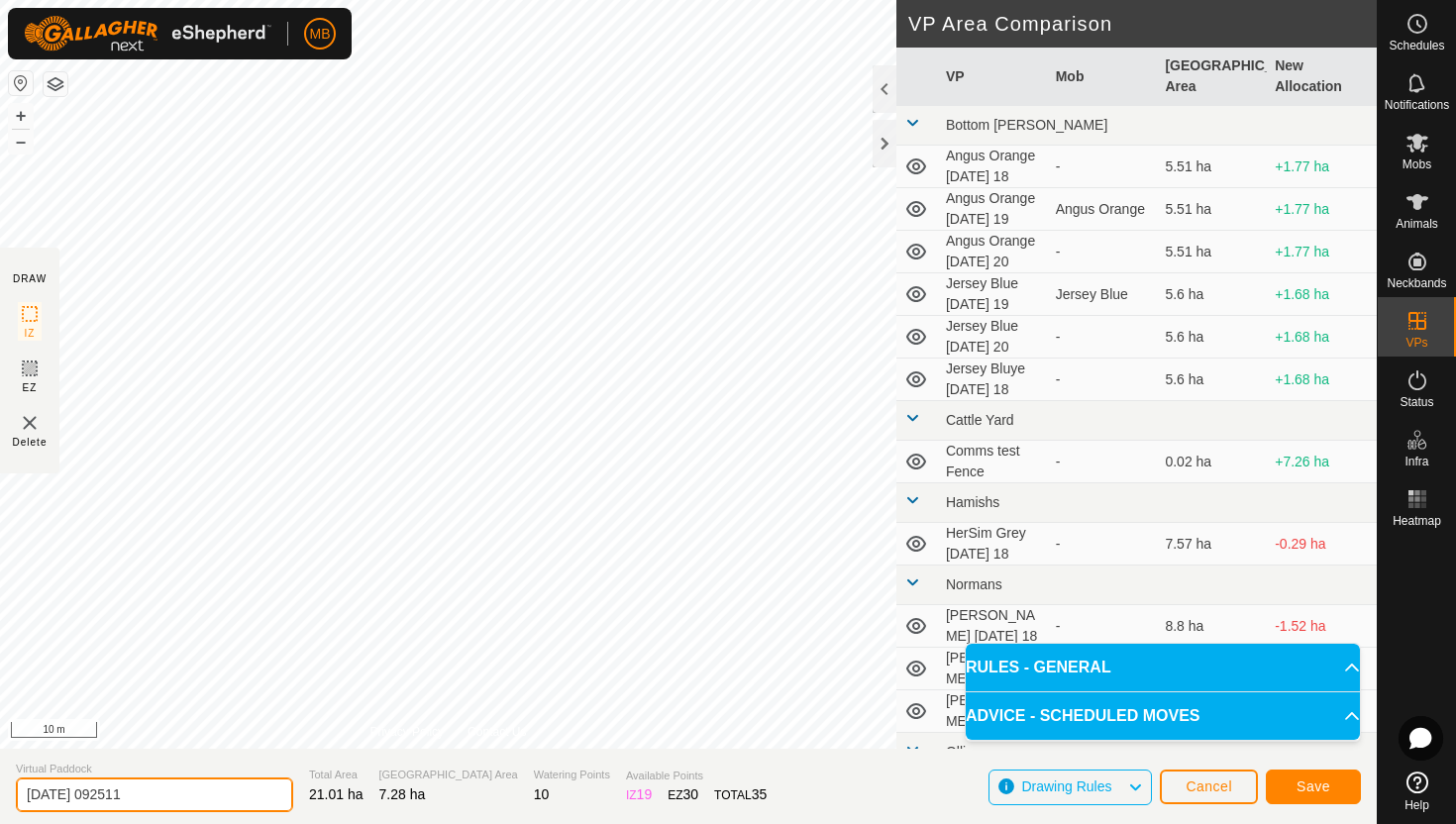 click on "2025-07-19 092511" 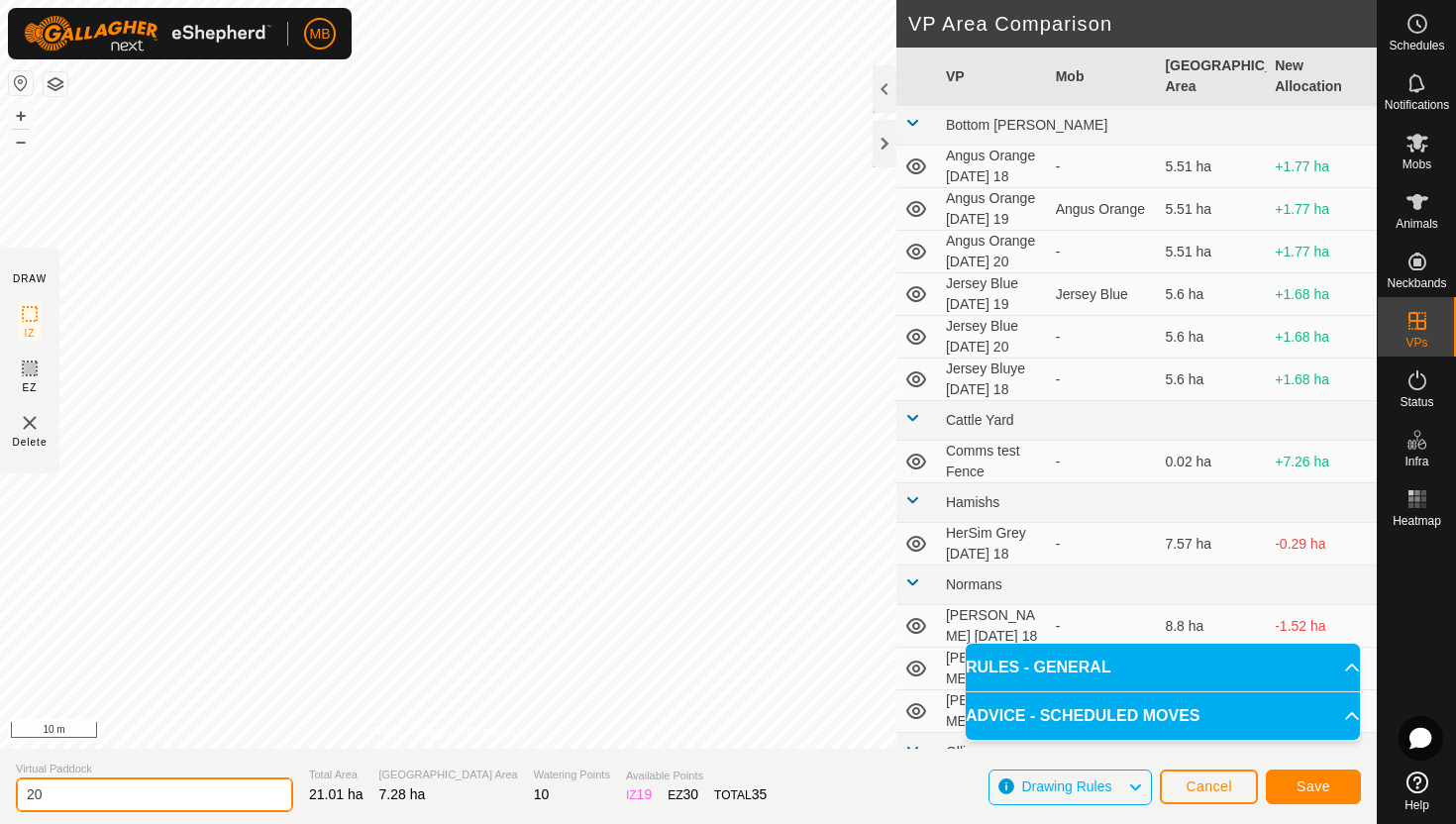 type on "2" 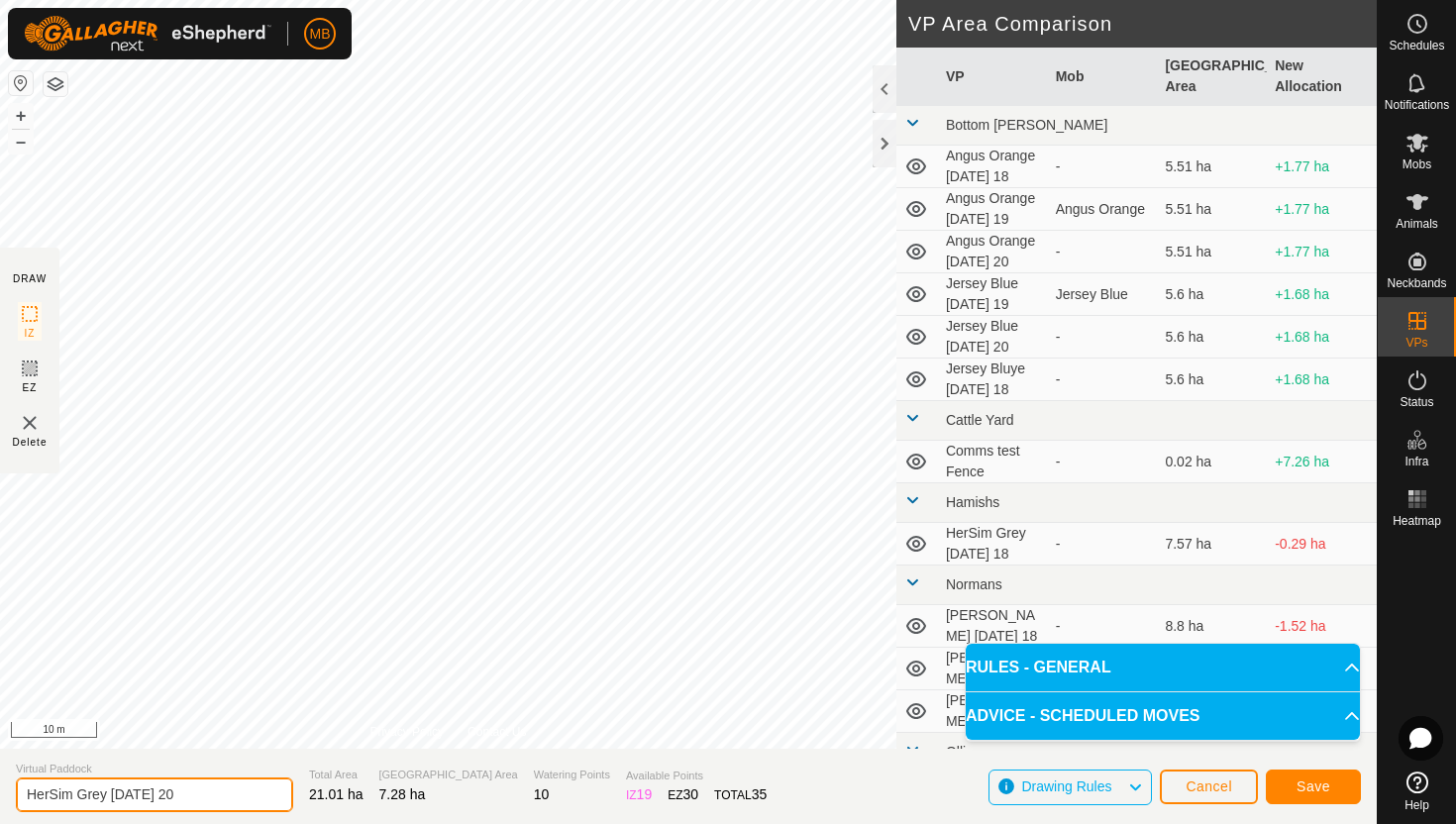 type on "HerSim Grey Sunday 20" 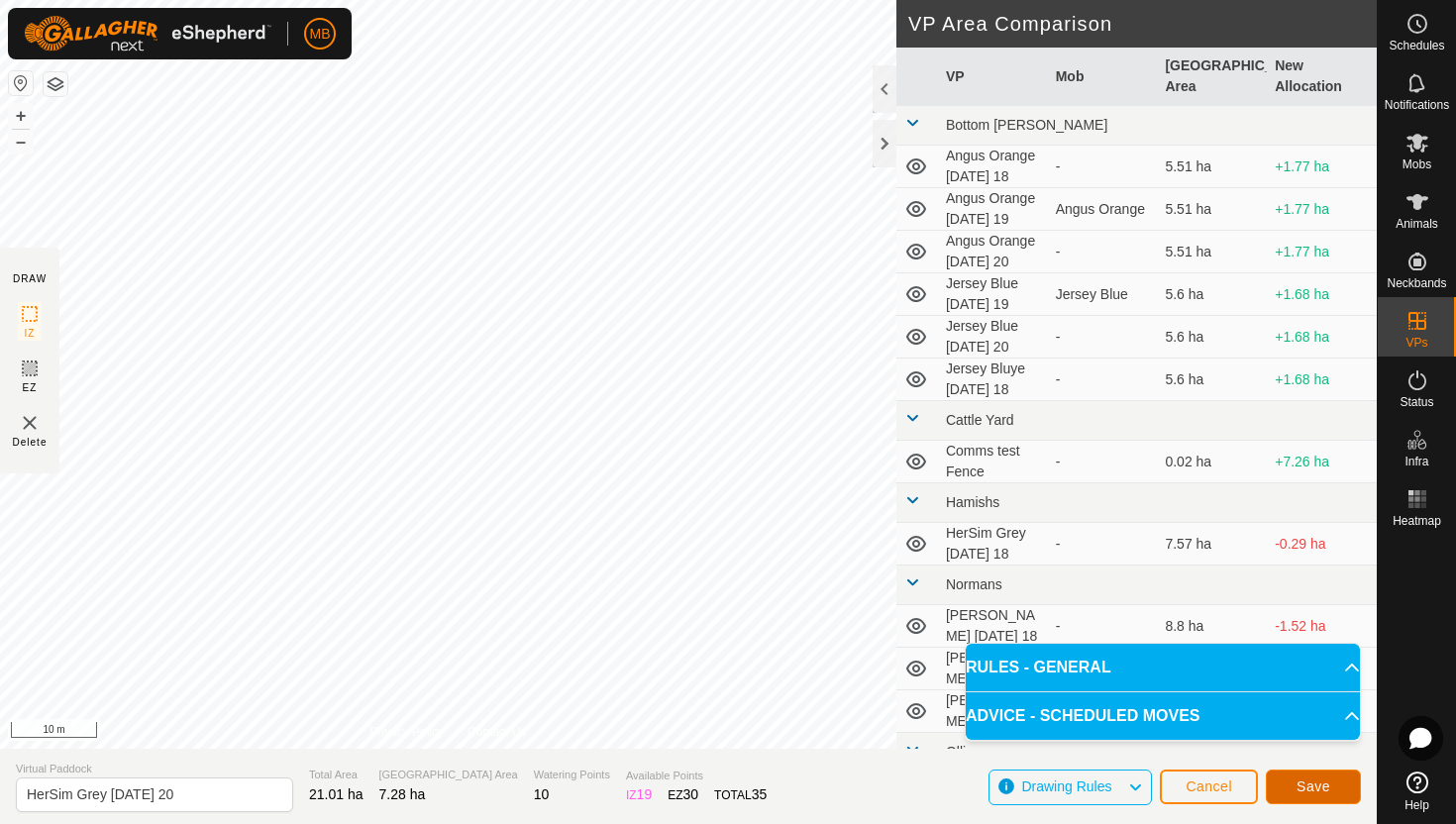 click on "Save" 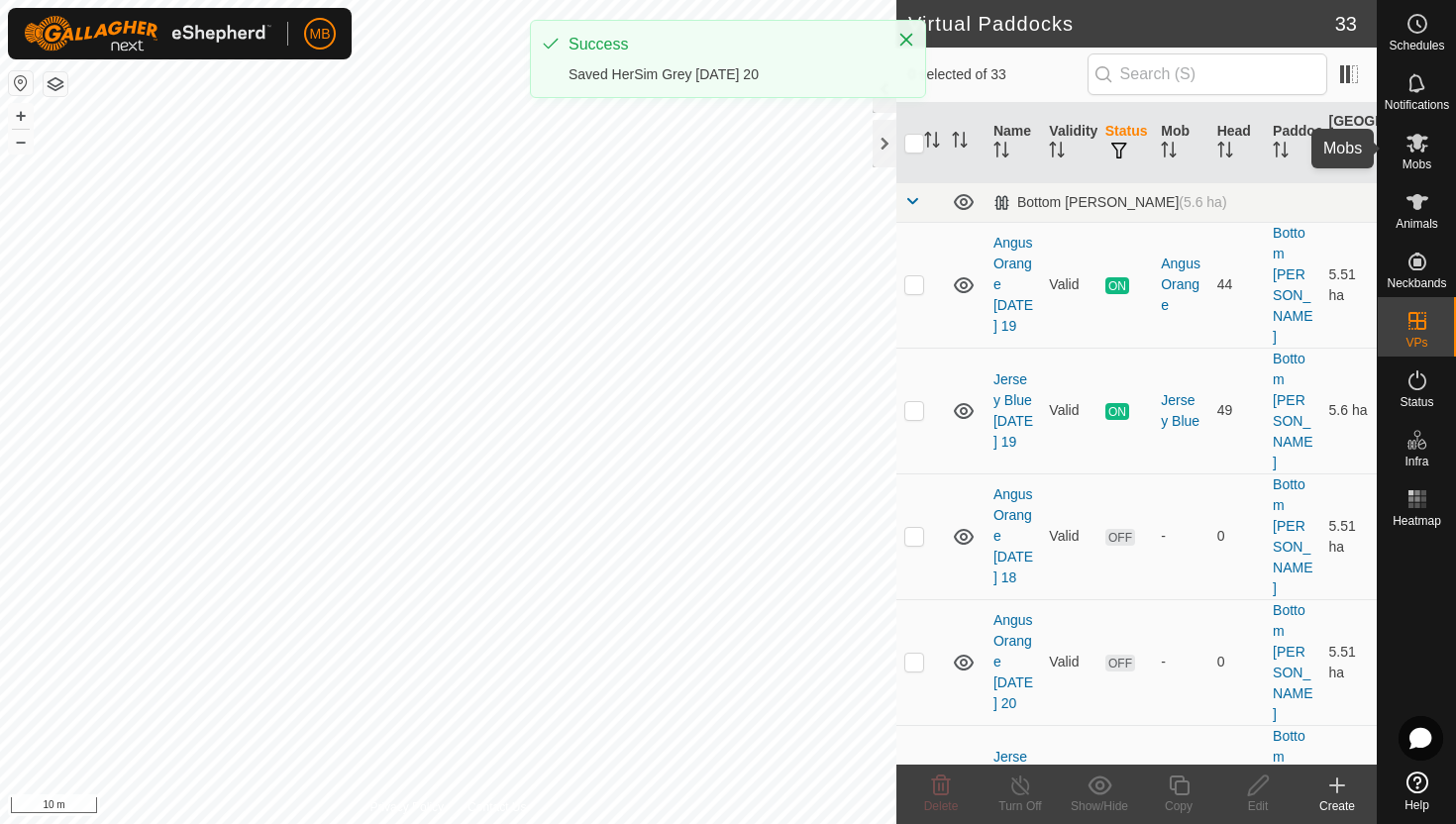 click 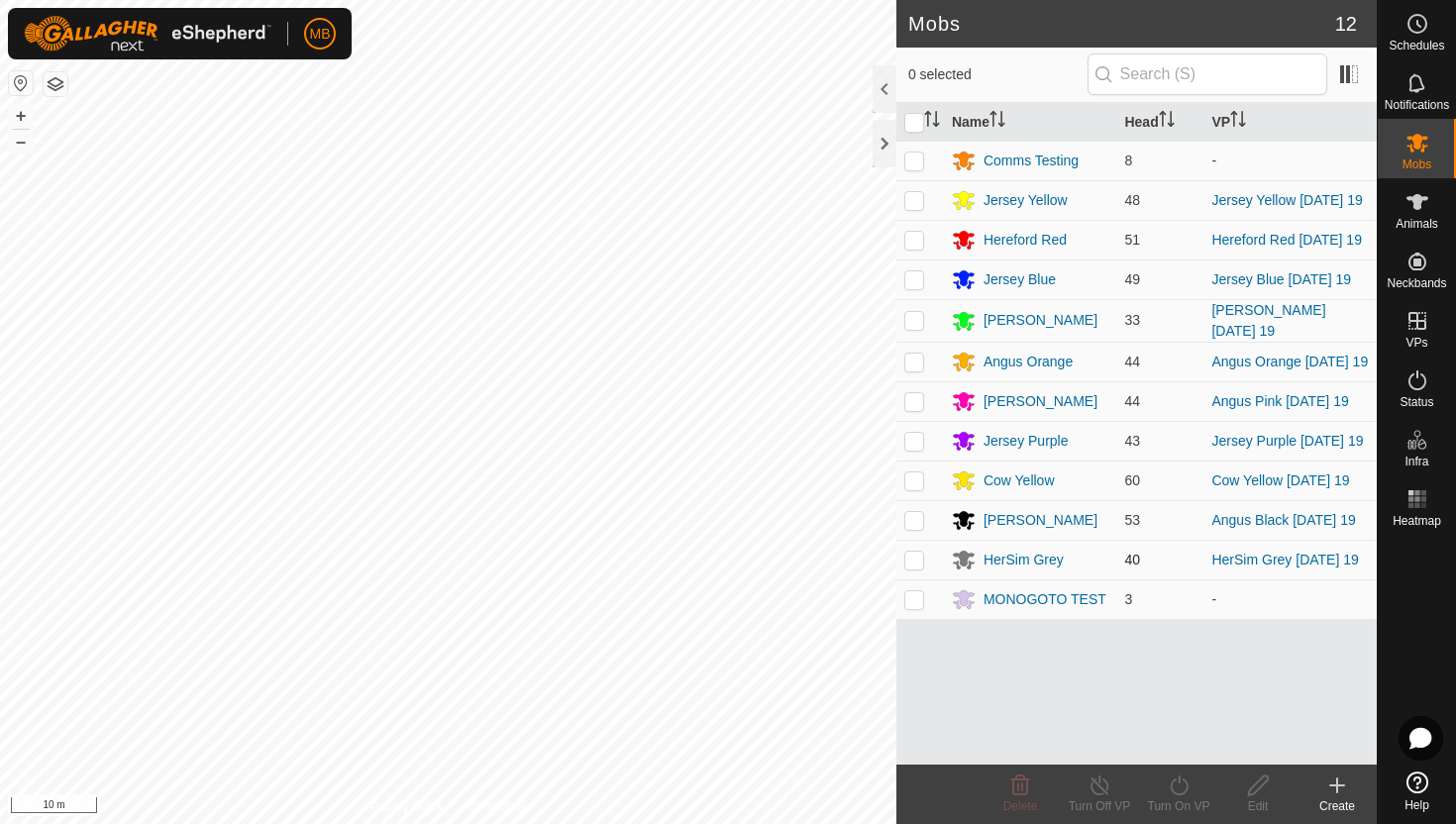 click at bounding box center [914, 560] 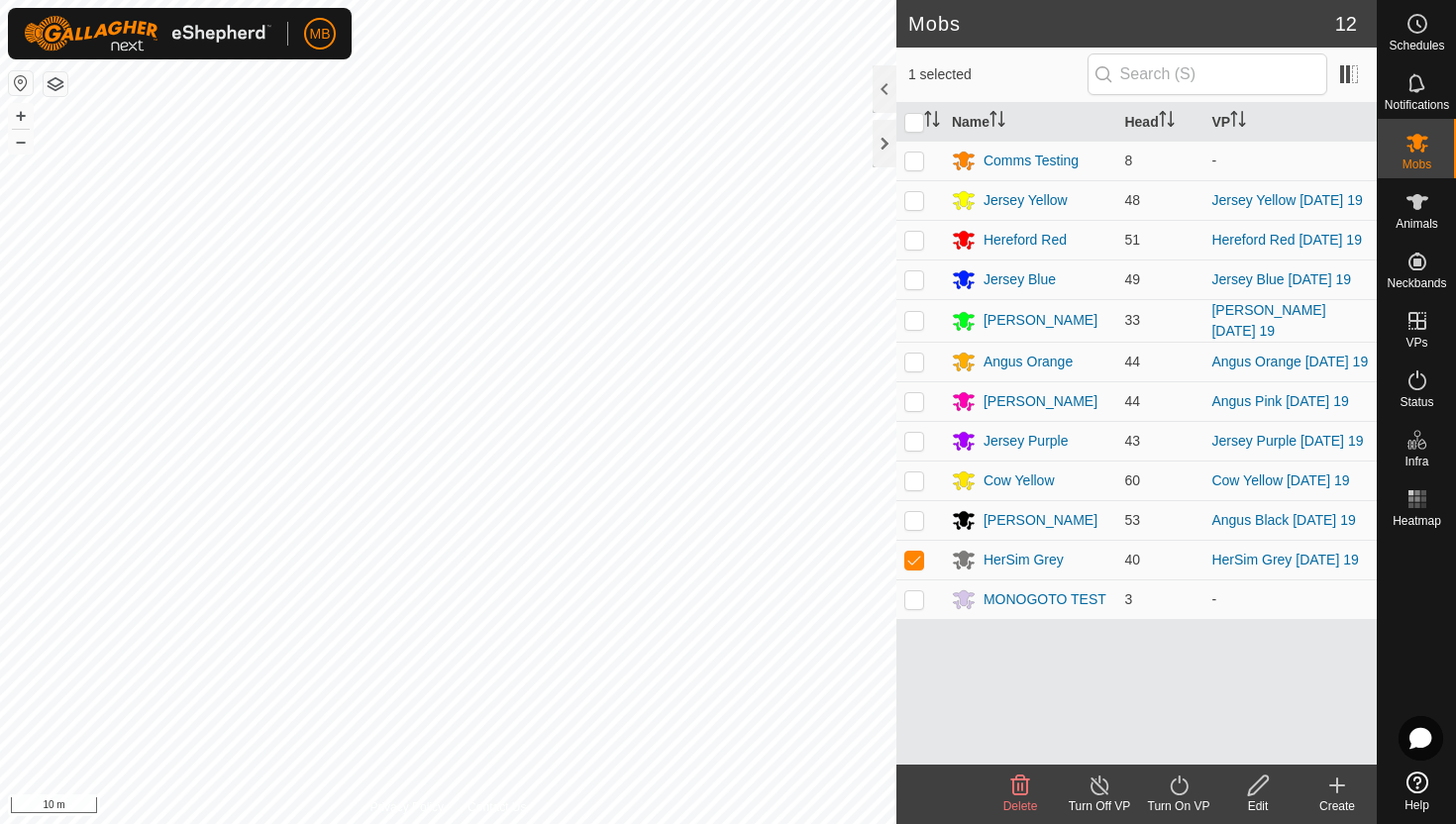 click 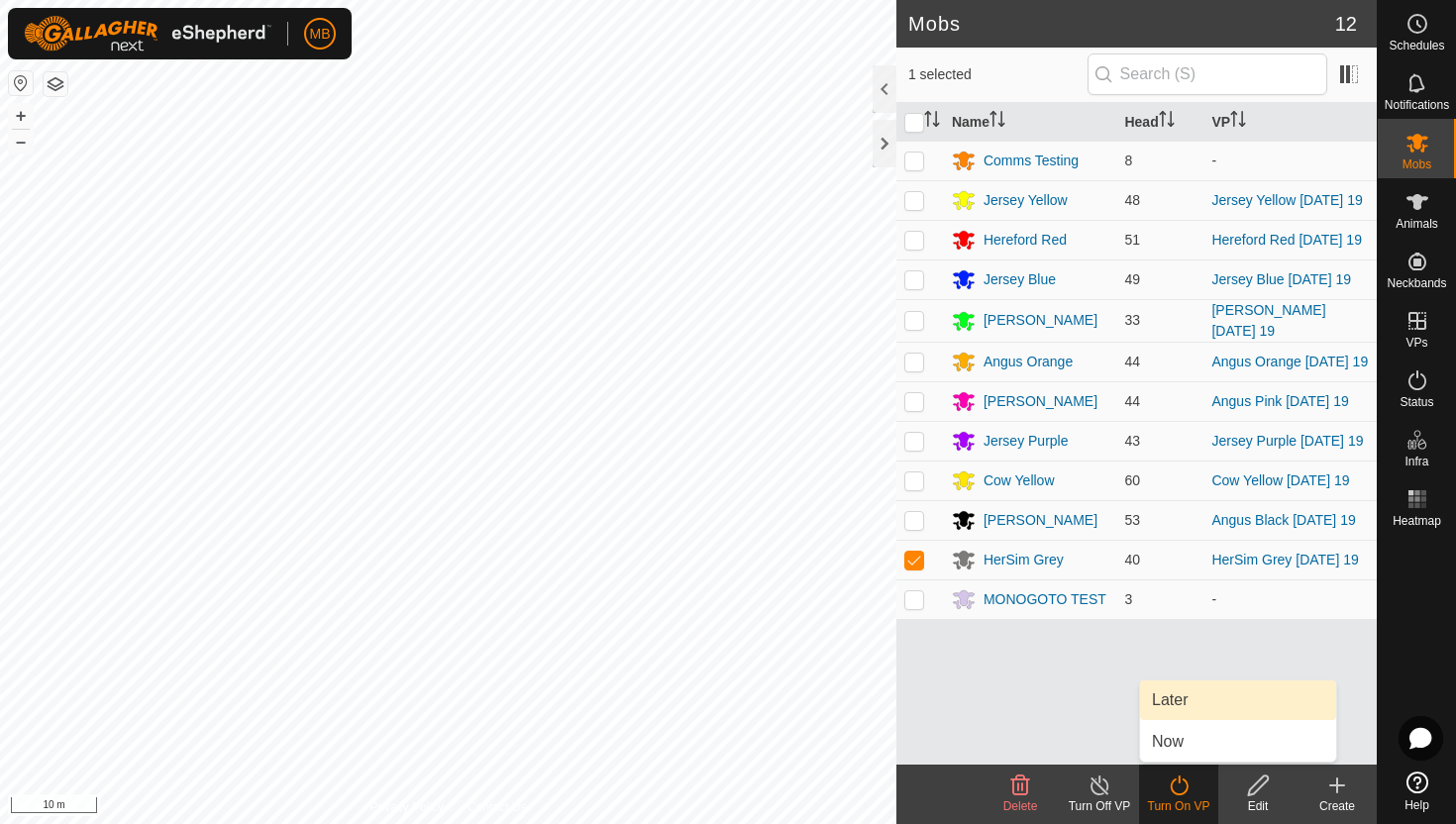 click on "Later" at bounding box center [1238, 700] 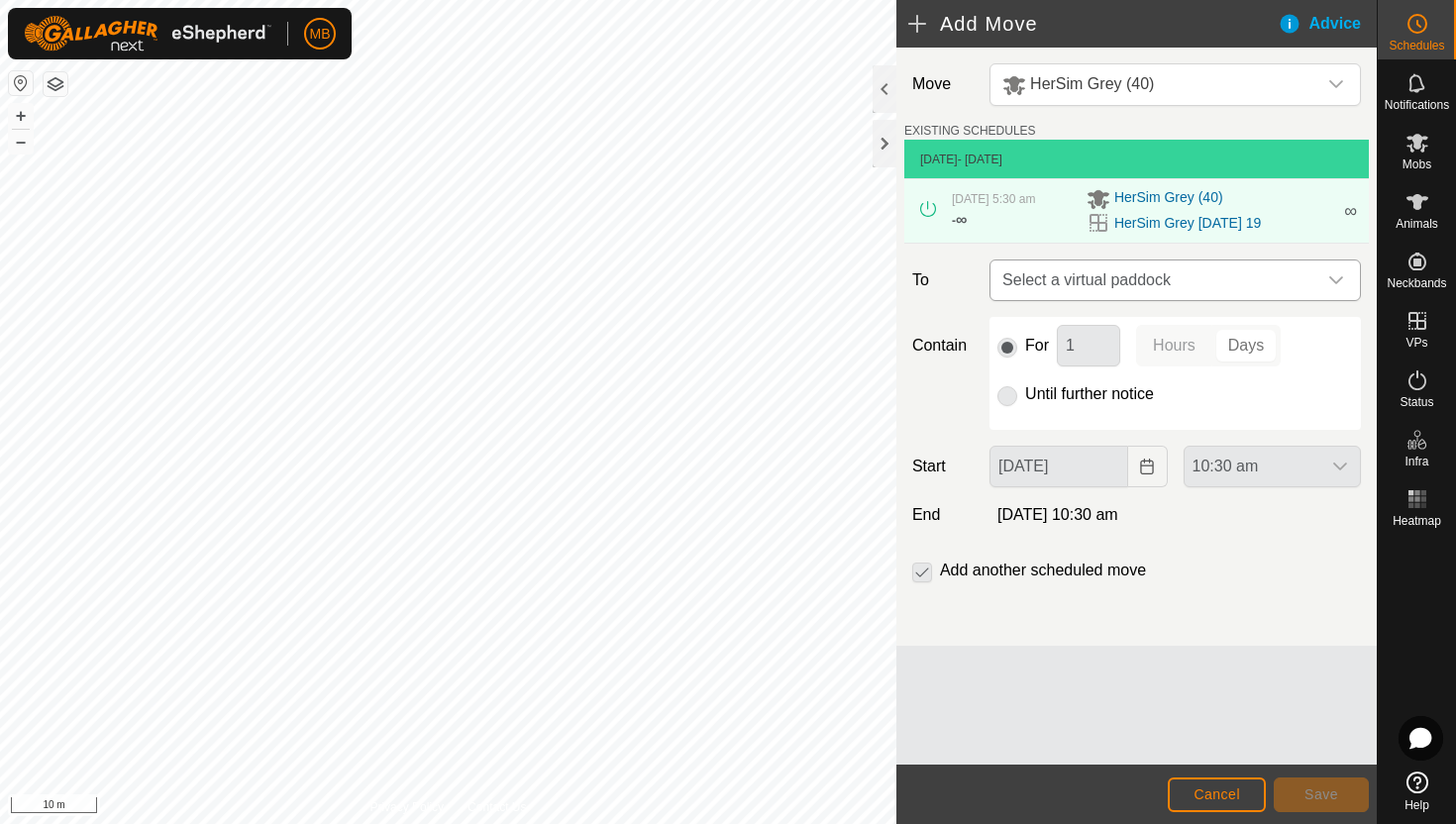 click 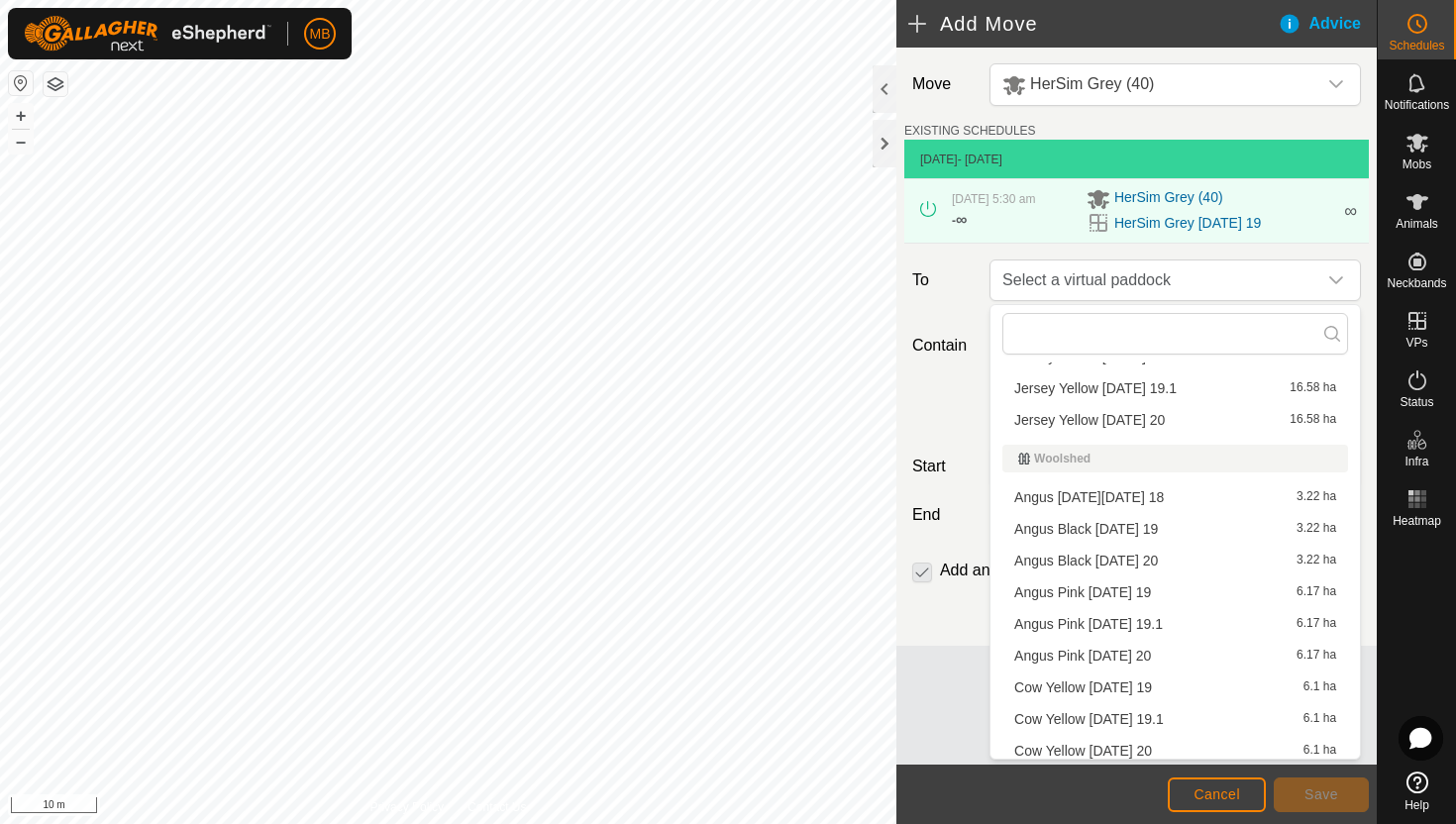 scroll, scrollTop: 967, scrollLeft: 0, axis: vertical 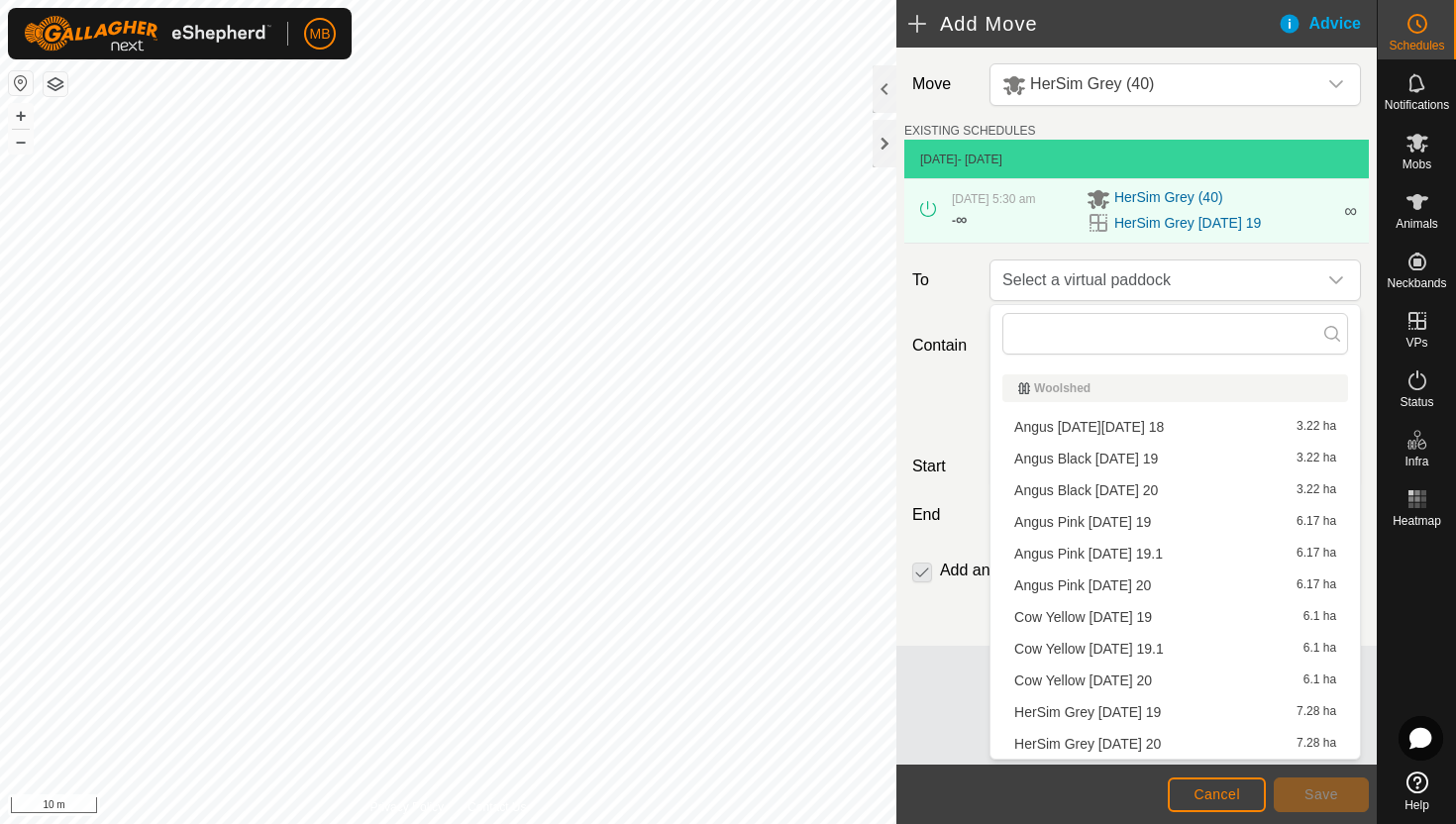click on "HerSim Grey Sunday 20  7.28 ha" at bounding box center (1175, 744) 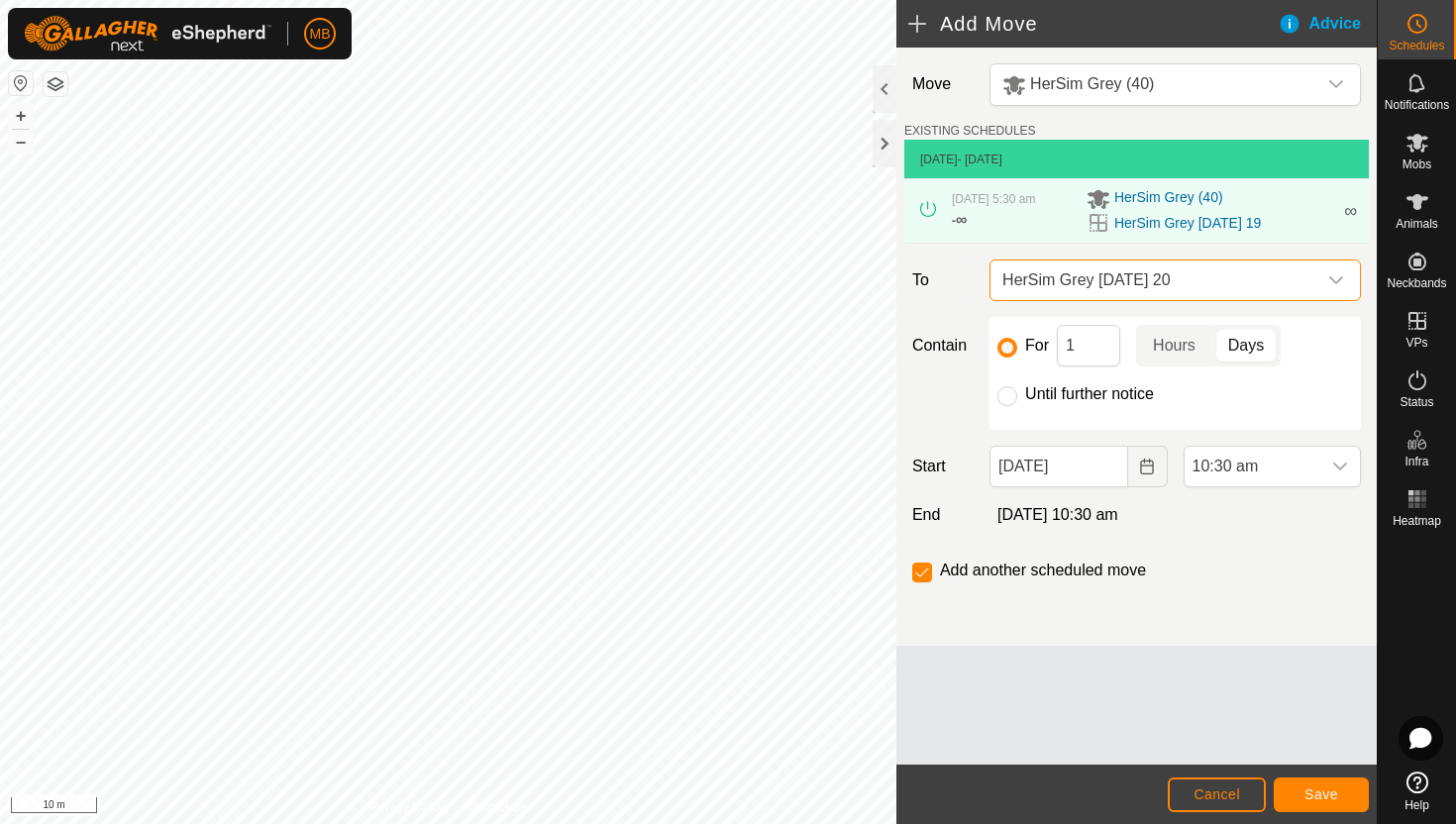 click on "Until further notice" 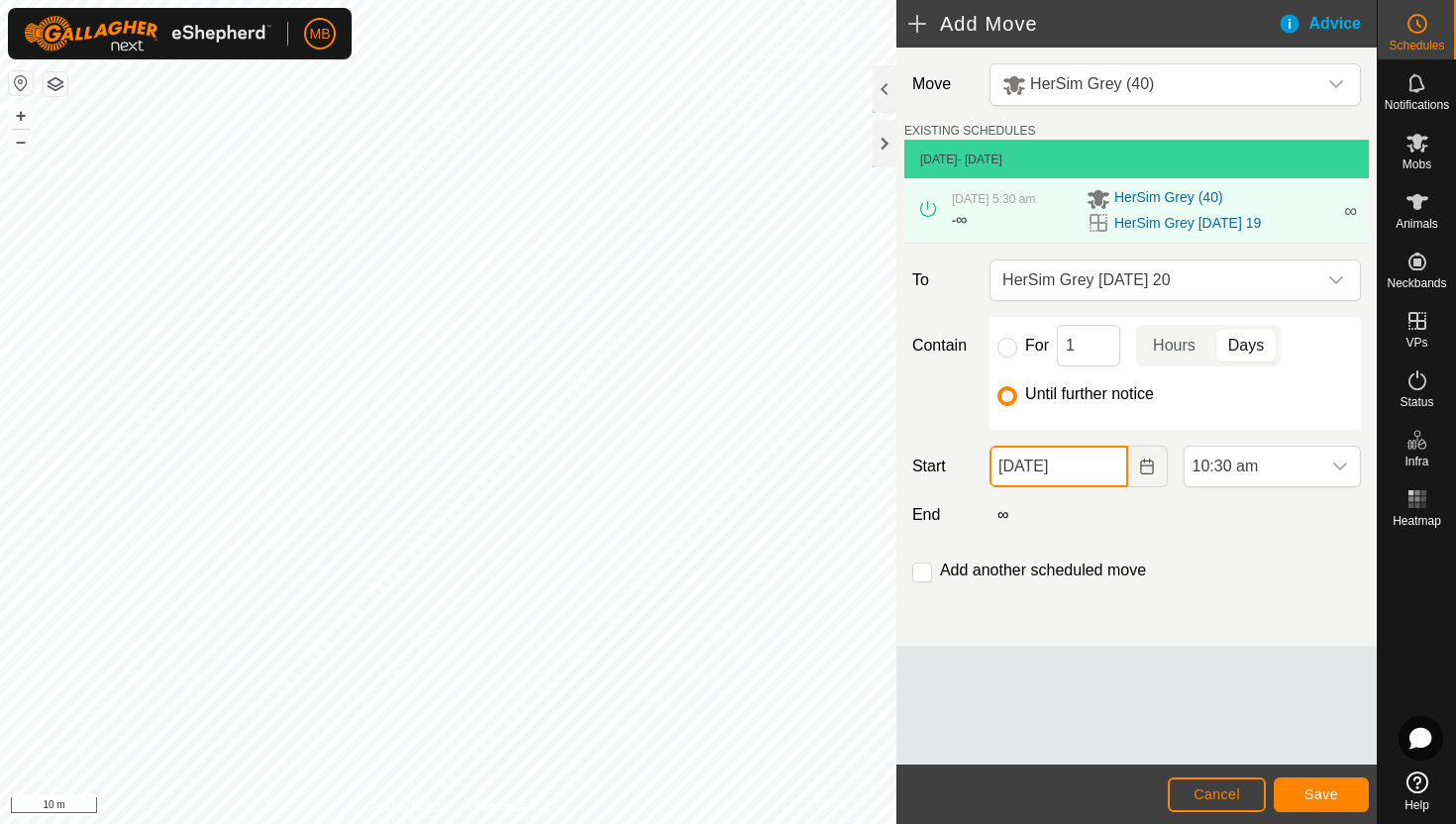 click on "[DATE]" 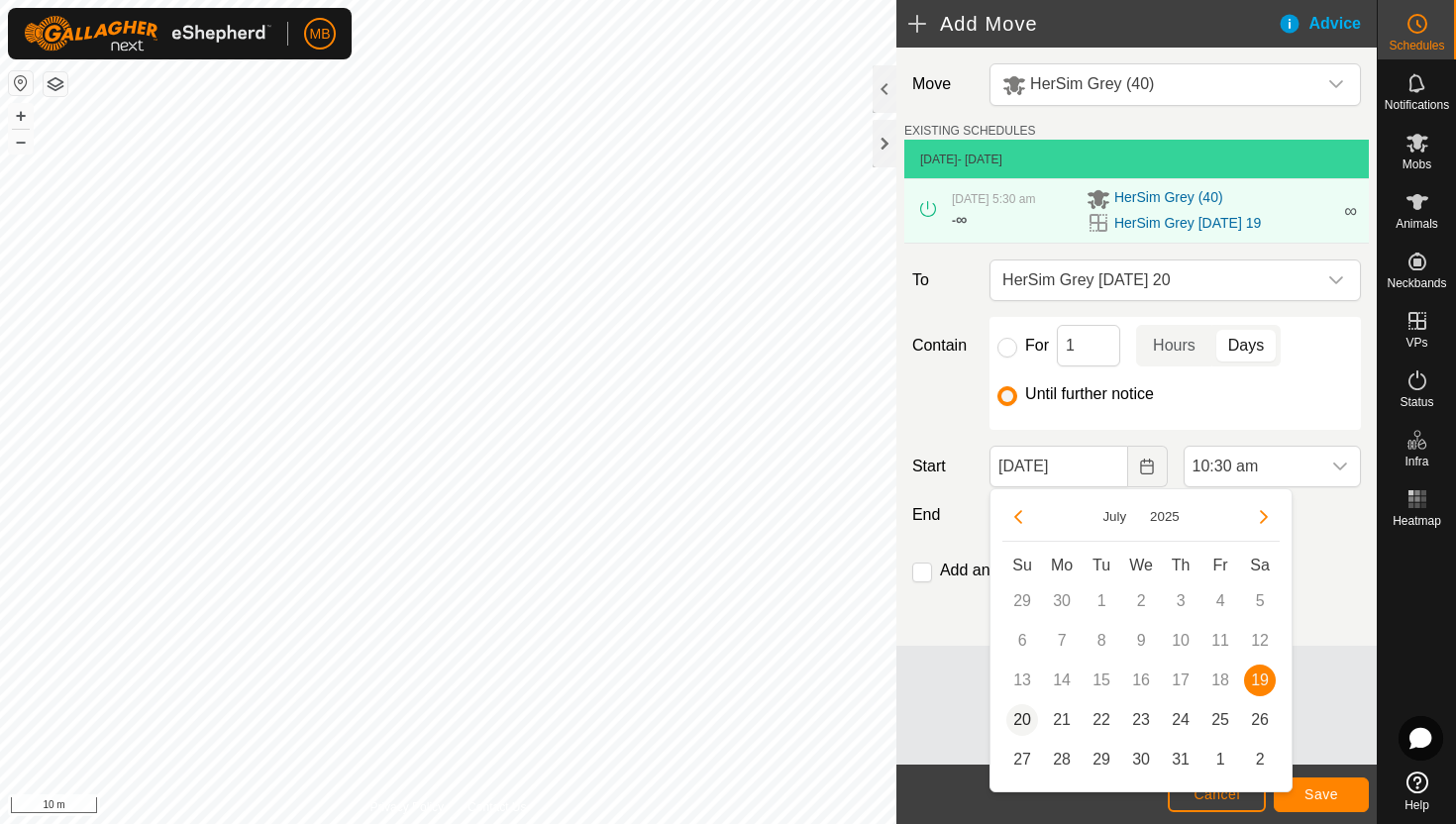 click on "20" at bounding box center (1022, 720) 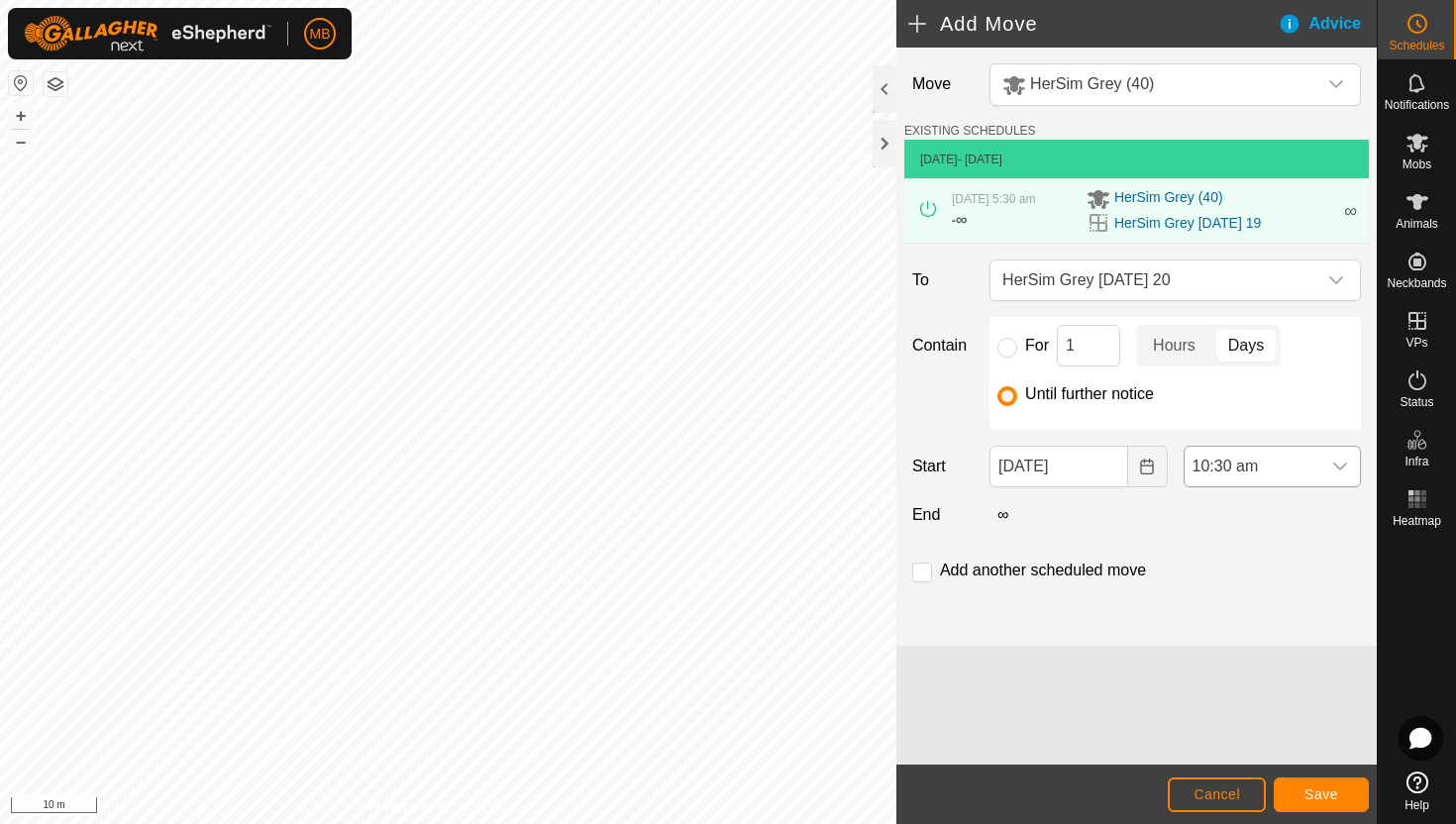 click on "10:30 am" at bounding box center (1252, 466) 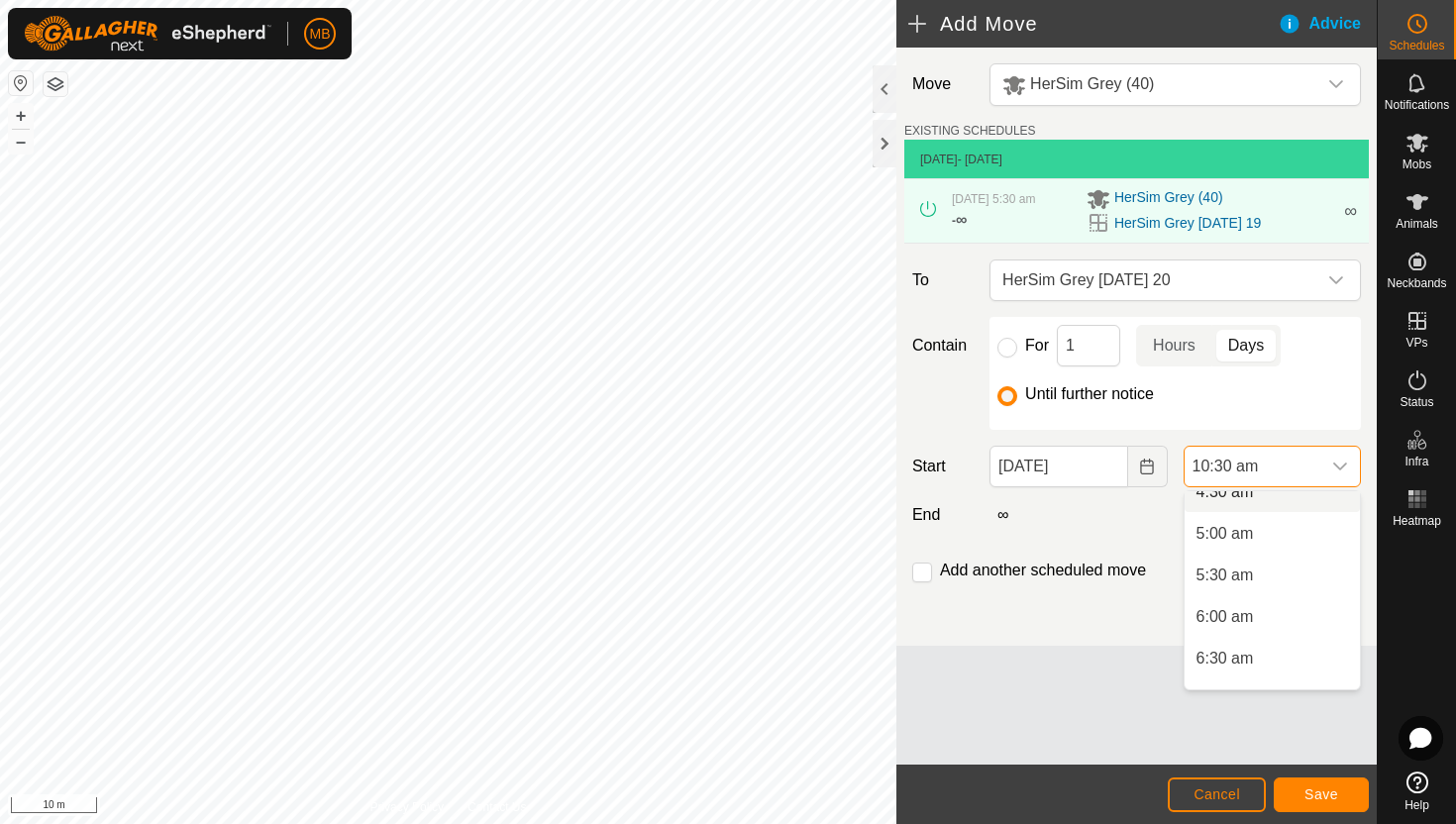 scroll, scrollTop: 402, scrollLeft: 0, axis: vertical 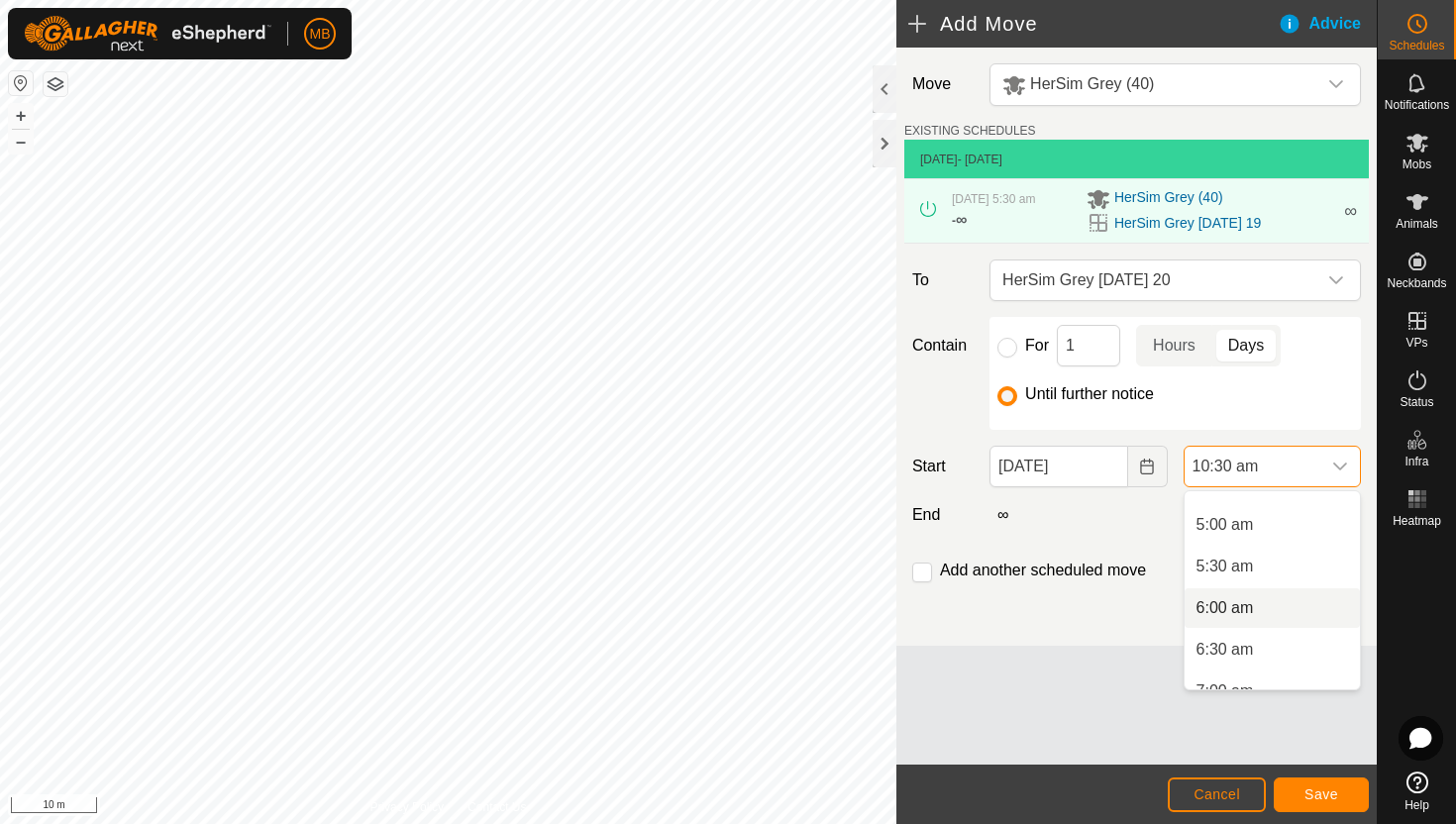 click on "6:00 am" at bounding box center [1272, 608] 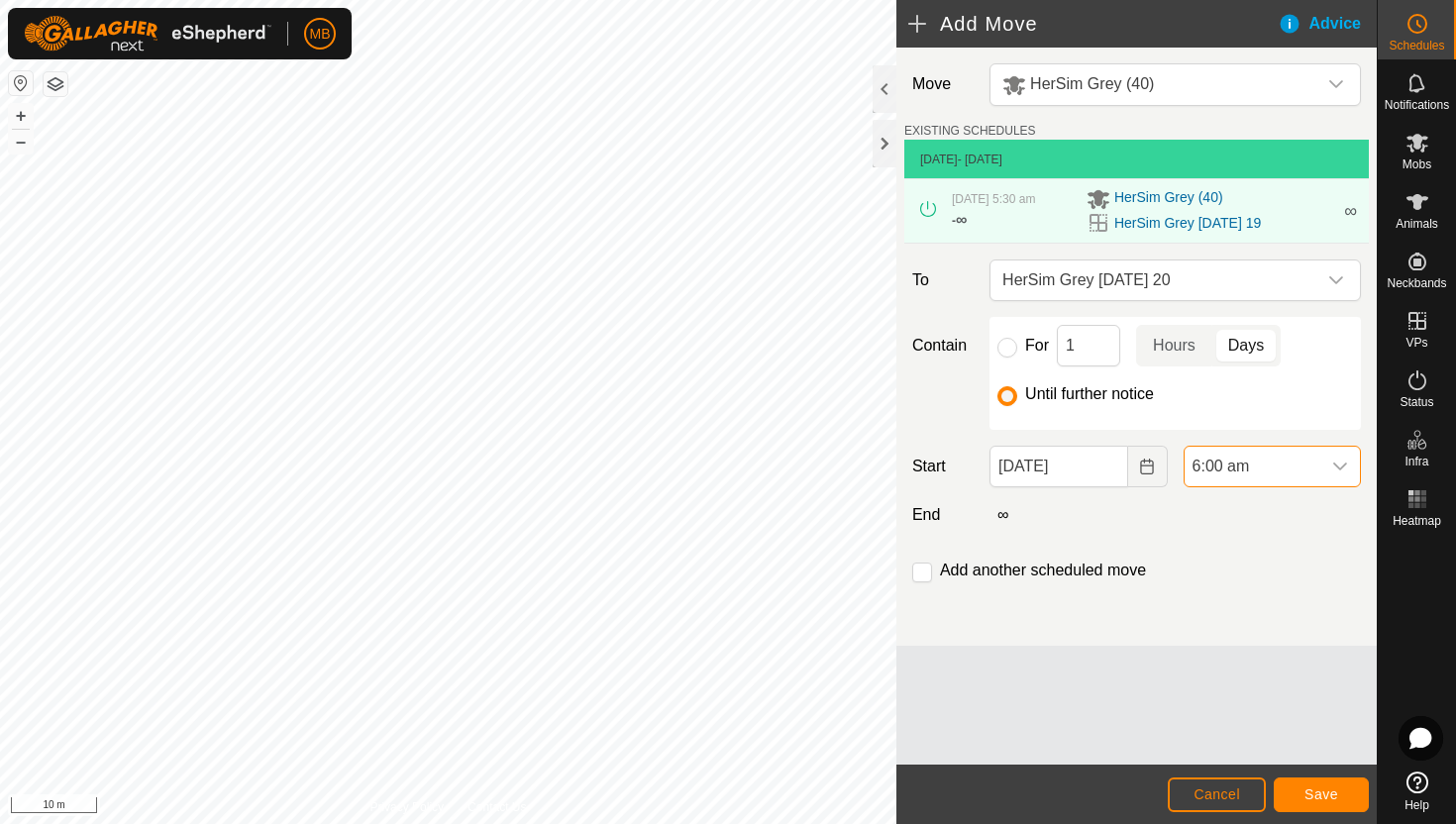 scroll, scrollTop: 715, scrollLeft: 0, axis: vertical 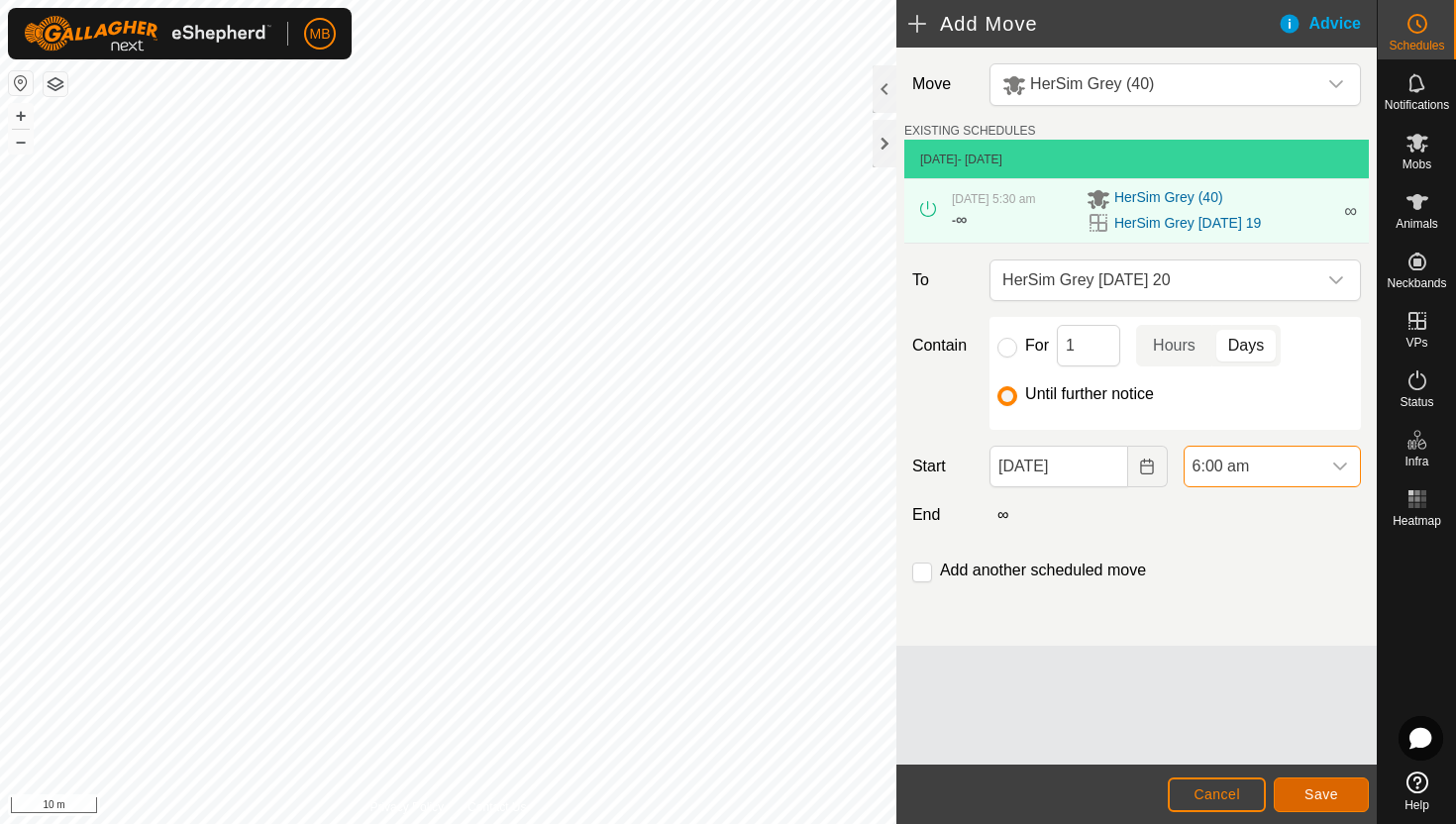 click on "Save" 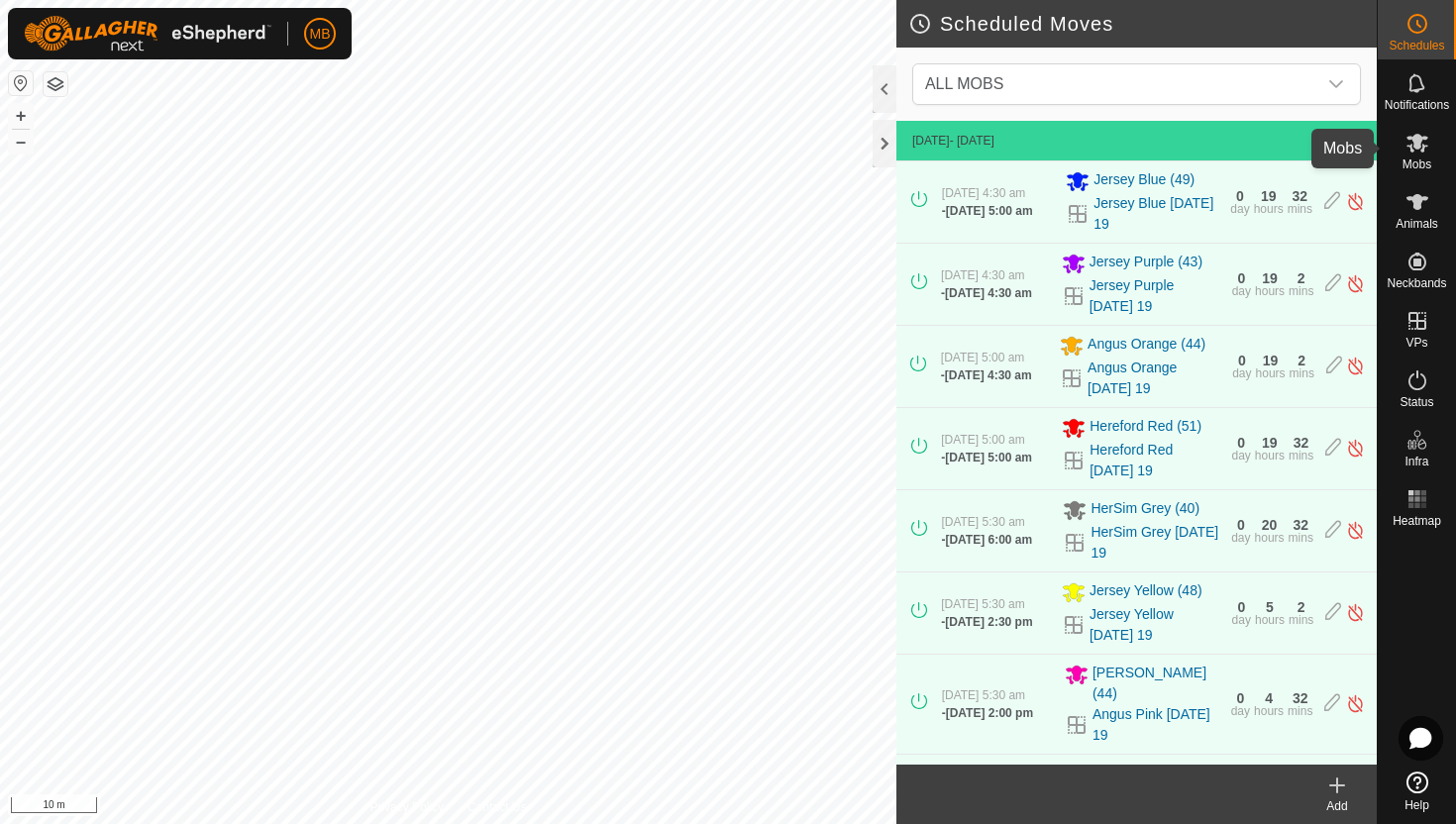 click 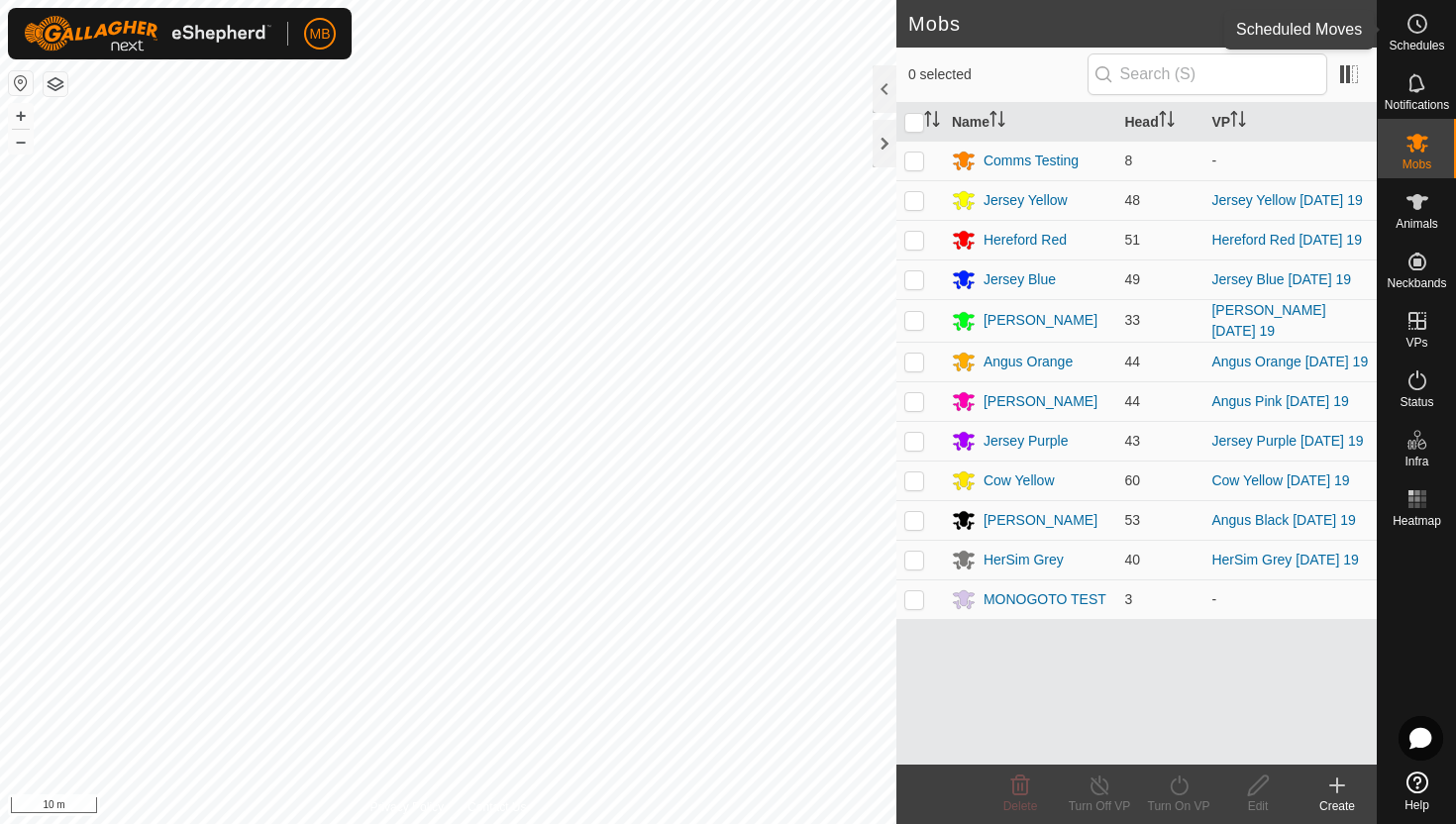 click 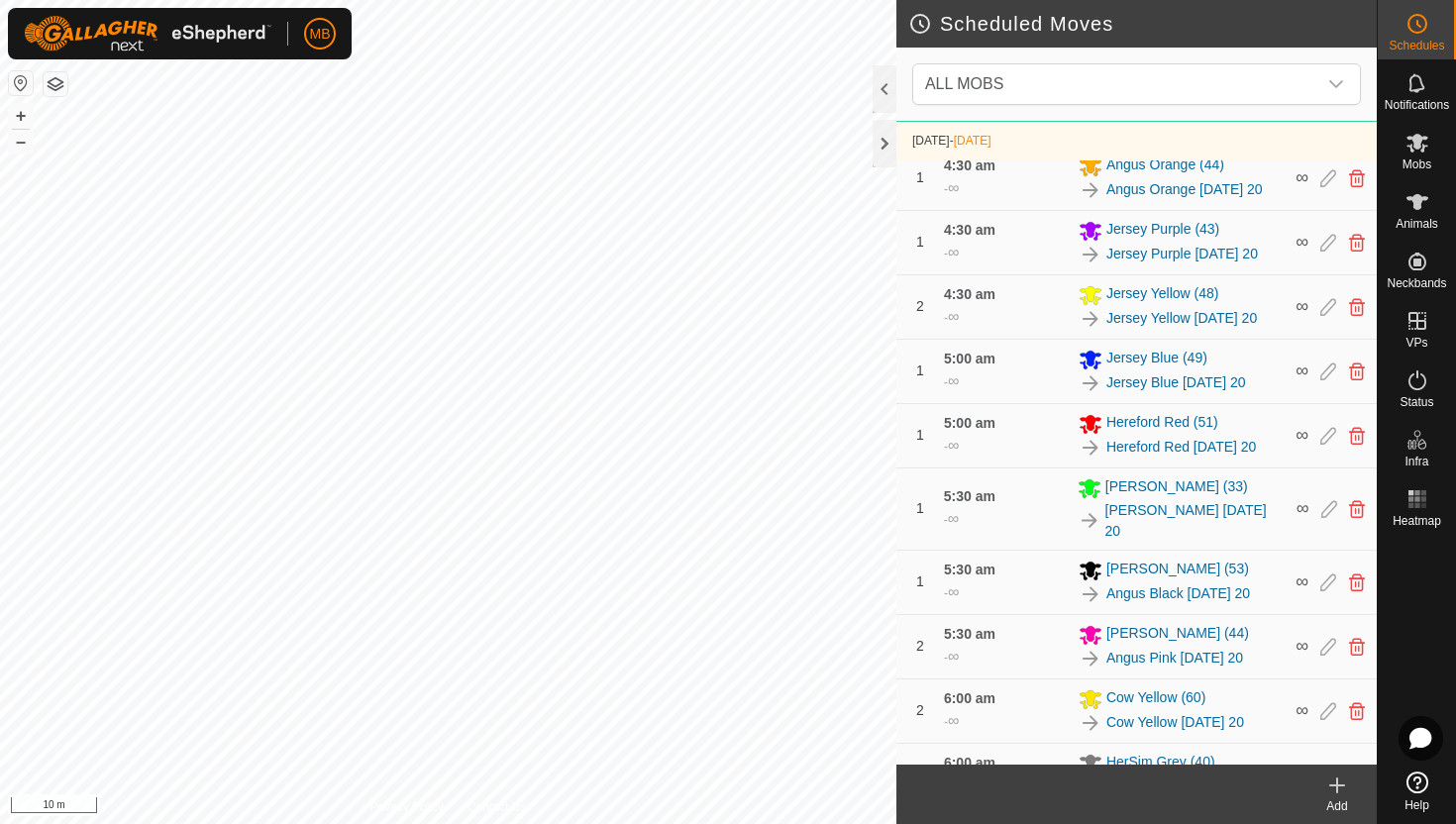 scroll, scrollTop: 1207, scrollLeft: 0, axis: vertical 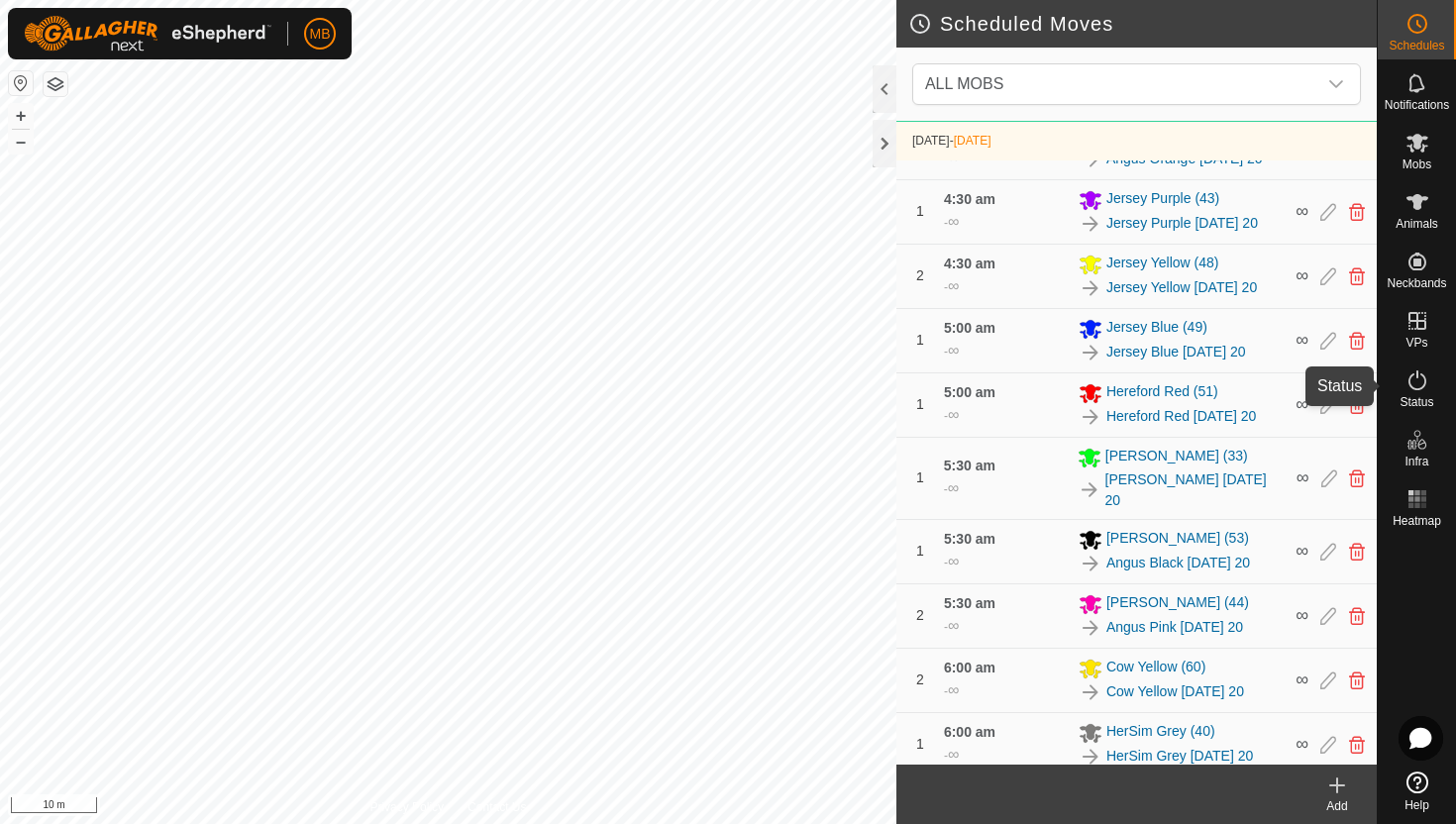 click 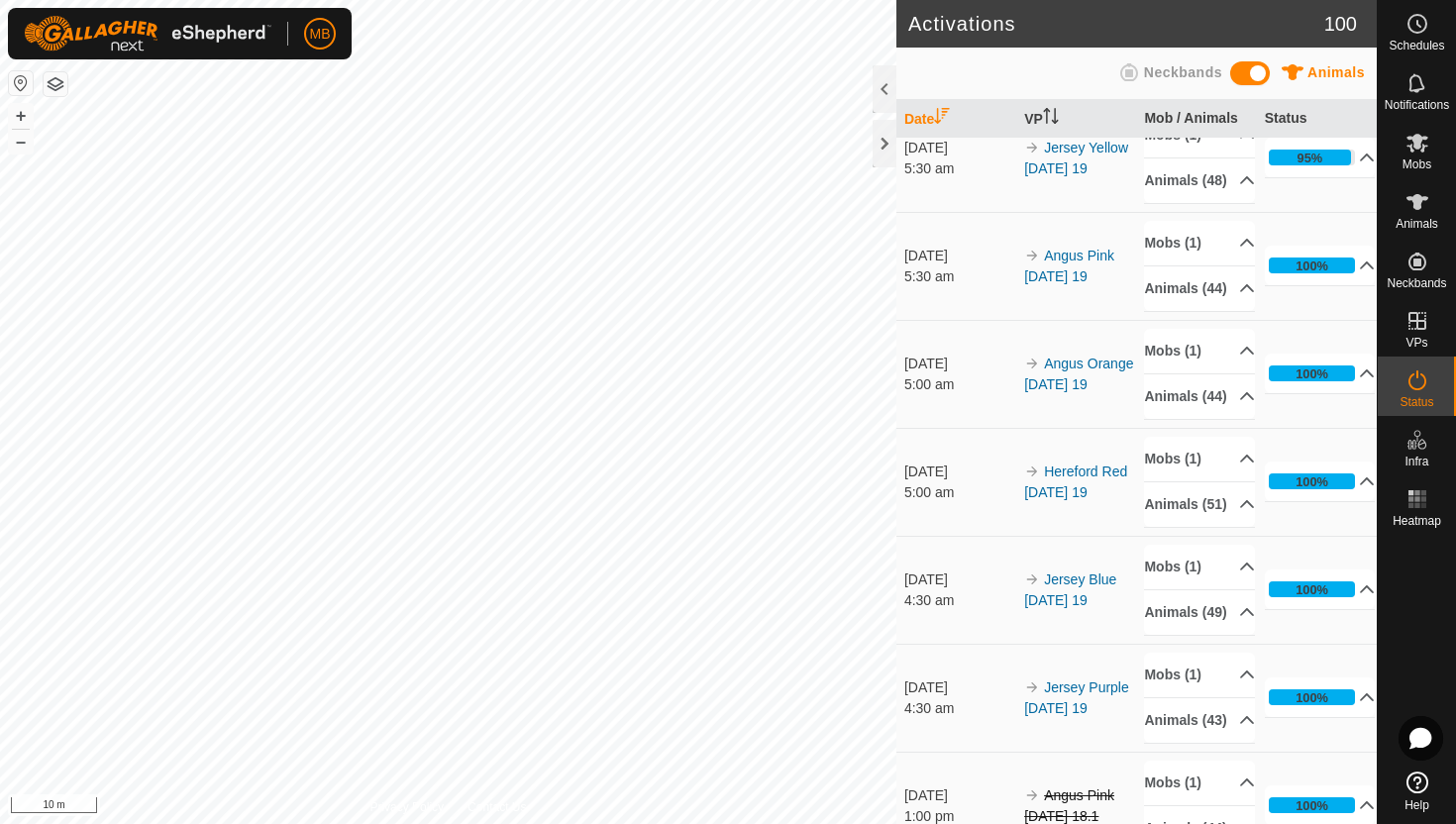 scroll, scrollTop: 464, scrollLeft: 0, axis: vertical 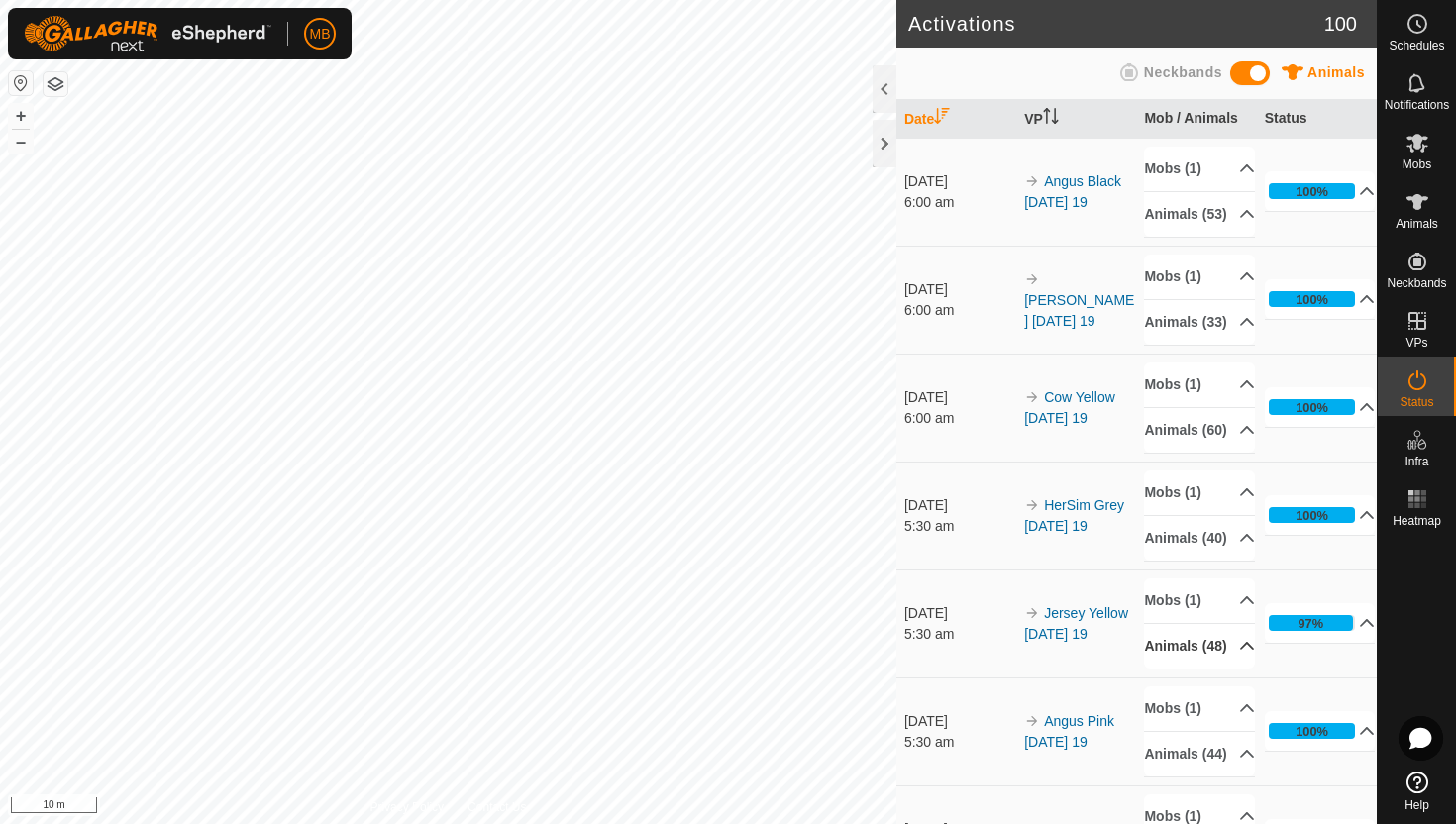 click on "Animals (48)" at bounding box center [1199, 646] 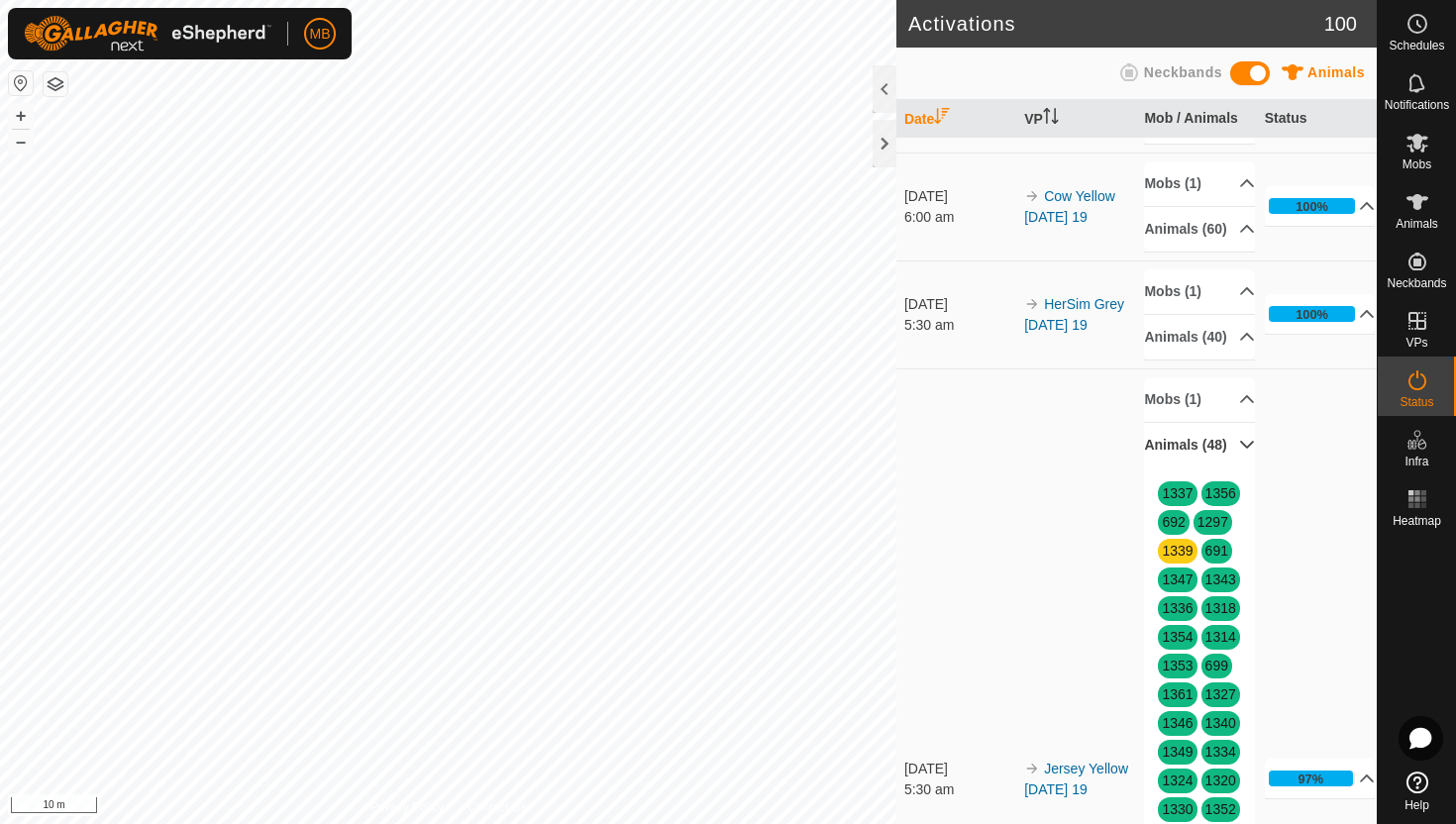 scroll, scrollTop: 0, scrollLeft: 0, axis: both 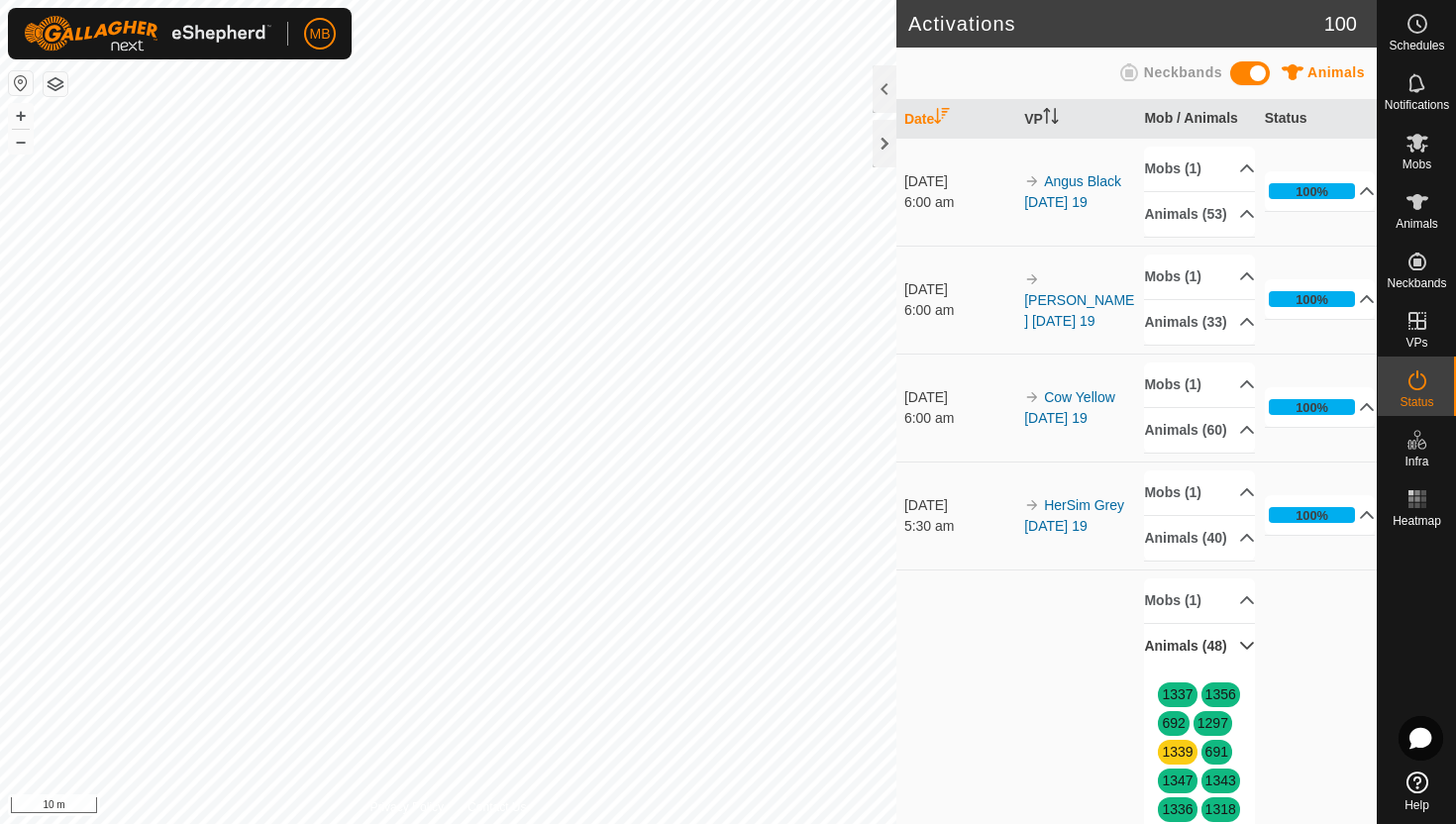 click on "Animals (48)" at bounding box center (1199, 646) 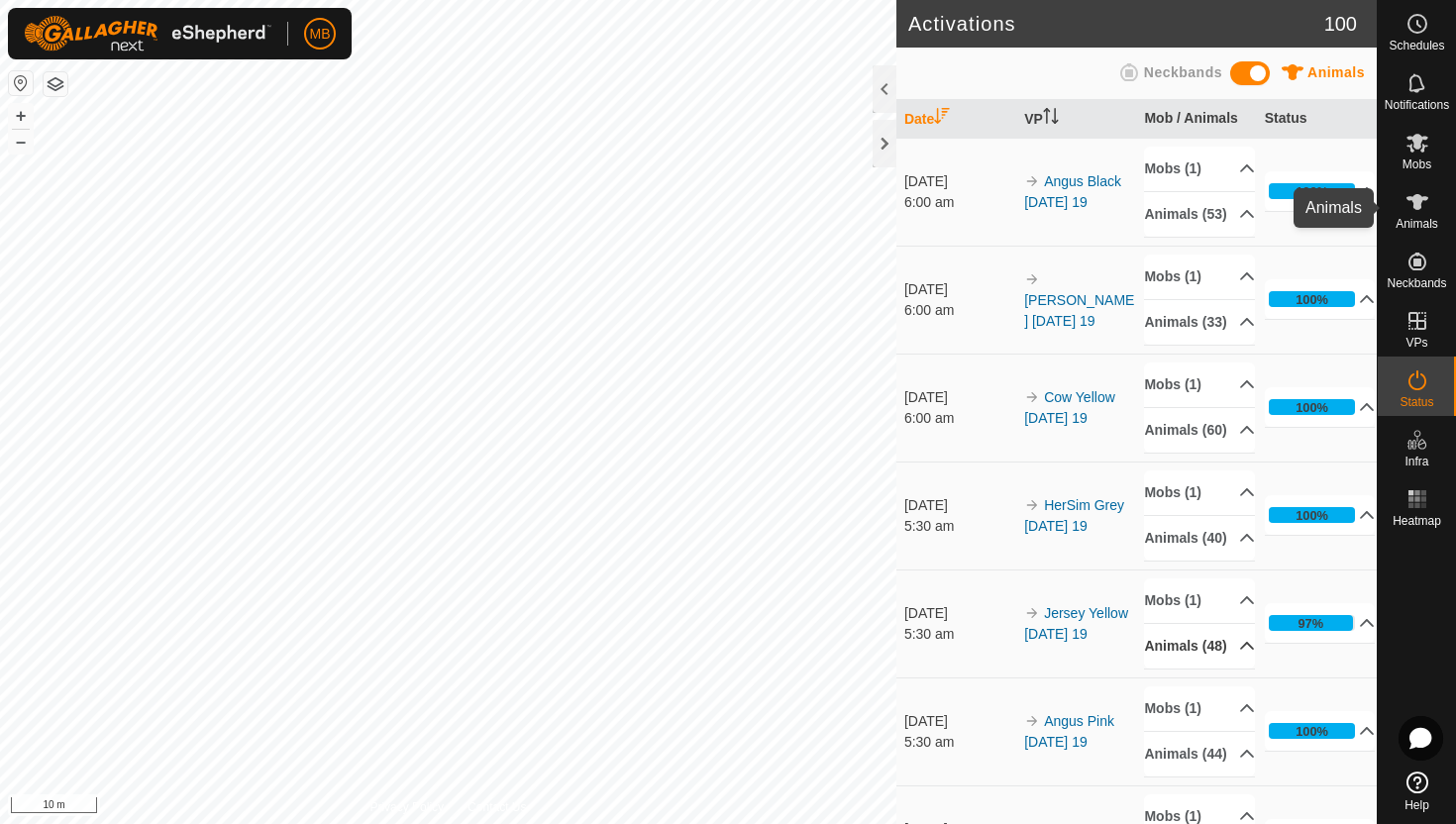 click 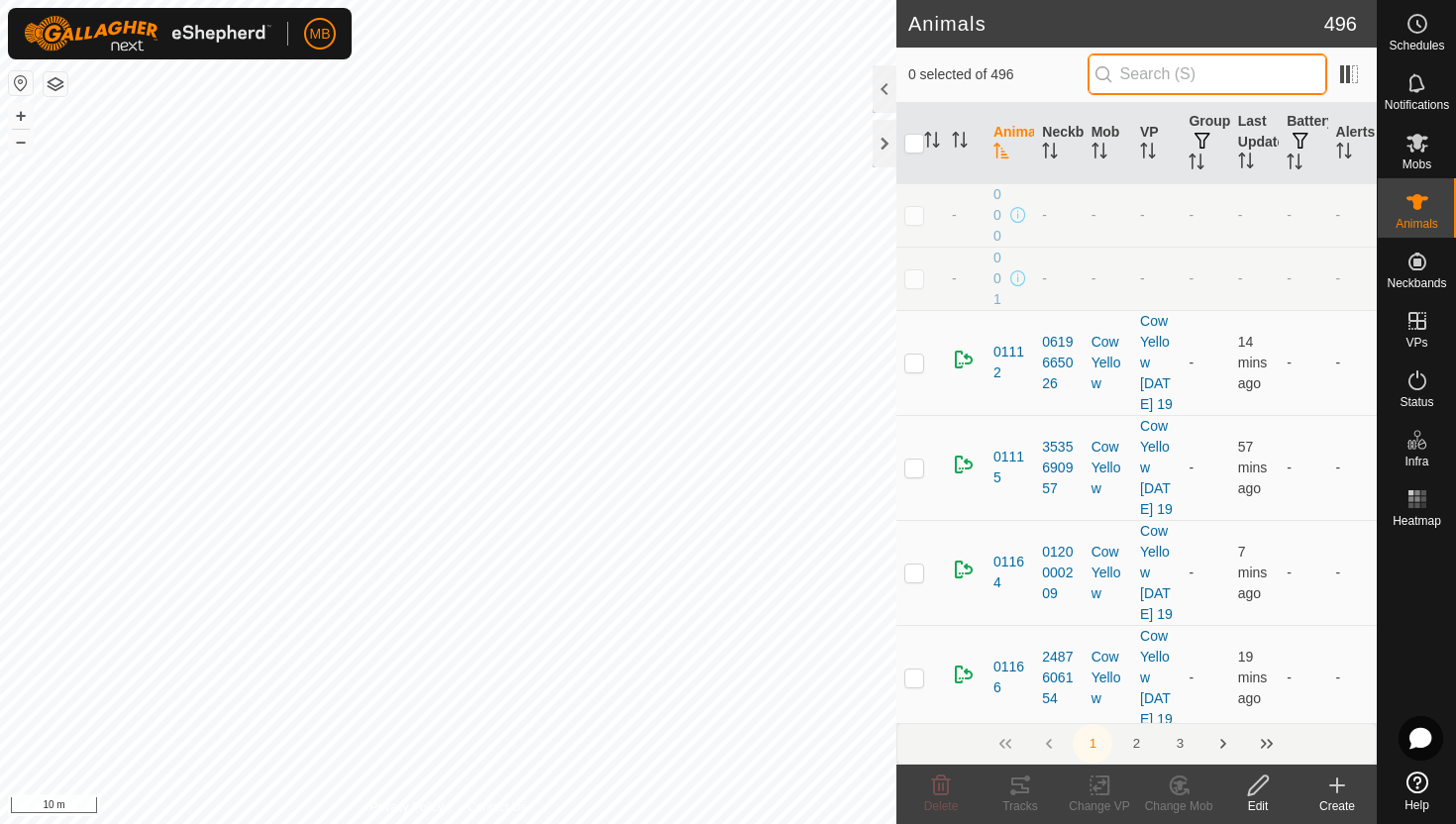 click at bounding box center (1207, 74) 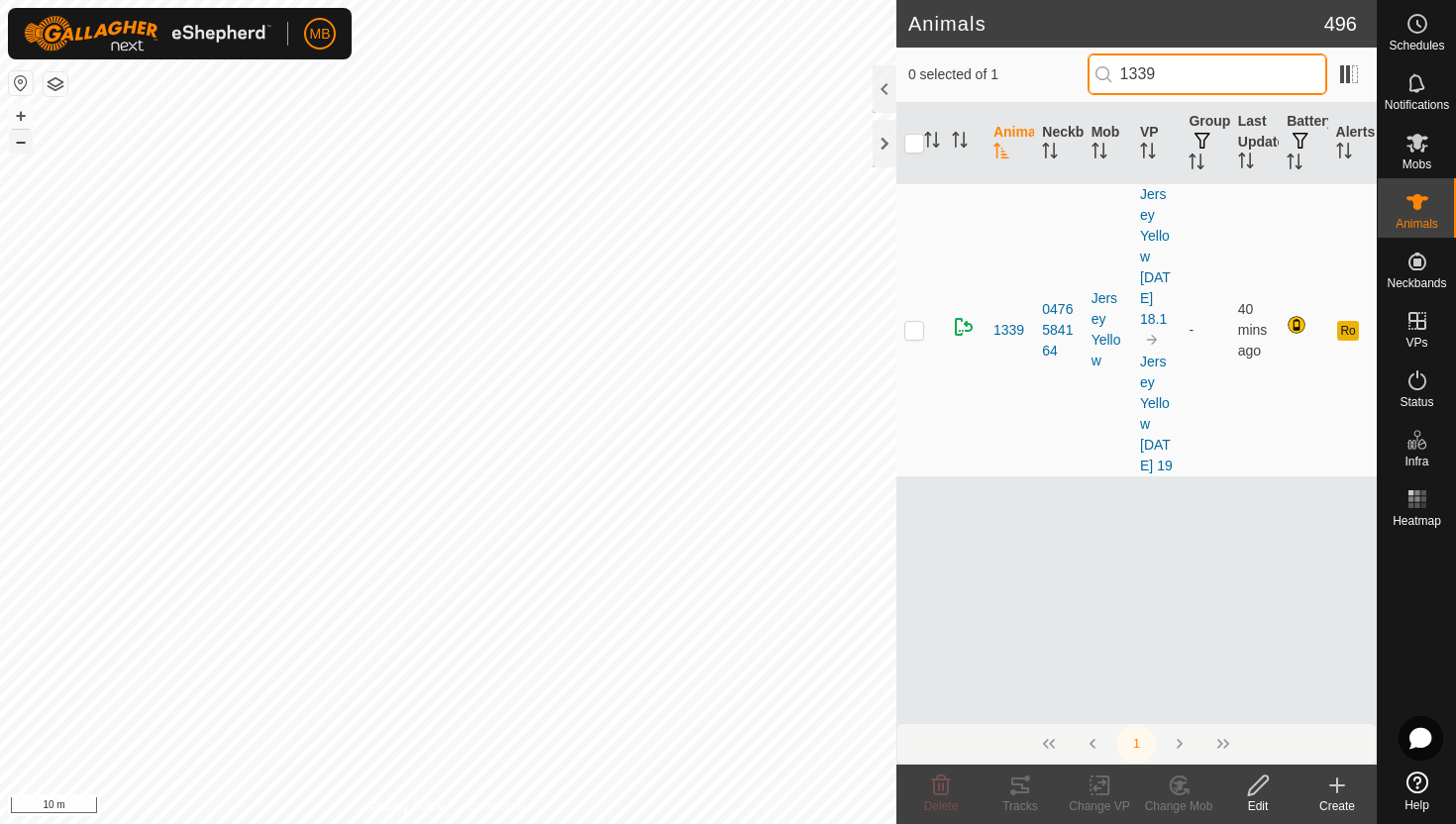 type on "1339" 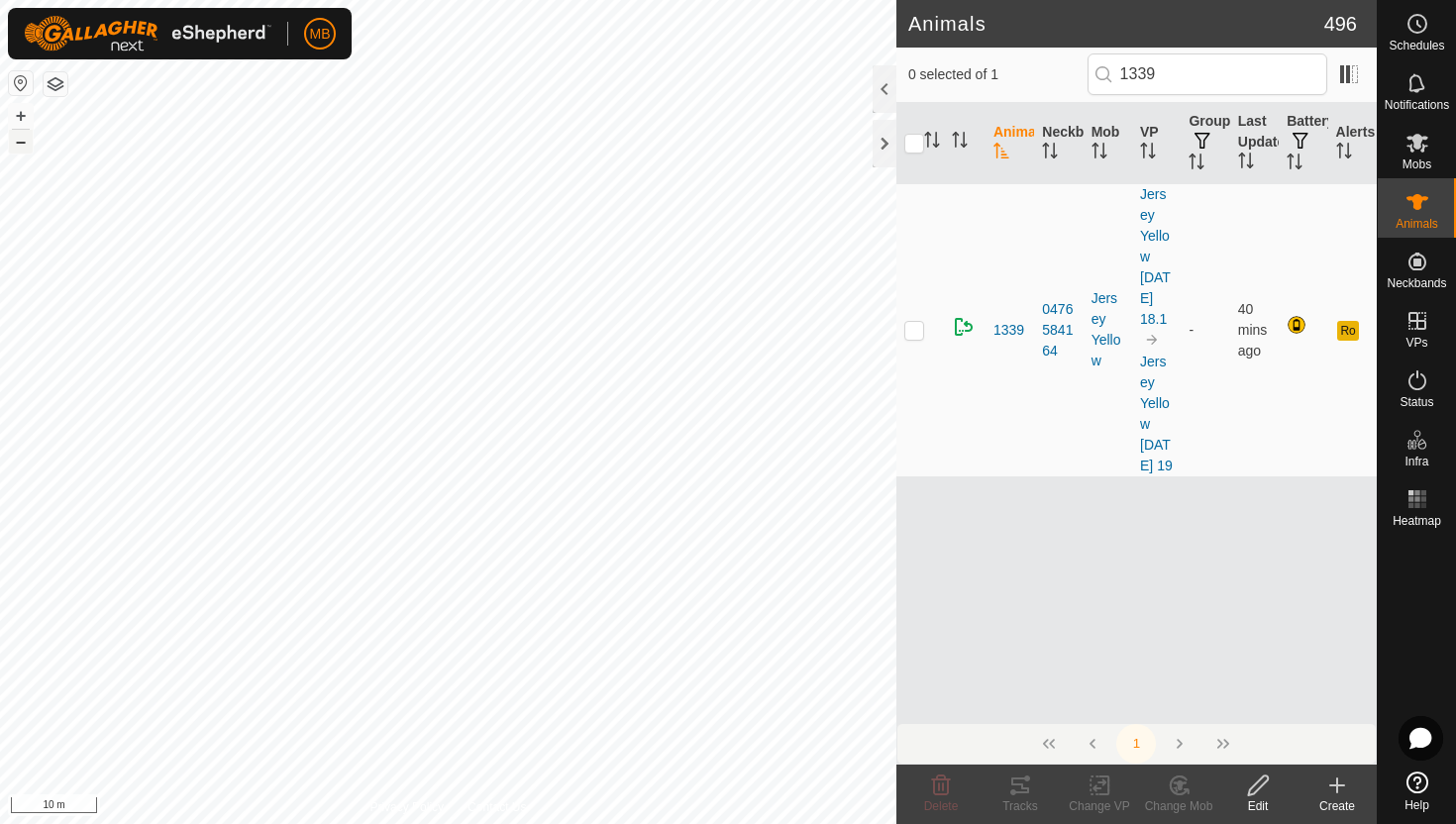 click on "–" at bounding box center (21, 142) 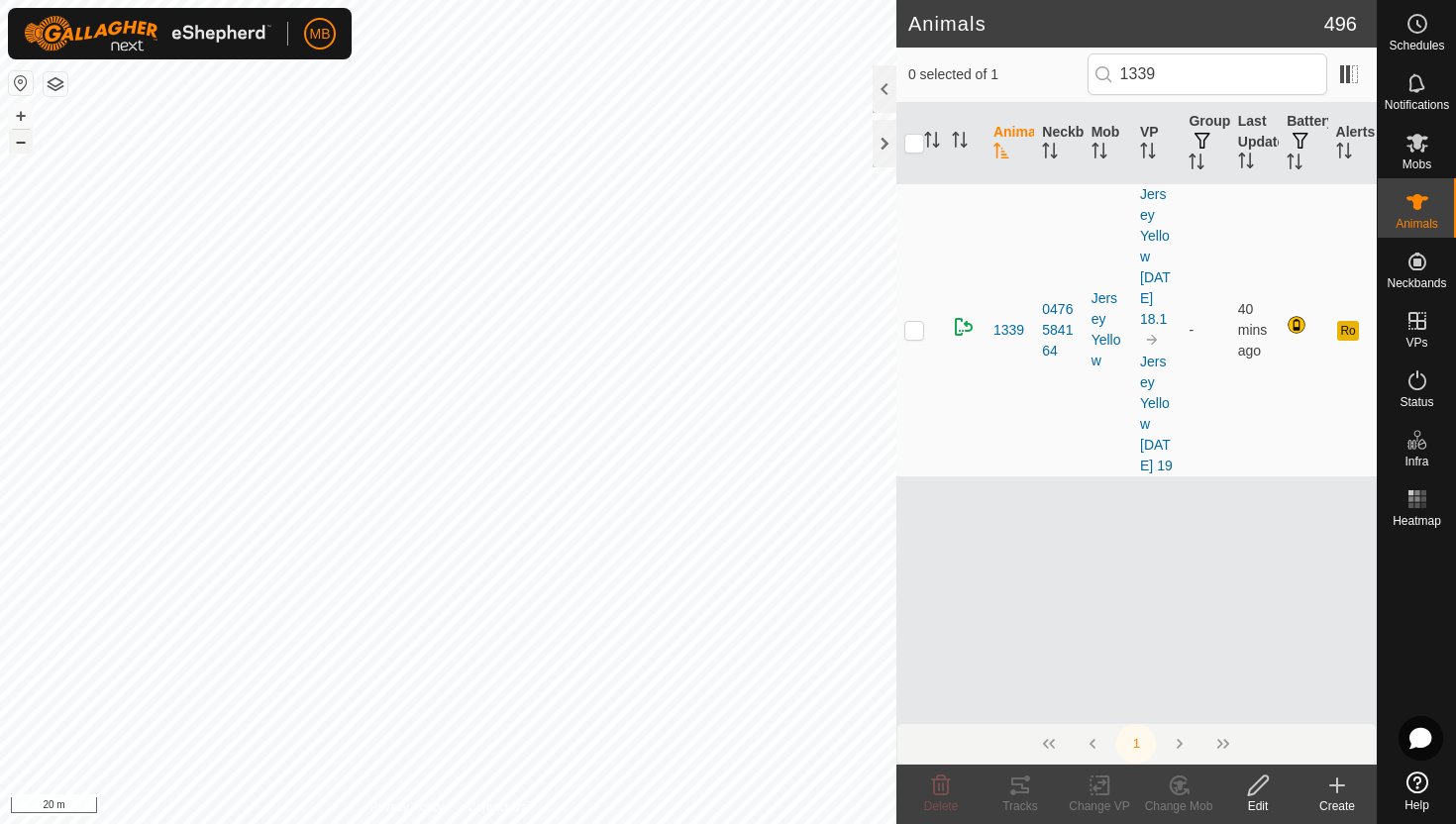 click on "–" at bounding box center [21, 142] 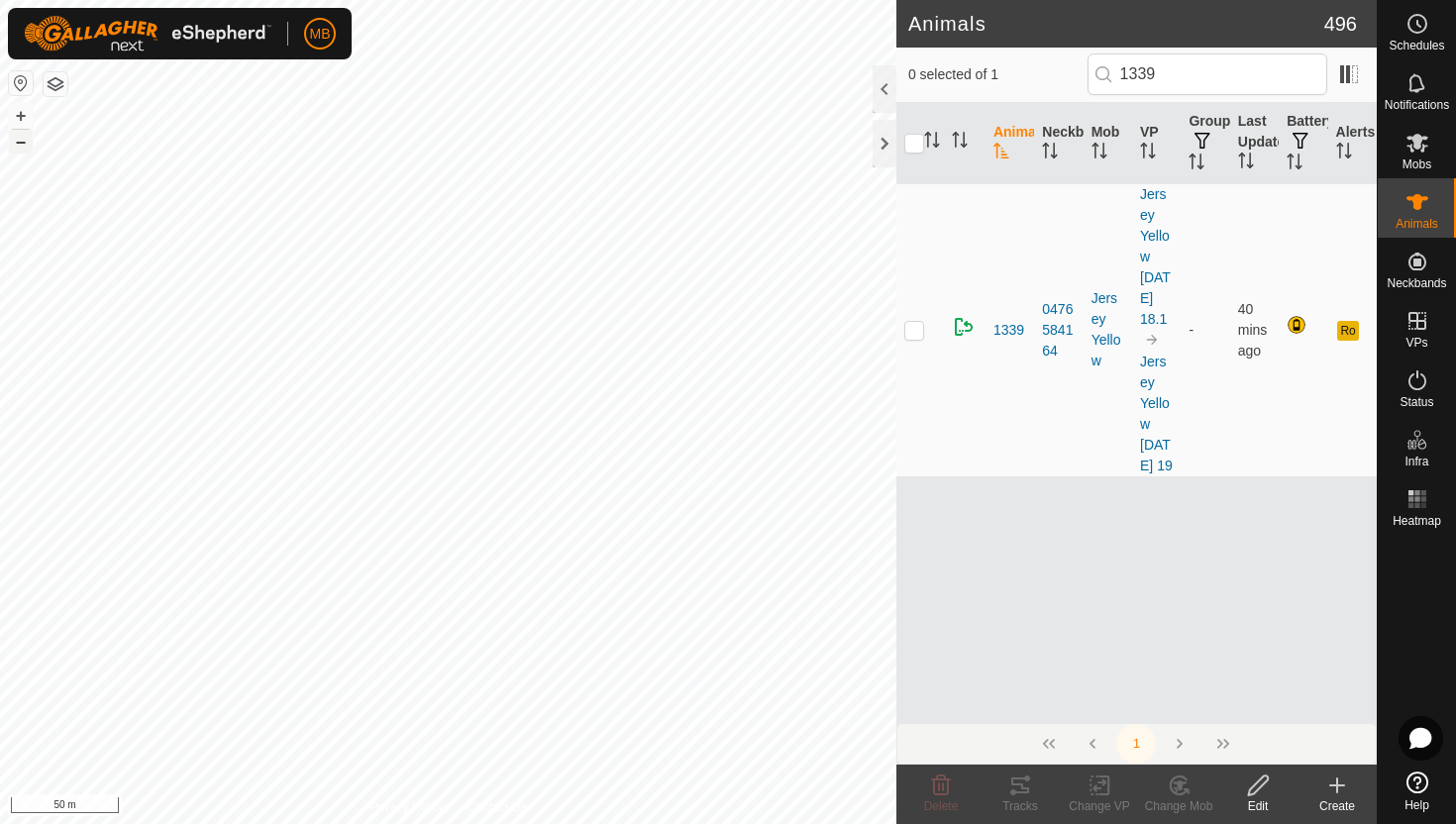 click on "–" at bounding box center [21, 142] 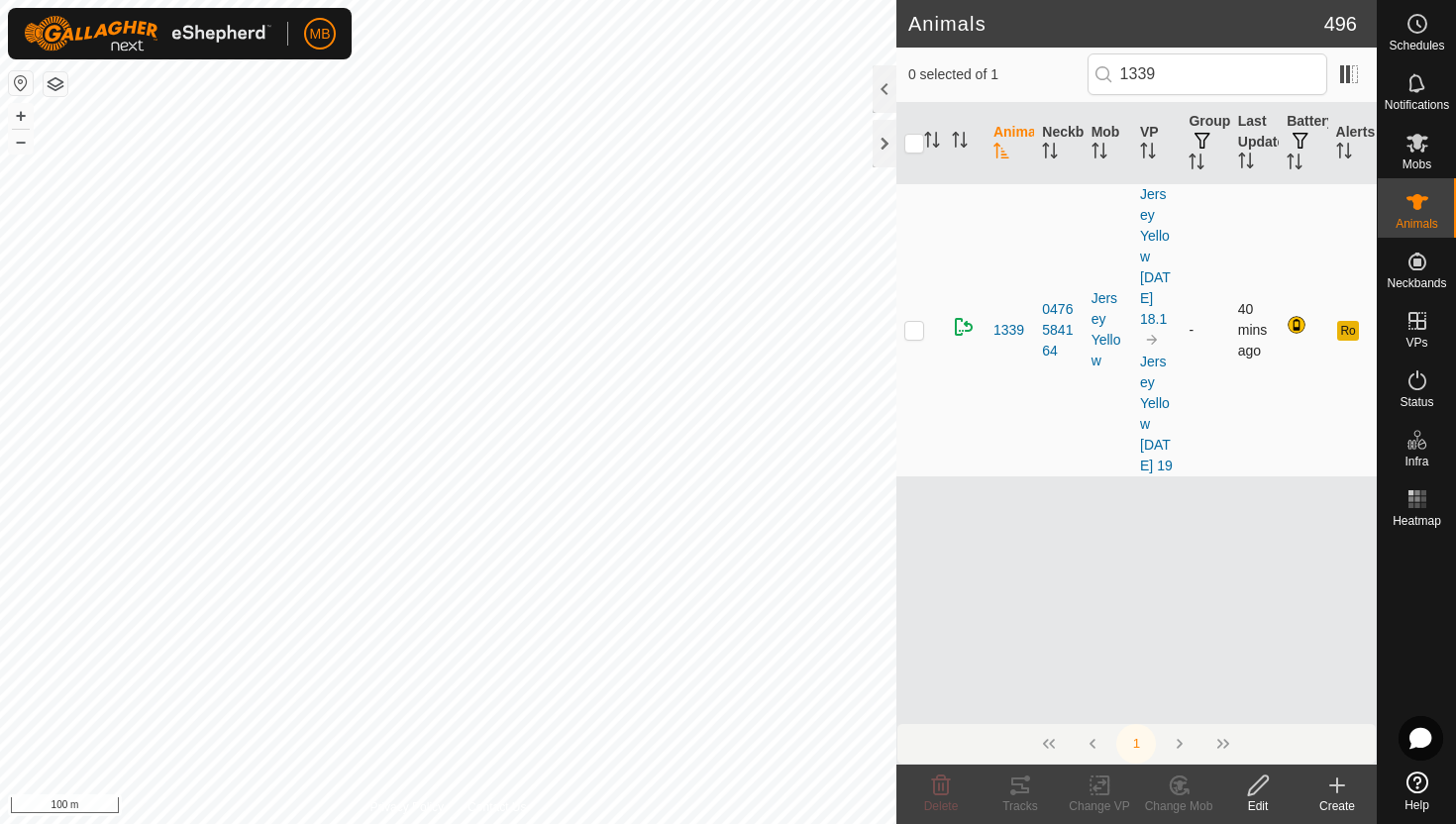 click at bounding box center [914, 330] 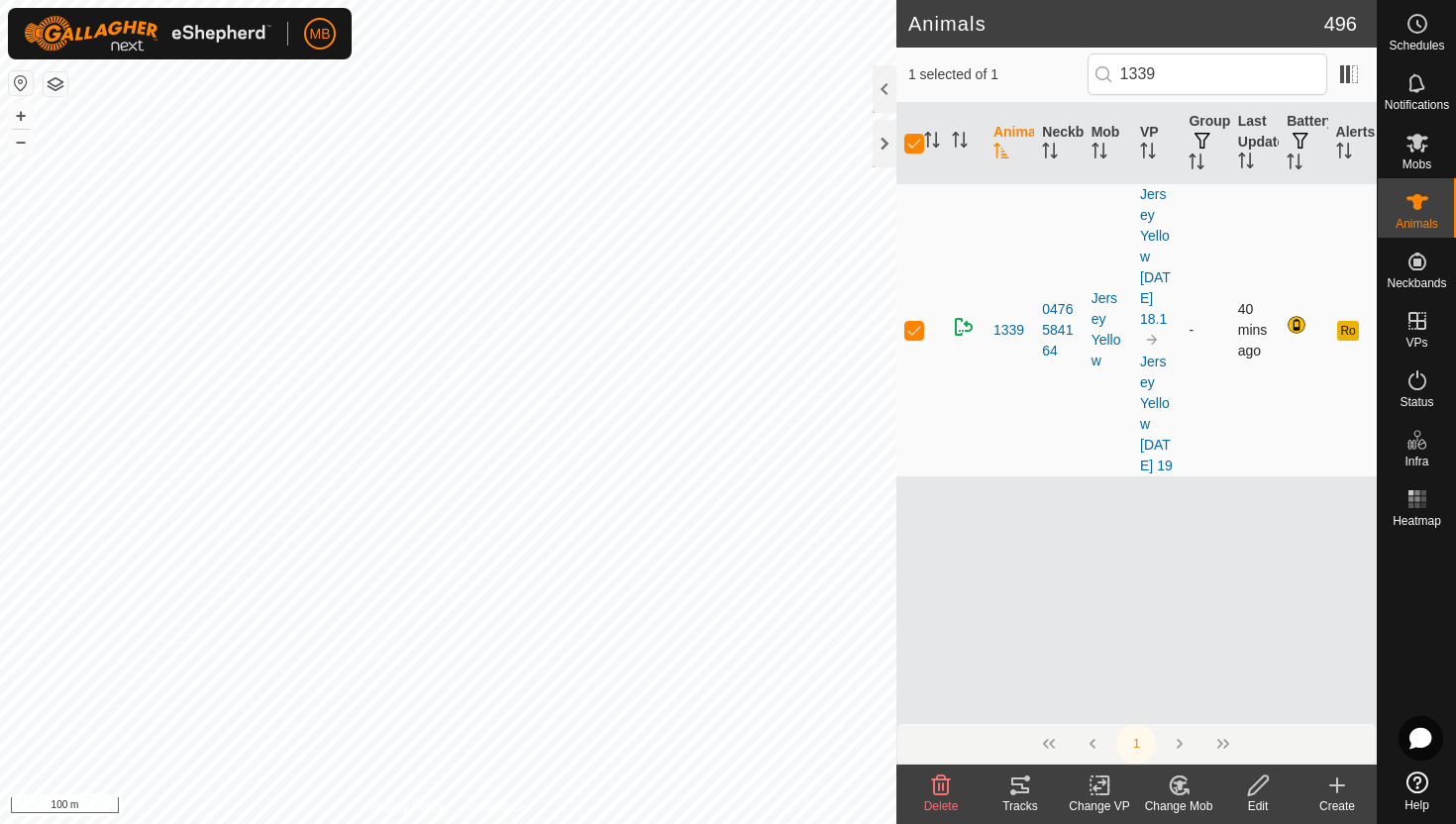click at bounding box center [914, 330] 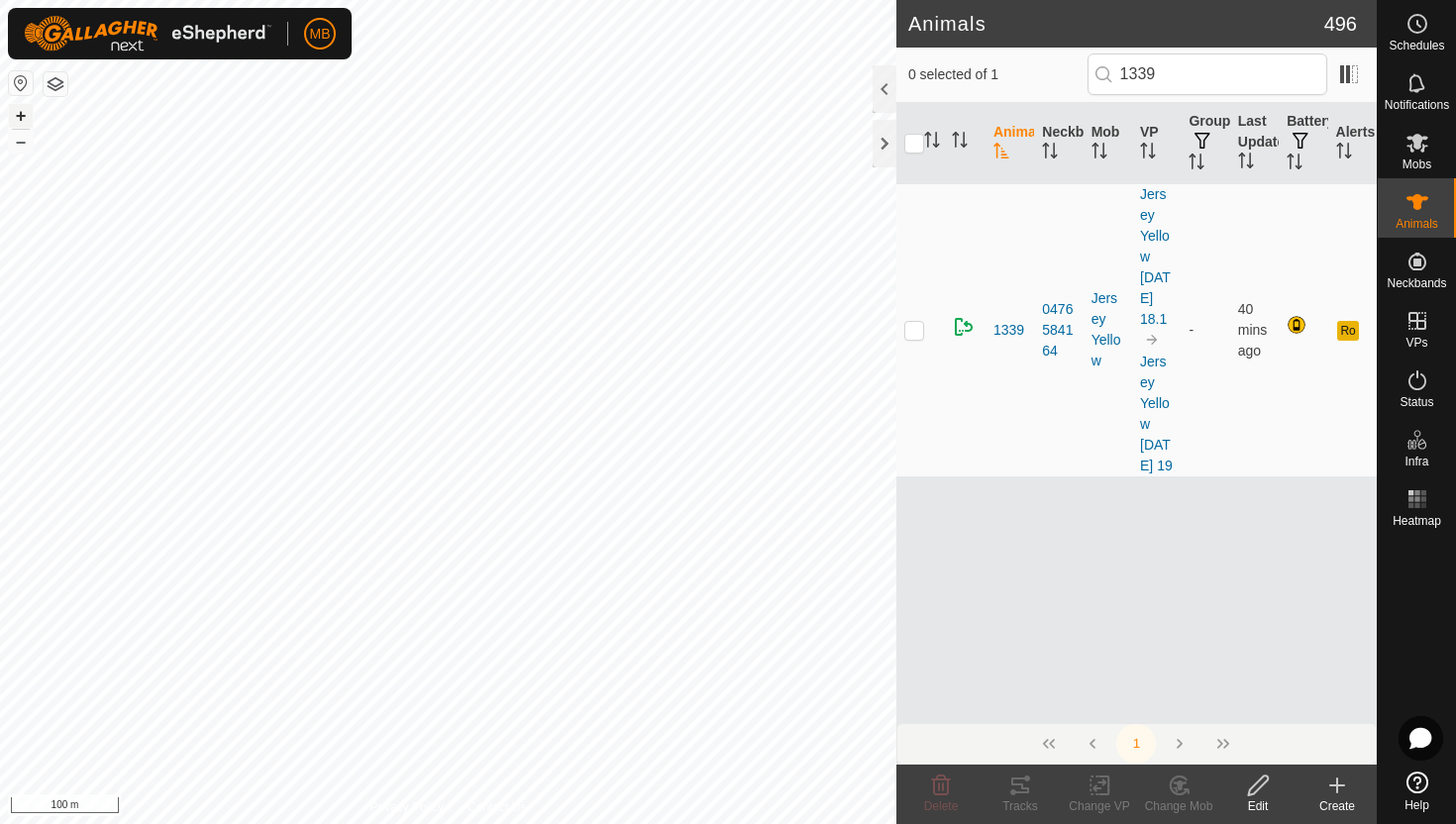click on "+" at bounding box center [21, 116] 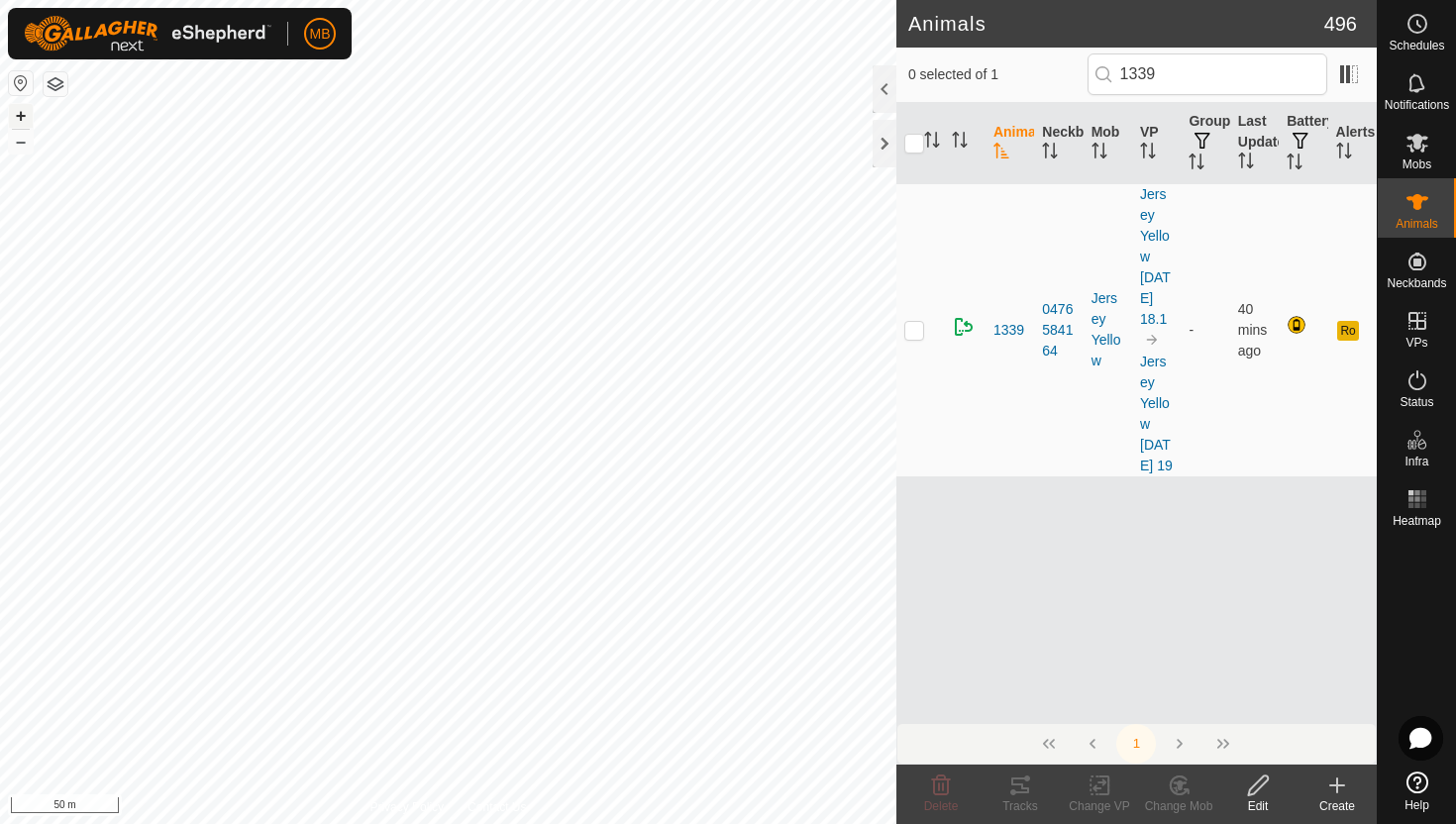 click on "+" at bounding box center [21, 116] 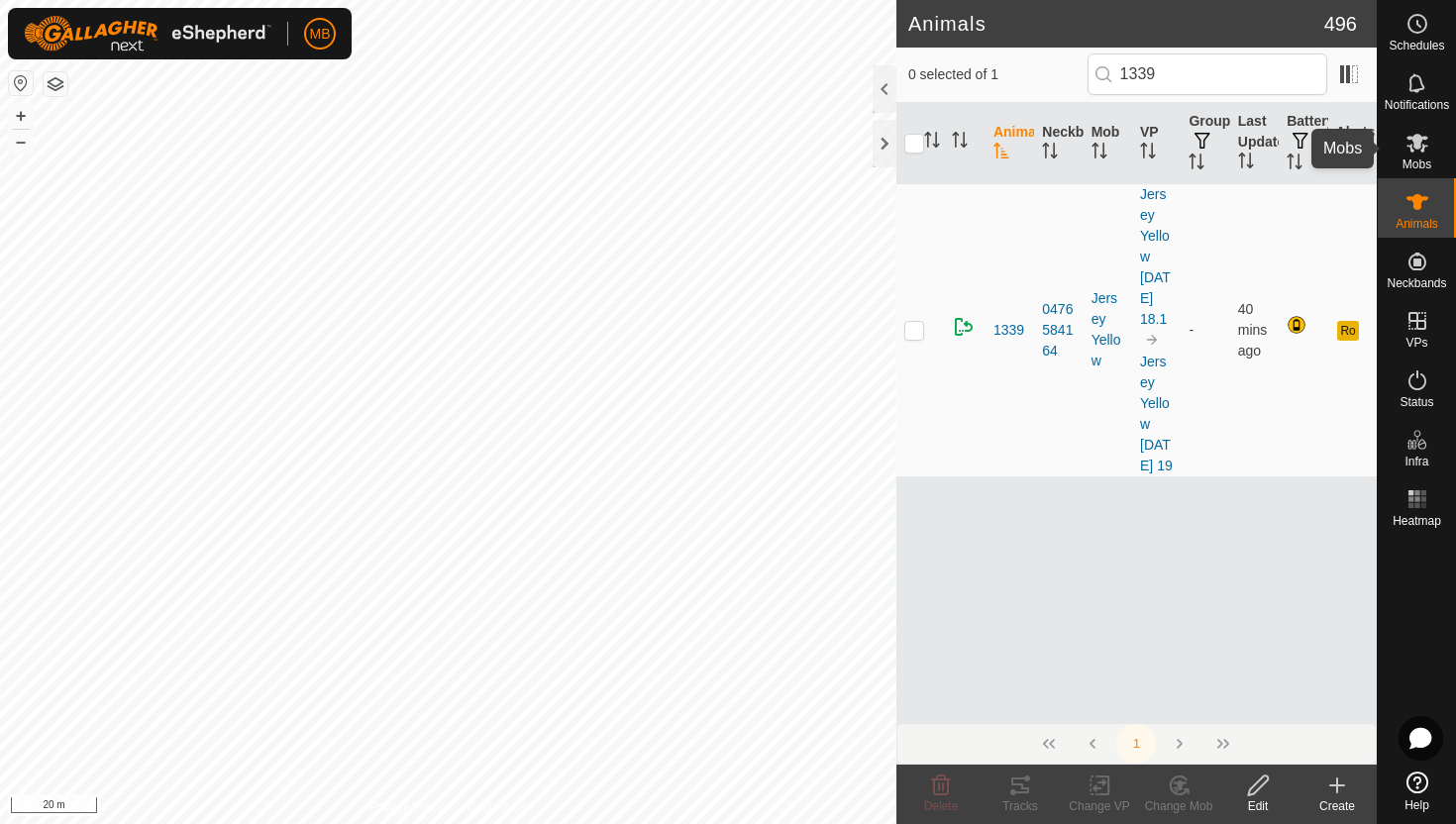 click 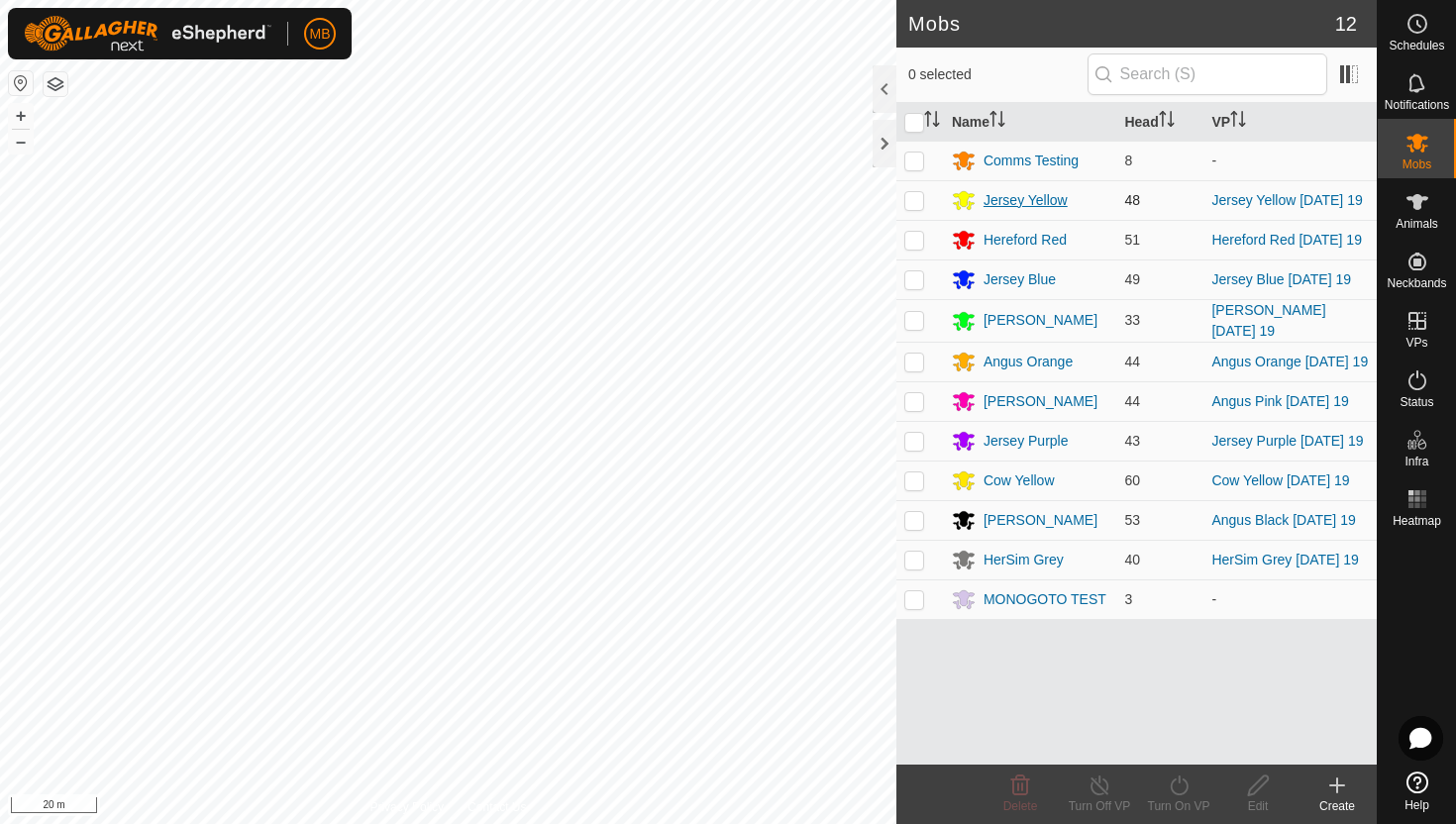 click on "Jersey Yellow" at bounding box center [1025, 200] 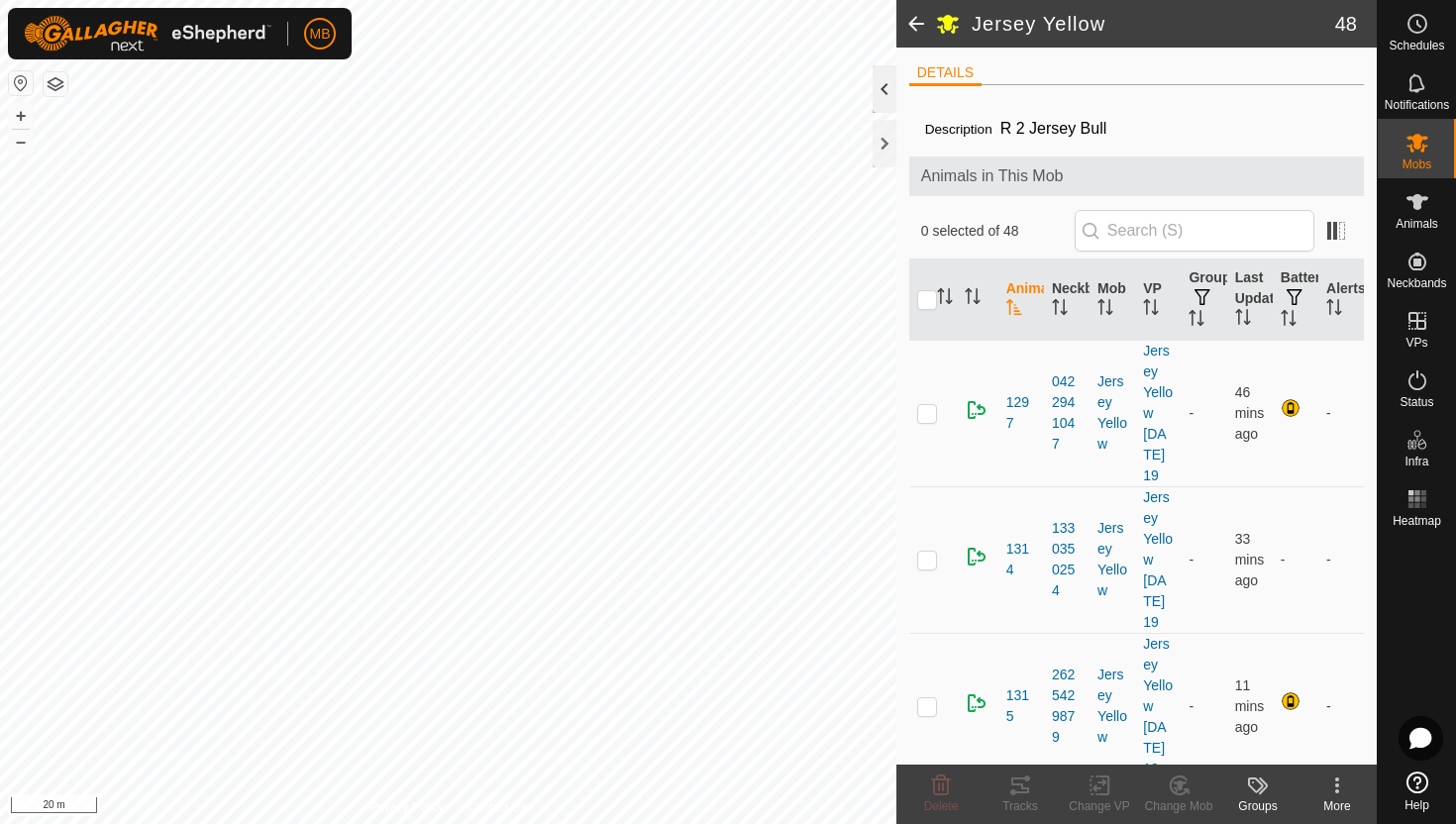 click 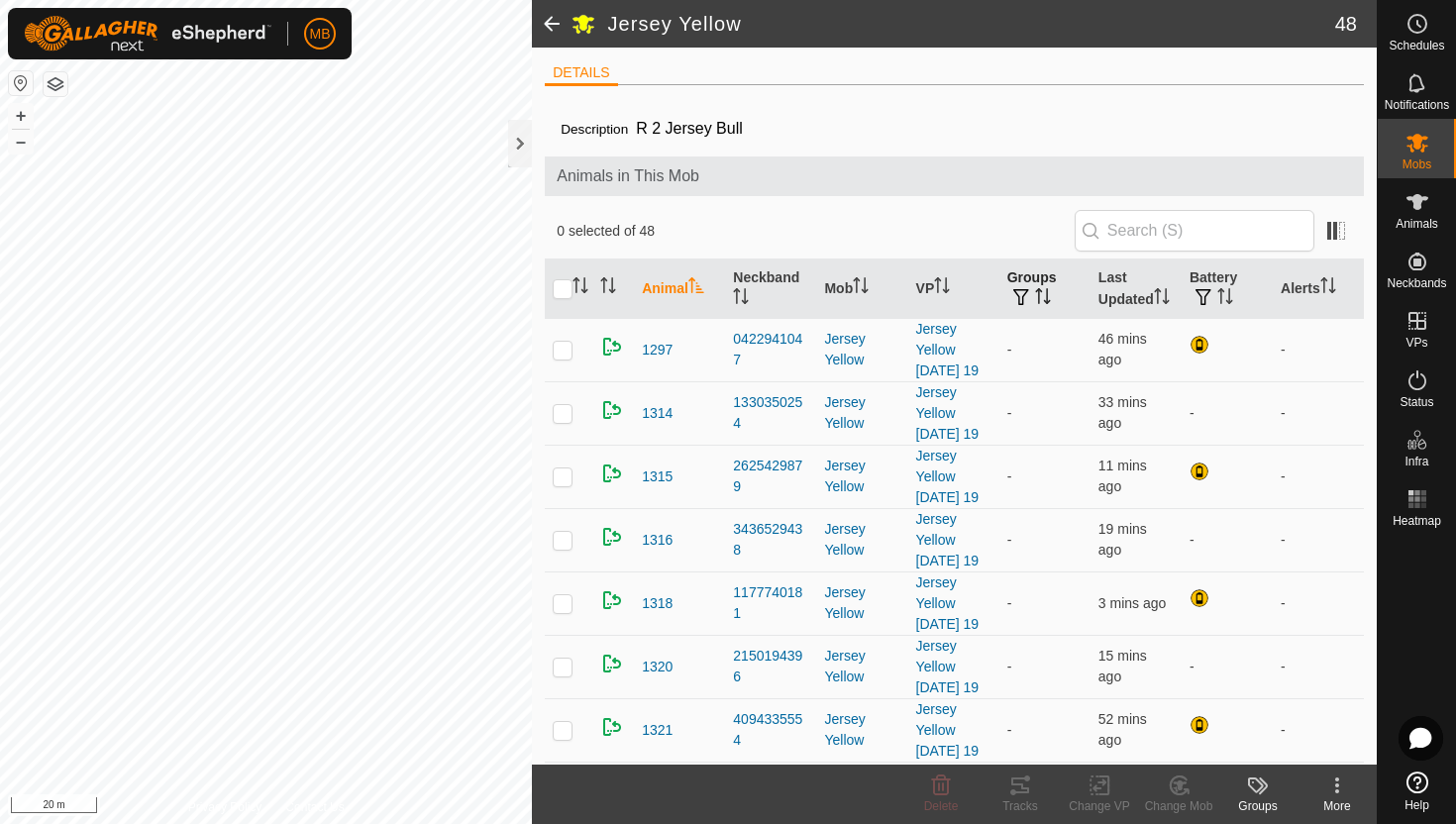 click 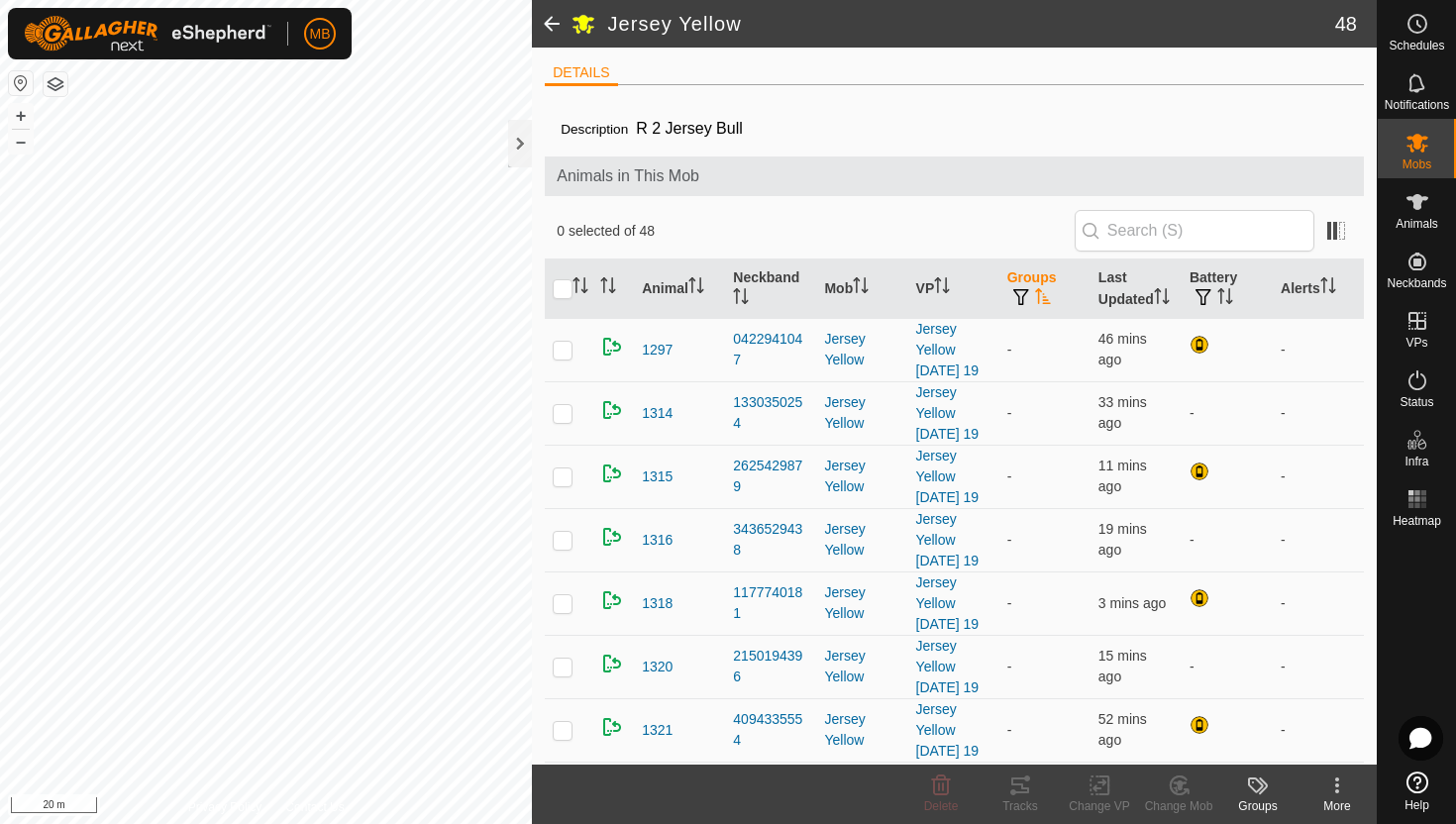 click 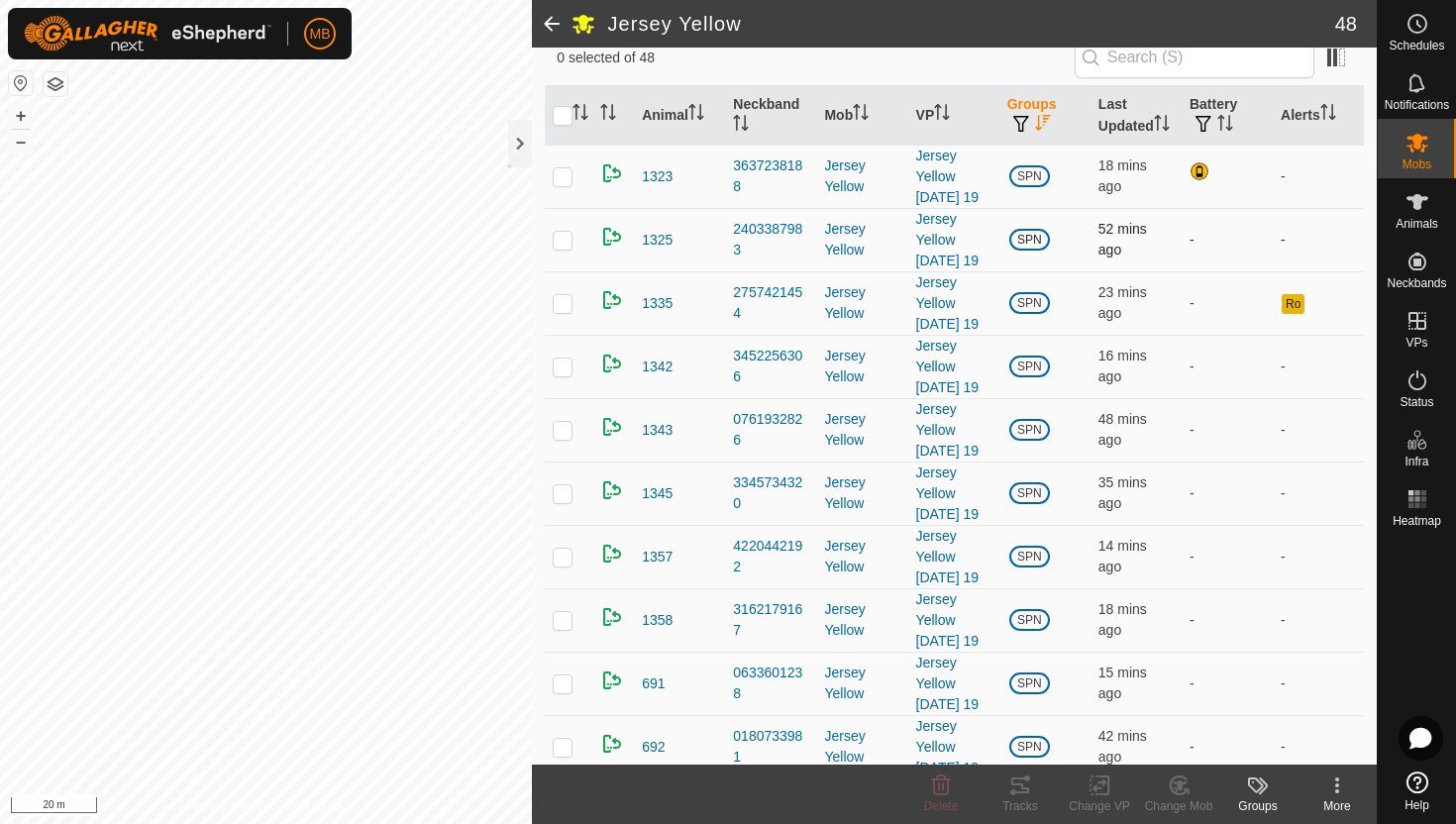 scroll, scrollTop: 161, scrollLeft: 0, axis: vertical 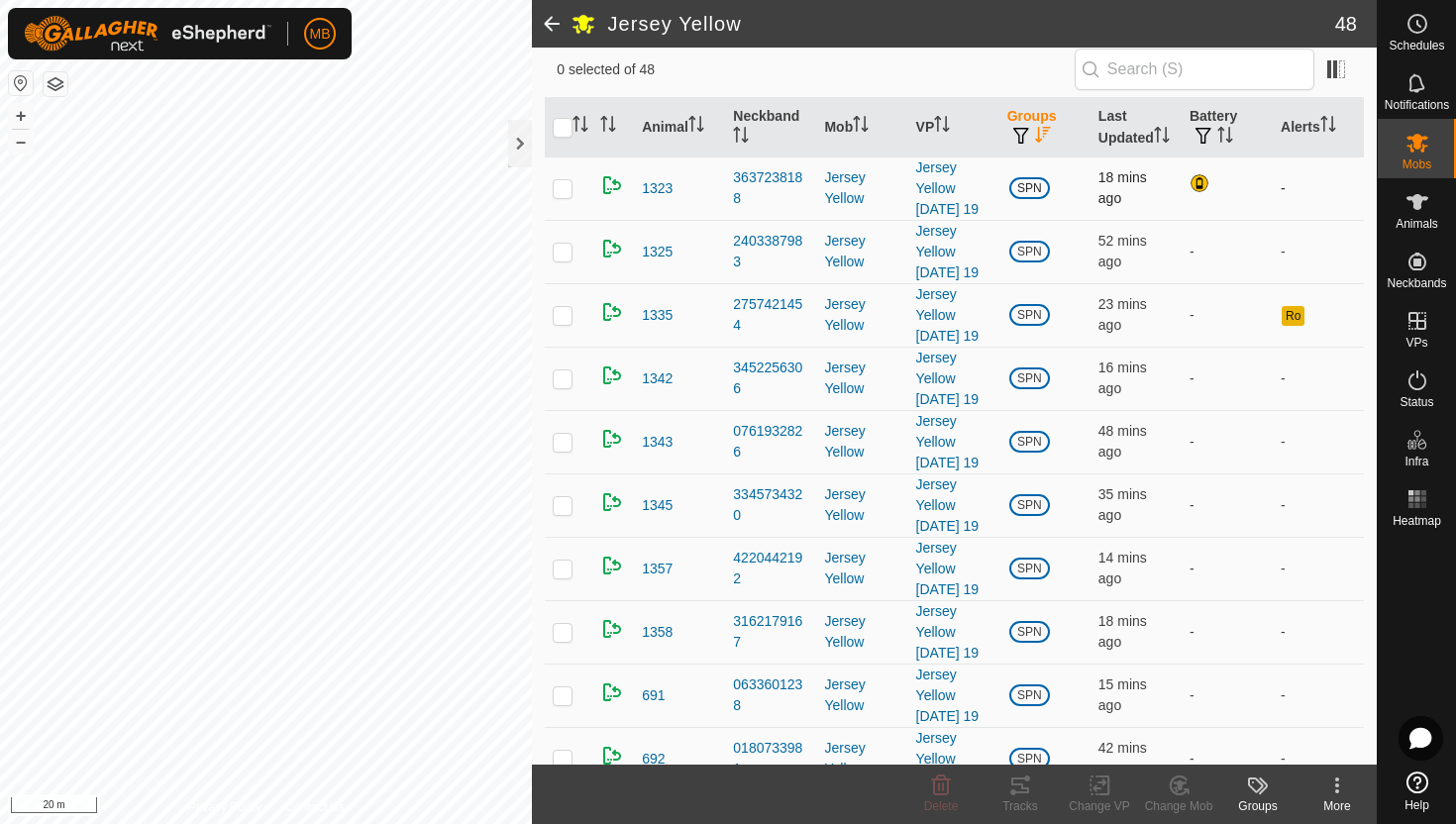 click at bounding box center (563, 188) 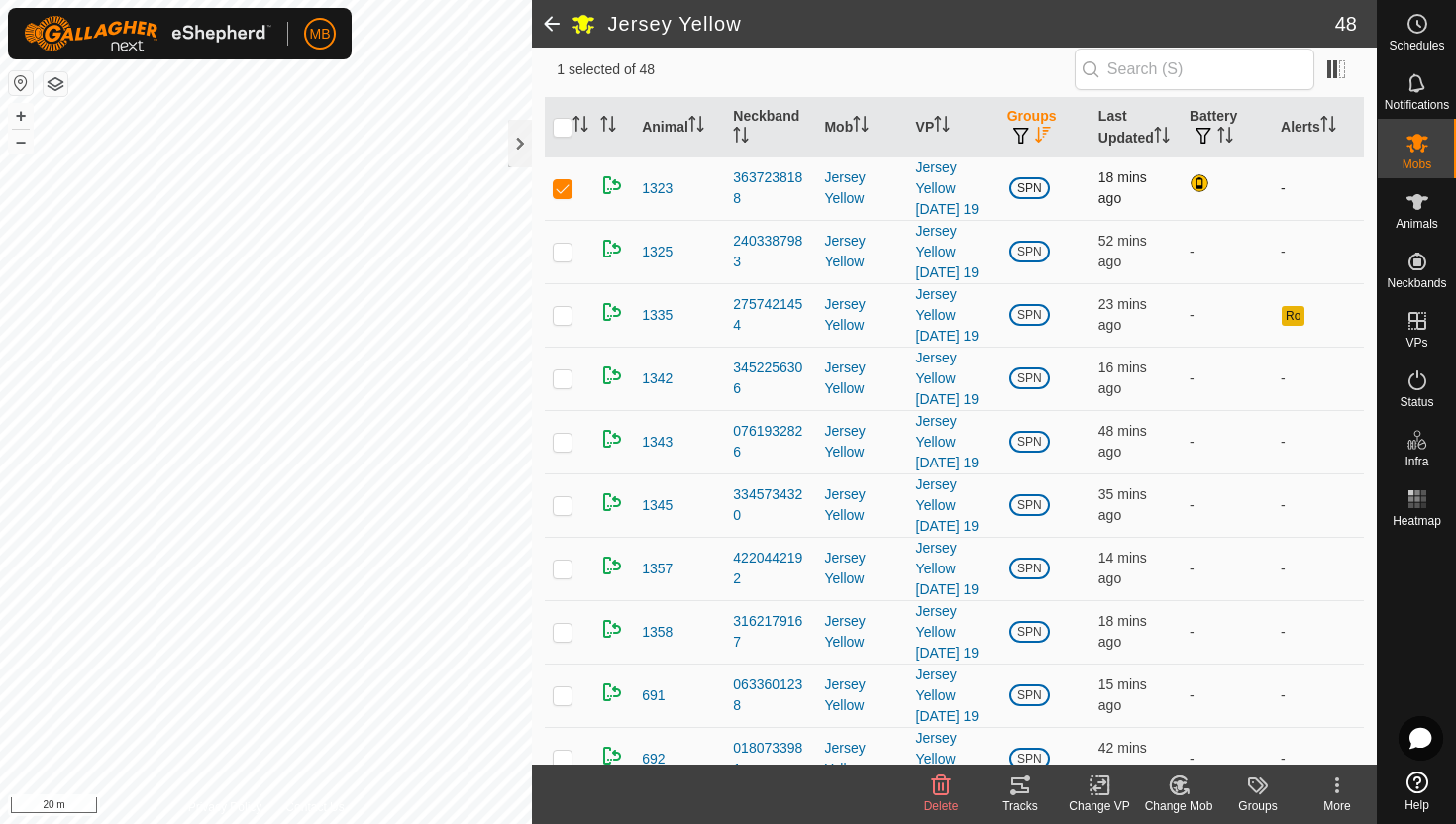 click at bounding box center [563, 188] 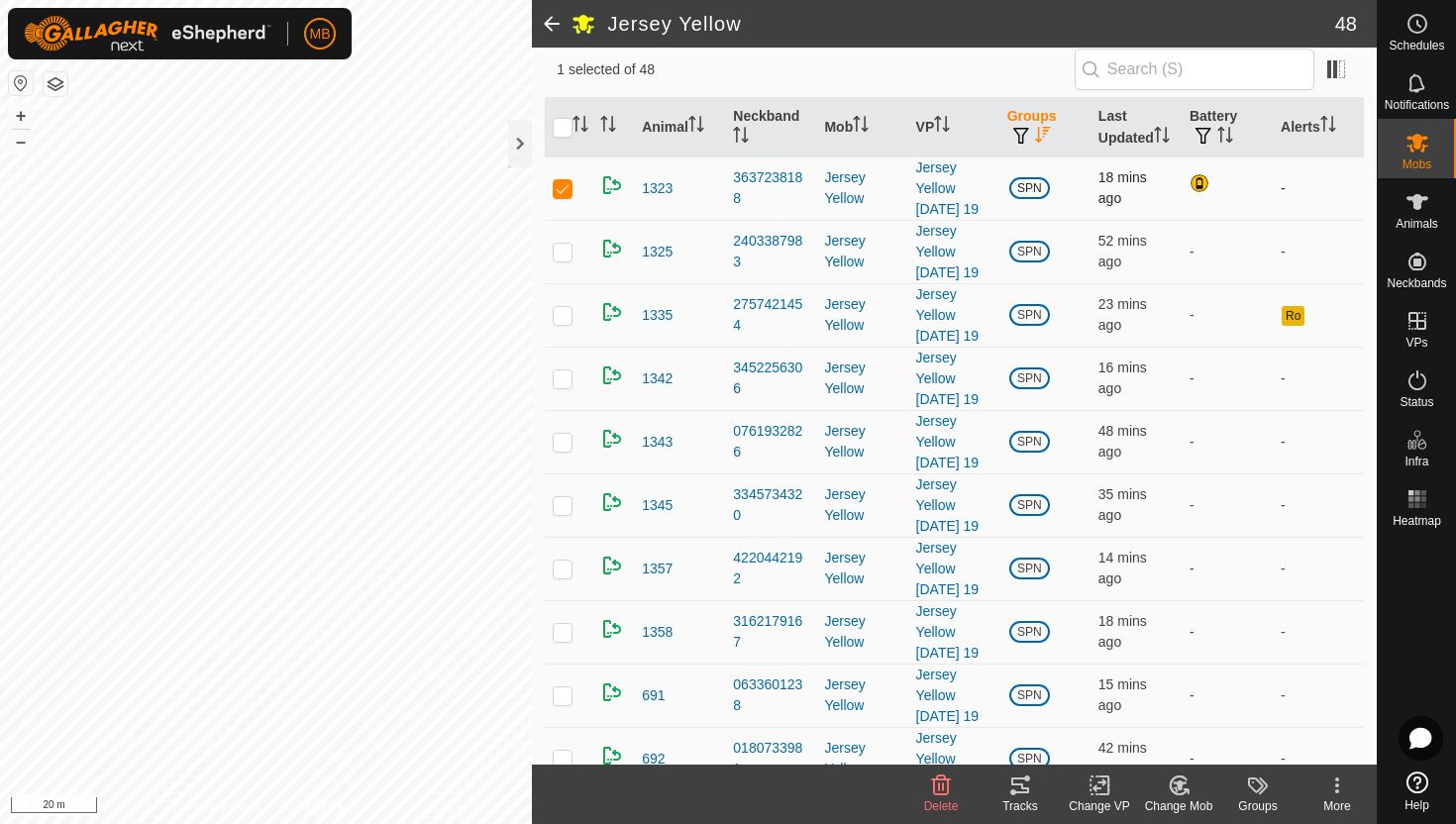 checkbox on "false" 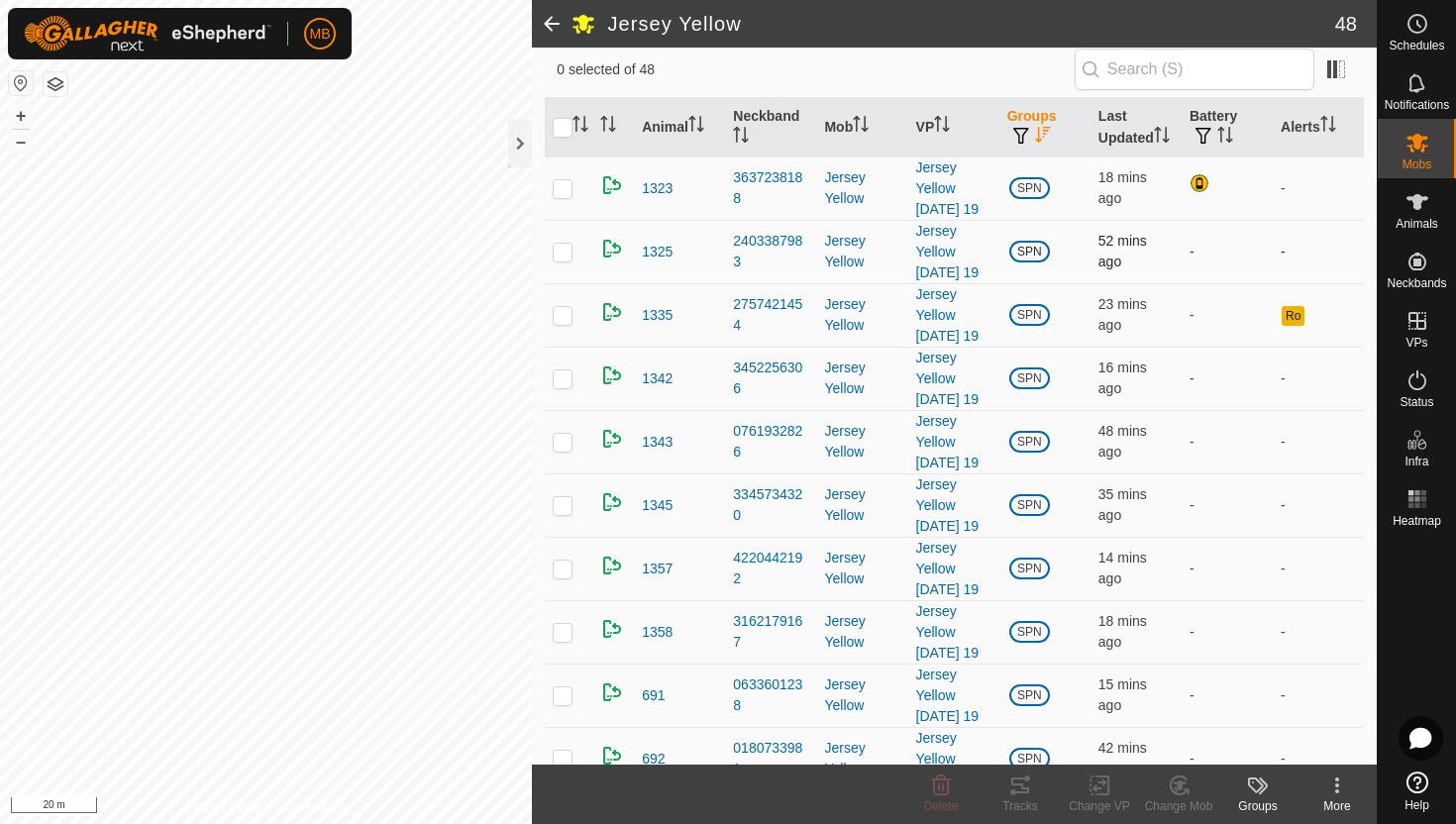 click at bounding box center [563, 252] 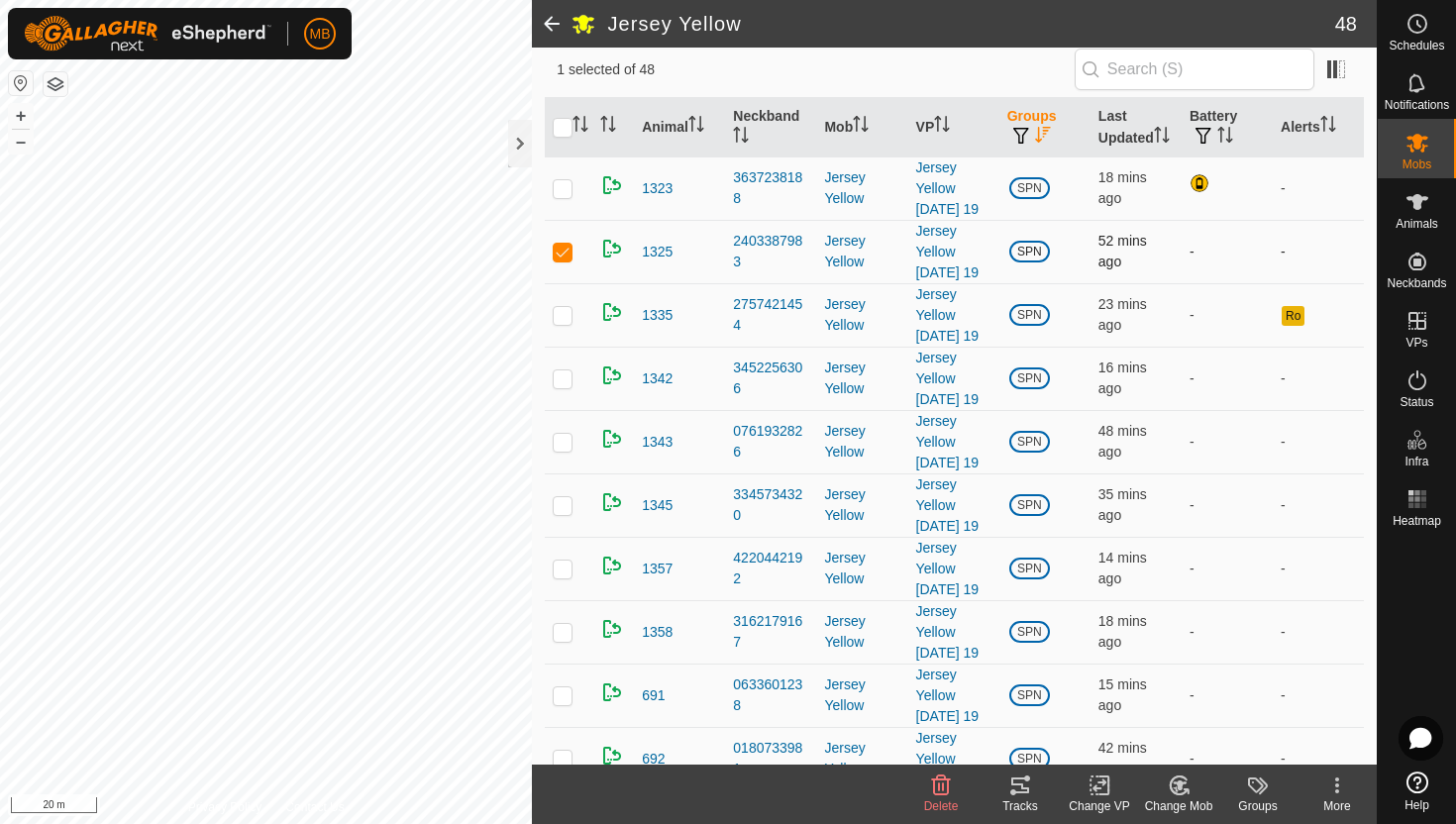click at bounding box center [563, 252] 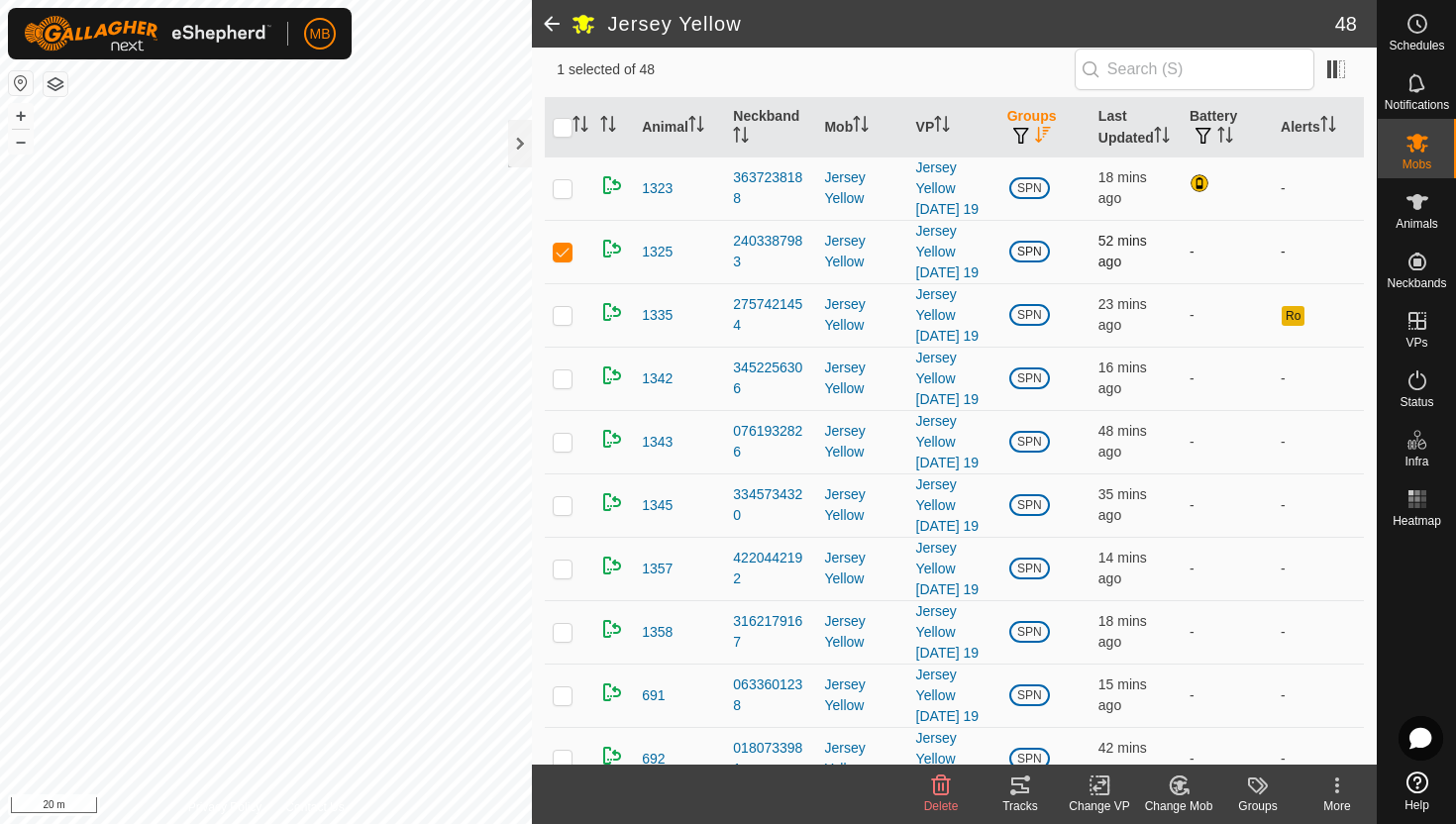 checkbox on "false" 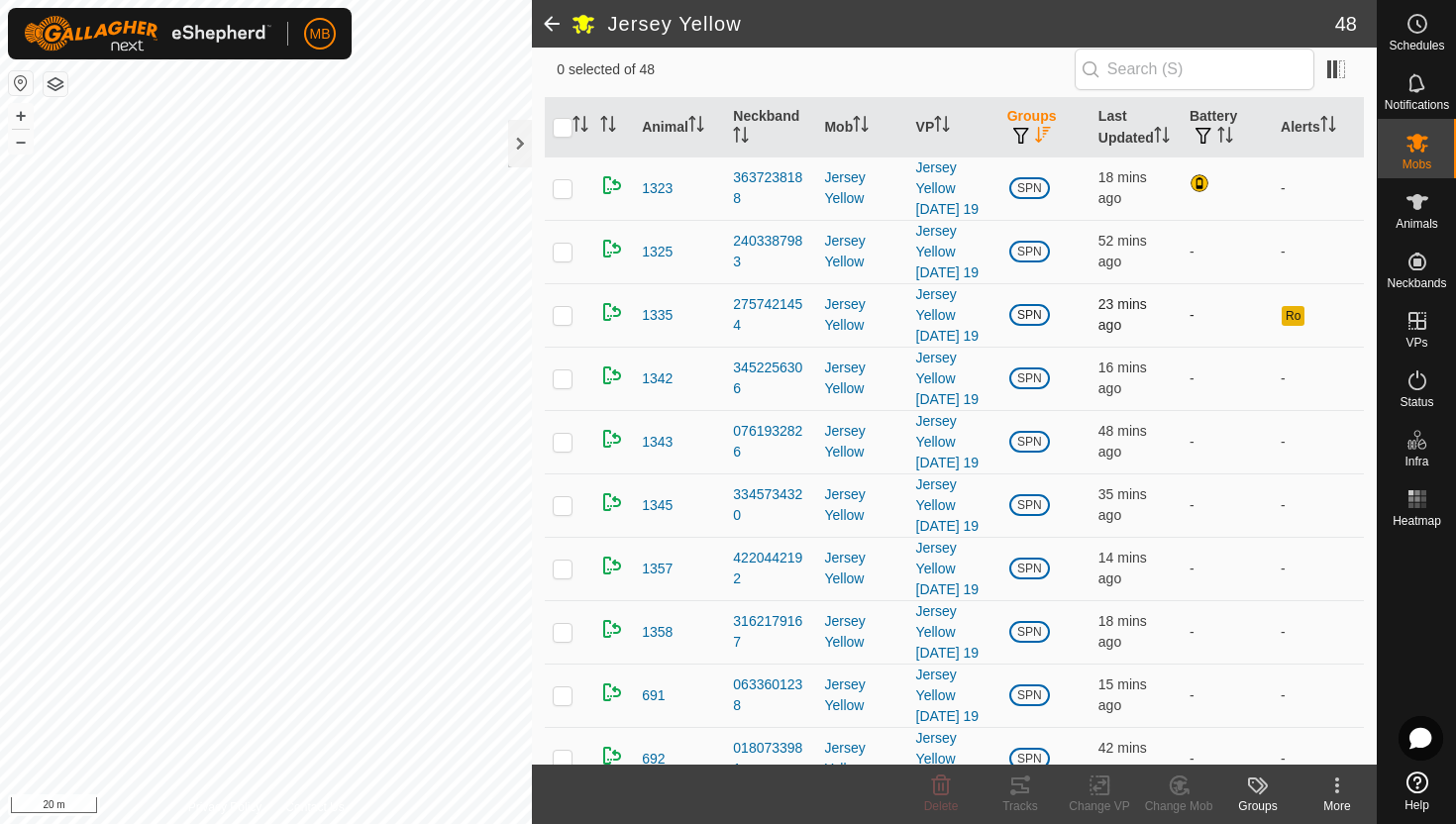 click at bounding box center (563, 315) 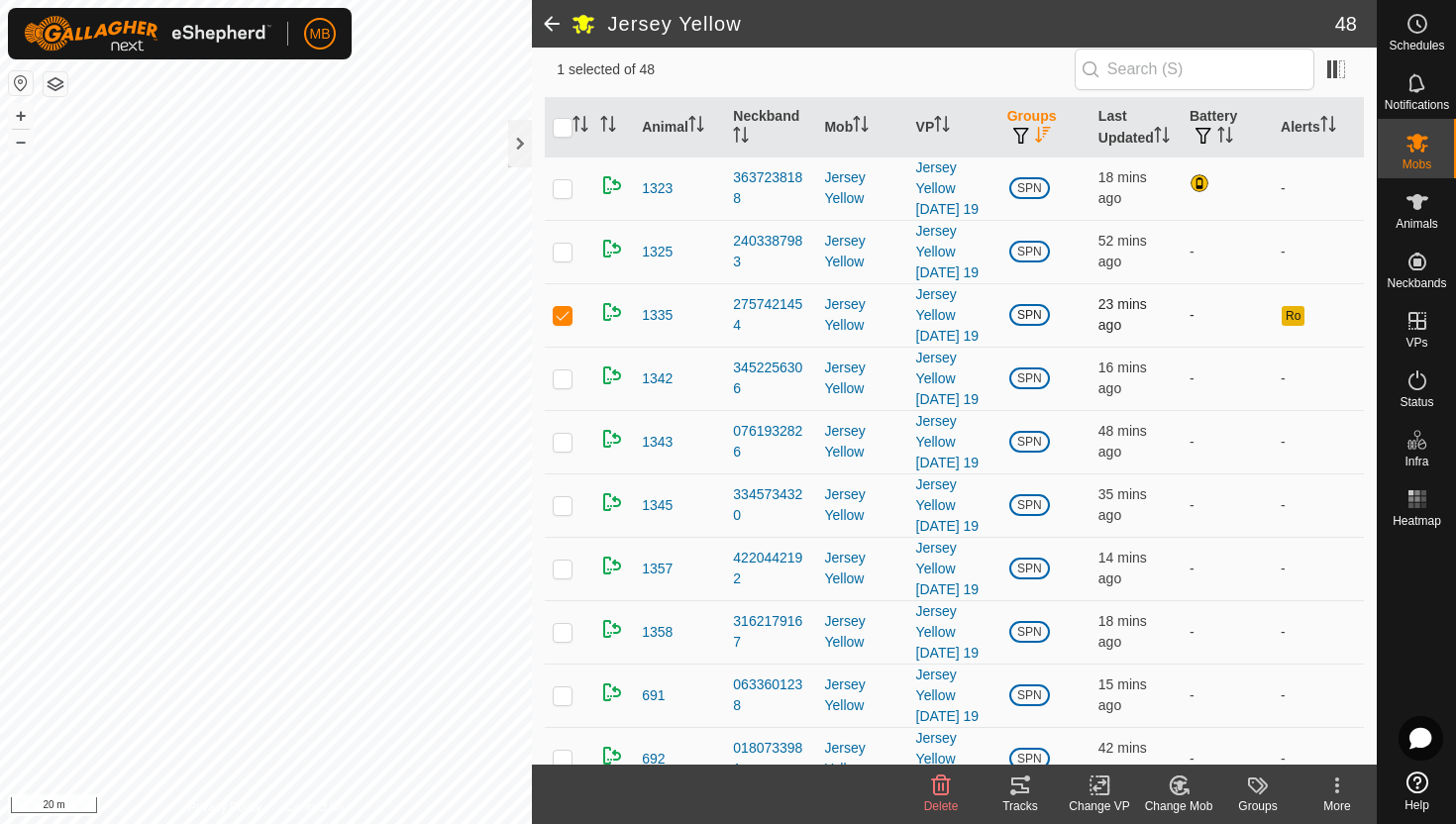 click at bounding box center (563, 315) 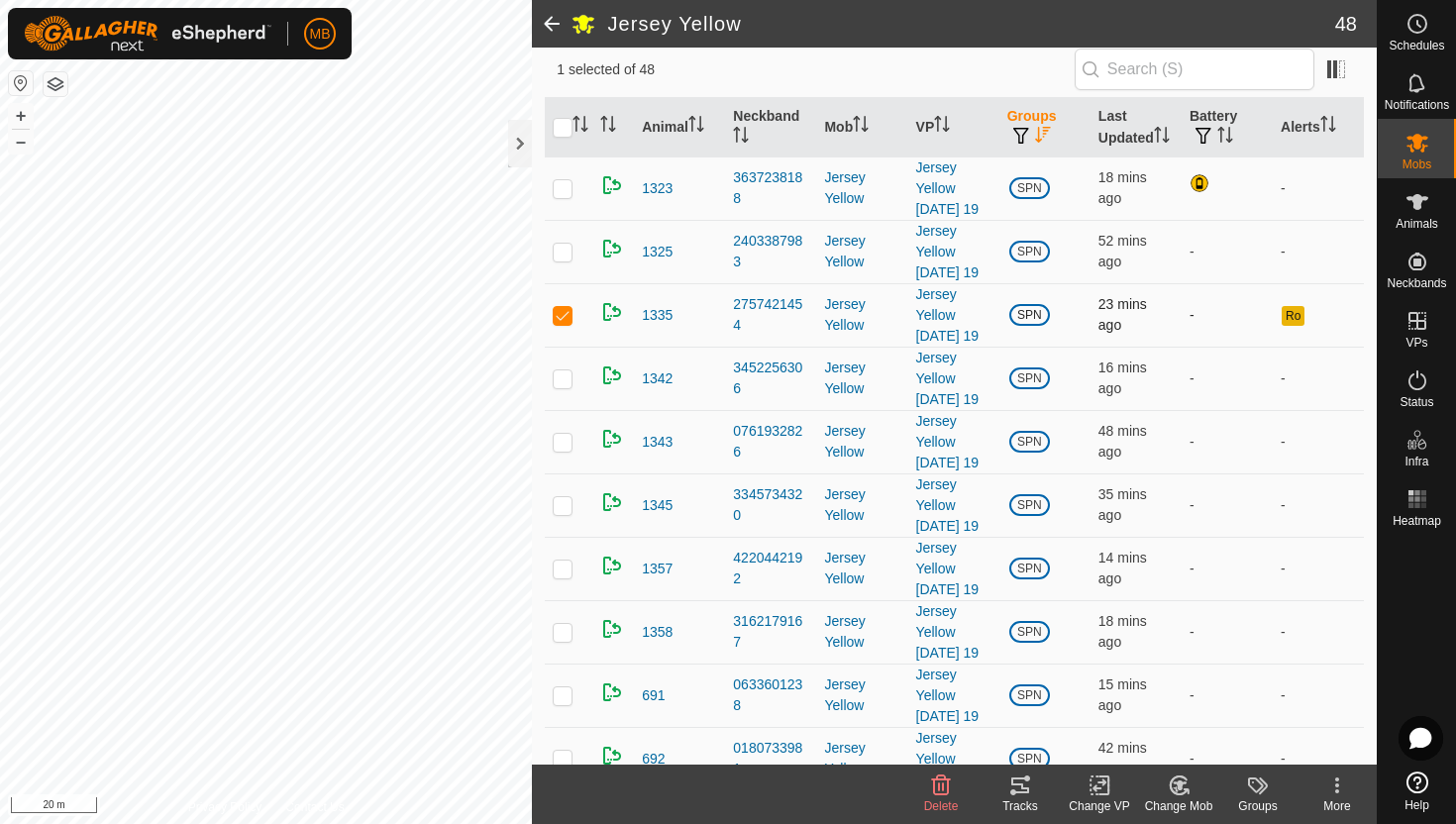 checkbox on "false" 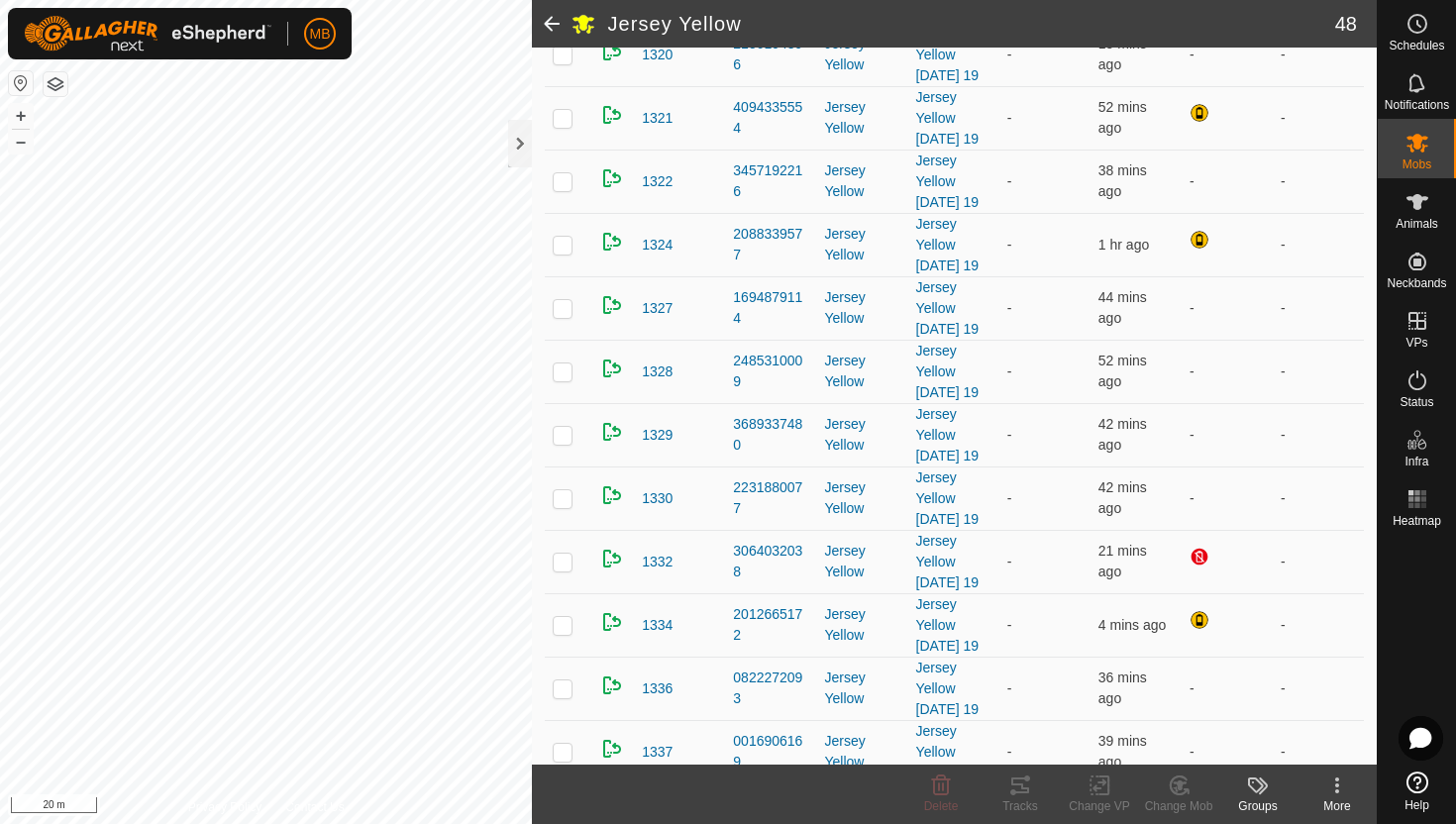 scroll, scrollTop: 1266, scrollLeft: 0, axis: vertical 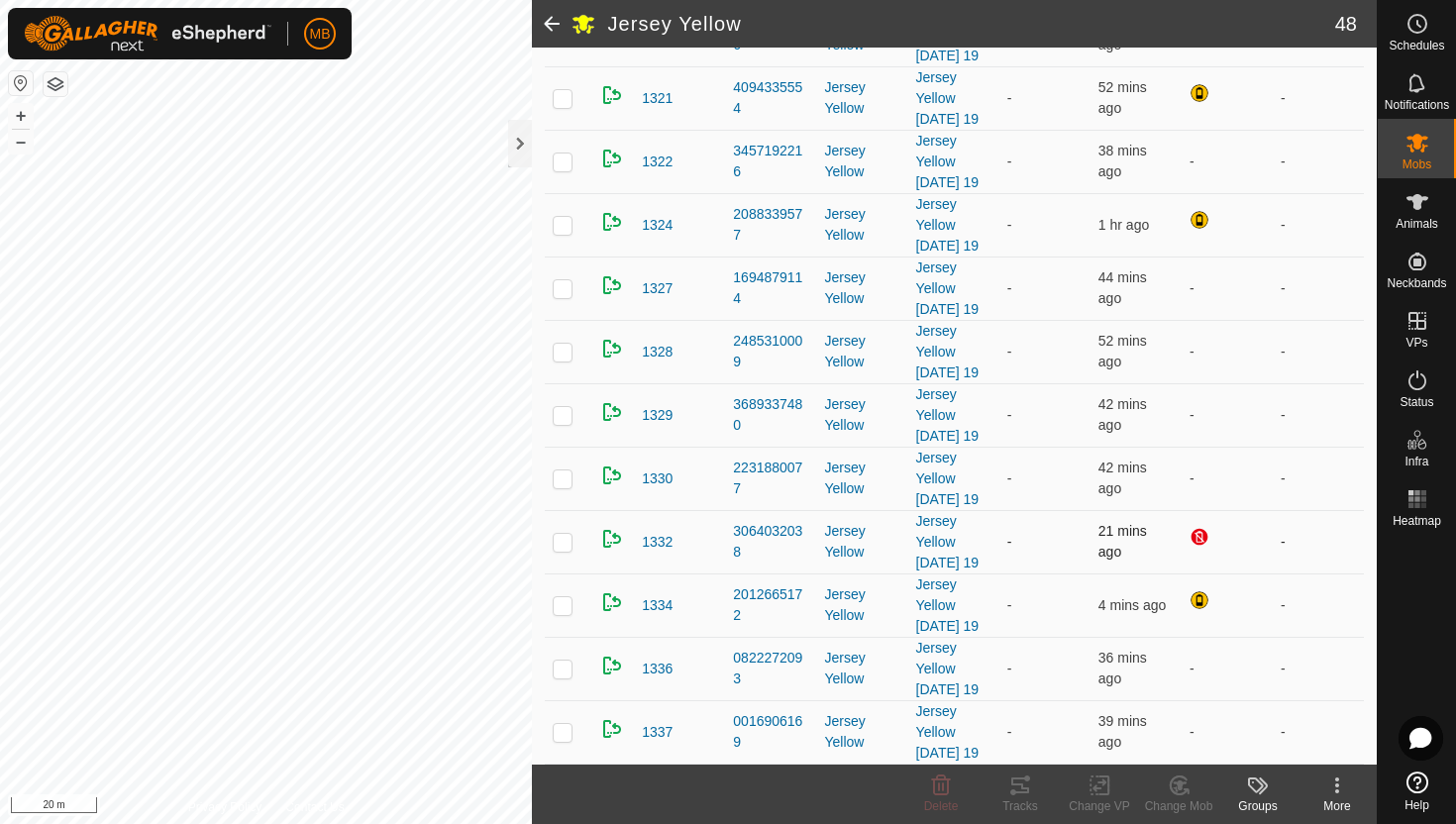 click at bounding box center (563, 542) 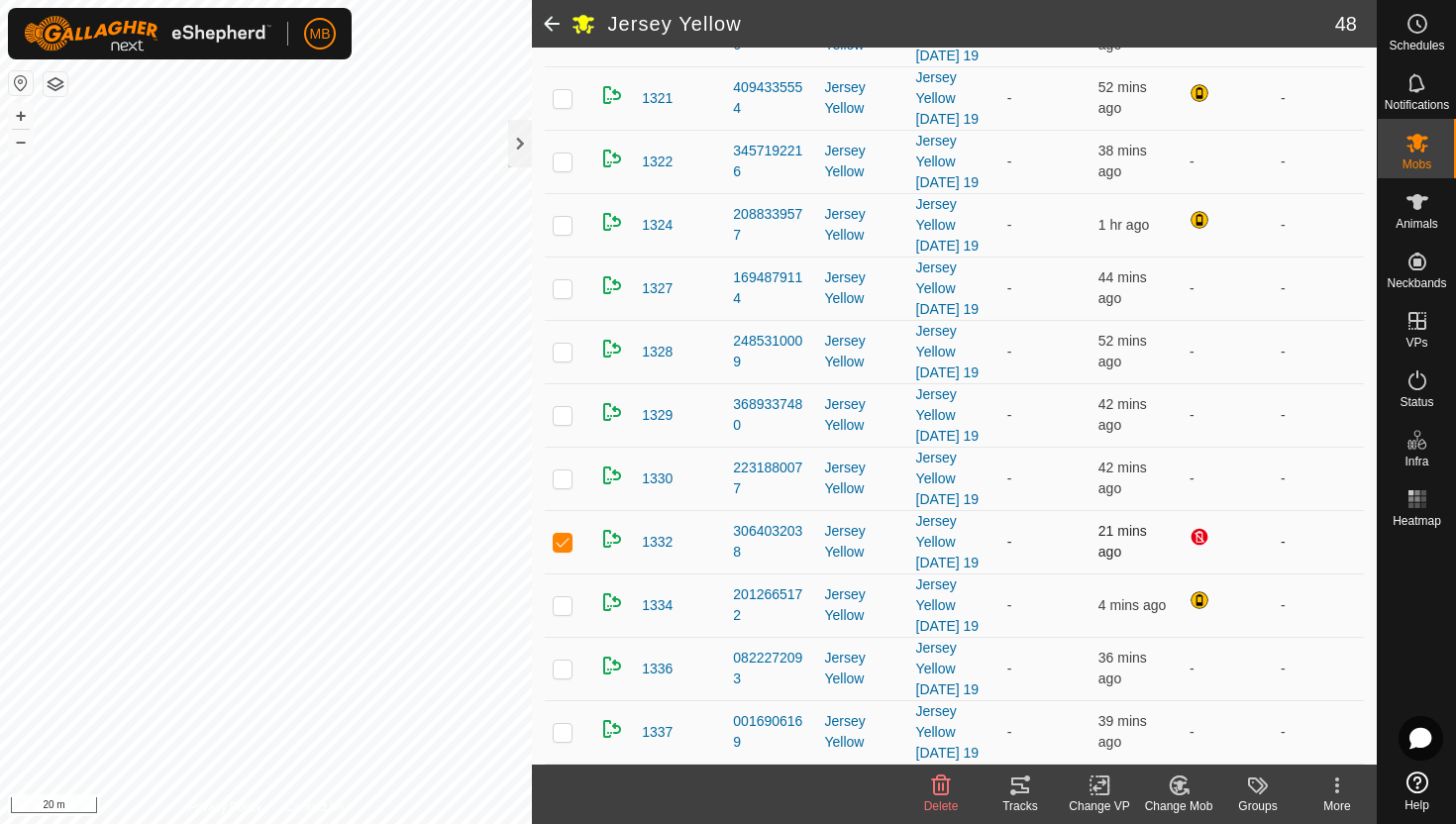 click at bounding box center [563, 542] 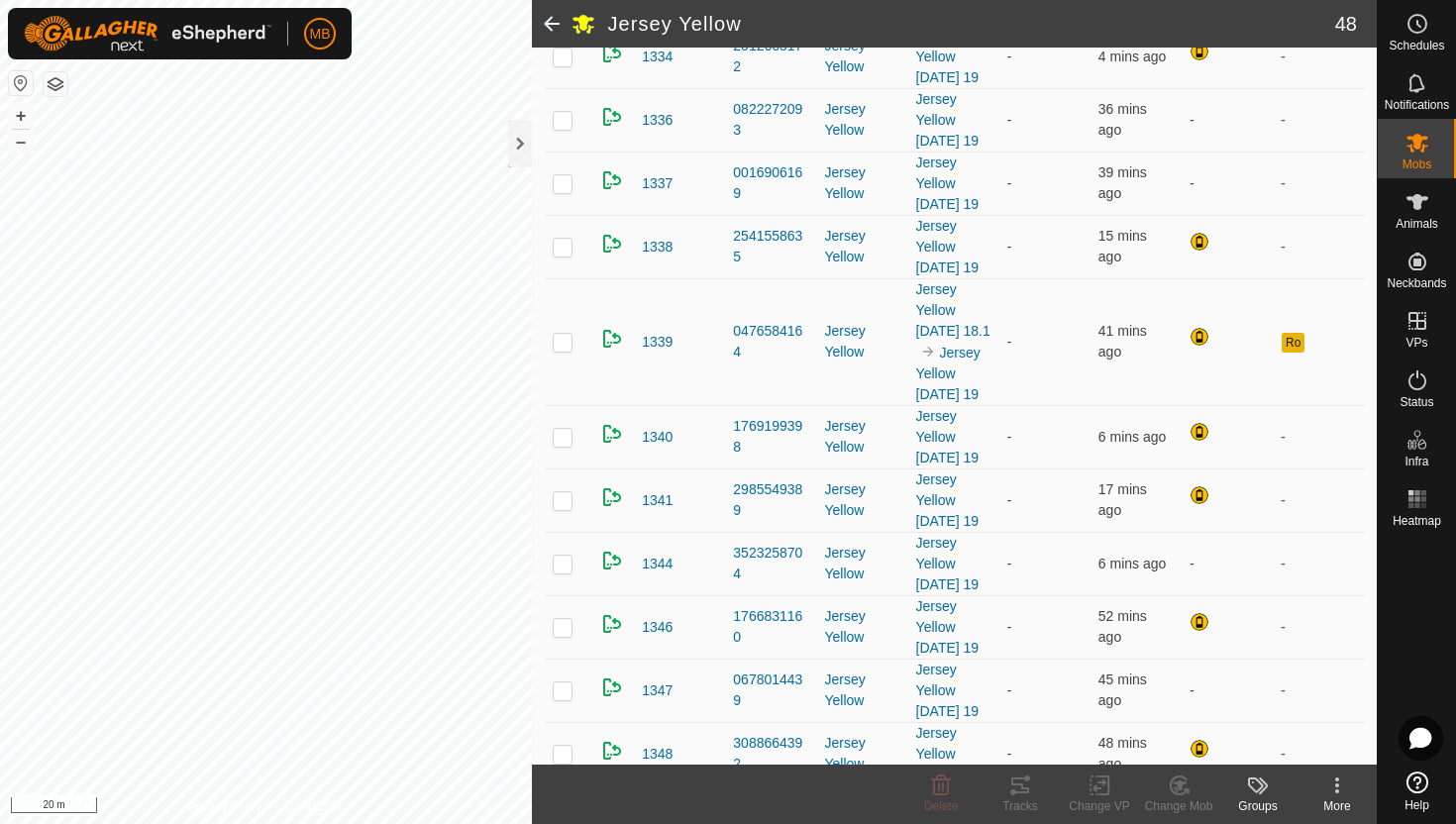 scroll, scrollTop: 1821, scrollLeft: 0, axis: vertical 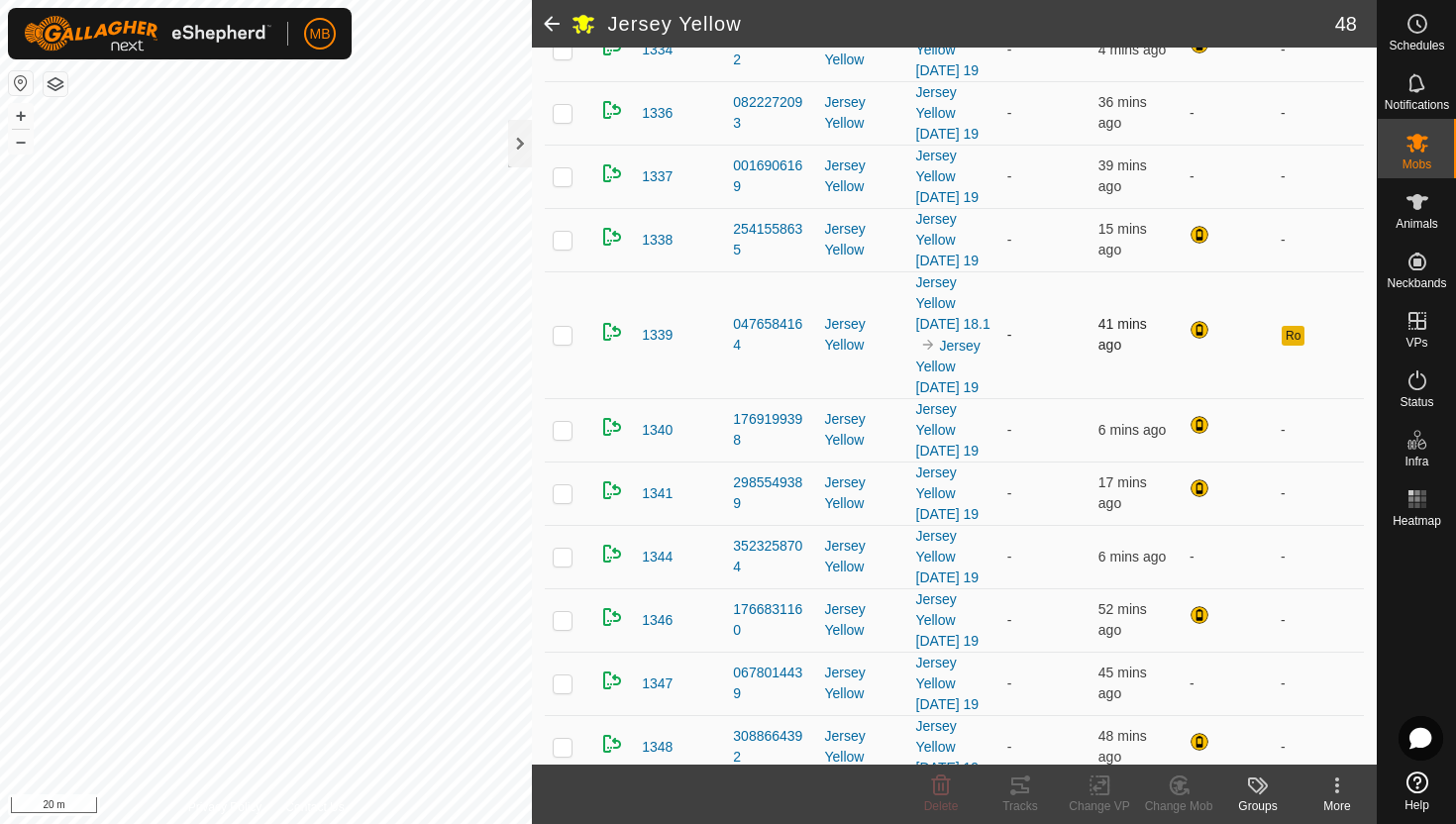 click at bounding box center [563, 335] 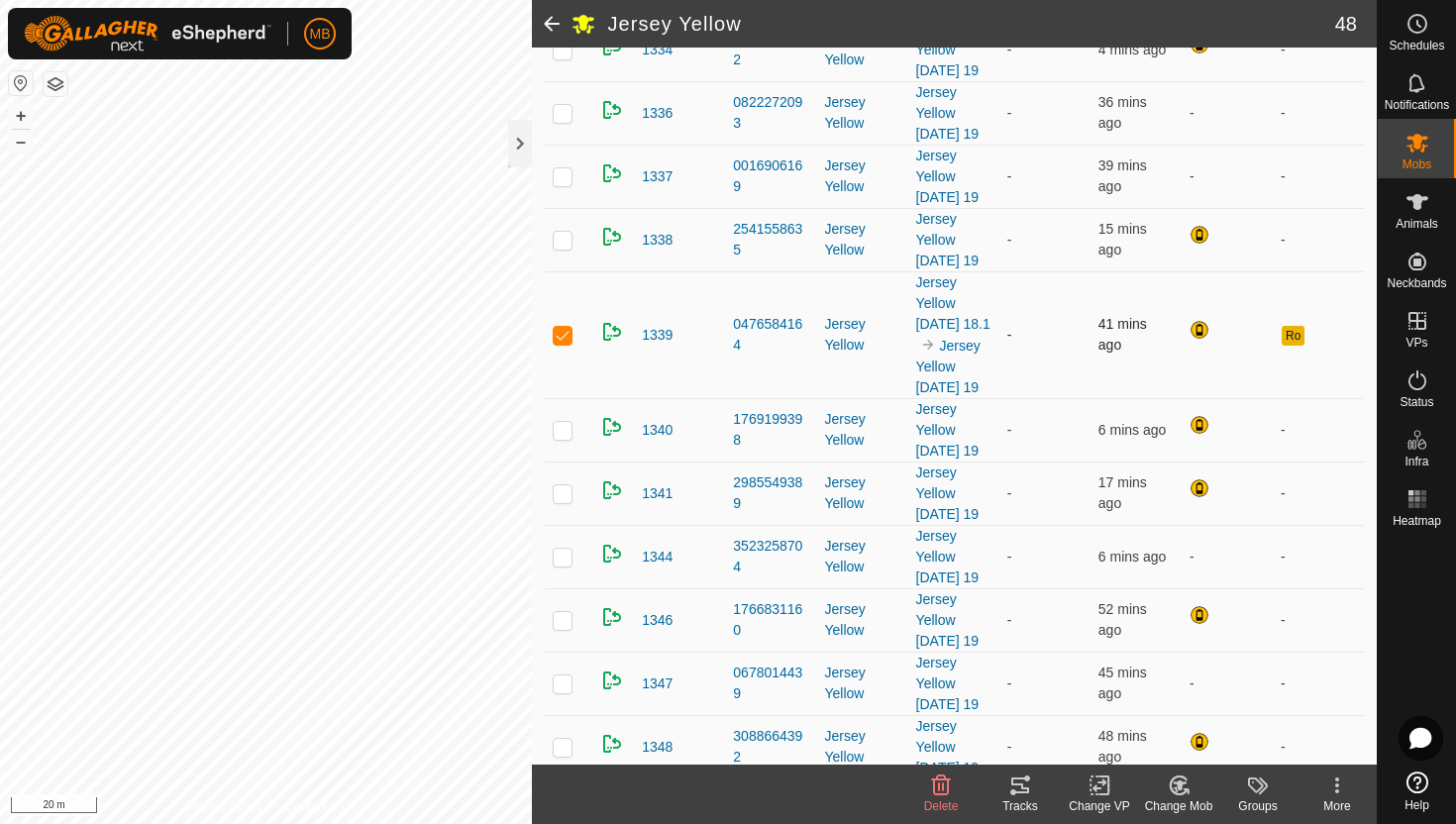 click at bounding box center (563, 335) 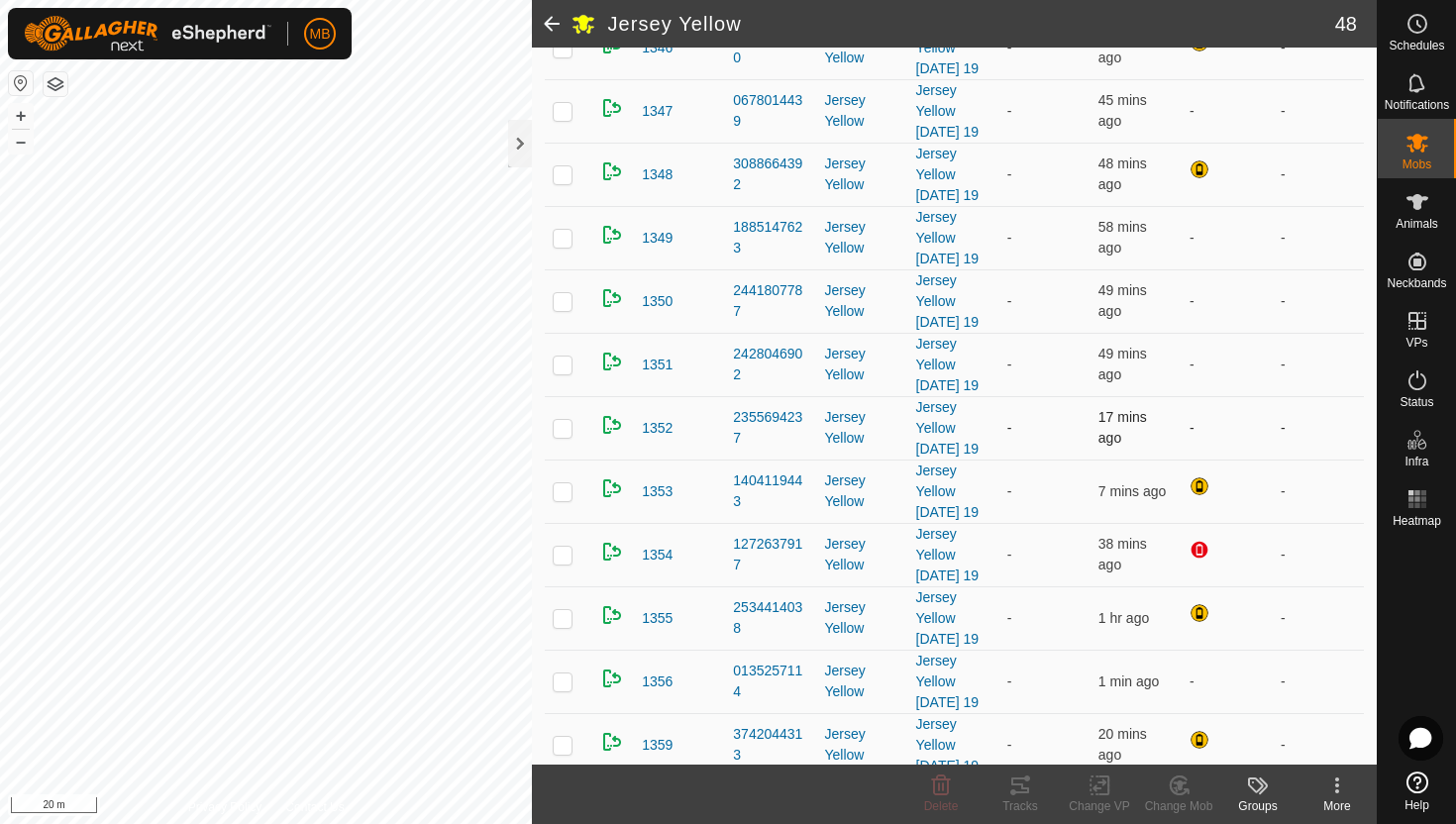 scroll, scrollTop: 2396, scrollLeft: 0, axis: vertical 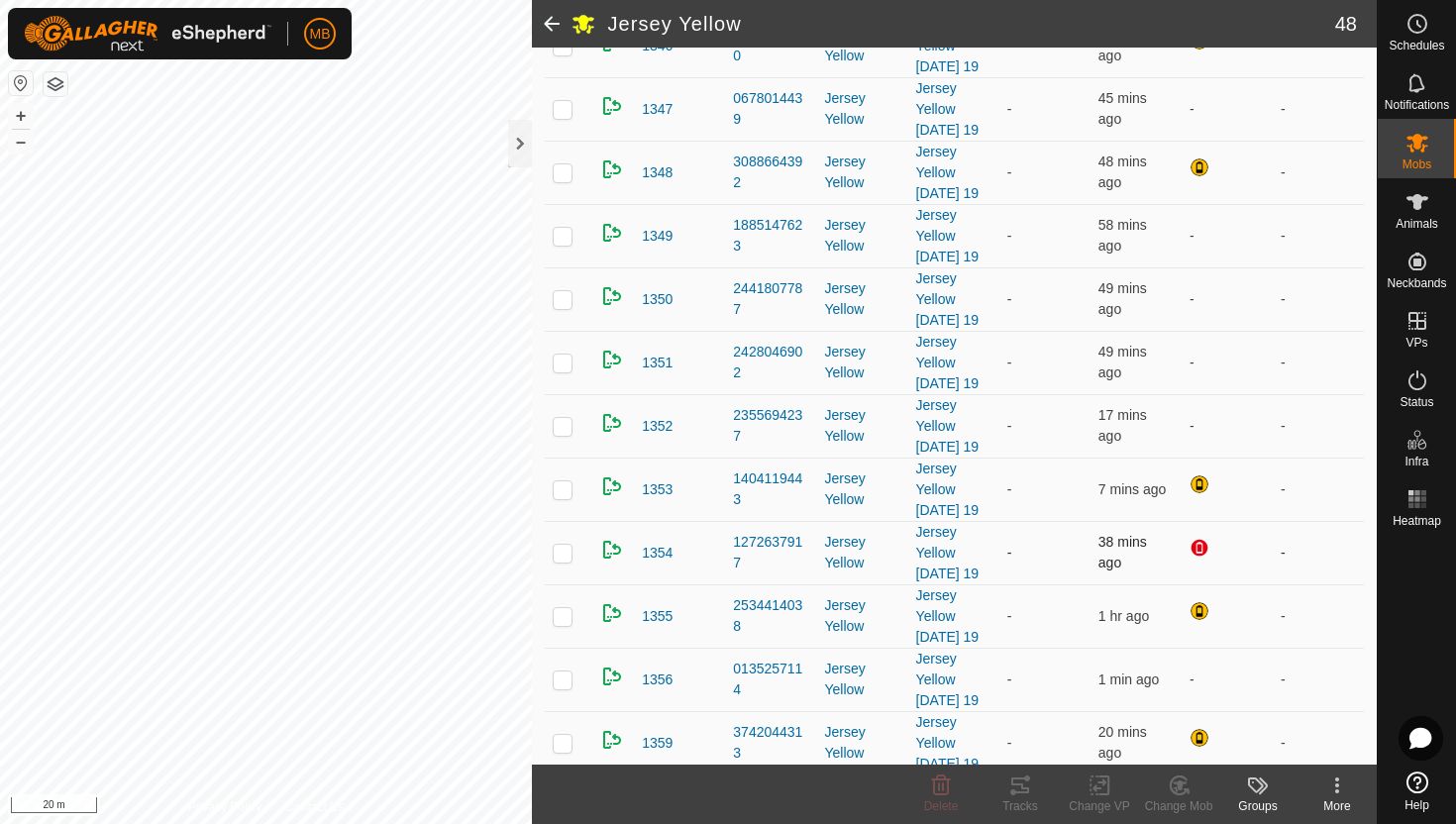 click at bounding box center [563, 553] 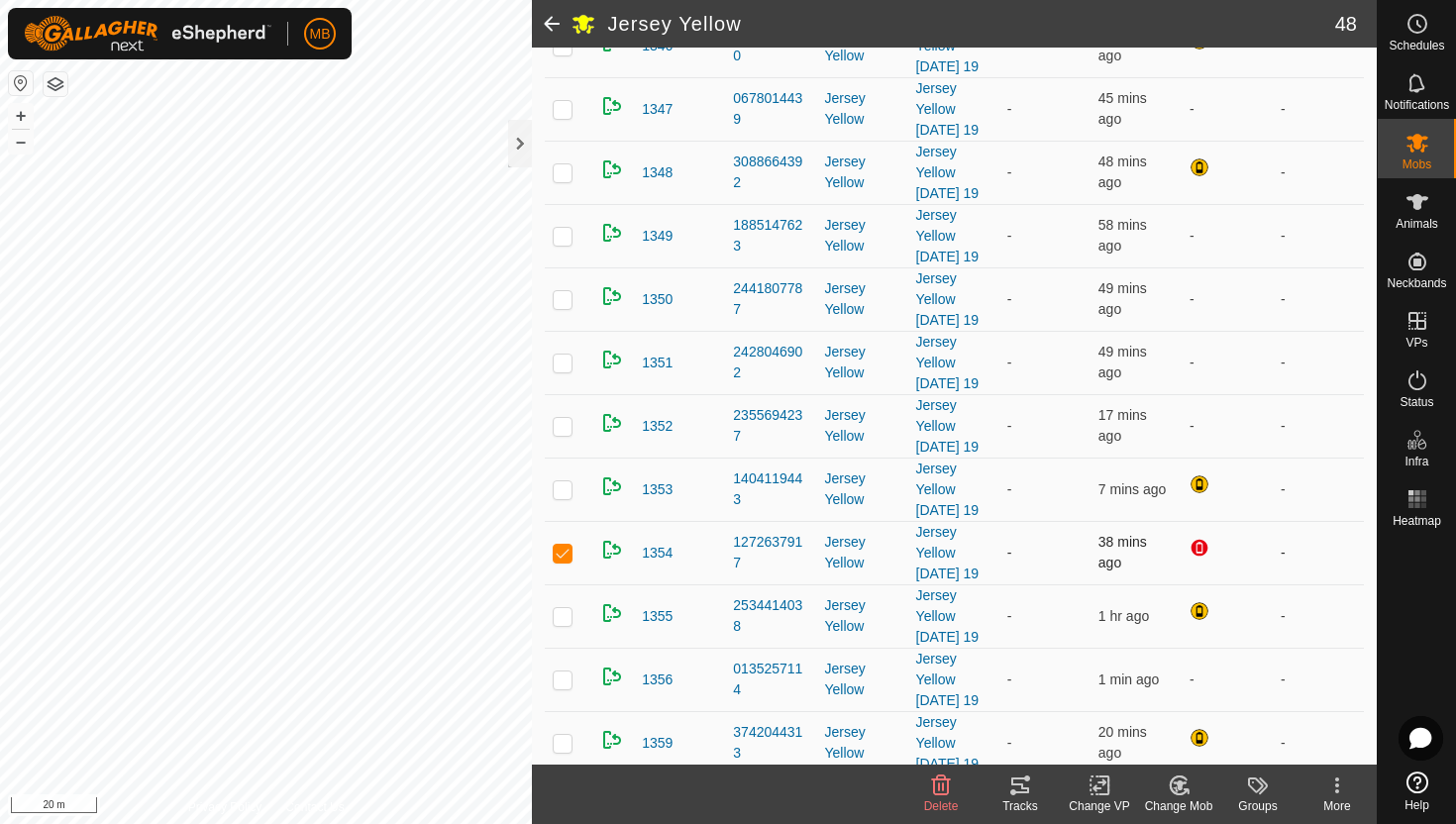 click at bounding box center (563, 553) 